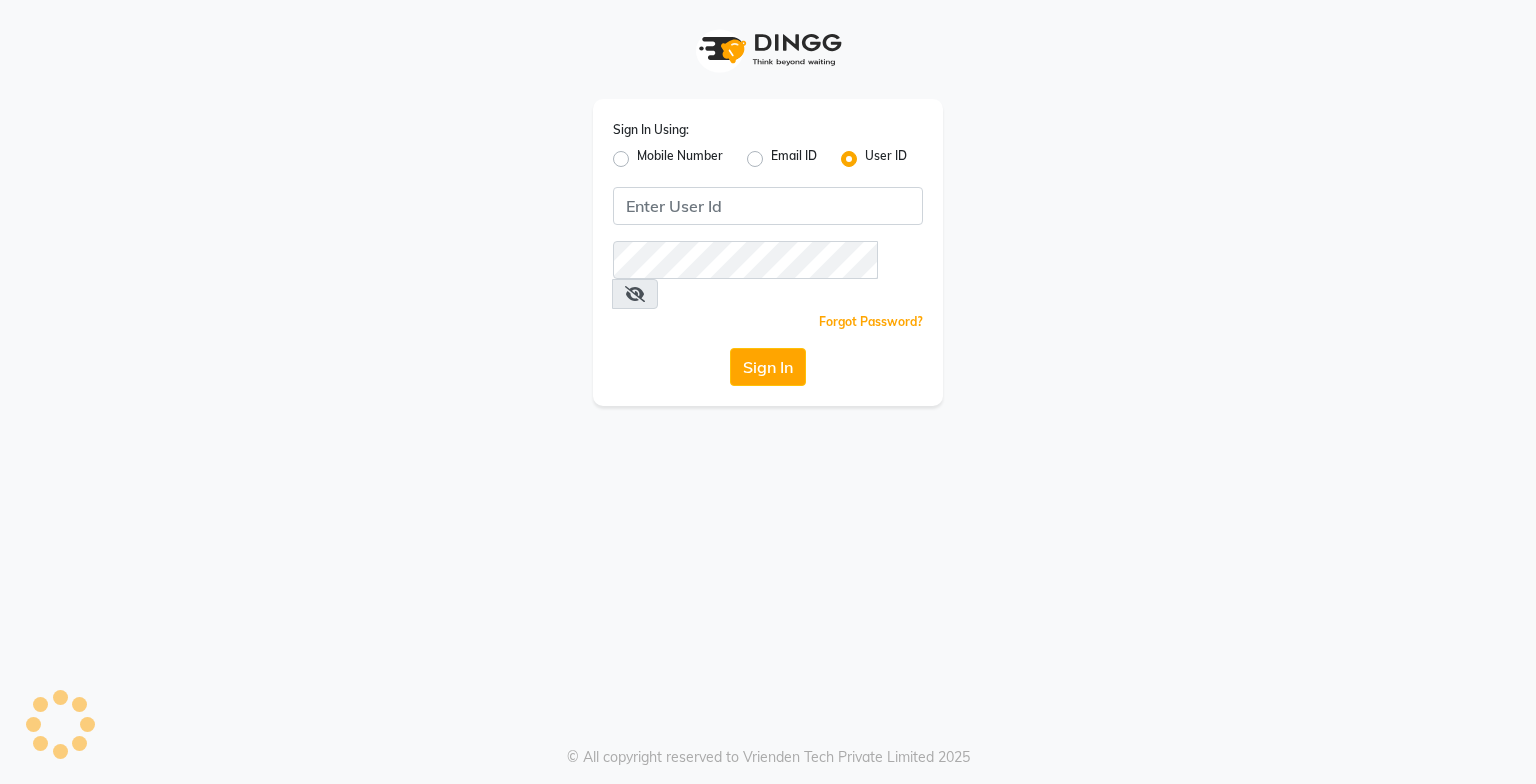 scroll, scrollTop: 0, scrollLeft: 0, axis: both 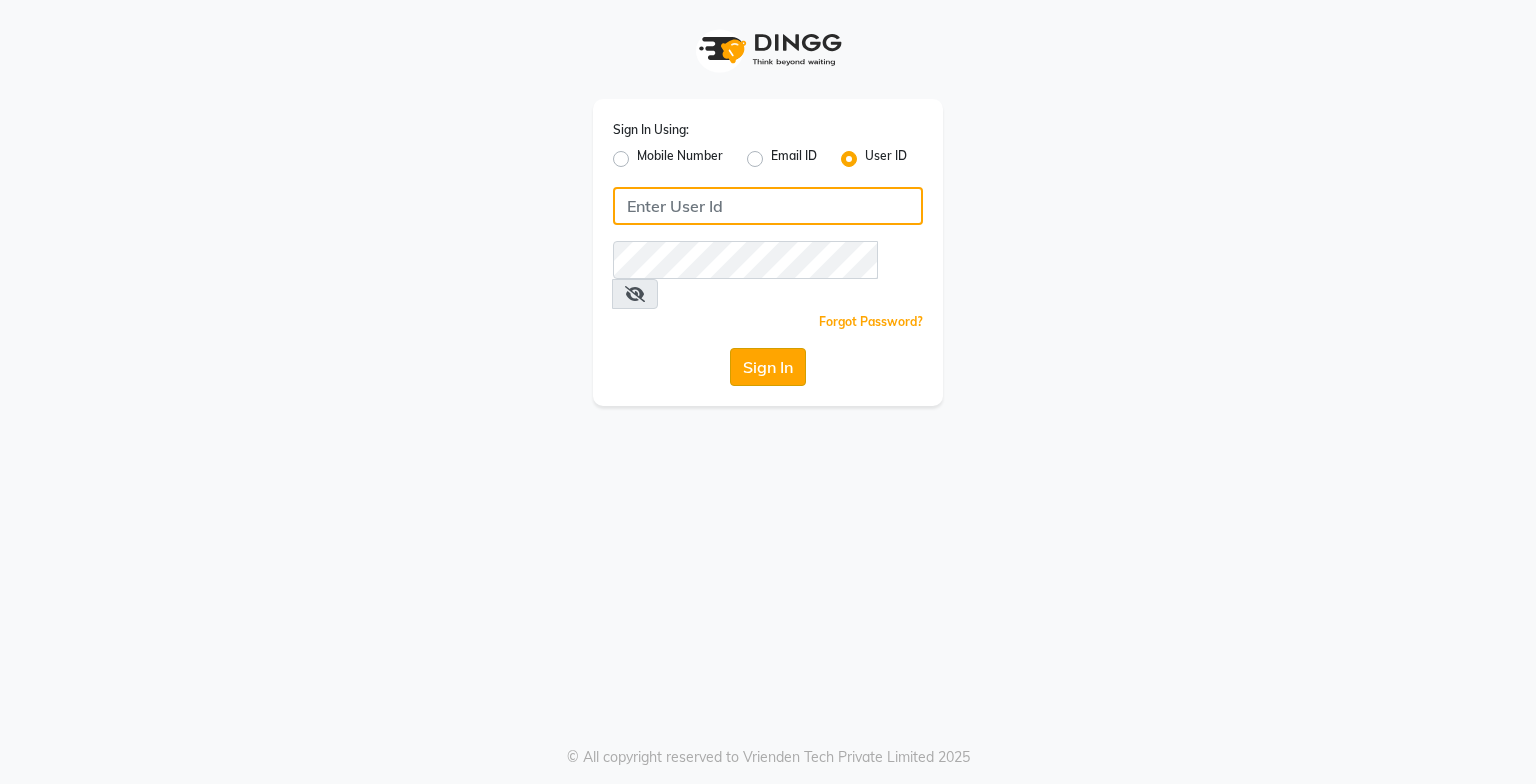 type on "e3750-21" 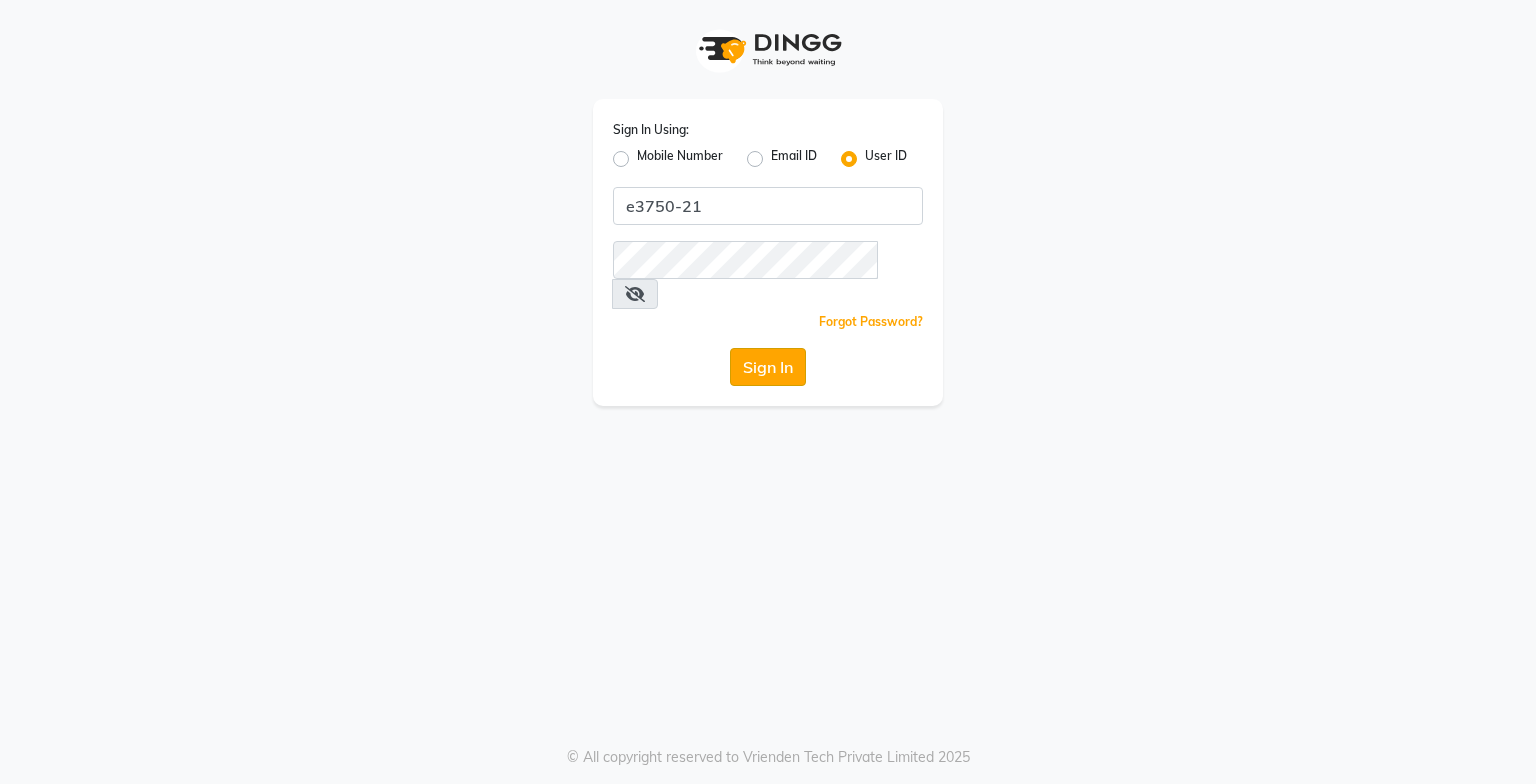 click on "Sign In" 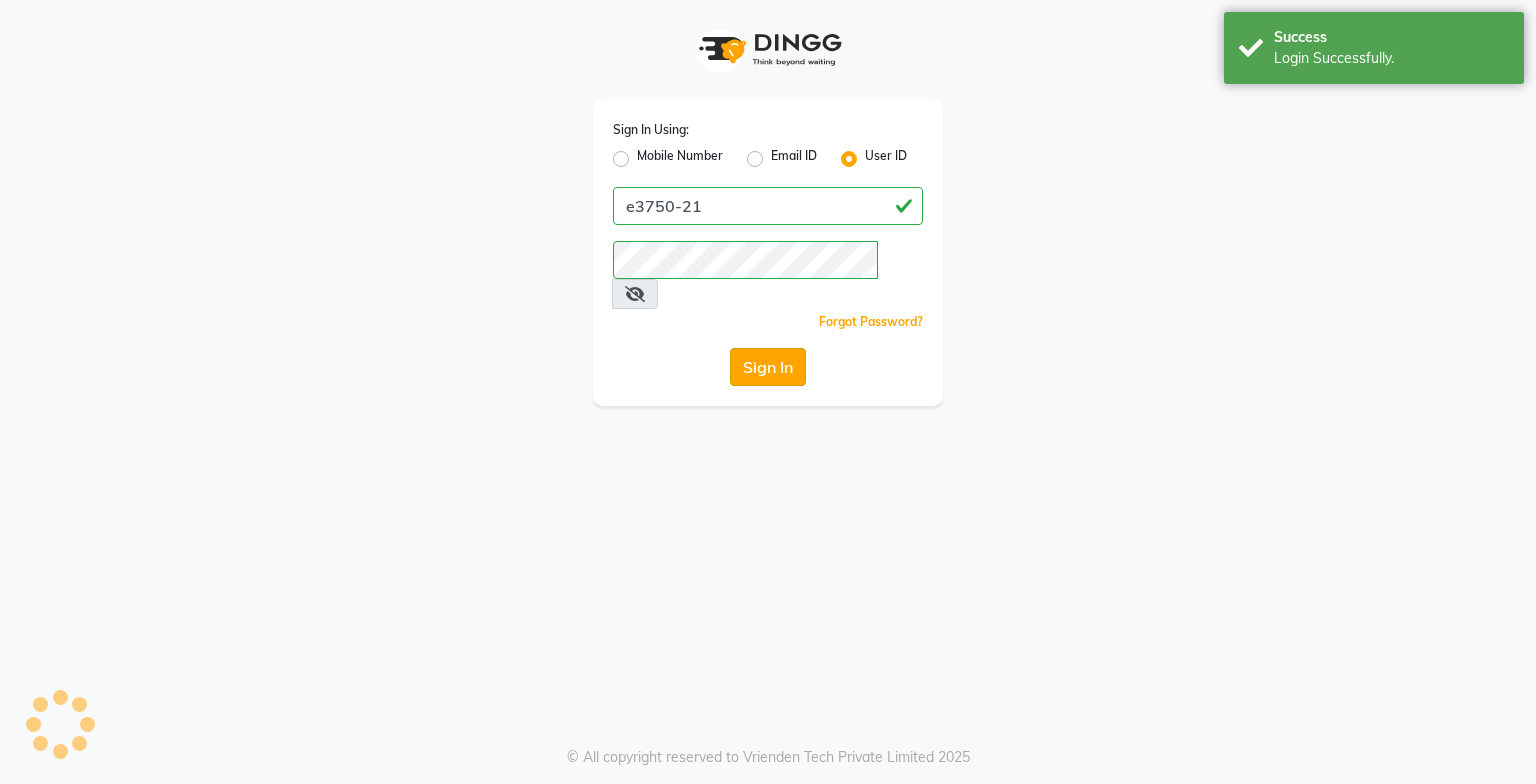 select on "service" 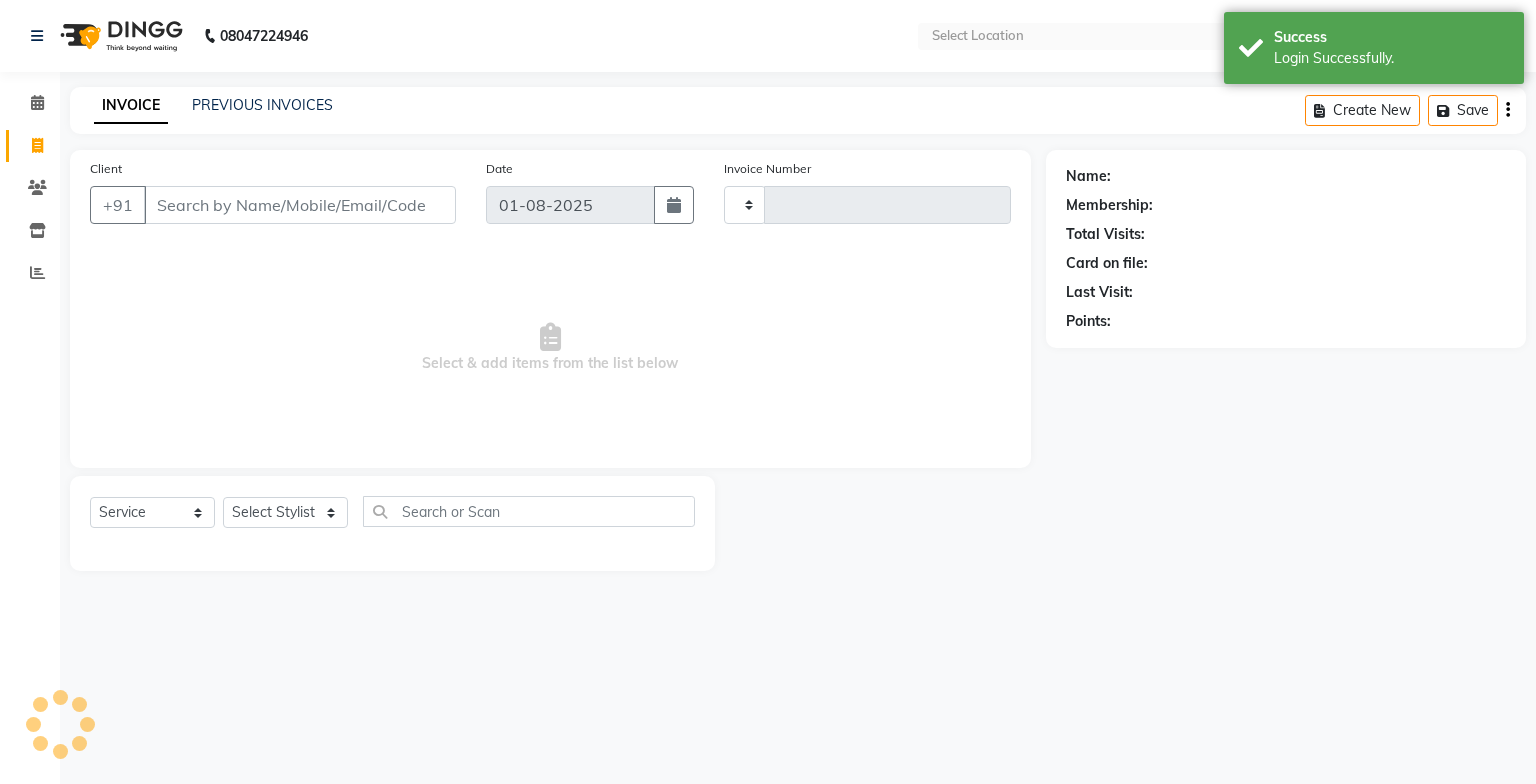 type on "0907" 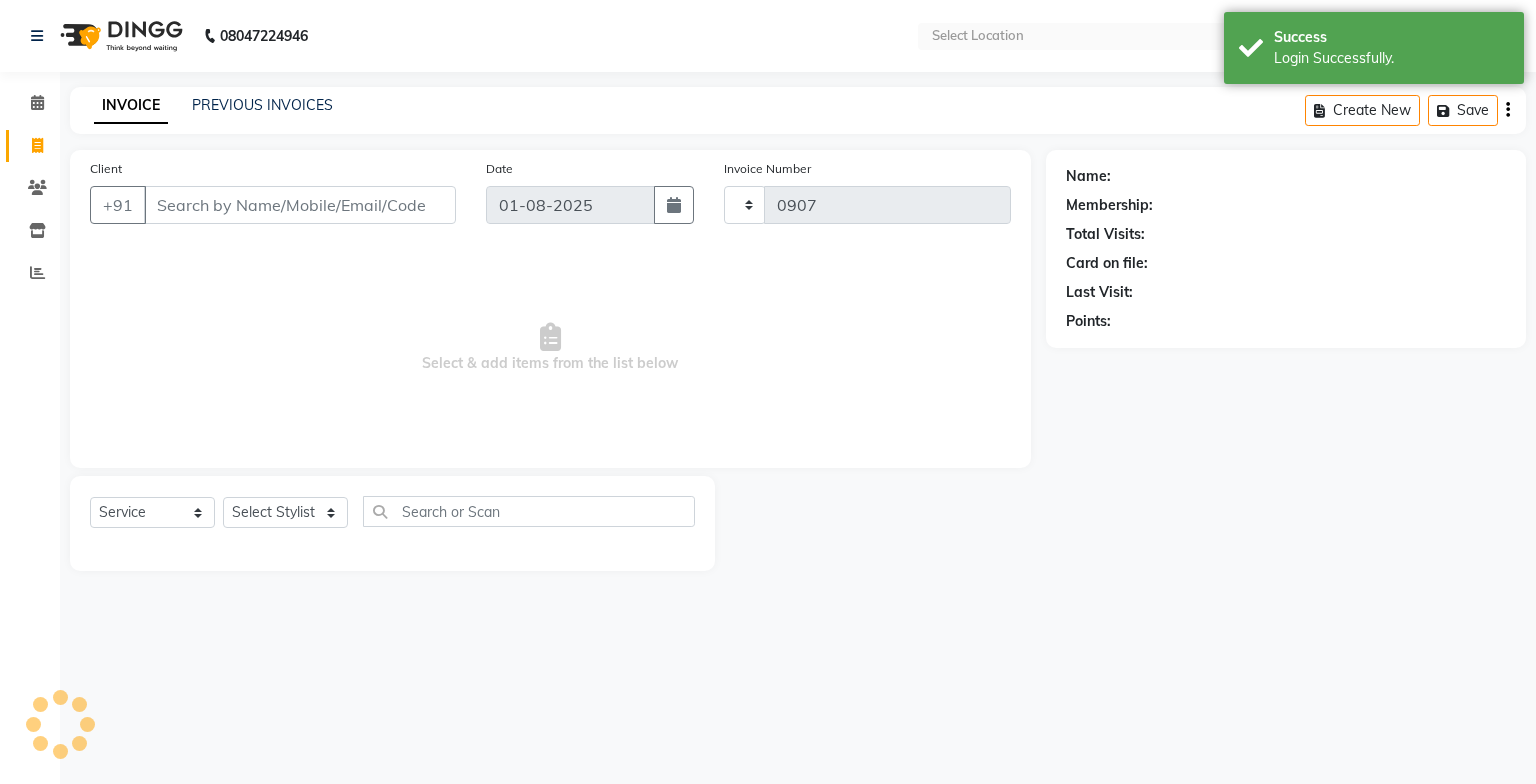 select on "en" 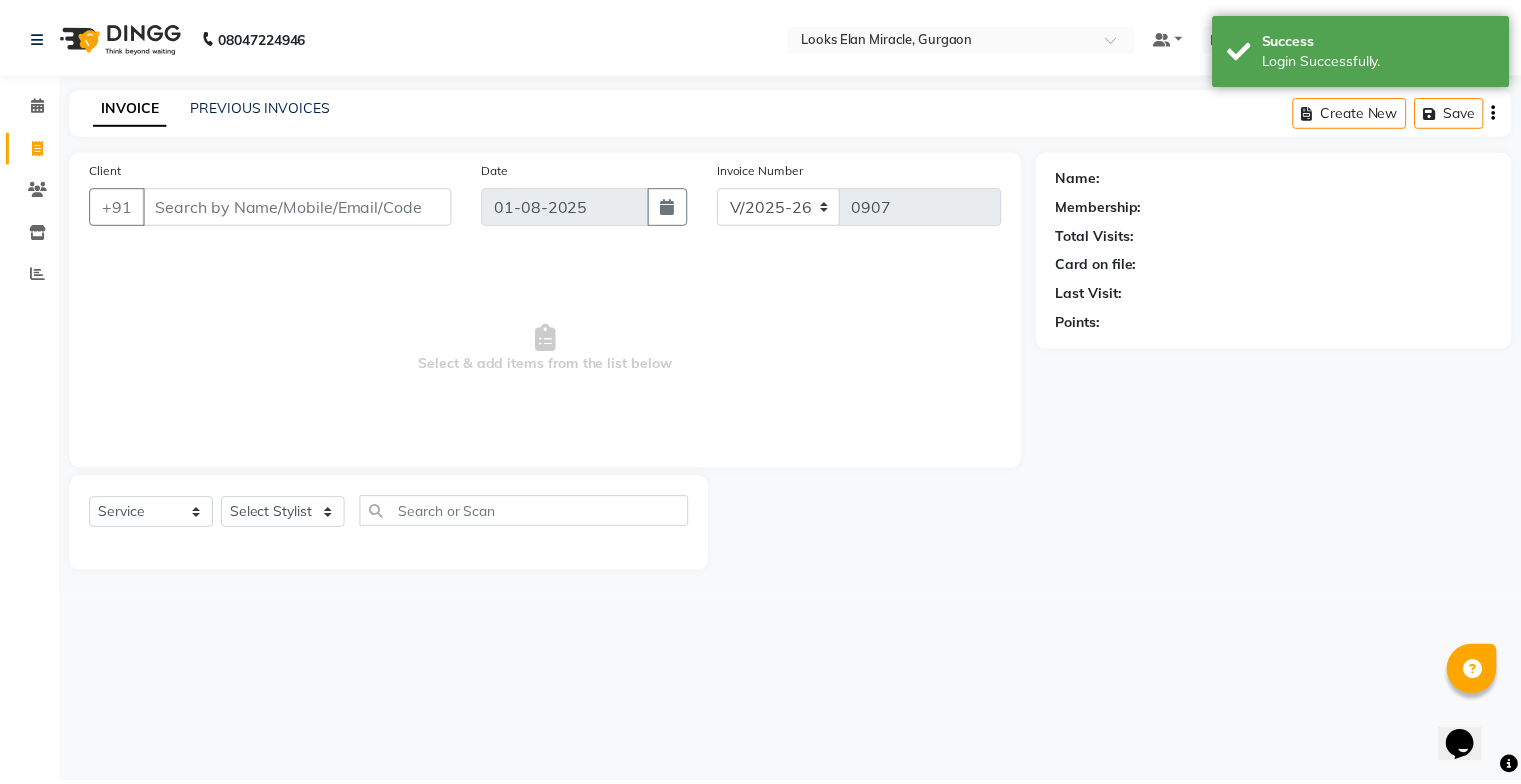 scroll, scrollTop: 0, scrollLeft: 0, axis: both 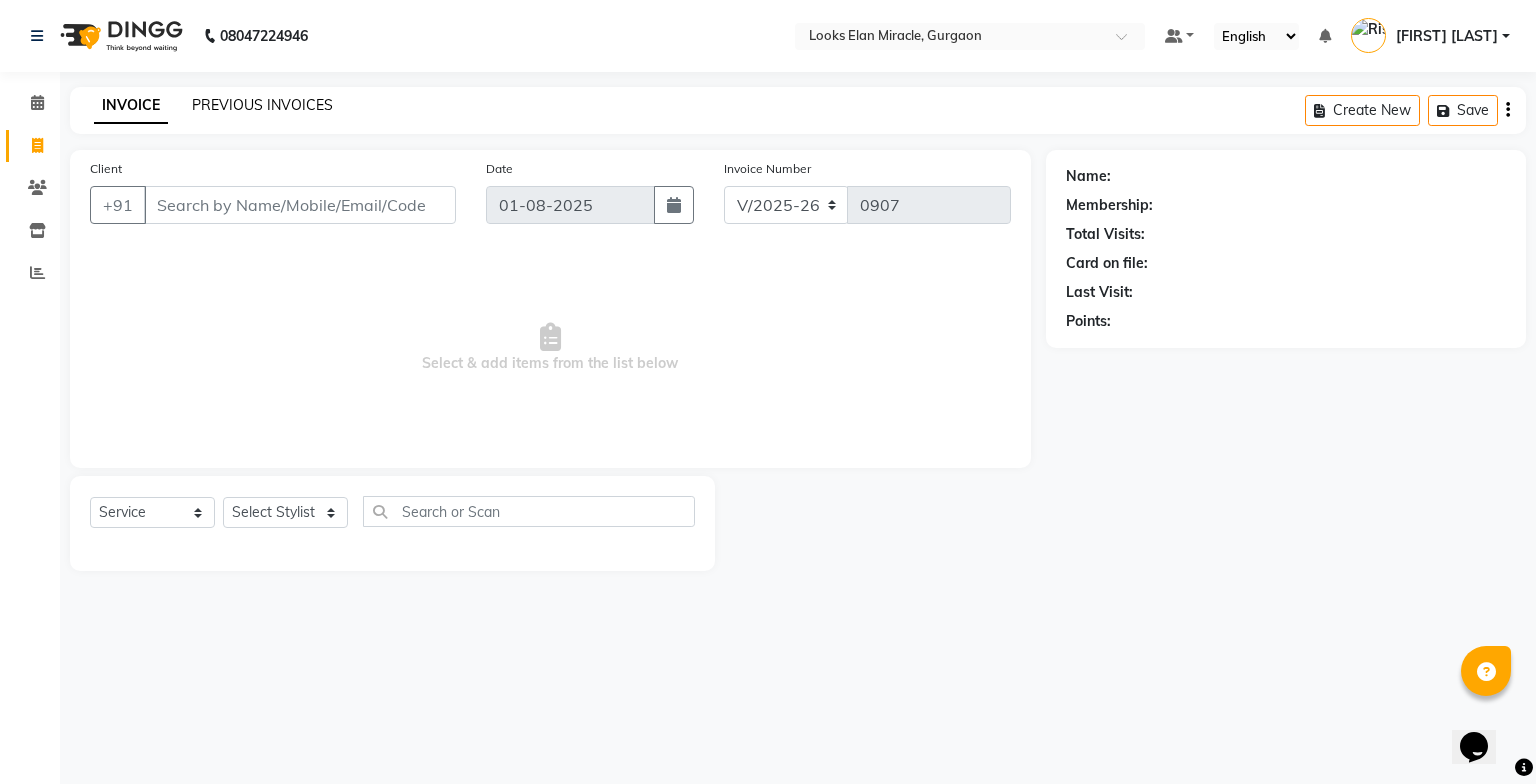 click on "PREVIOUS INVOICES" 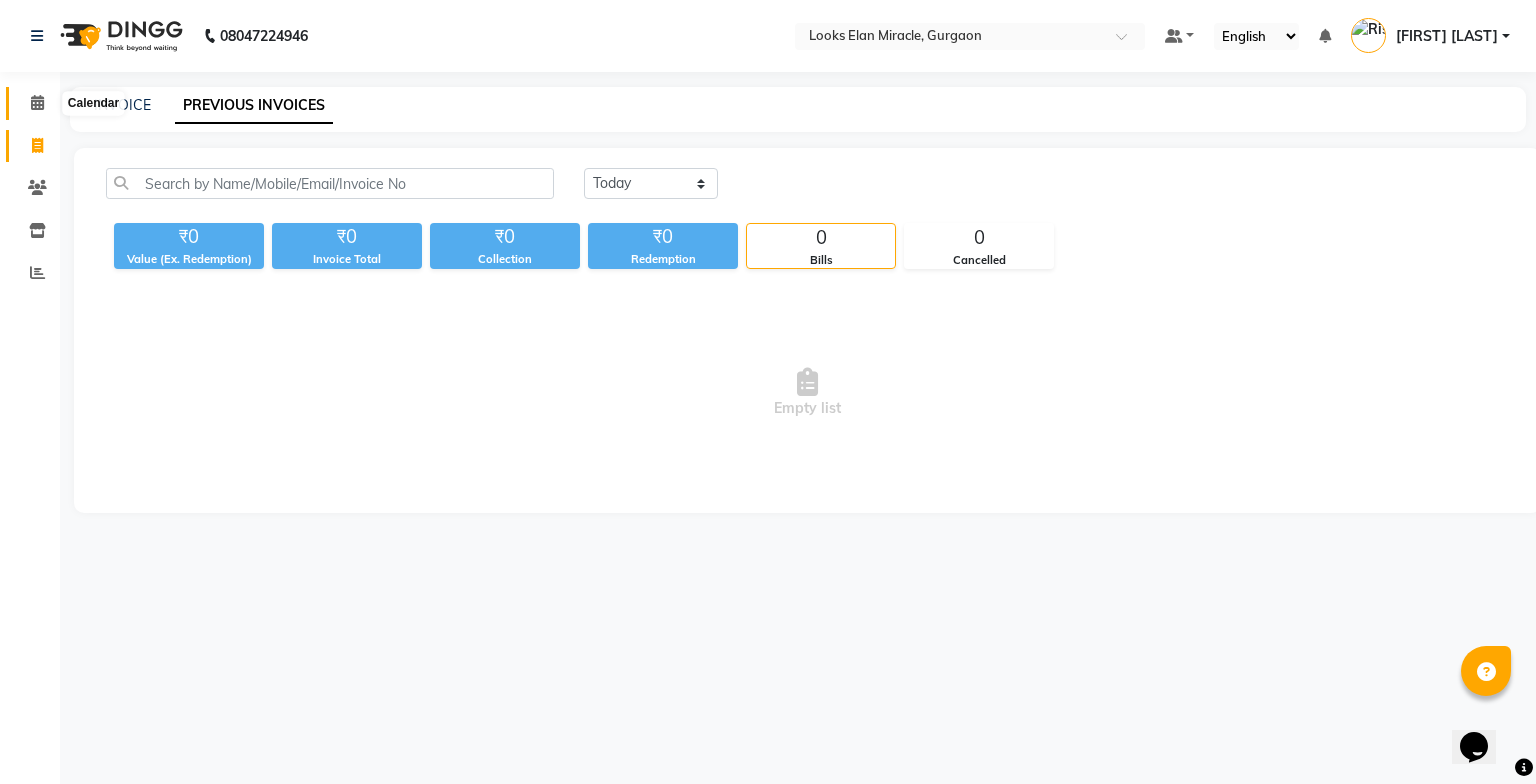click 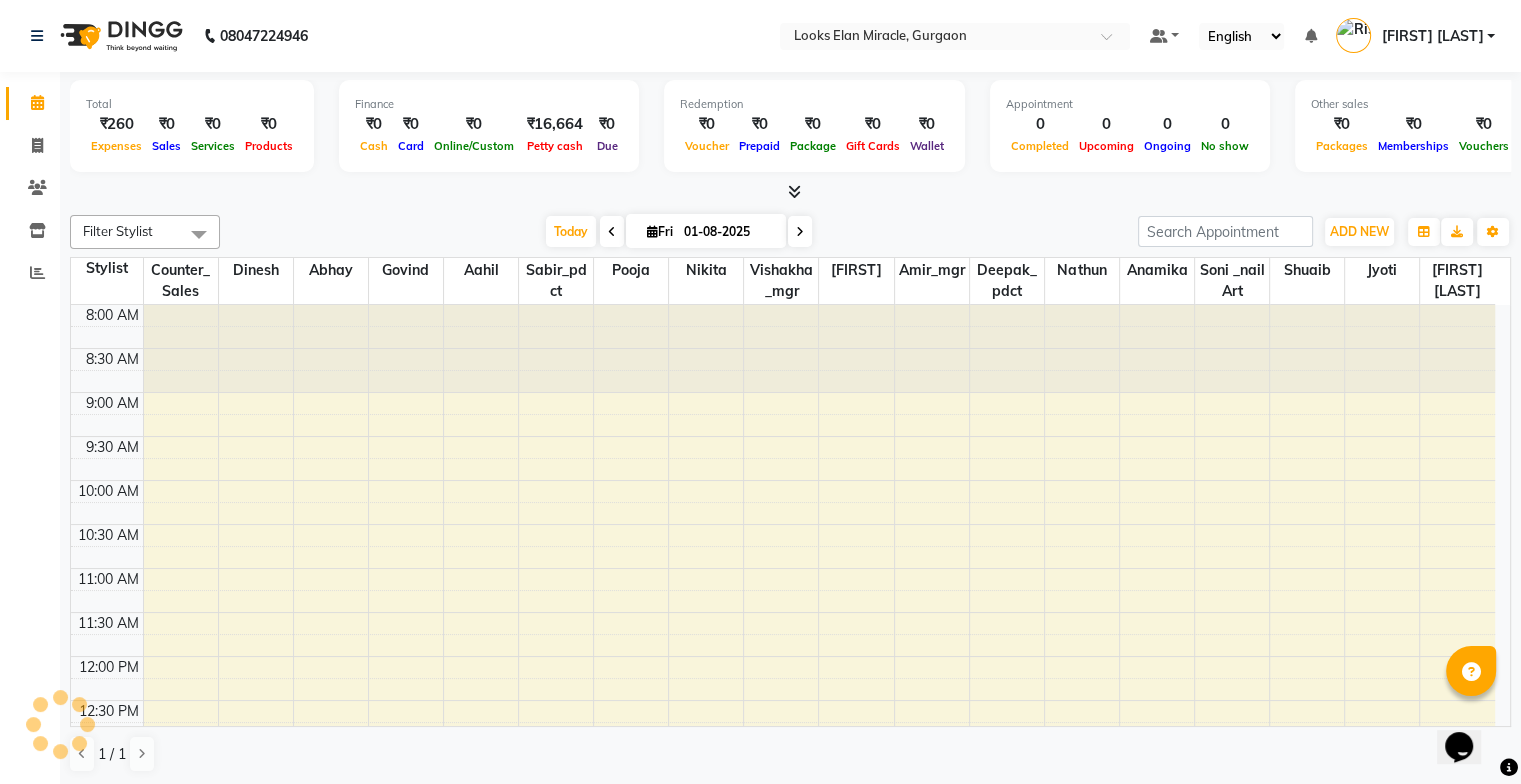 scroll, scrollTop: 436, scrollLeft: 0, axis: vertical 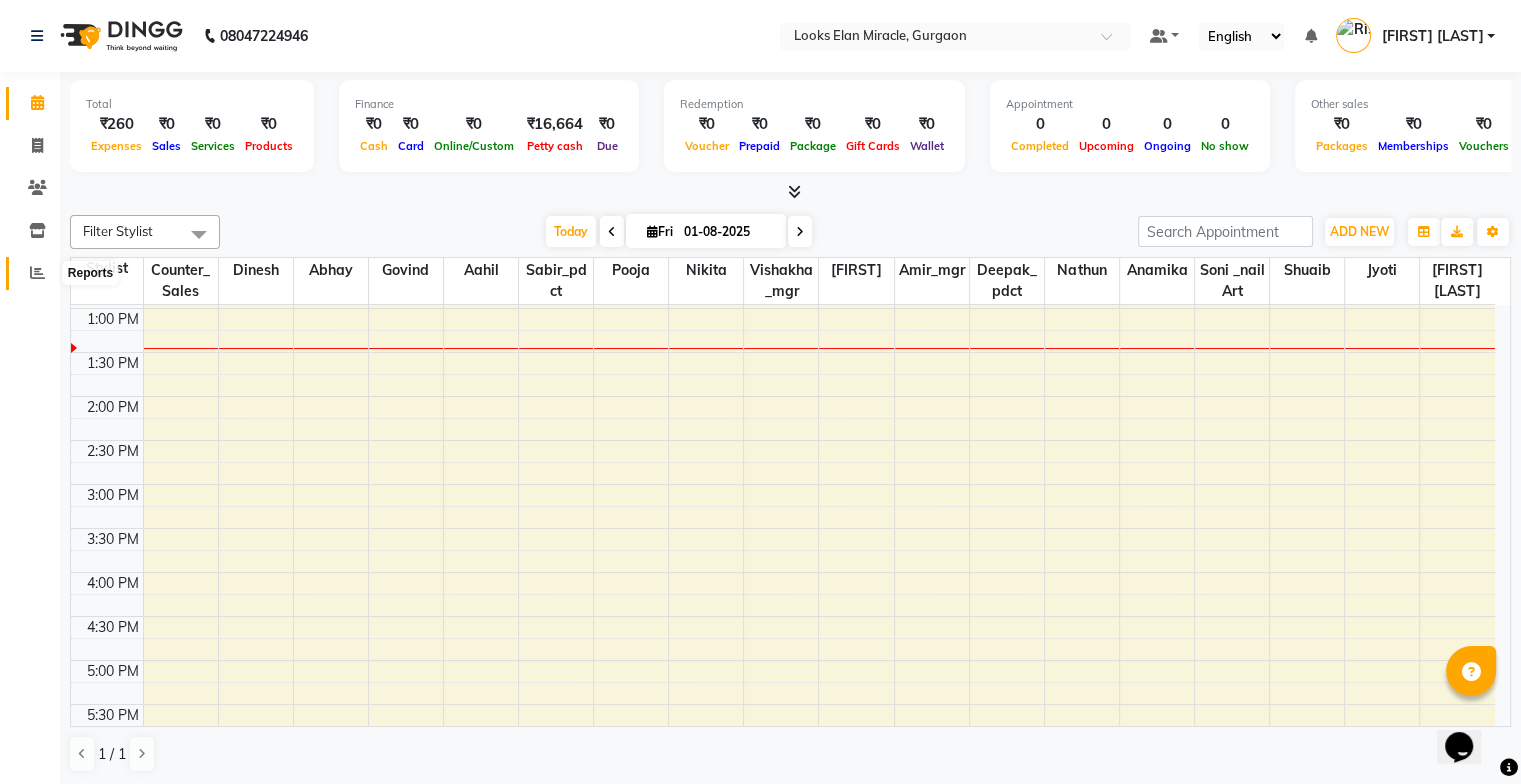 click 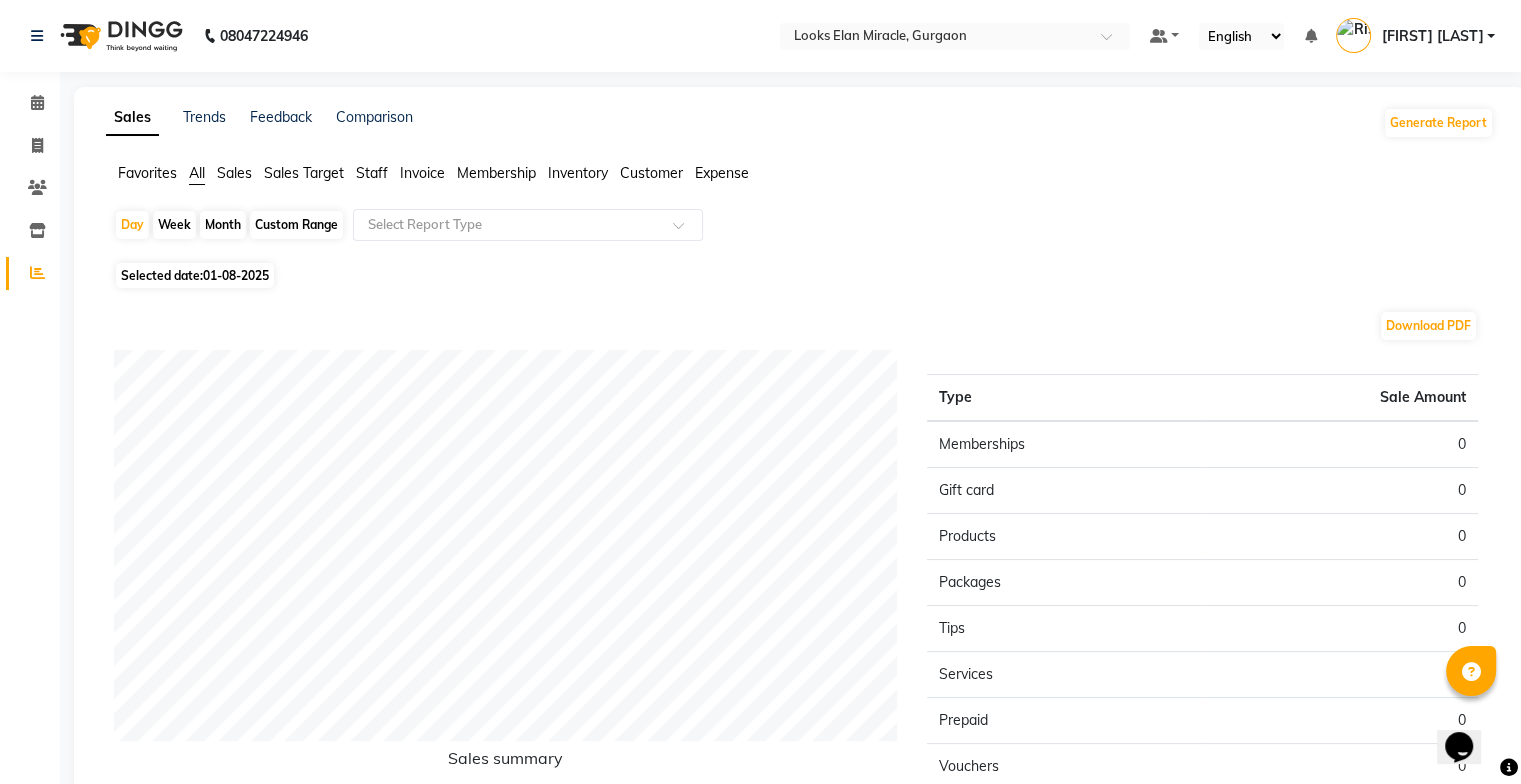 click on "Staff" 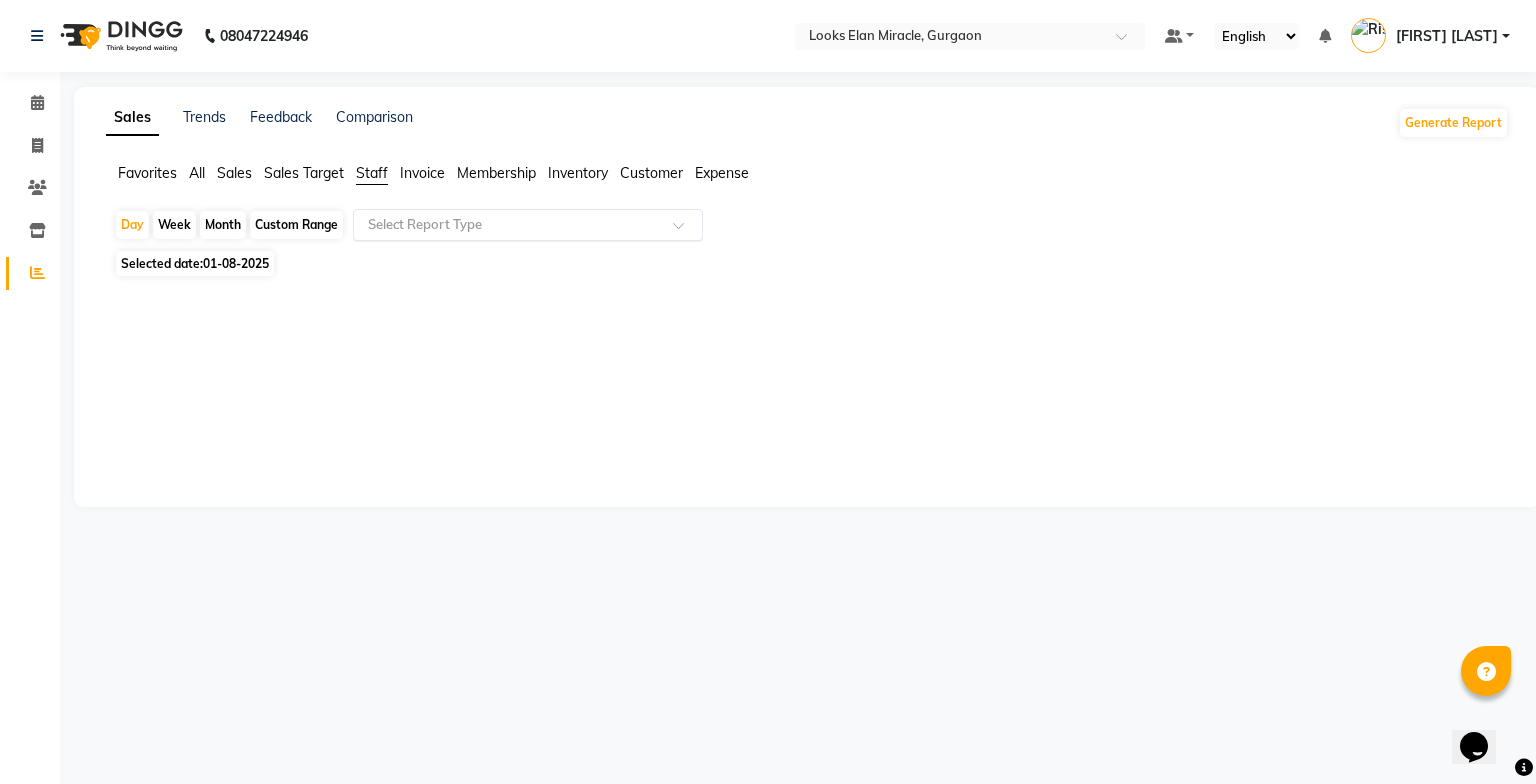 click 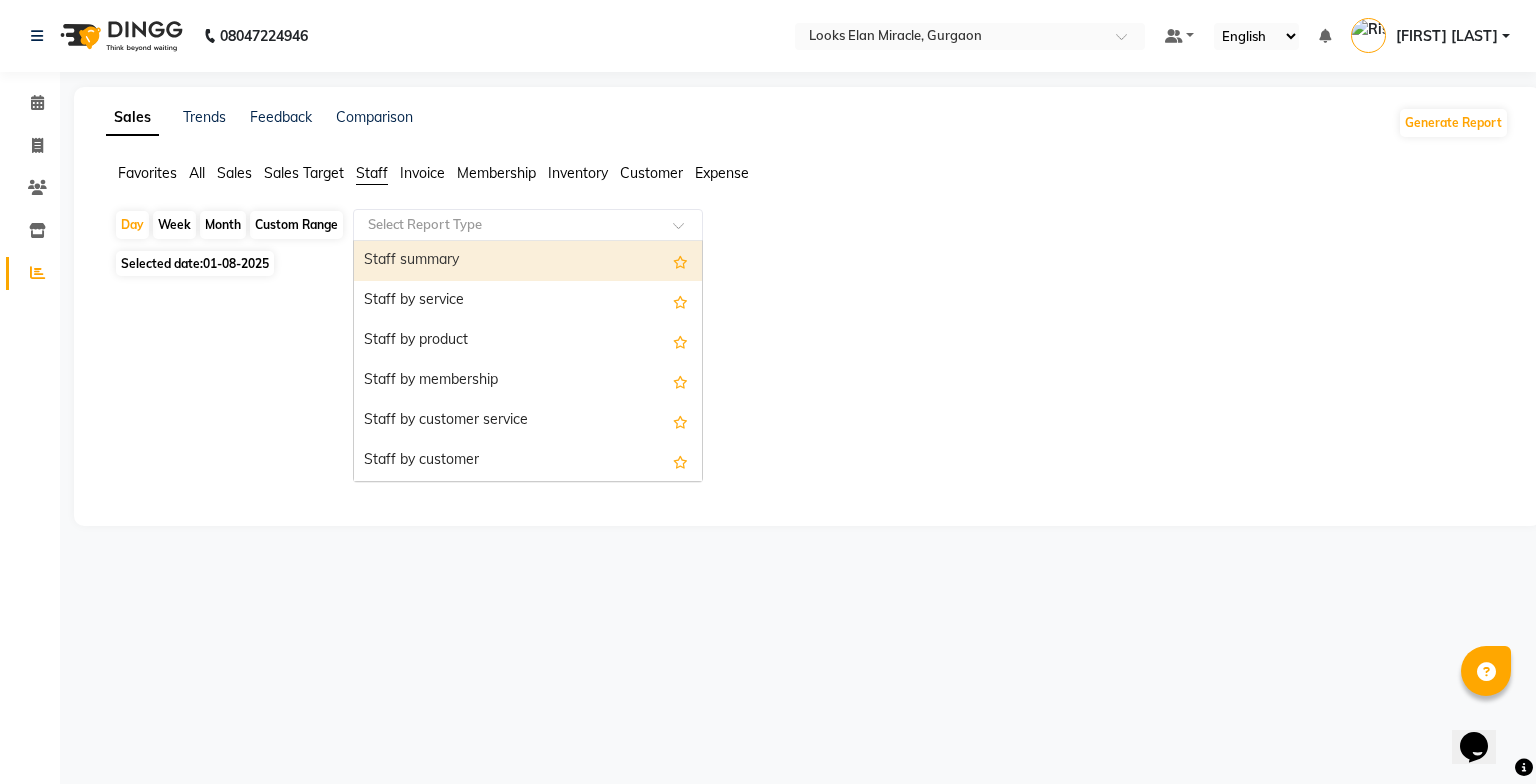 click on "Staff summary" at bounding box center (528, 261) 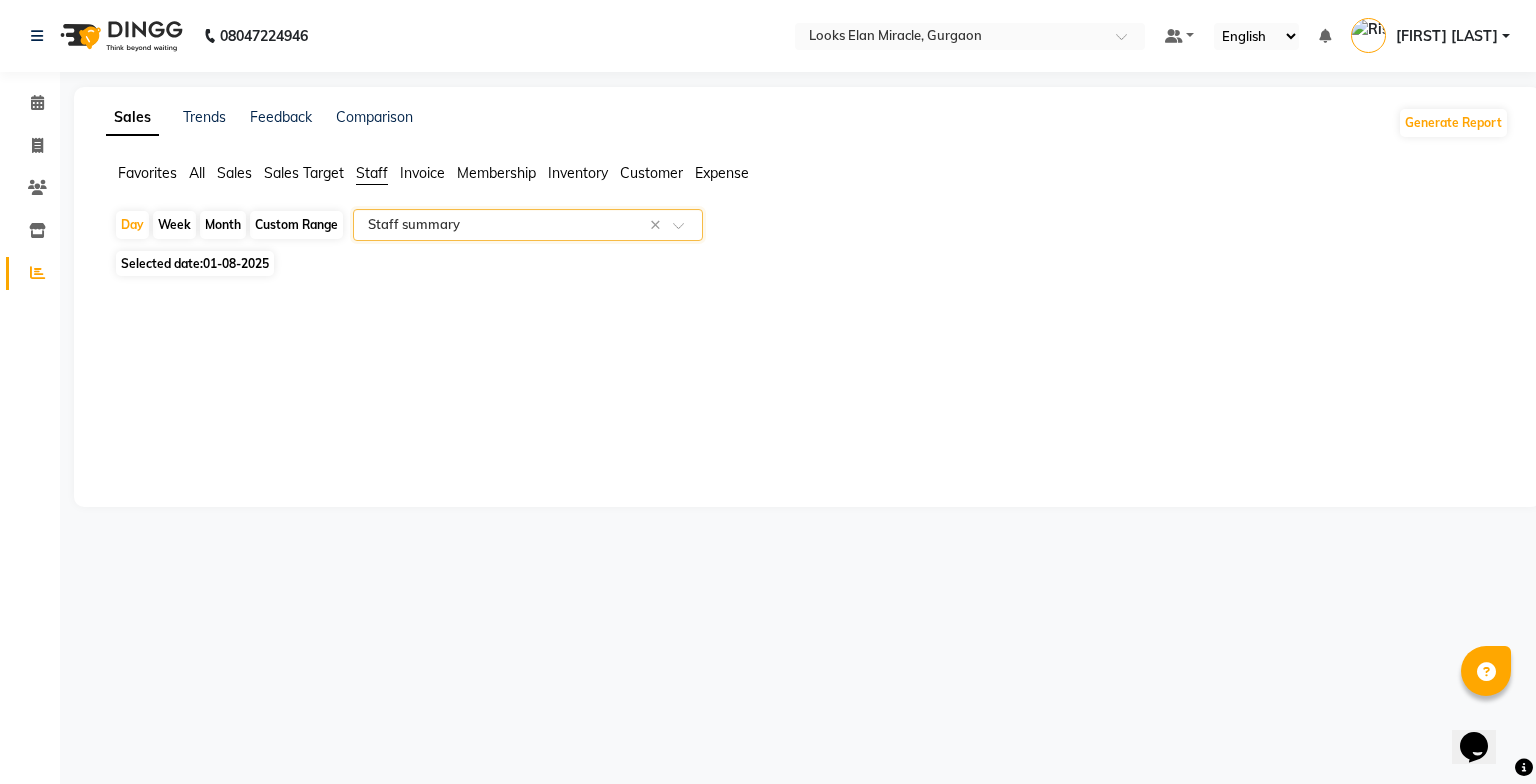 click on "01-08-2025" 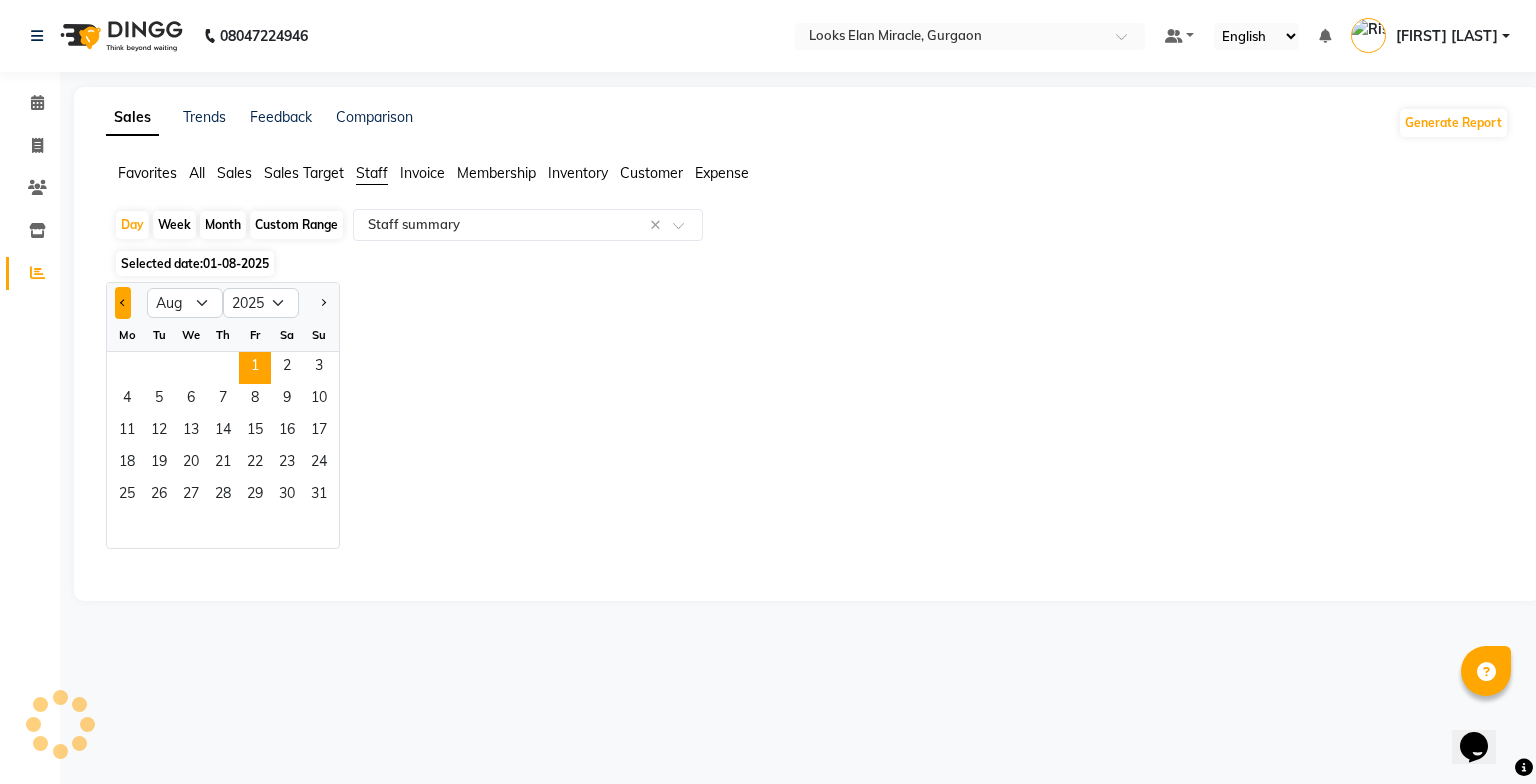 click 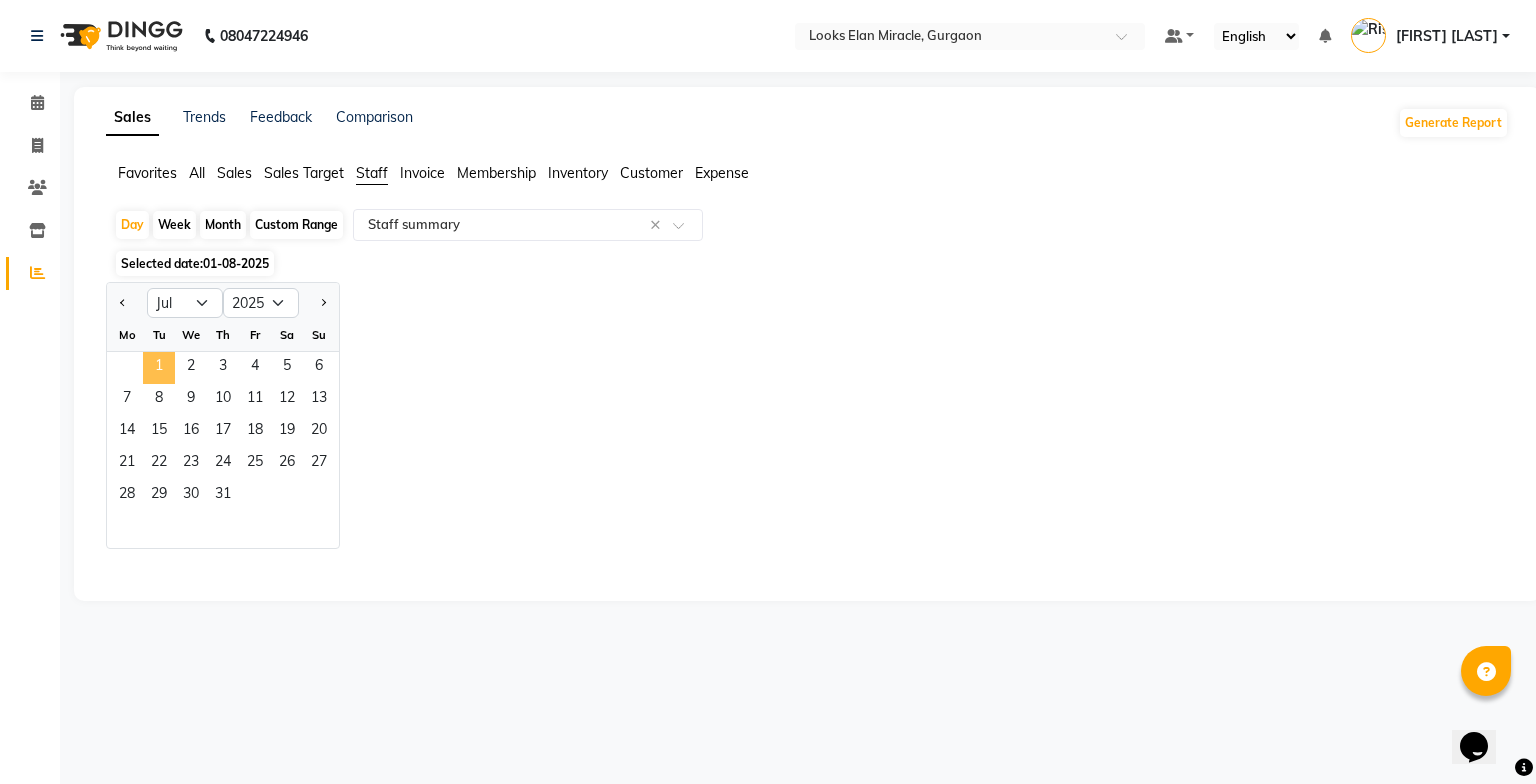 click on "1" 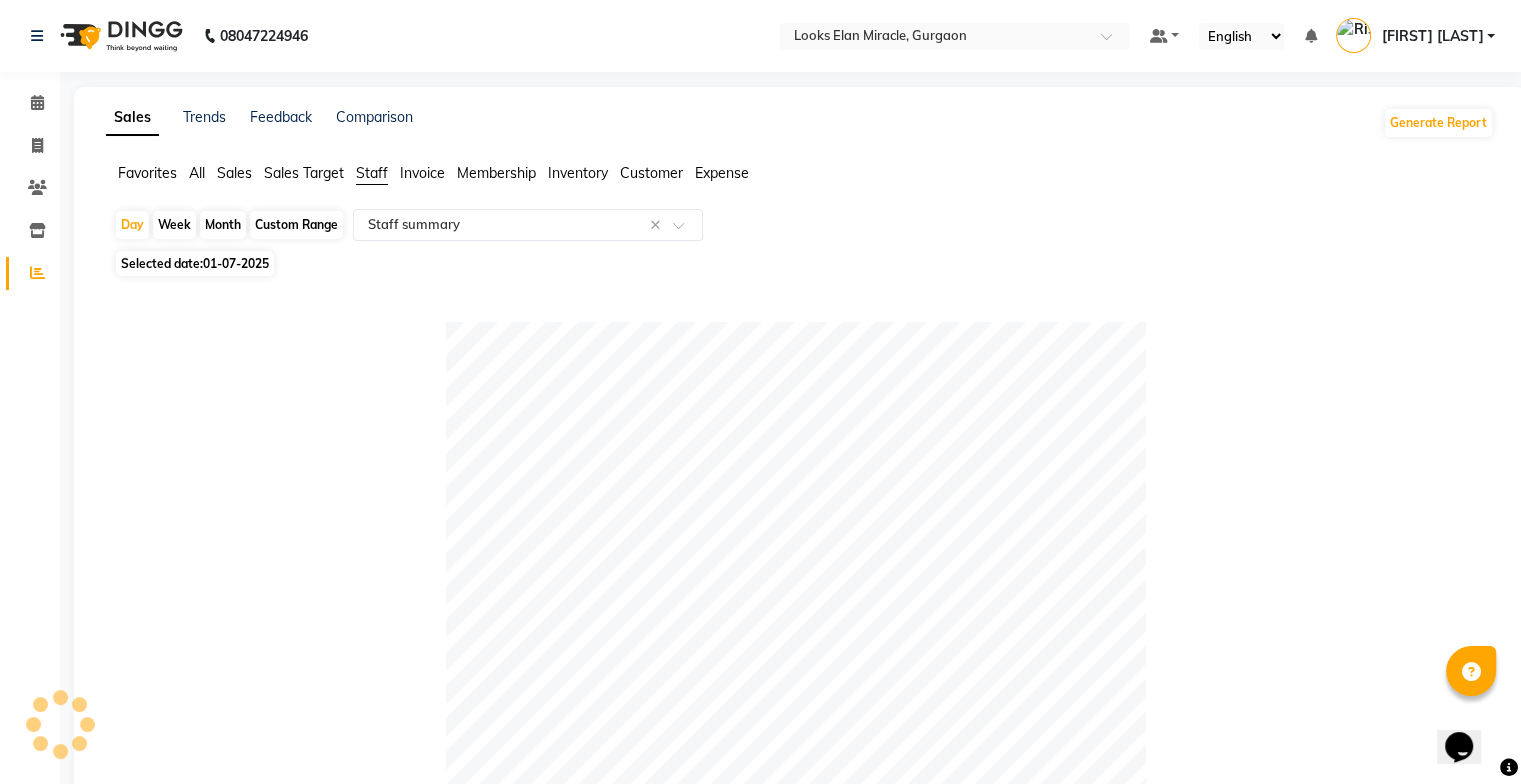 click on "01-07-2025" 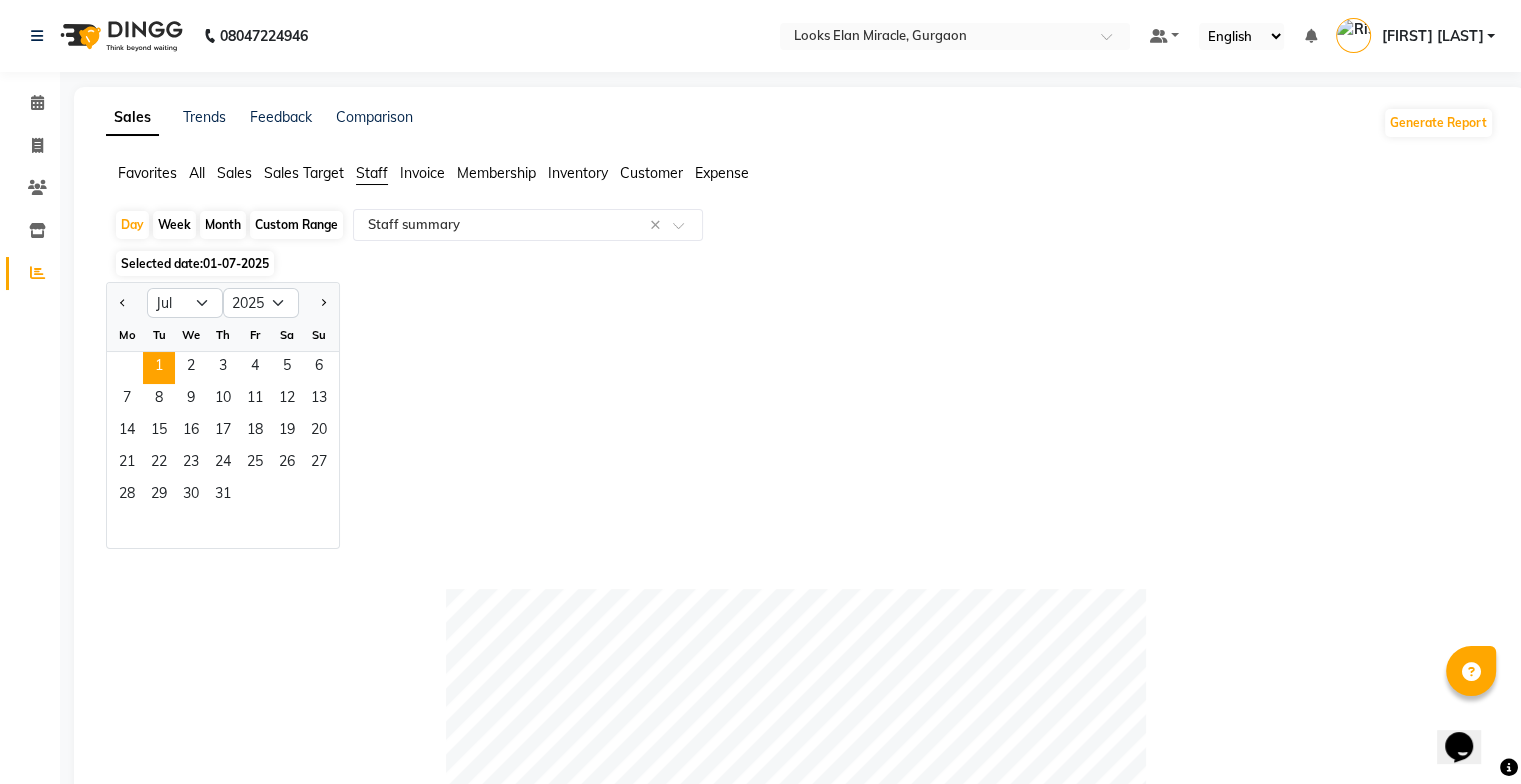 click on "Custom Range" 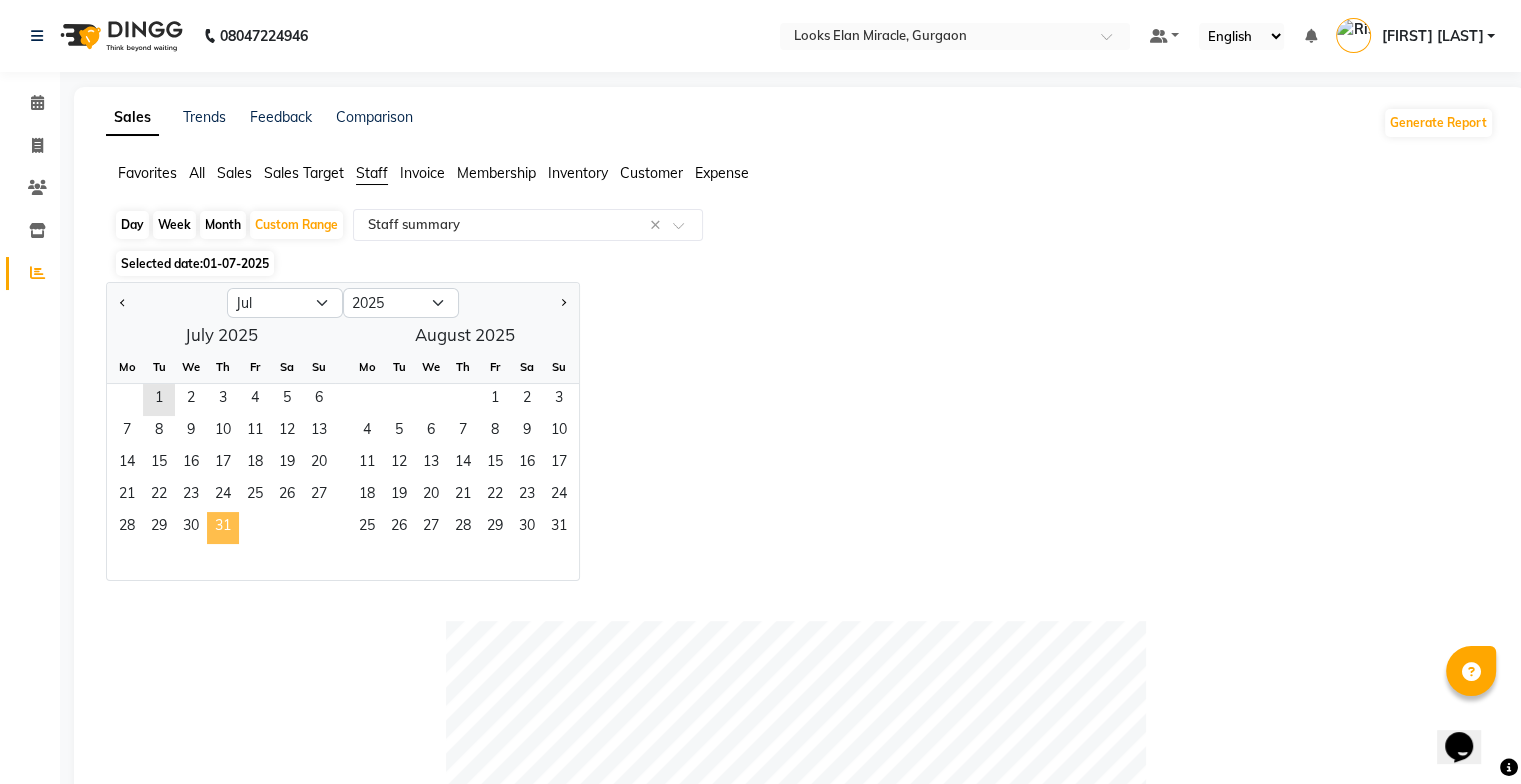 click on "31" 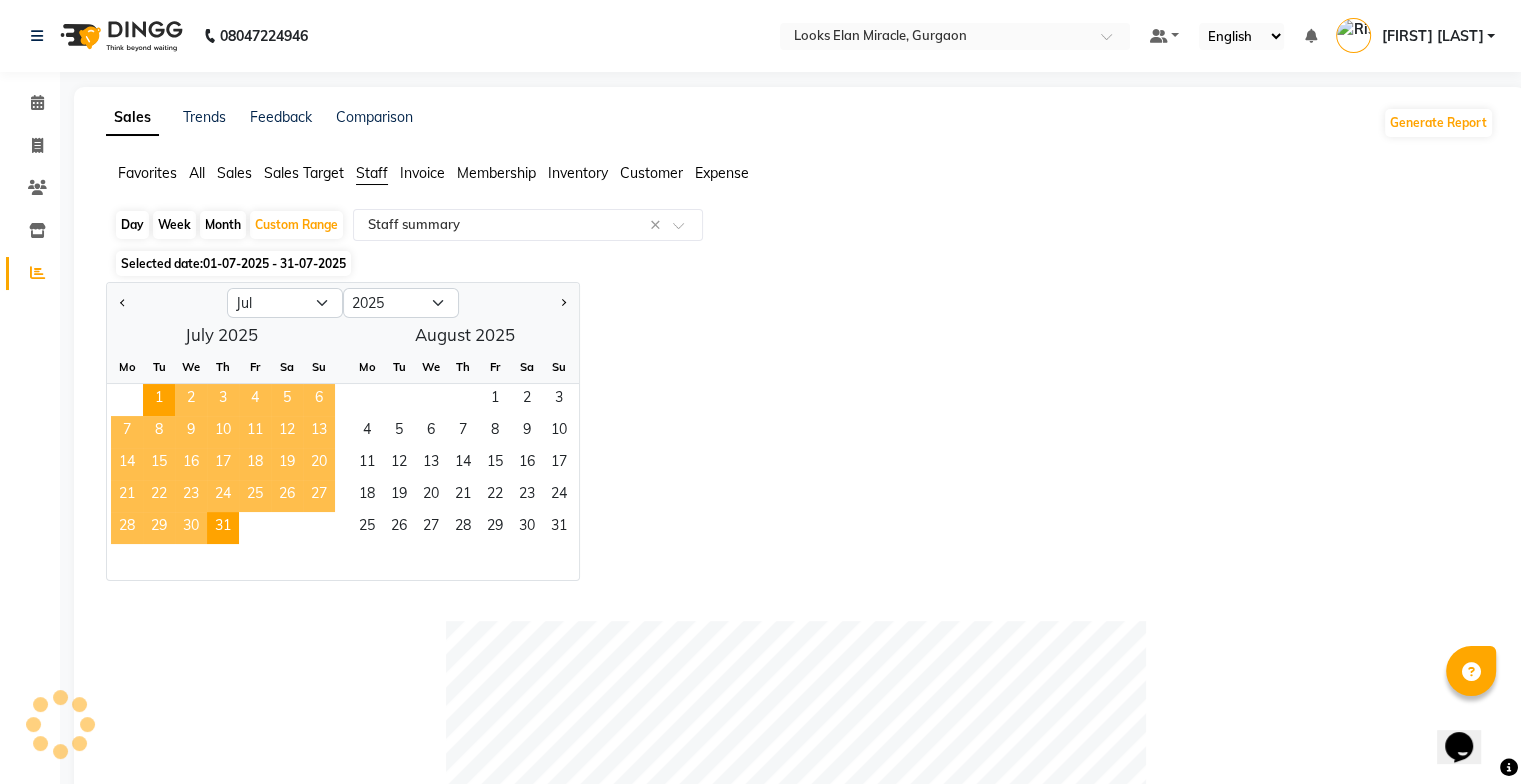 click on "Jan Feb Mar Apr May Jun Jul Aug Sep Oct Nov Dec 2015 2016 2017 2018 2019 2020 2021 2022 2023 2024 2025 2026 2027 2028 2029 2030 2031 2032 2033 2034 2035  July 2025  Mo Tu We Th Fr Sa Su  1   2   3   4   5   6   7   8   9   10   11   12   13   14   15   16   17   18   19   20   21   22   23   24   25   26   27   28   29   30   31   August 2025  Mo Tu We Th Fr Sa Su  1   2   3   4   5   6   7   8   9   10   11   12   13   14   15   16   17   18   19   20   21   22   23   24   25   26   27   28   29   30   31" 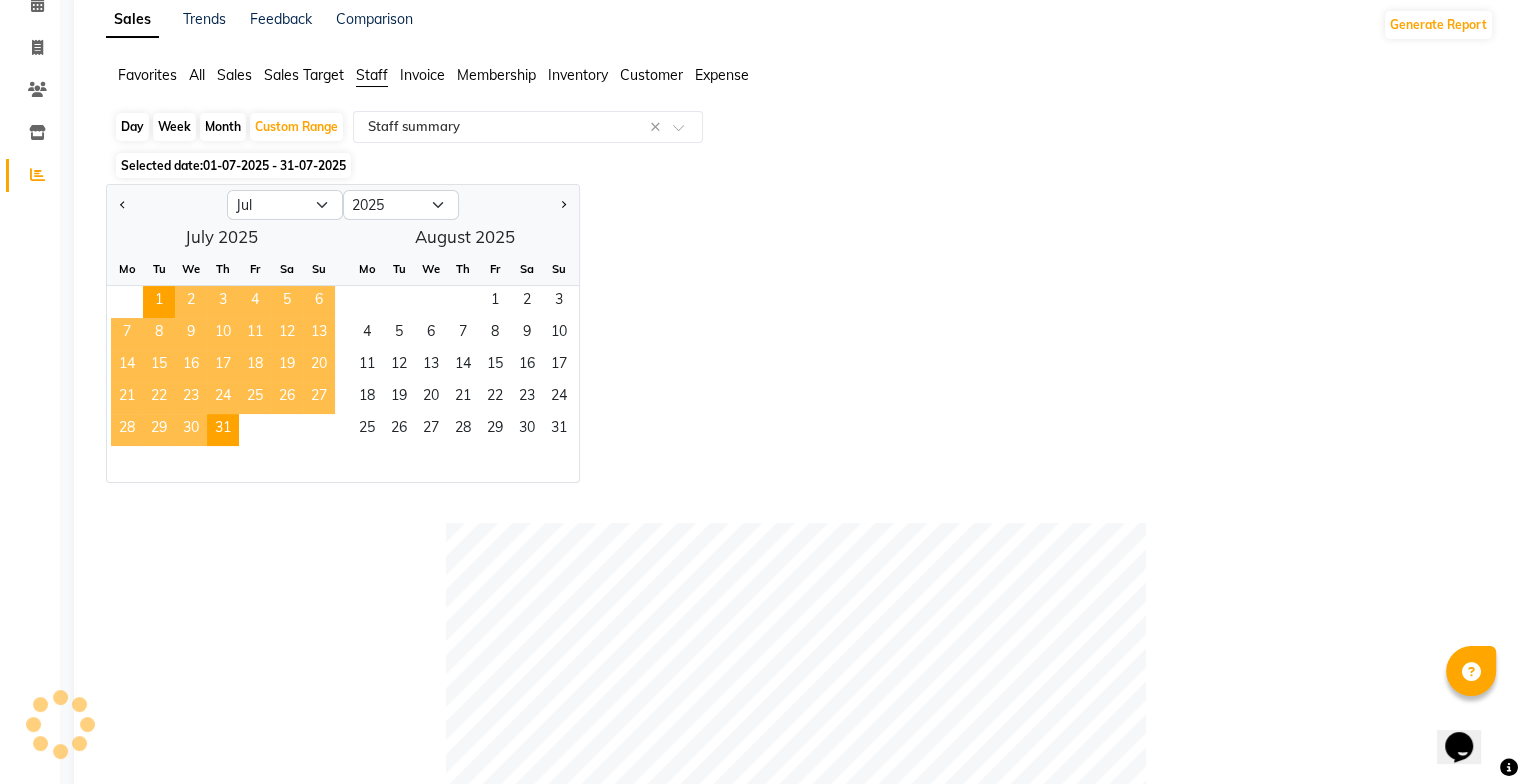 scroll, scrollTop: 0, scrollLeft: 0, axis: both 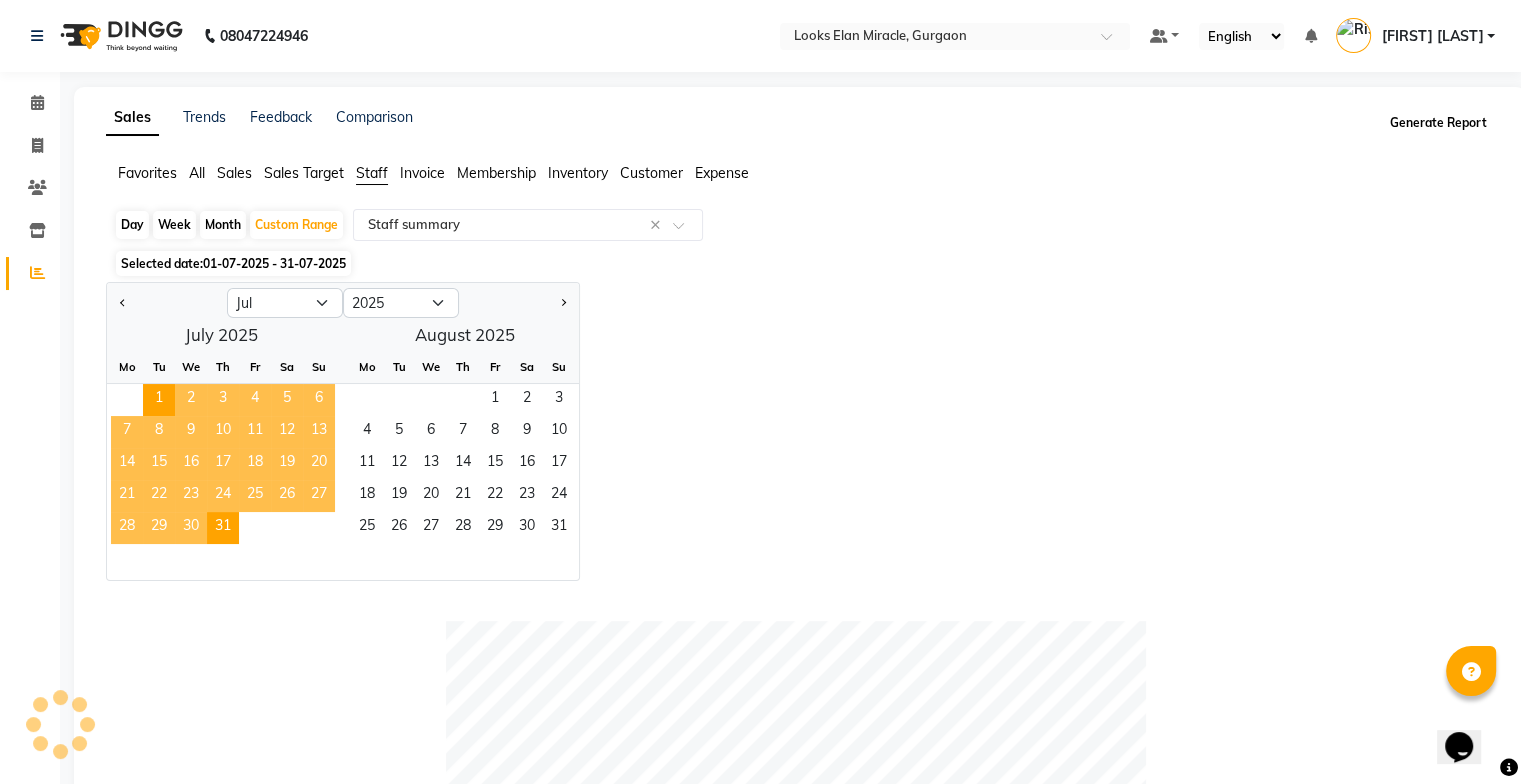 click on "Generate Report" 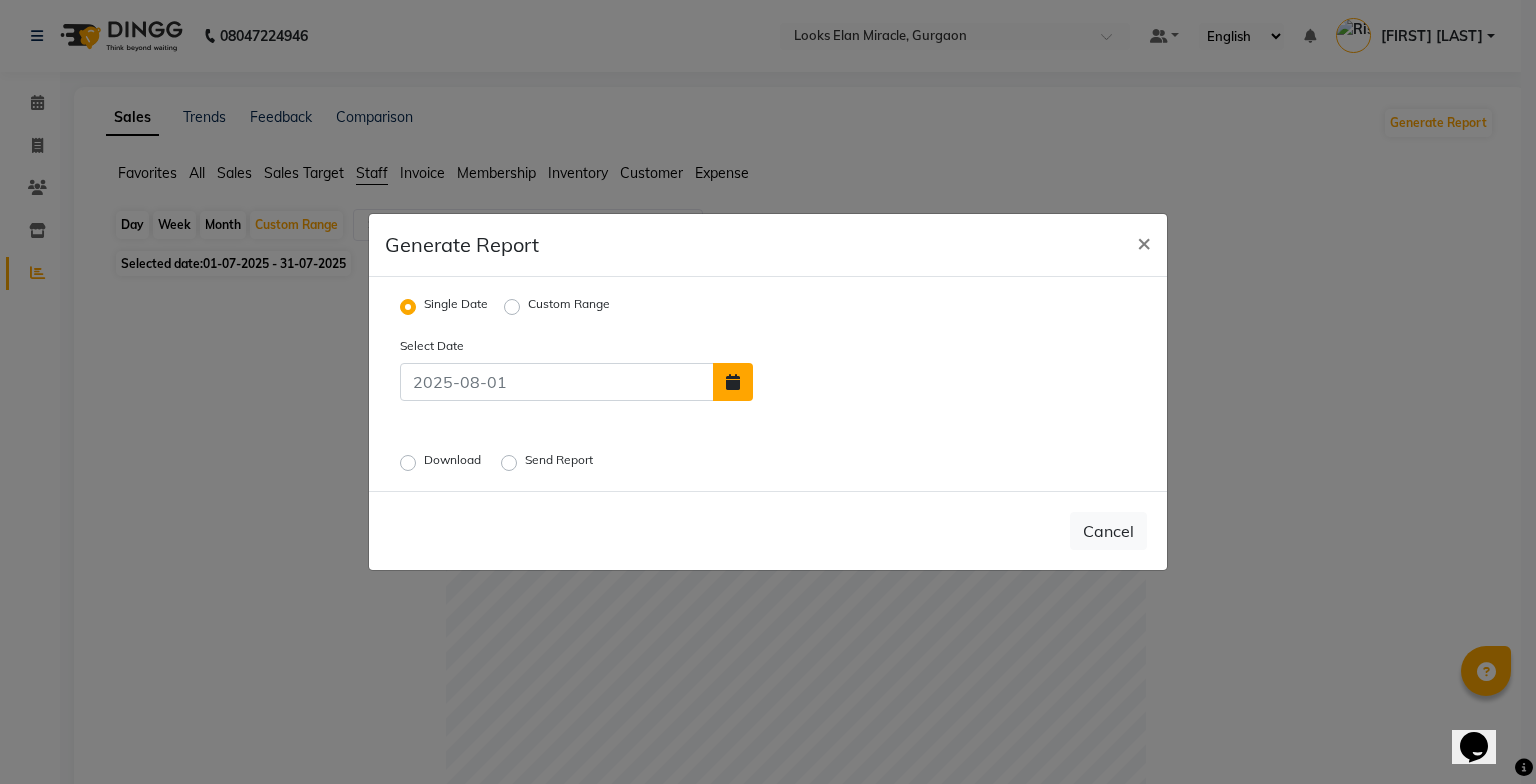 click 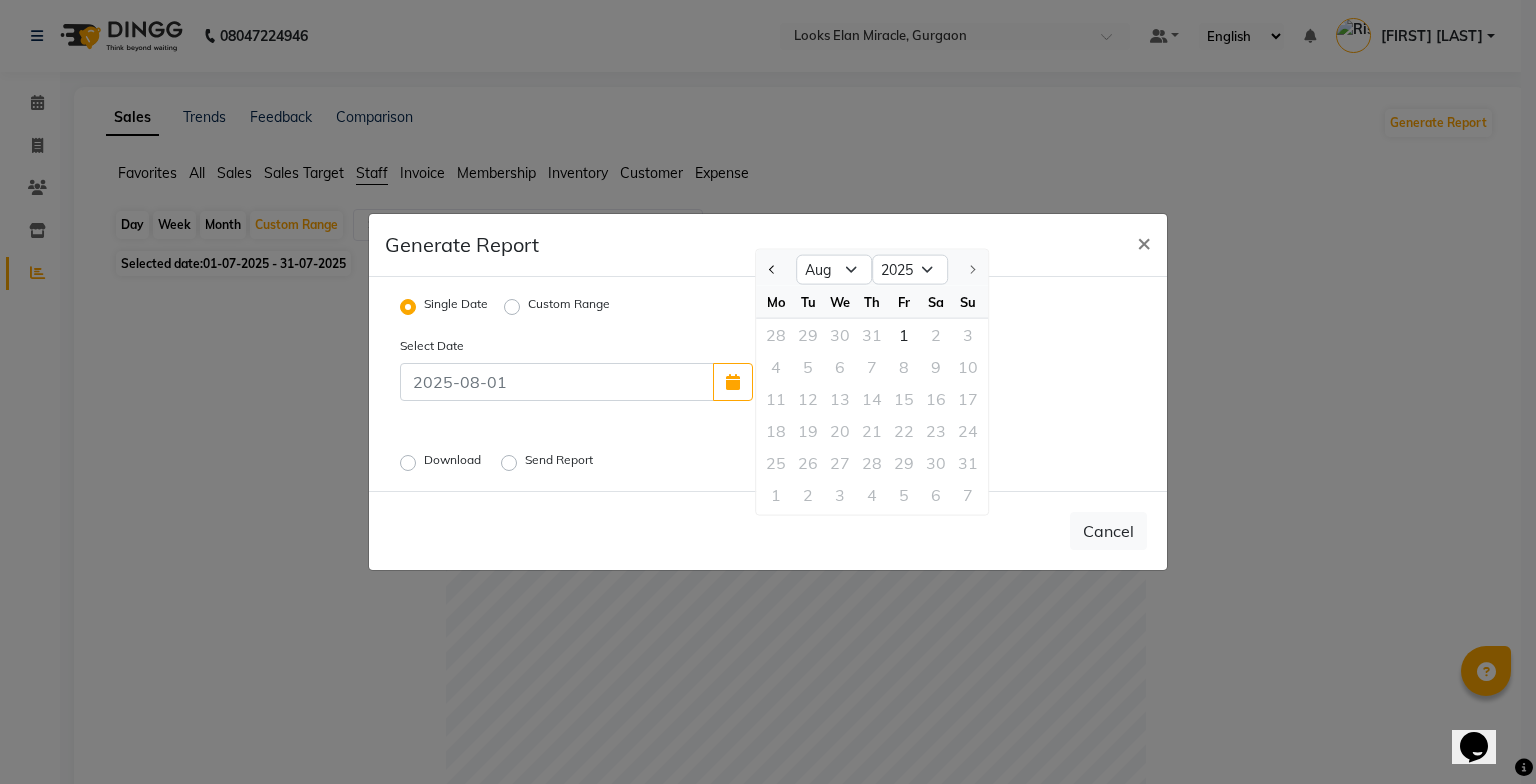 click on "Custom Range" 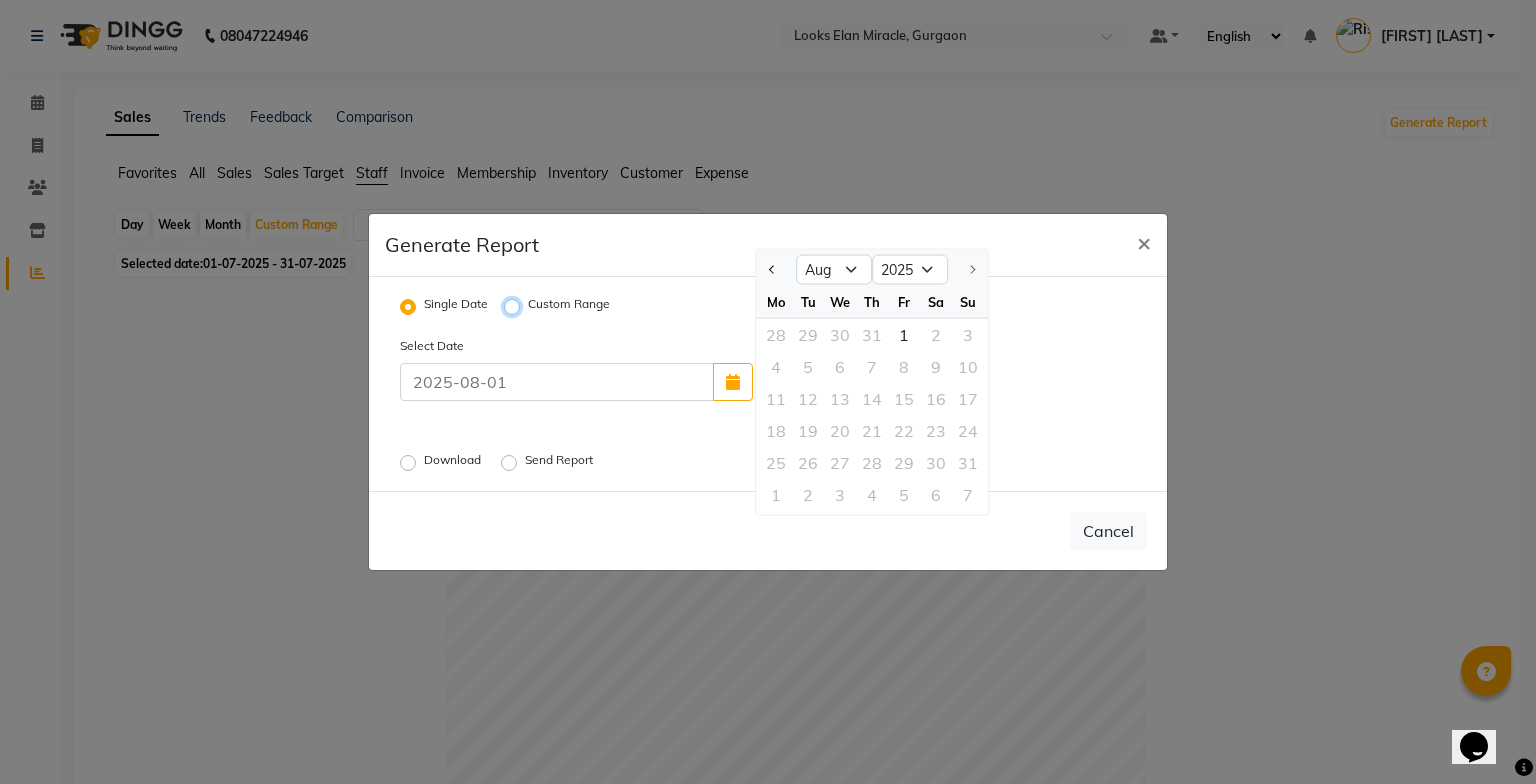 click on "Custom Range" at bounding box center (515, 307) 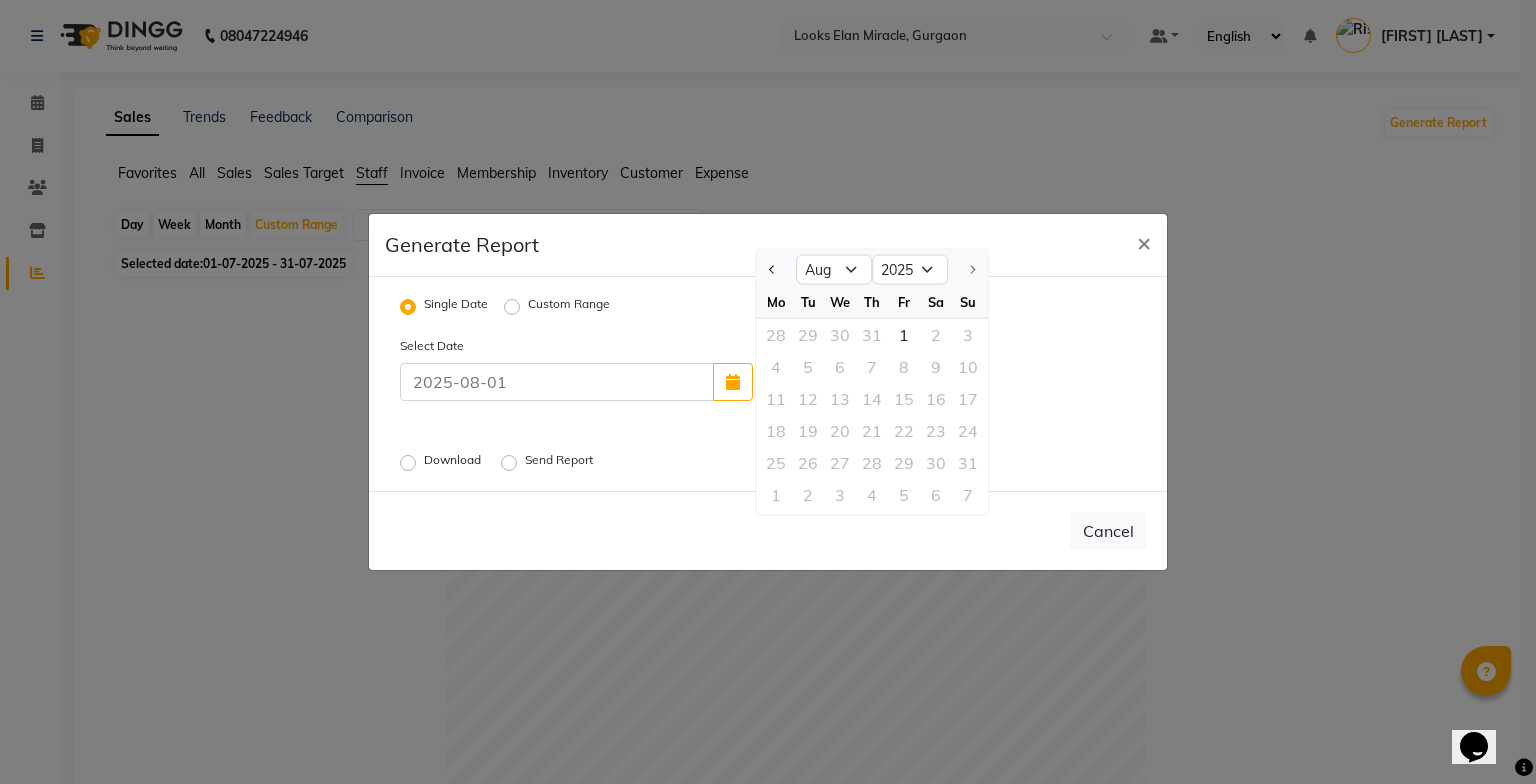 radio on "true" 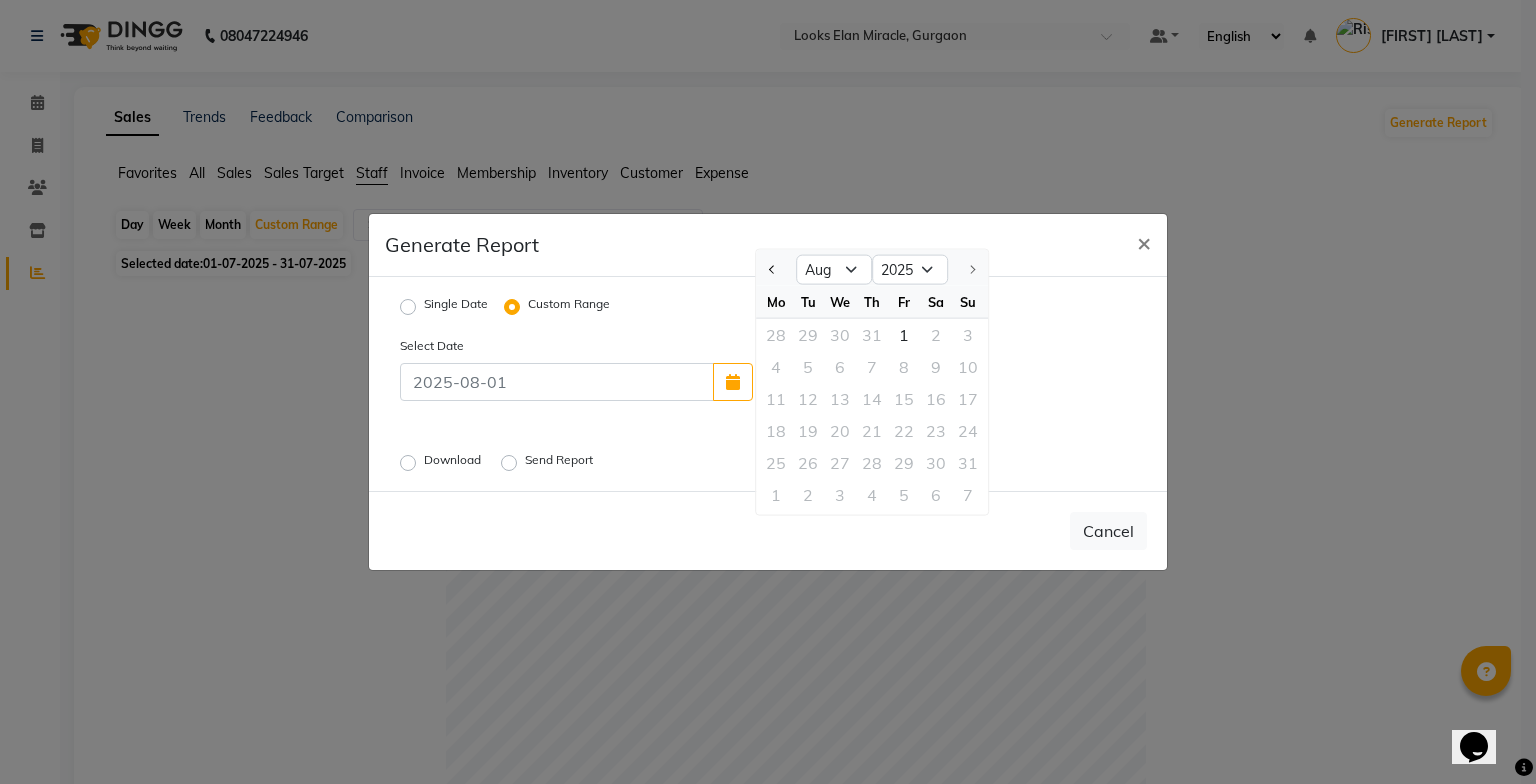 select on "8" 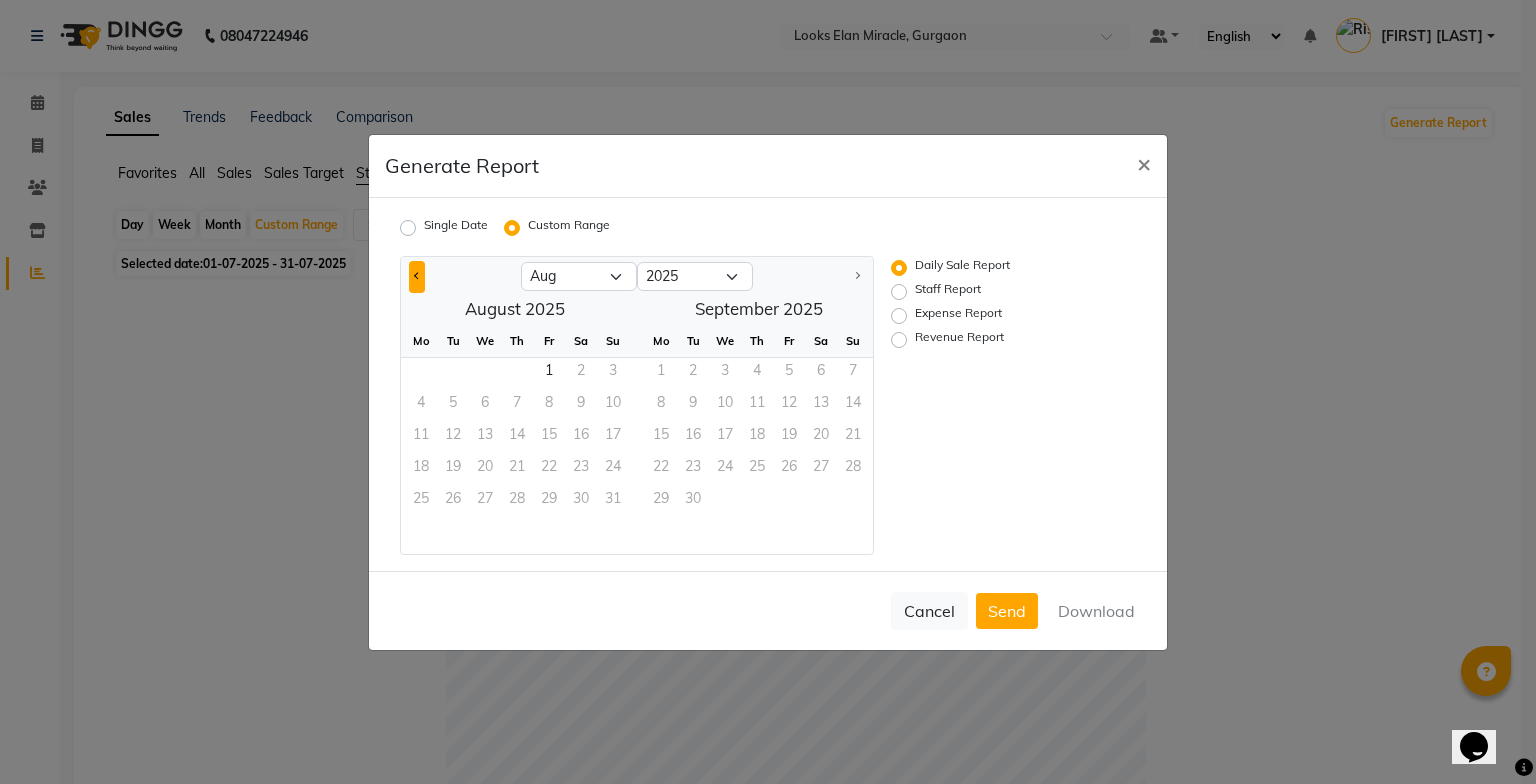 click 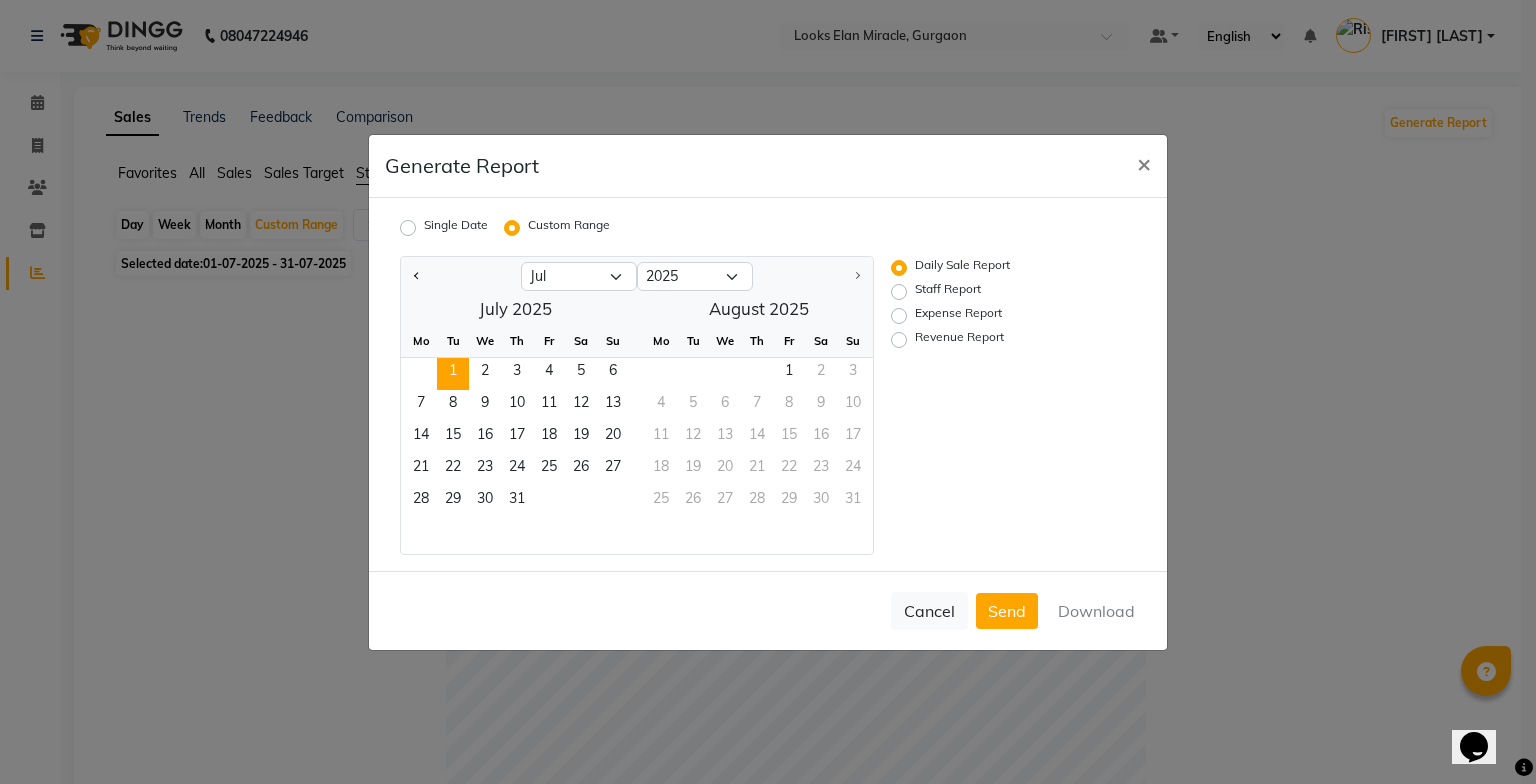 click on "1" 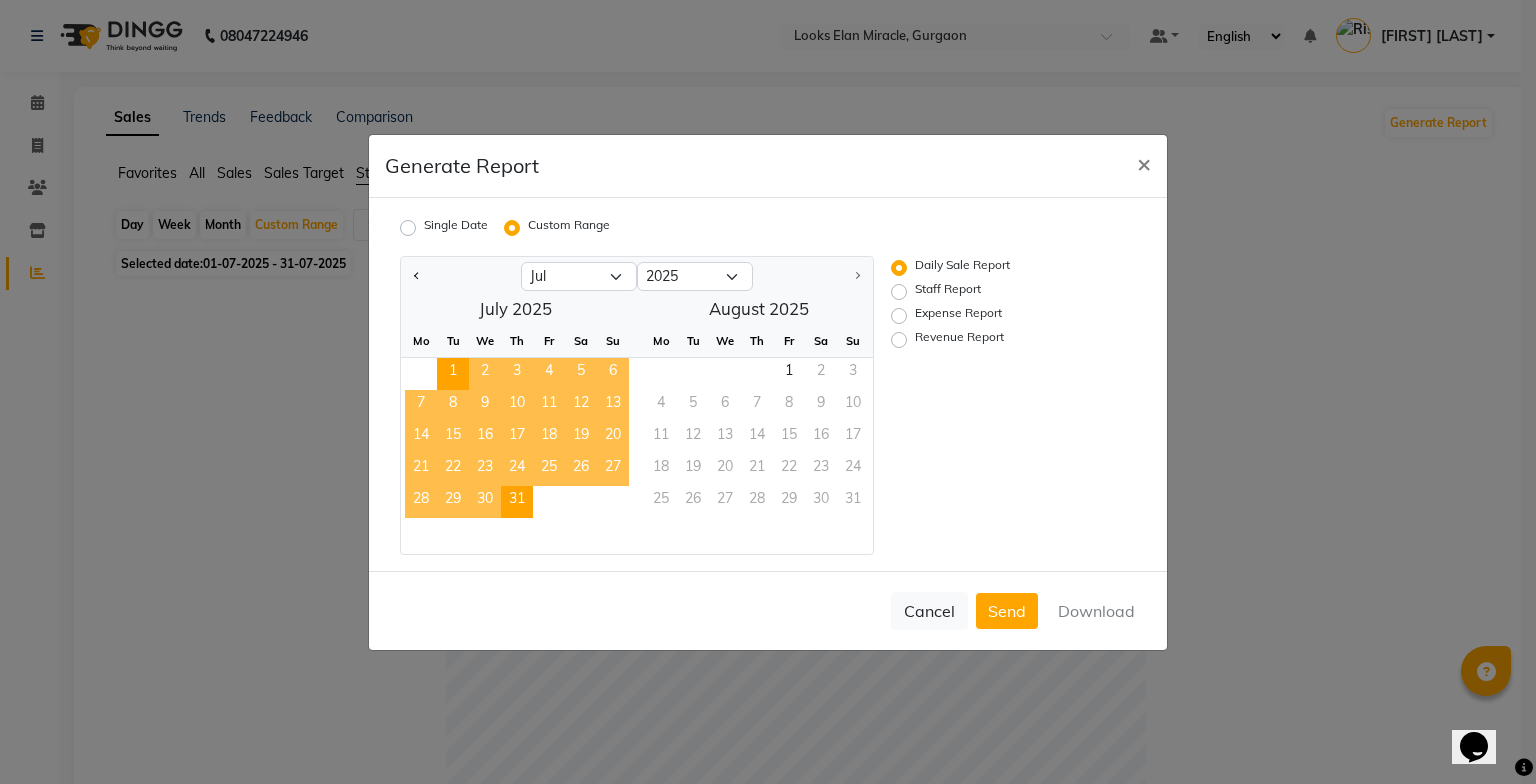 click on "31" 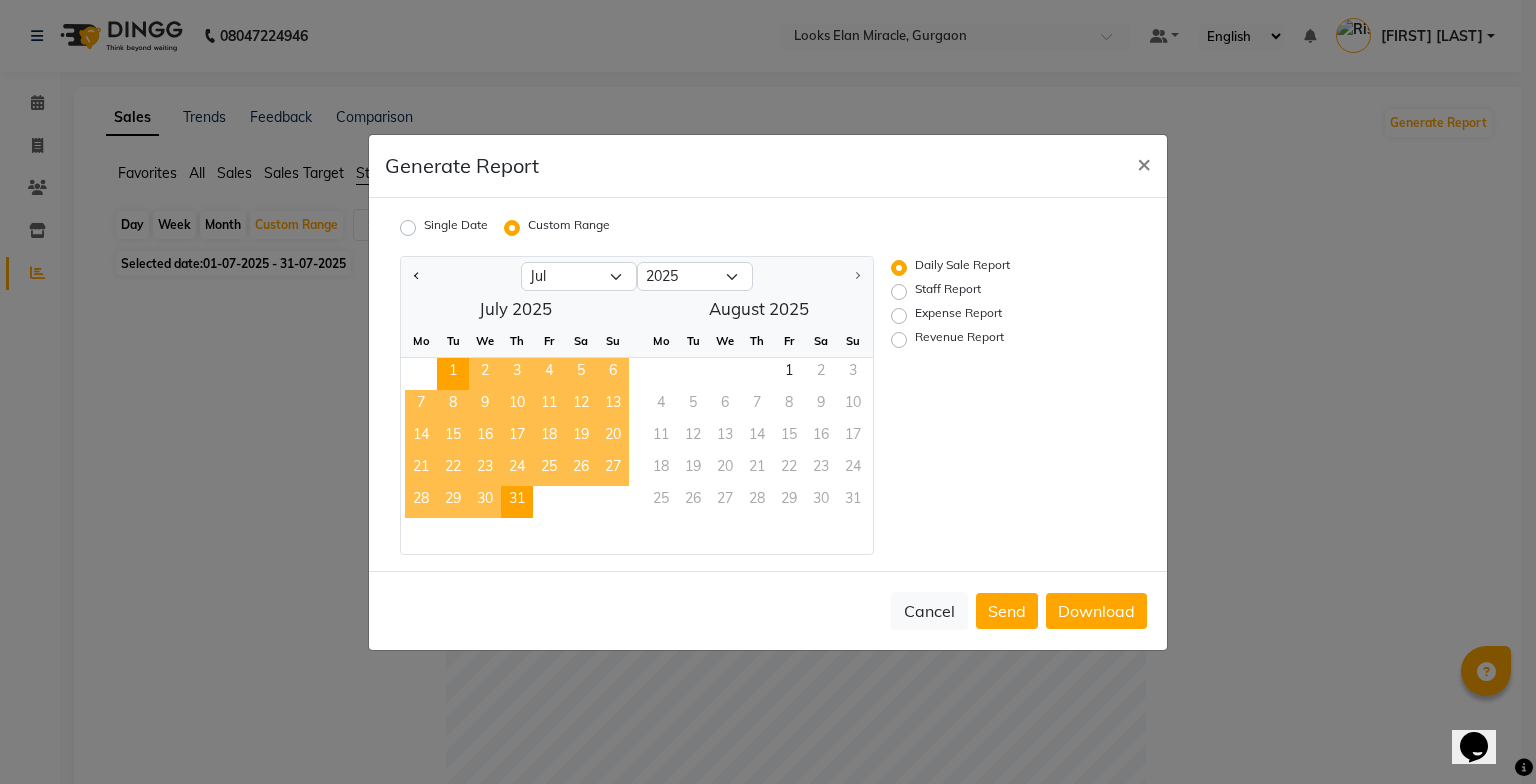 click on "Staff Report" 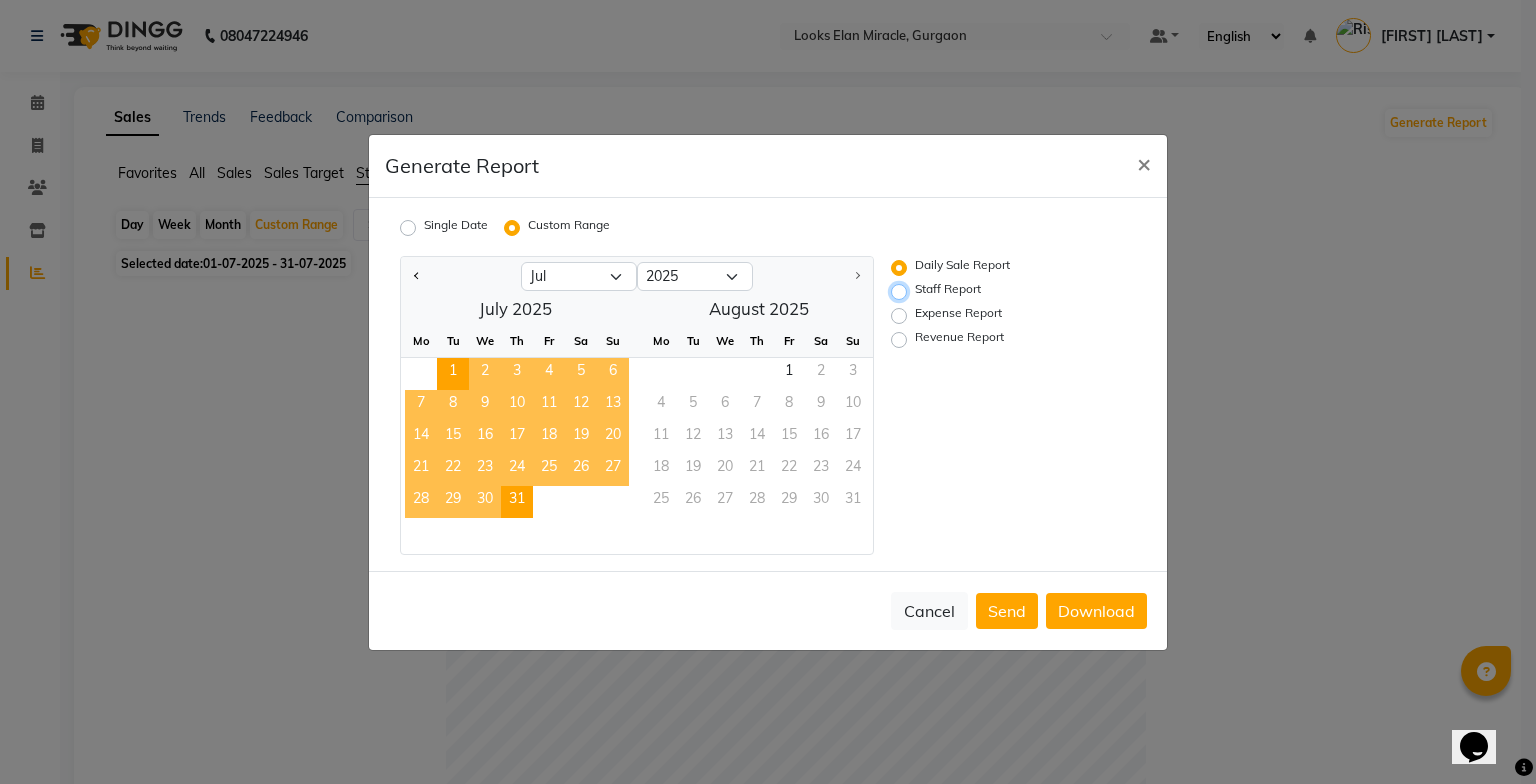 click on "Staff Report" at bounding box center [902, 291] 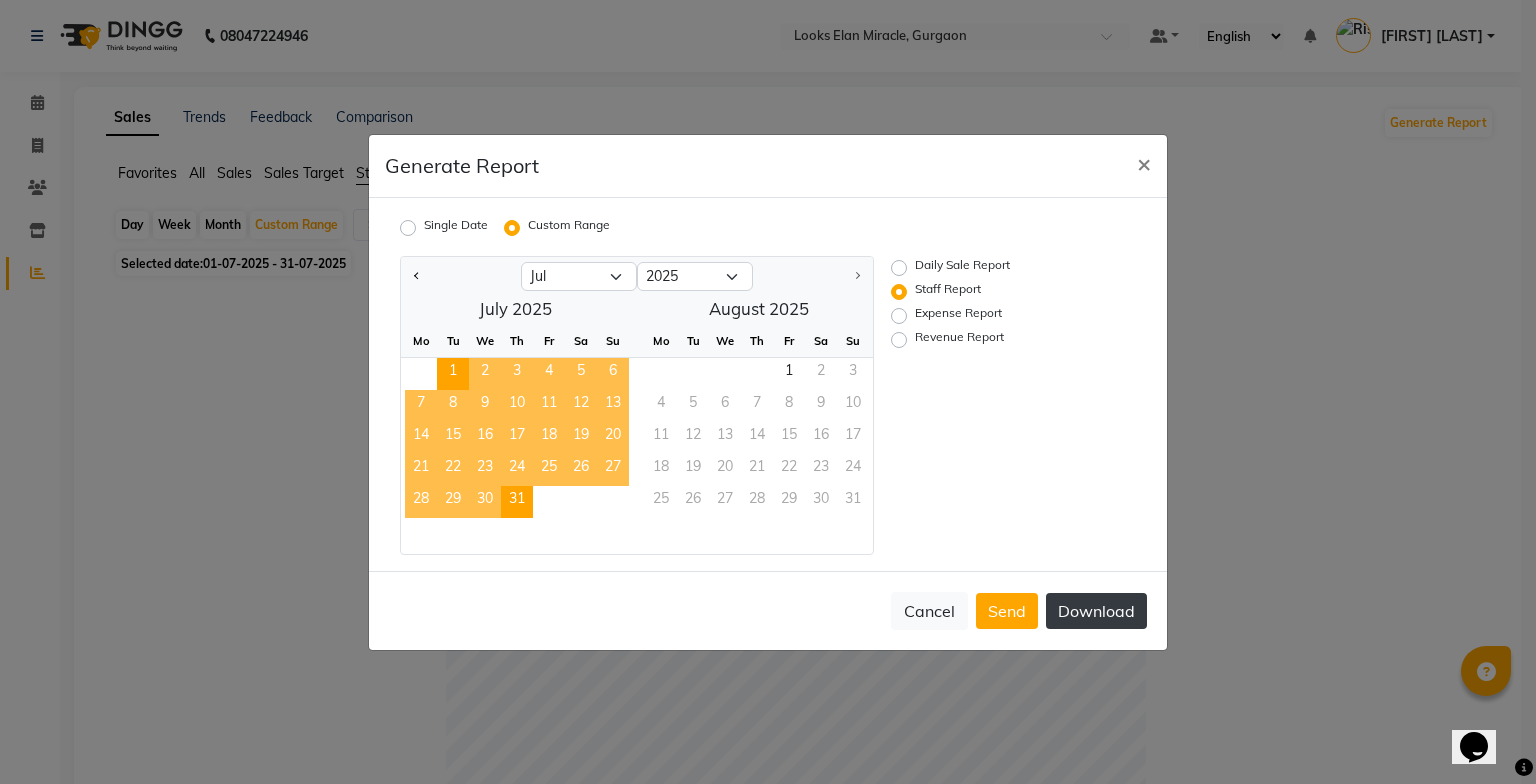 click on "Download" 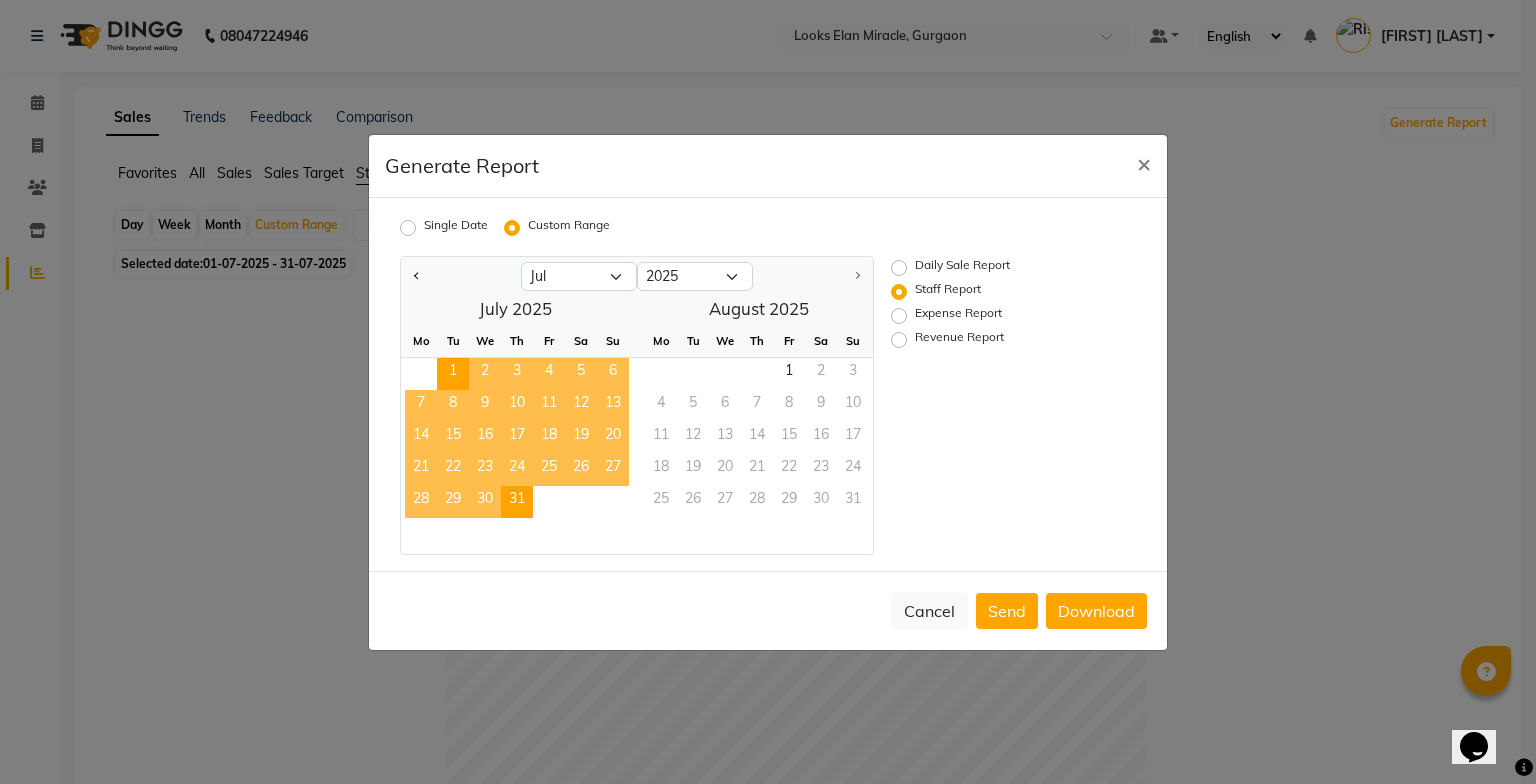 click on "Generate Report × Single Date Custom Range Jan Feb Mar Apr May Jun Jul Aug 2015 2016 2017 2018 2019 2020 2021 2022 2023 2024 2025  July 2025  Mo Tu We Th Fr Sa Su  1   2   3   4   5   6   7   8   9   10   11   12   13   14   15   16   17   18   19   20   21   22   23   24   25   26   27   28   29   30   31   August 2025  Mo Tu We Th Fr Sa Su  1   2   3   4   5   6   7   8   9   10   11   12   13   14   15   16   17   18   19   20   21   22   23   24   25   26   27   28   29   30   31  Daily Sale Report Staff Report Expense Report Revenue Report  Cancel   Send   Download" 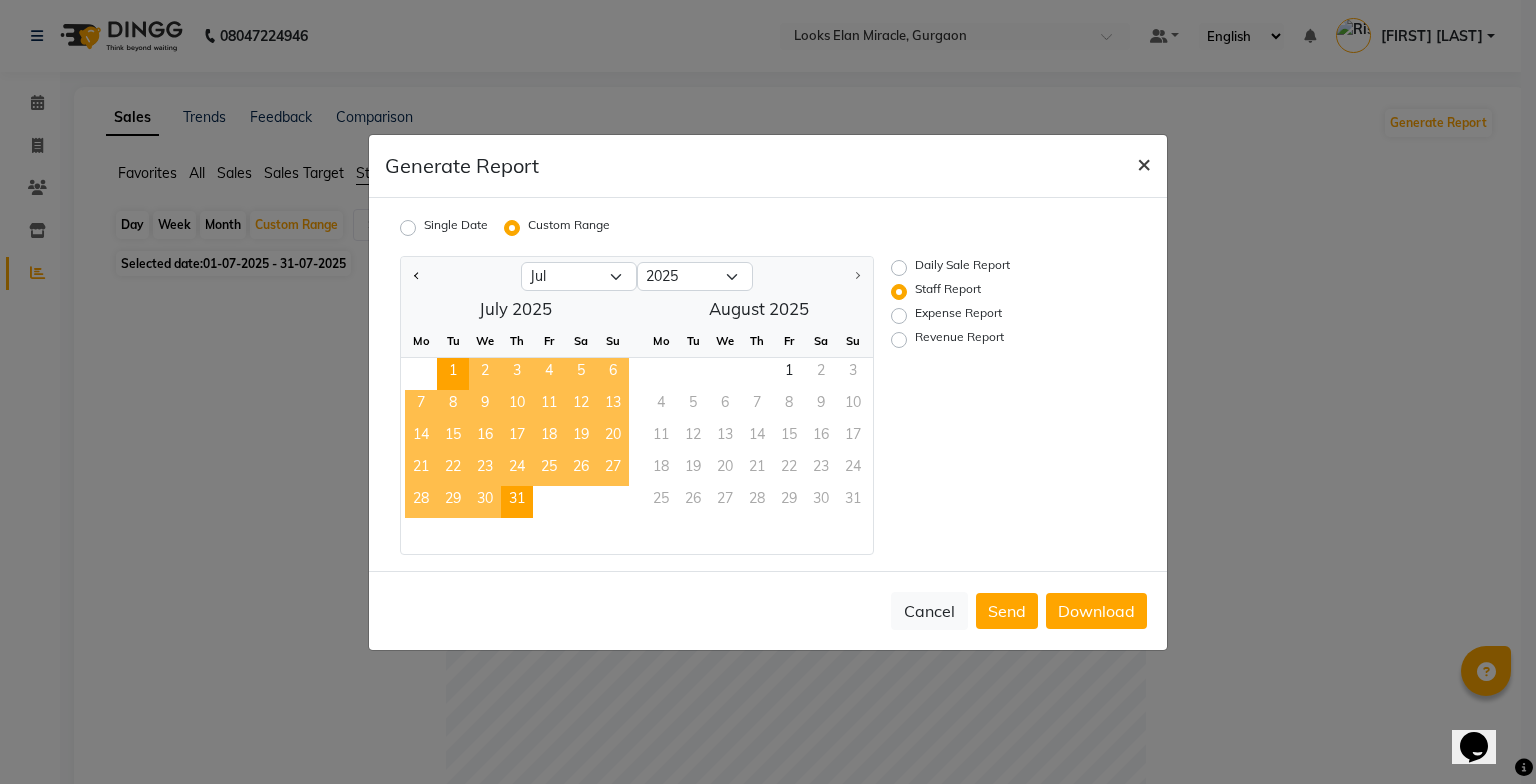 click on "×" 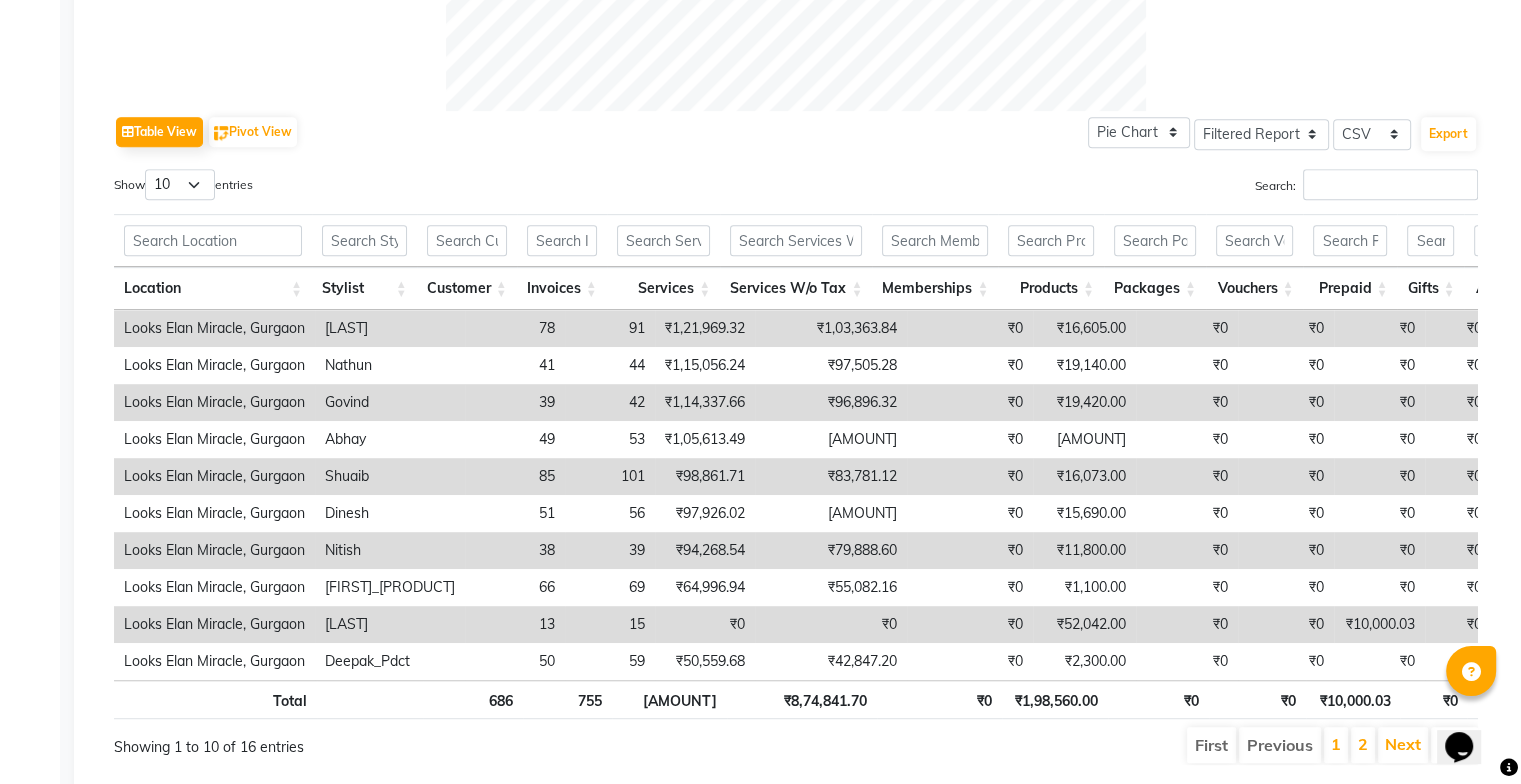 scroll, scrollTop: 924, scrollLeft: 0, axis: vertical 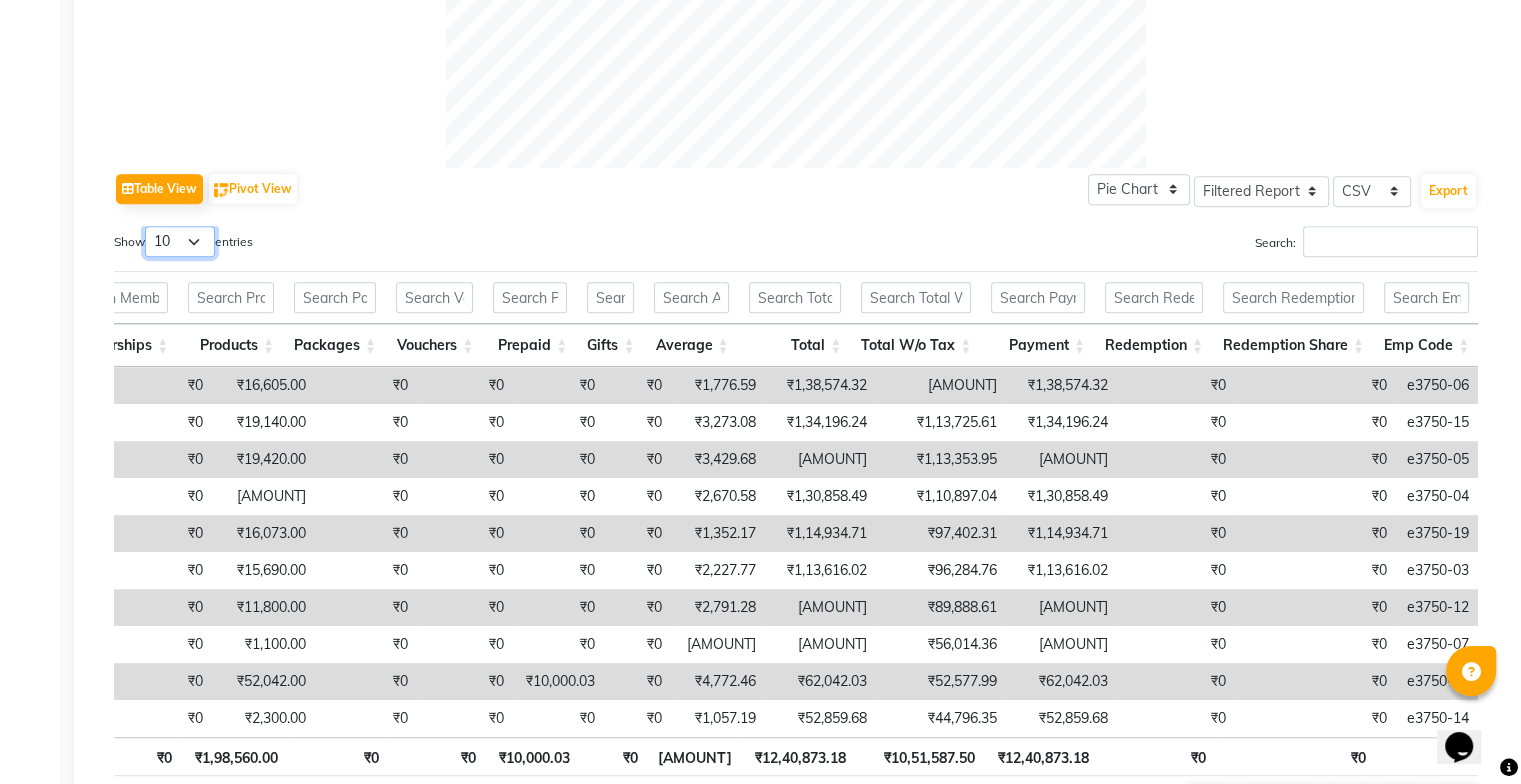 click on "10 25 50 100" at bounding box center [180, 241] 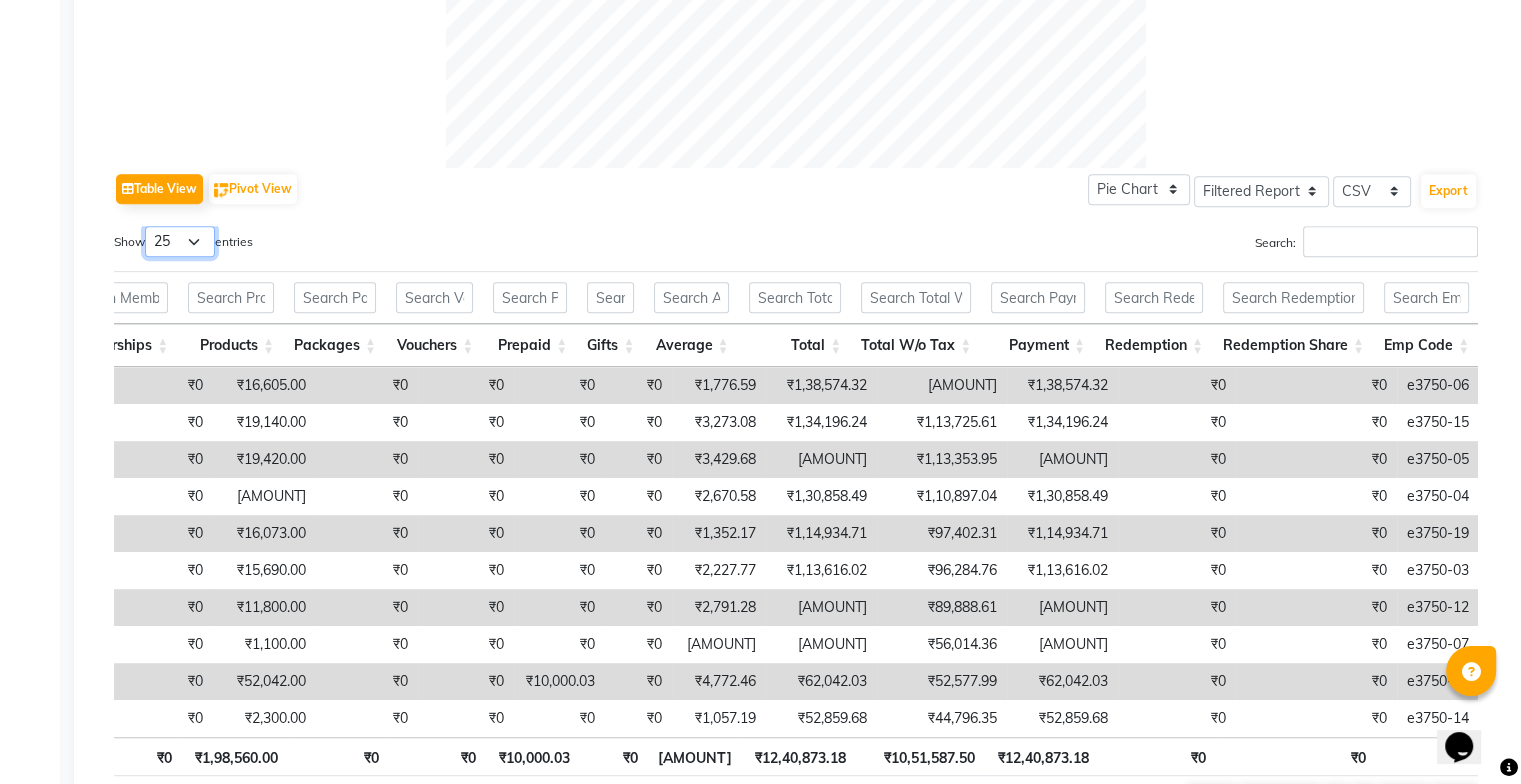 click on "10 25 50 100" at bounding box center [180, 241] 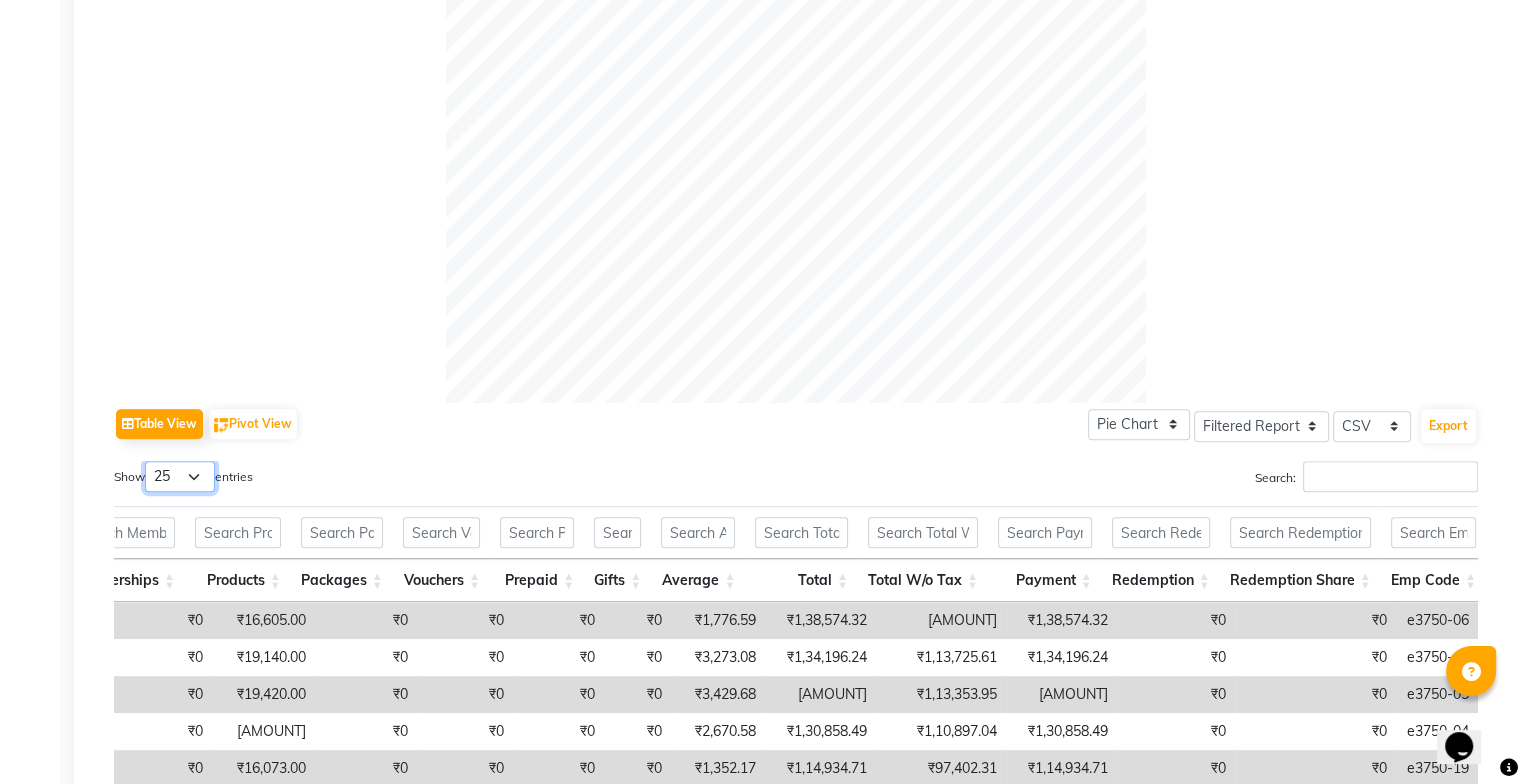 click on "10 25 50 100" at bounding box center [180, 476] 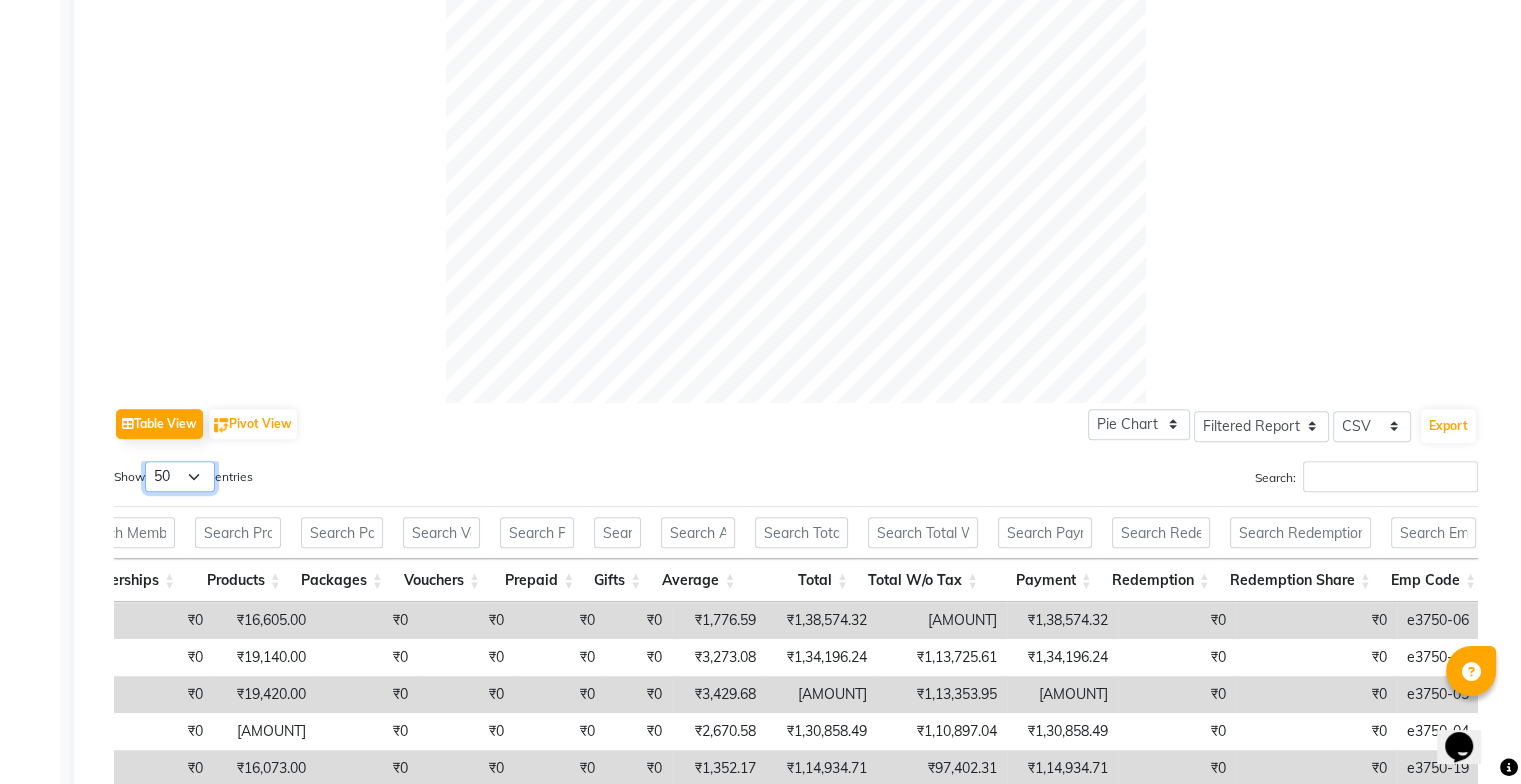 click on "10 25 50 100" at bounding box center [180, 476] 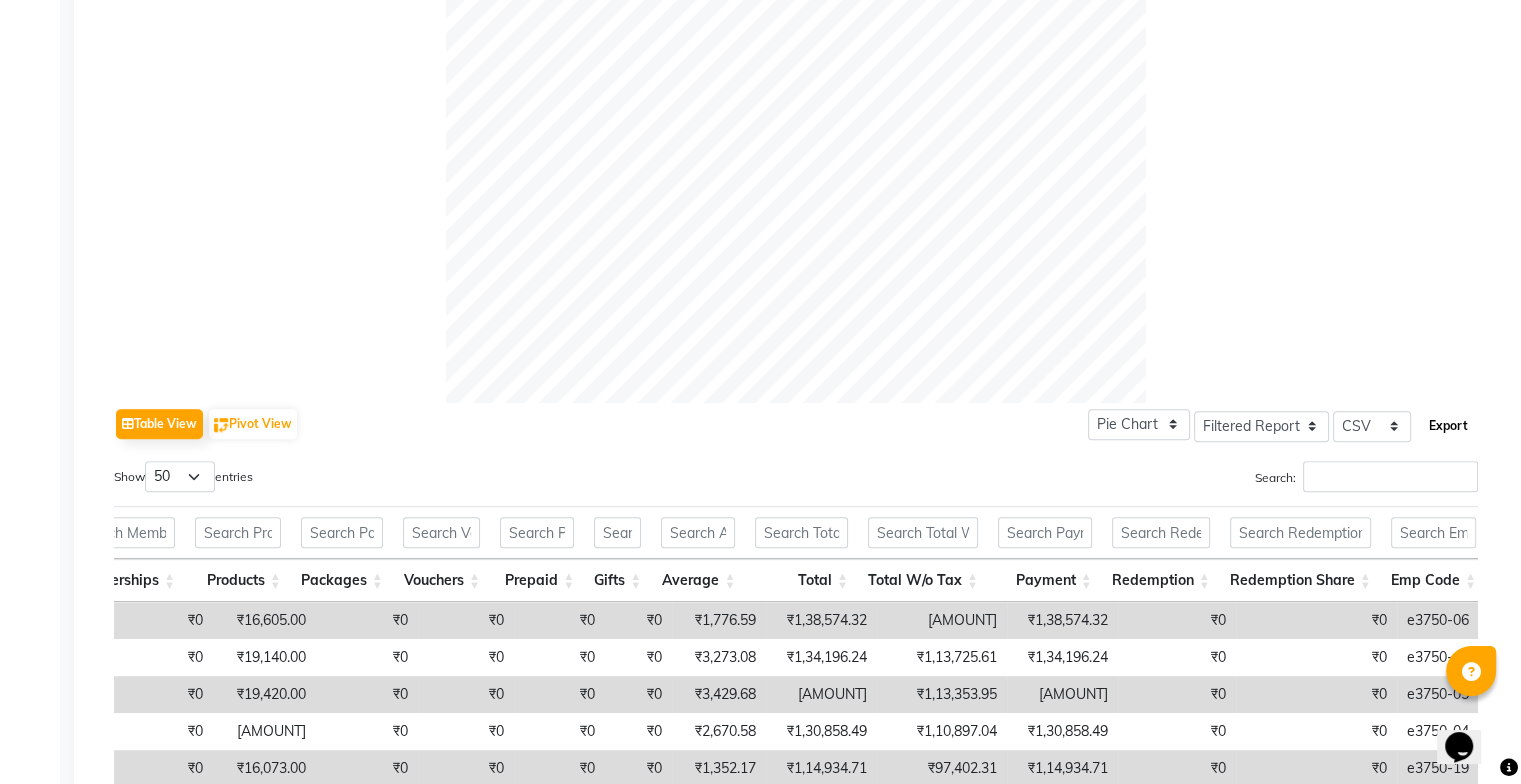 click on "Export" 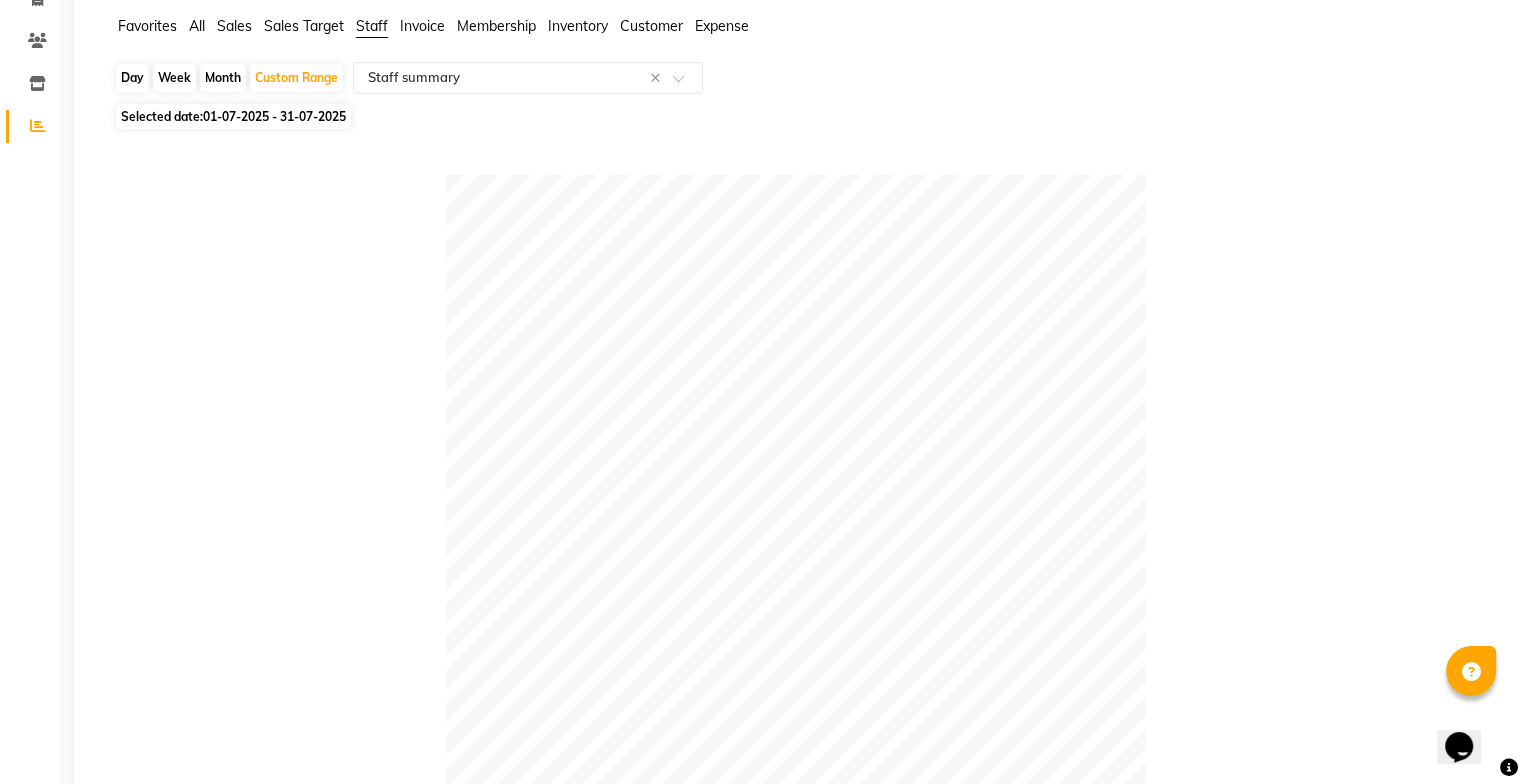scroll, scrollTop: 0, scrollLeft: 0, axis: both 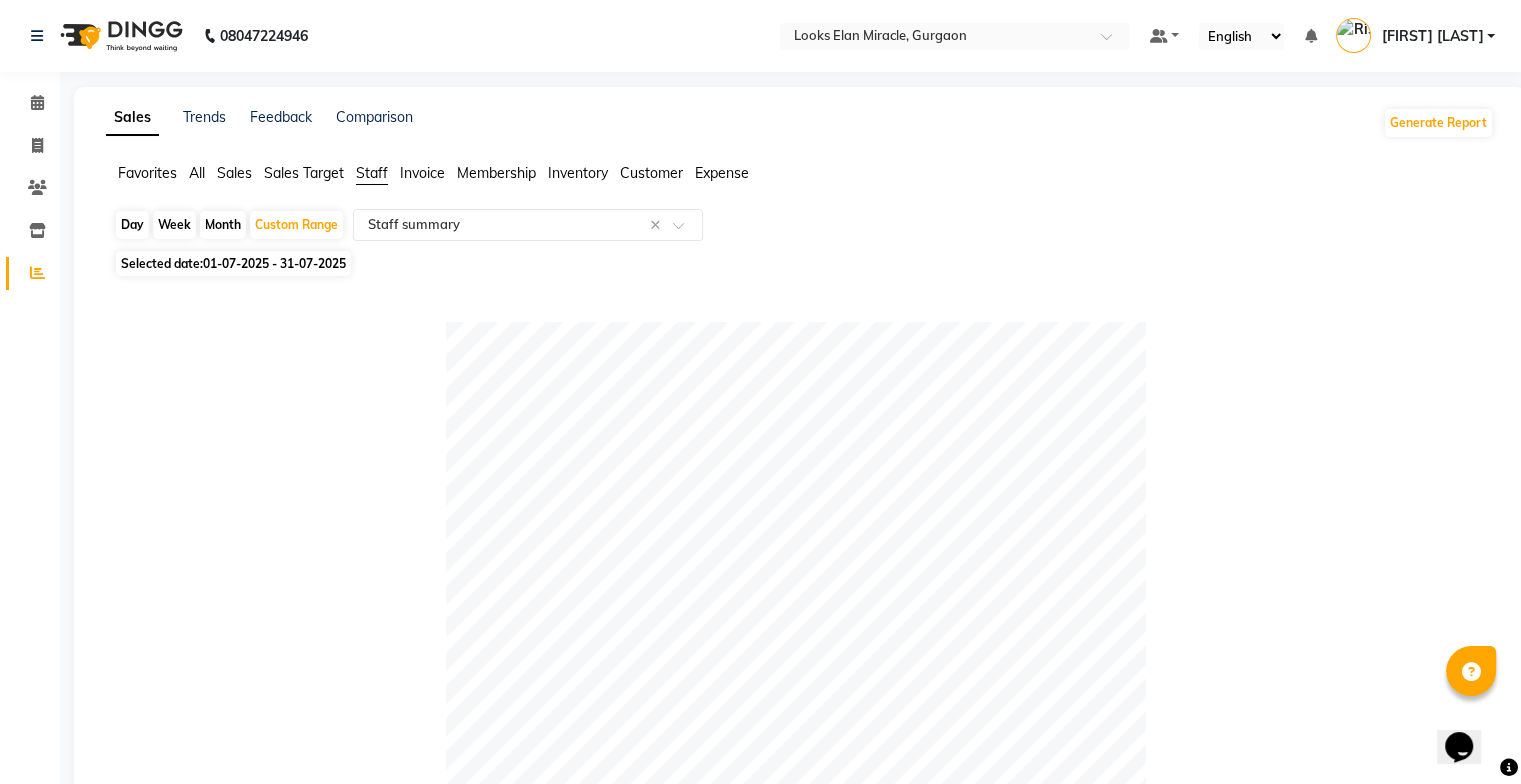 drag, startPoint x: 1526, startPoint y: 255, endPoint x: 1296, endPoint y: 665, distance: 470.10638 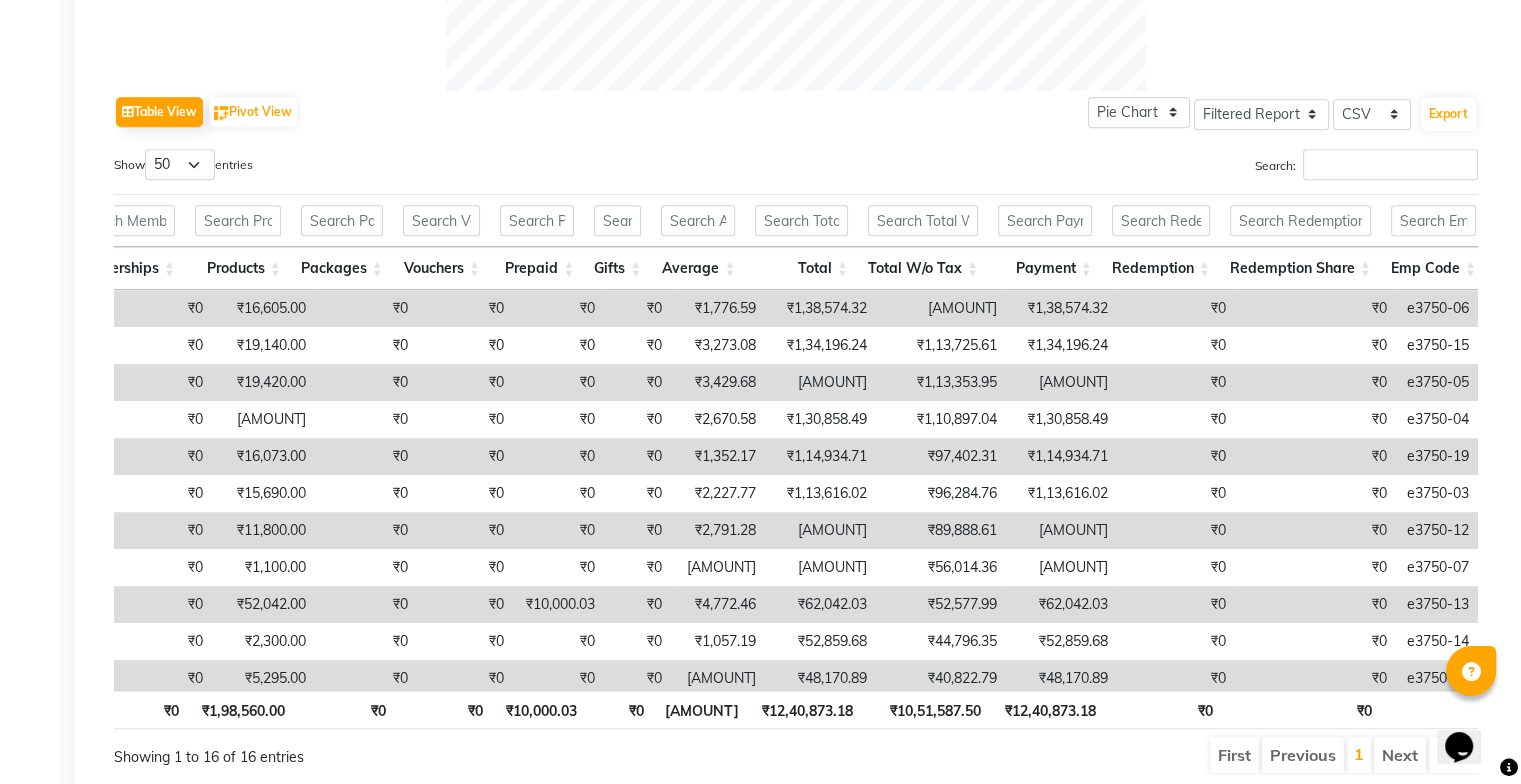 scroll, scrollTop: 934, scrollLeft: 0, axis: vertical 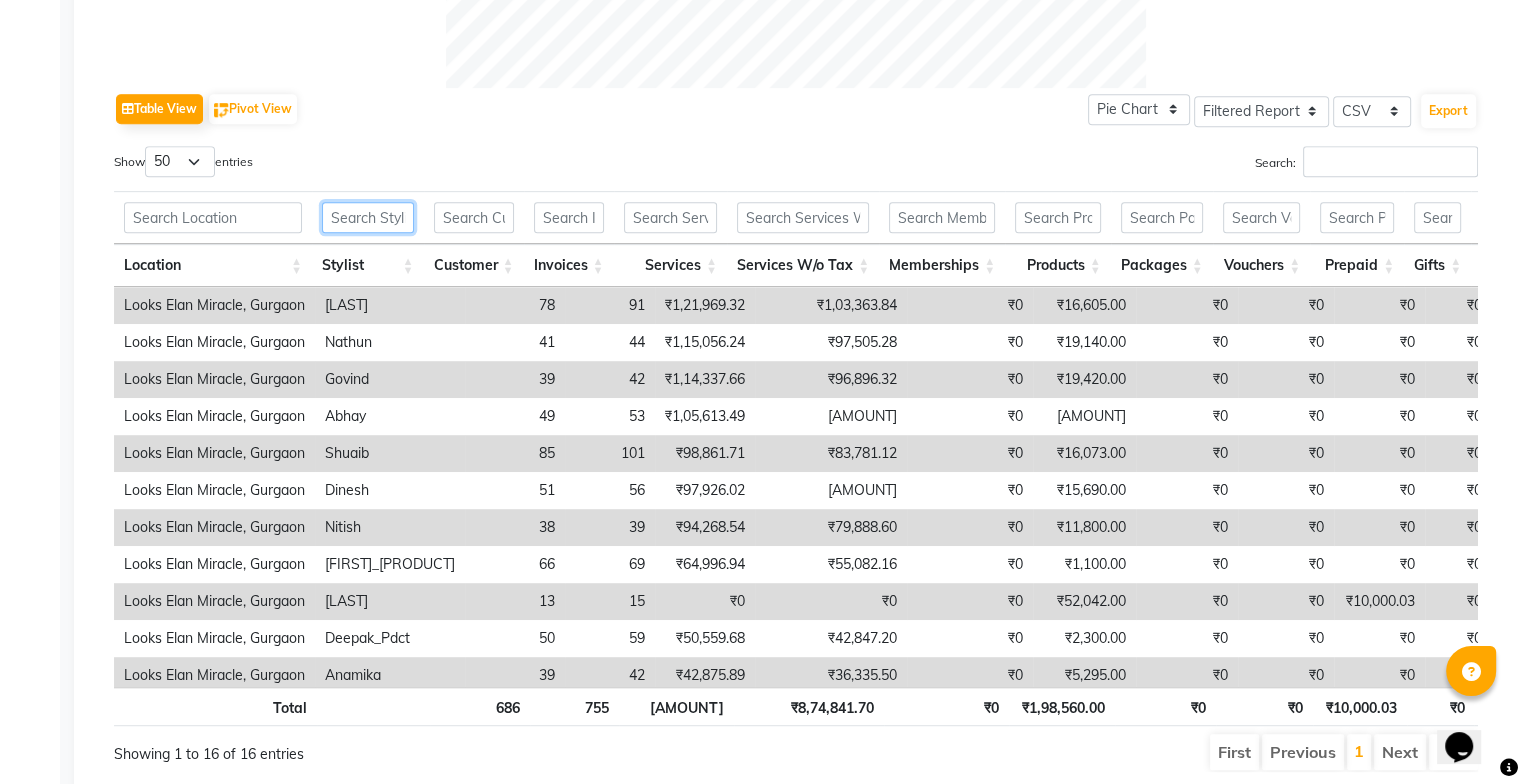 click at bounding box center (367, 217) 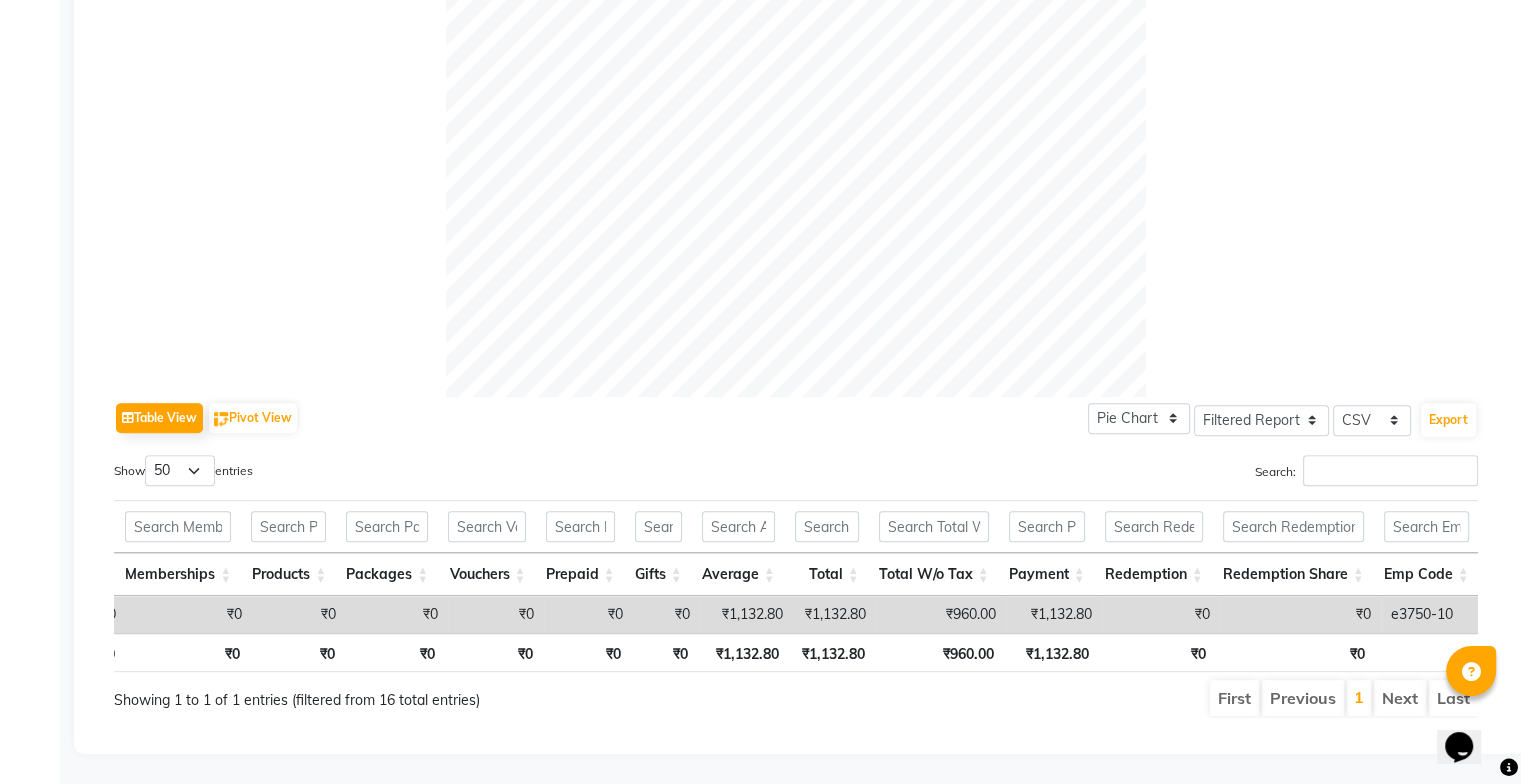 type on "nikita" 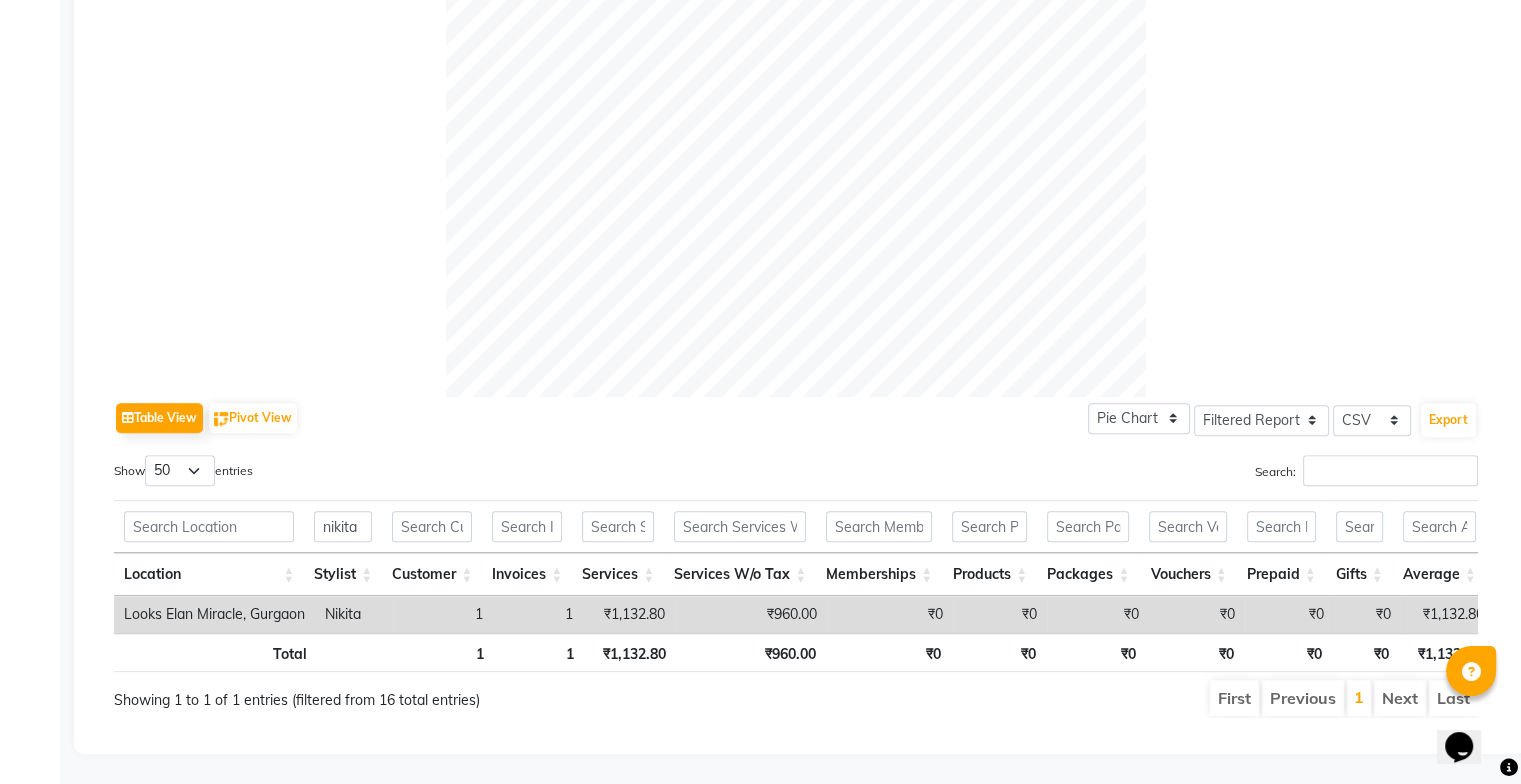 click on "₹1,132.80" at bounding box center (629, 614) 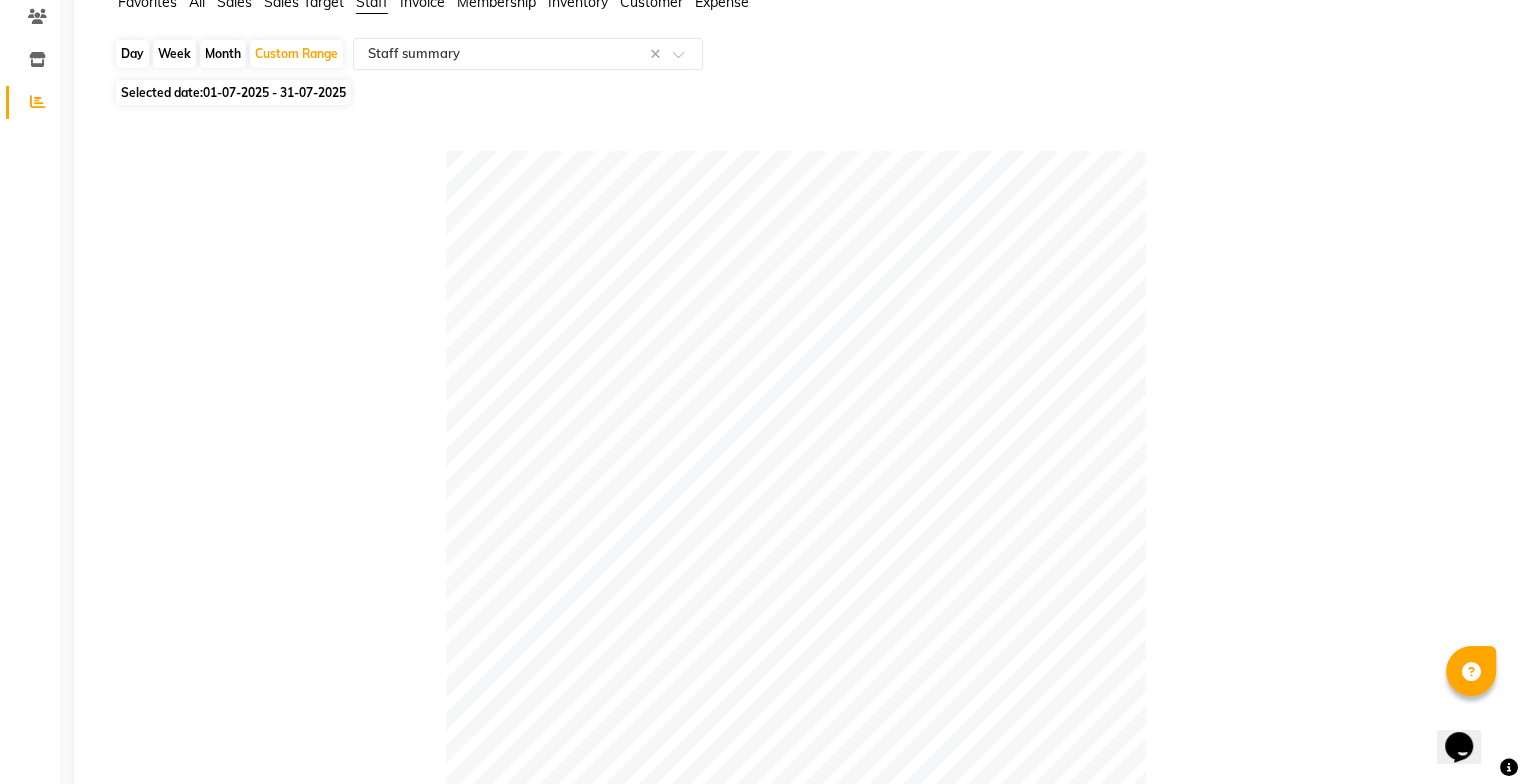 scroll, scrollTop: 0, scrollLeft: 0, axis: both 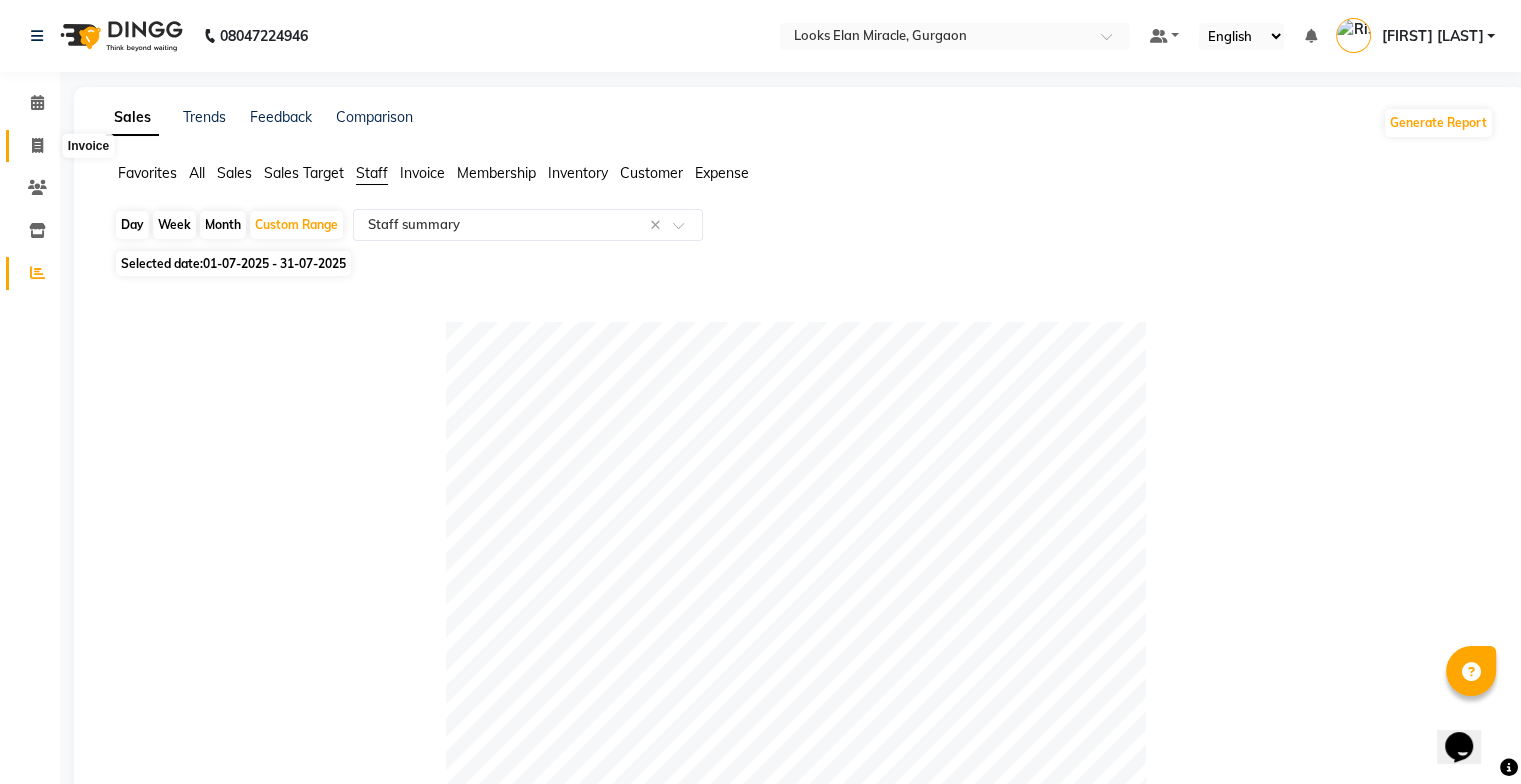 click 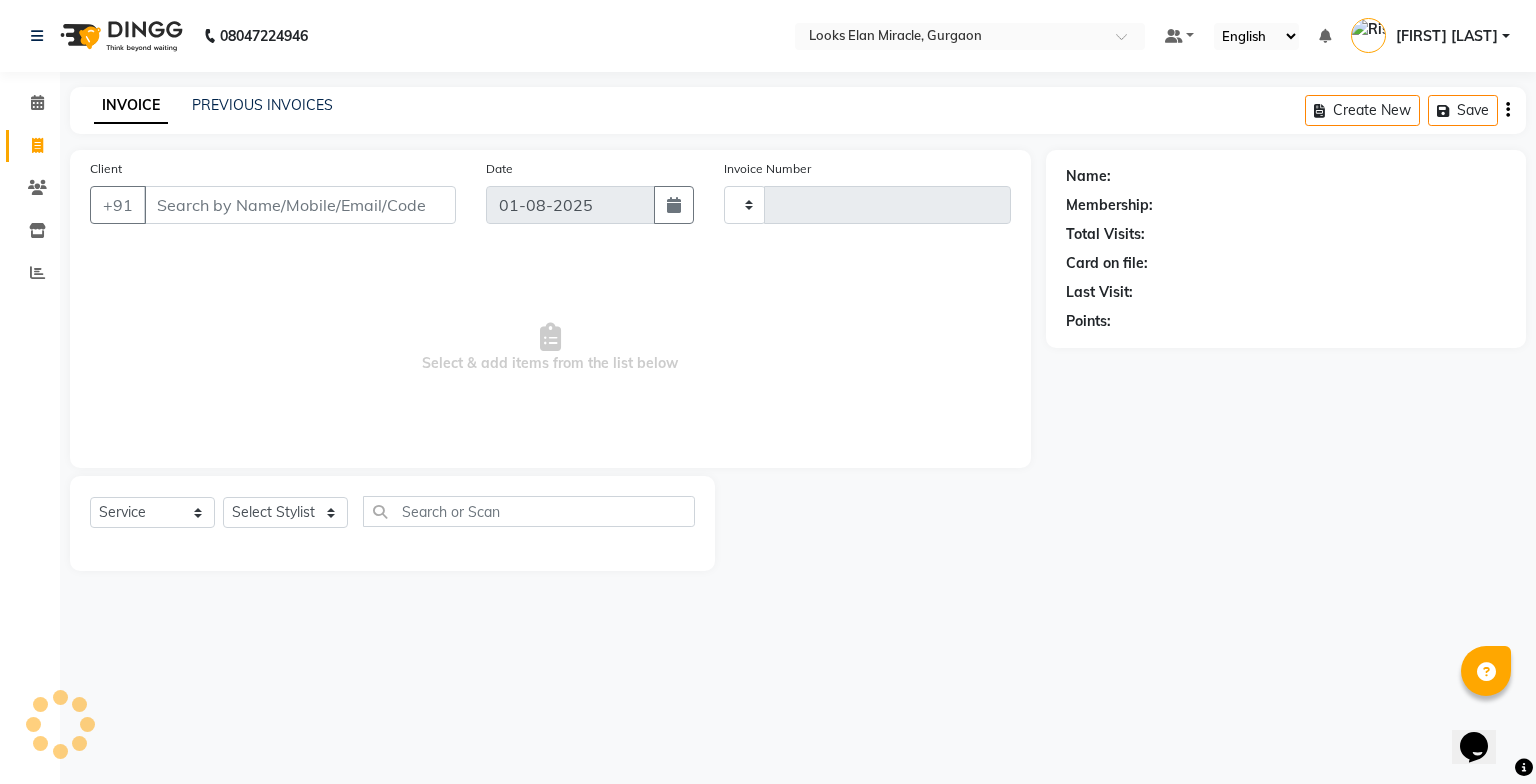 type on "0907" 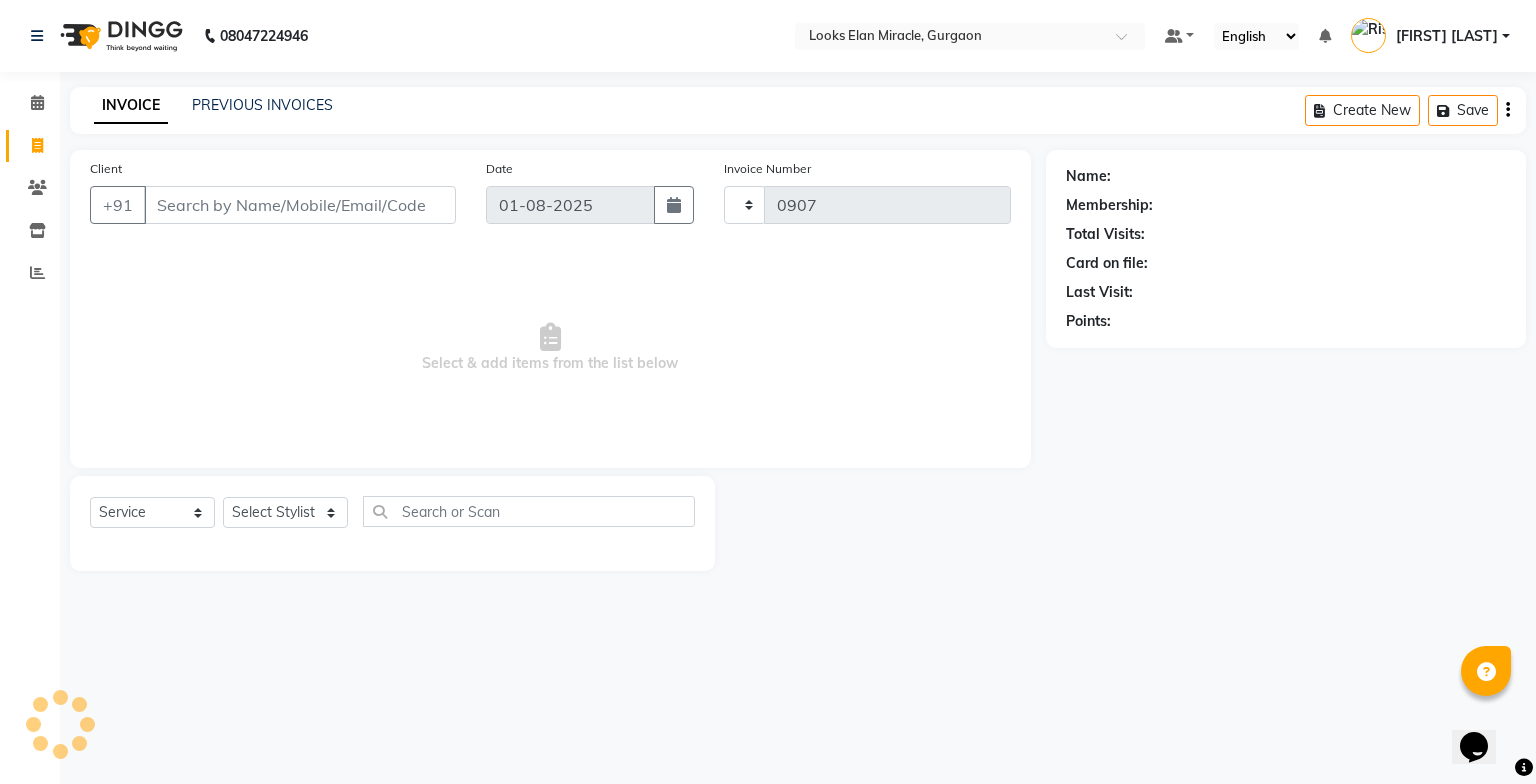 select on "8452" 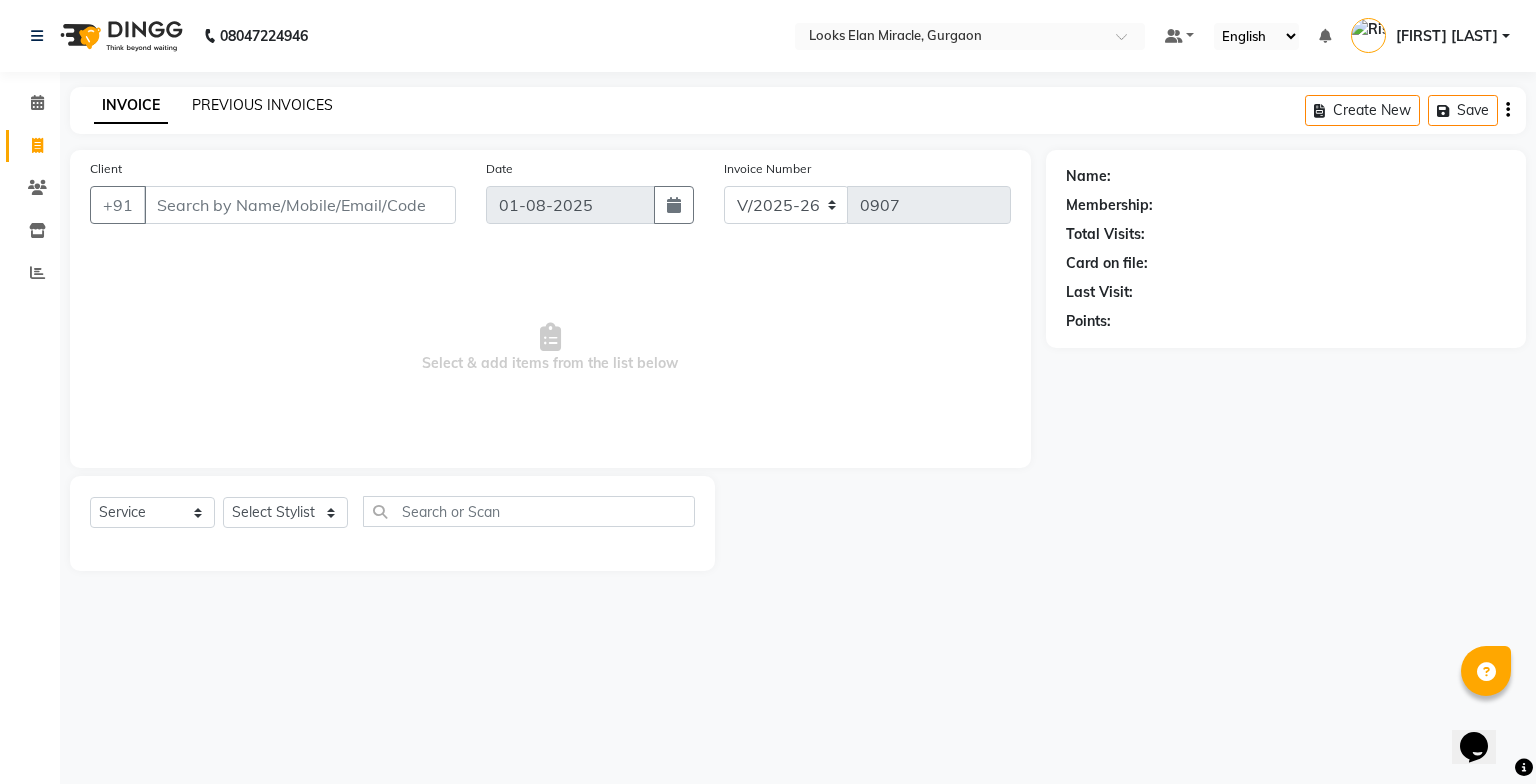 click on "PREVIOUS INVOICES" 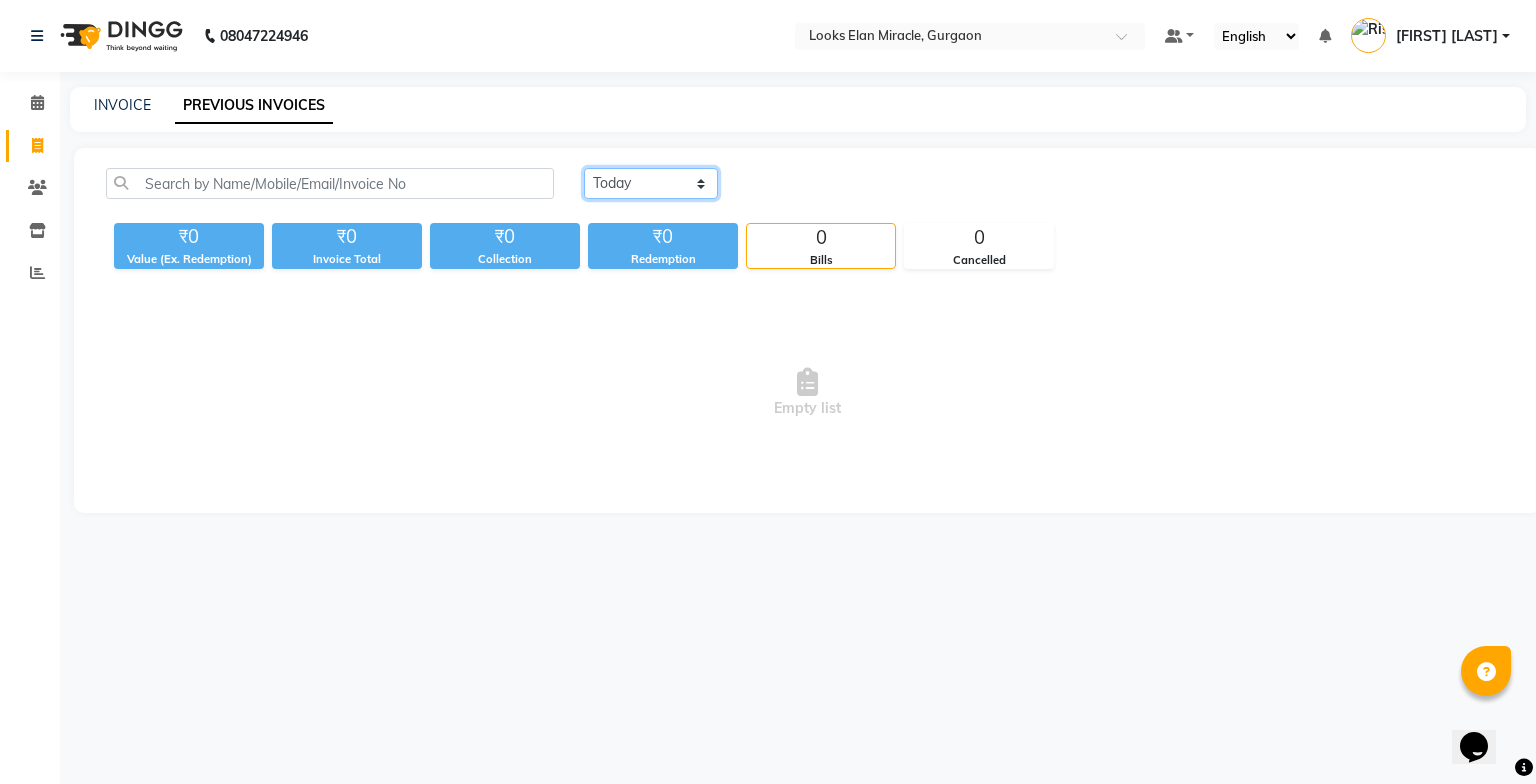 click on "Today Yesterday Custom Range" 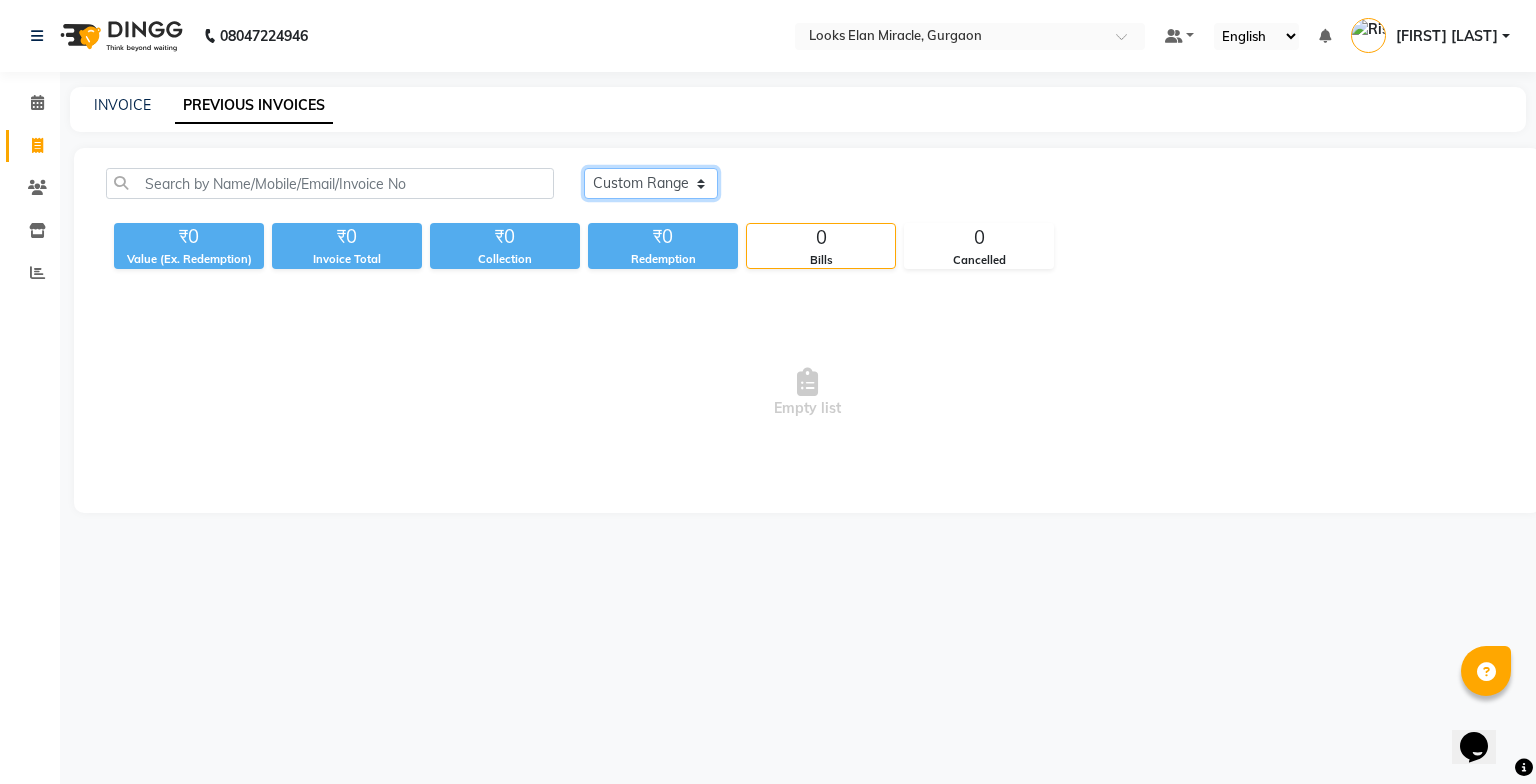 click on "Today Yesterday Custom Range" 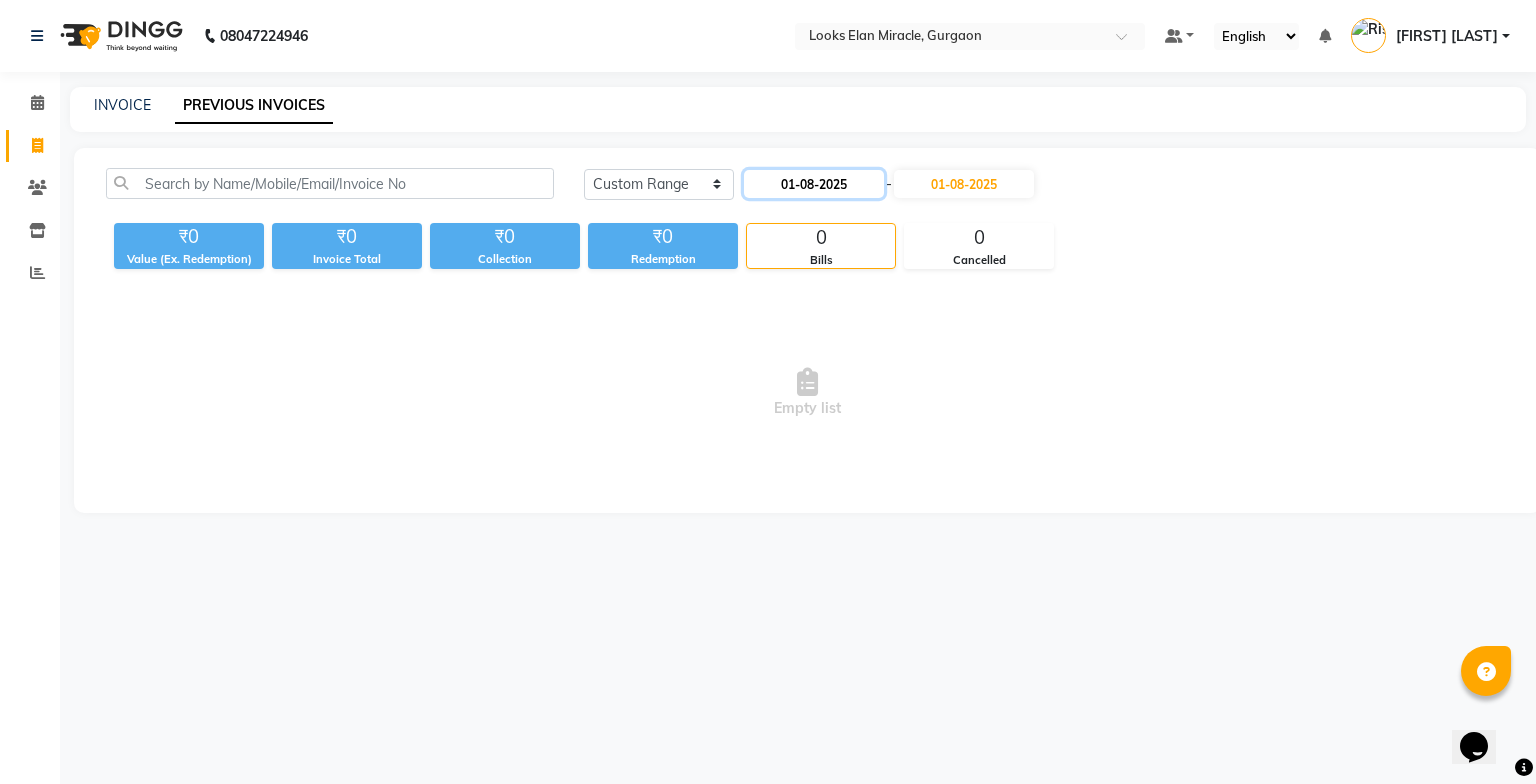 click on "01-08-2025" 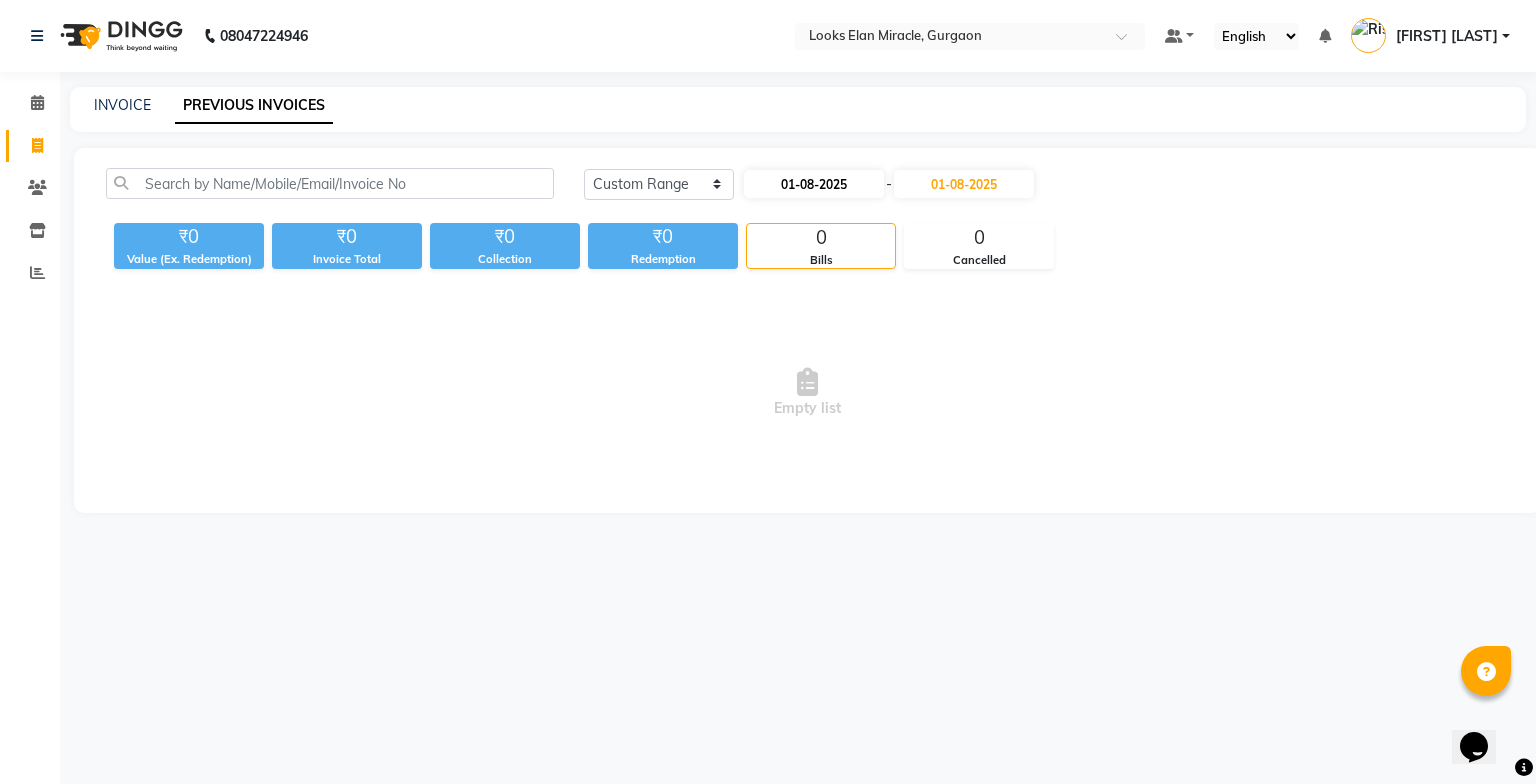 select on "8" 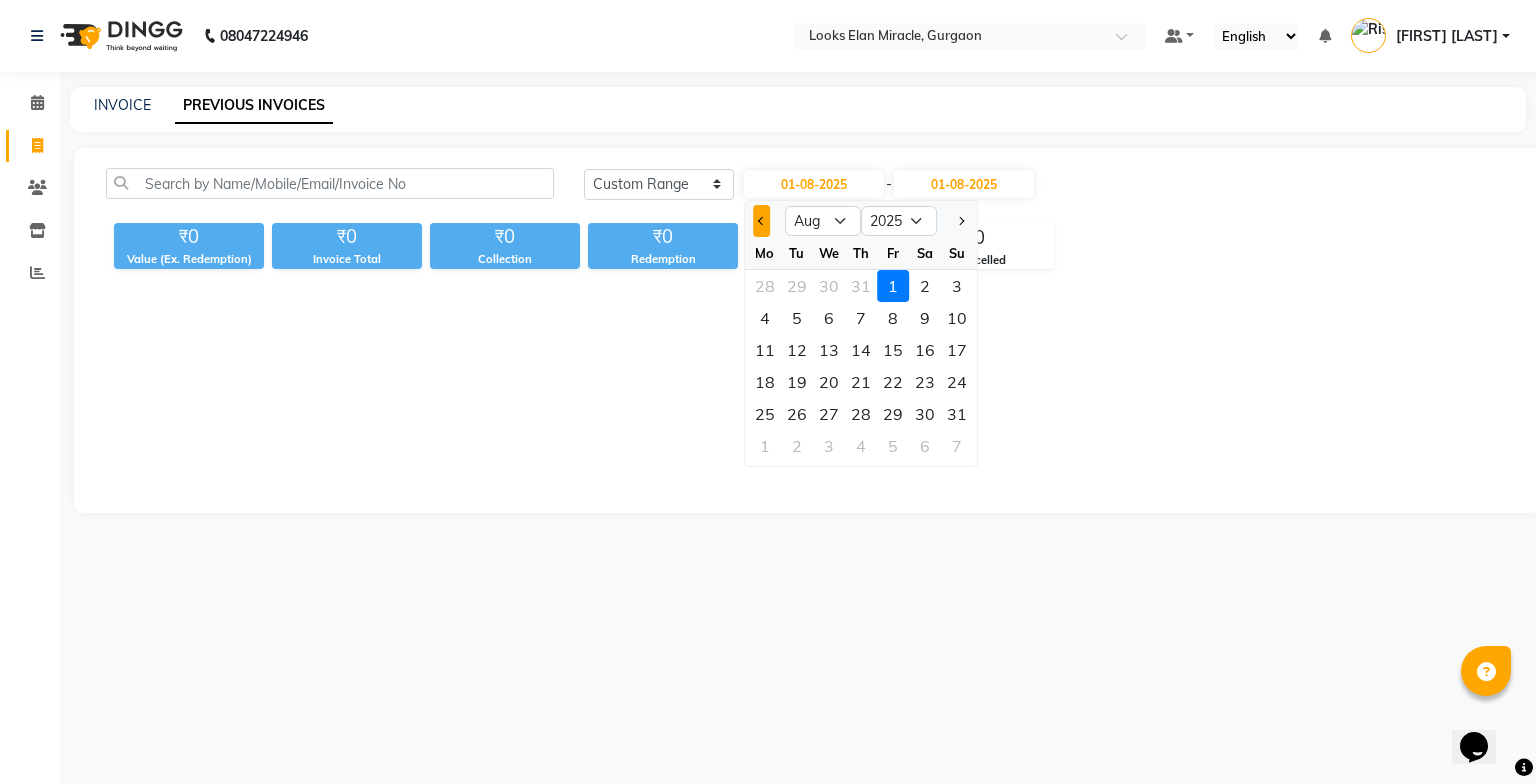 click 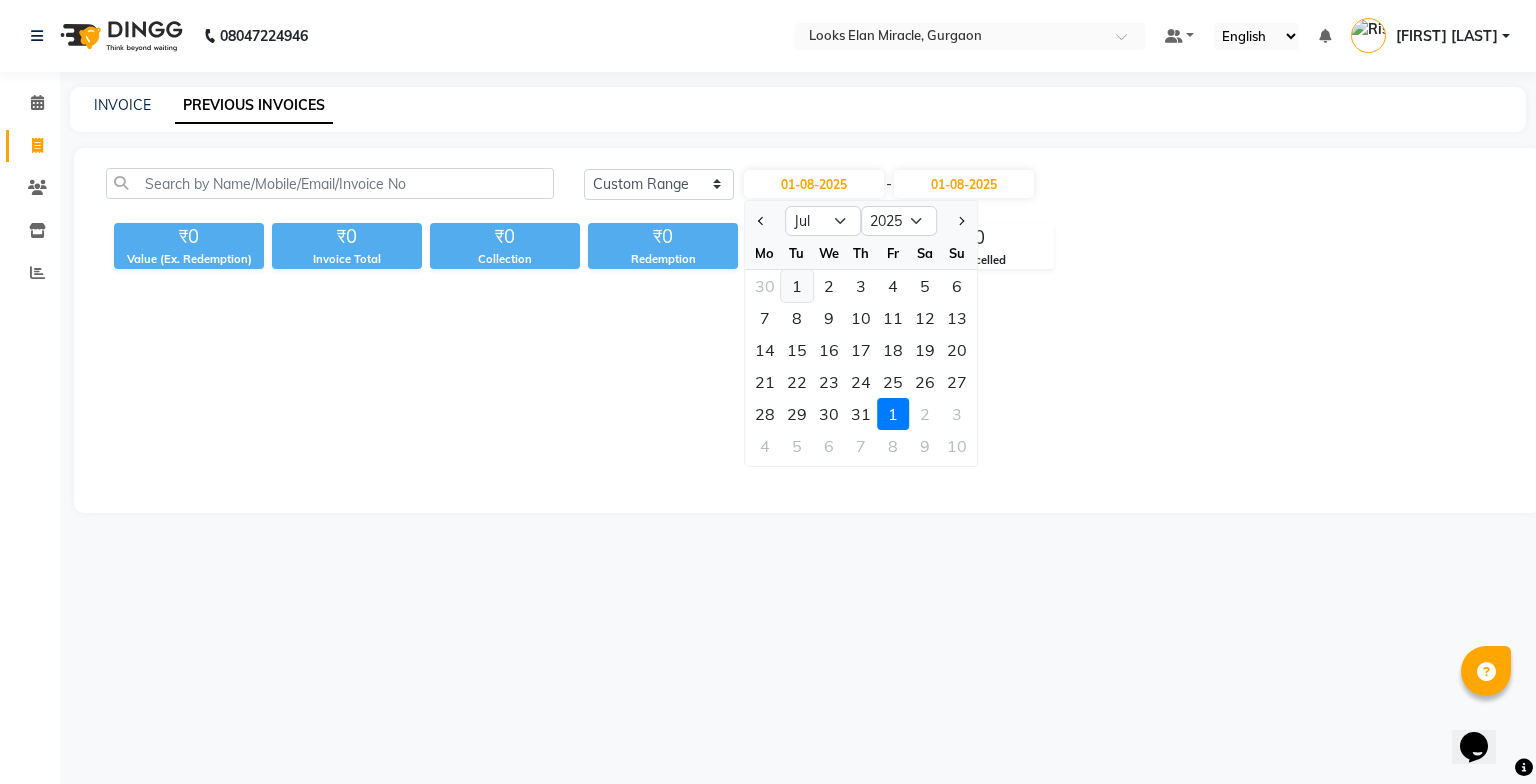 click on "1" 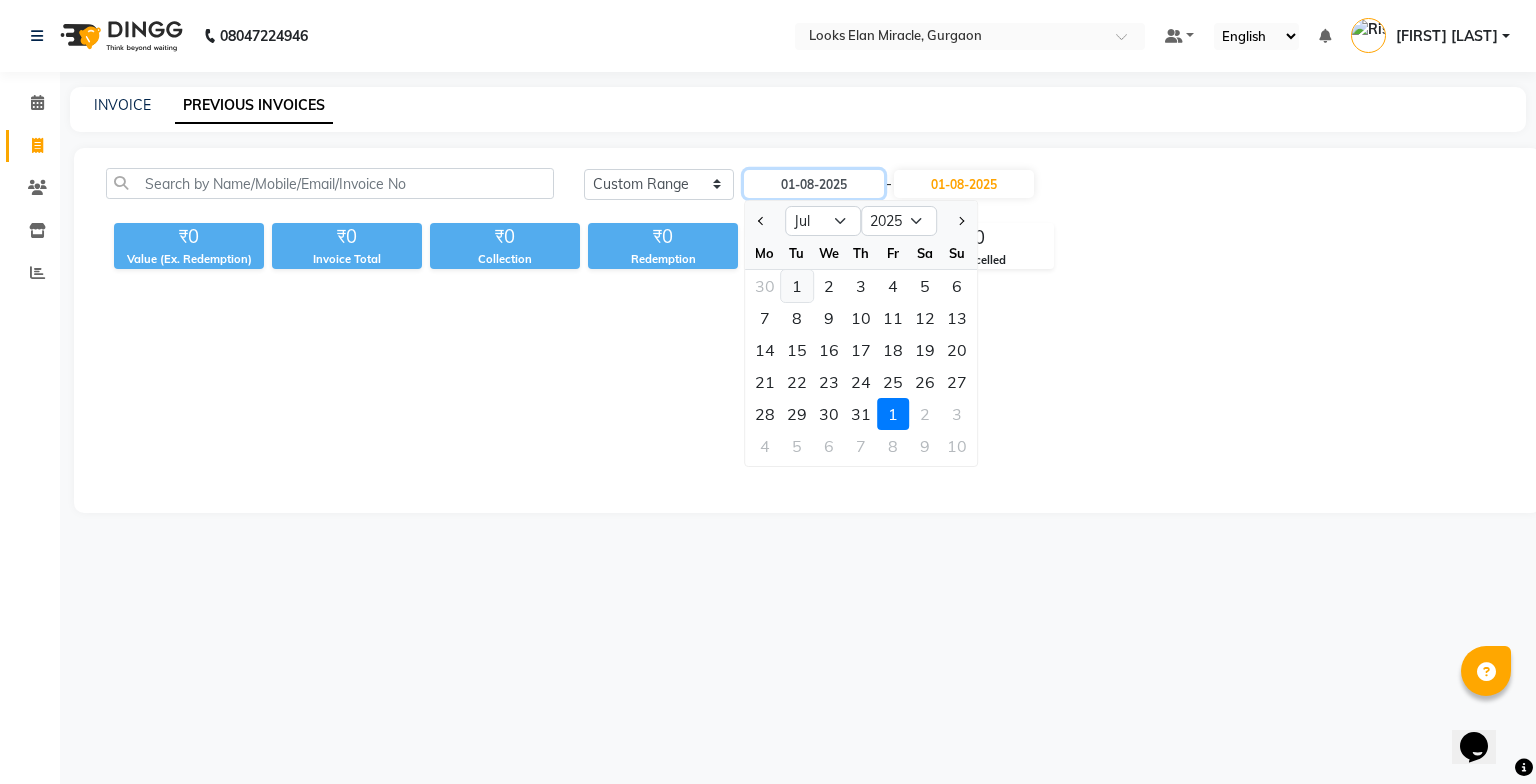 type on "01-07-2025" 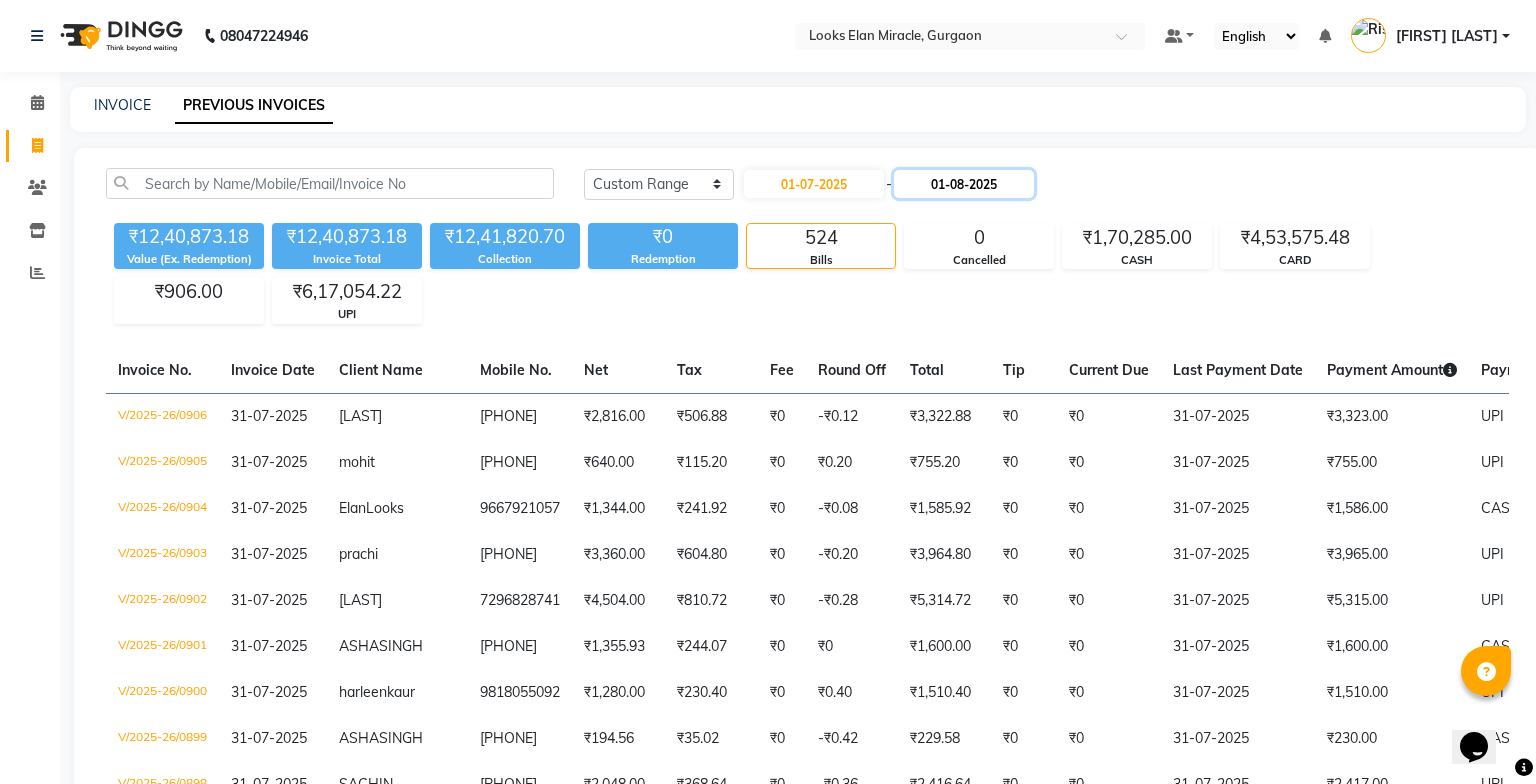 click on "01-08-2025" 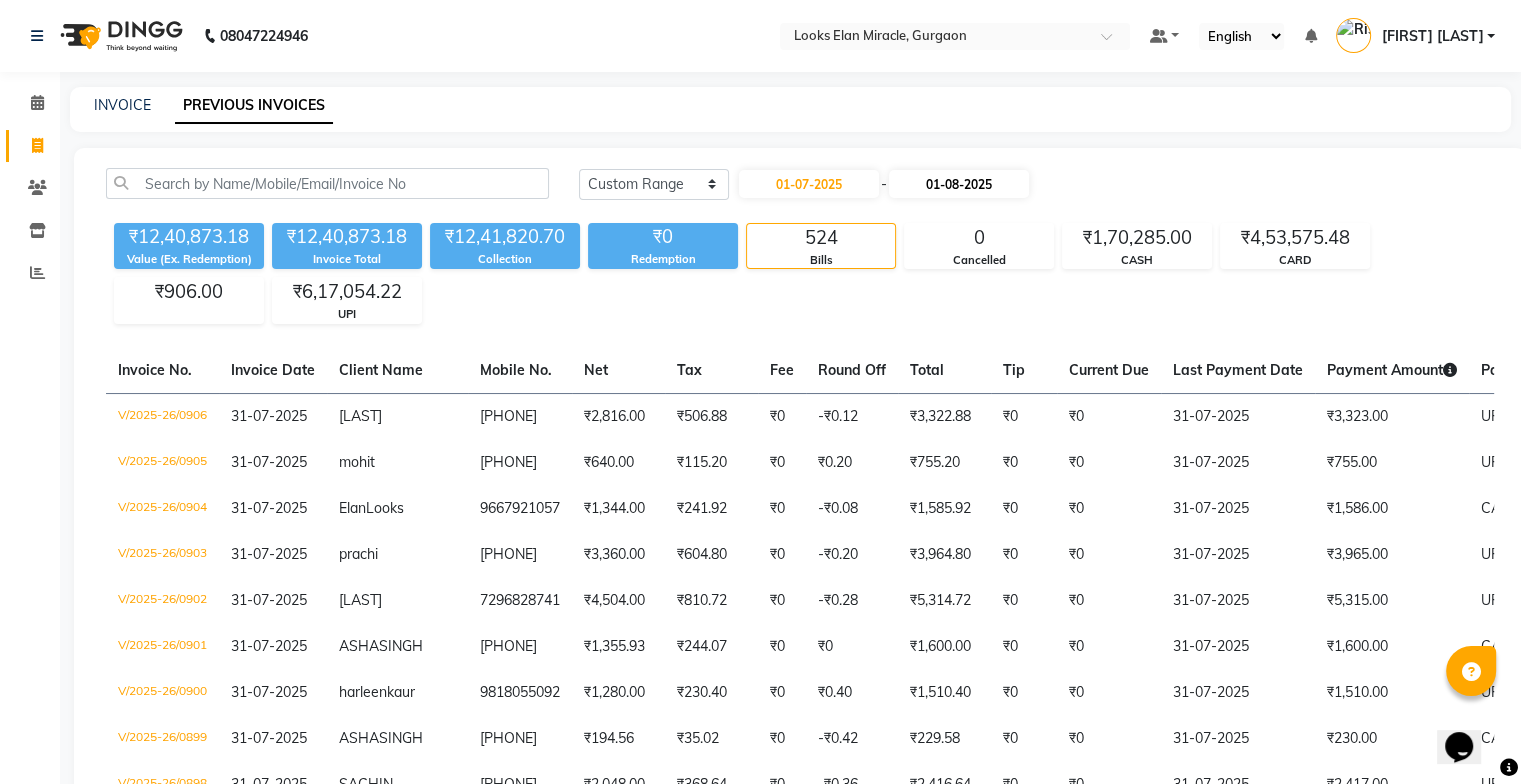 select on "8" 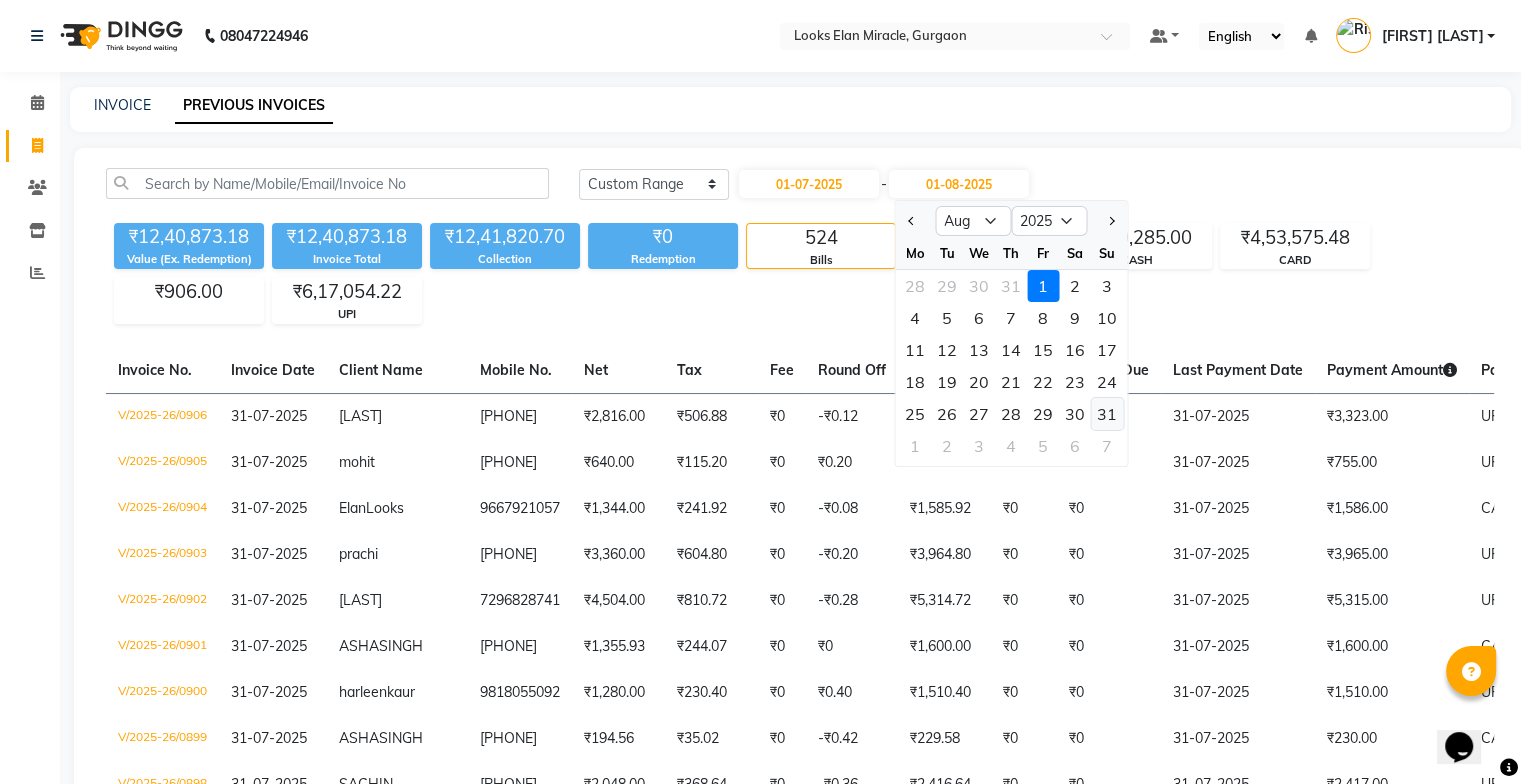 click on "31" 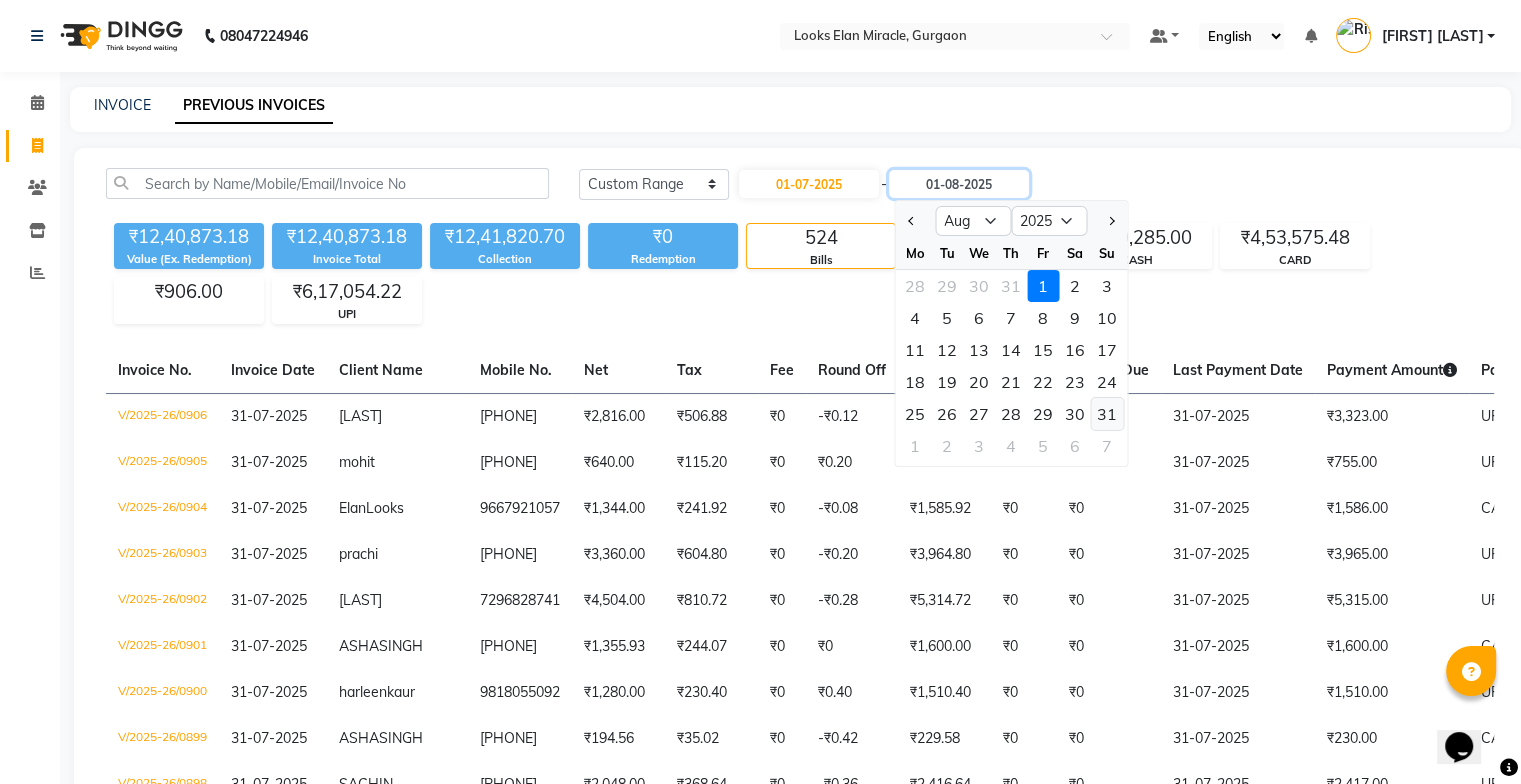 type on "31-08-2025" 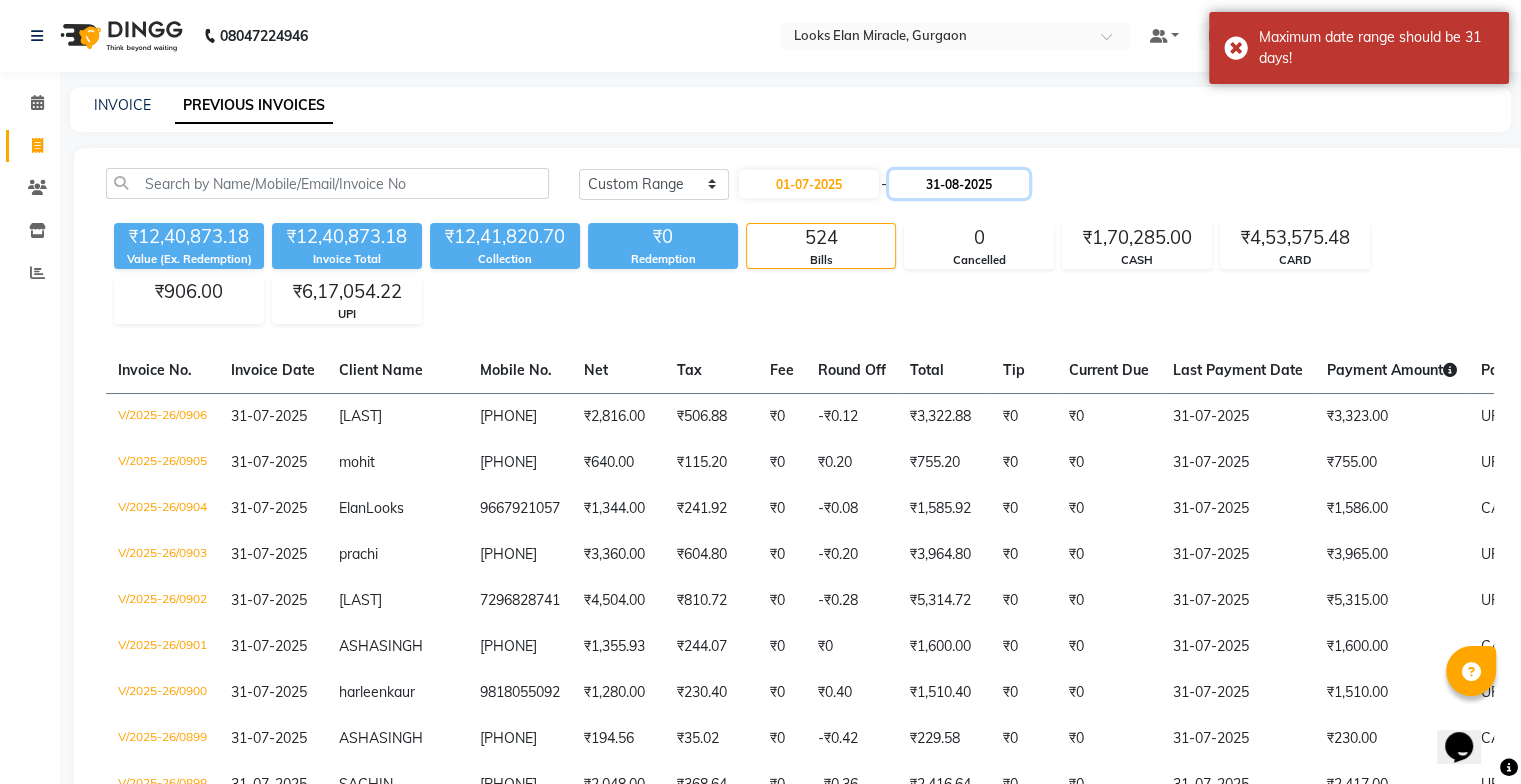 click on "31-08-2025" 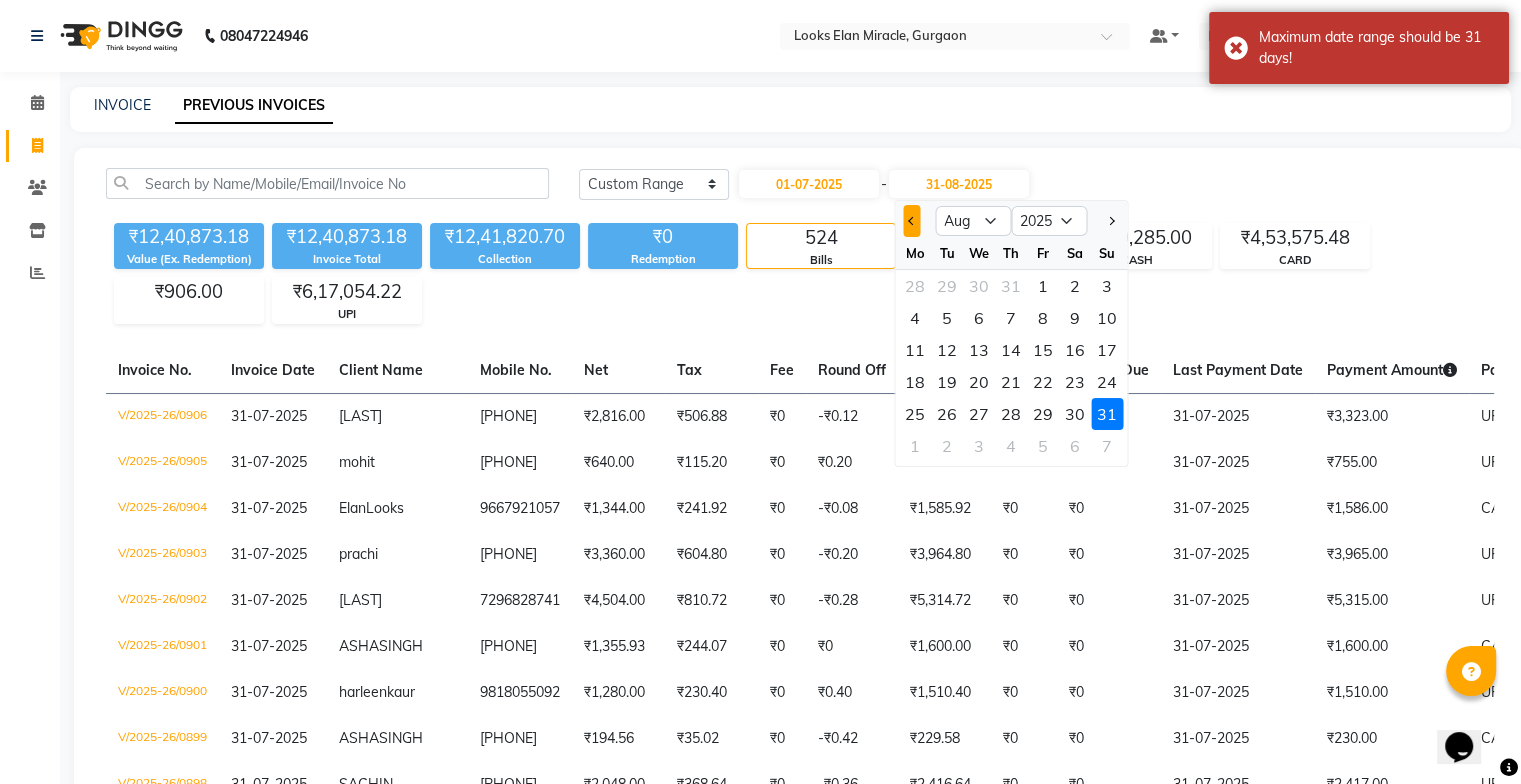 click 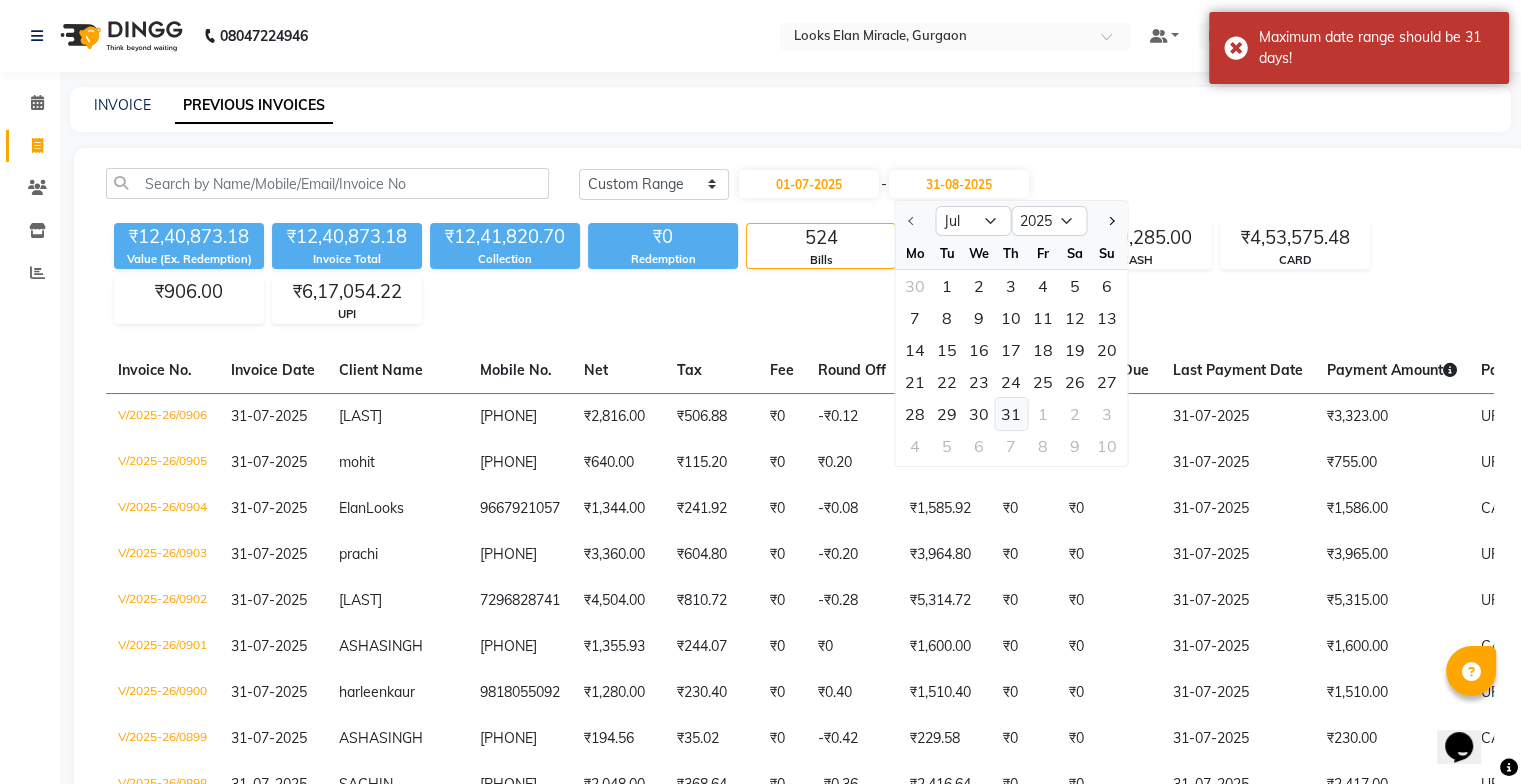click on "31" 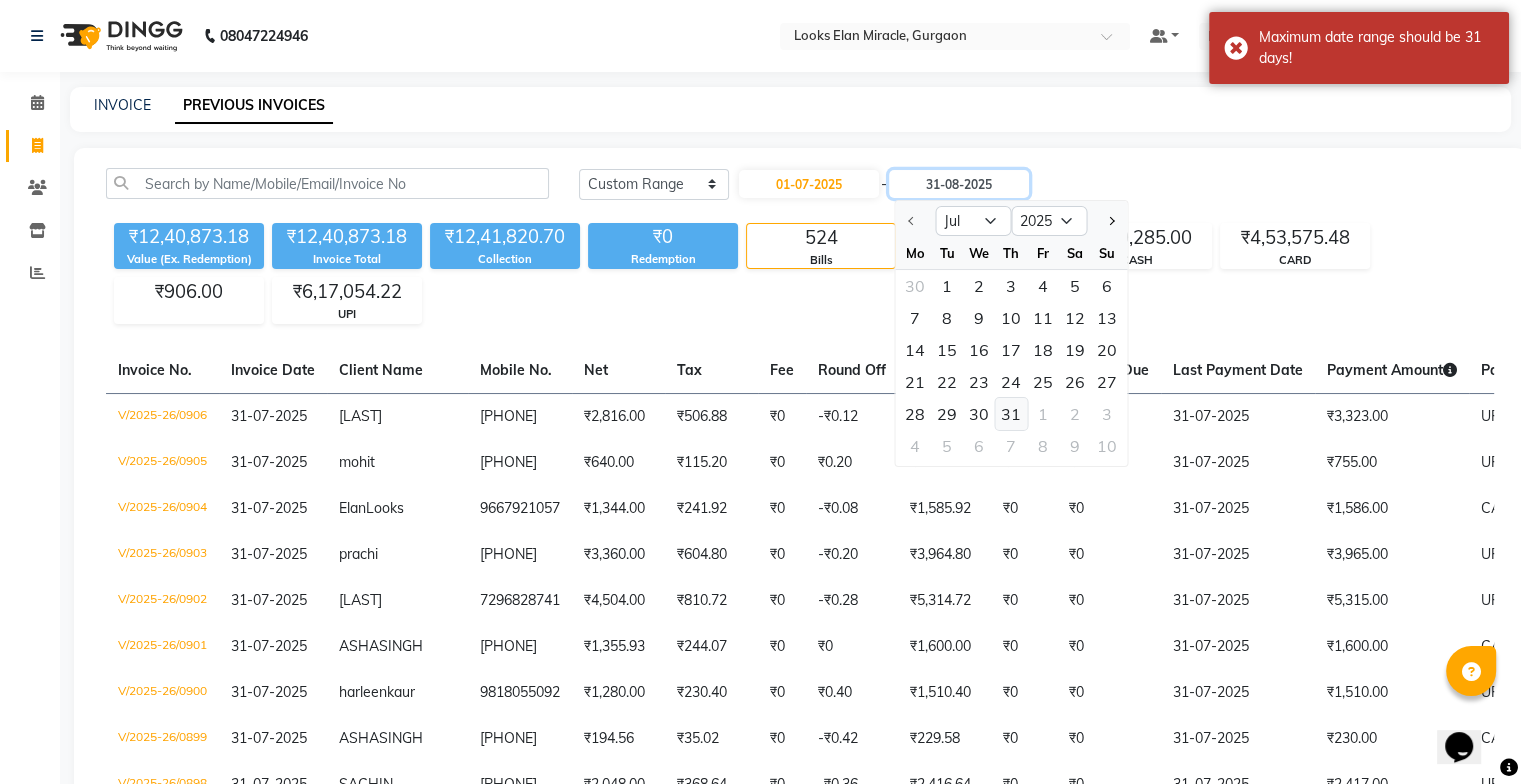 type on "31-07-2025" 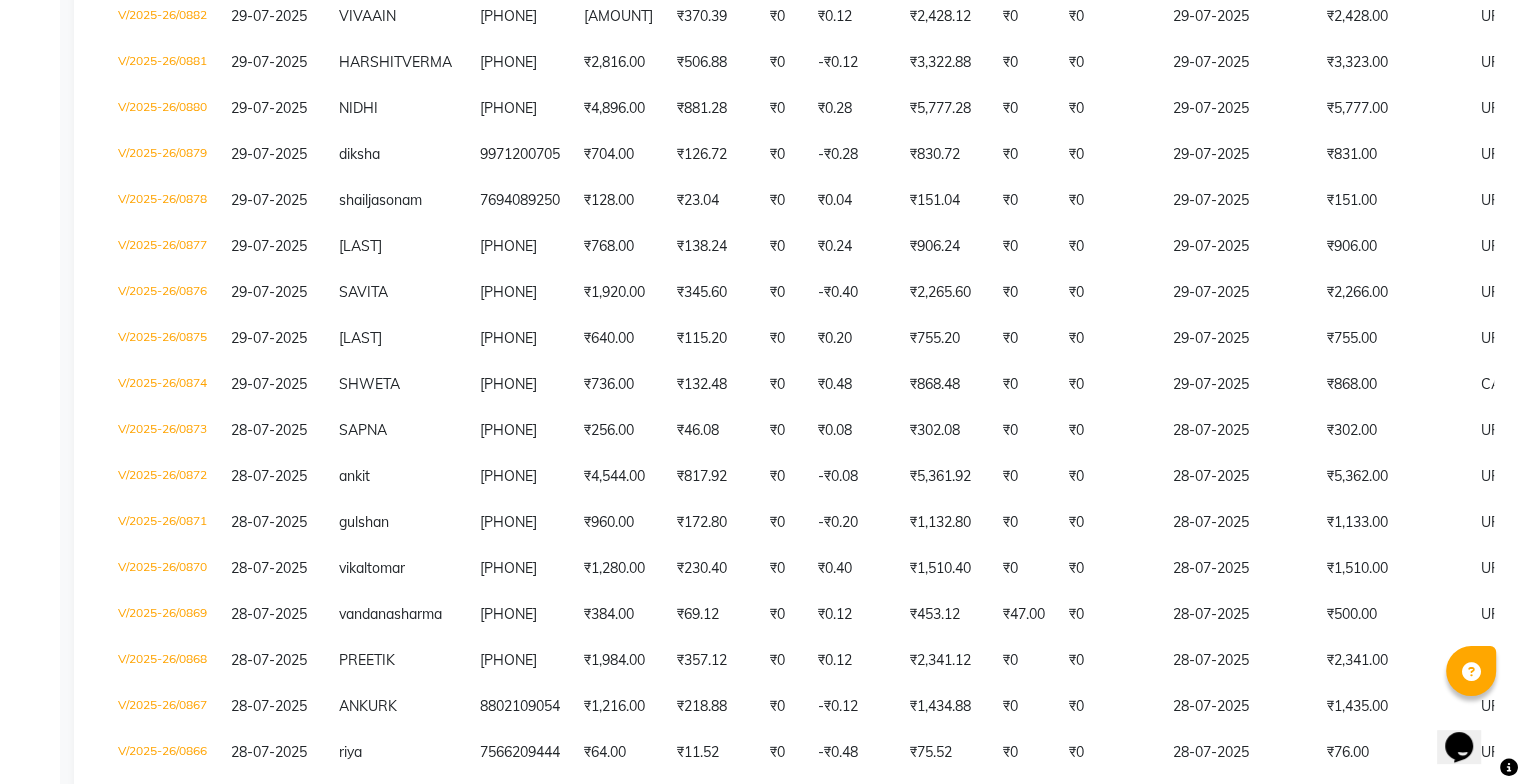 scroll, scrollTop: 0, scrollLeft: 0, axis: both 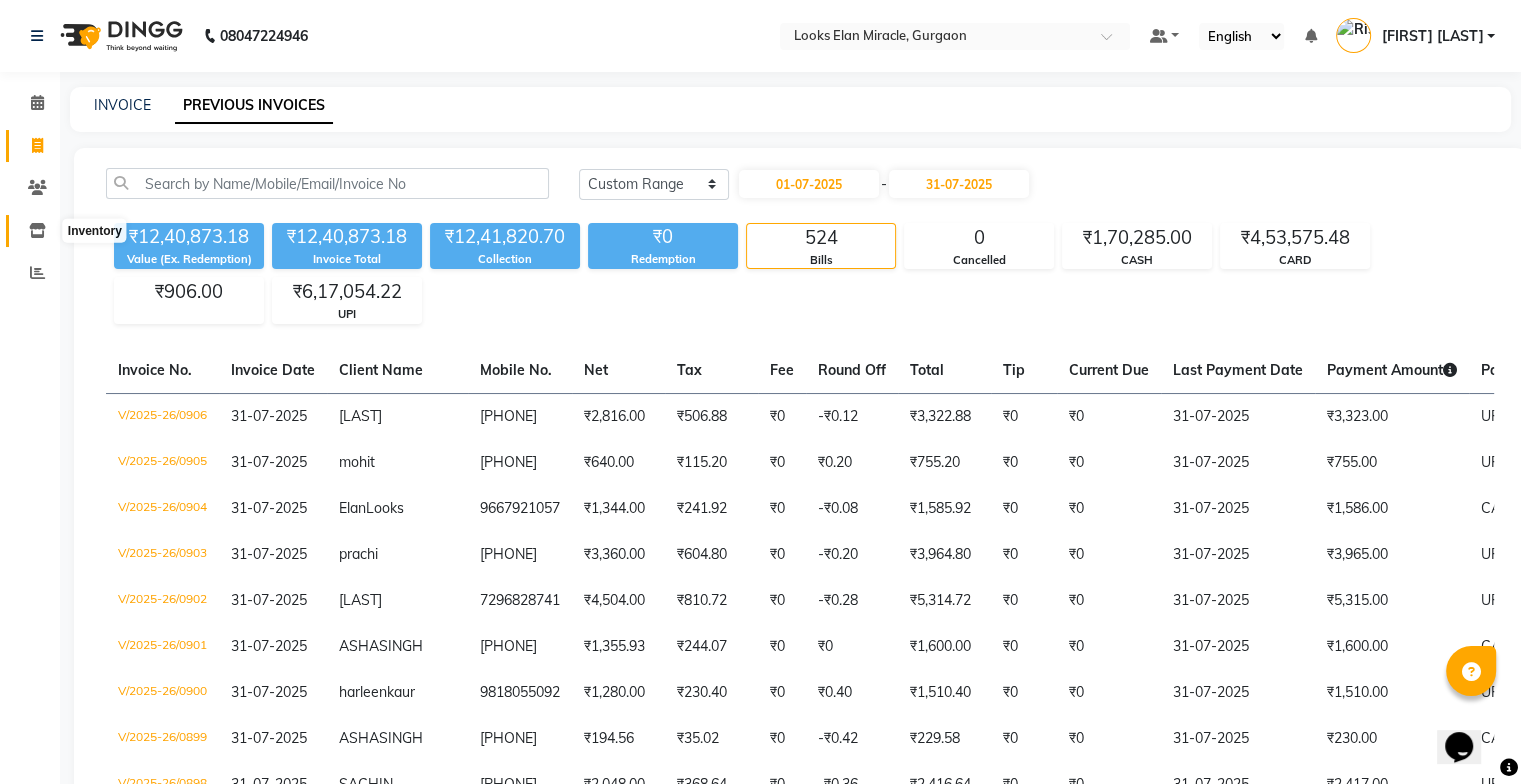 click 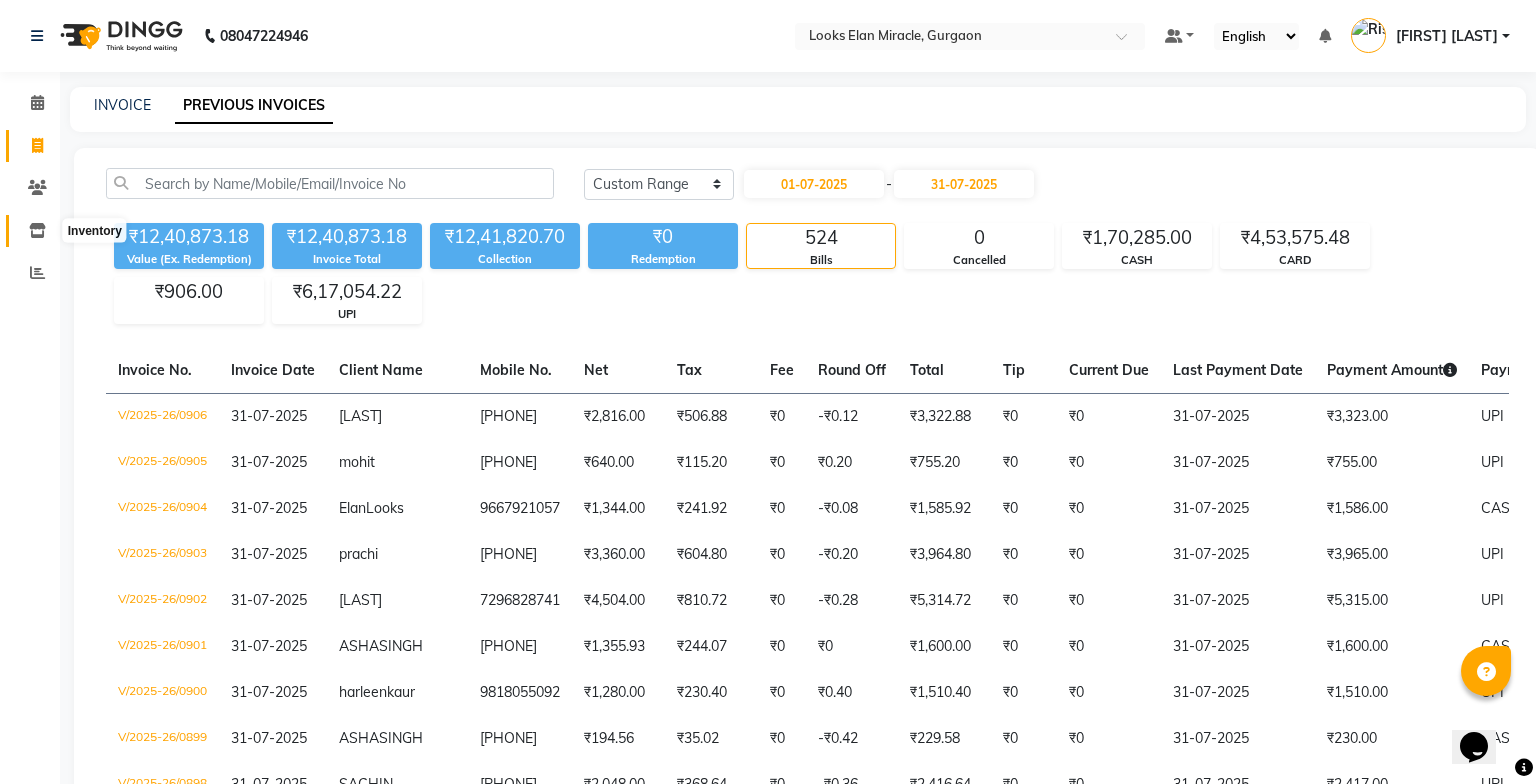 select 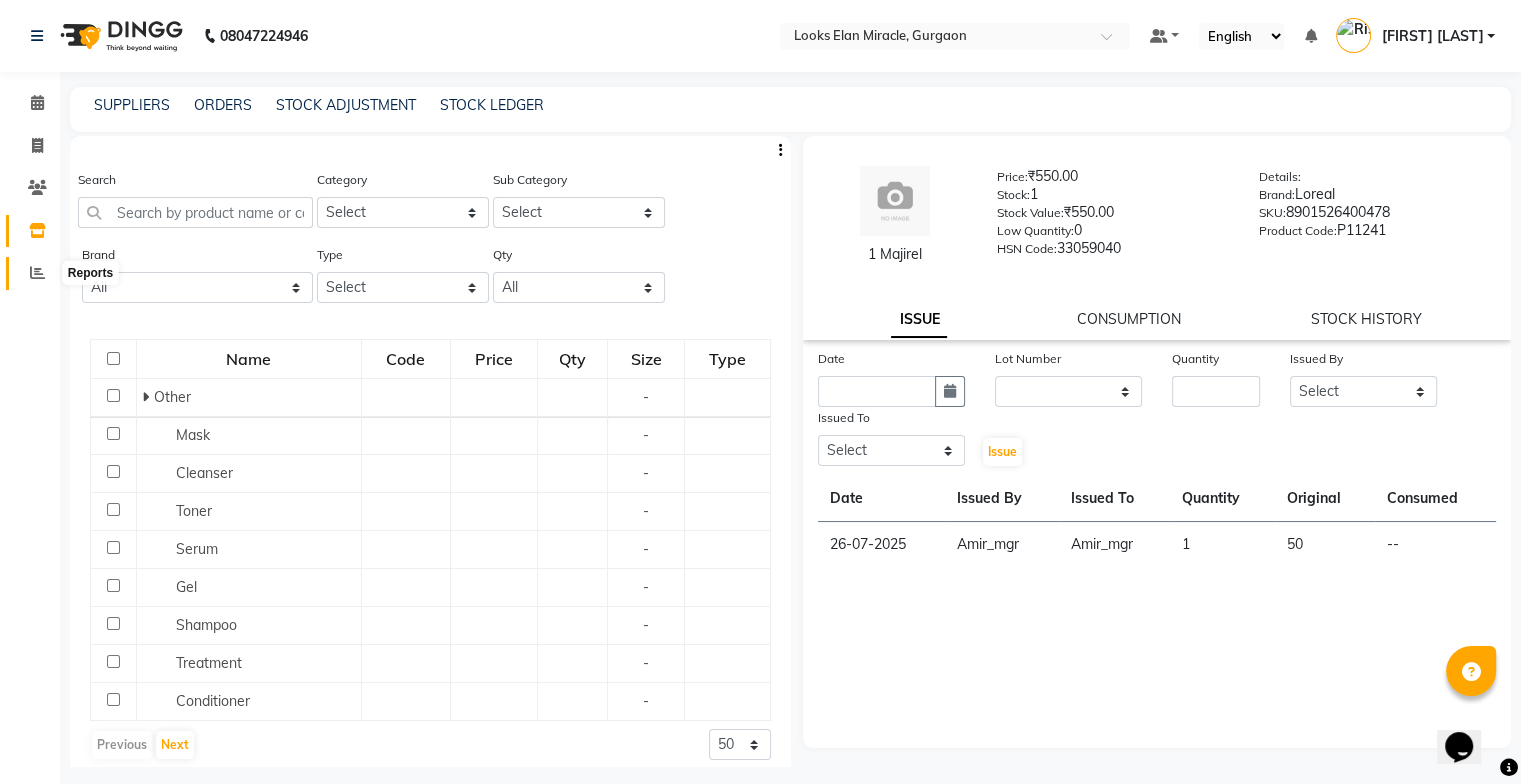 click 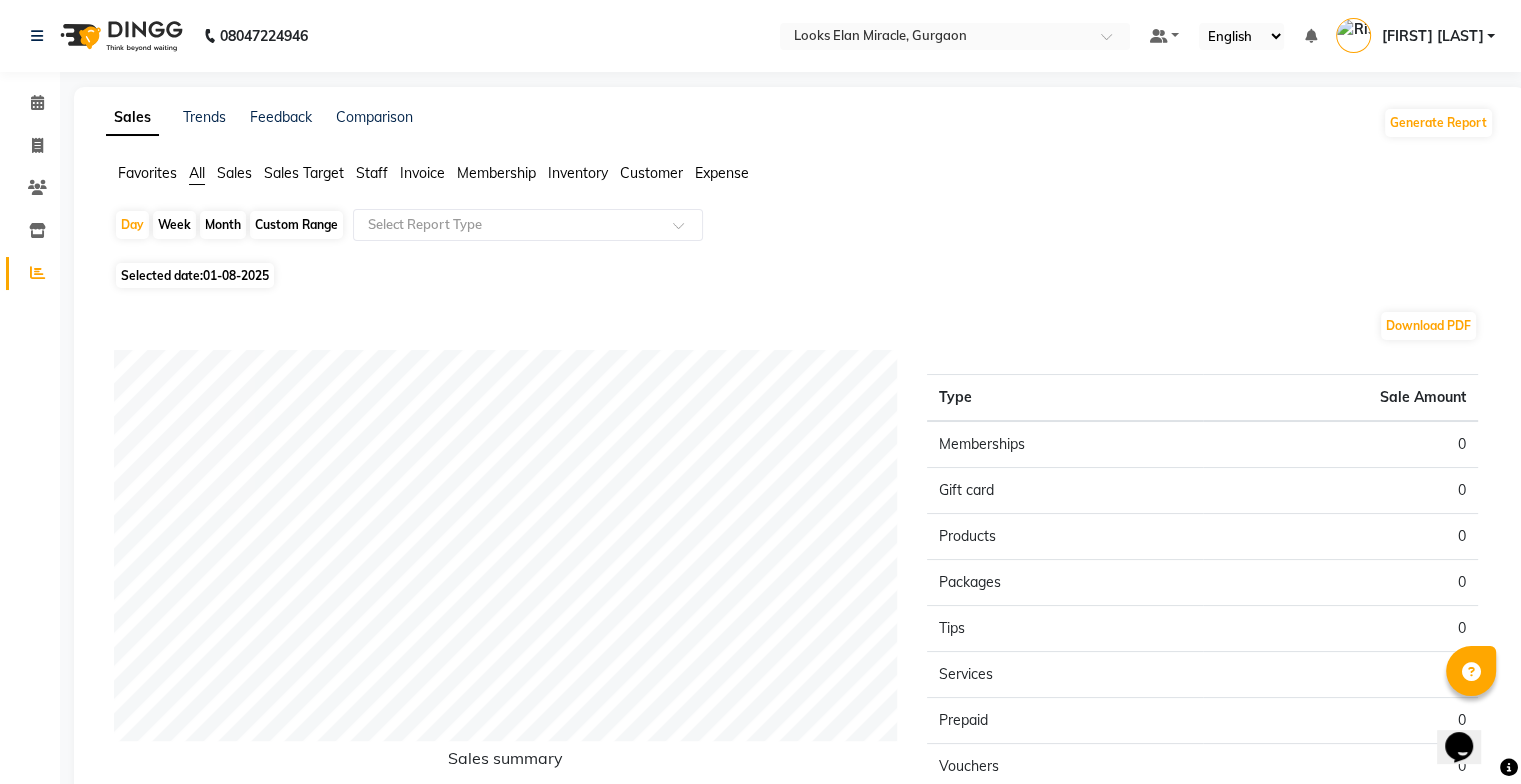 click on "Sales" 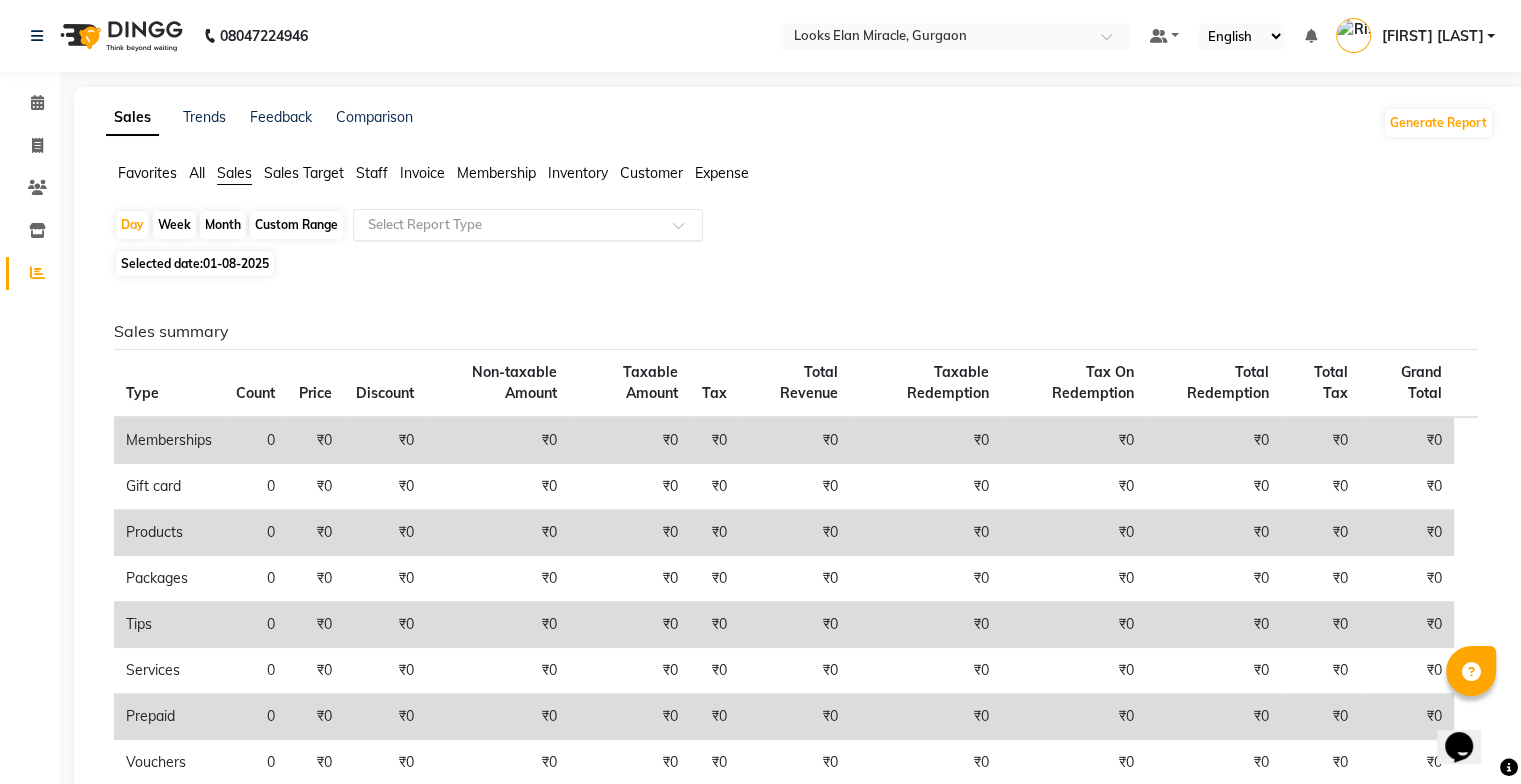 click 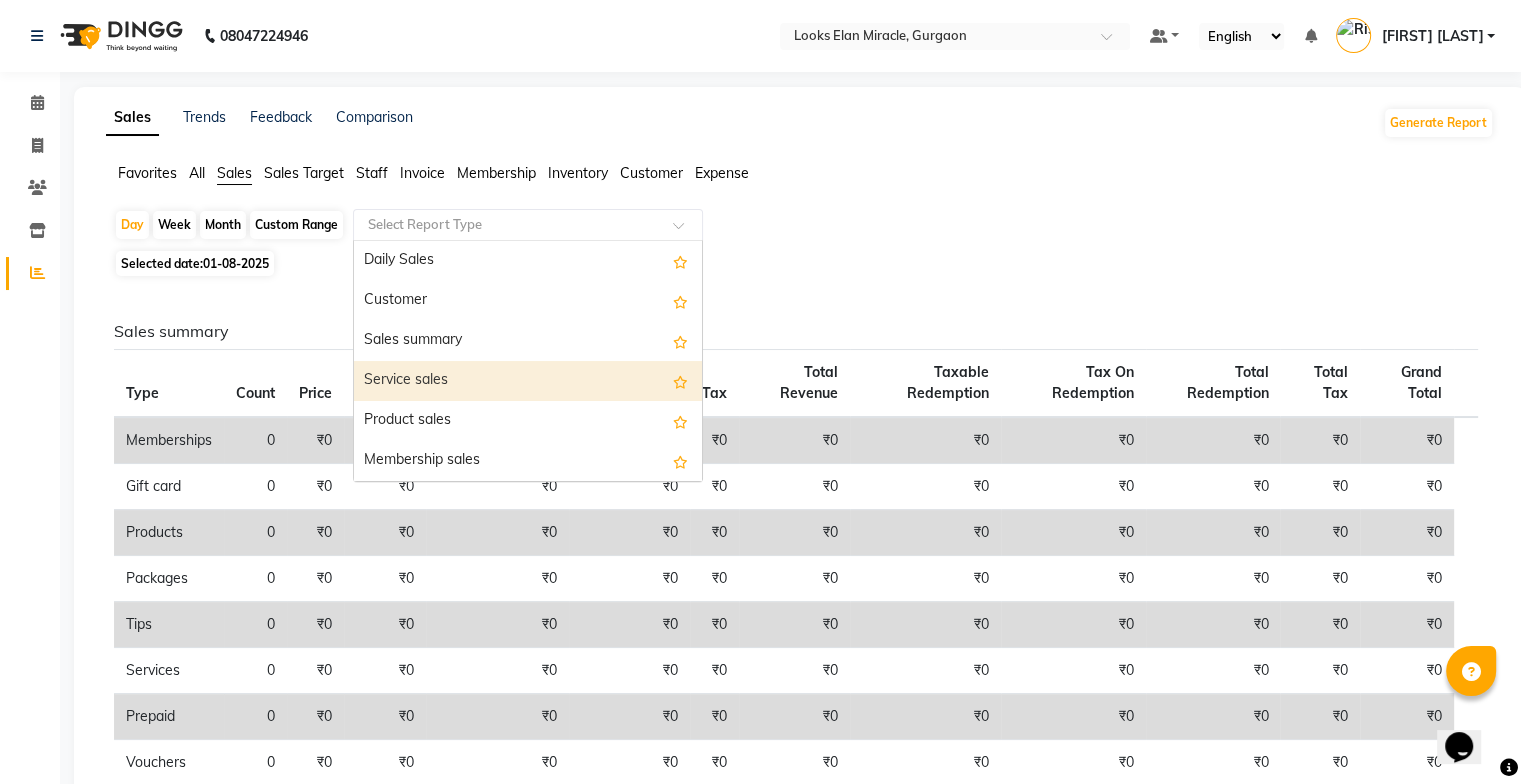click on "Service sales" at bounding box center (528, 381) 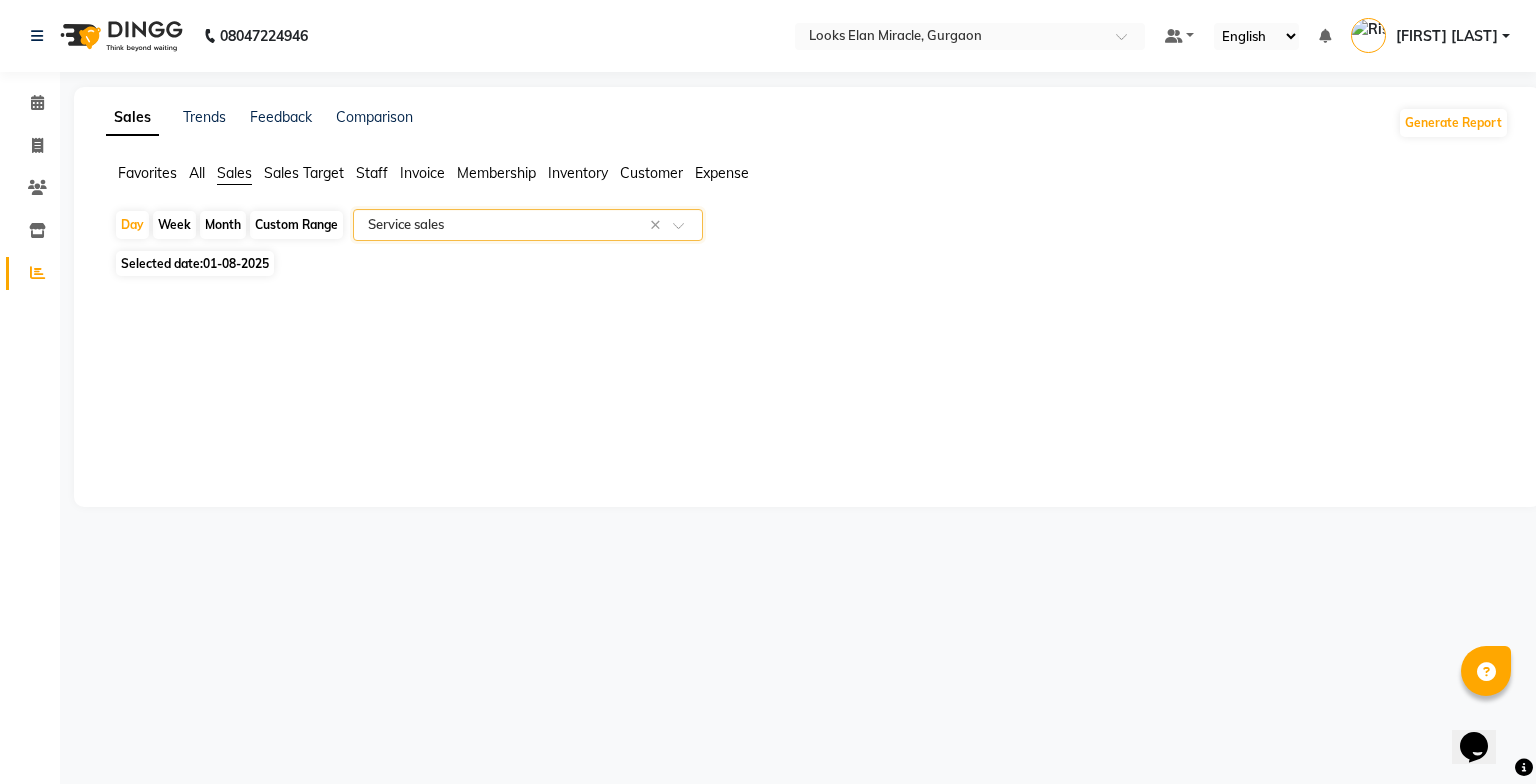 click on "Custom Range" 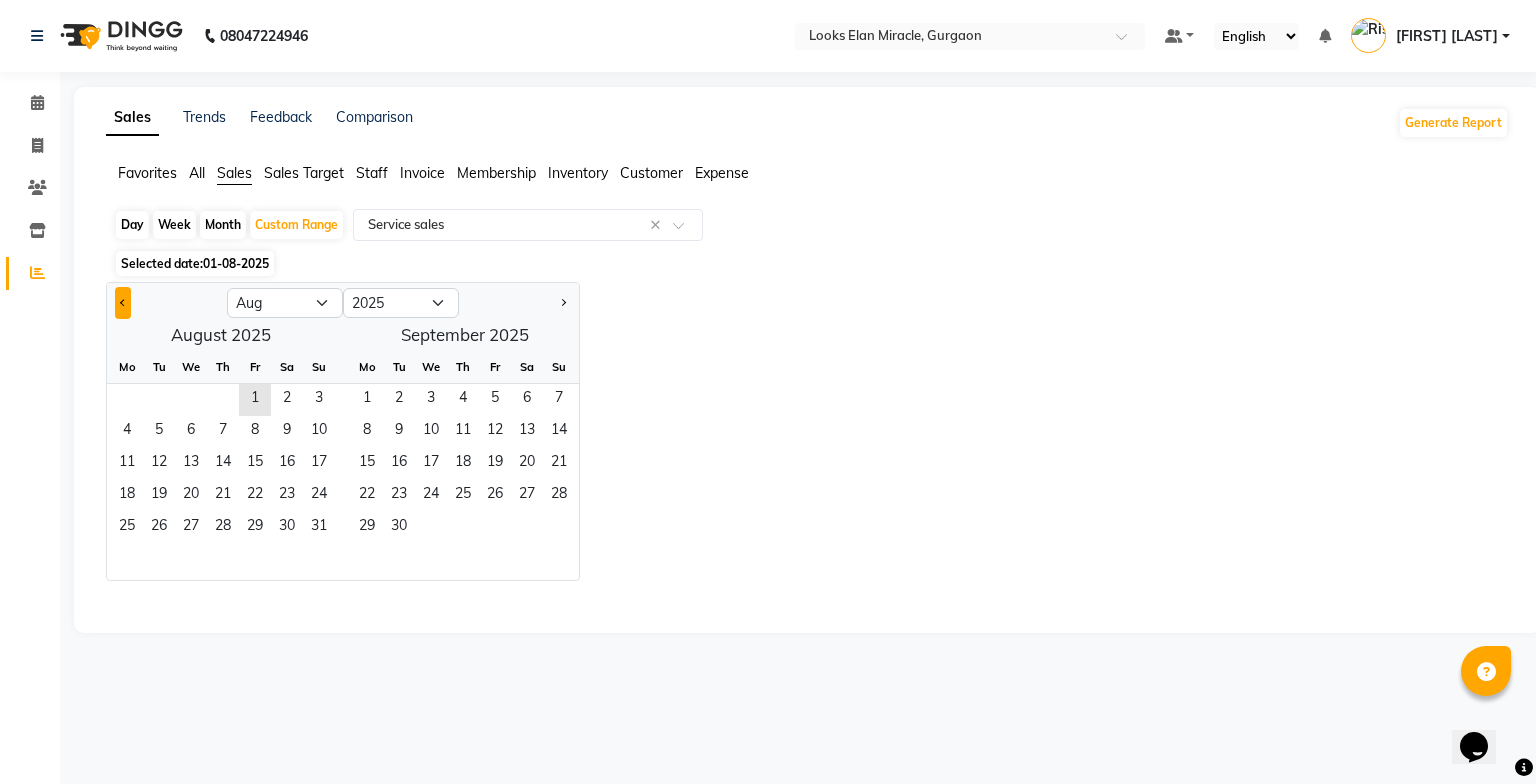click 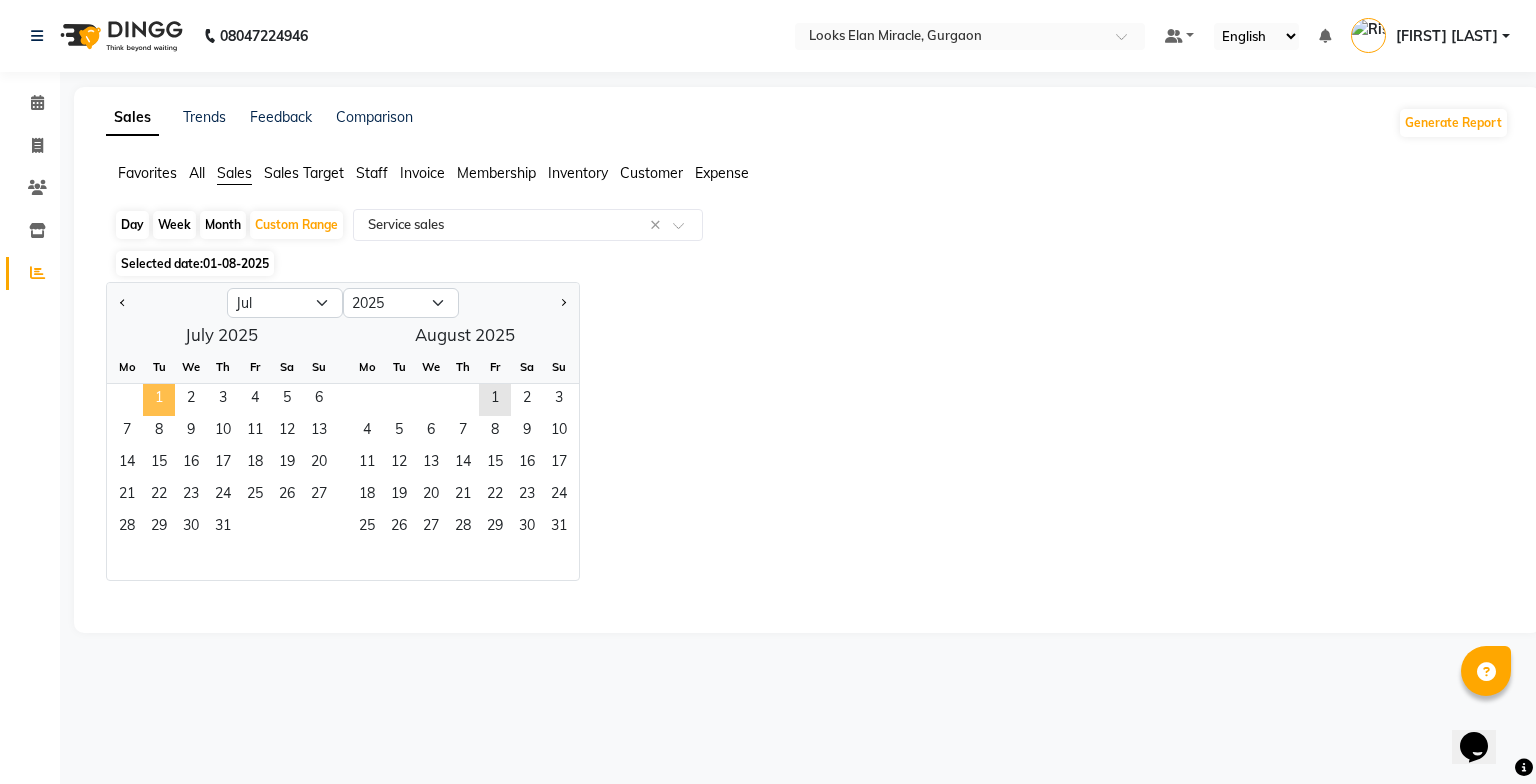 click on "1" 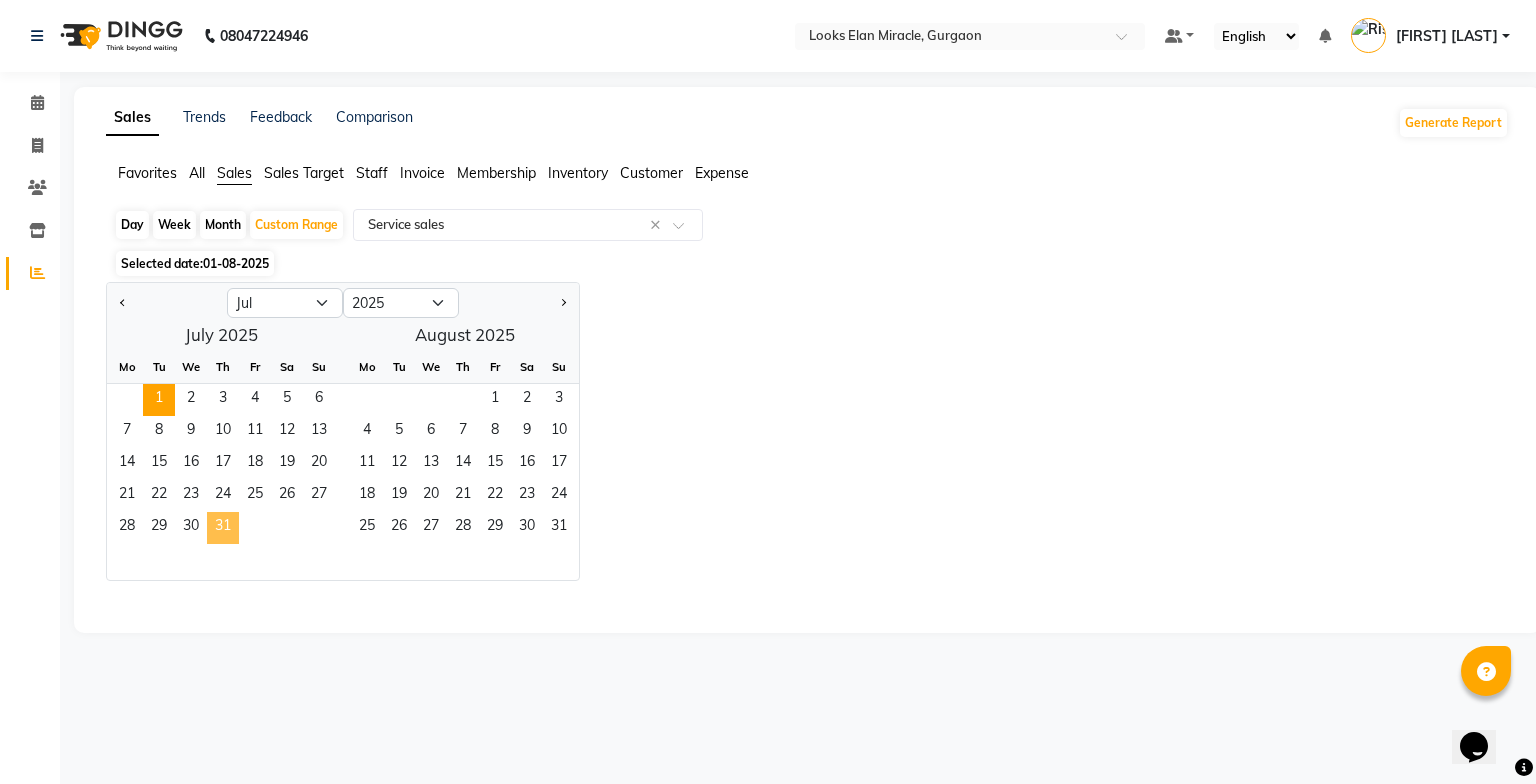 click on "31" 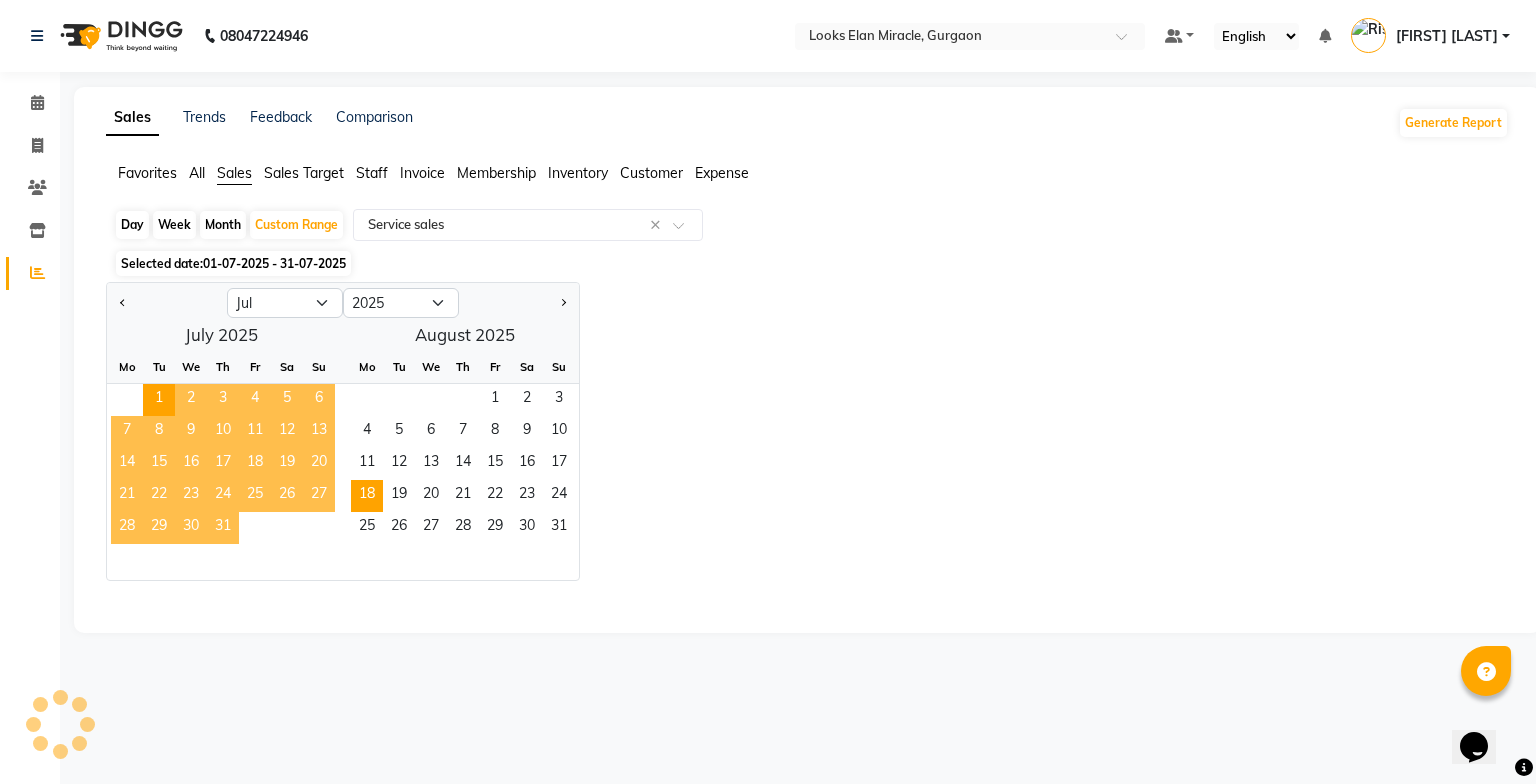 select on "filtered_report" 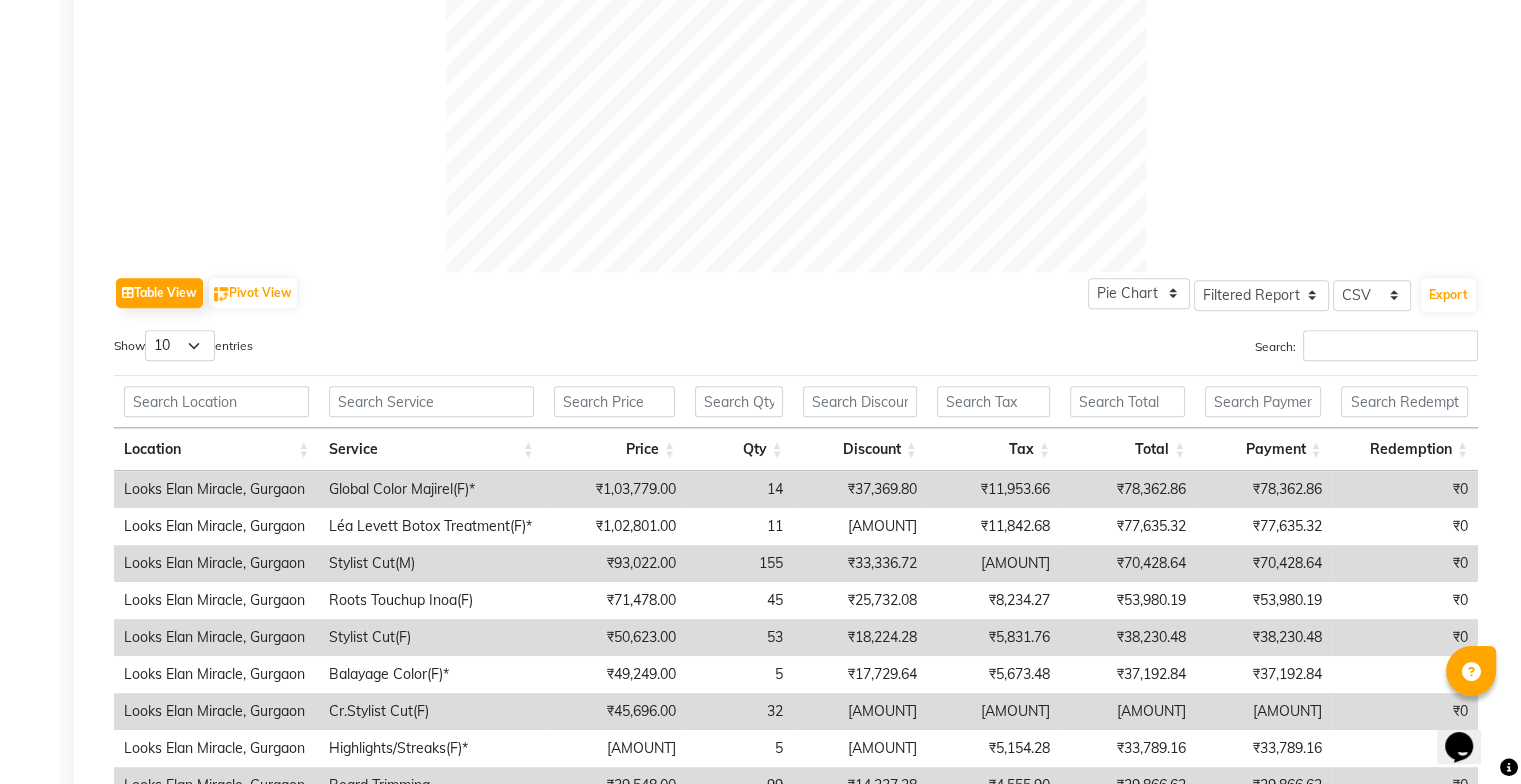 scroll, scrollTop: 767, scrollLeft: 0, axis: vertical 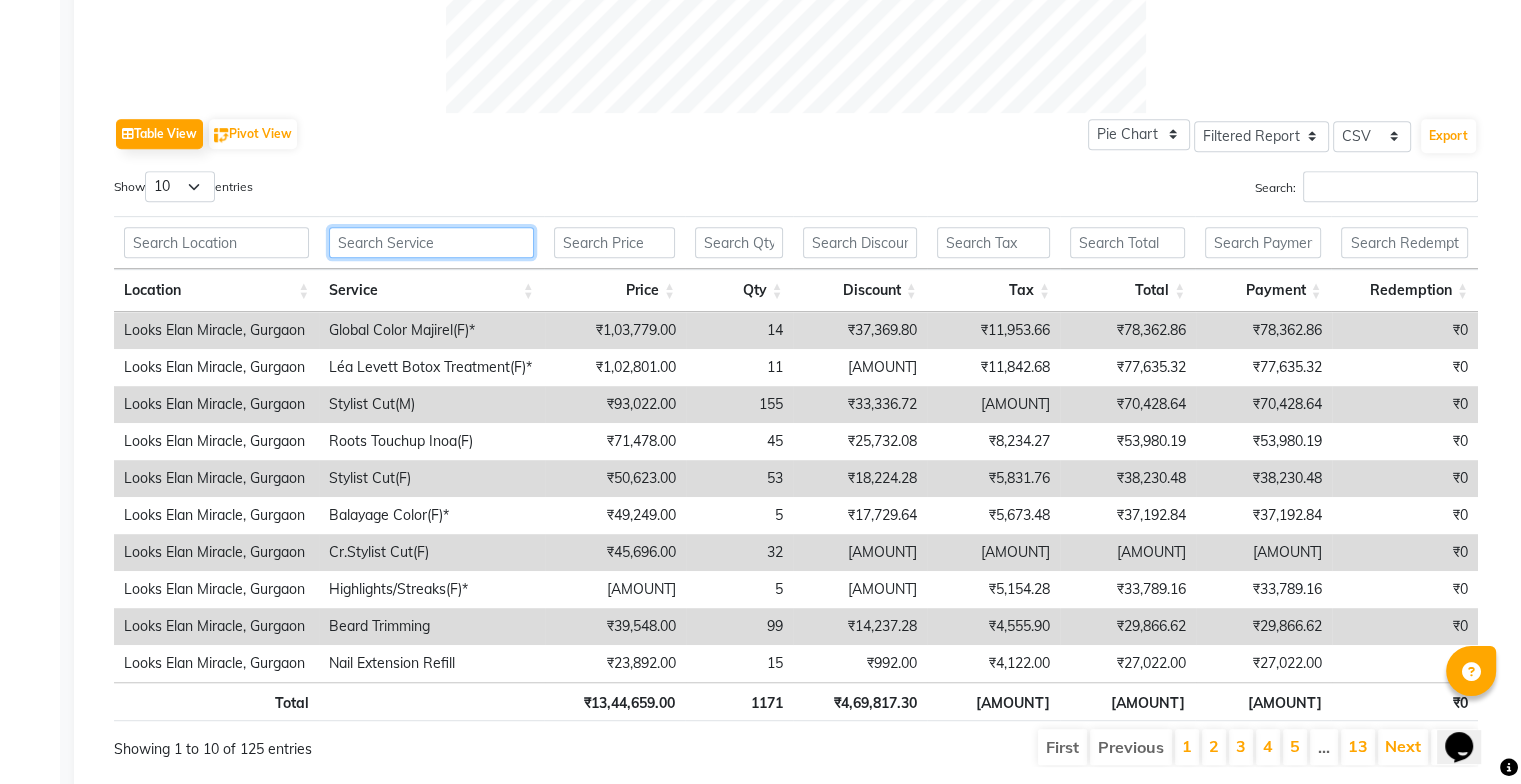 click at bounding box center [431, 242] 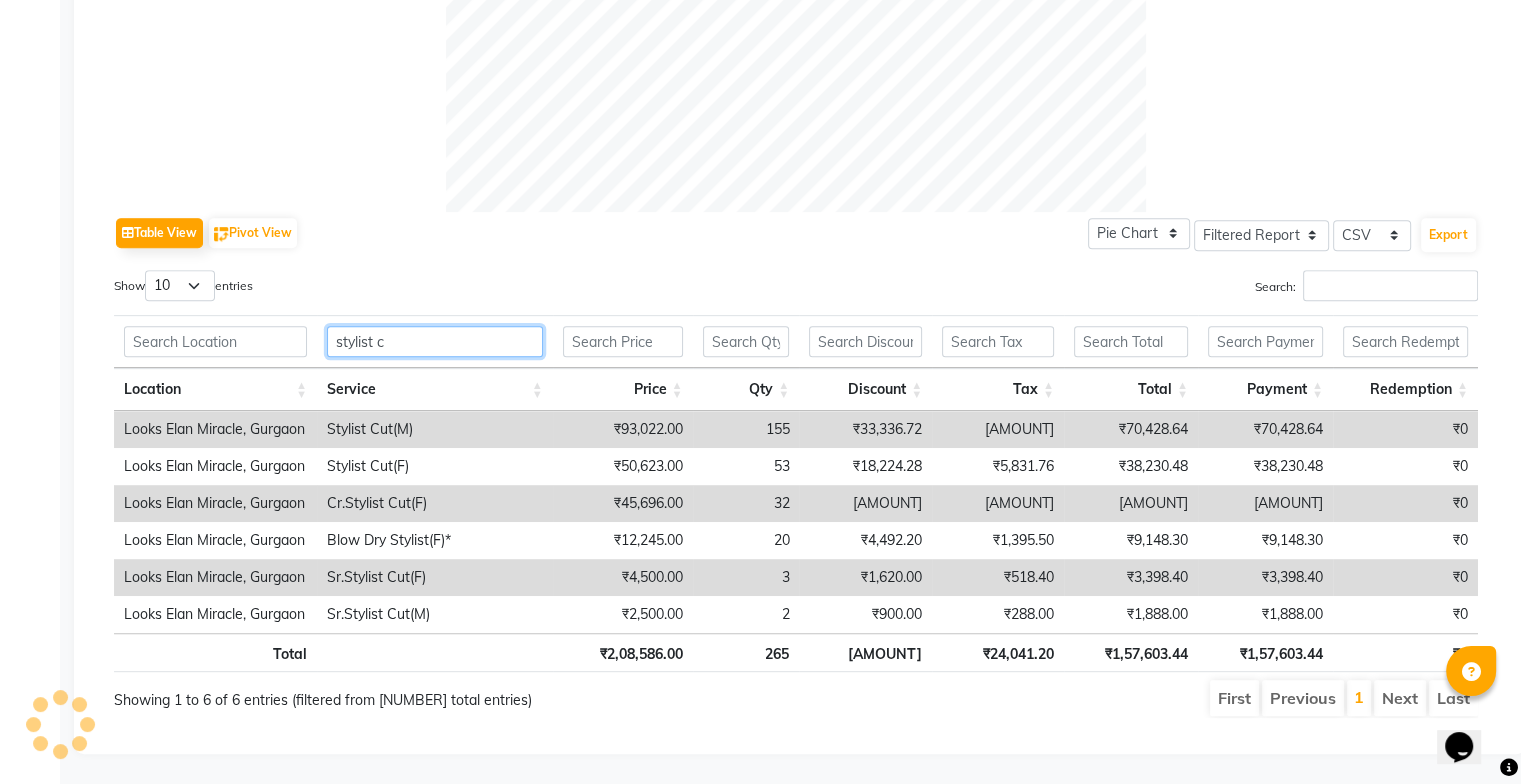 scroll, scrollTop: 787, scrollLeft: 0, axis: vertical 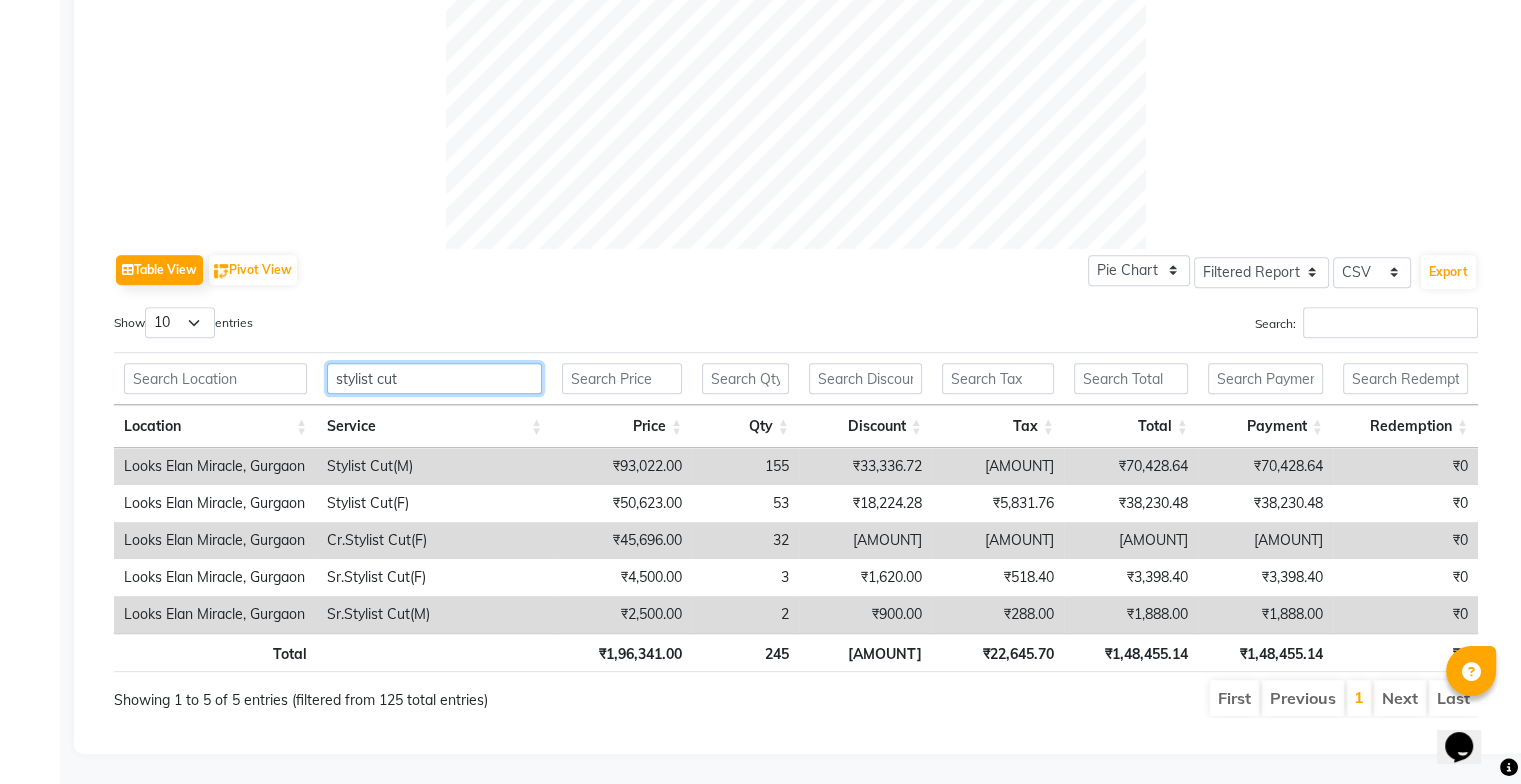 click on "stylist cut" at bounding box center (434, 378) 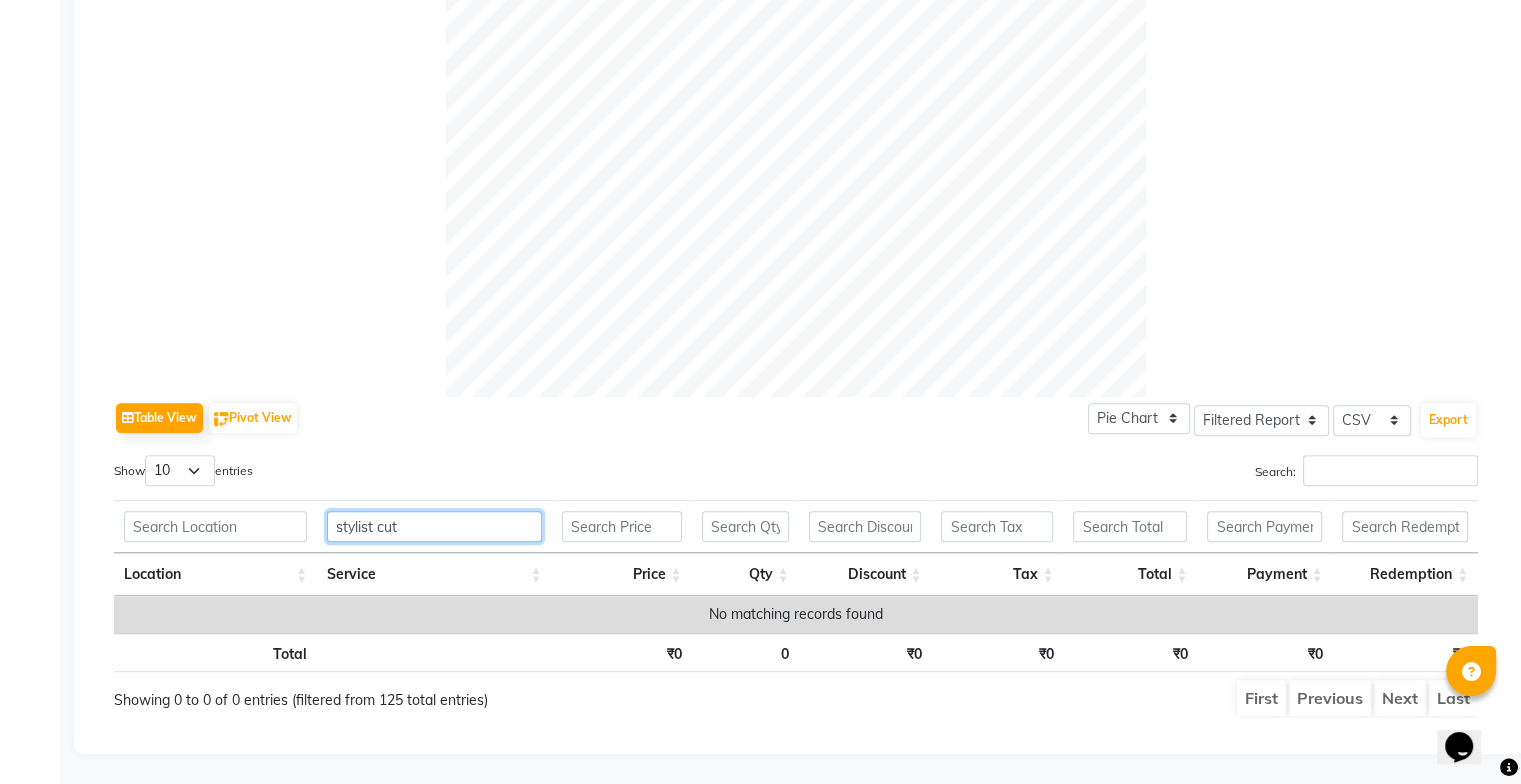 scroll, scrollTop: 787, scrollLeft: 0, axis: vertical 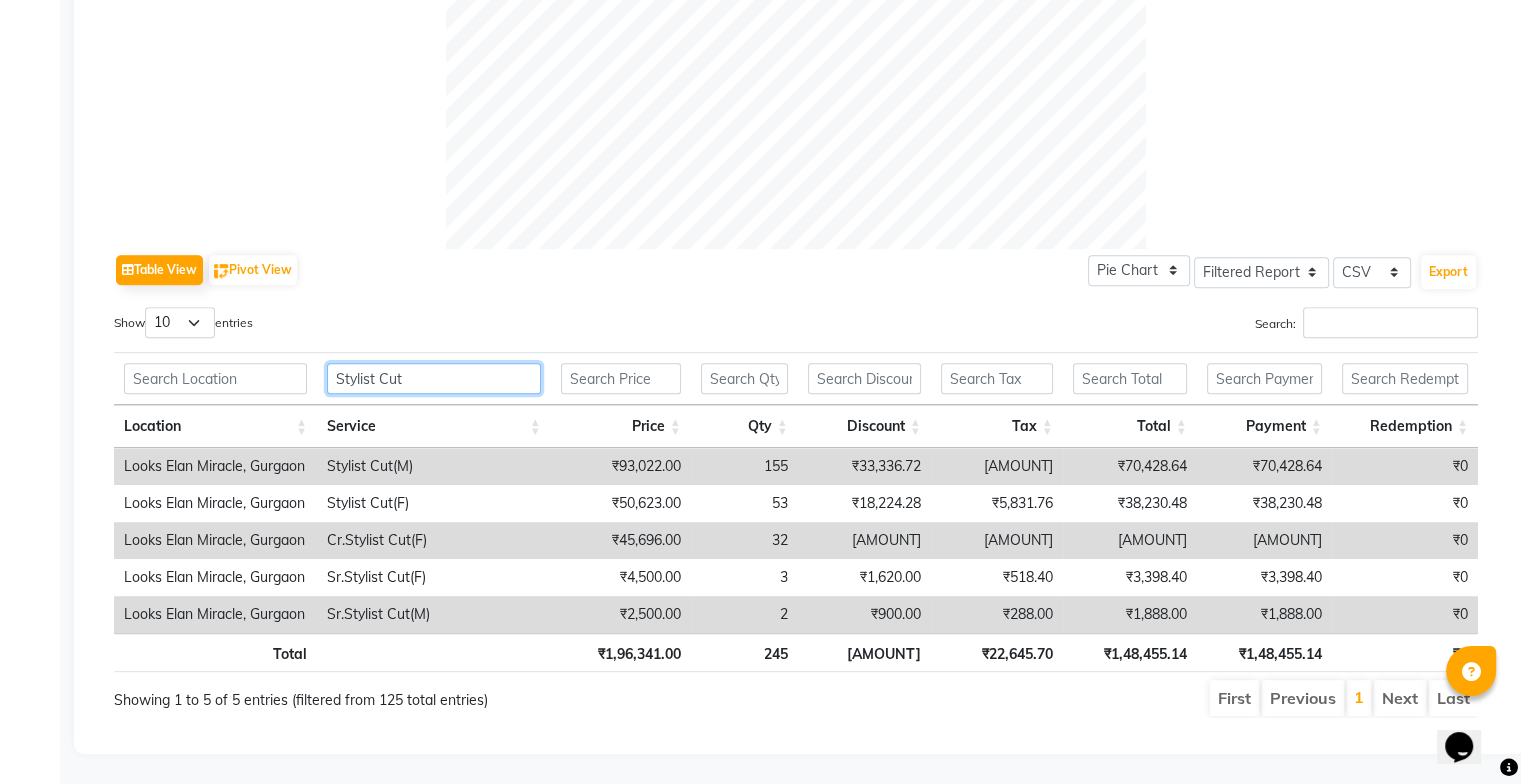 type on "Stylist Cut" 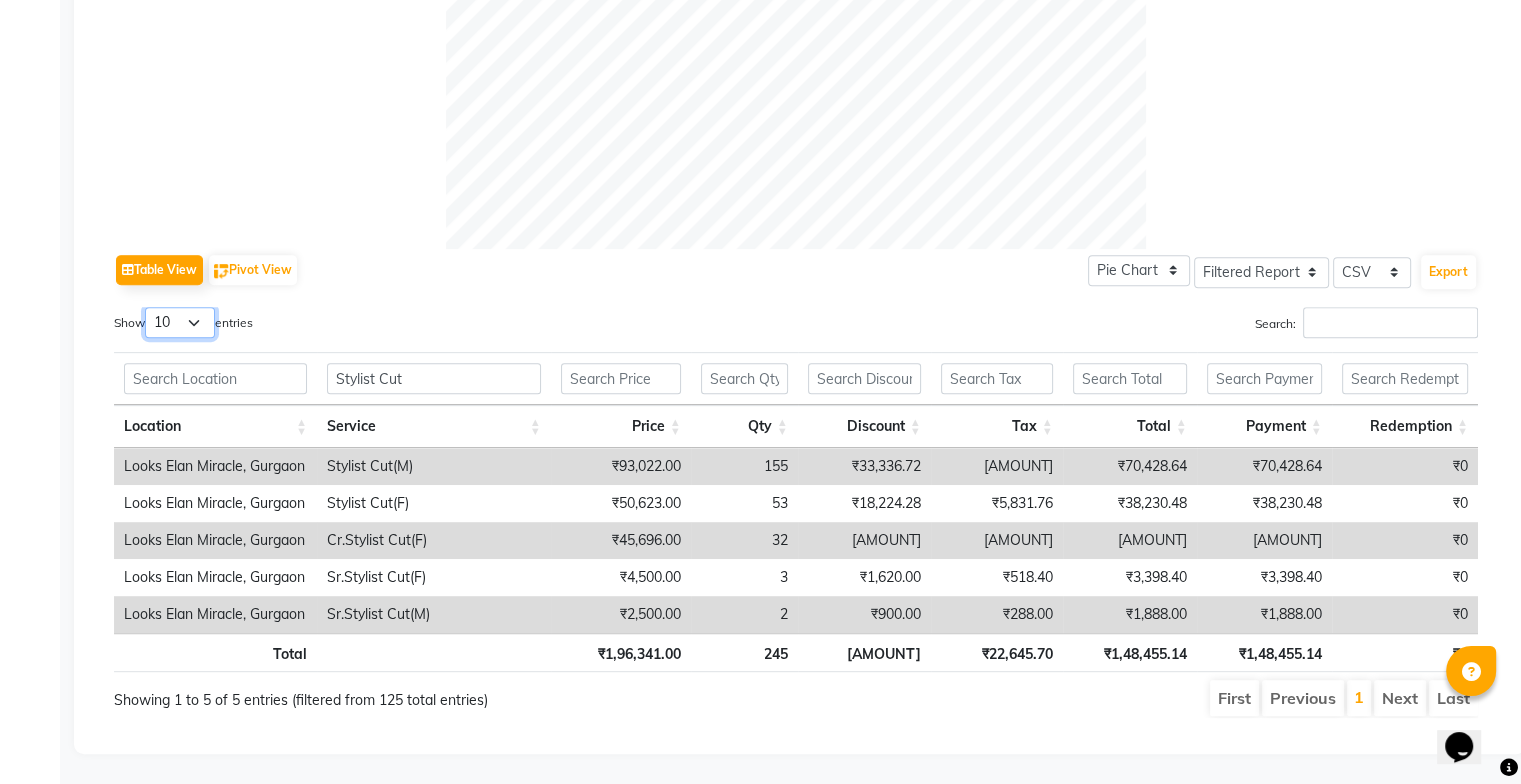 click on "10 25 50 100" at bounding box center [180, 322] 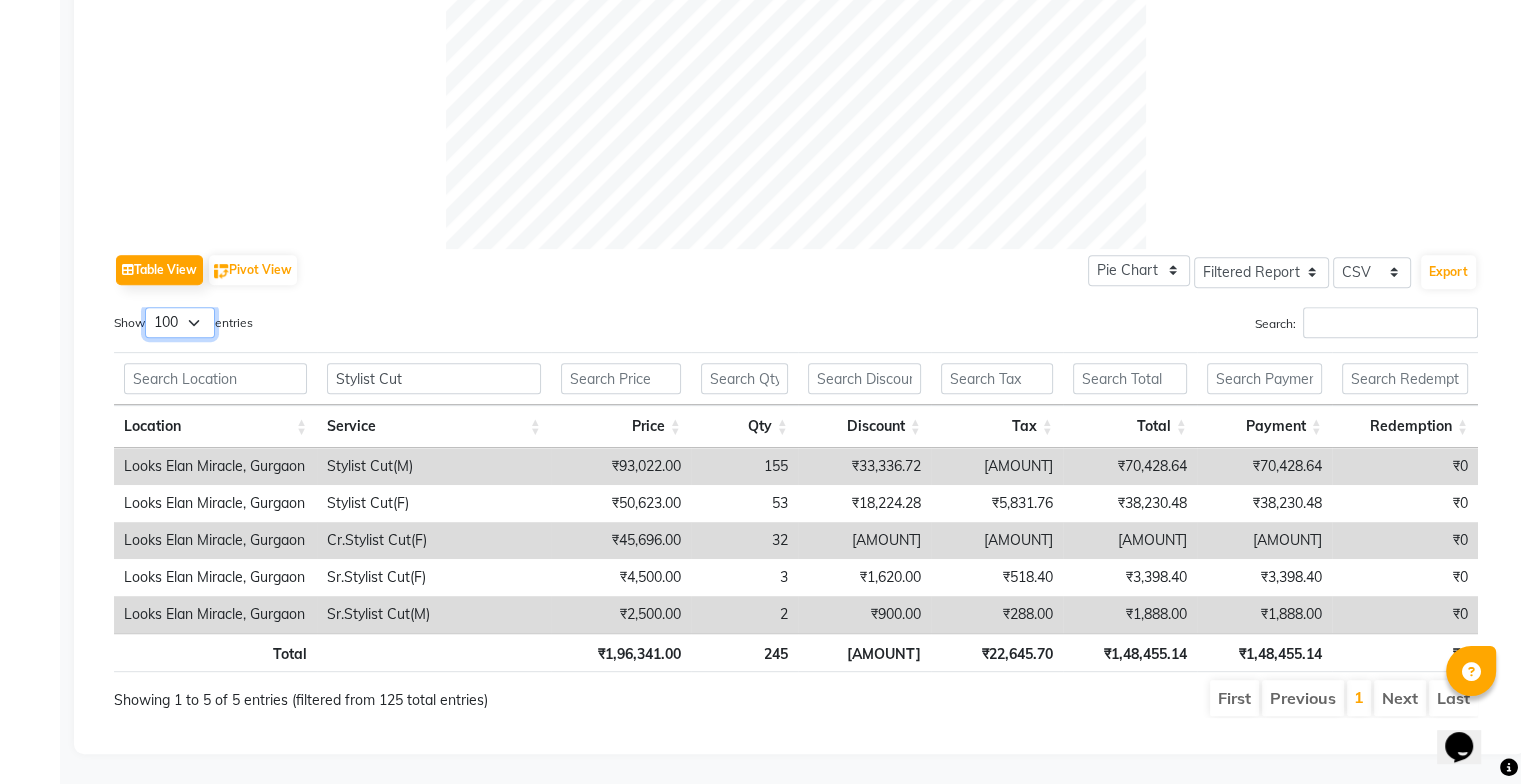 click on "10 25 50 100" at bounding box center [180, 322] 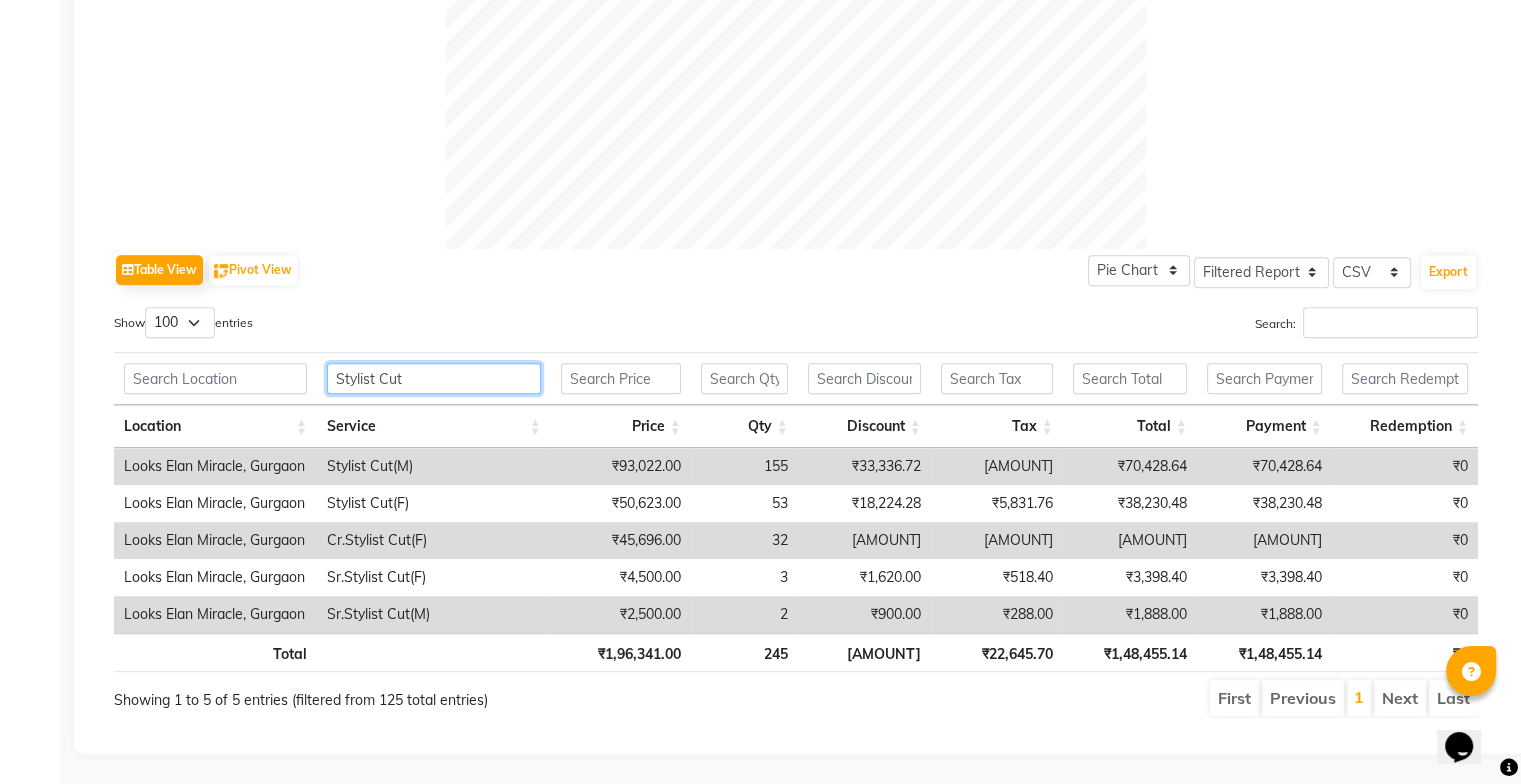 click on "Stylist Cut" at bounding box center (434, 378) 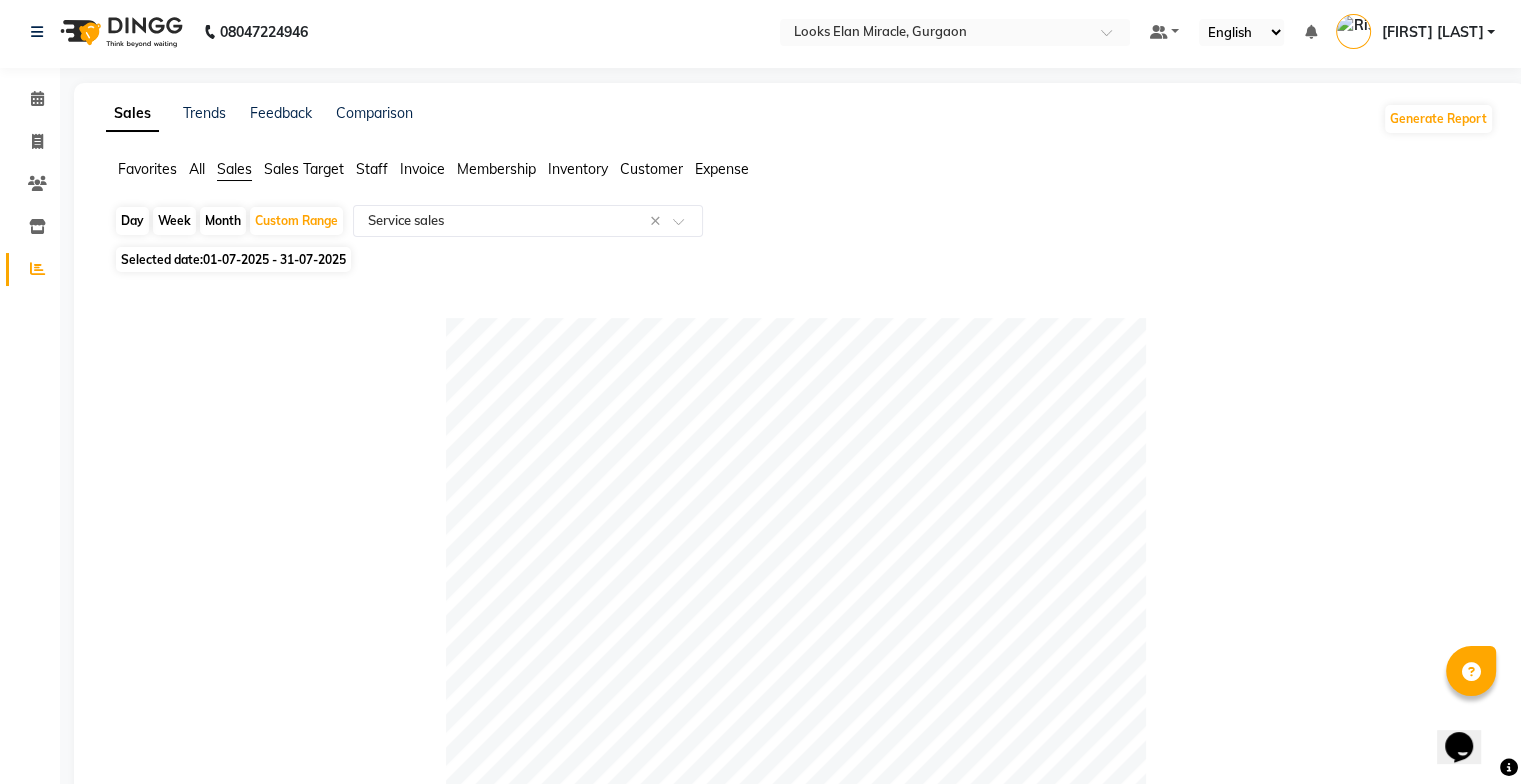 scroll, scrollTop: 0, scrollLeft: 0, axis: both 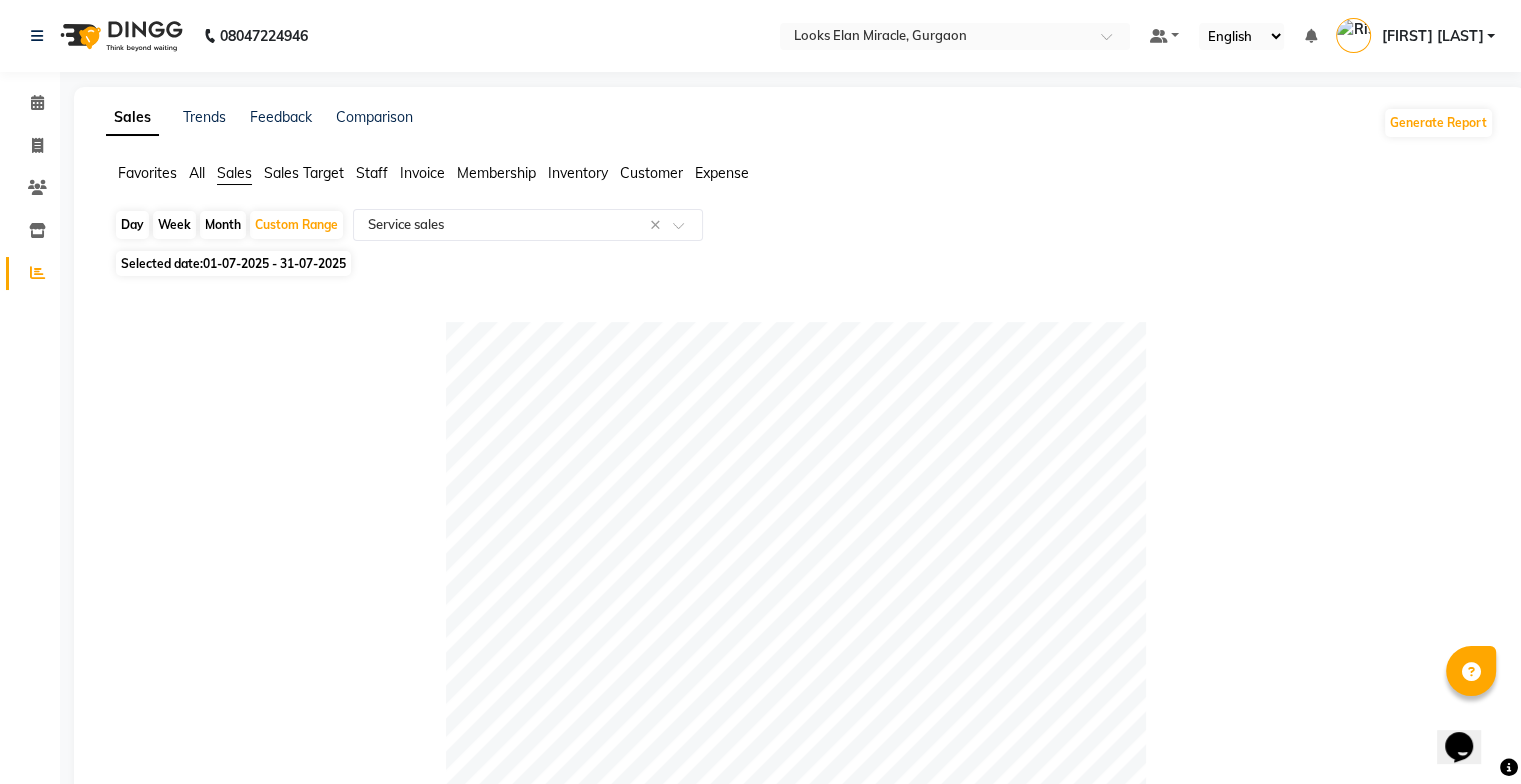 click on "Sales Target" 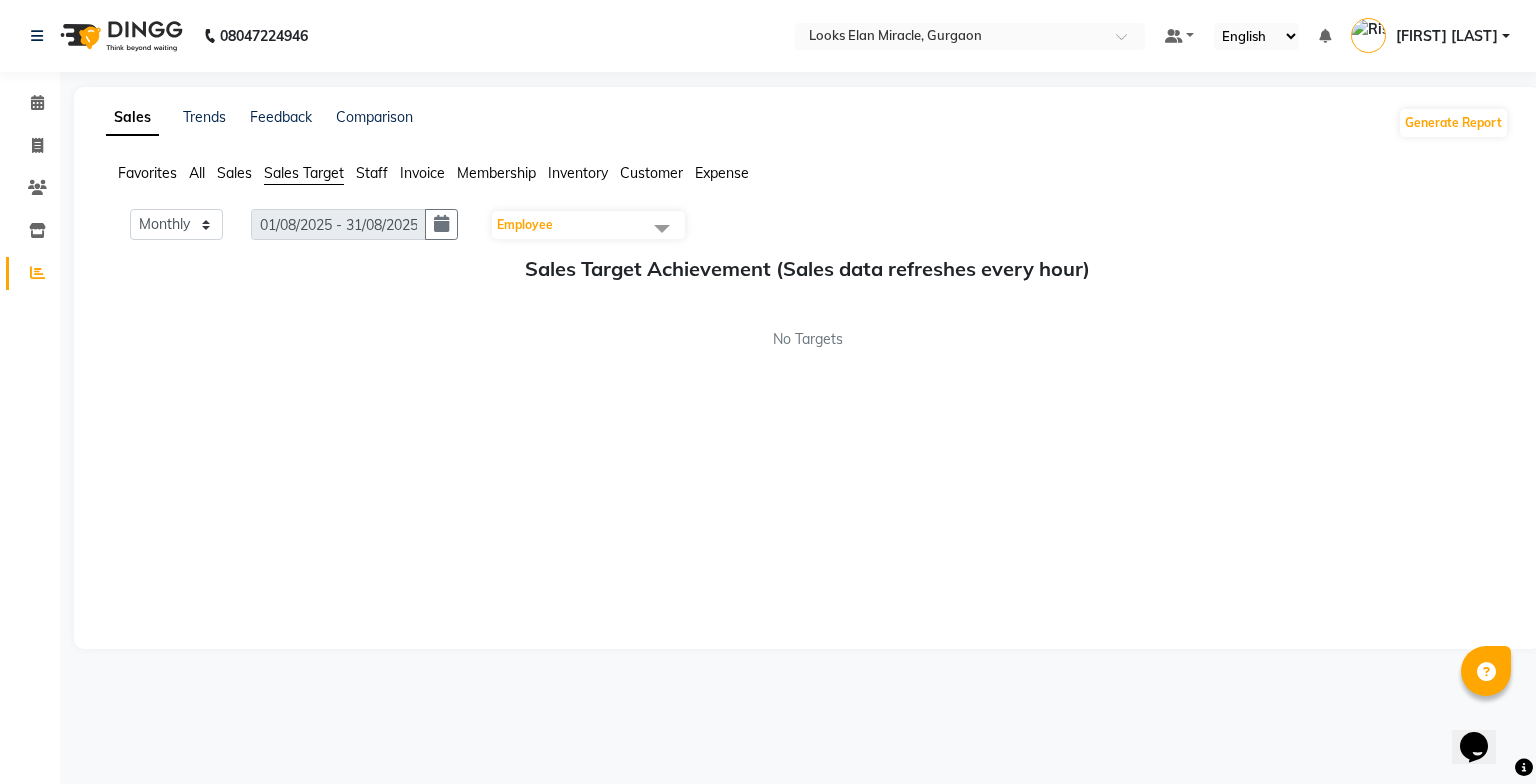 click on "Staff" 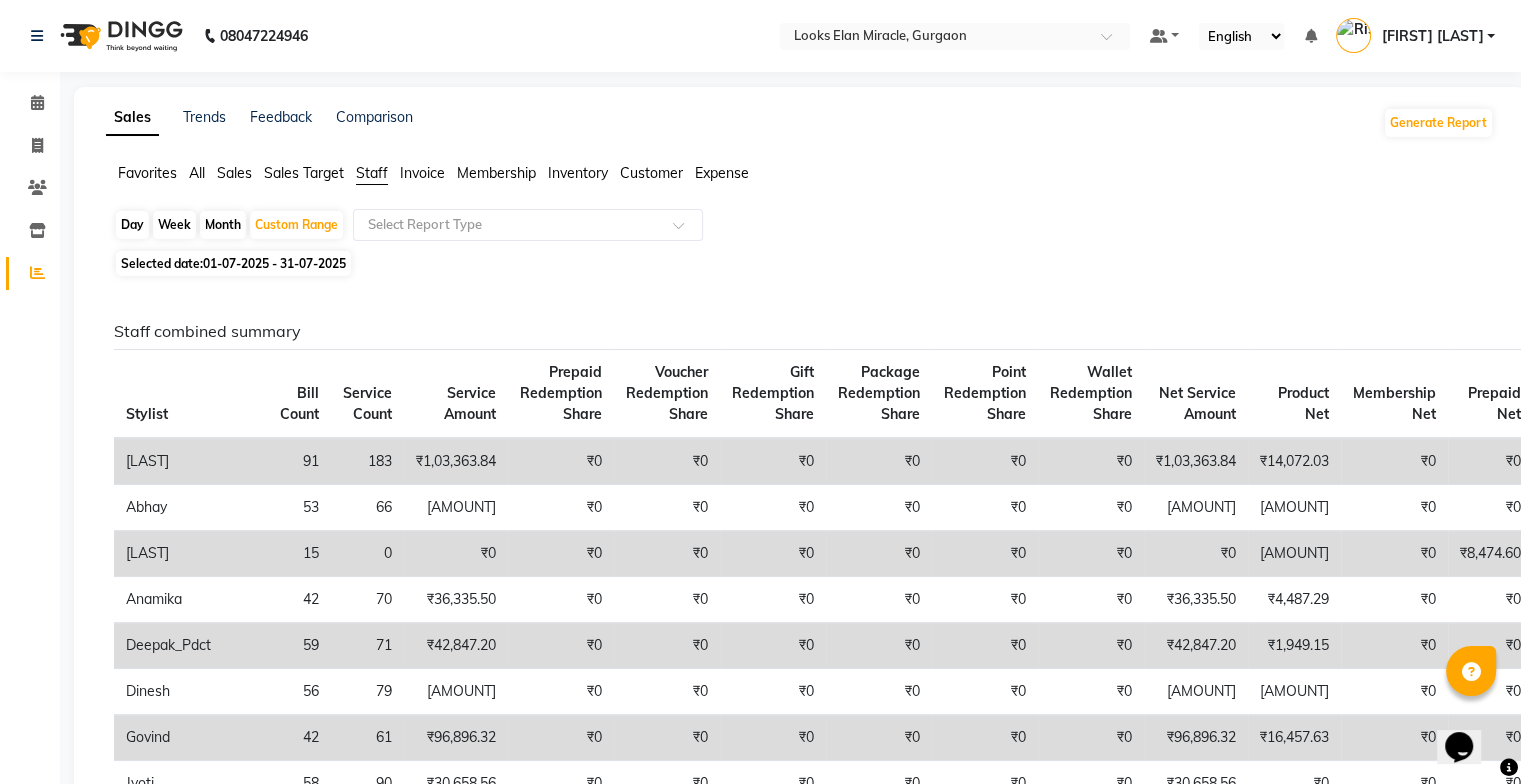 click on "Sales" 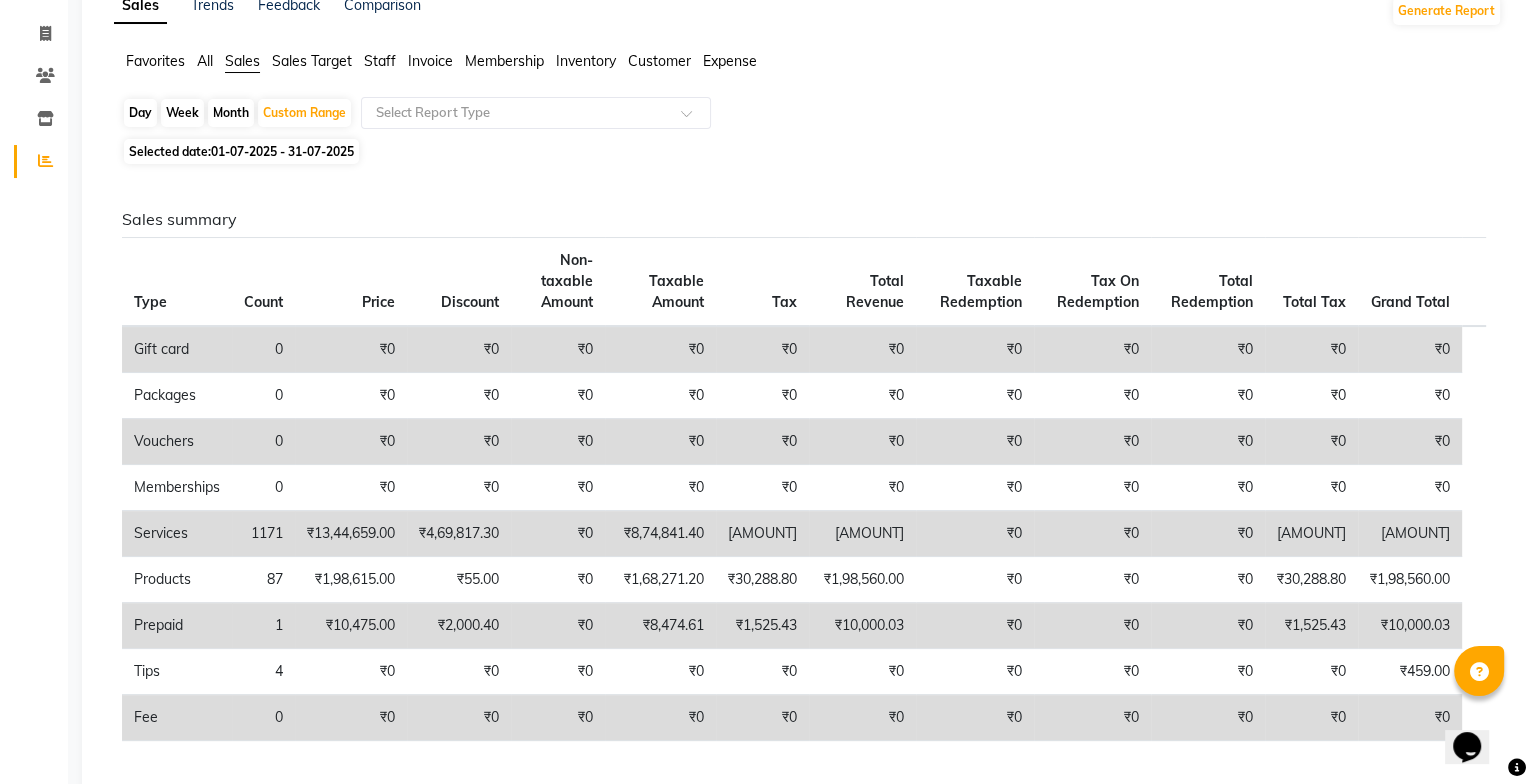 scroll, scrollTop: 0, scrollLeft: 0, axis: both 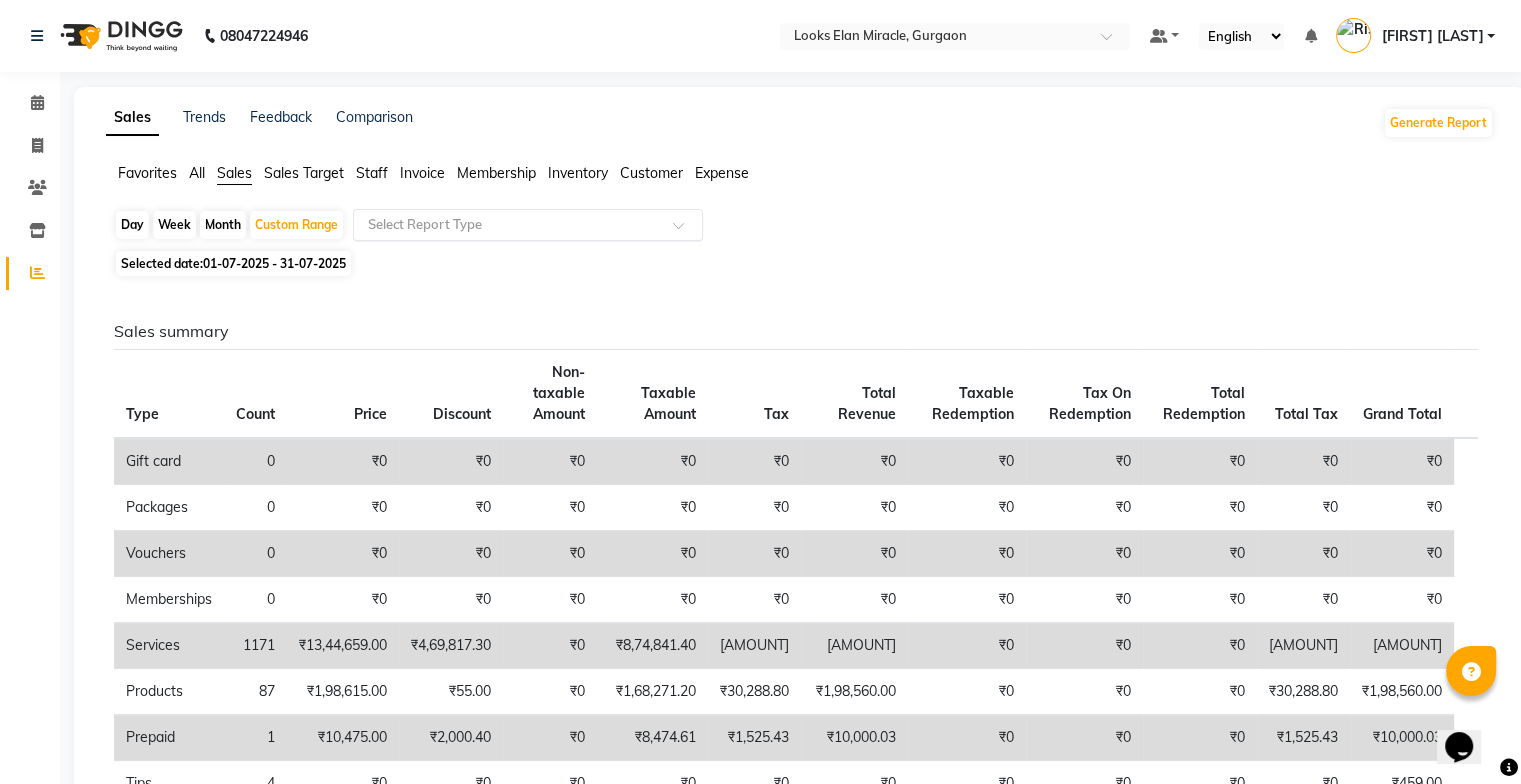 click 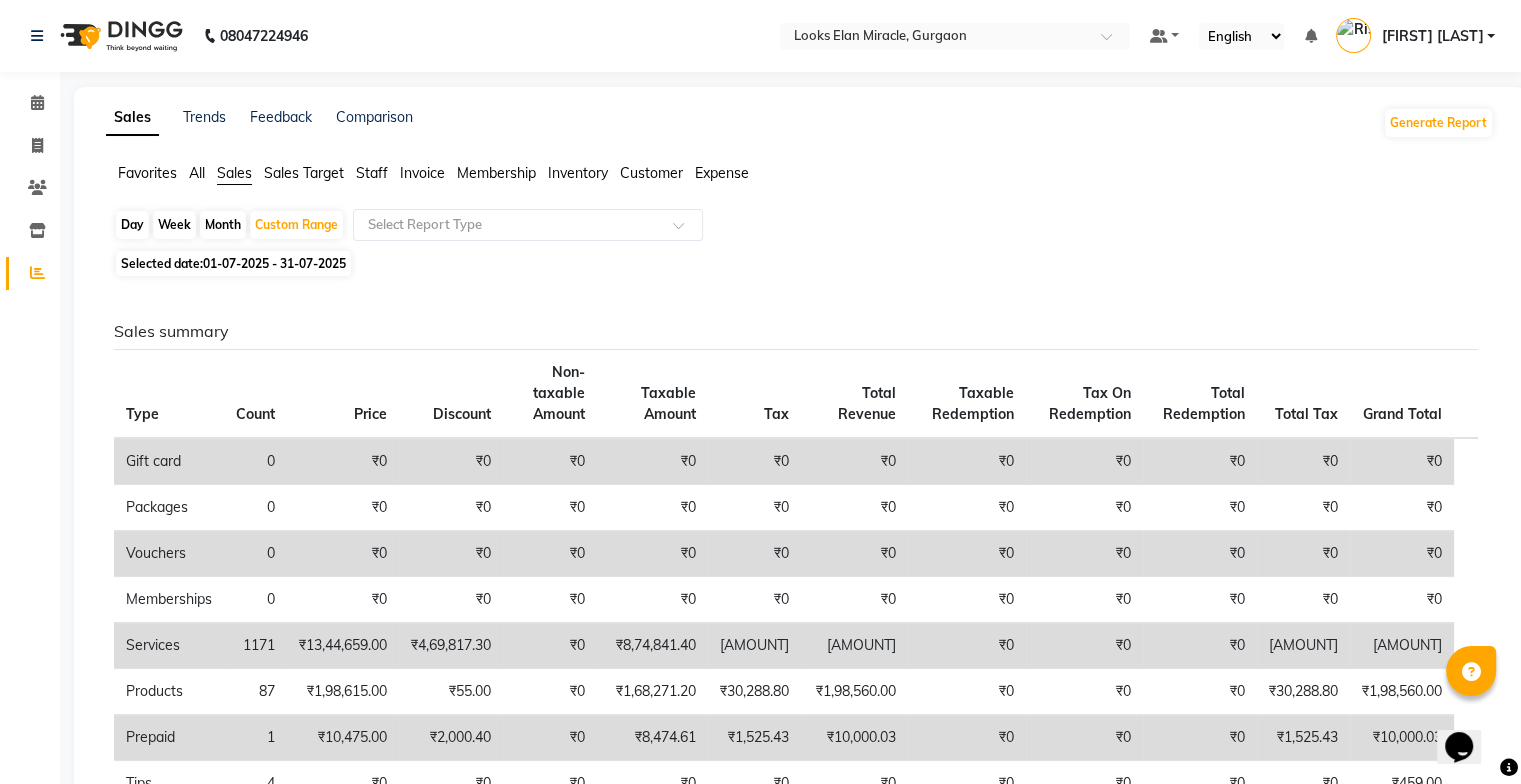 click on "Day   Week   Month   Custom Range  Select Report Type" 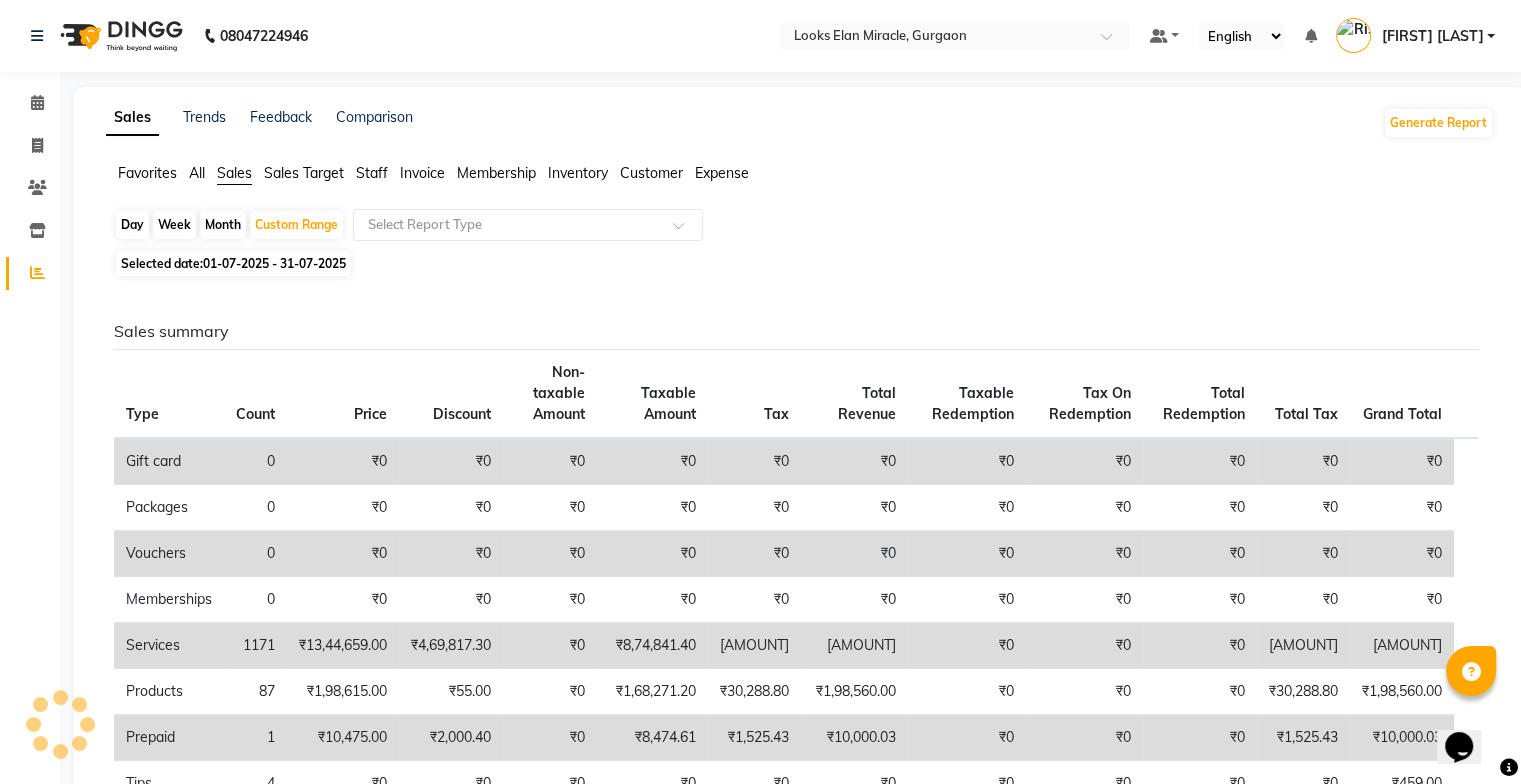 click on "Invoice" 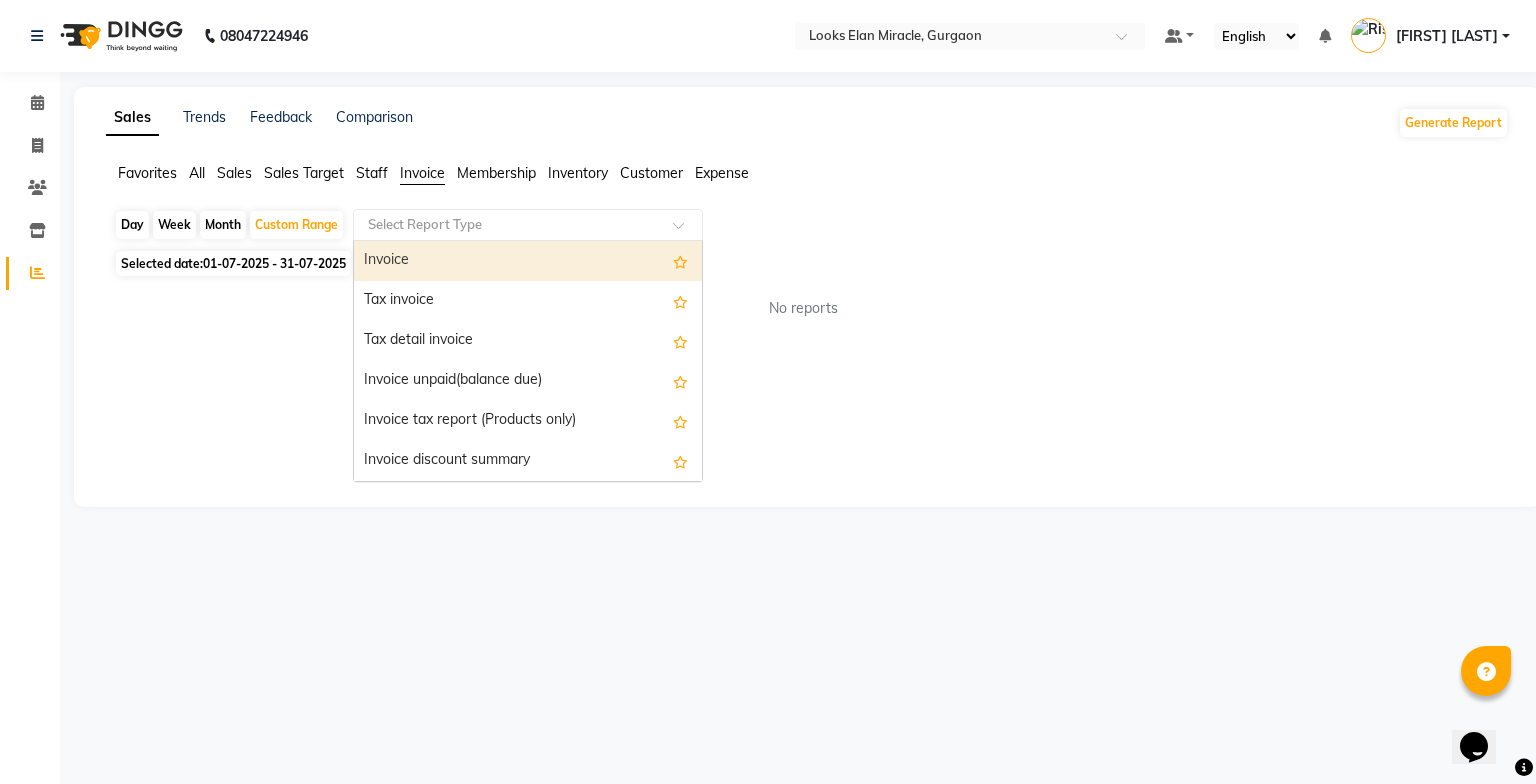 click 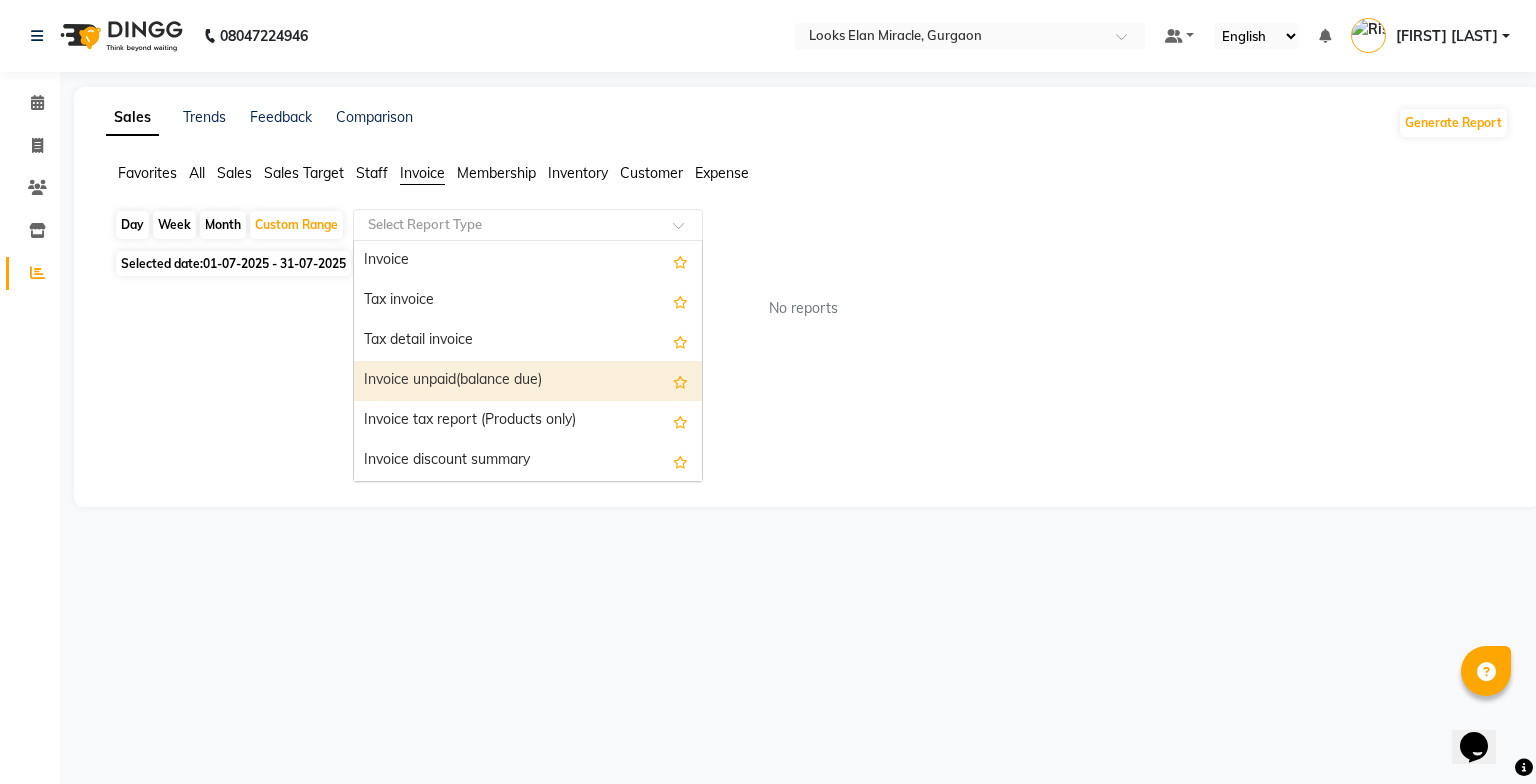 drag, startPoint x: 687, startPoint y: 331, endPoint x: 682, endPoint y: 379, distance: 48.259712 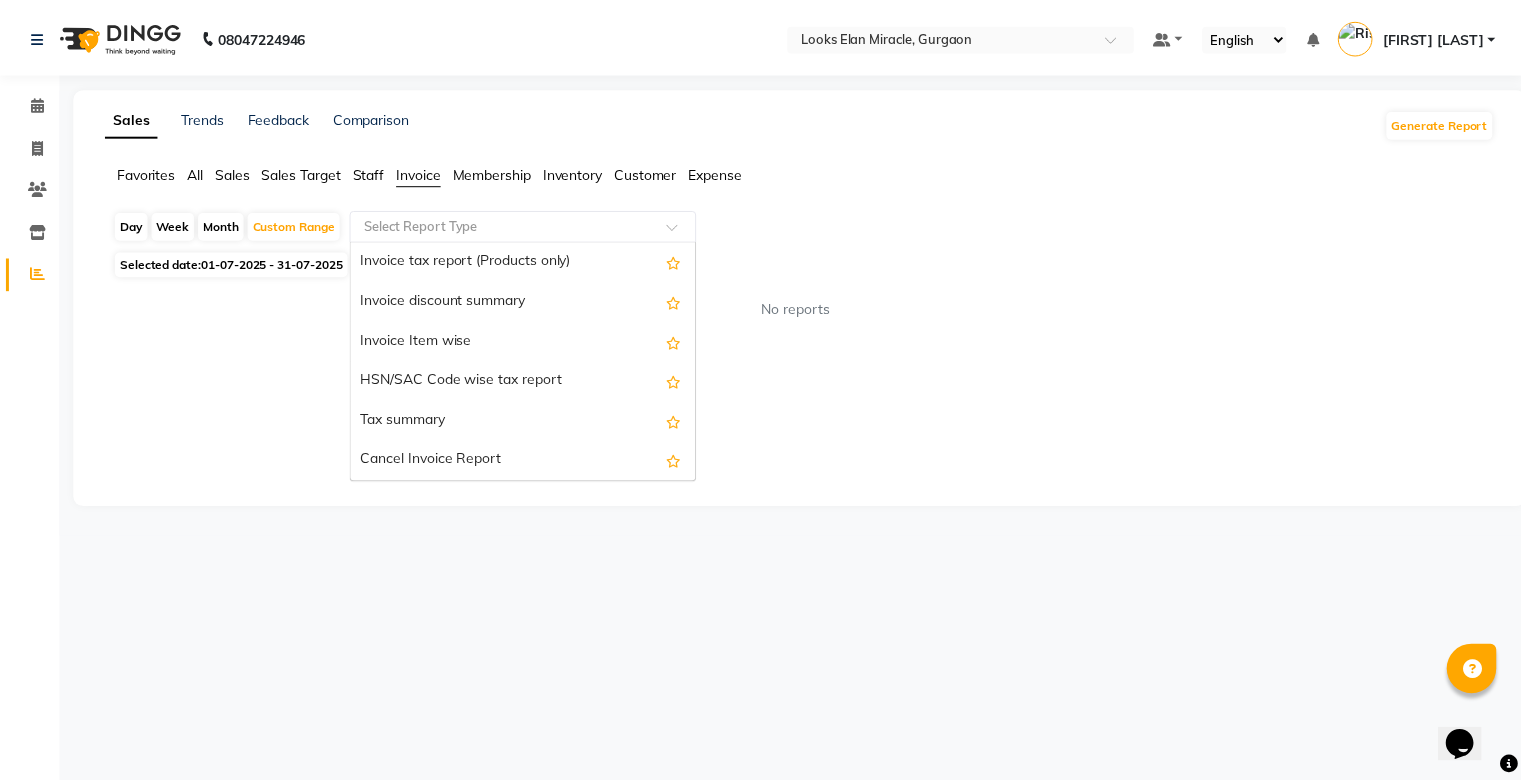 scroll, scrollTop: 0, scrollLeft: 0, axis: both 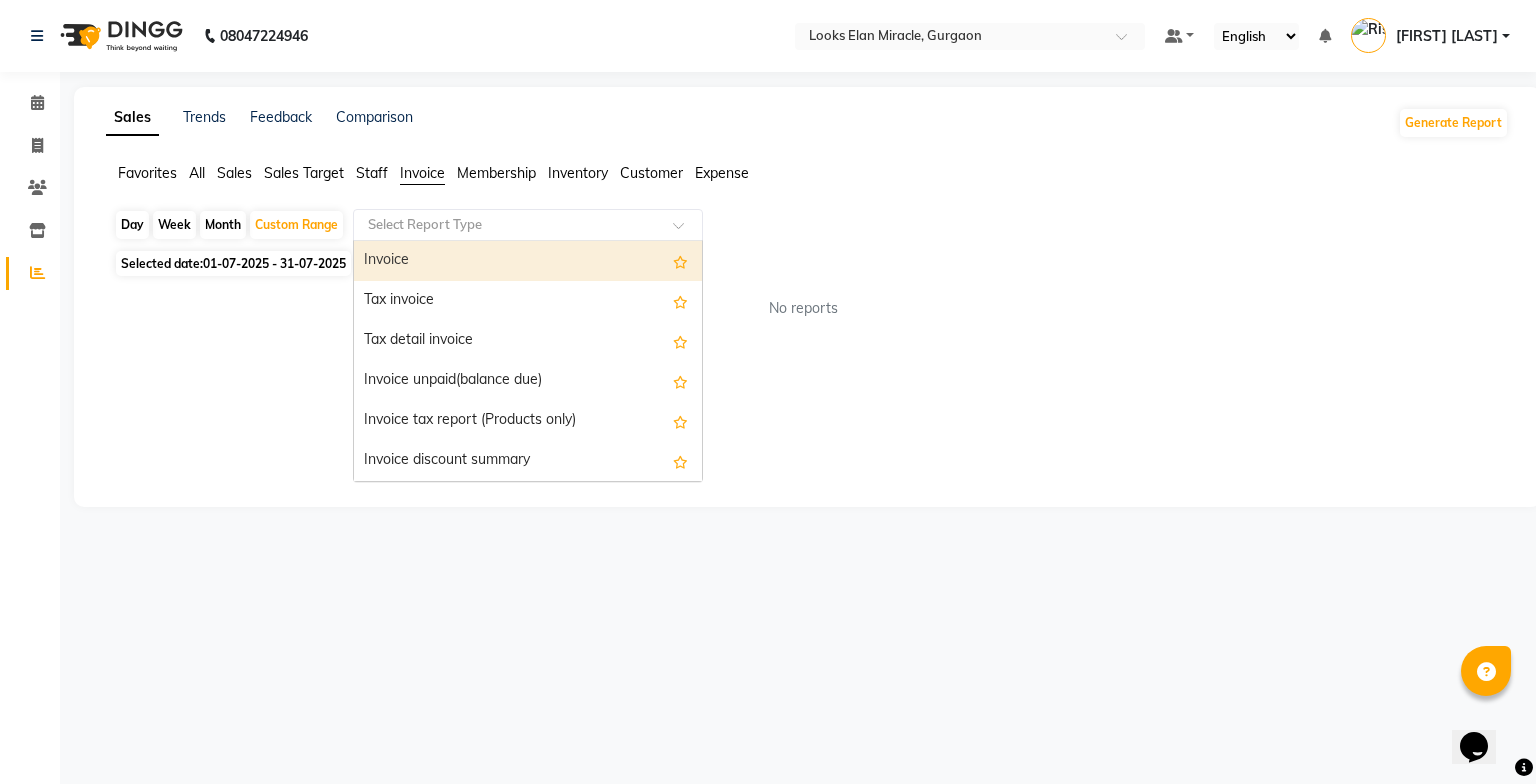 click on "Invoice" at bounding box center [528, 261] 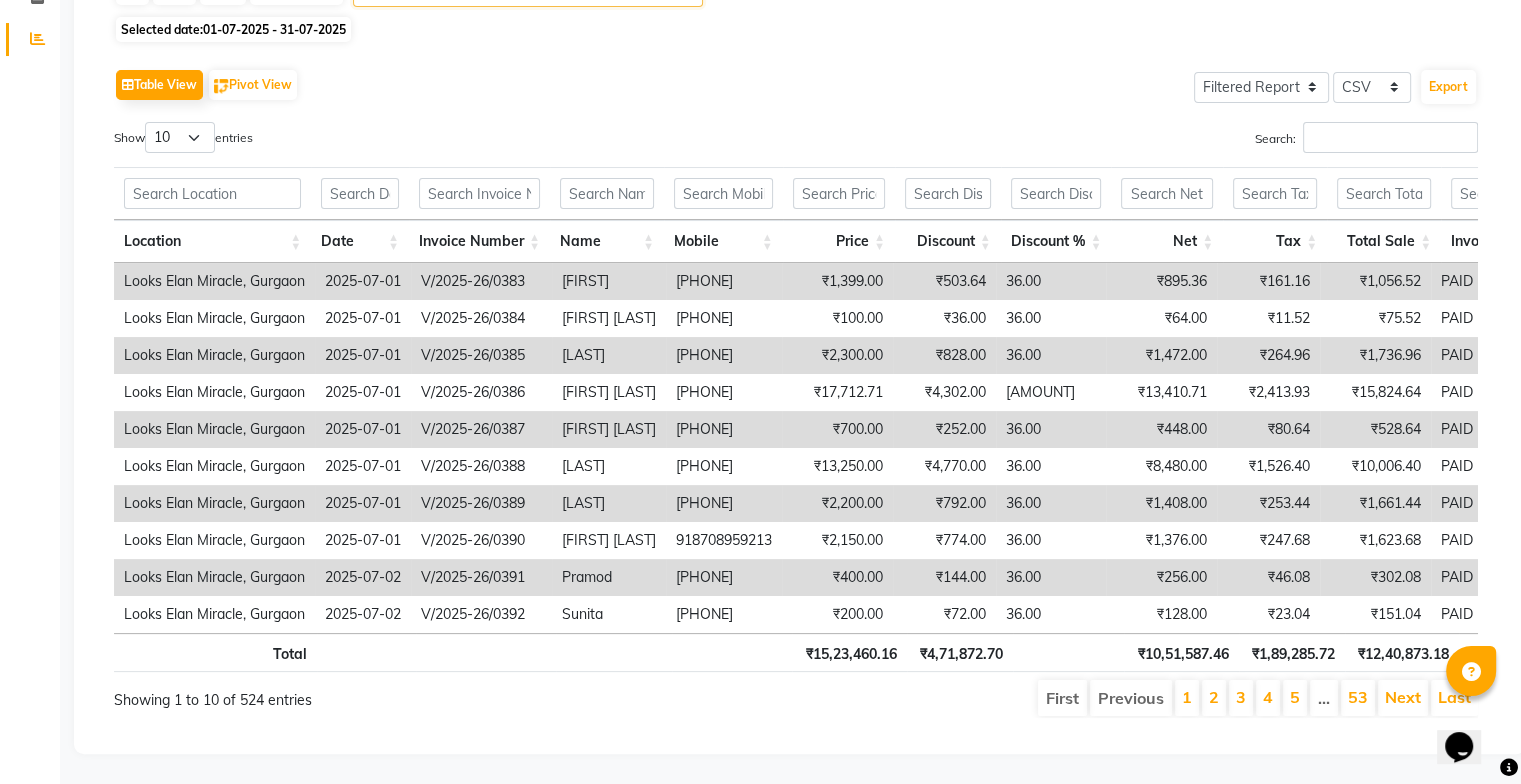 scroll, scrollTop: 263, scrollLeft: 0, axis: vertical 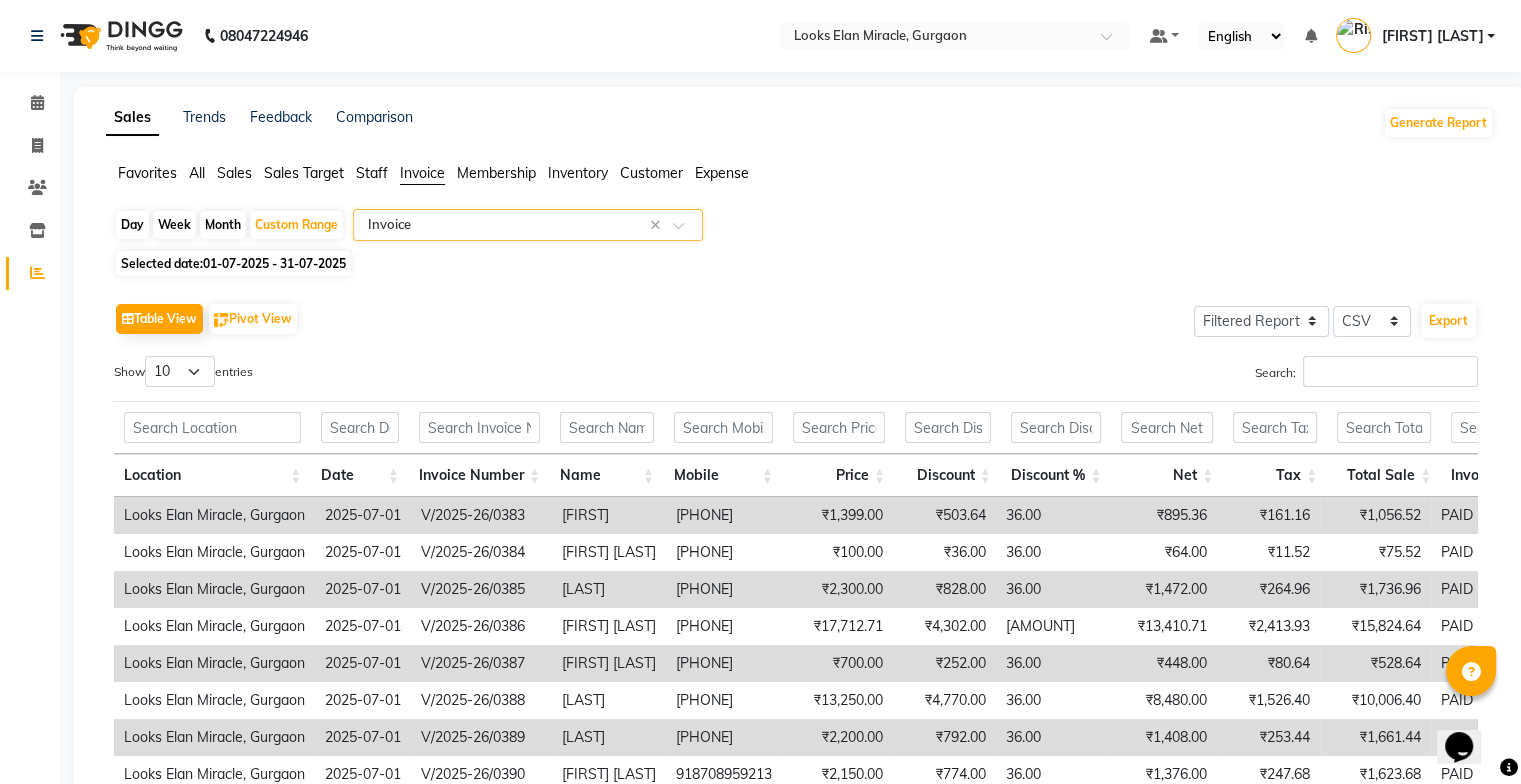 click on "Staff" 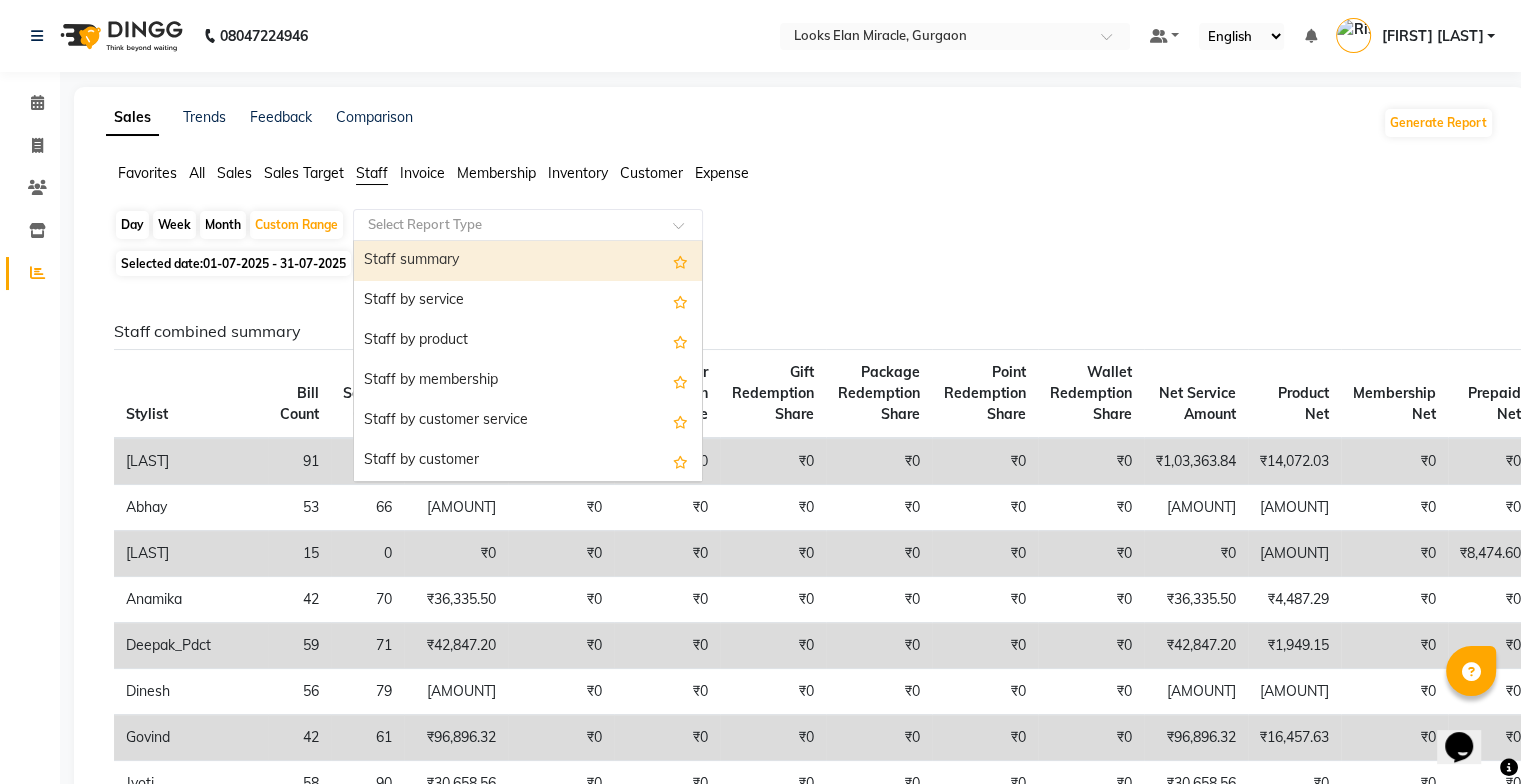 click 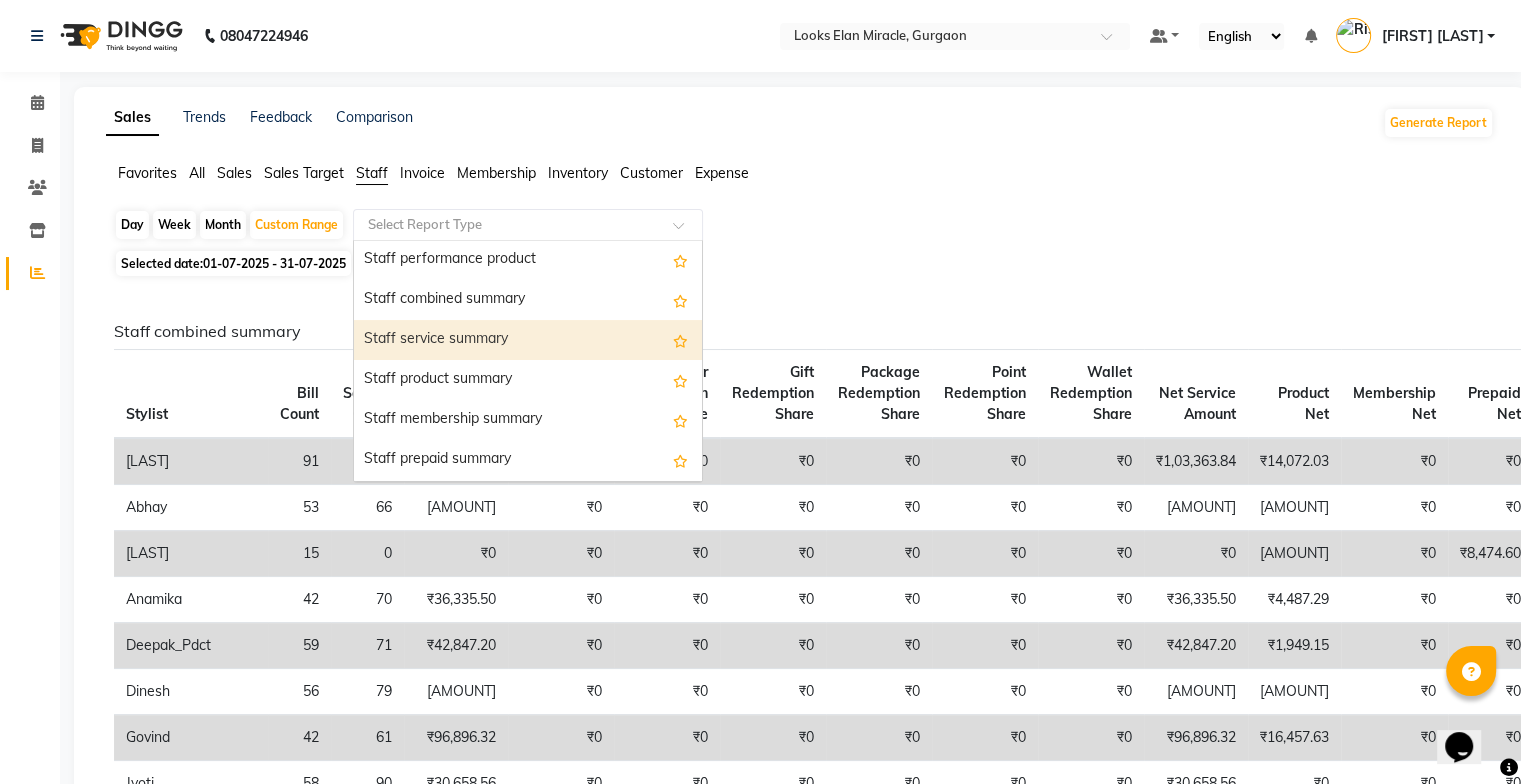 click on "Staff service summary" at bounding box center (528, 340) 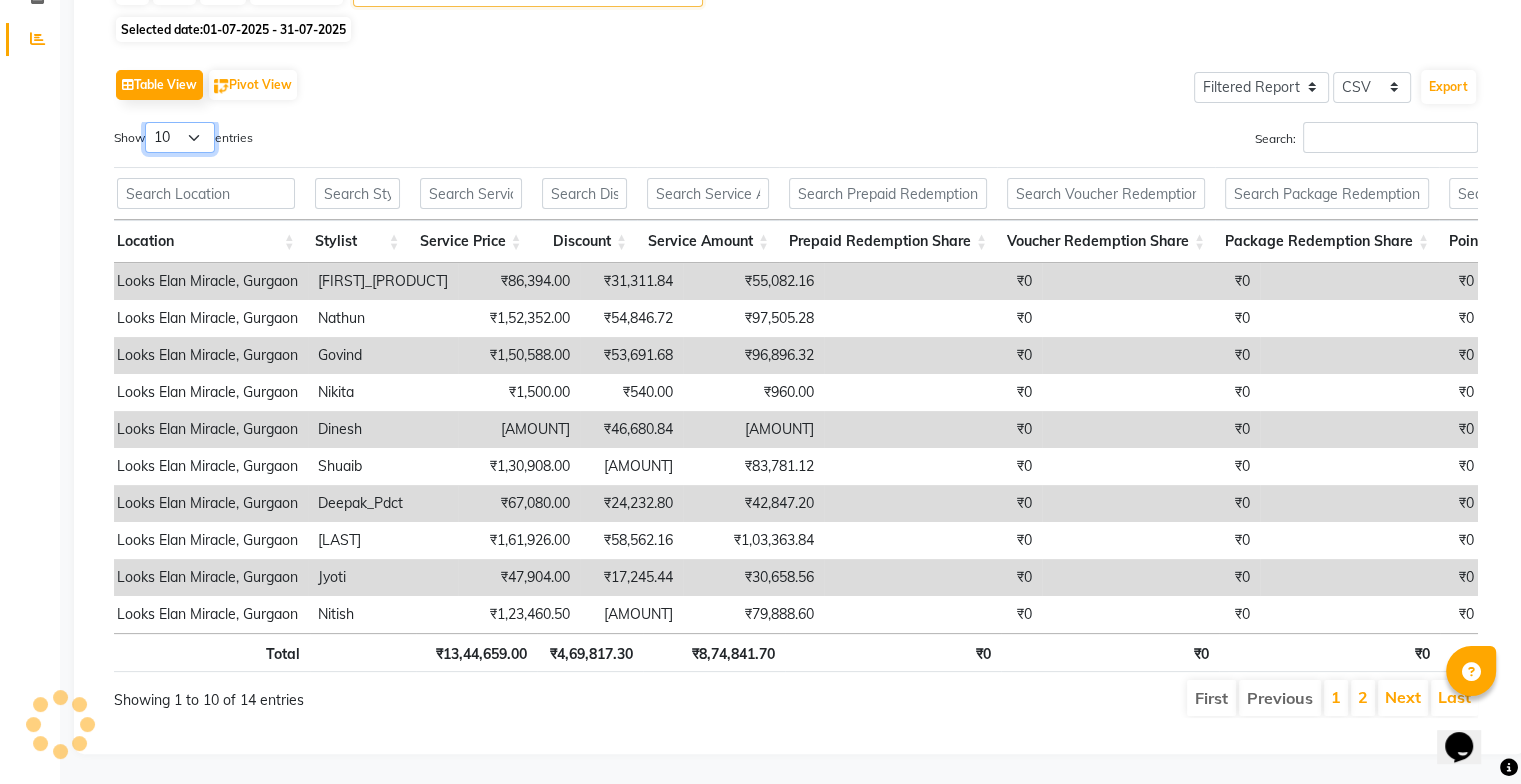 click on "10 25 50 100" at bounding box center [180, 137] 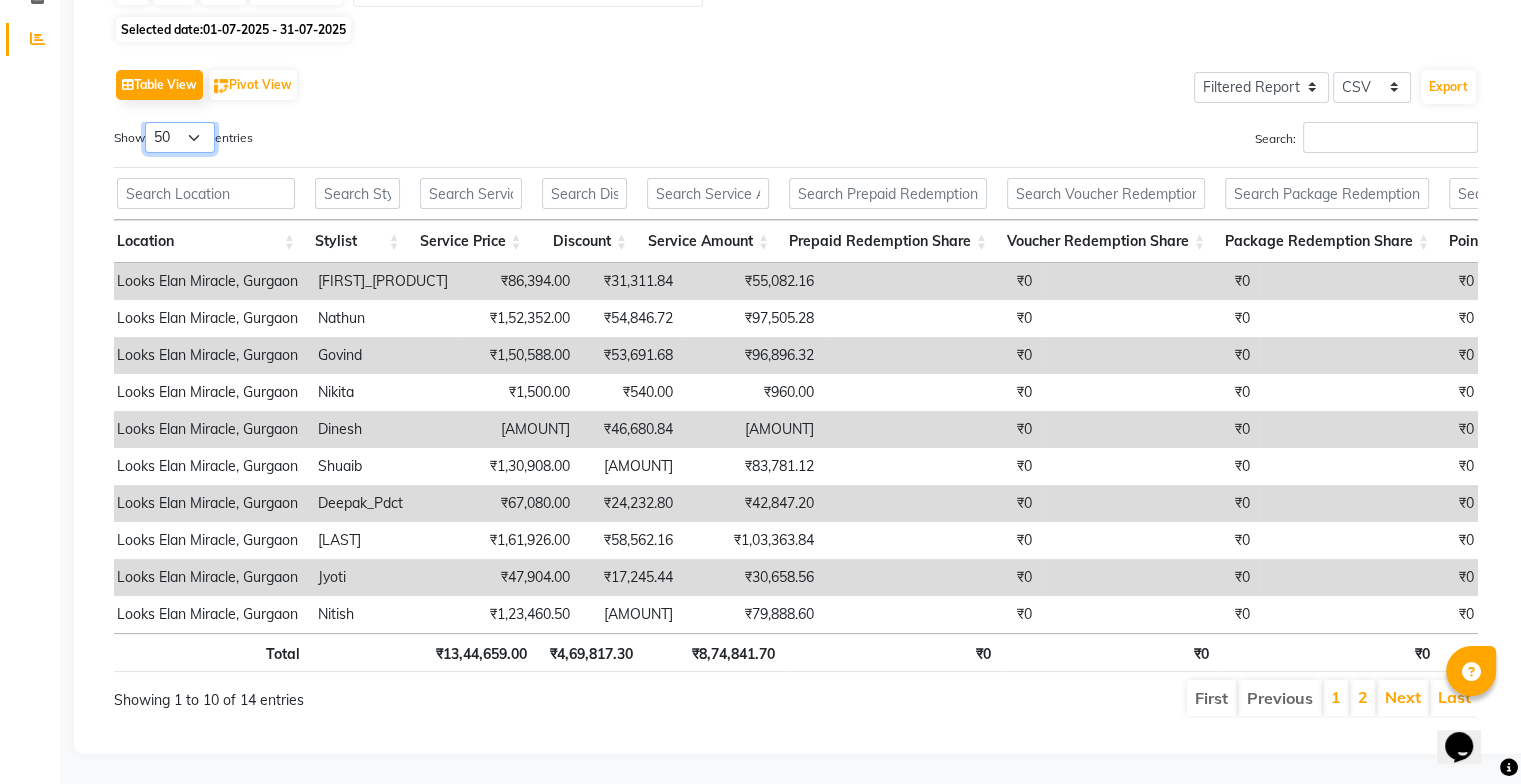 click on "10 25 50 100" at bounding box center (180, 137) 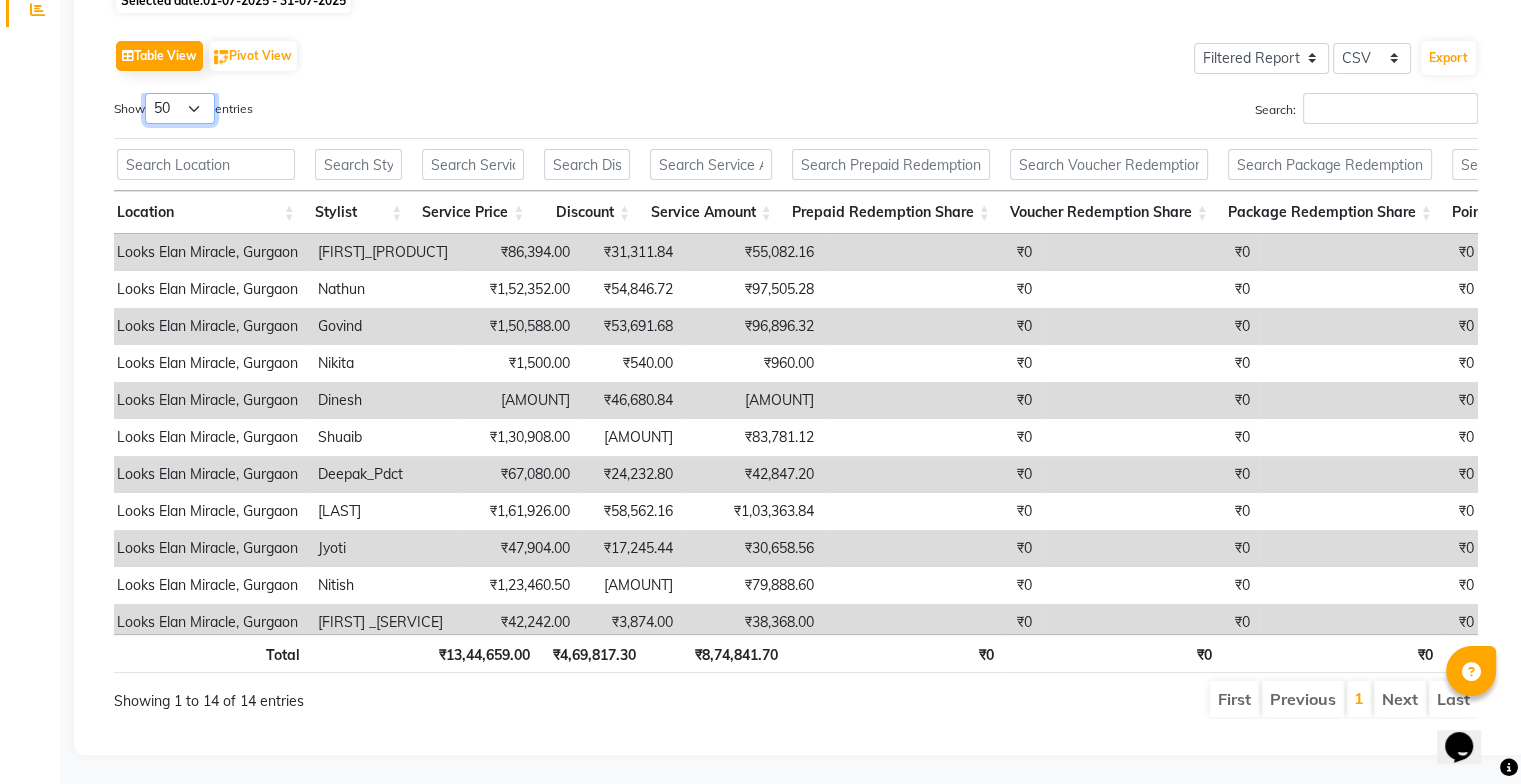 click on "10 25 50 100" at bounding box center [180, 108] 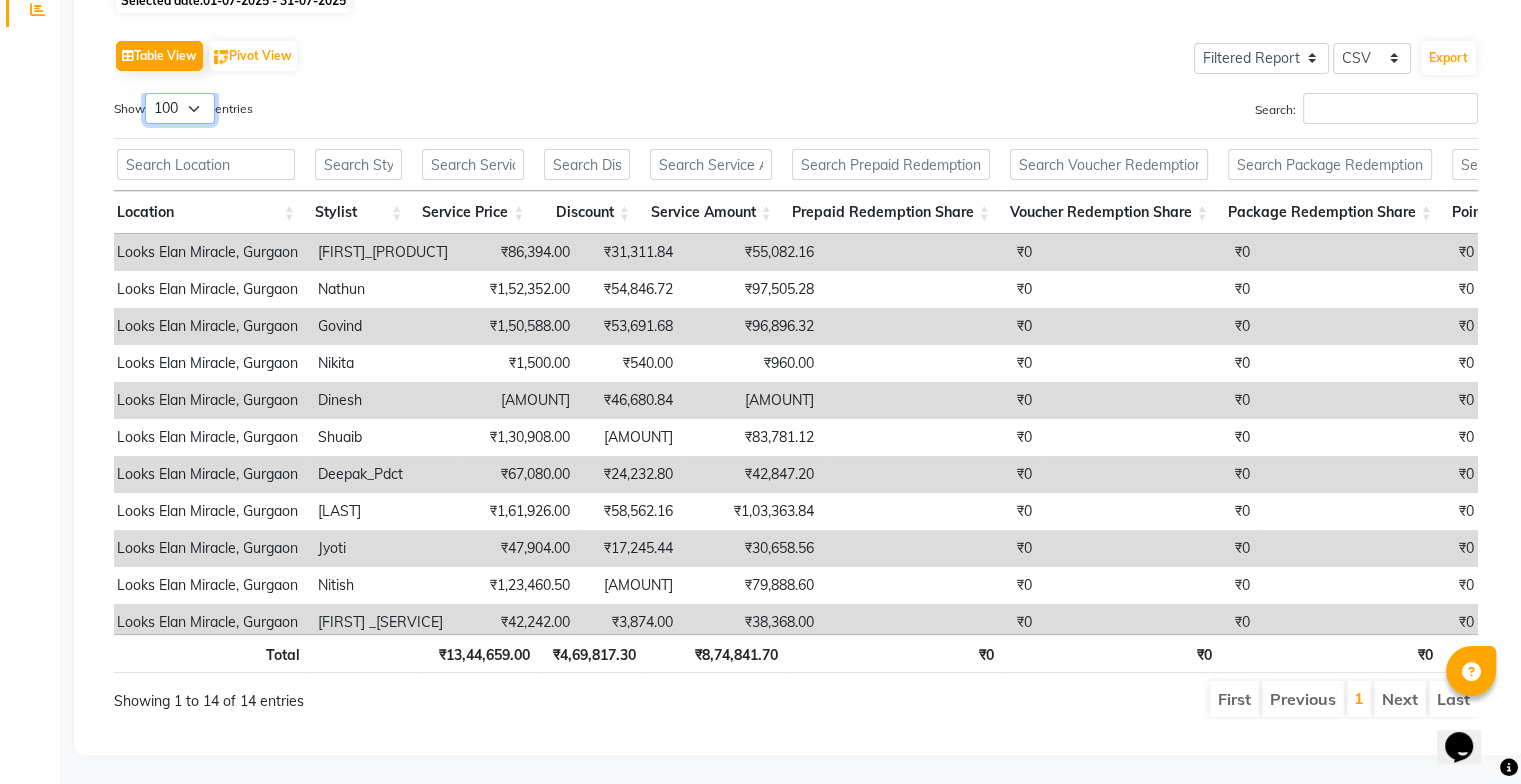 click on "10 25 50 100" at bounding box center (180, 108) 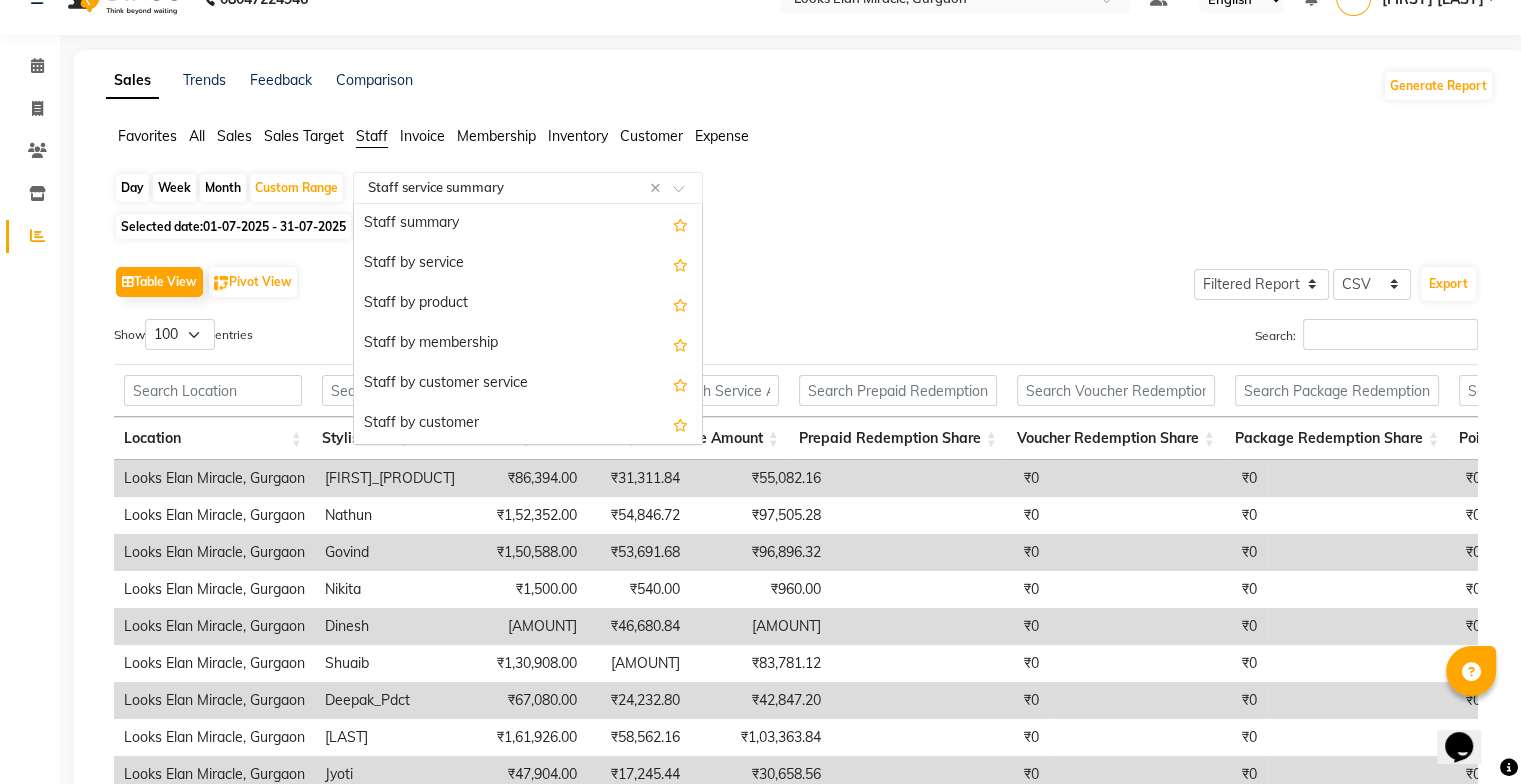 click on "Select Report Type × Staff service summary ×" 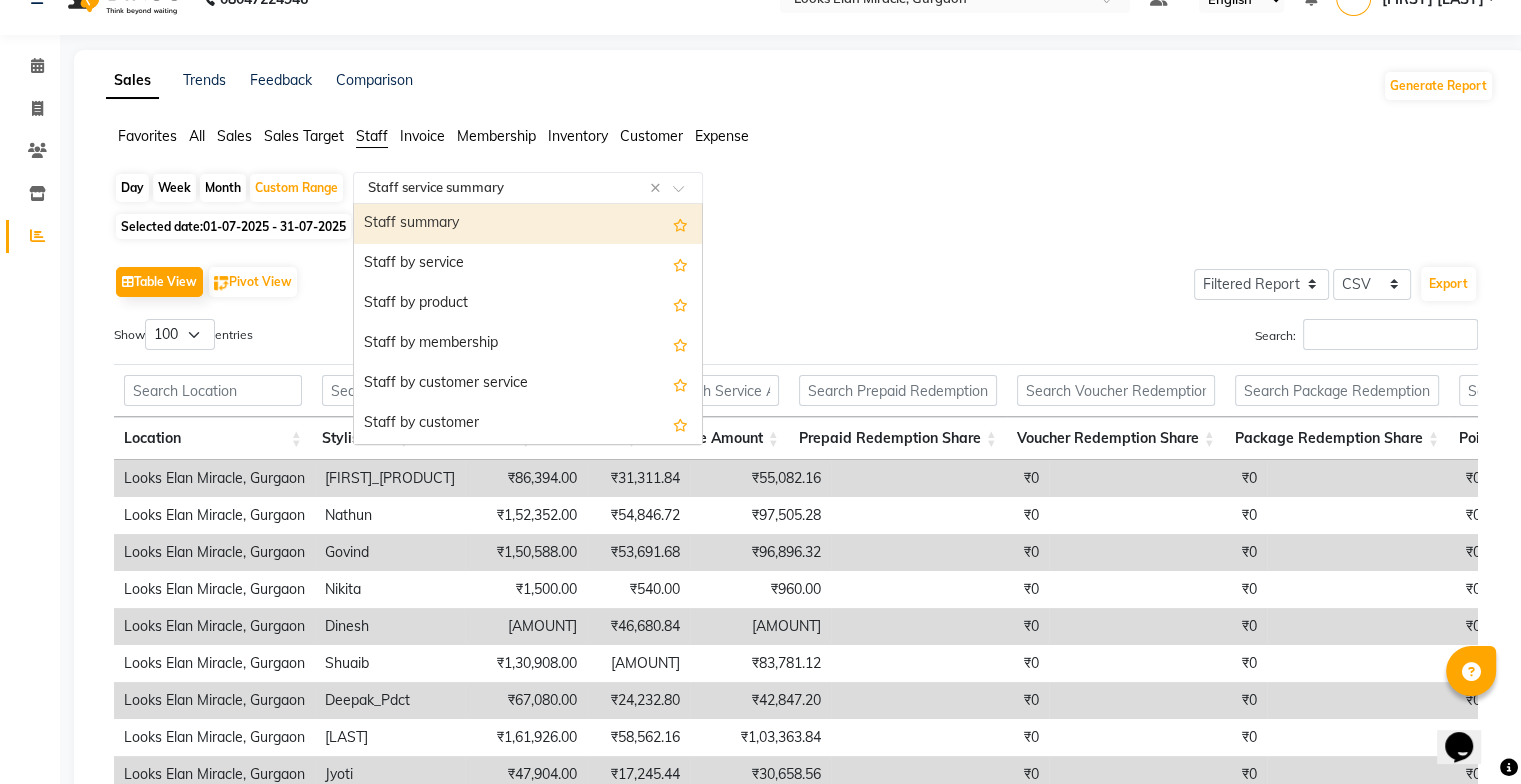 click on "Day   Week   Month   Custom Range  Select Report Type × Staff service summary ×  Staff summary   Staff by service   Staff by product   Staff by membership   Staff by customer service   Staff by customer   Staff attendance   Staff attendance logs   Staff performance   Staff performance service   Staff performance product   Staff combined summary   Staff service summary   Staff product summary   Staff membership summary   Staff prepaid summary   Staff voucher summary   Staff package summary   Staff transfer   Staff performance summary   Staff Gift card Summary   Staff Tip Summary" 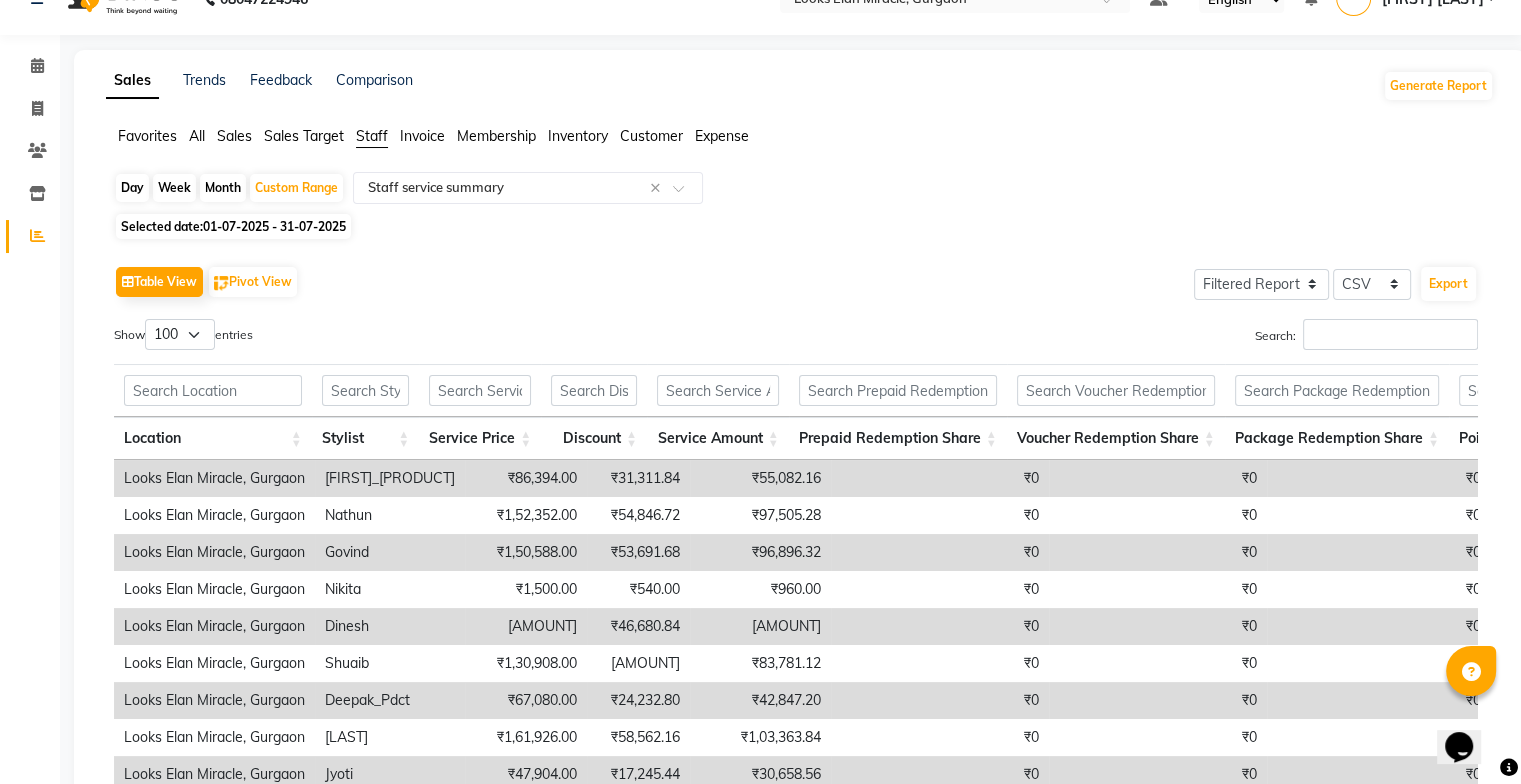 click on "Staff" 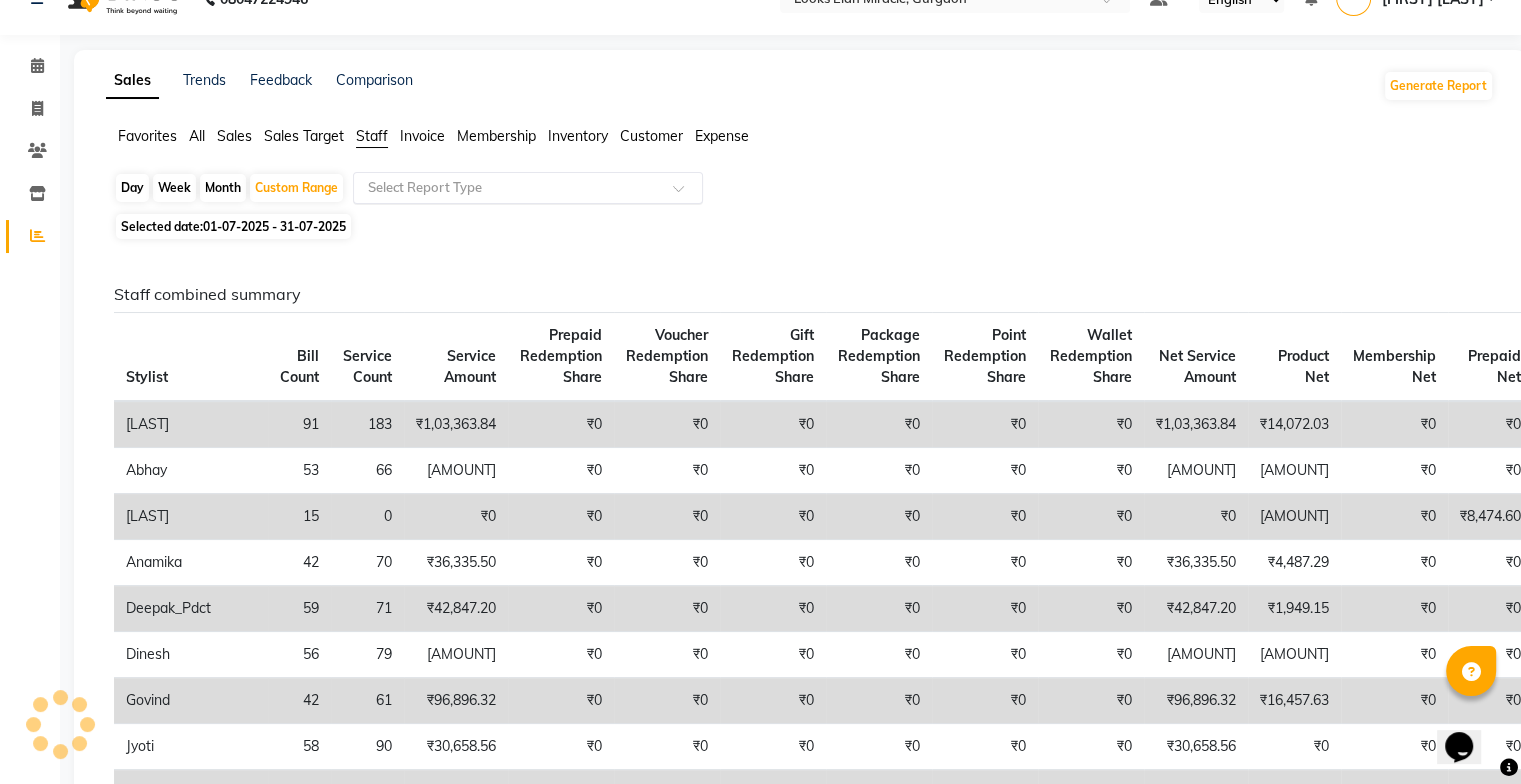 click 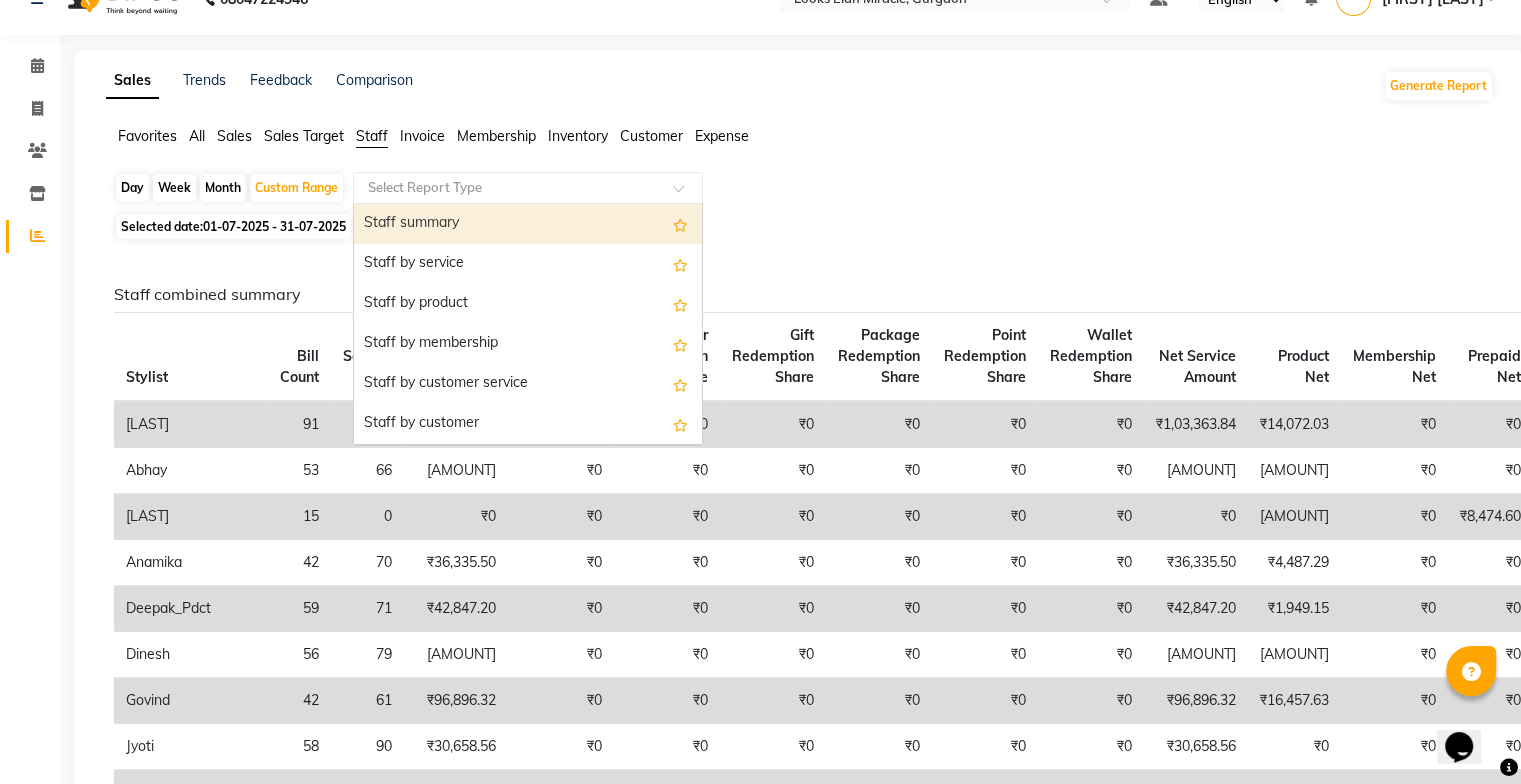 click on "Invoice" 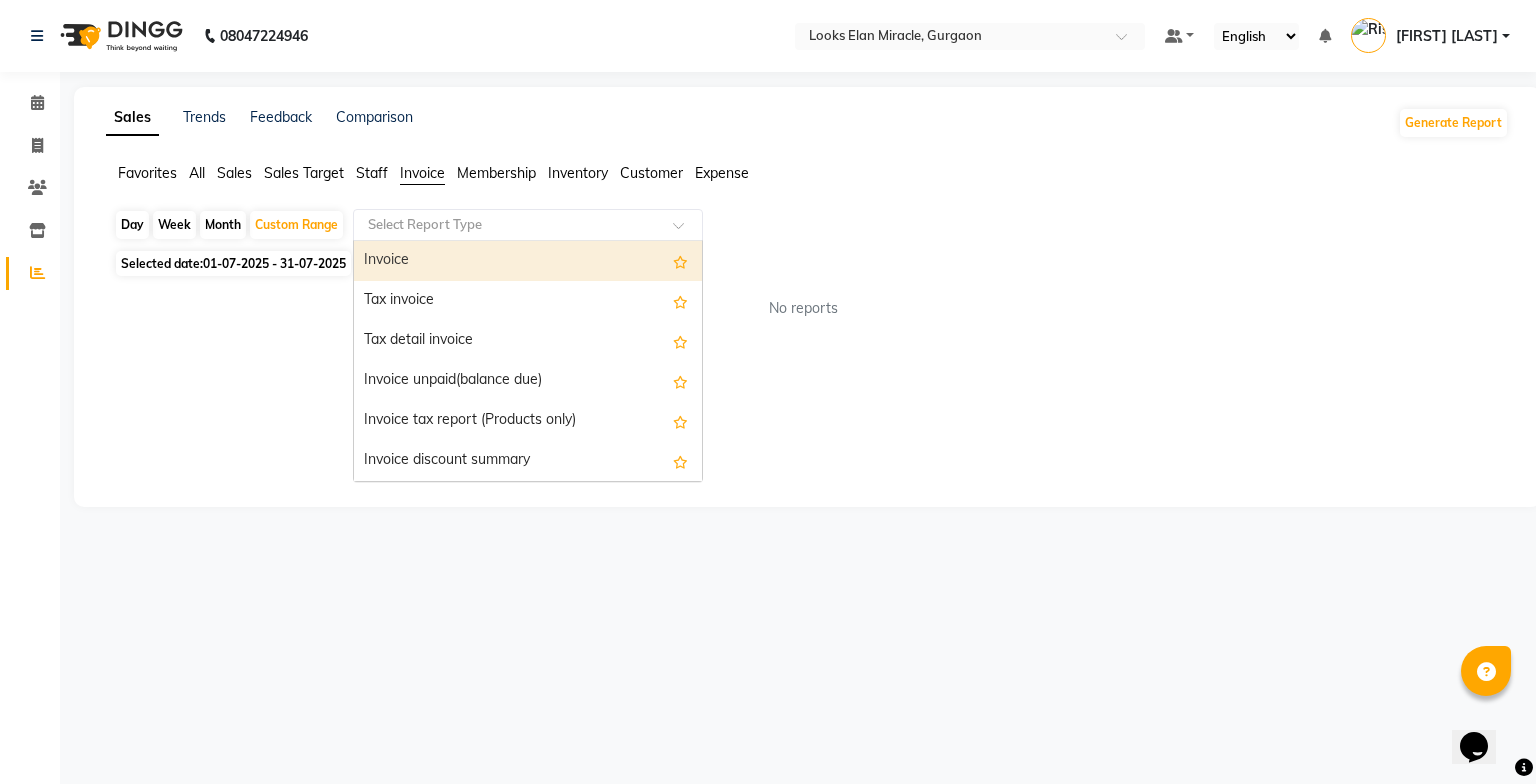 click 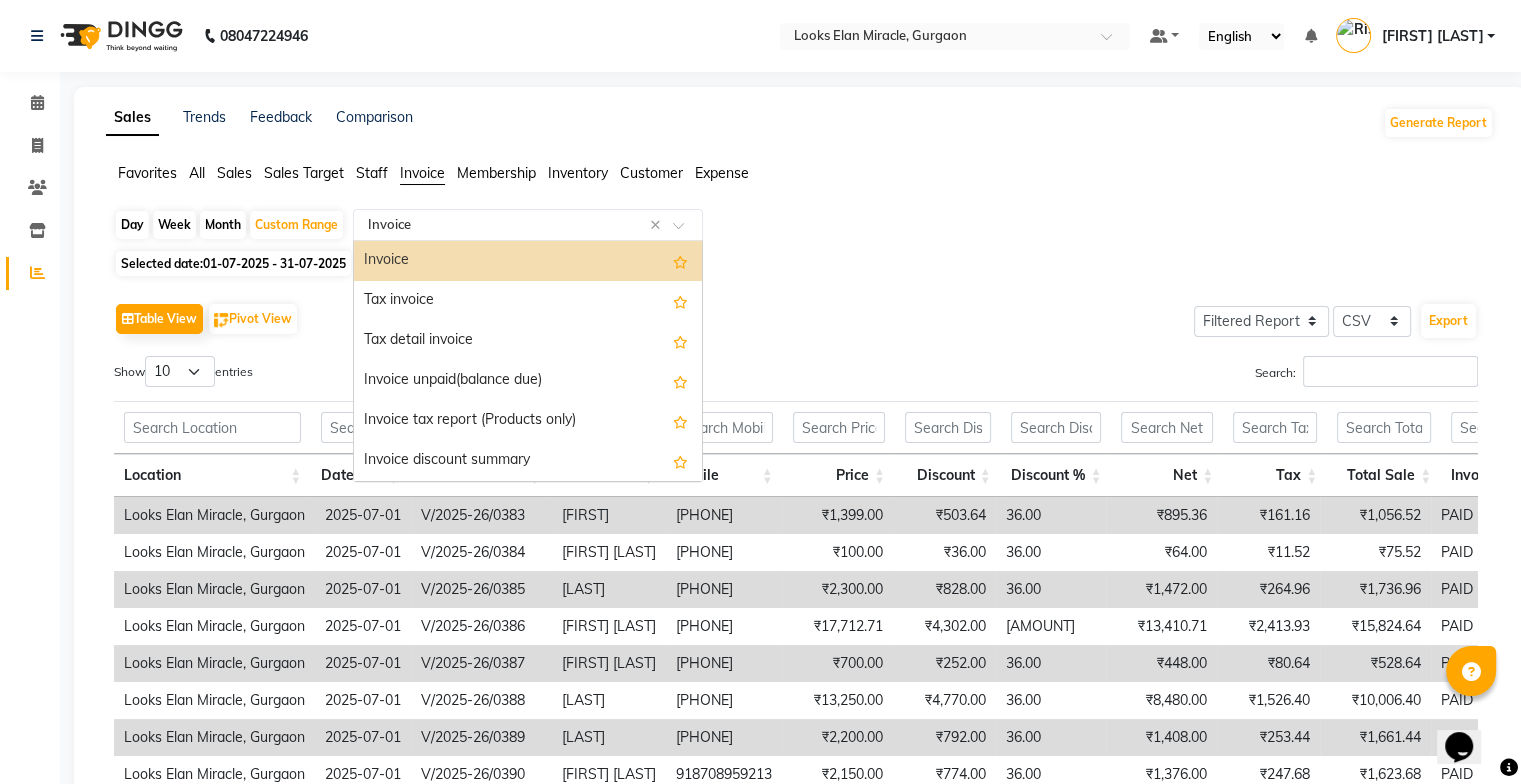 click on "Select Report Type × Invoice ×" 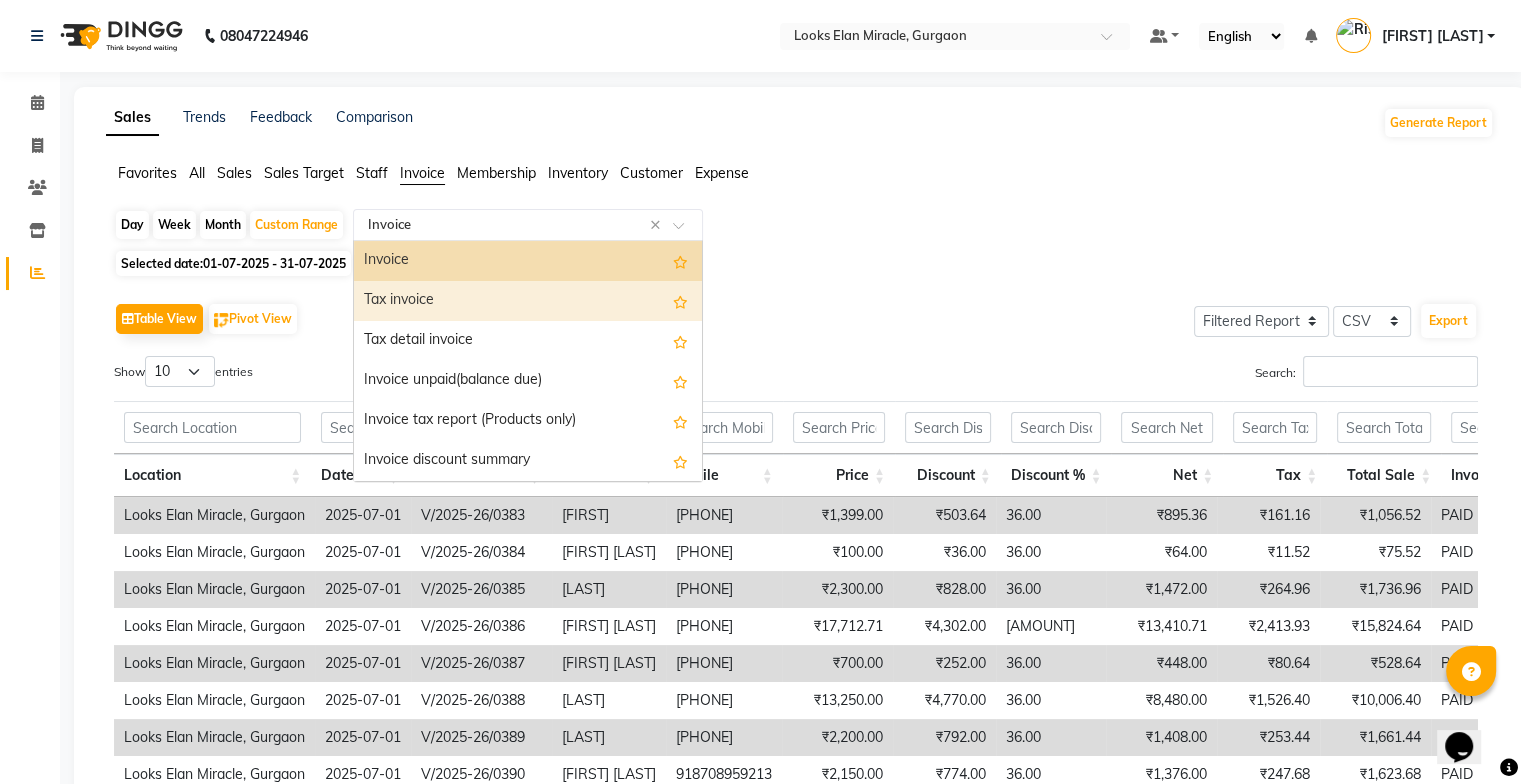 click on "Table View   Pivot View  Select Full Report Filtered Report Select CSV PDF  Export  Show  10 25 50 100  entries Search: Location Date Invoice Number Name Mobile Price Discount Discount % Net Tax Total Sale Invoice Status Tip Fee Cash Card Online Custom Prepaid/voucher Redeemed Package Redeemed Points Redeemed Gift Card Redeemed Advance Redeemed Gift Card Issued Voucher/prepaid Issued Package Issued Advance Issued Points Issued Location Date Invoice Number Name Mobile Price Discount Discount % Net Tax Total Sale Invoice Status Tip Fee Cash Card Online Custom Prepaid/voucher Redeemed Package Redeemed Points Redeemed Gift Card Redeemed Advance Redeemed Gift Card Issued Voucher/prepaid Issued Package Issued Advance Issued Points Issued Total ₹15,23,460.16 ₹4,71,872.70 ₹10,51,587.46 ₹1,89,285.72 ₹12,40,873.18 ₹0 ₹1,70,285.00 ₹4,53,575.48 ₹6,17,960.22 ₹0 ₹0 ₹0 ₹0 ₹0 ₹0 ₹0 ₹10,000.03 ₹0 ₹498.00 ₹3,845.62 Looks Elan Miracle, Gurgaon 2025-07-01 V/2025-26/0383 Manan  ₹503.64" 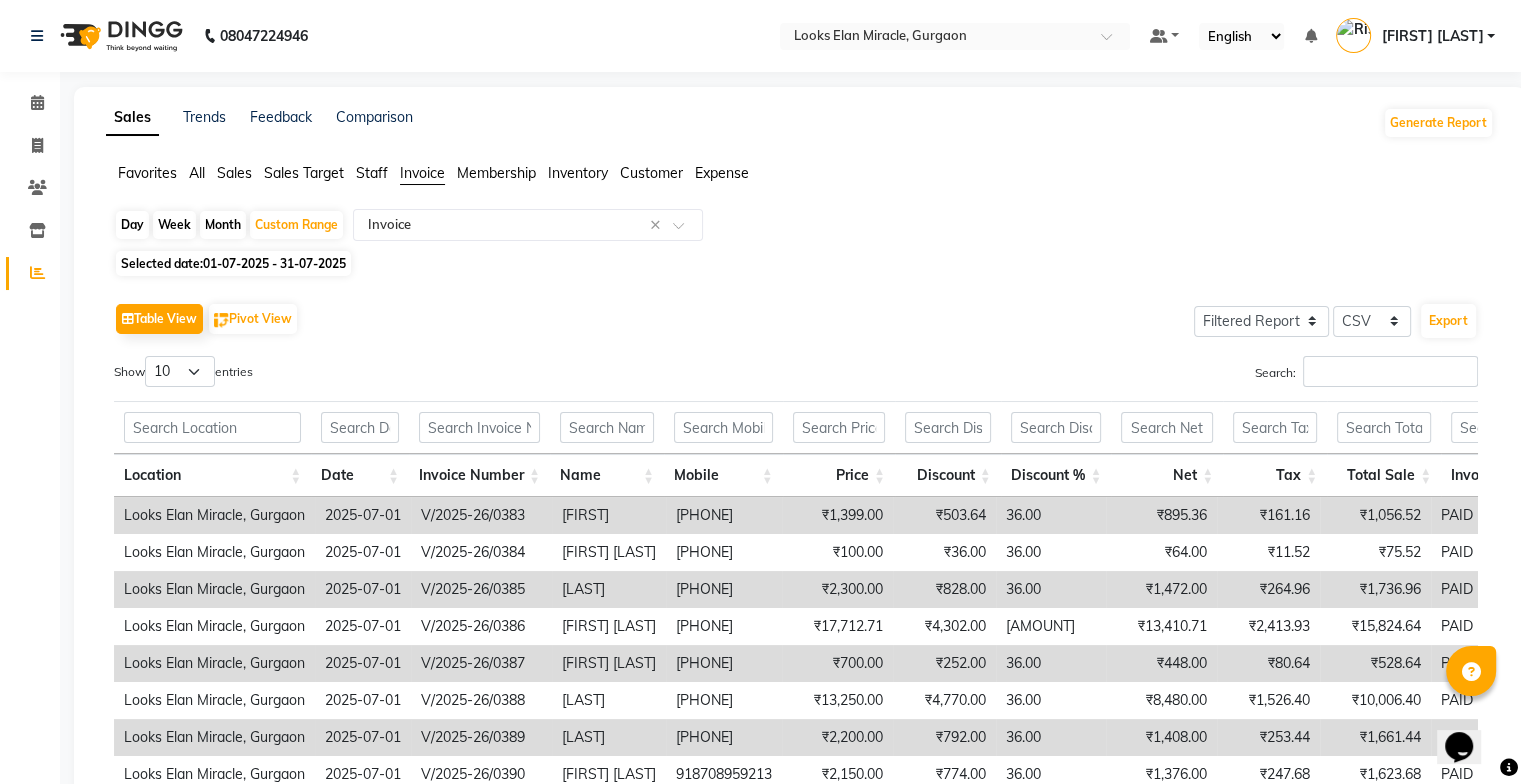 click on "Sales" 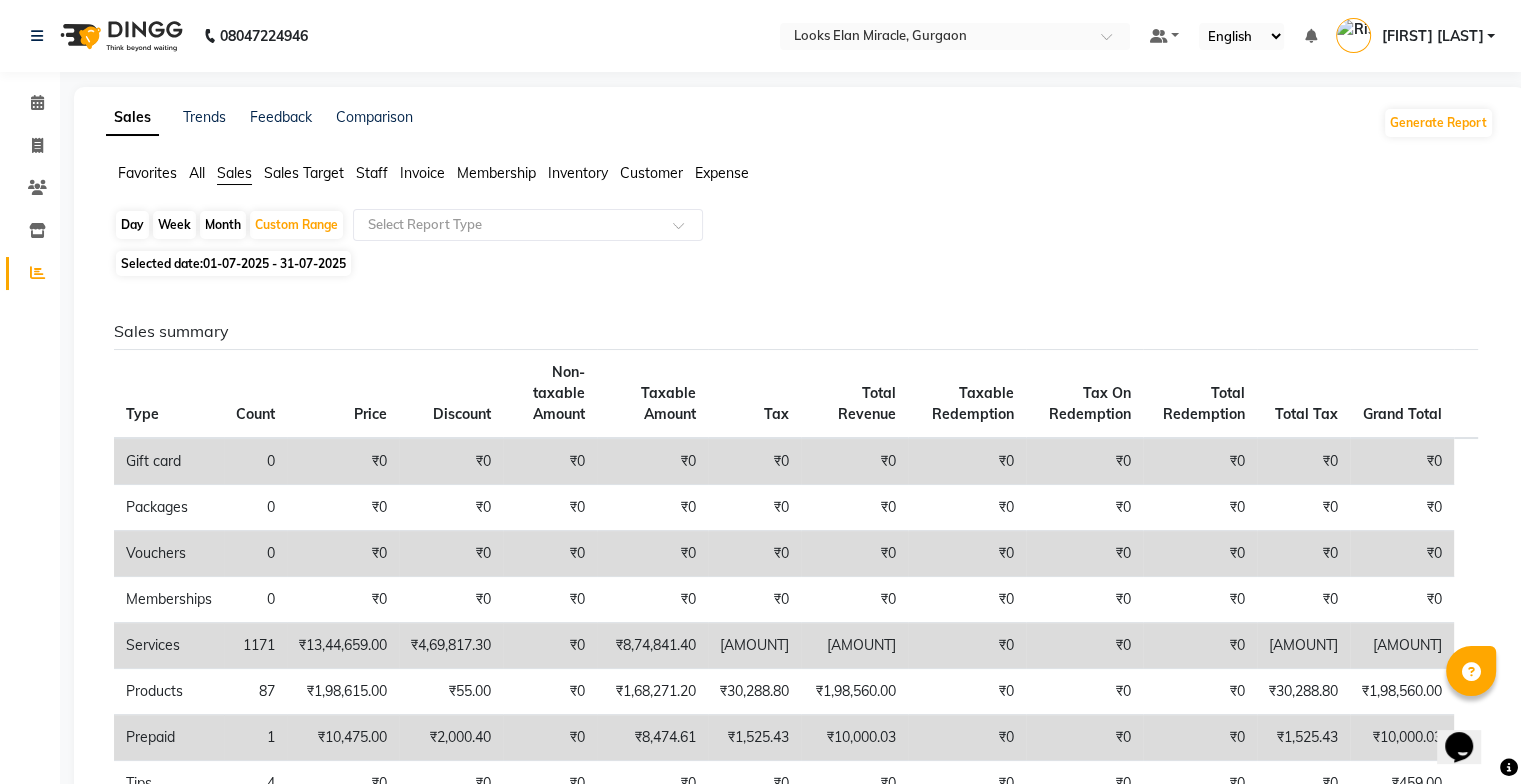click on "Expense" 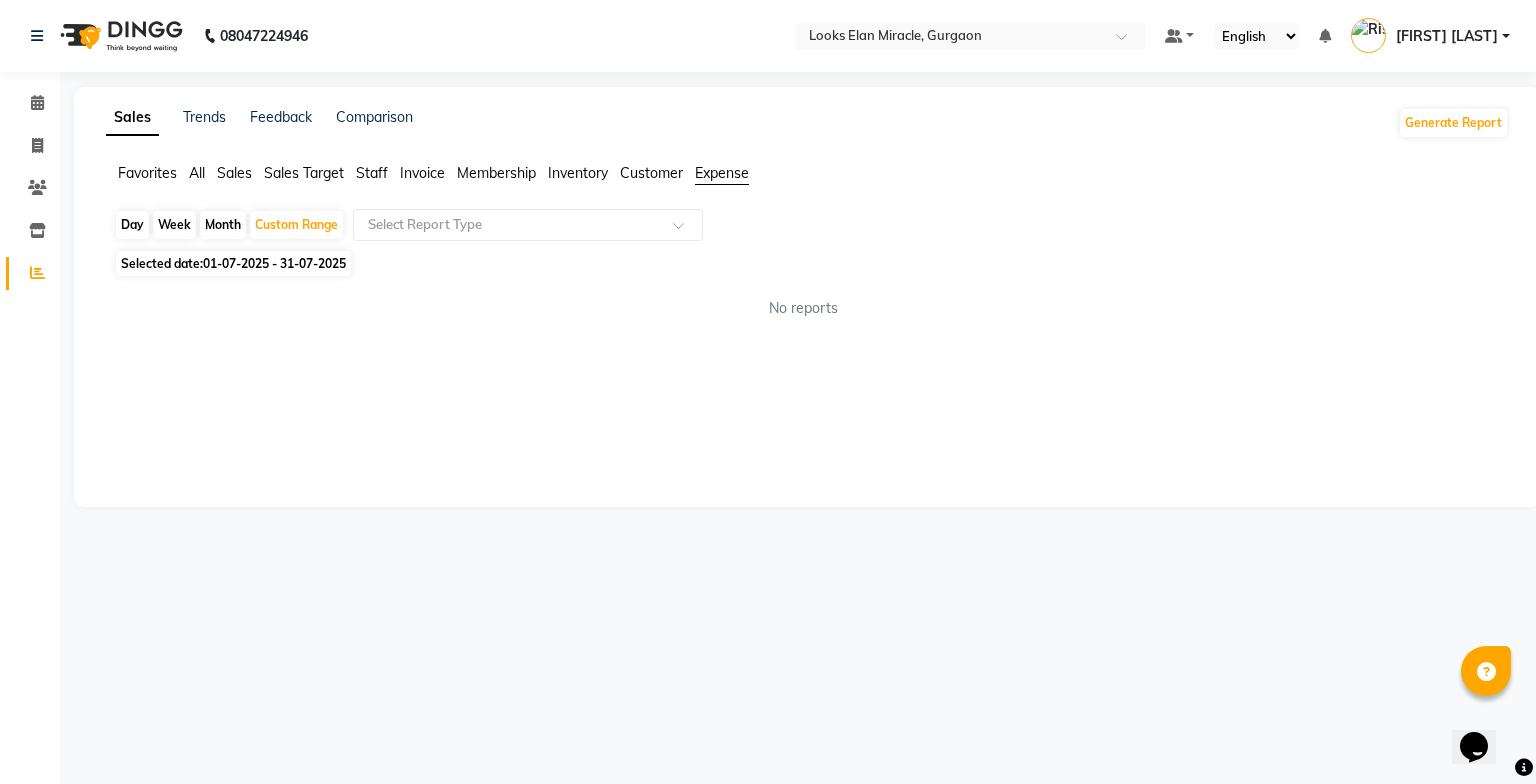 click on "Selected date:  01-07-2025 - 31-07-2025" 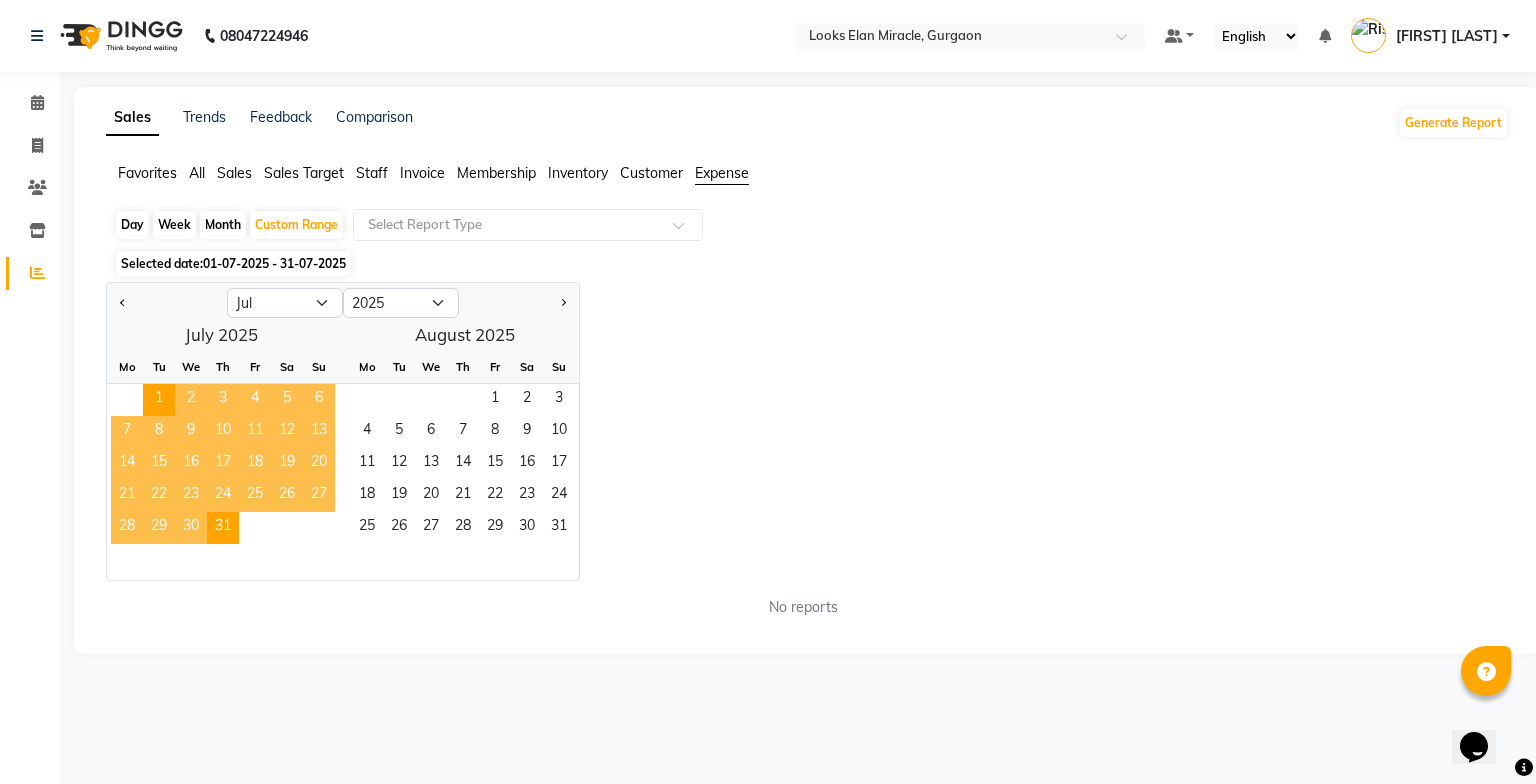 click on "Selected date:  01-07-2025 - 31-07-2025" 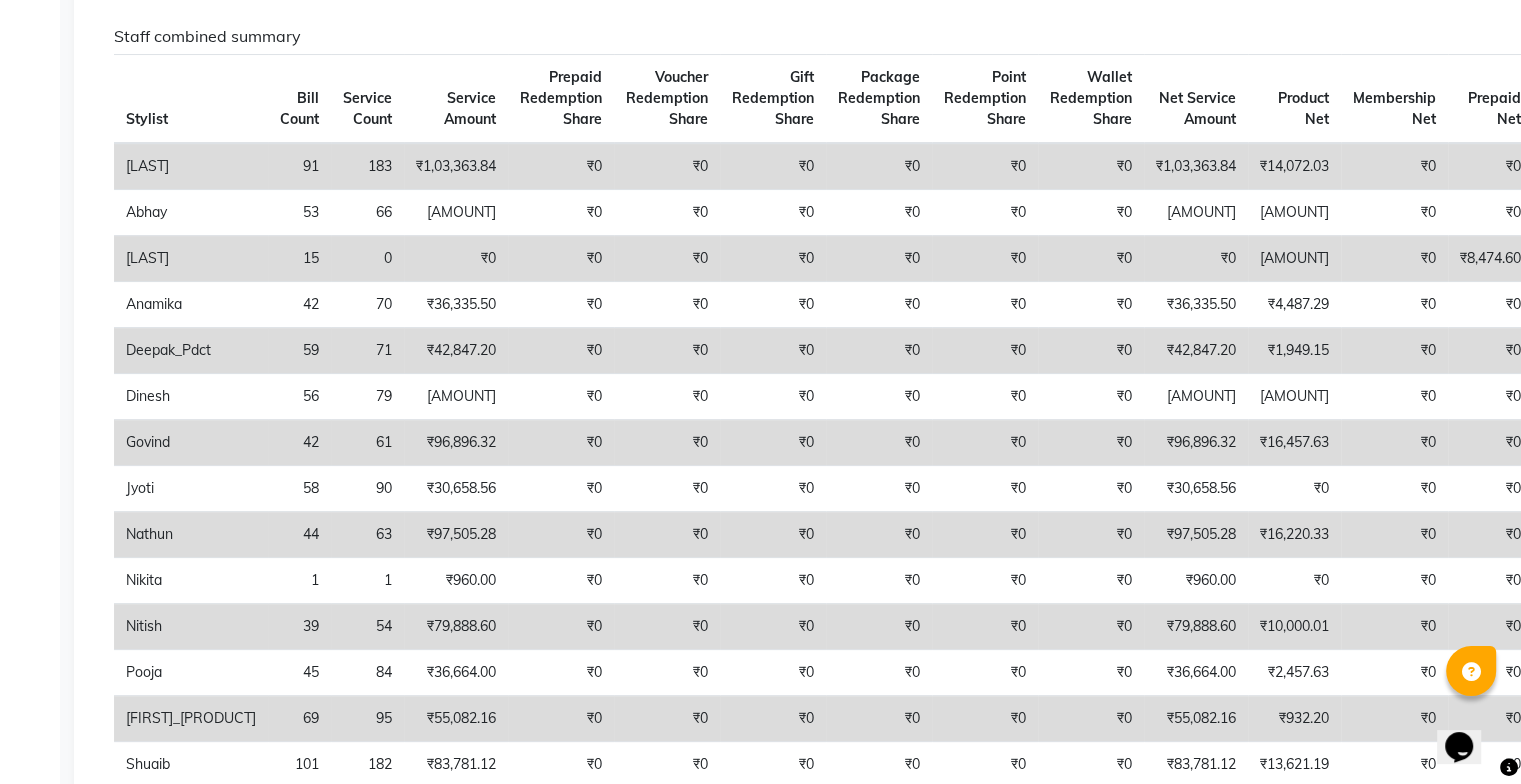 scroll, scrollTop: 299, scrollLeft: 0, axis: vertical 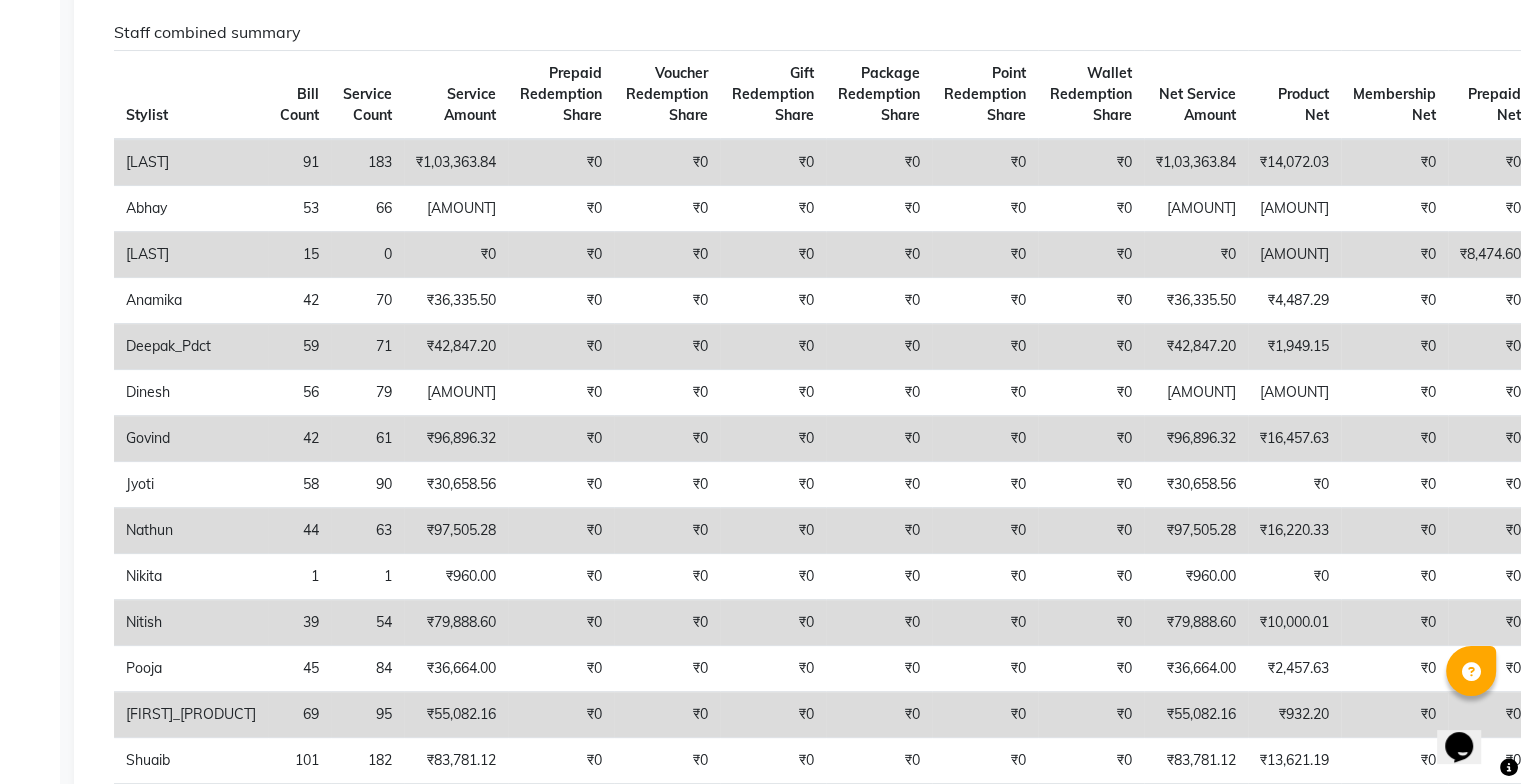 click on "₹96,896.32" 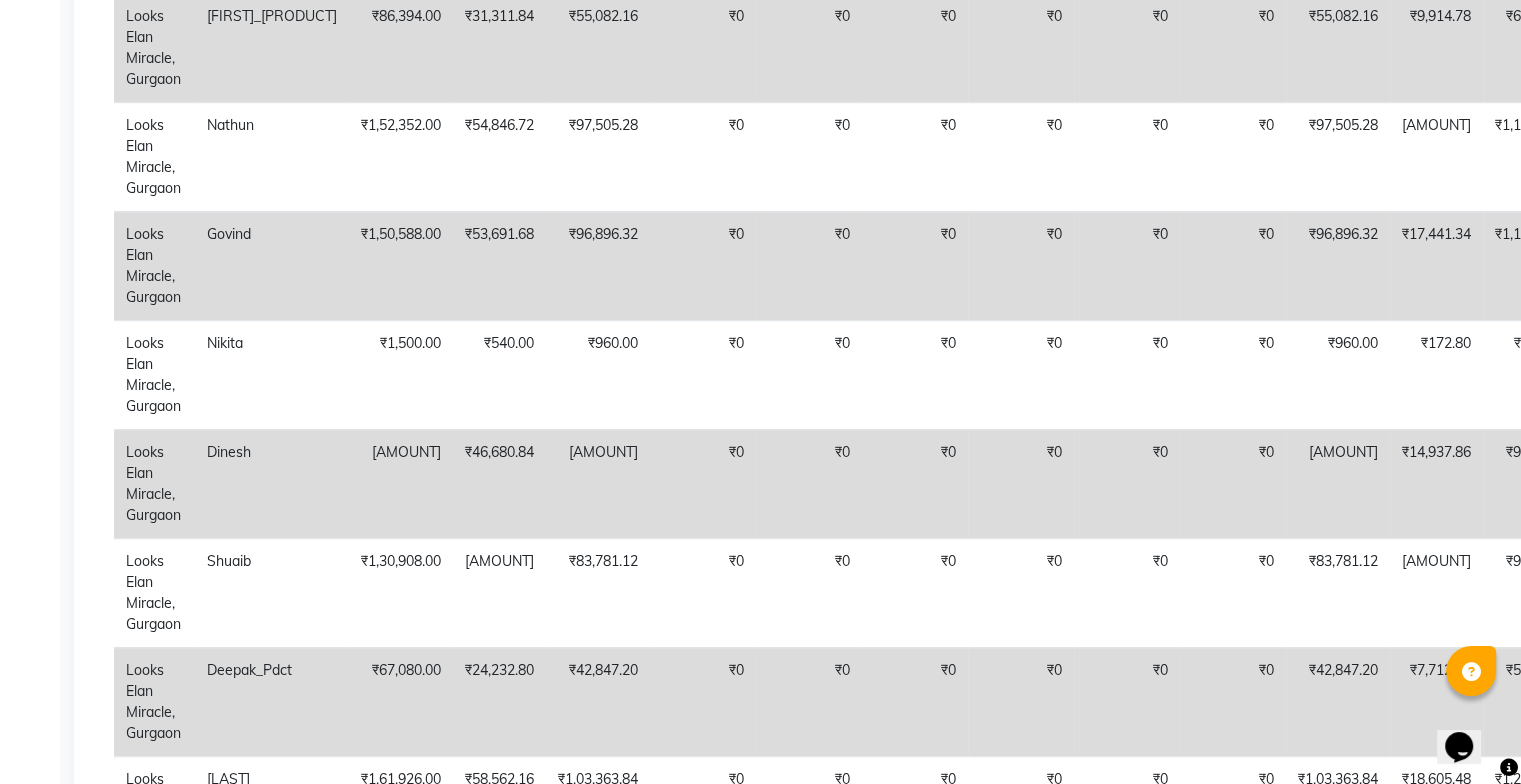 scroll, scrollTop: 1299, scrollLeft: 0, axis: vertical 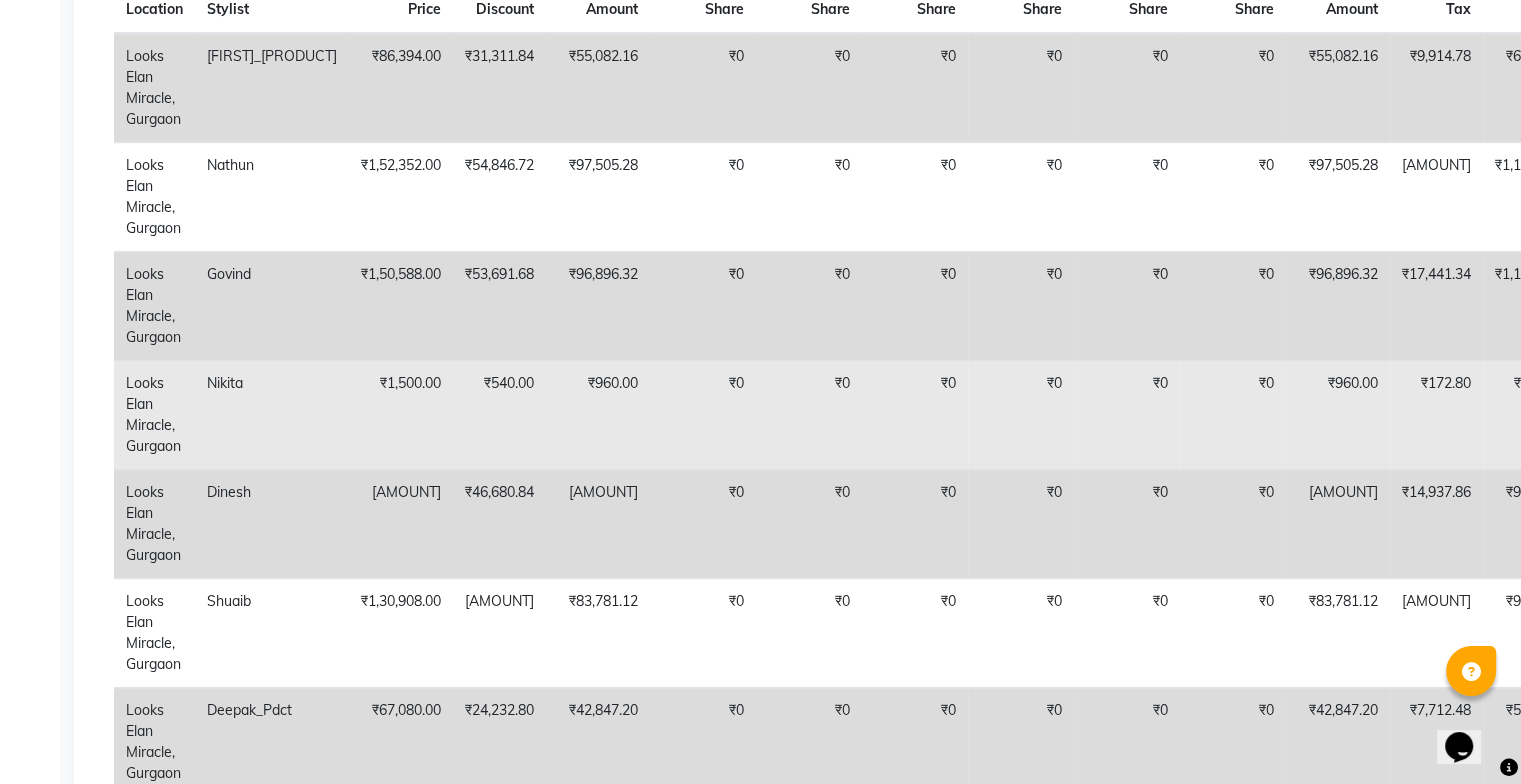 click on "Nikita" 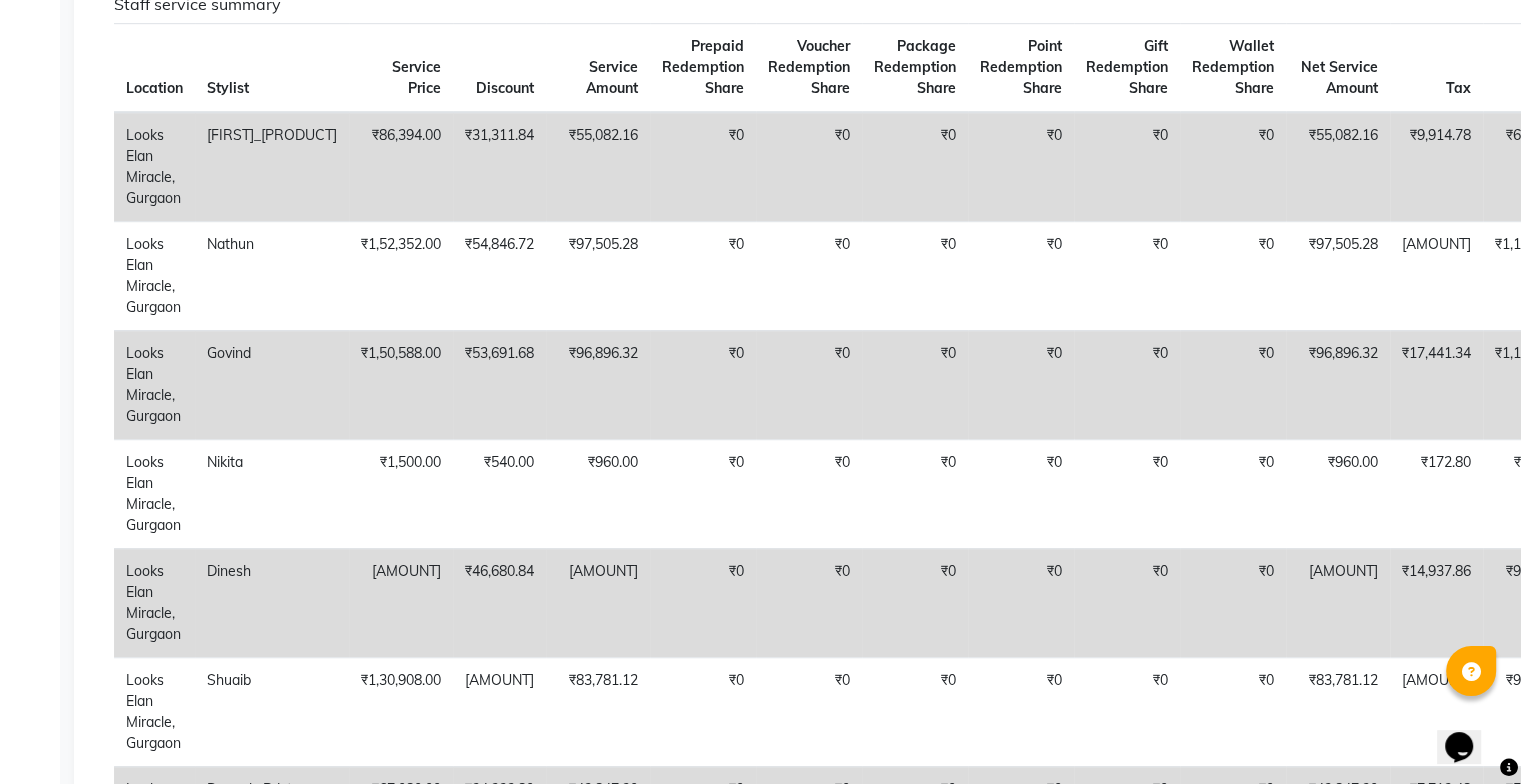scroll, scrollTop: 1219, scrollLeft: 0, axis: vertical 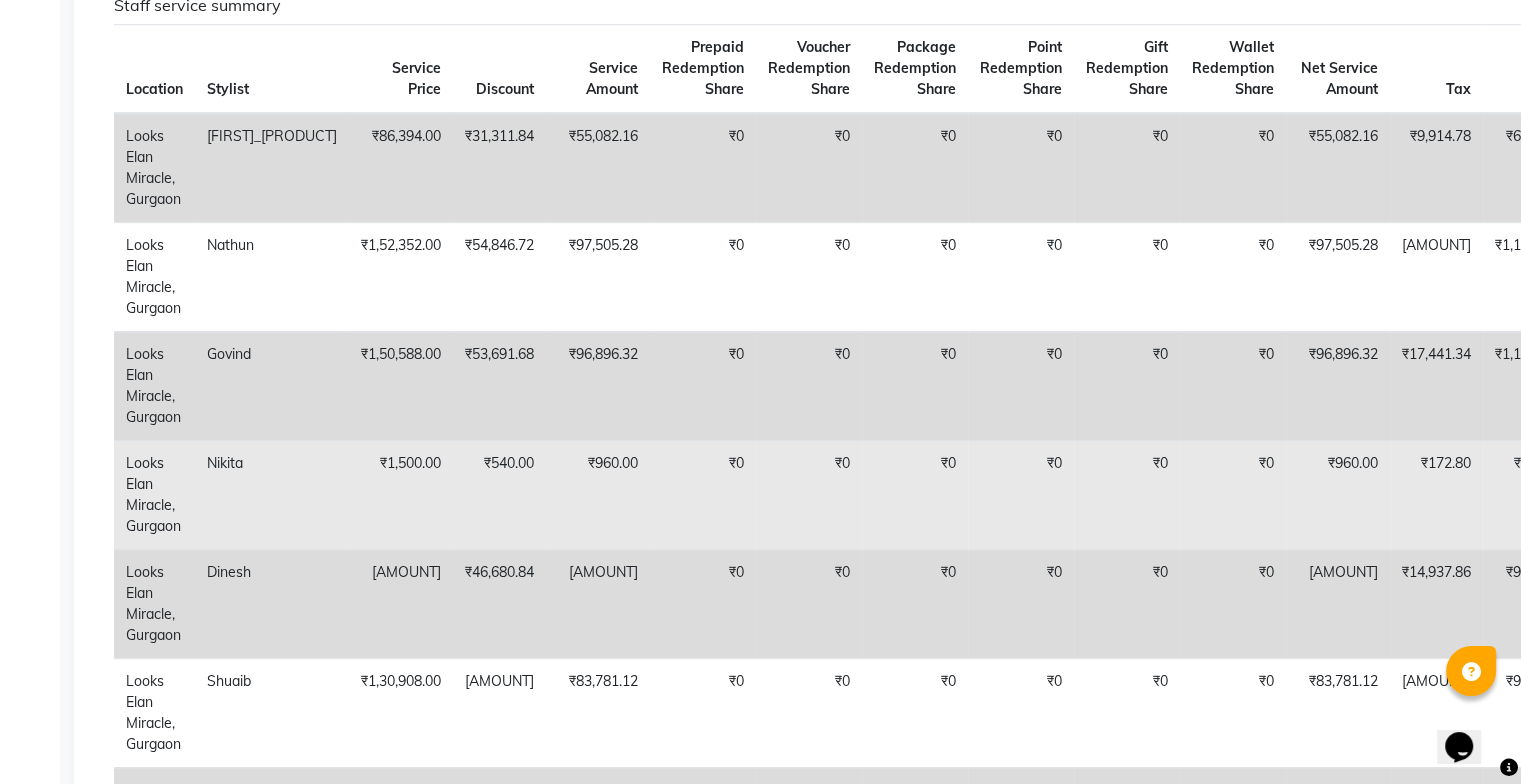 click on "₹172.80" 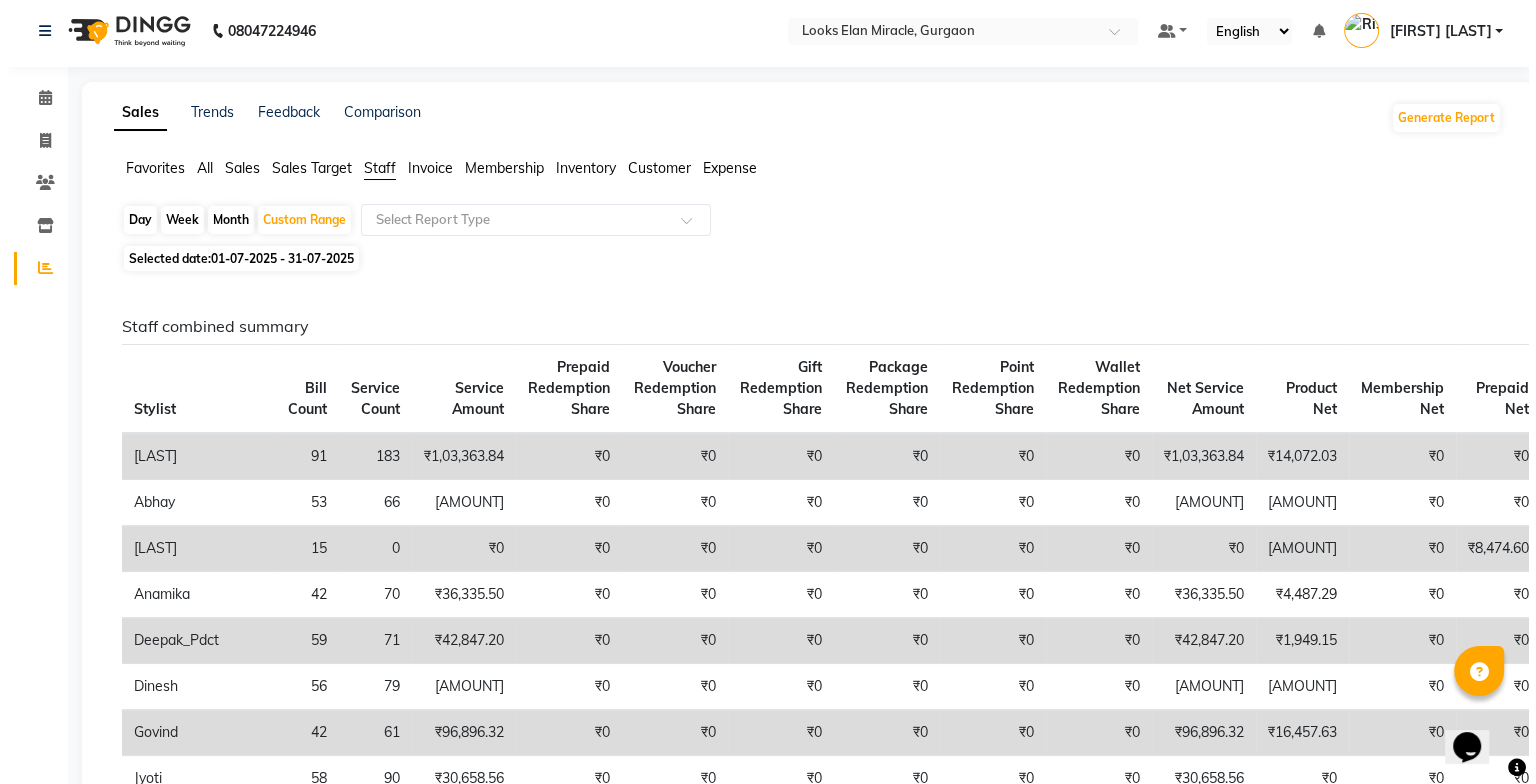 scroll, scrollTop: 0, scrollLeft: 0, axis: both 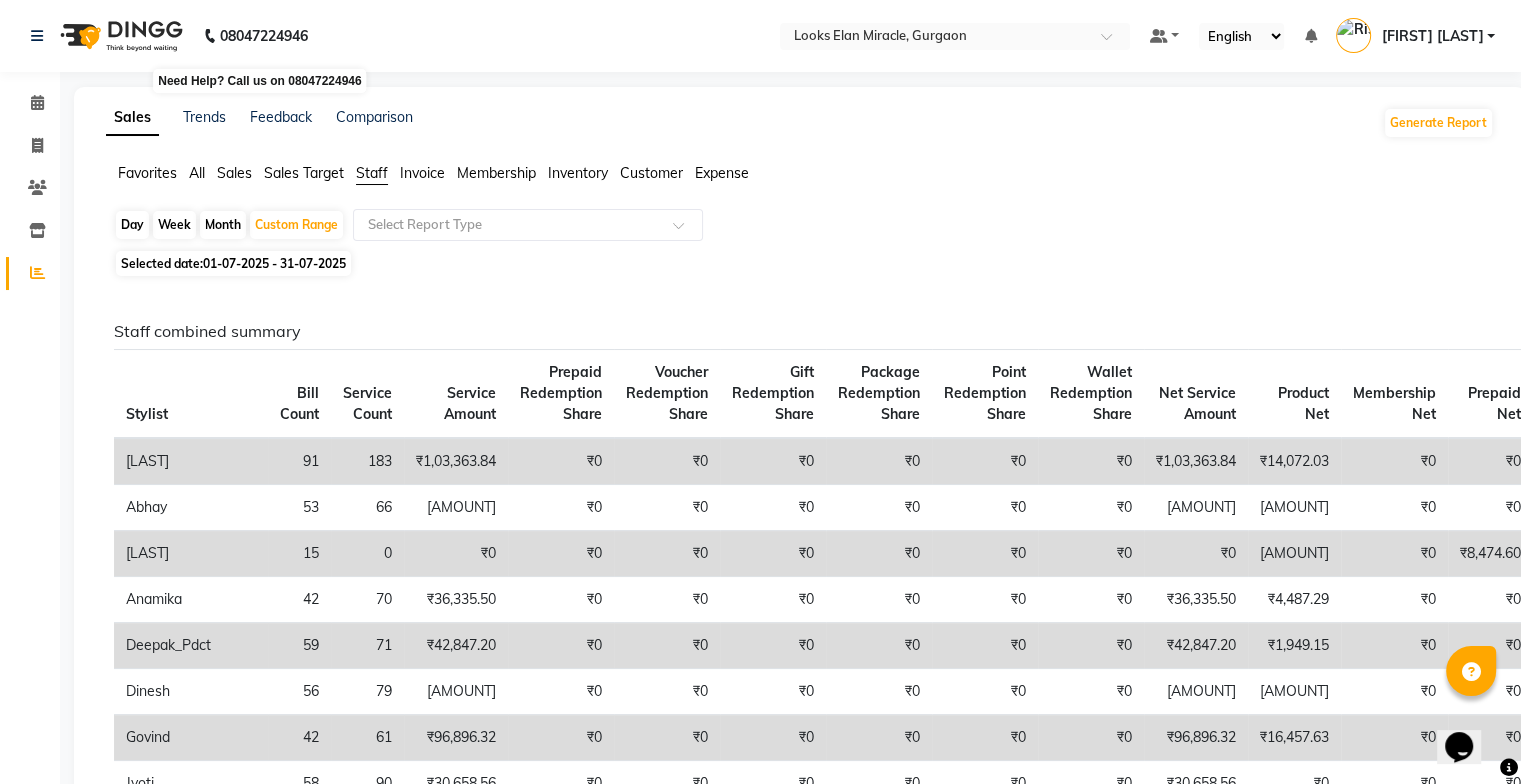 click on "08047224946" 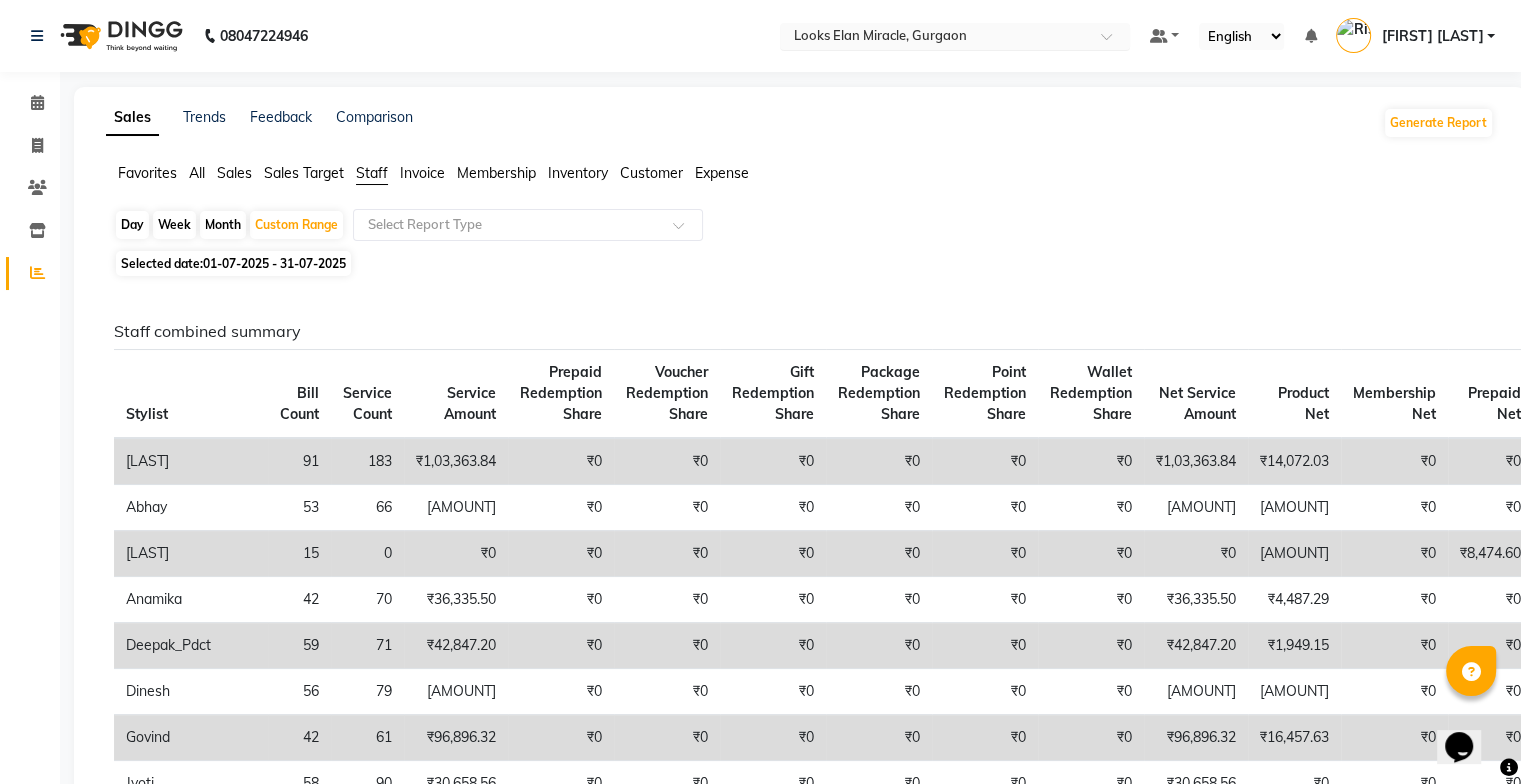 click at bounding box center [1113, 42] 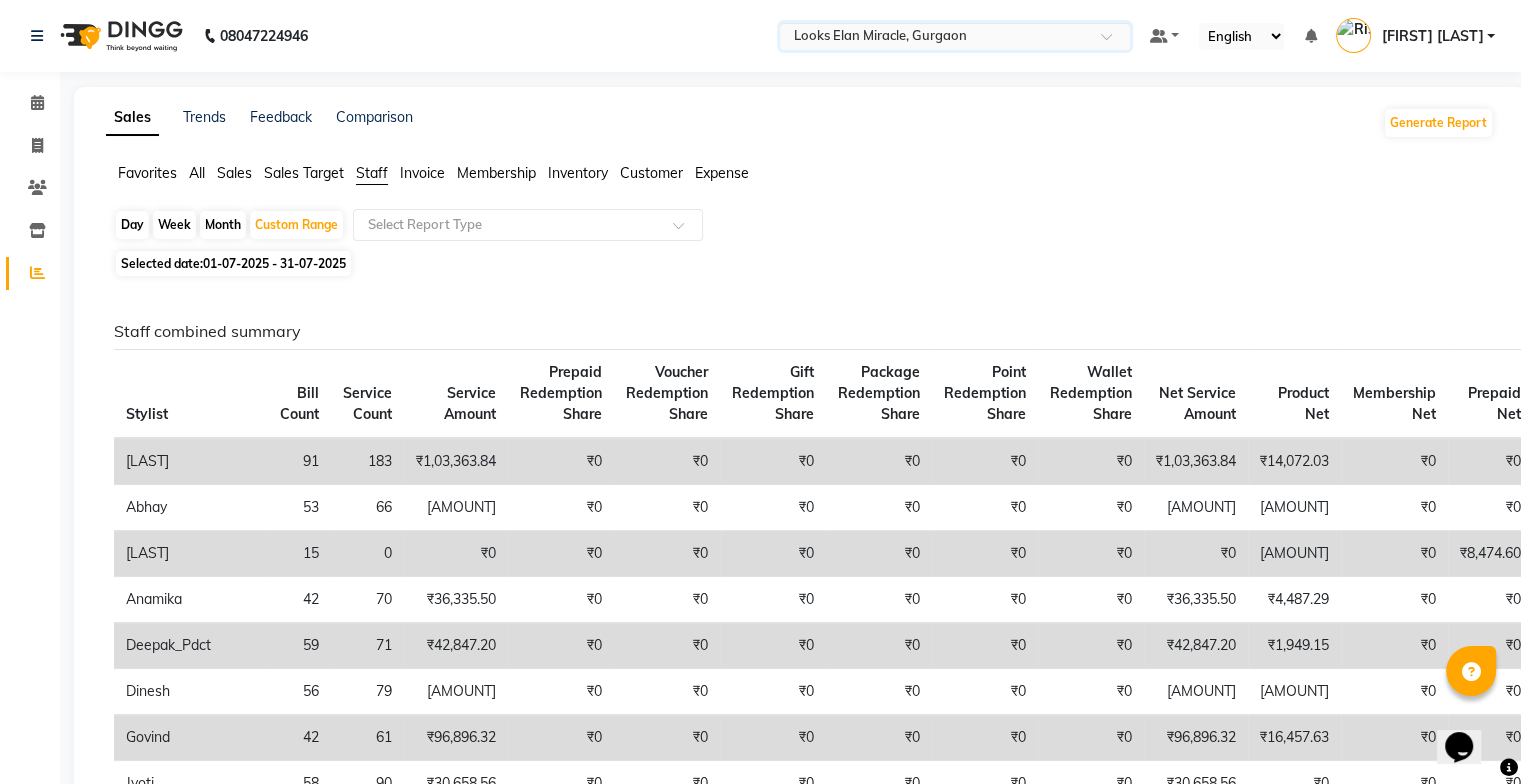 click at bounding box center (1113, 42) 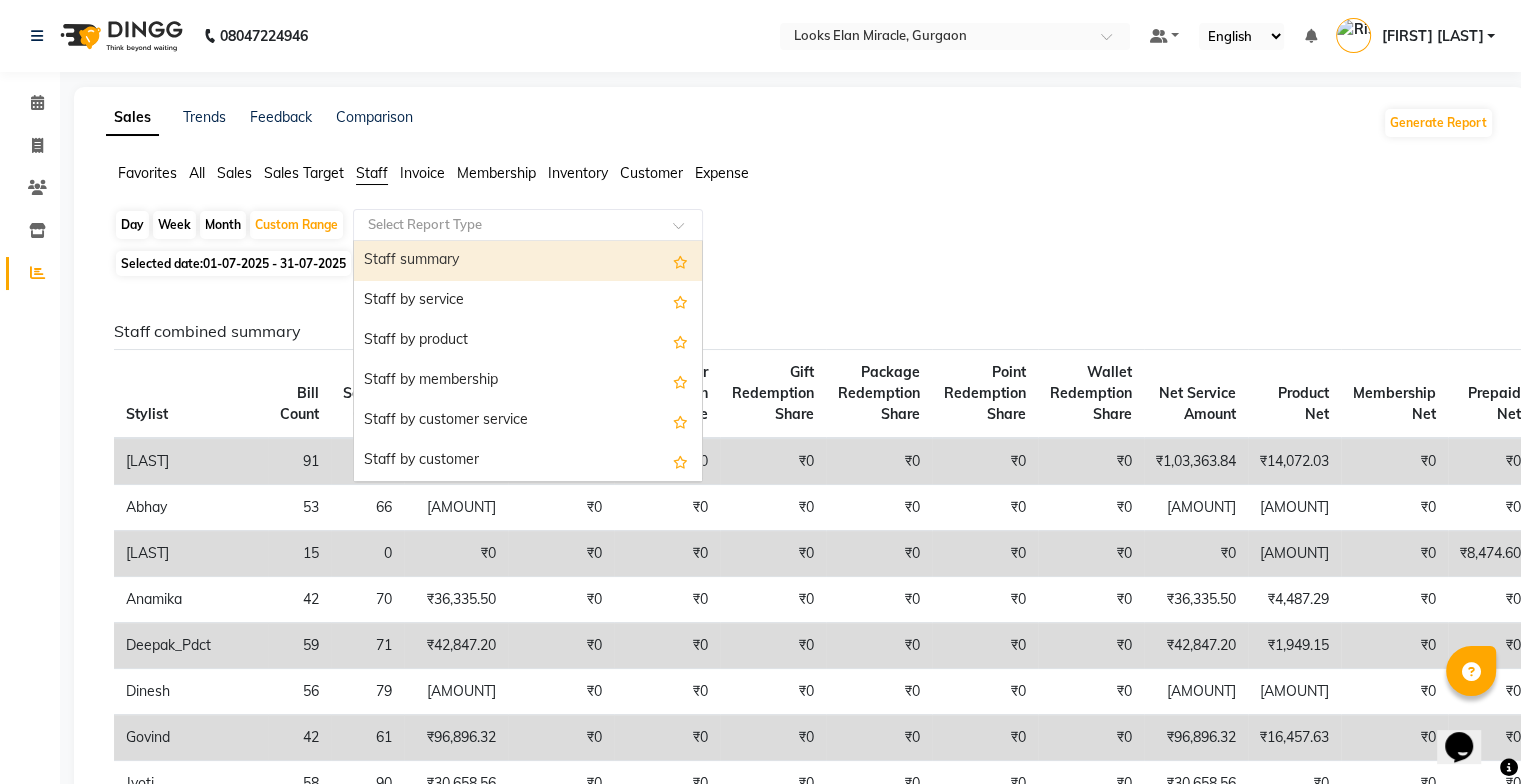 click on "Select Report Type" 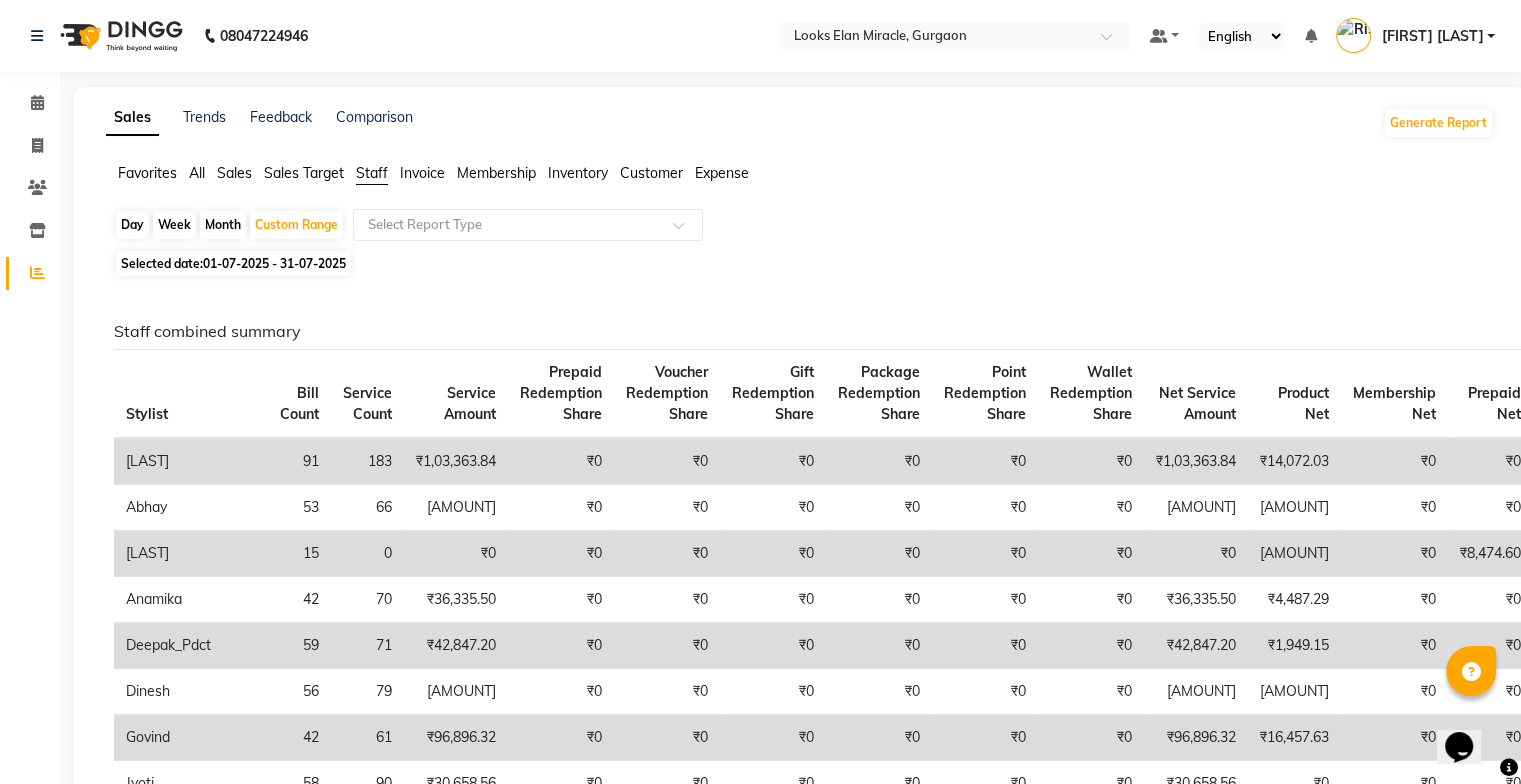 click on "Sales" 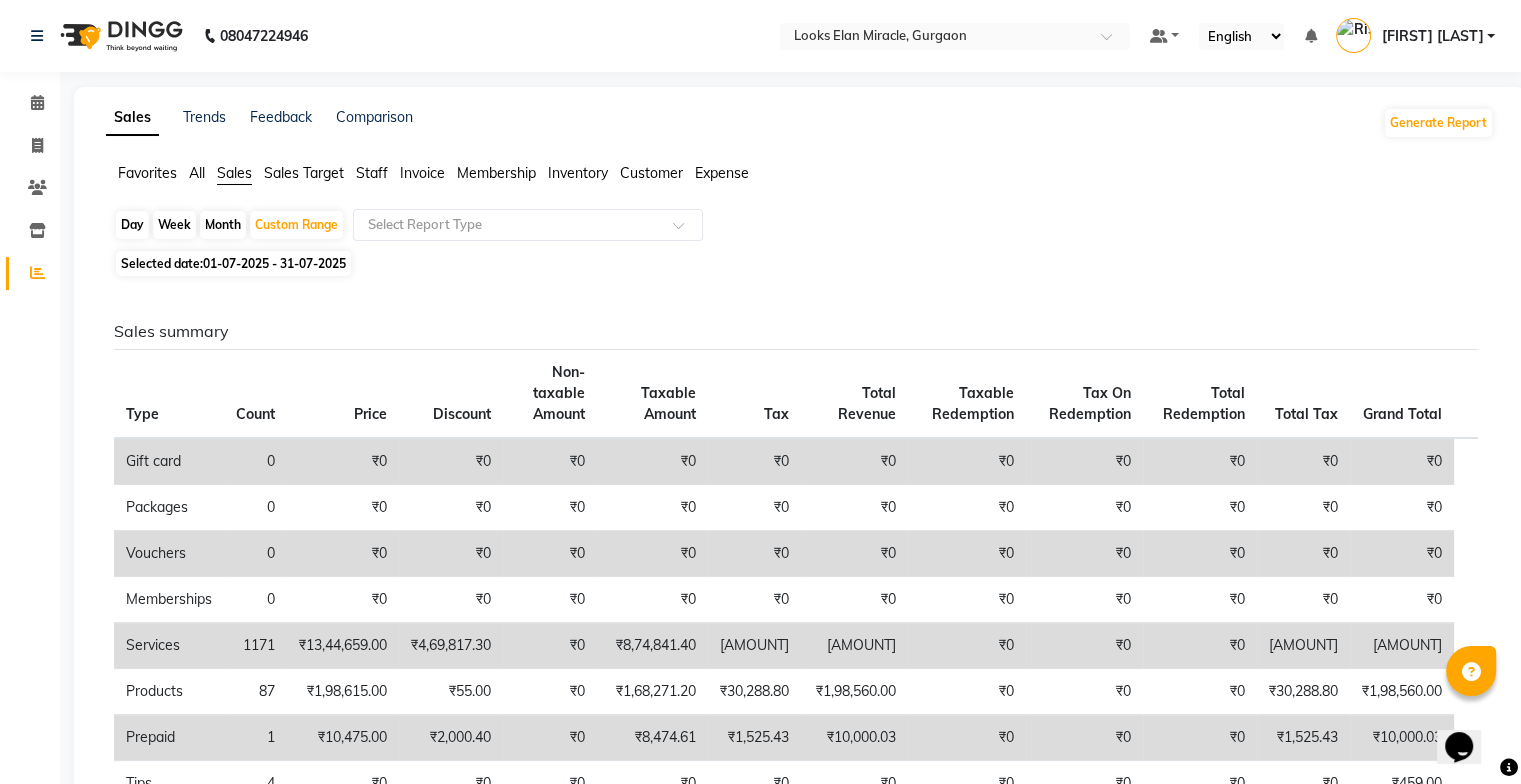 click on "Customer" 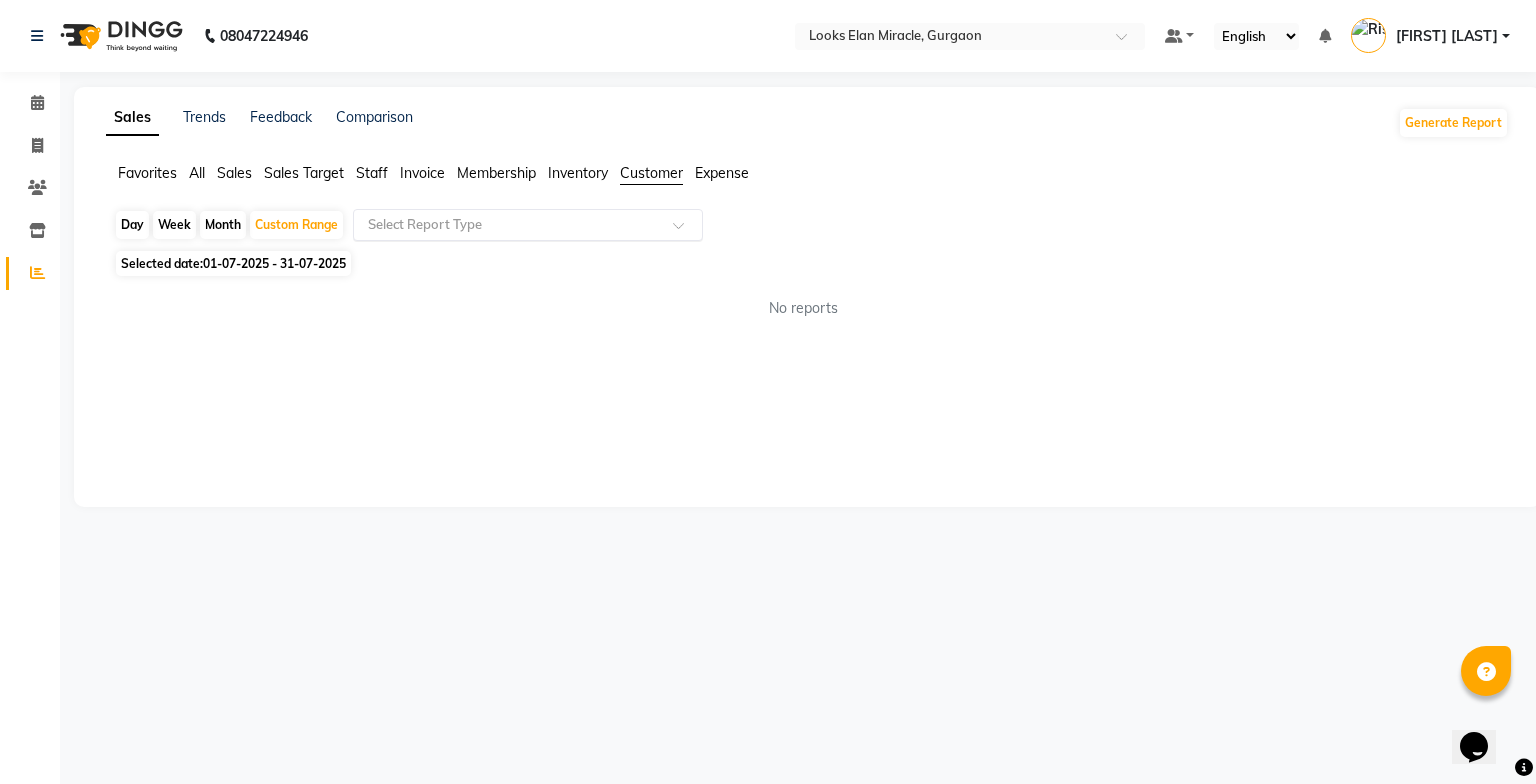 click 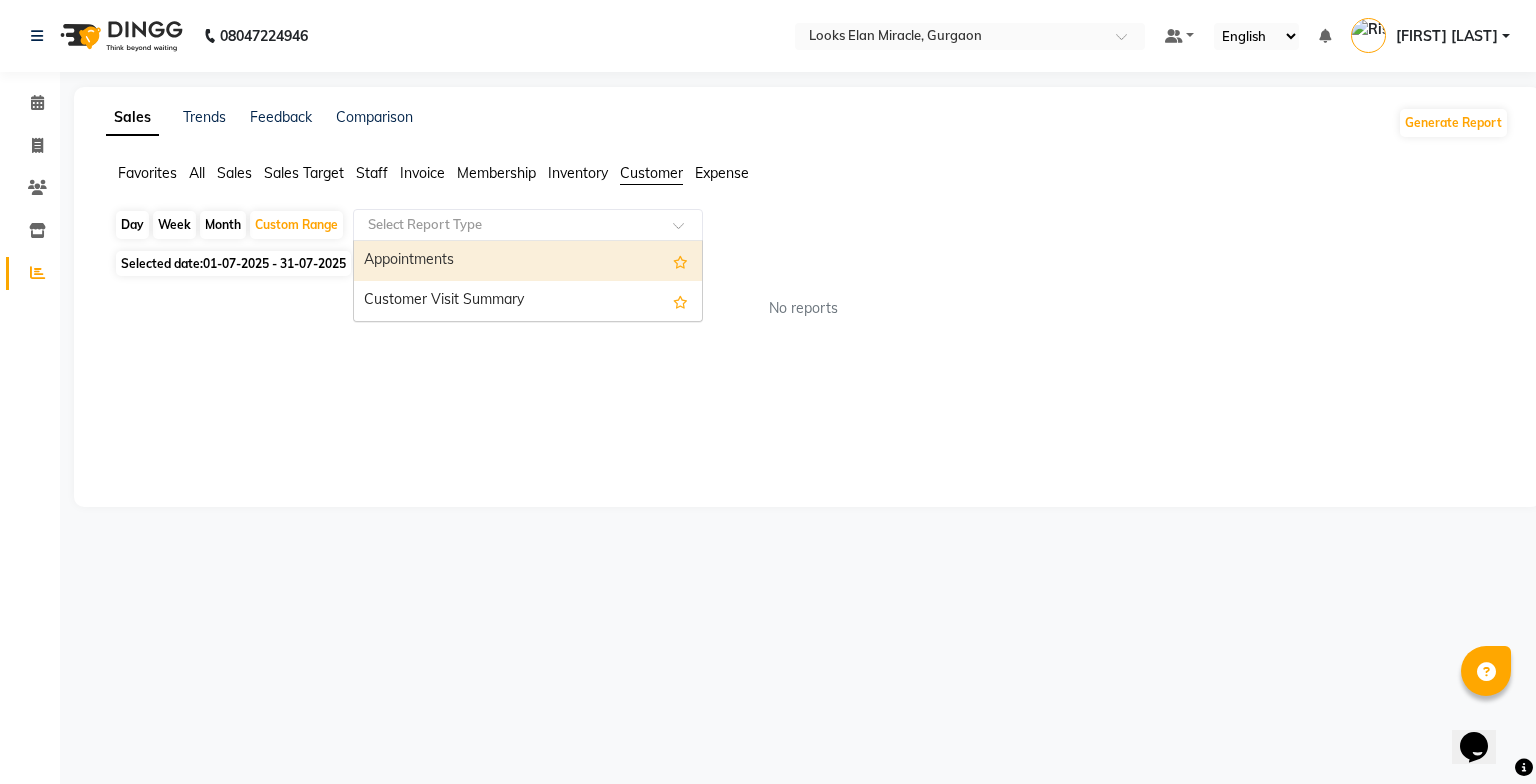 click 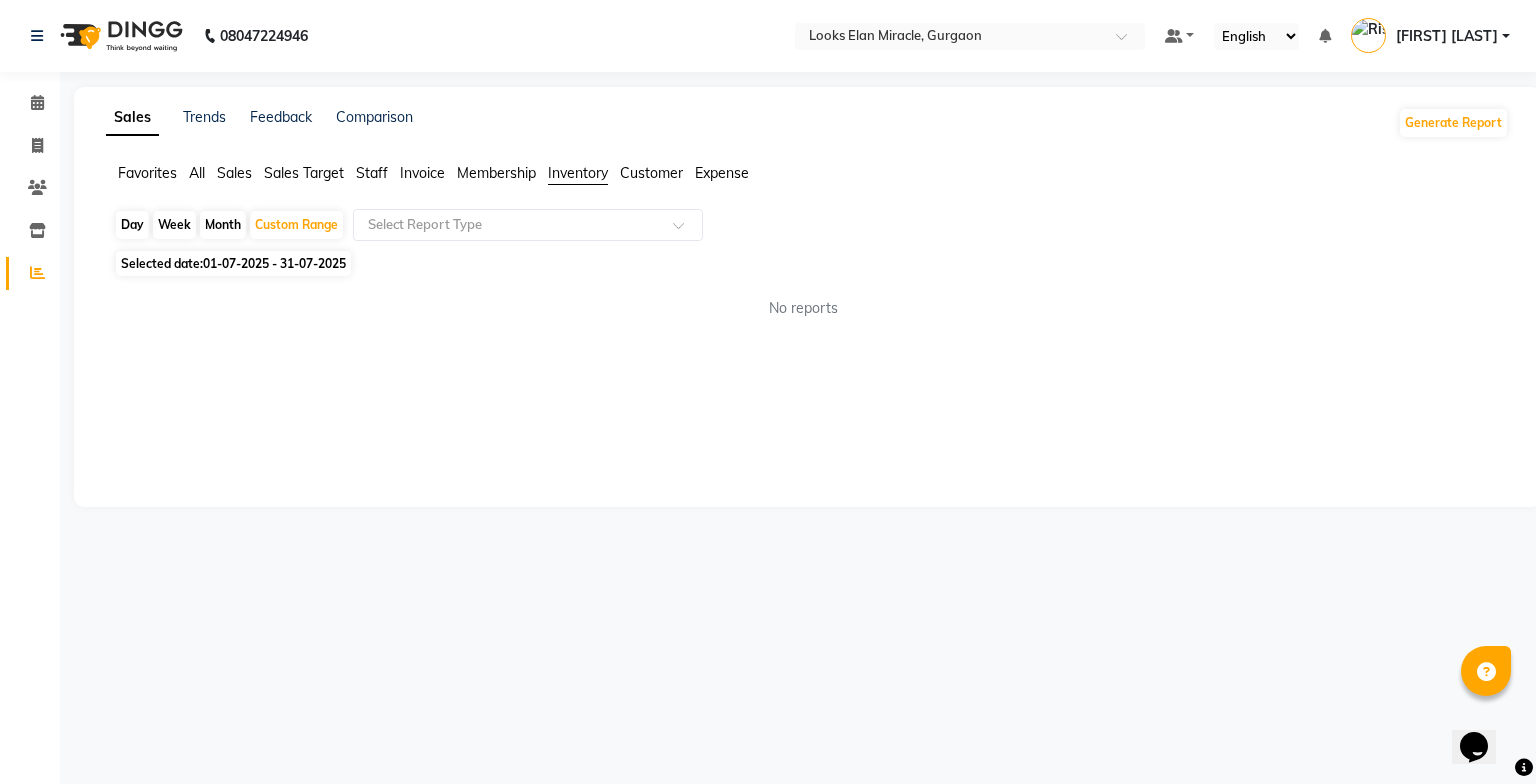 drag, startPoint x: 584, startPoint y: 170, endPoint x: 556, endPoint y: 176, distance: 28.635643 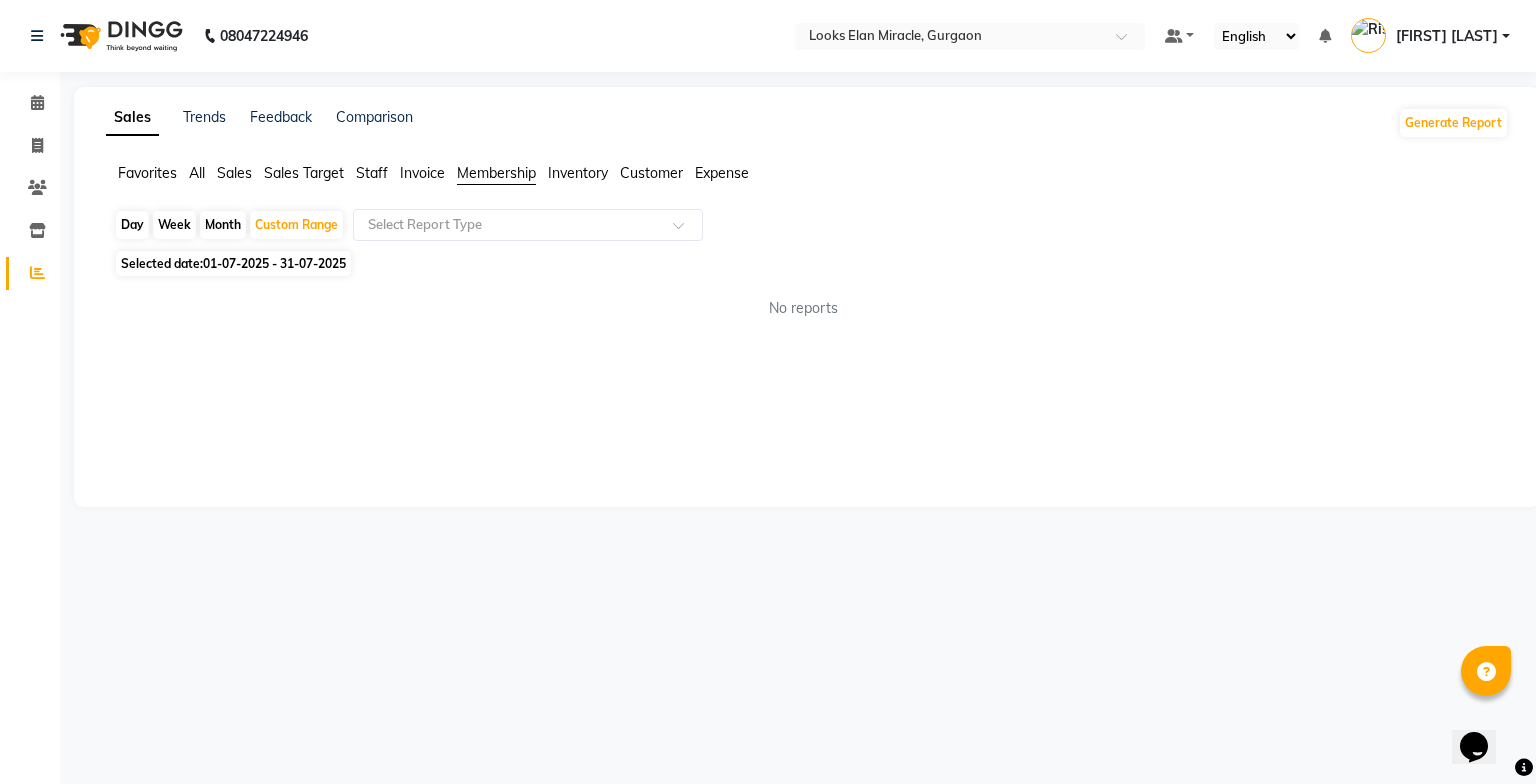 click on "Inventory" 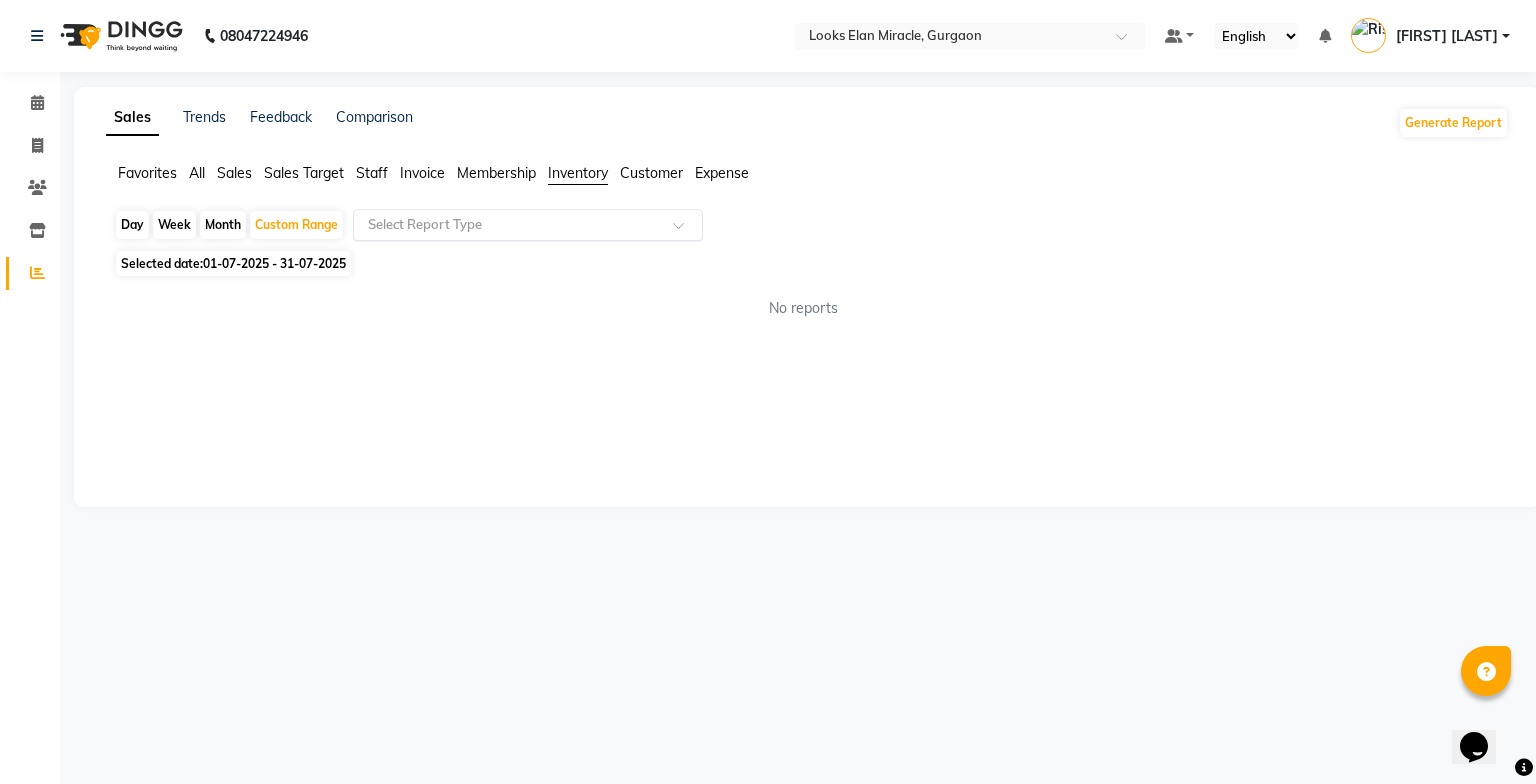 click on "Select Report Type" 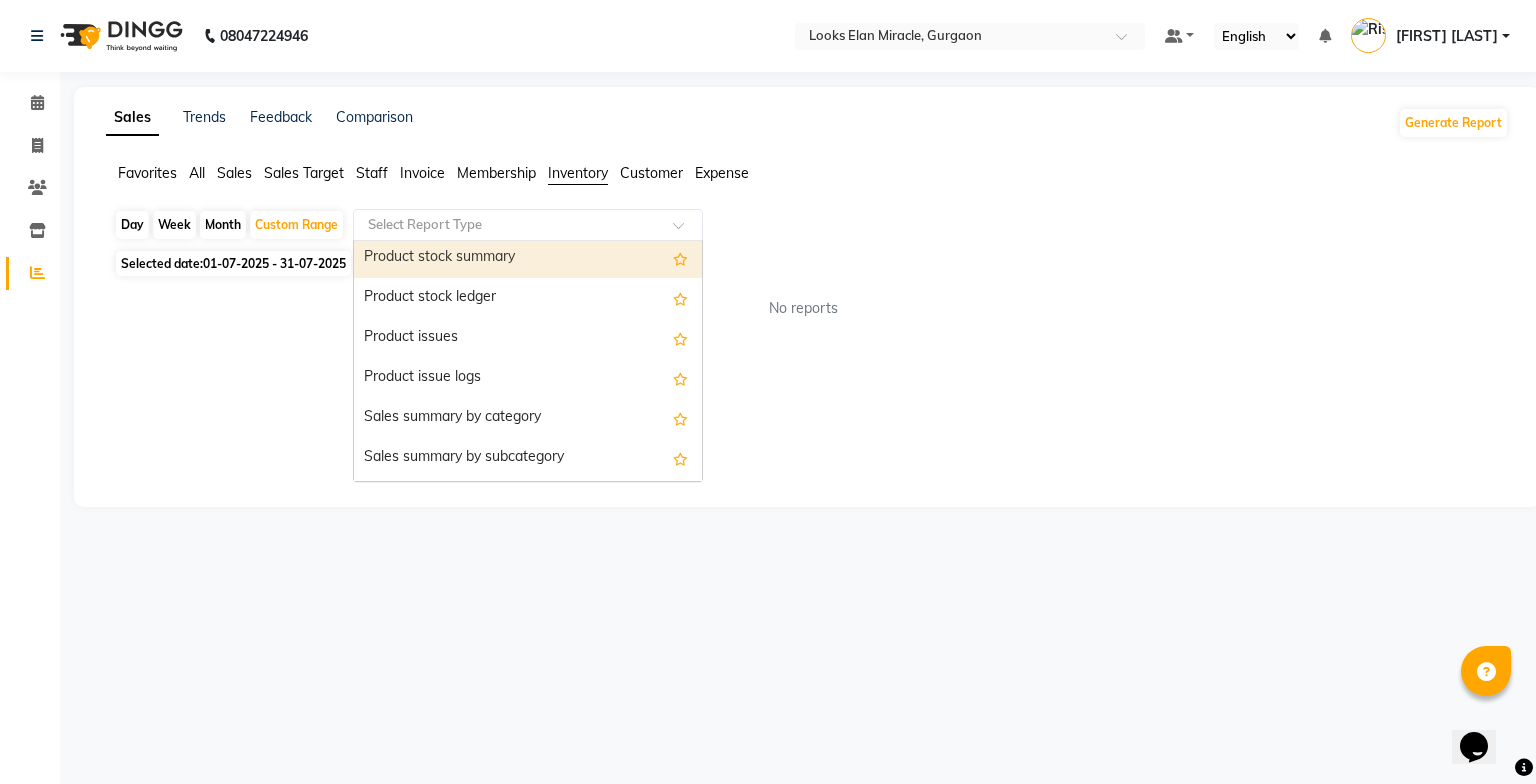 scroll, scrollTop: 0, scrollLeft: 0, axis: both 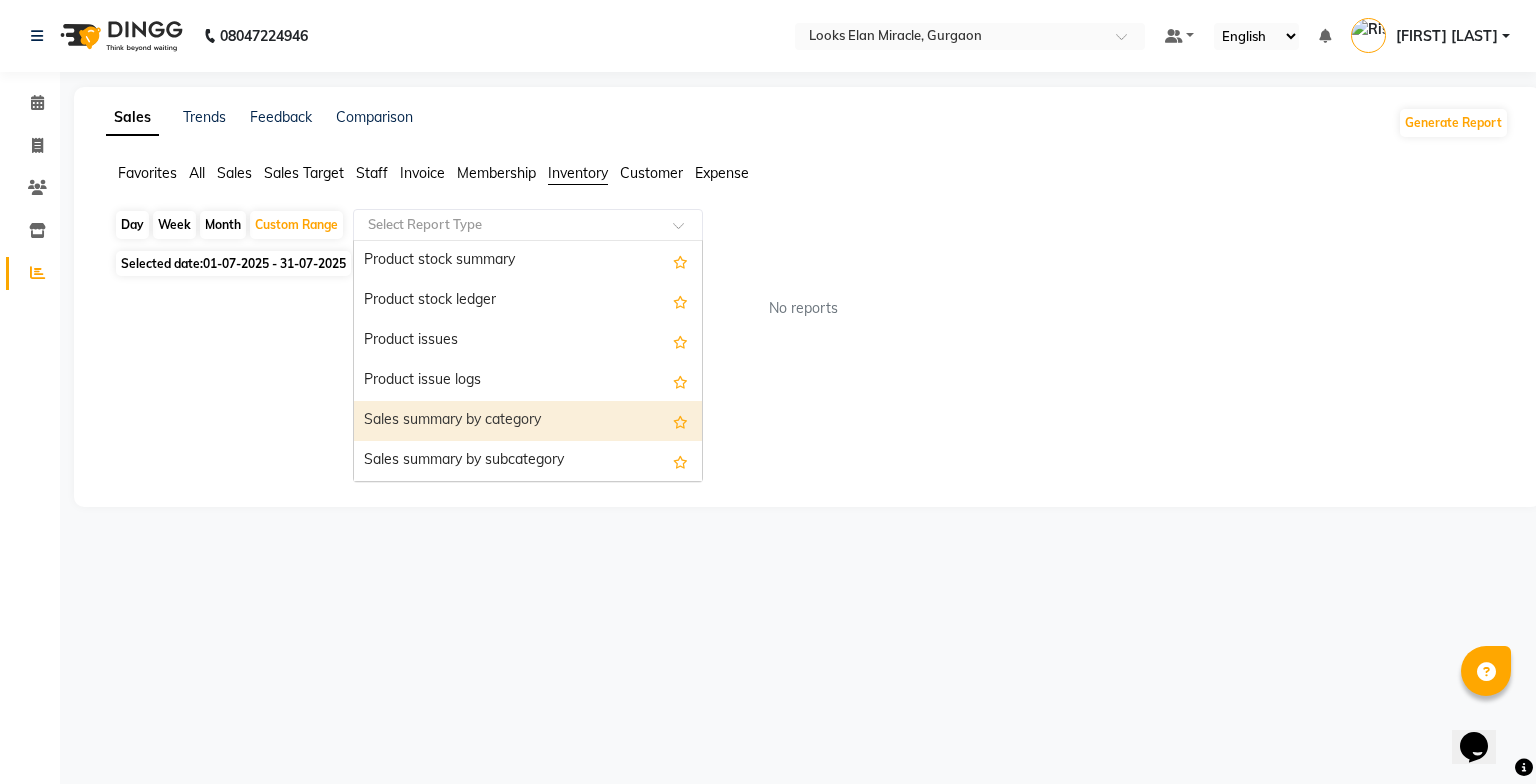 click on "Sales summary by category" at bounding box center [528, 421] 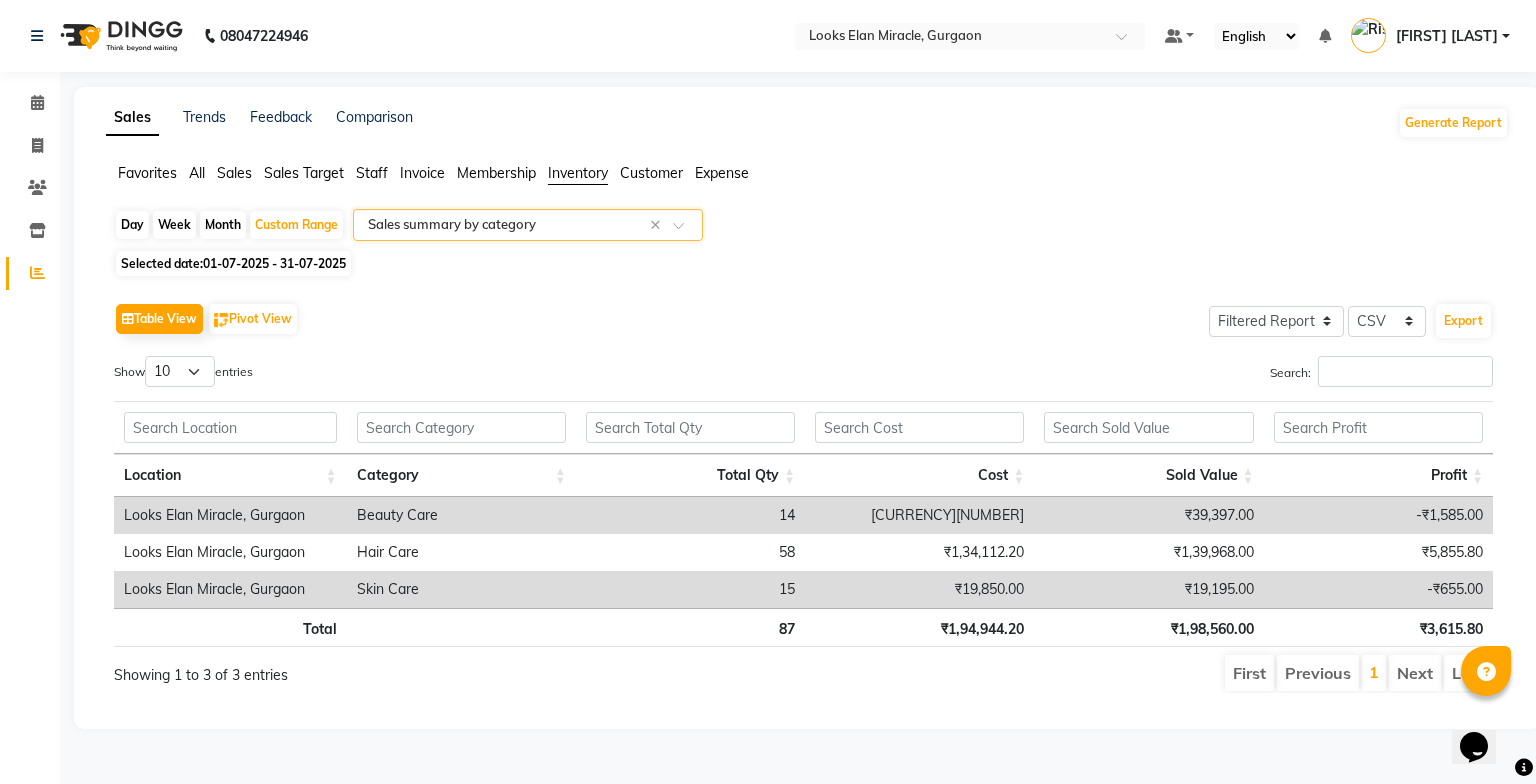 scroll, scrollTop: 0, scrollLeft: 15, axis: horizontal 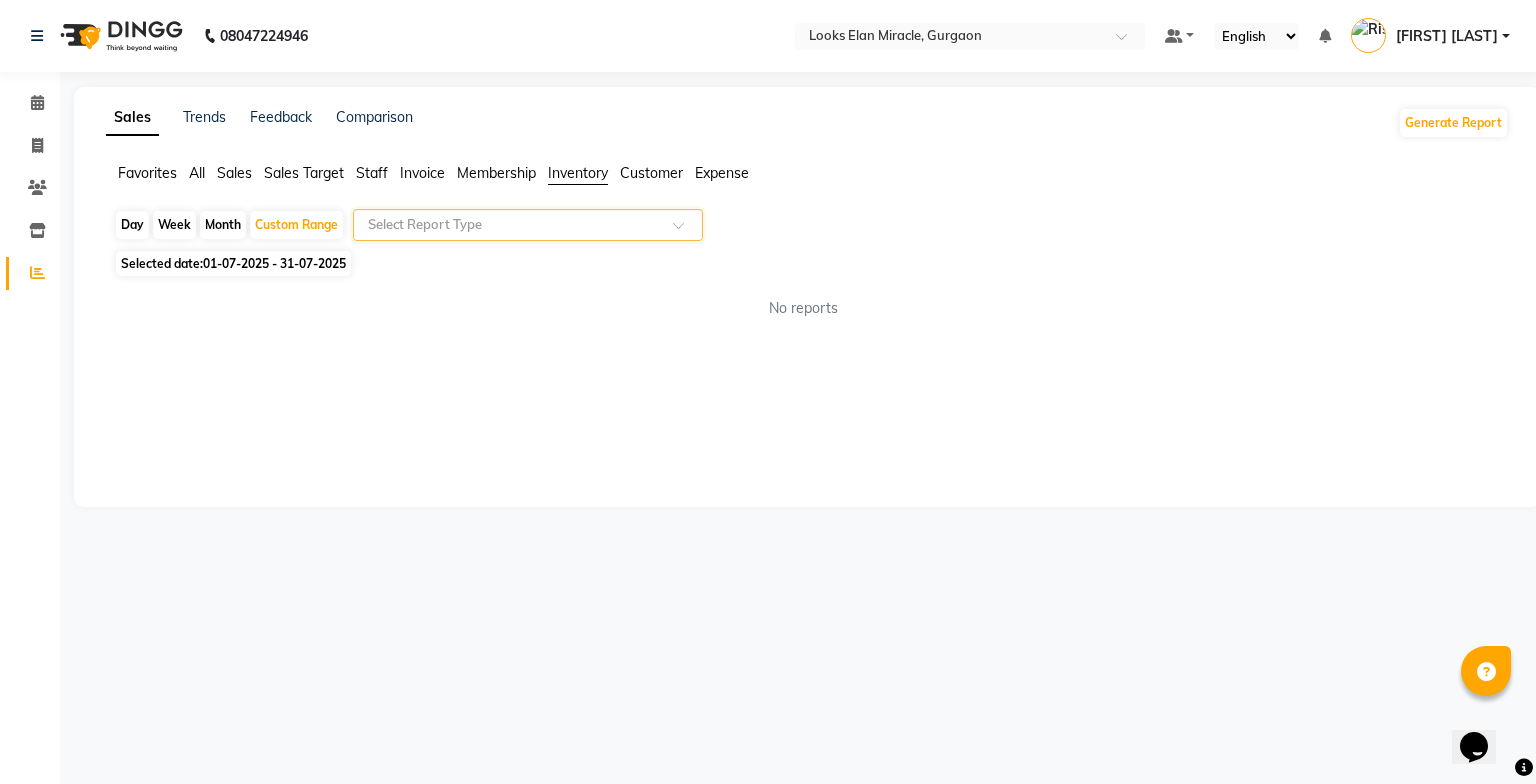 click 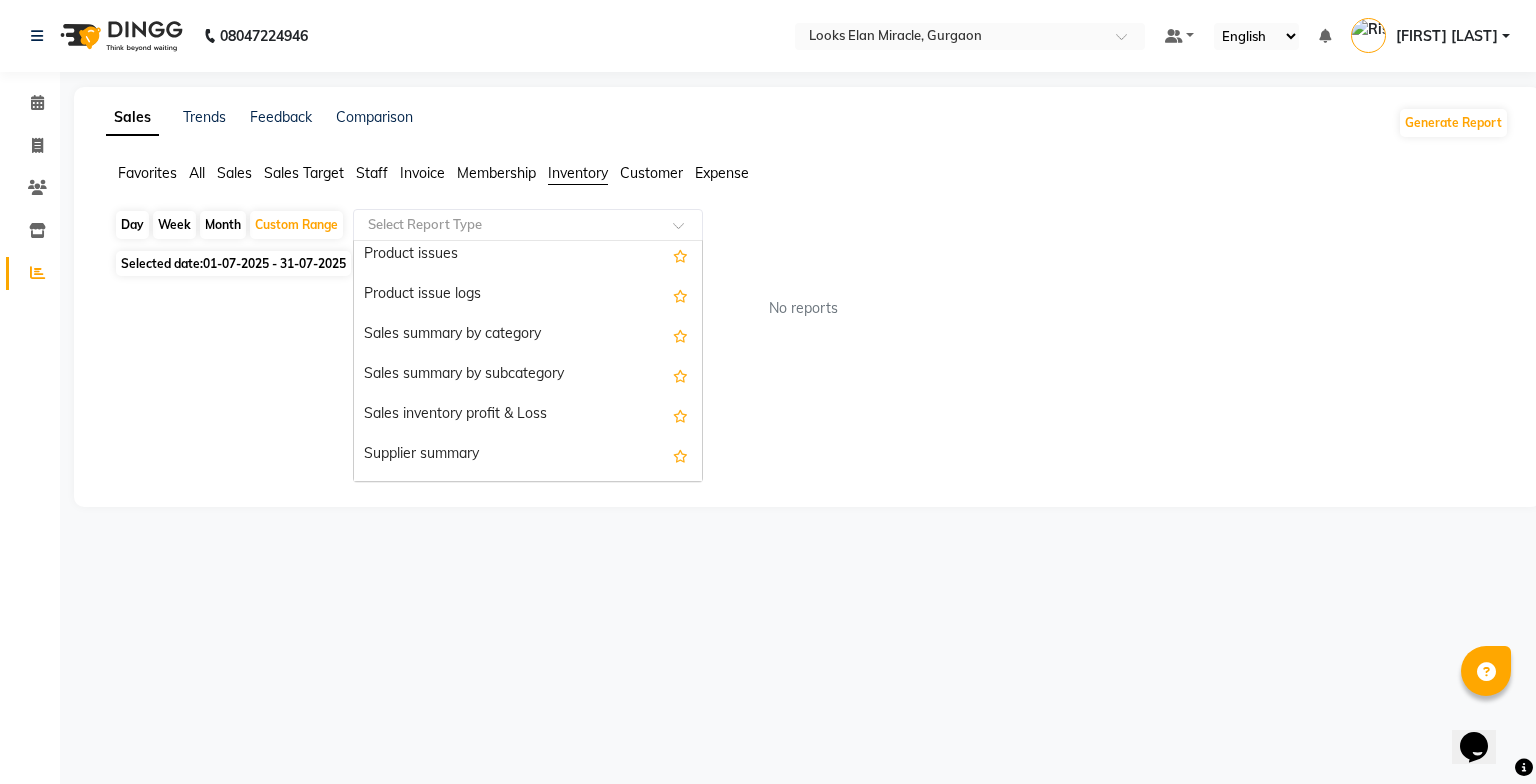 scroll, scrollTop: 89, scrollLeft: 0, axis: vertical 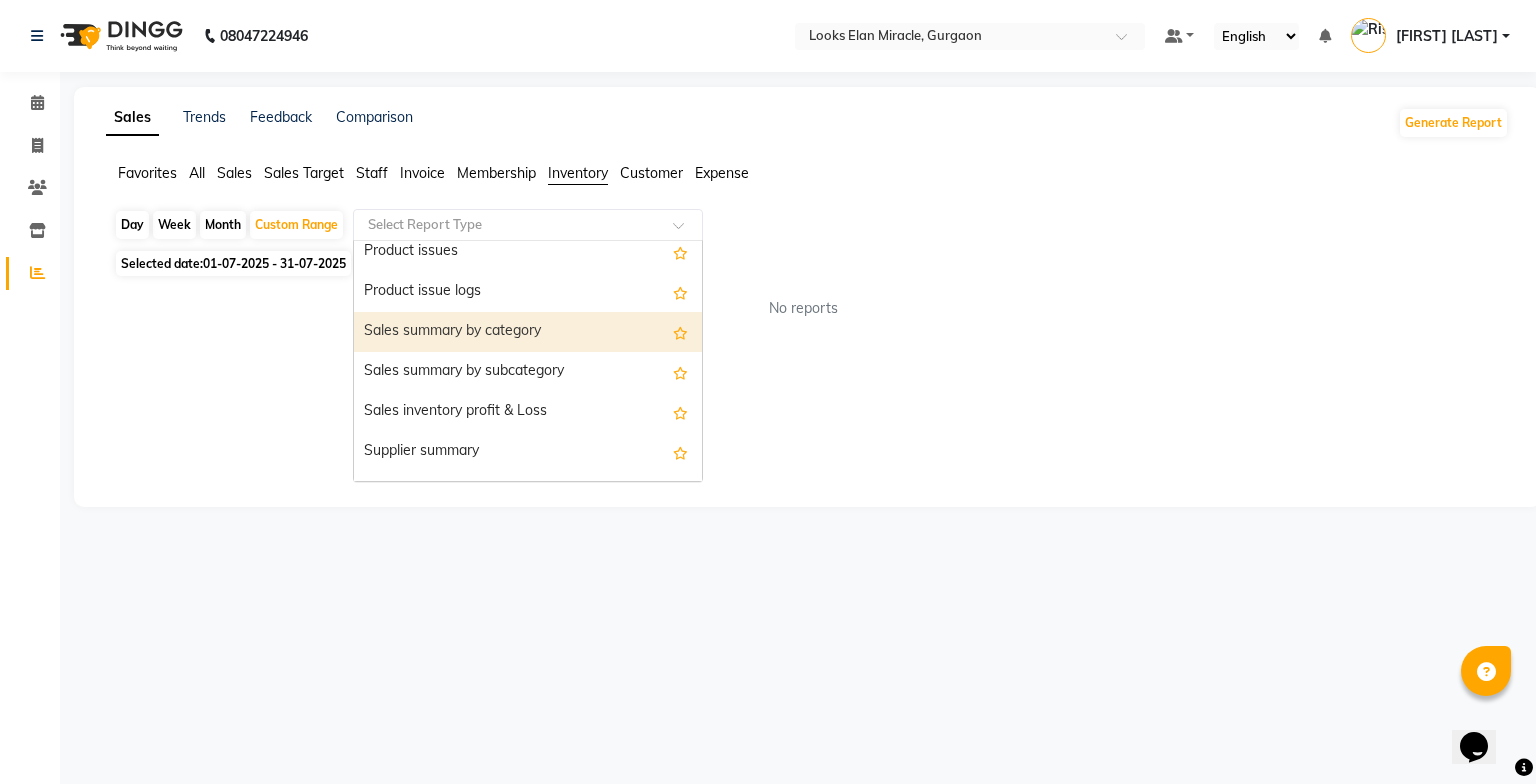 click on "Sales summary by category" at bounding box center [528, 332] 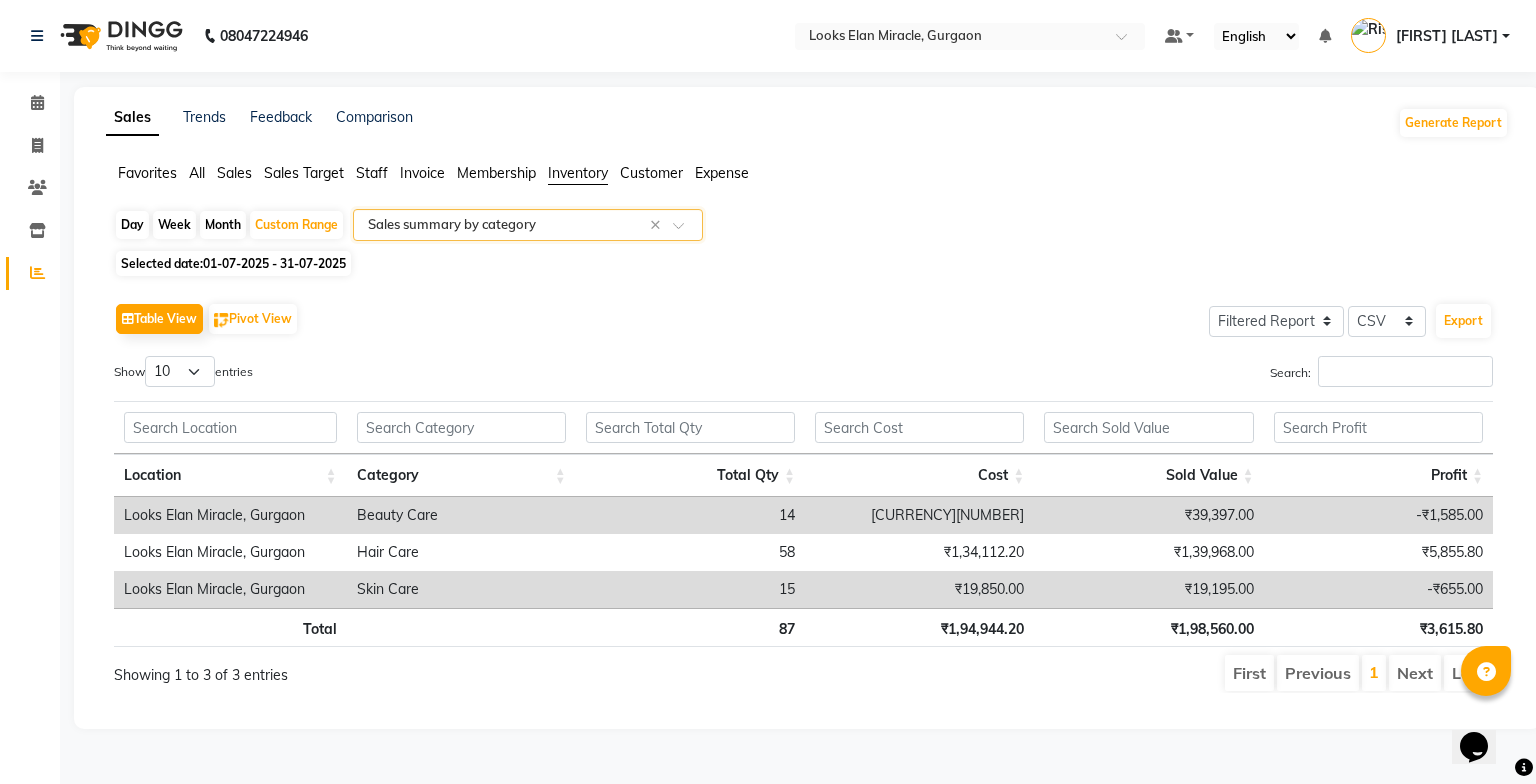 click 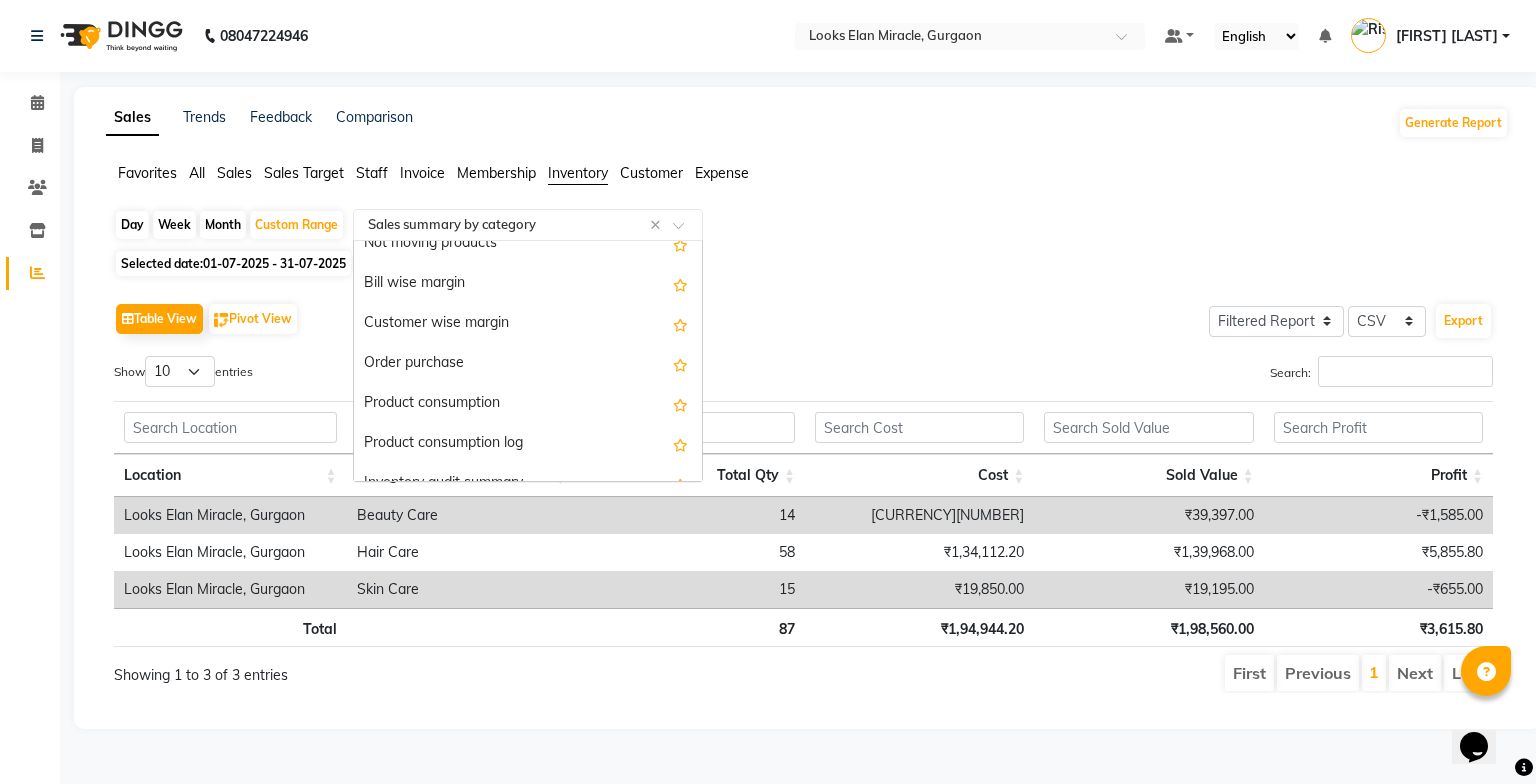 scroll, scrollTop: 451, scrollLeft: 0, axis: vertical 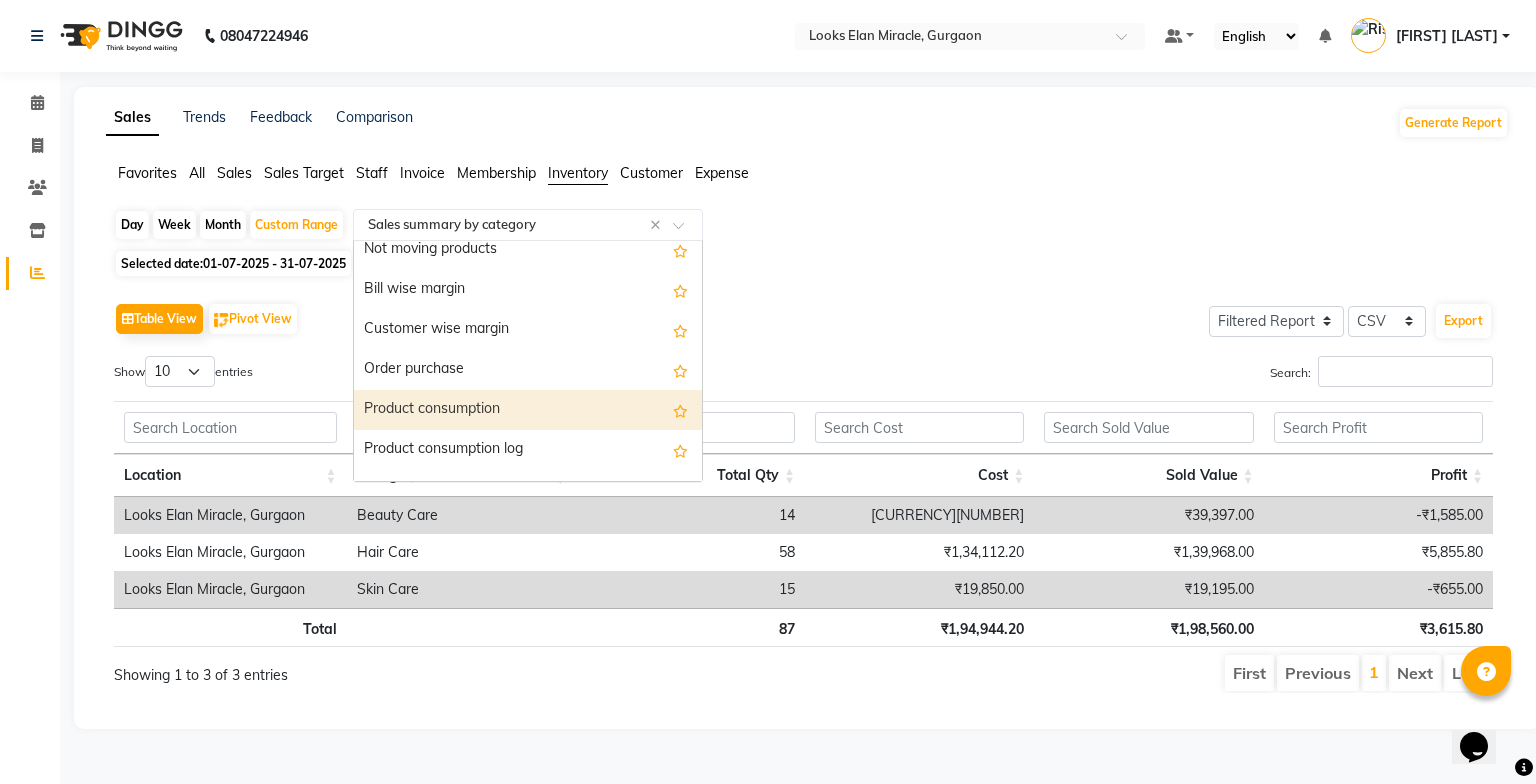 click on "Product consumption" at bounding box center [528, 410] 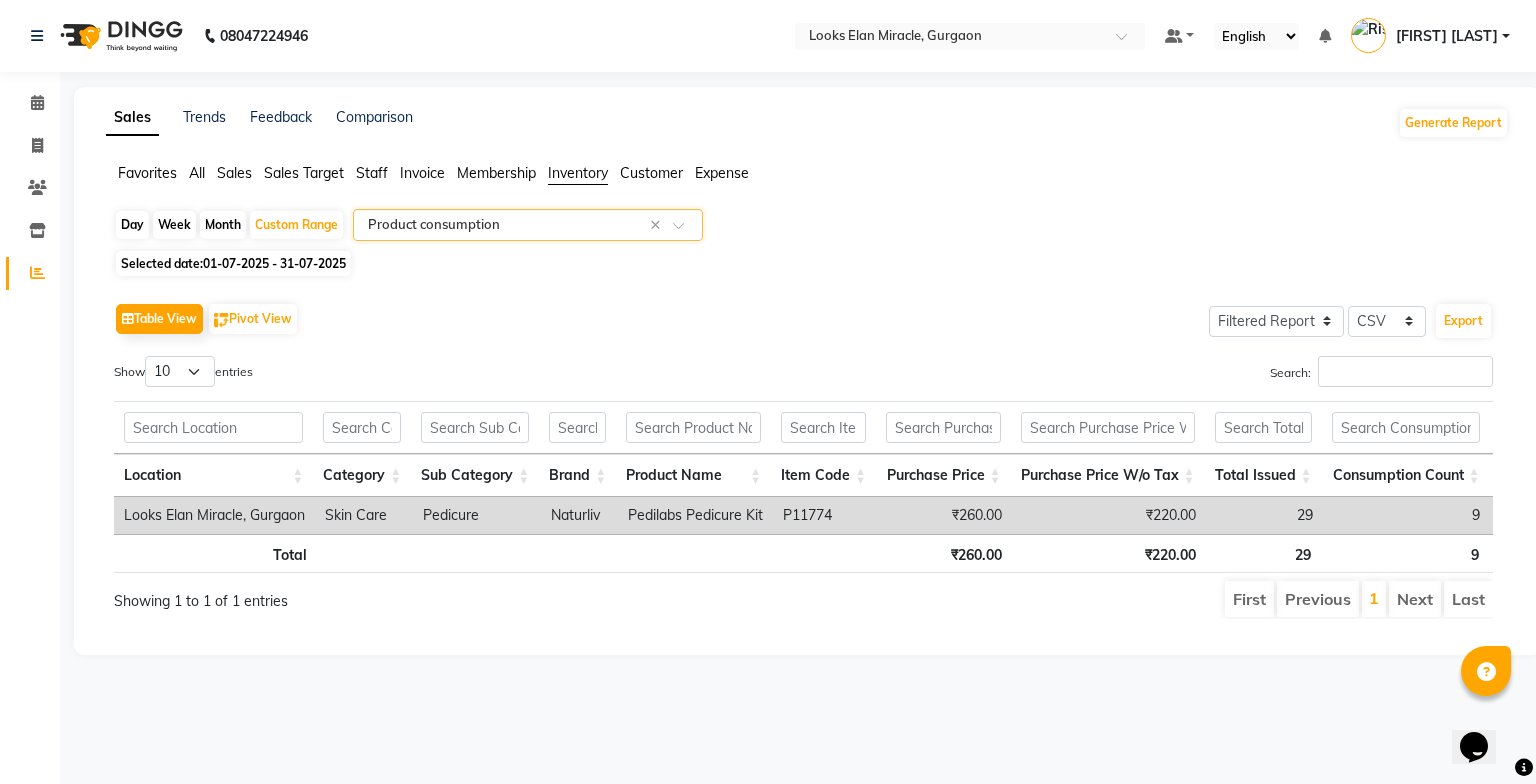 scroll, scrollTop: 0, scrollLeft: 108, axis: horizontal 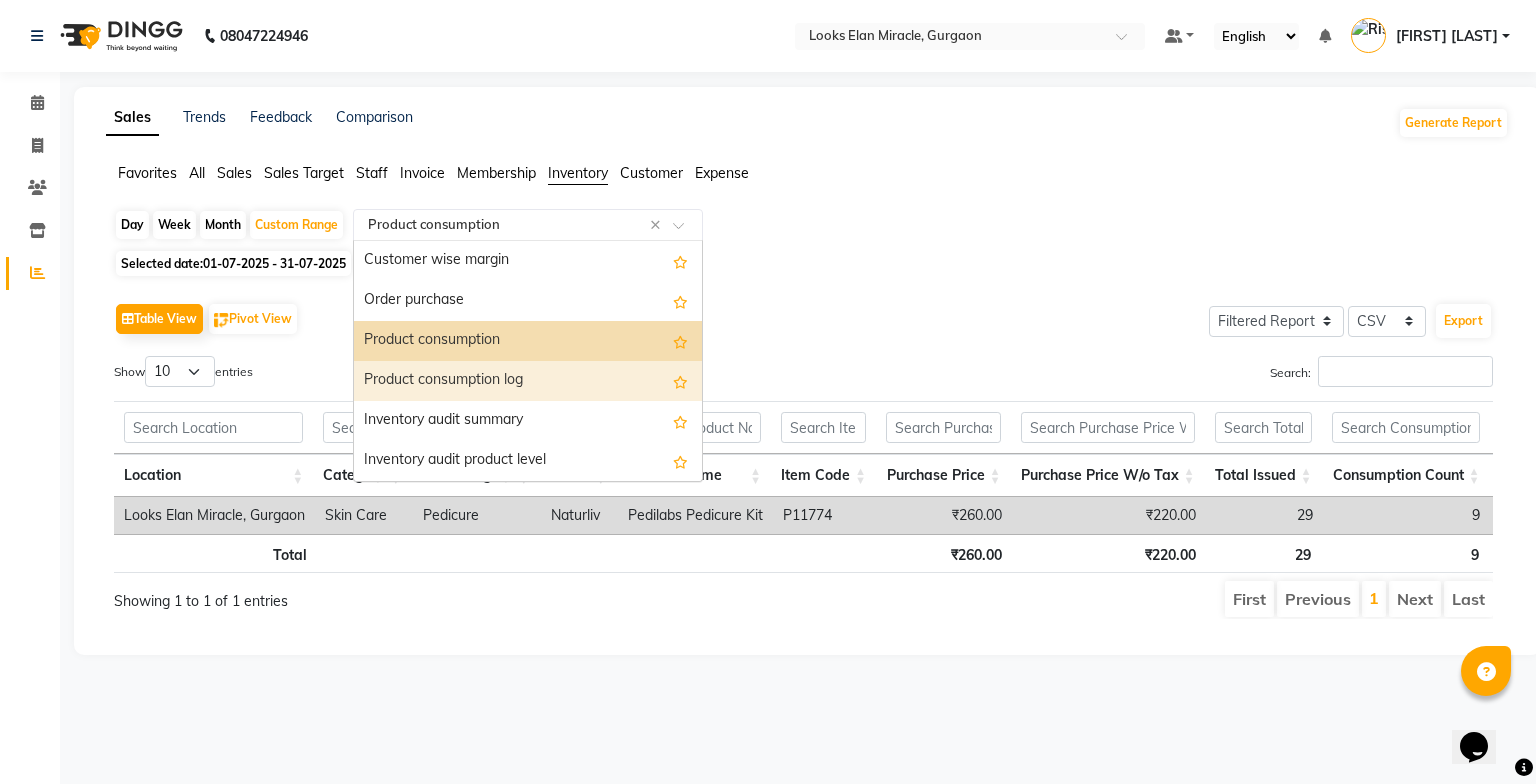 click on "Product consumption log" at bounding box center [528, 381] 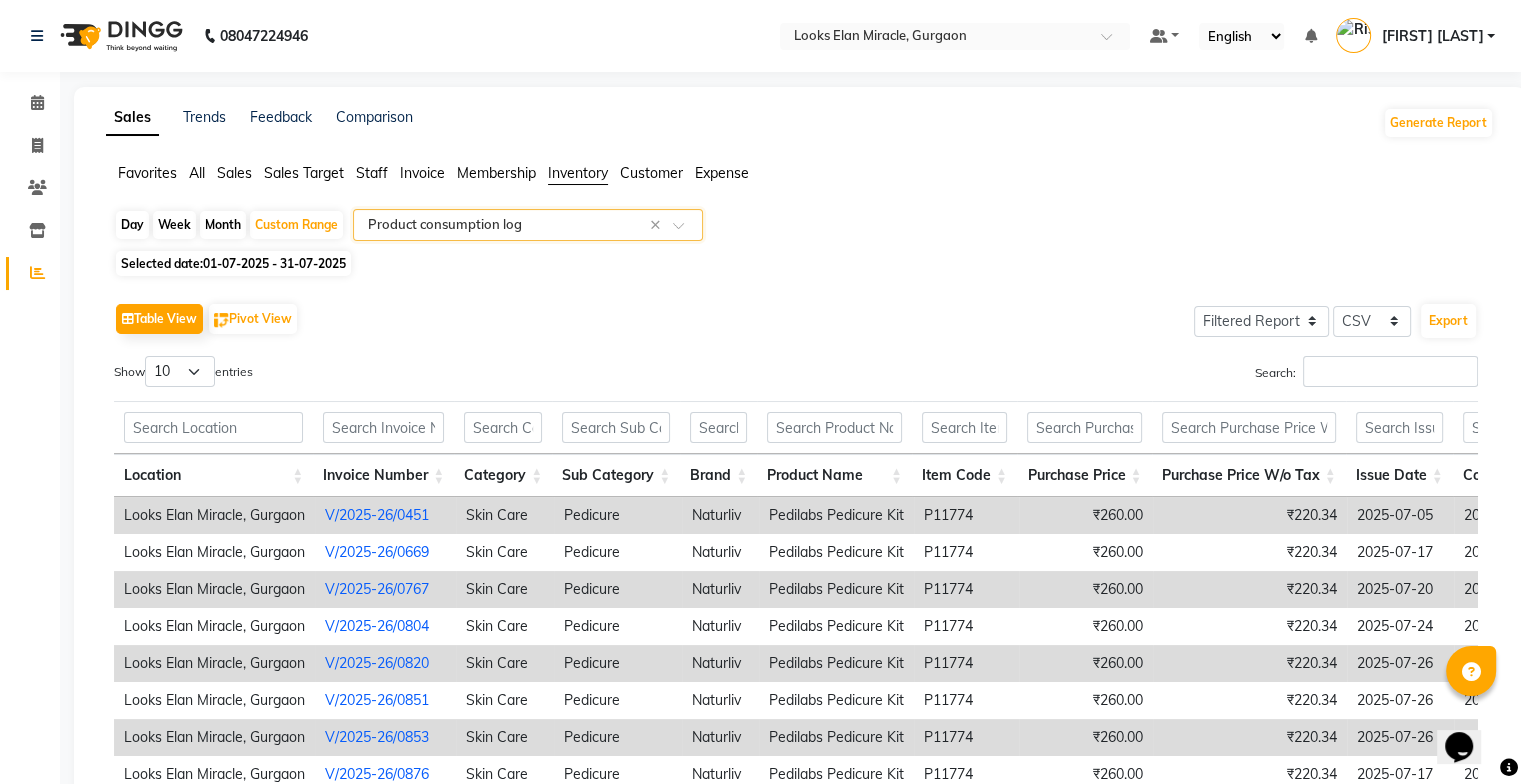 click on "Select Report Type × Product consumption log ×" 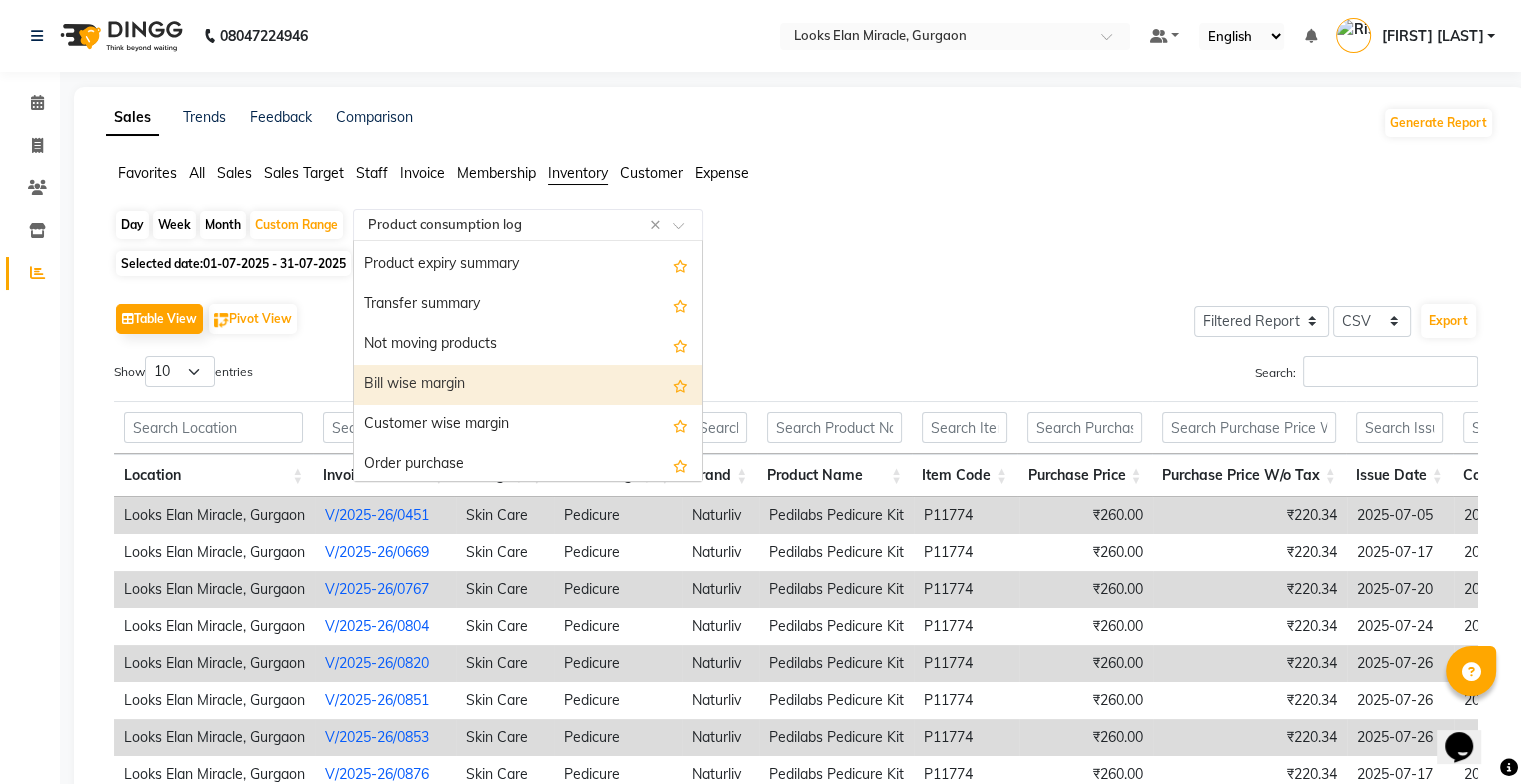click on "Bill wise margin" at bounding box center [528, 385] 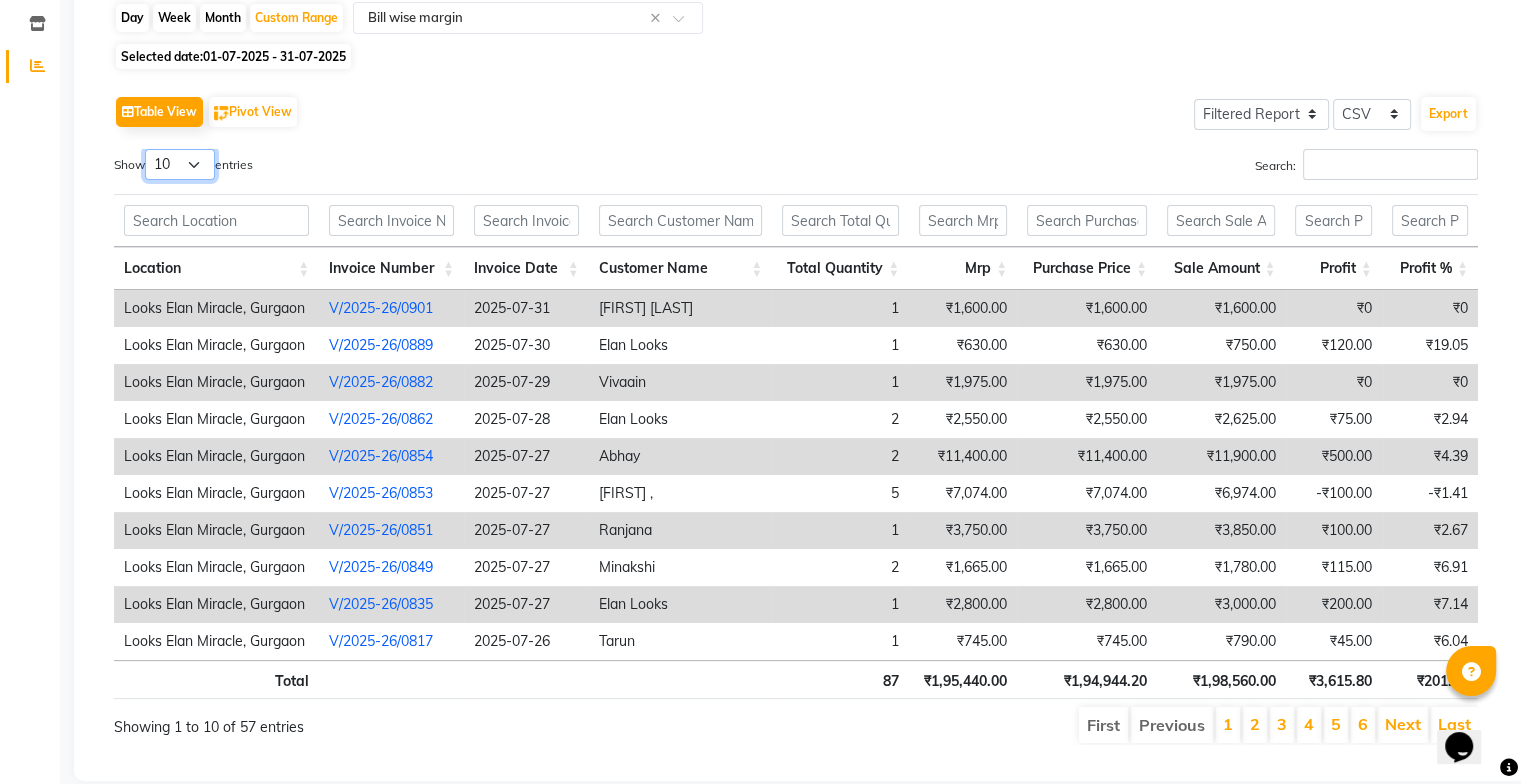 click on "10 25 50 100" at bounding box center [180, 164] 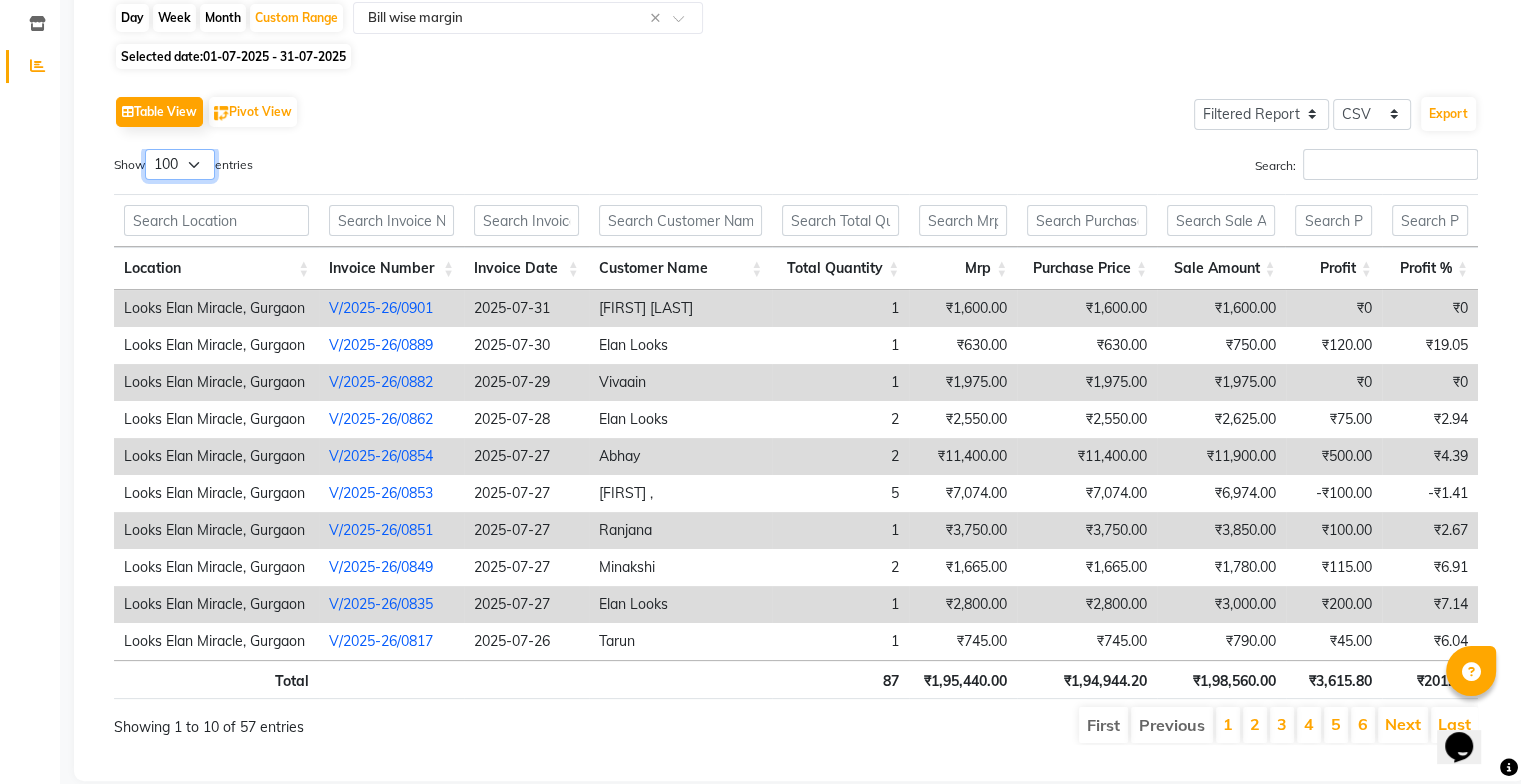 click on "10 25 50 100" at bounding box center [180, 164] 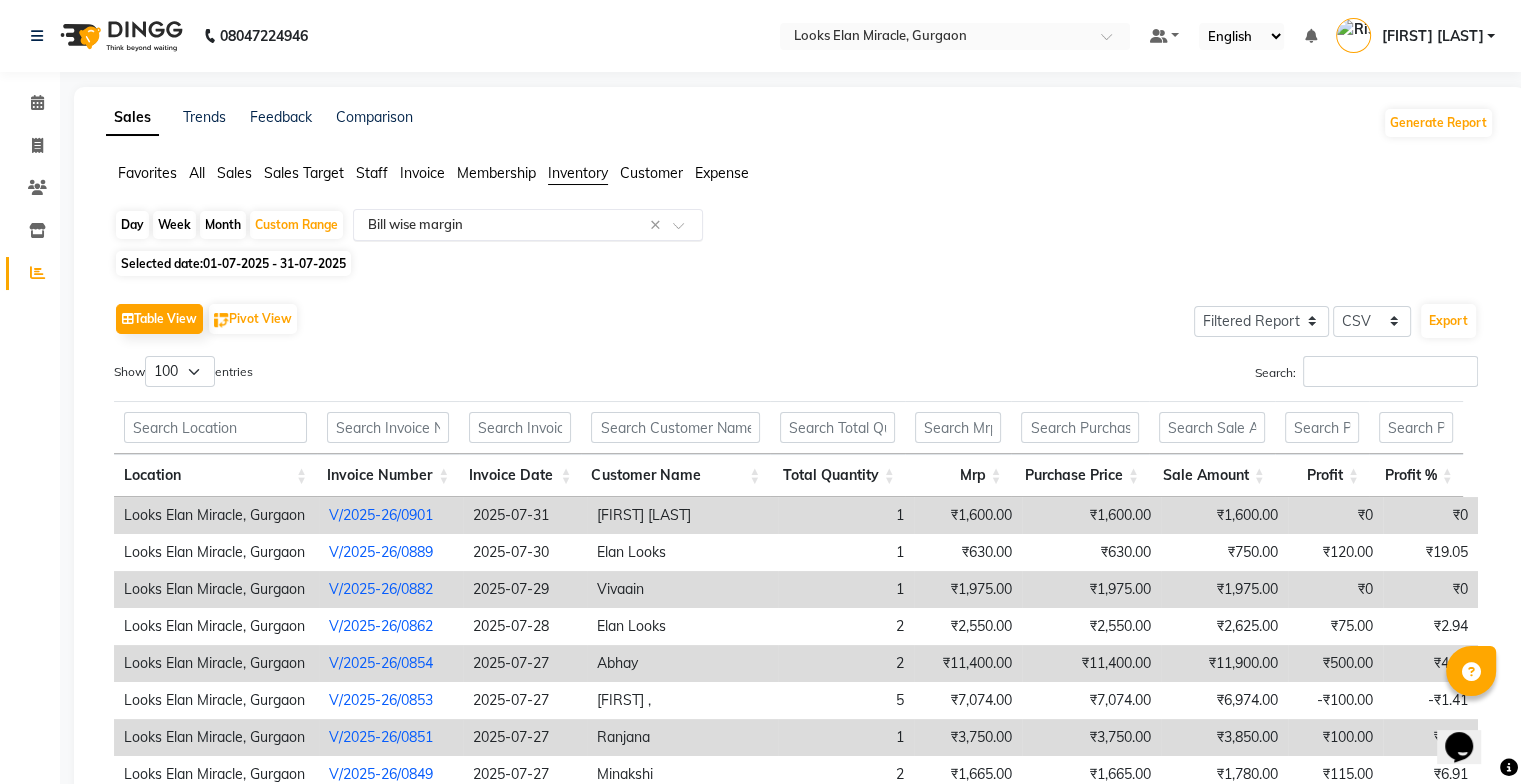 click 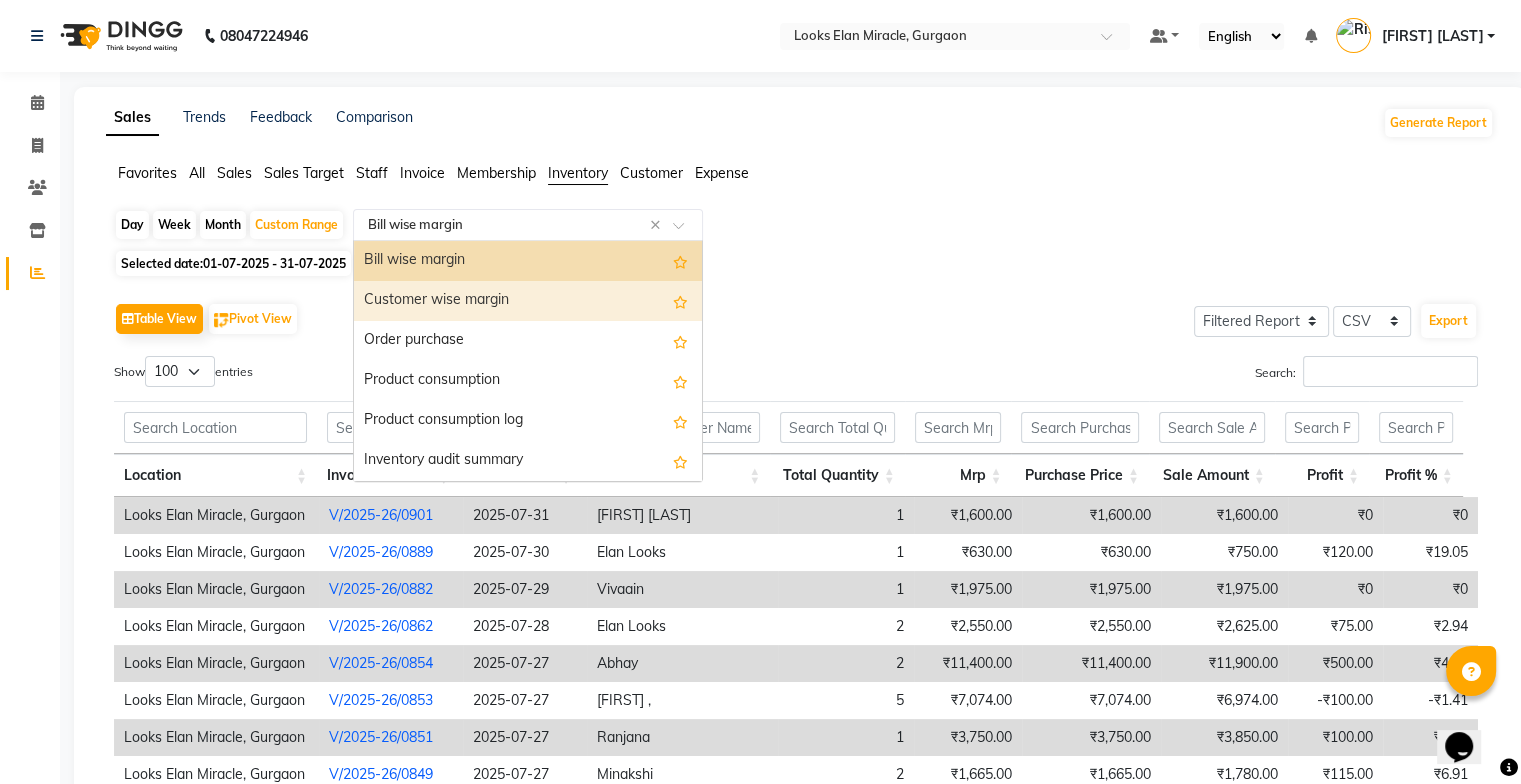 click on "Customer wise margin" at bounding box center [528, 301] 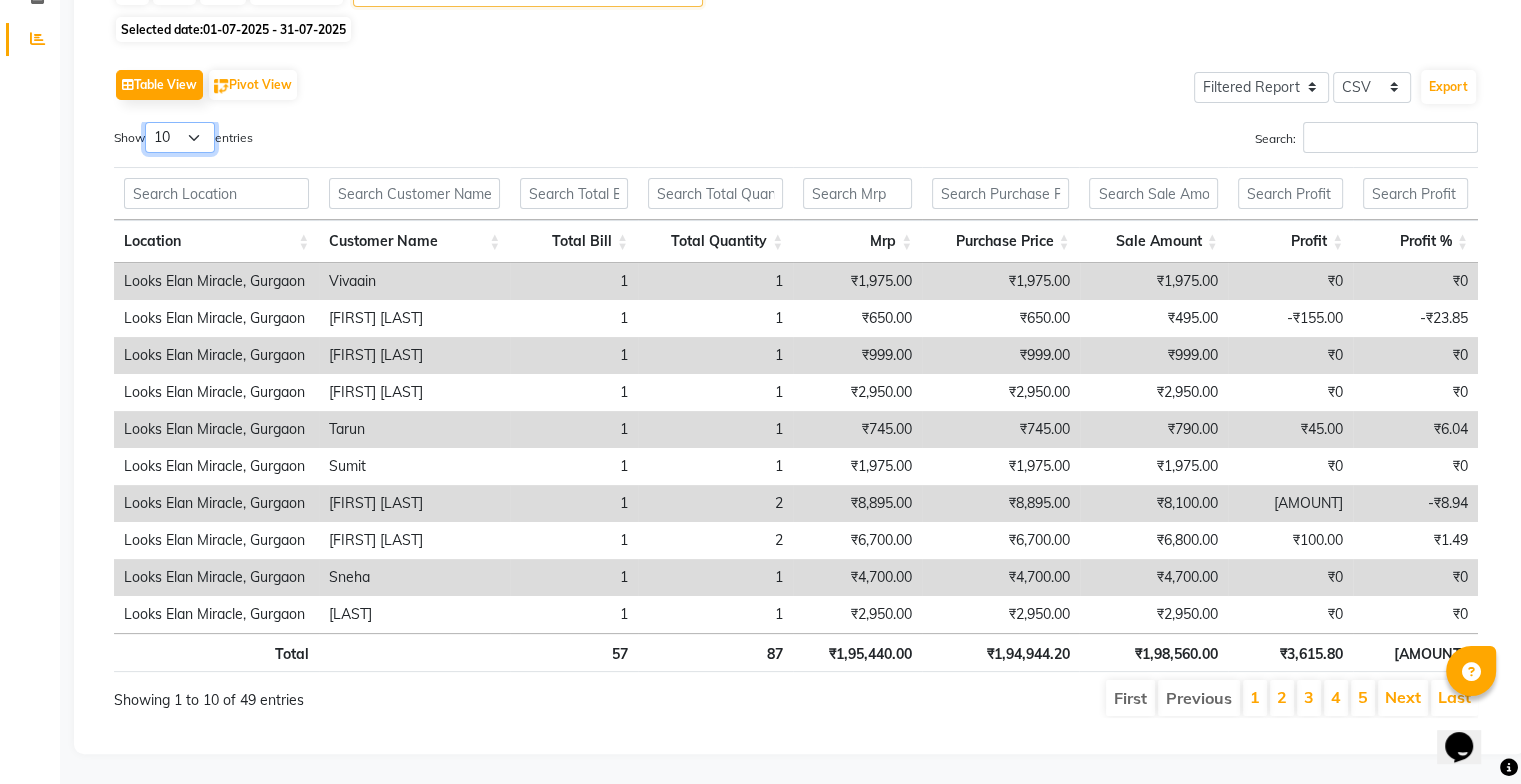 click on "10 25 50 100" at bounding box center (180, 137) 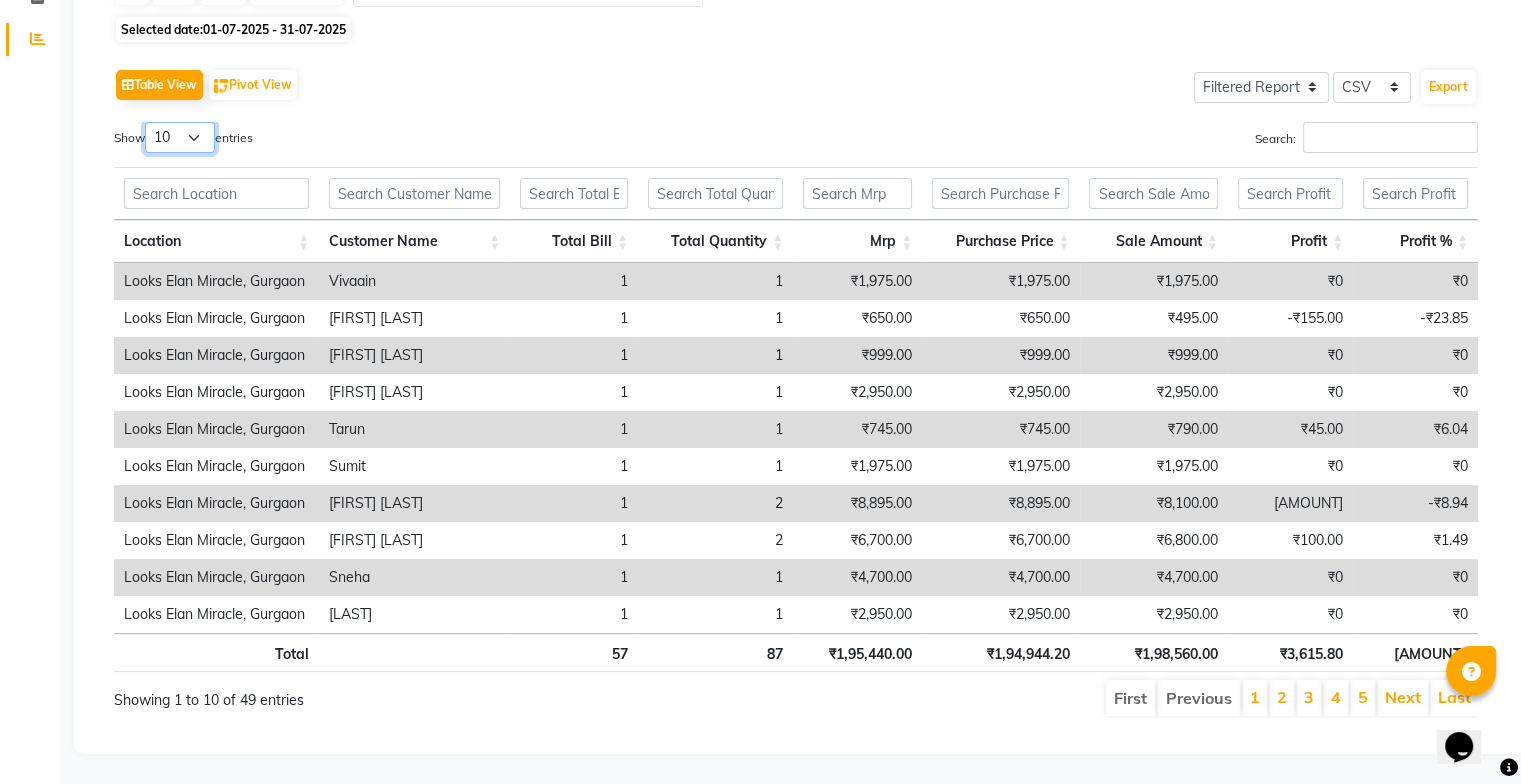 select on "100" 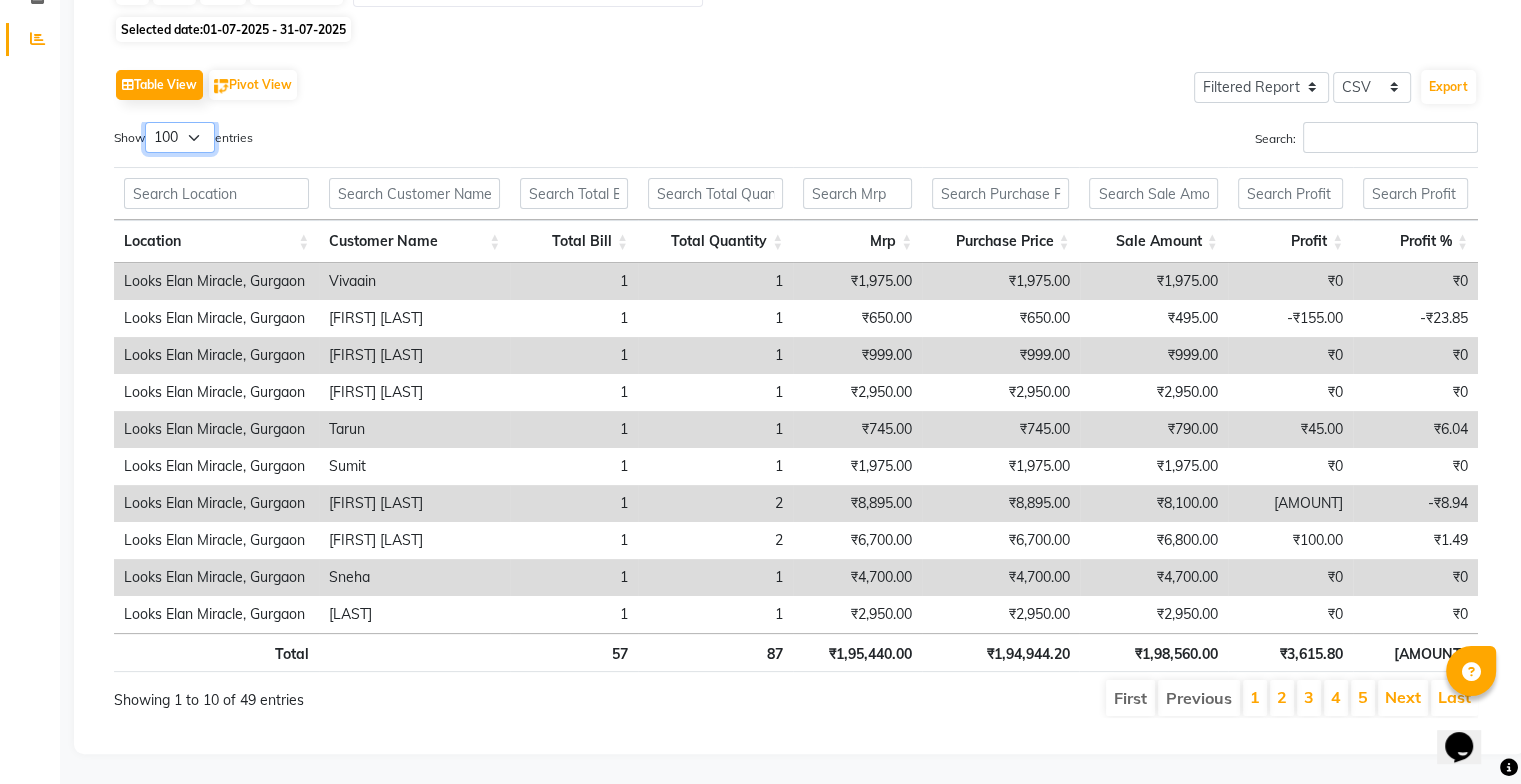 click on "10 25 50 100" at bounding box center (180, 137) 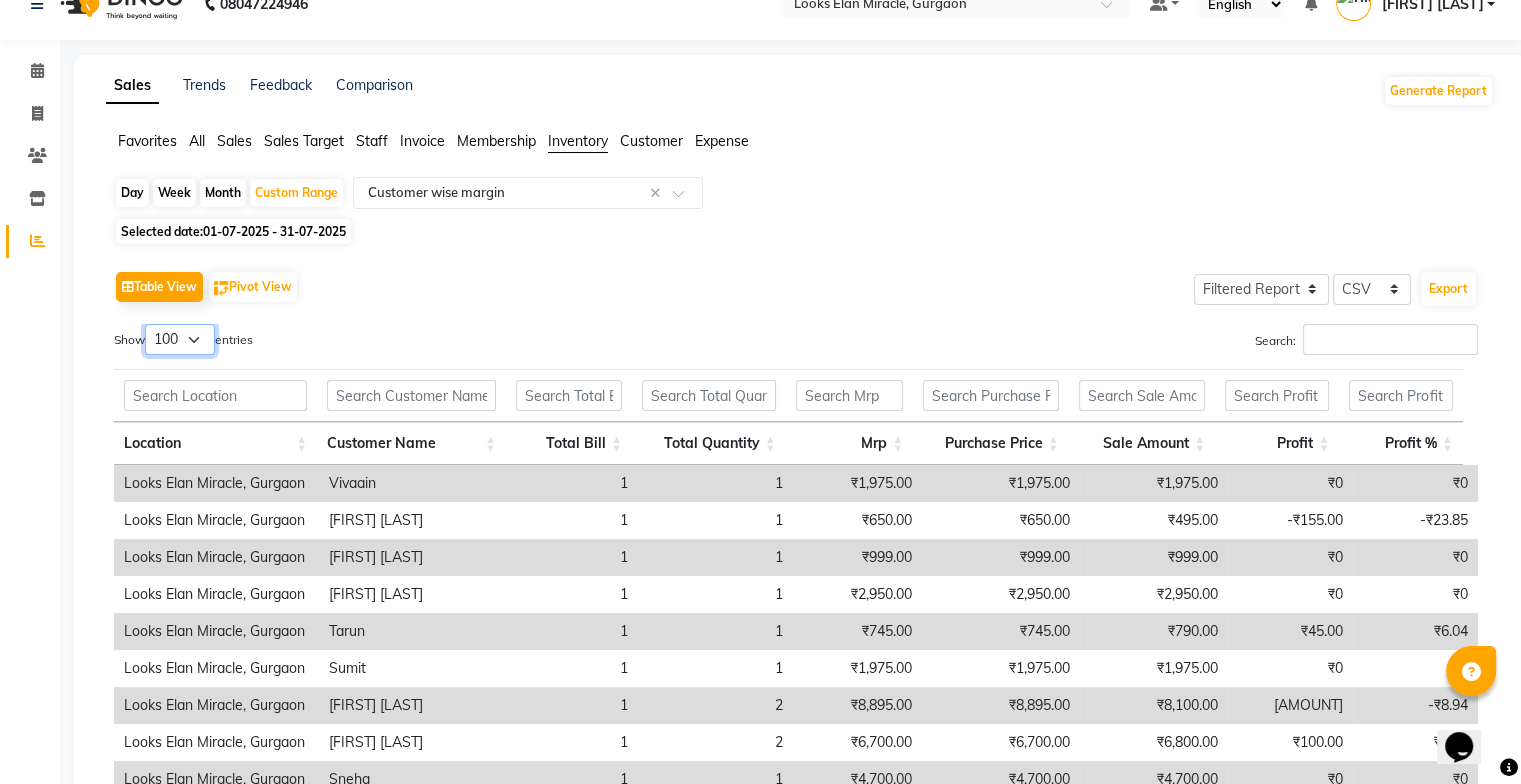 scroll, scrollTop: 0, scrollLeft: 0, axis: both 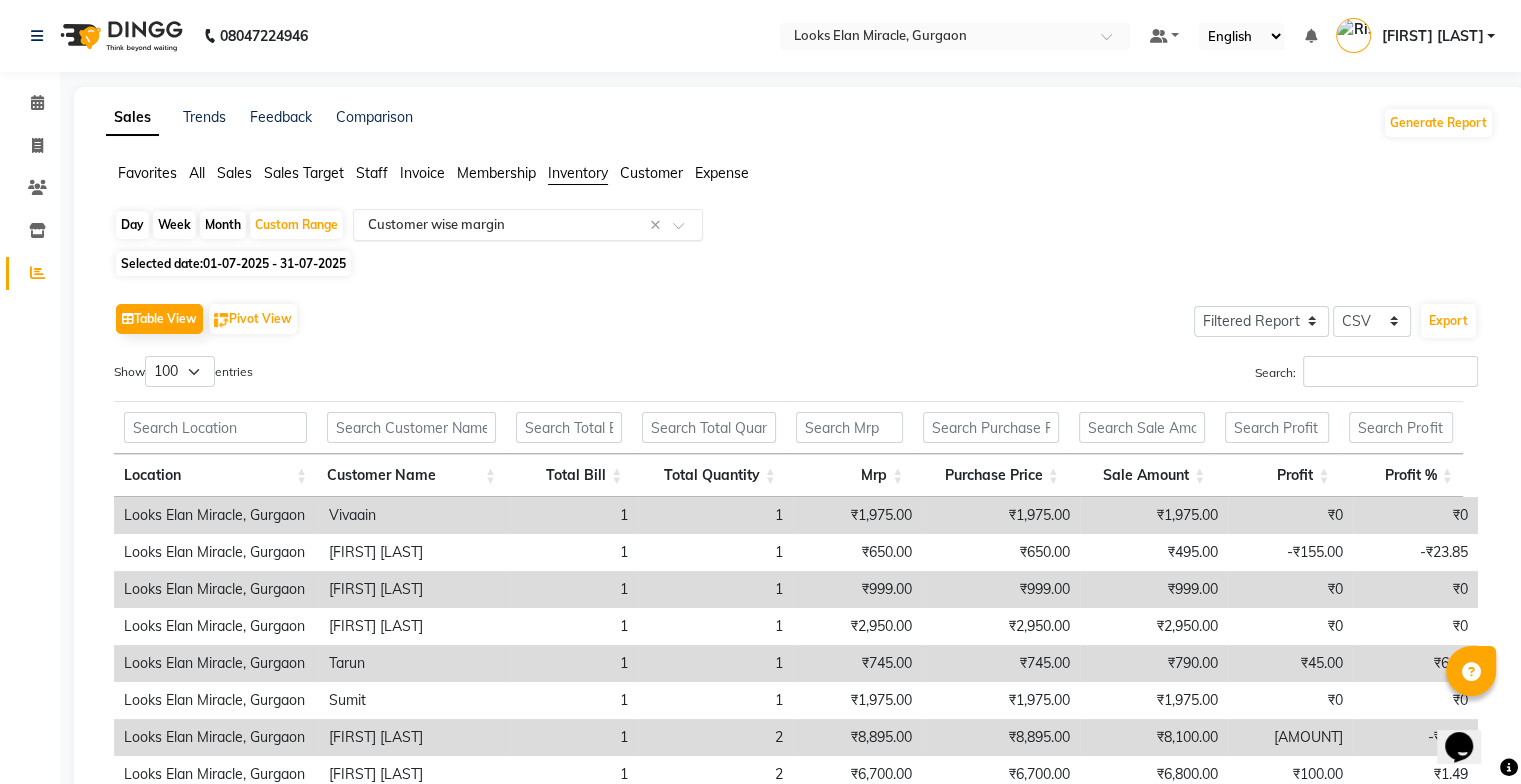 click 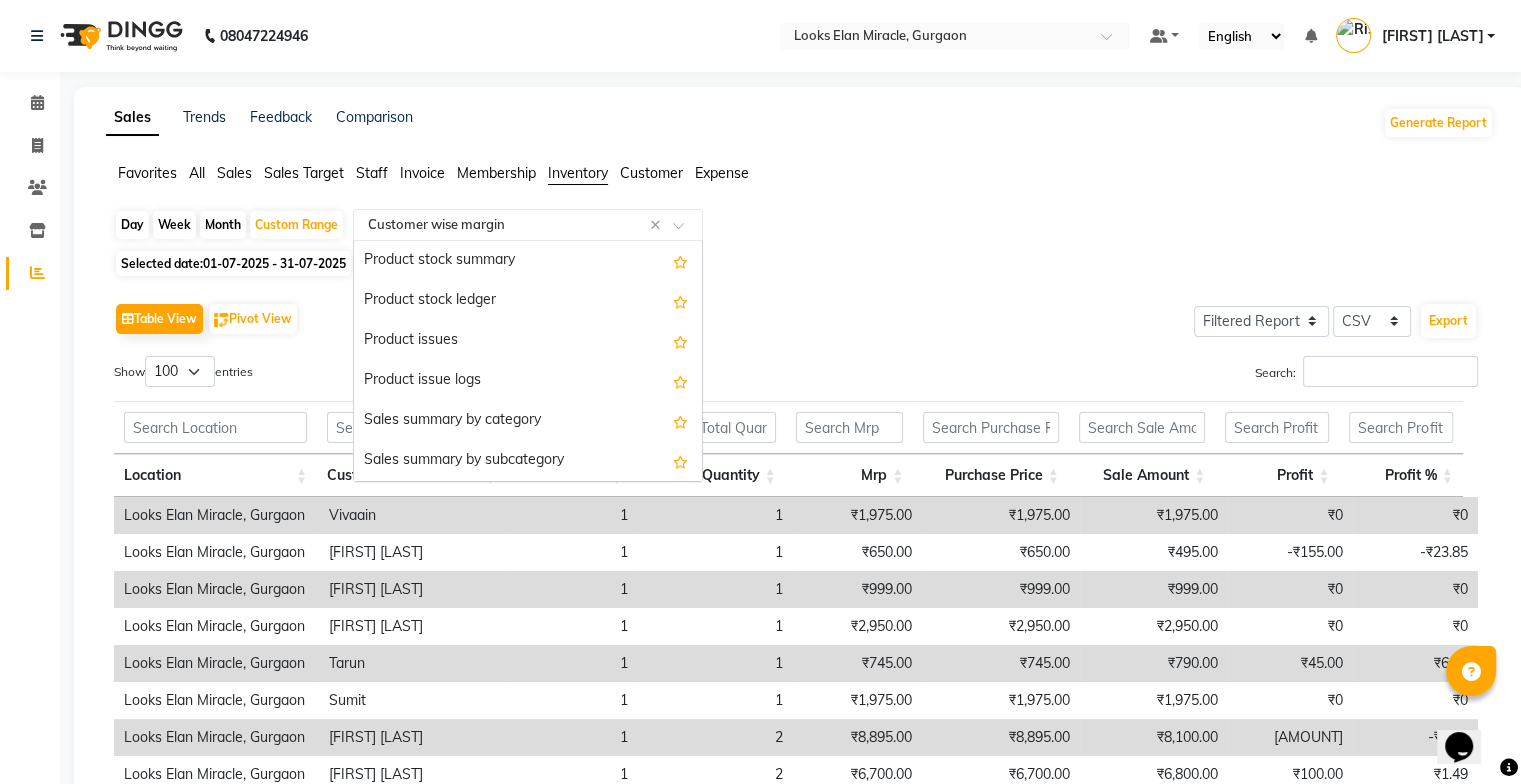 scroll, scrollTop: 520, scrollLeft: 0, axis: vertical 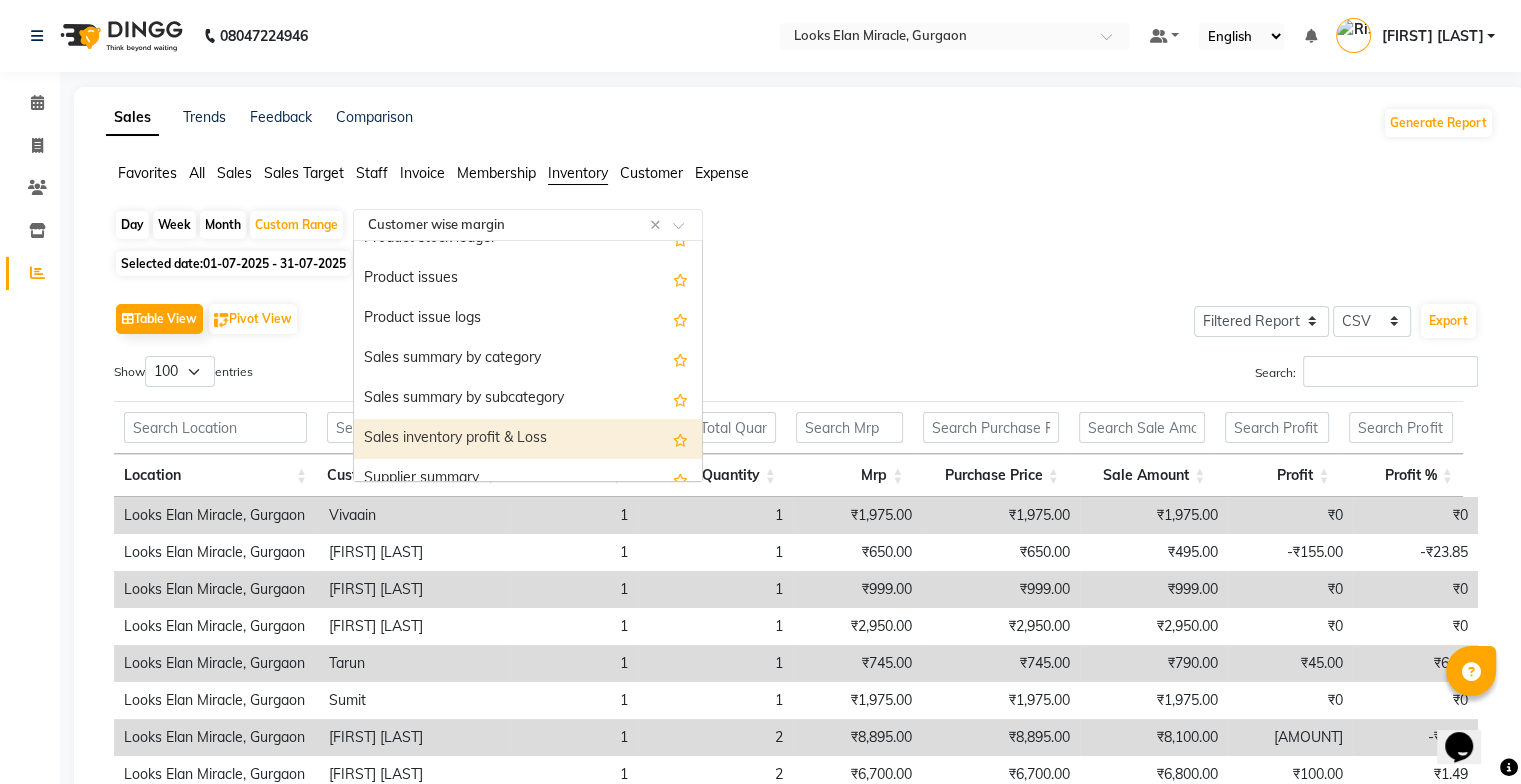 click on "Sales inventory profit & Loss" at bounding box center (528, 439) 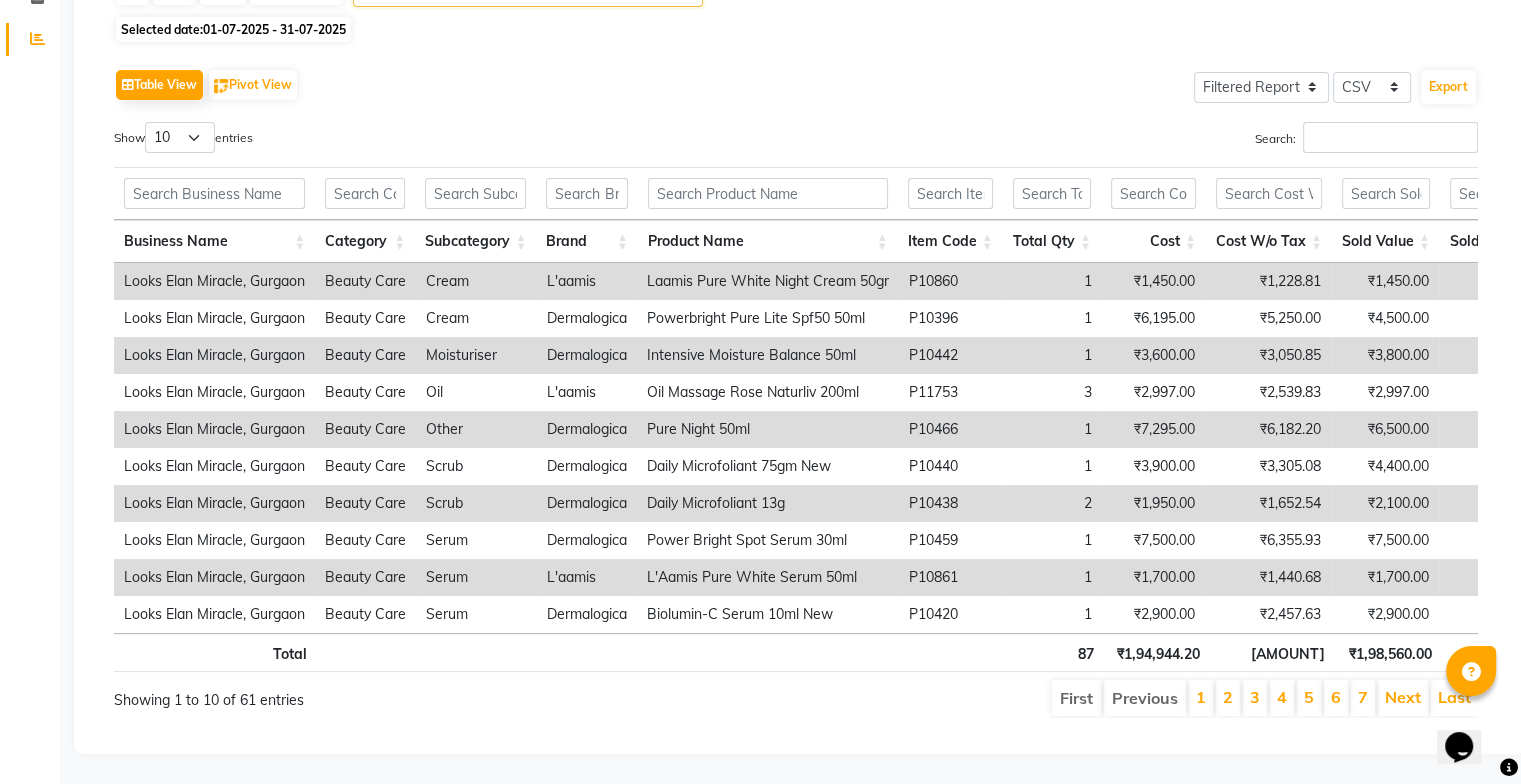 scroll, scrollTop: 263, scrollLeft: 0, axis: vertical 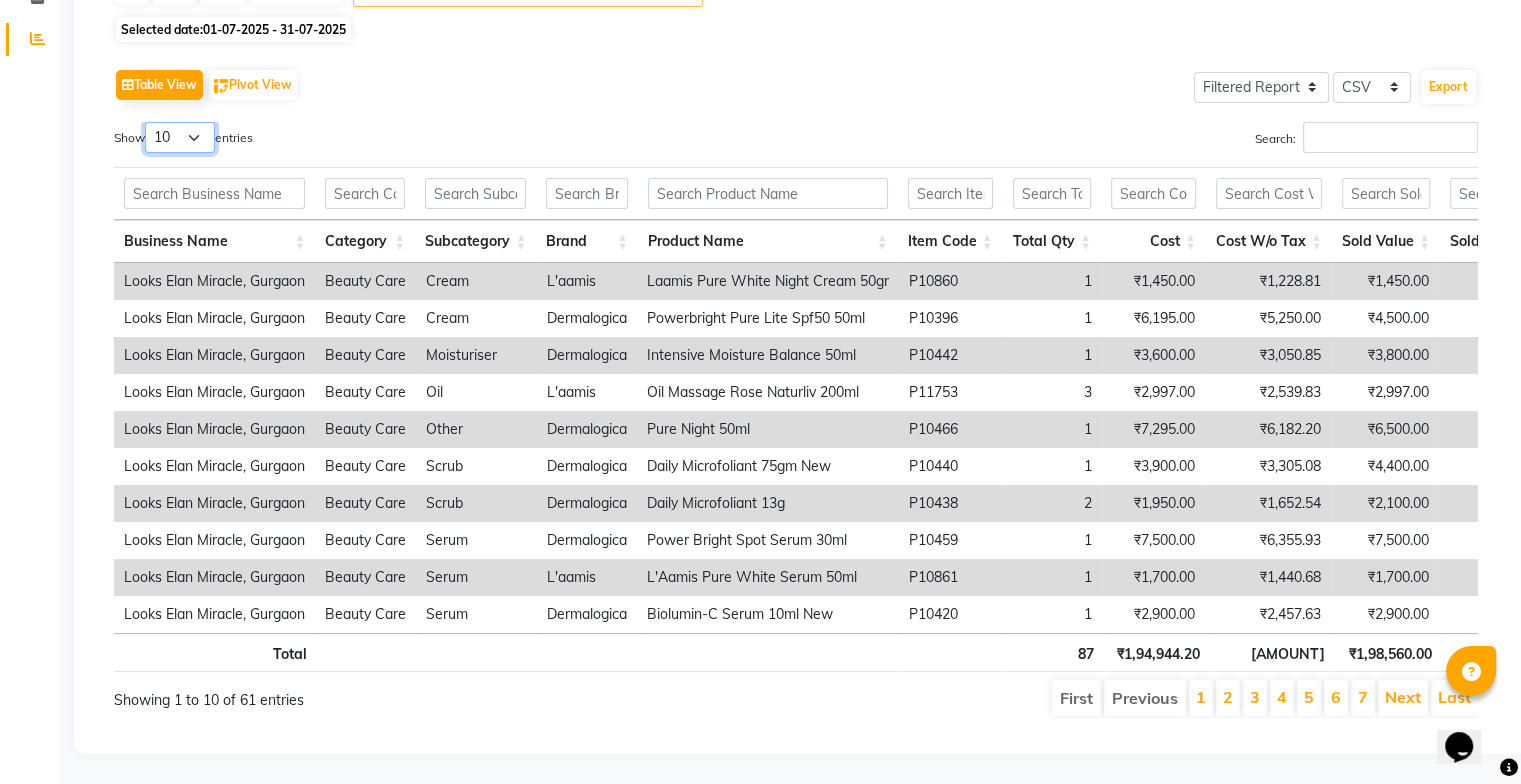 click on "10 25 50 100" at bounding box center [180, 137] 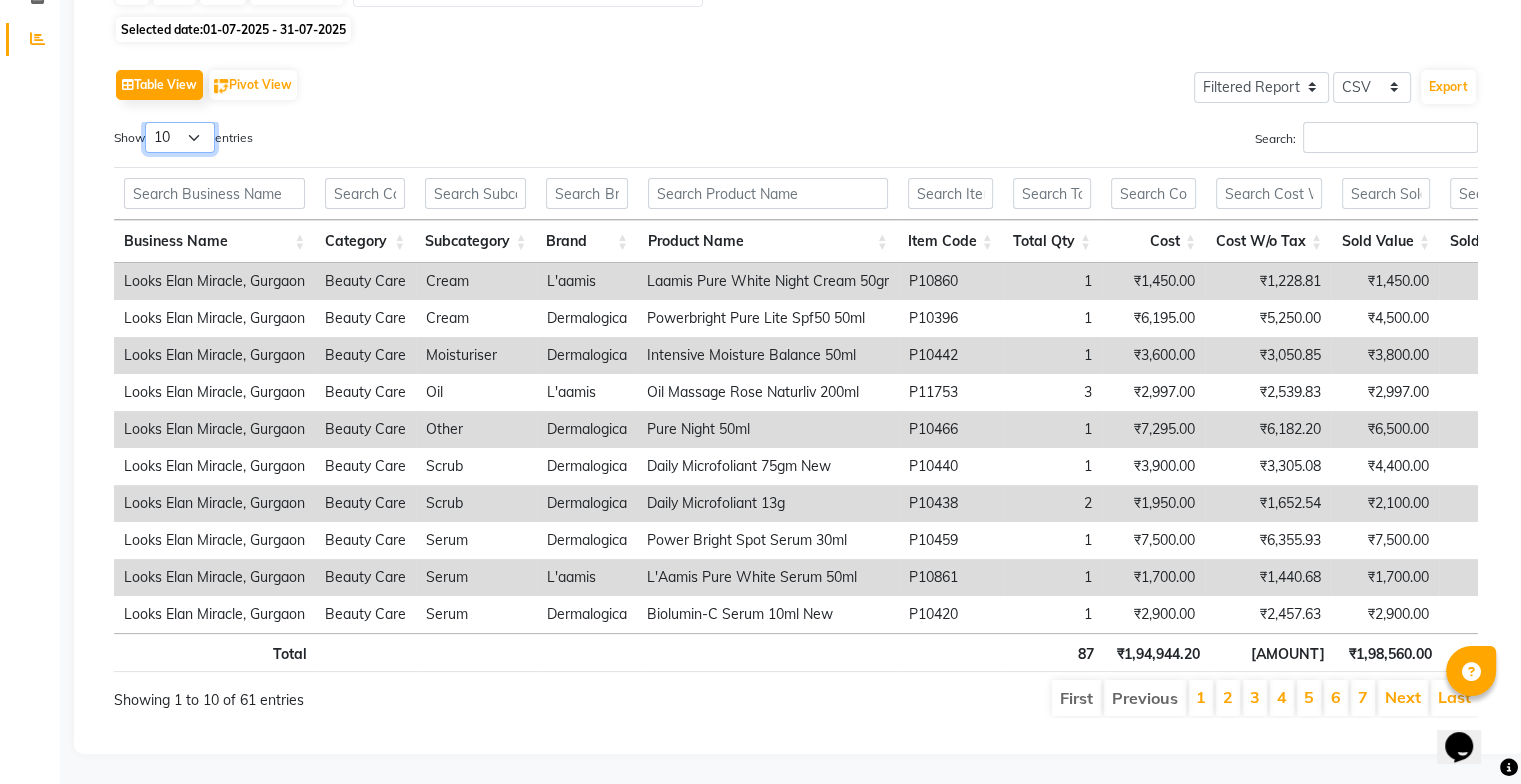 select on "100" 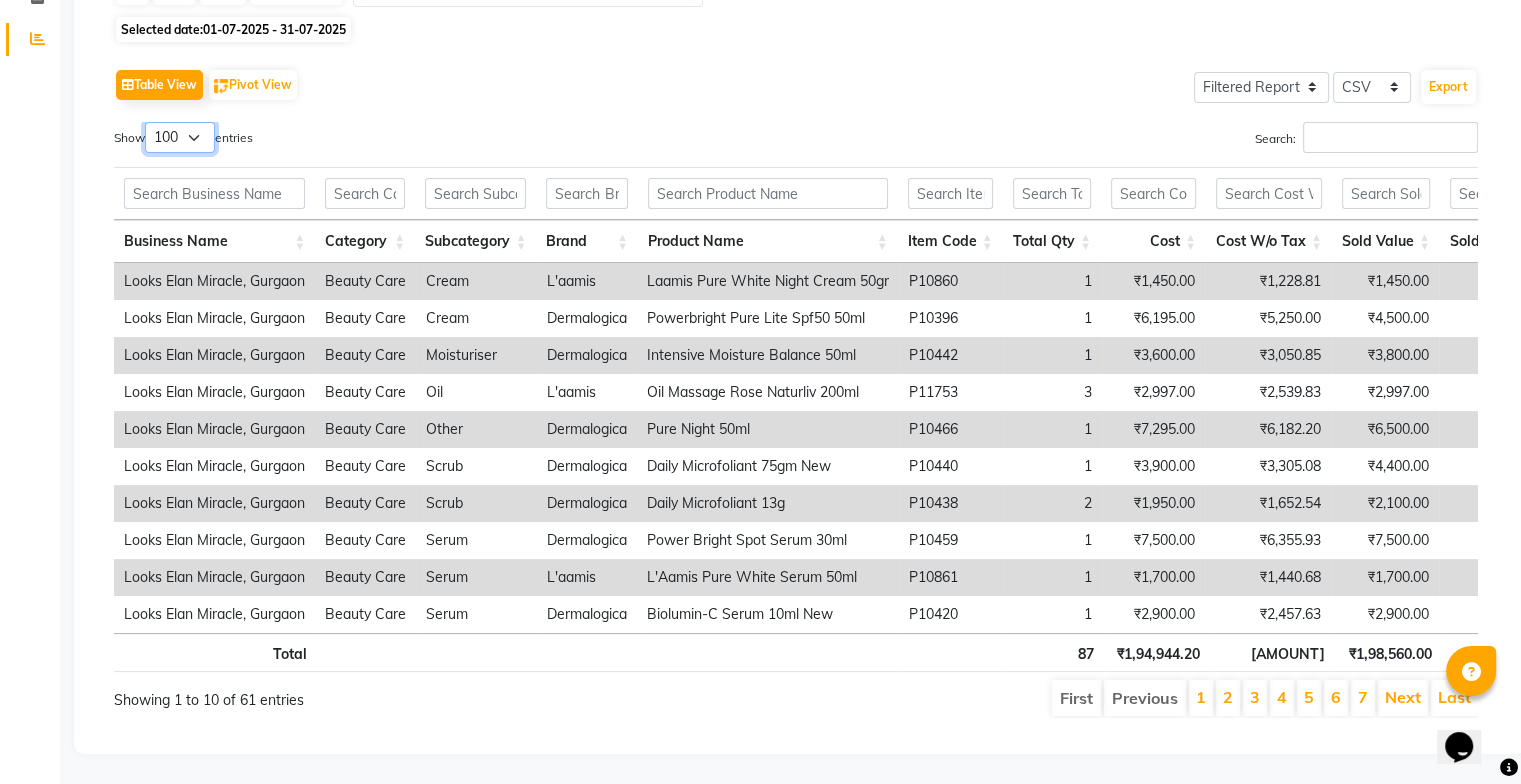 click on "10 25 50 100" at bounding box center (180, 137) 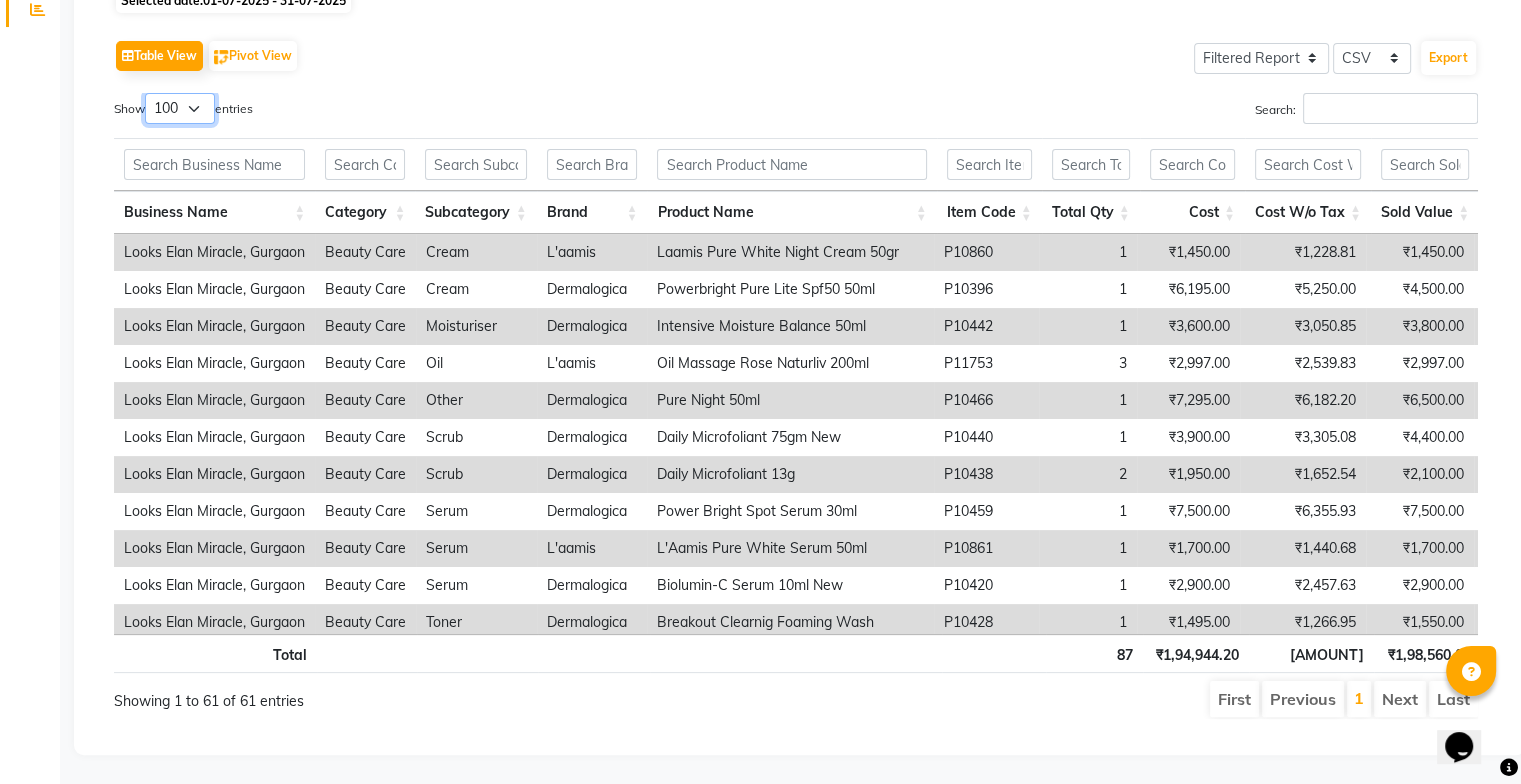 scroll, scrollTop: 0, scrollLeft: 288, axis: horizontal 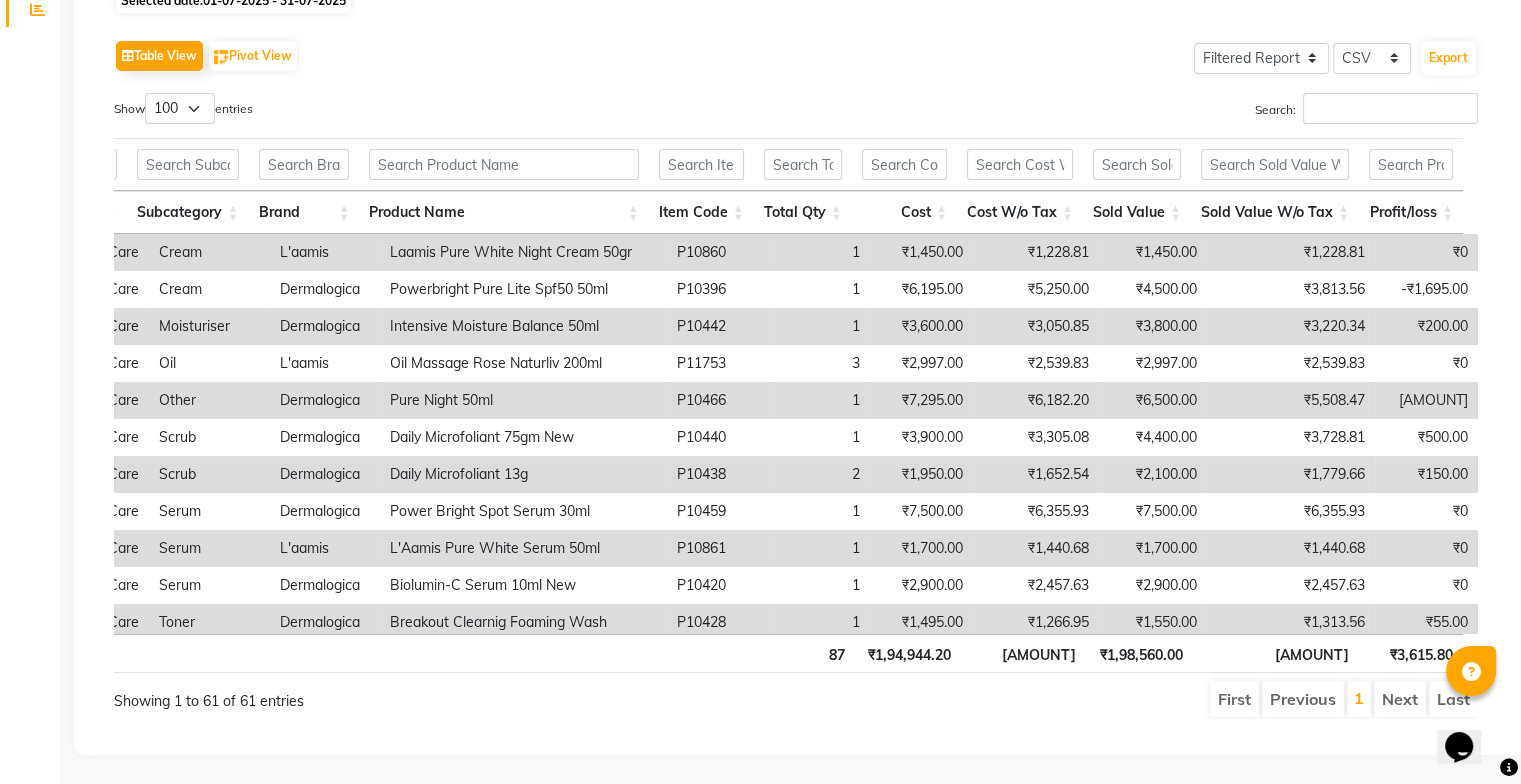 click on "Daily Microfoliant 13g" at bounding box center [523, 474] 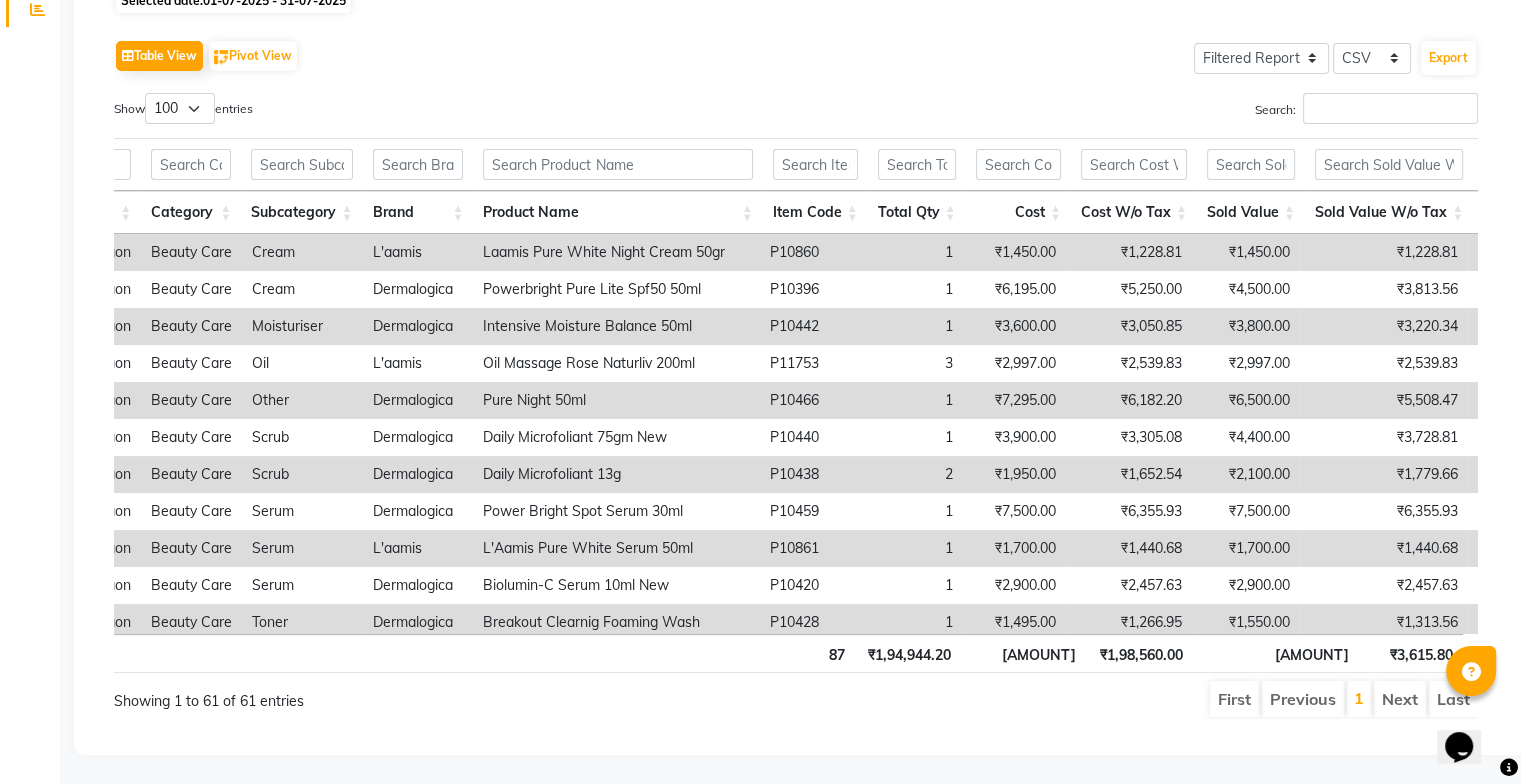 scroll, scrollTop: 0, scrollLeft: 174, axis: horizontal 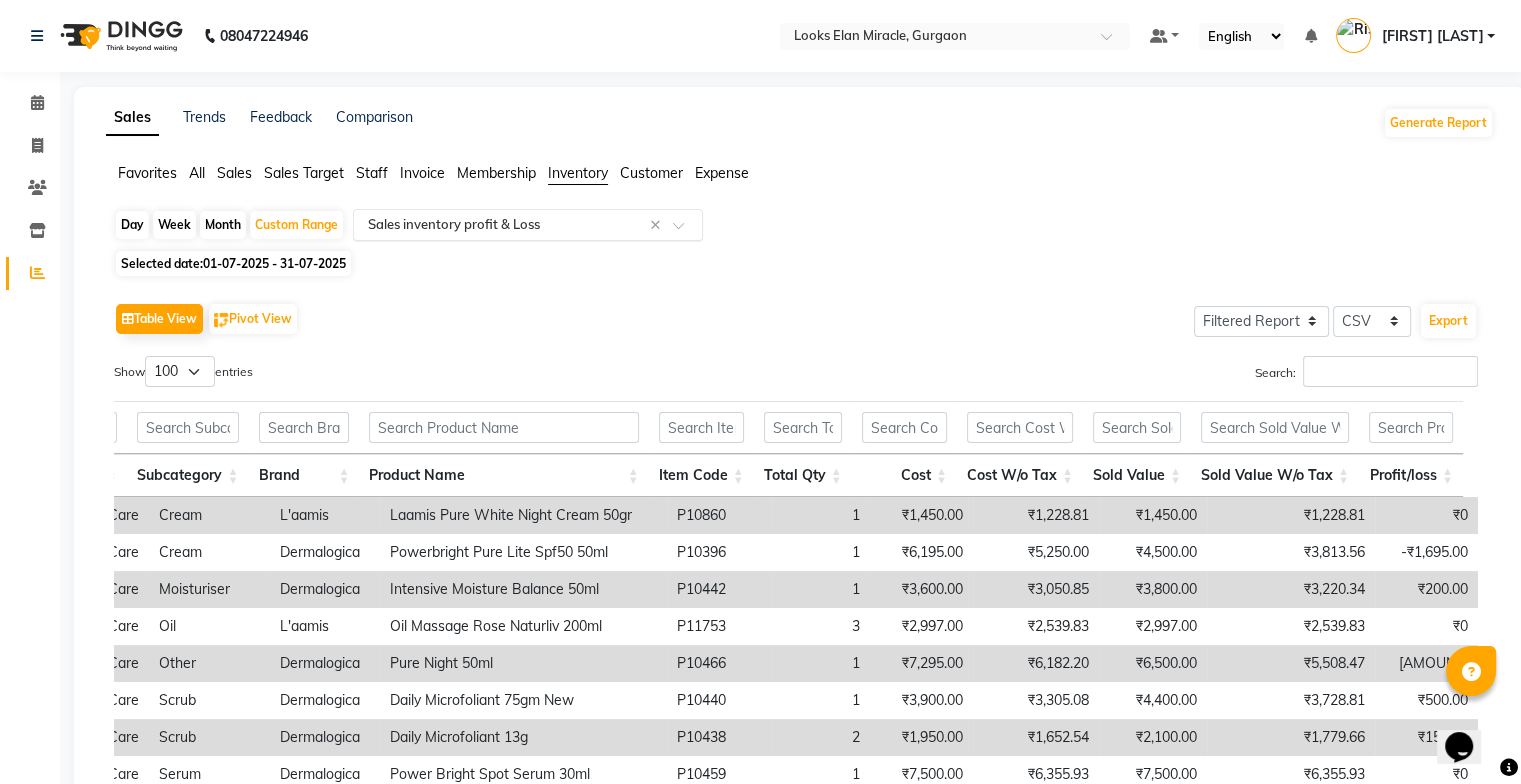 click 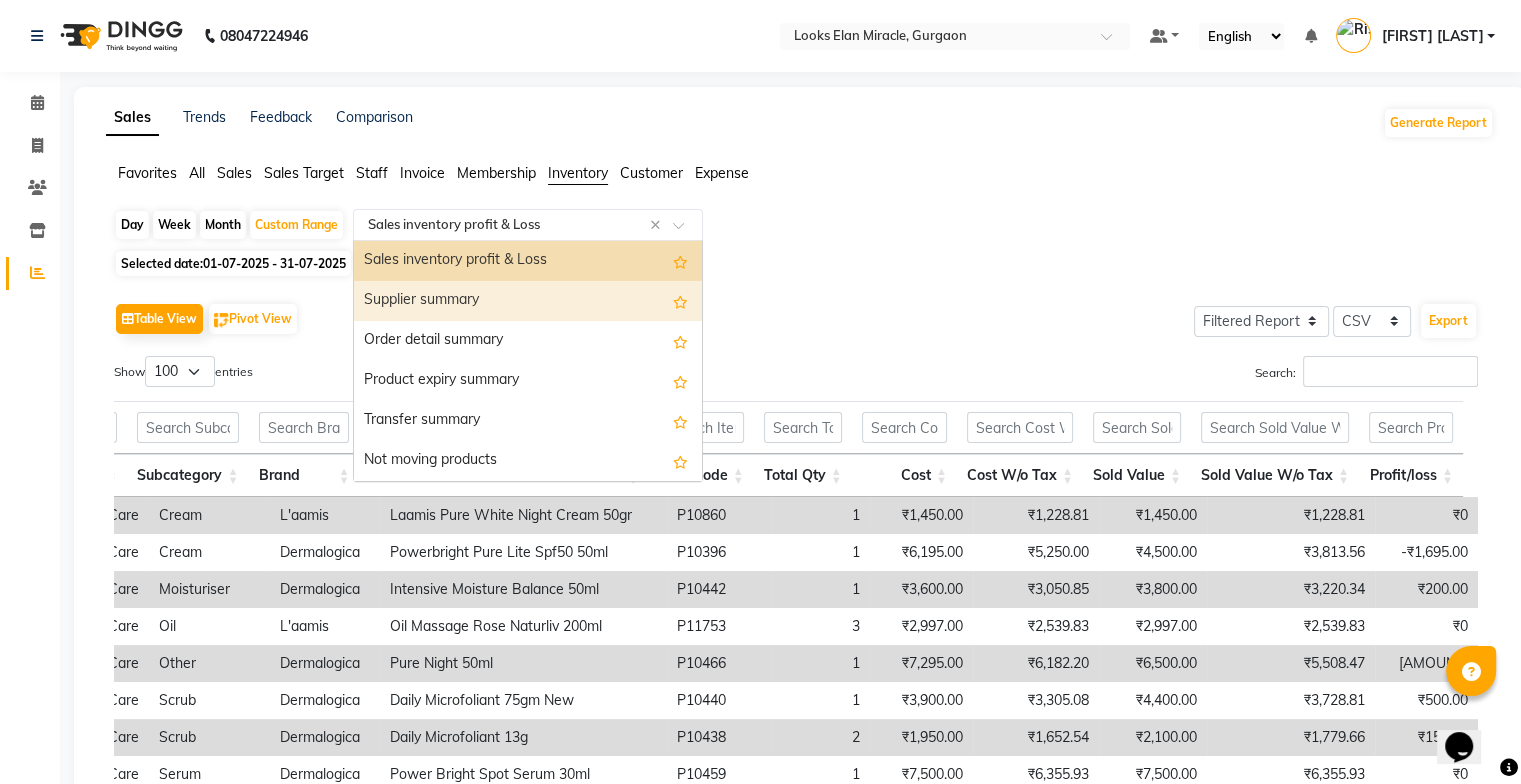 click on "Supplier summary" at bounding box center (528, 301) 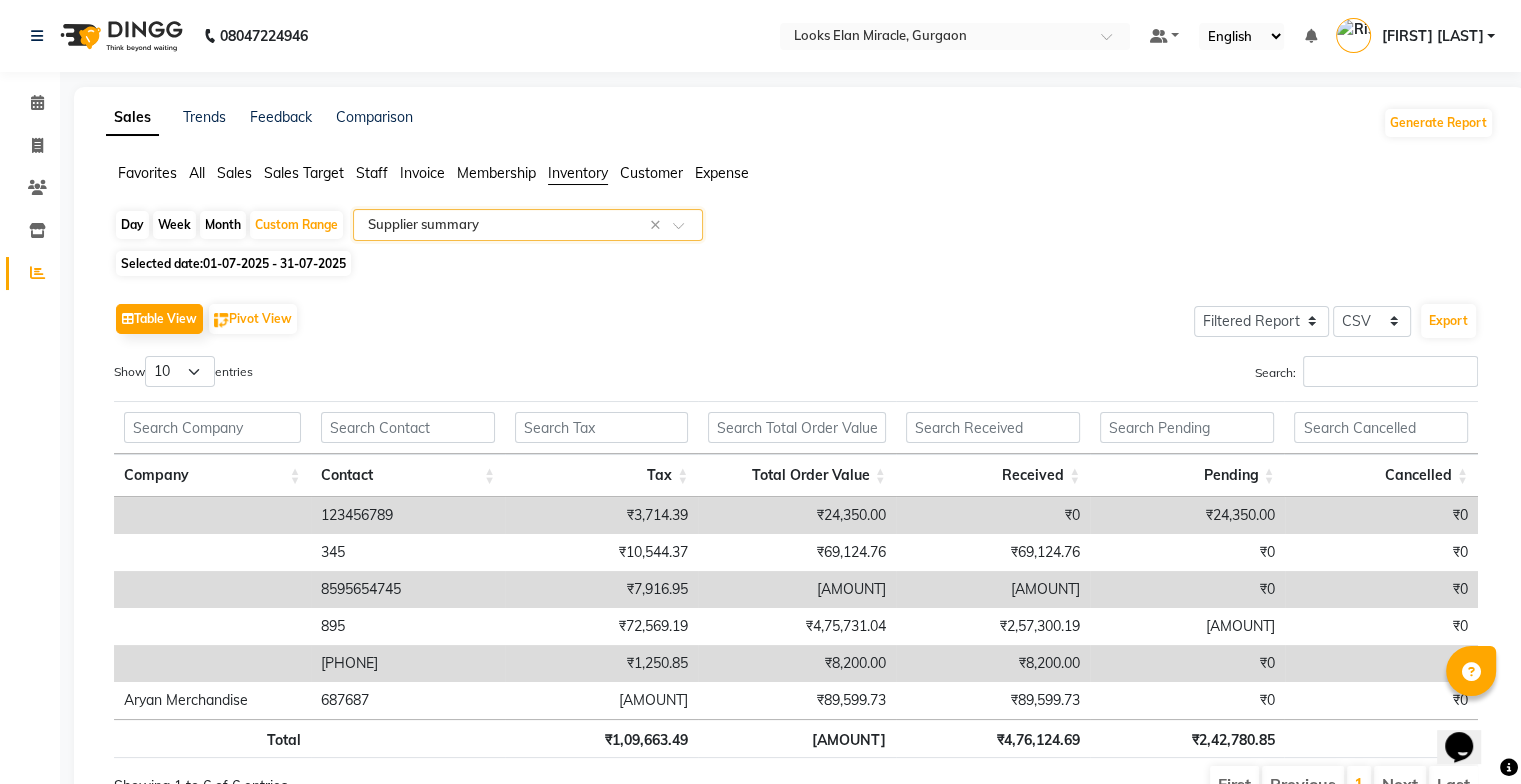 click 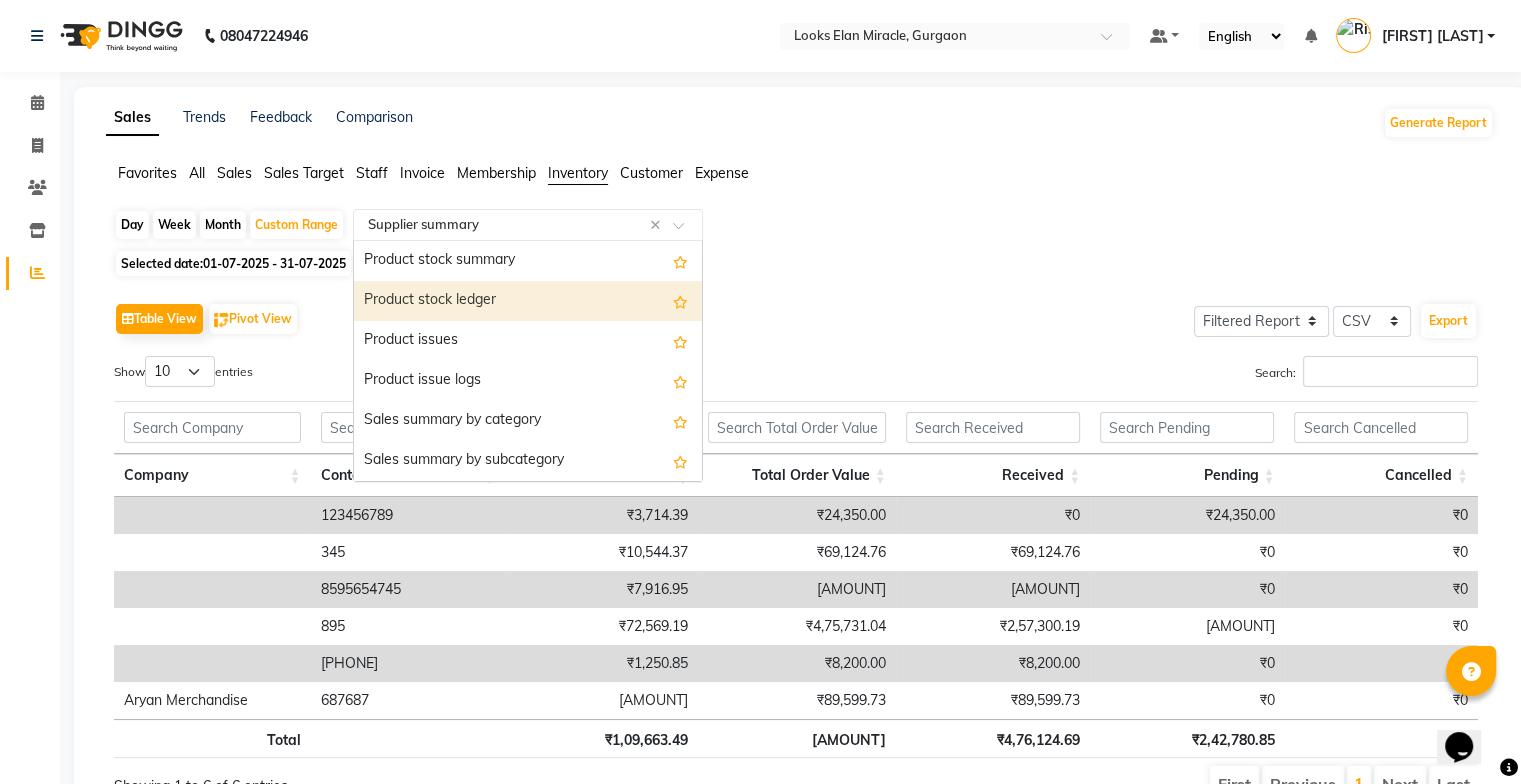 click on "Day   Week   Month   Custom Range  Select Report Type × Supplier summary ×  Product stock summary   Product stock ledger   Product issues   Product issue logs   Sales summary by category   Sales summary by subcategory   Sales inventory profit & Loss   Supplier summary   Order detail summary   Product expiry summary   Transfer summary   Not moving products   Bill wise margin   Customer wise margin   Order purchase   Product consumption   Product consumption log   Inventory audit summary   Inventory audit product level  Selected date:  01-07-2025 - 31-07-2025   Table View   Pivot View  Select Full Report Filtered Report Select CSV PDF  Export  Show  10 25 50 100  entries Search: Company Contact Tax Total Order Value Received Pending Cancelled Company Contact Tax Total Order Value Received Pending Cancelled Total ₹1,09,663.49 ₹7,18,905.54 ₹4,76,124.69 ₹2,42,780.85 ₹0 123456789 ₹3,714.39 ₹24,350.00 ₹0 ₹24,350.00 ₹0 345 ₹10,544.37 ₹69,124.76 ₹69,124.76 ₹0 ₹0 8595654745 ₹0 ₹0" 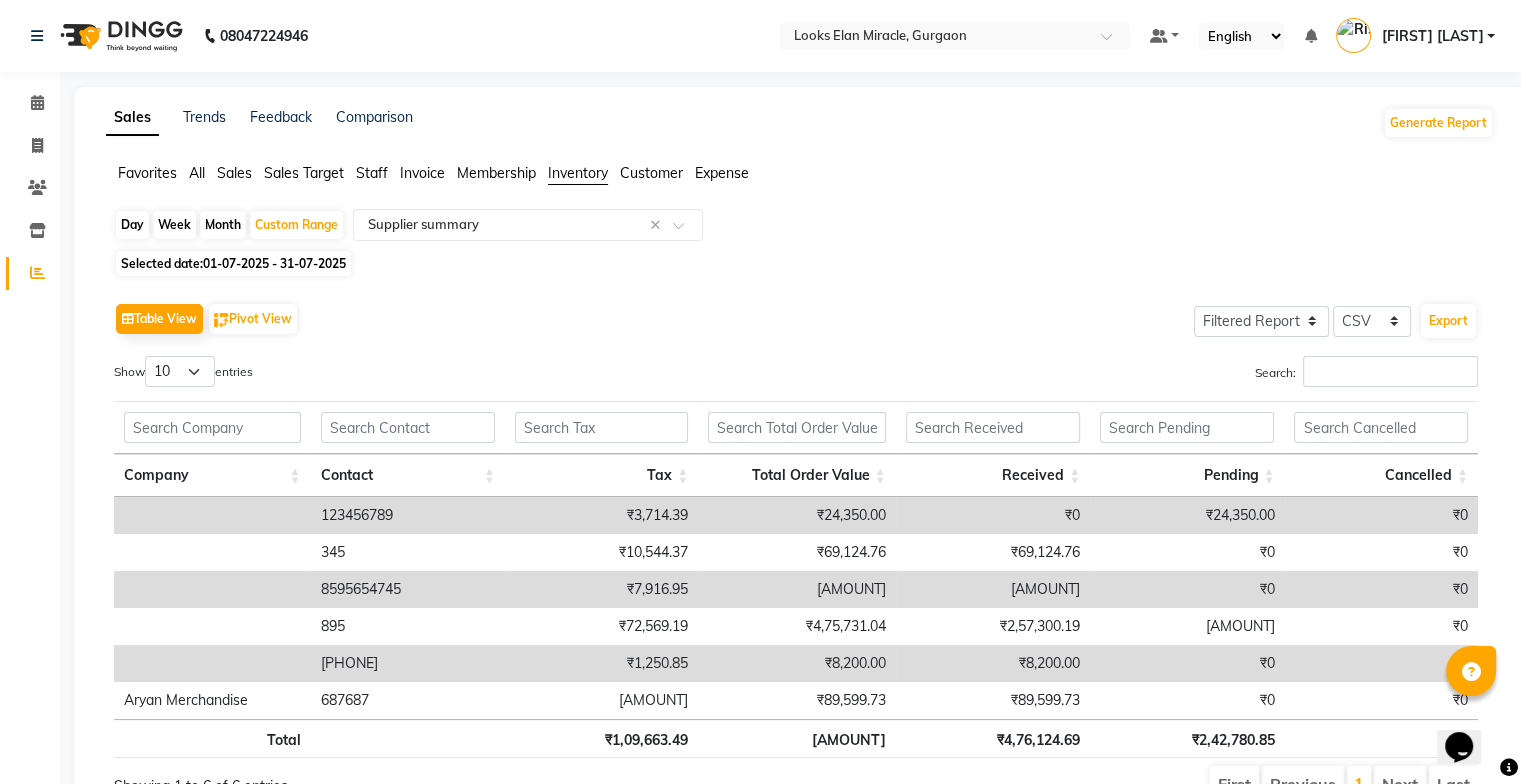 click on "Staff" 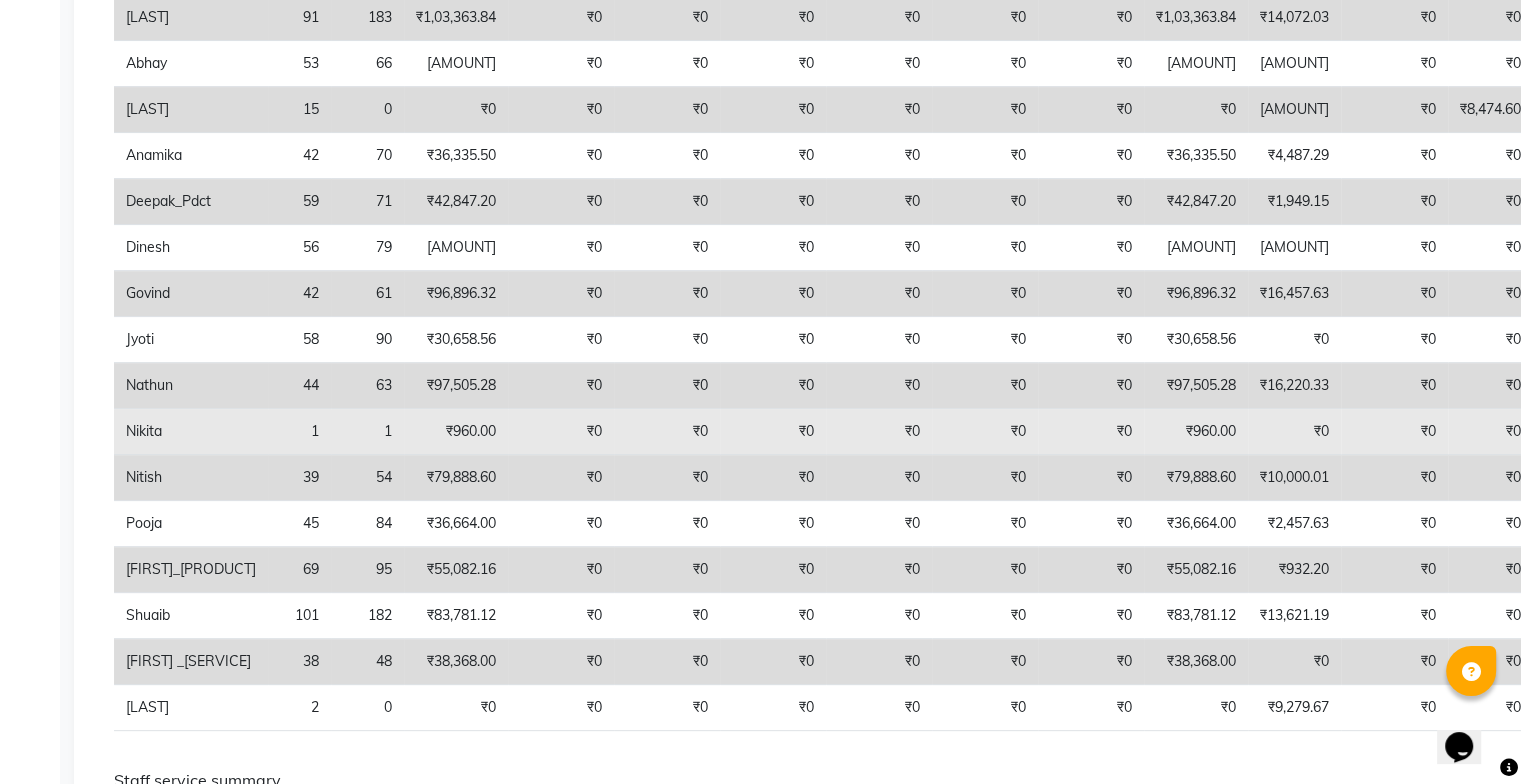 click on "₹0" 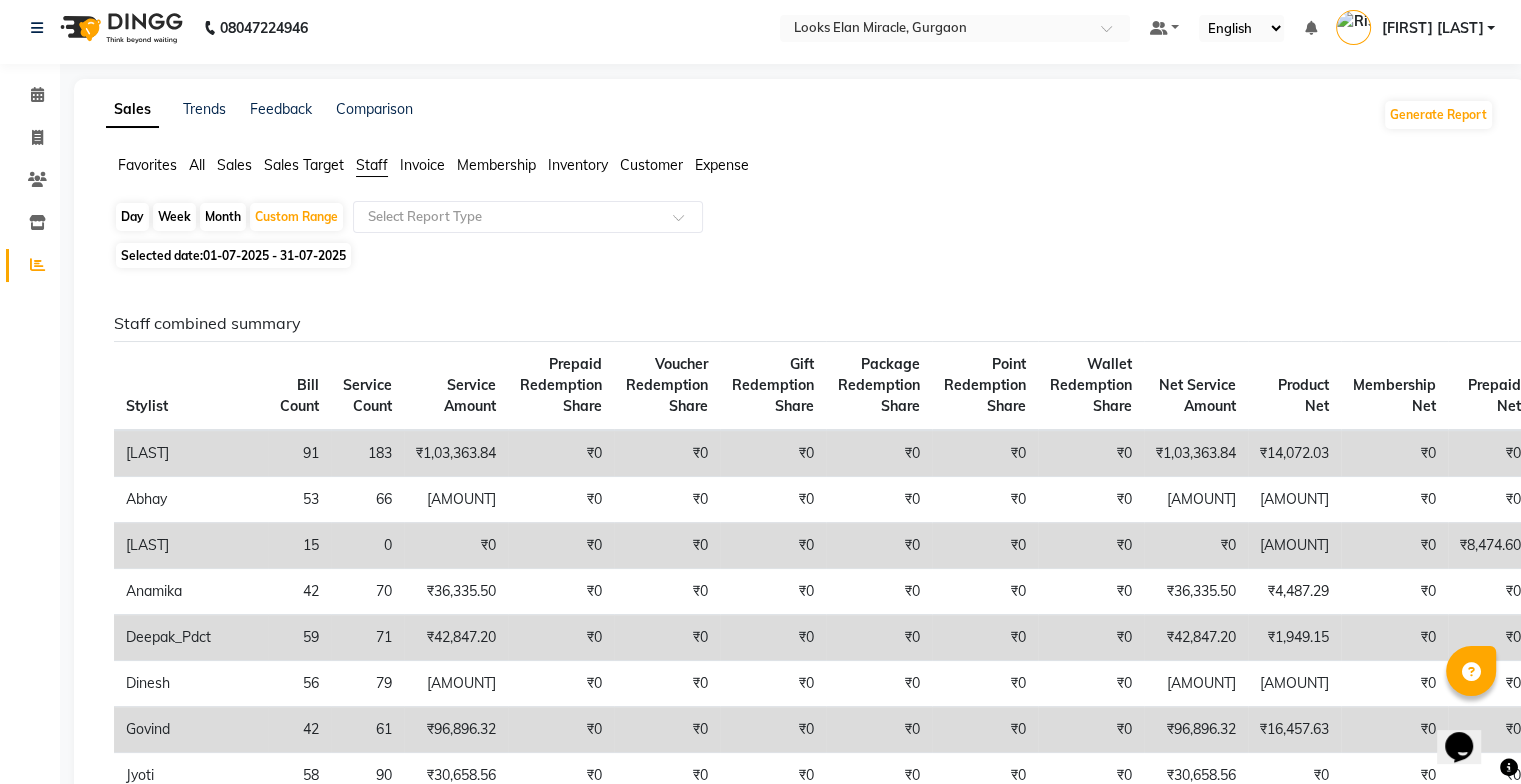 scroll, scrollTop: 0, scrollLeft: 0, axis: both 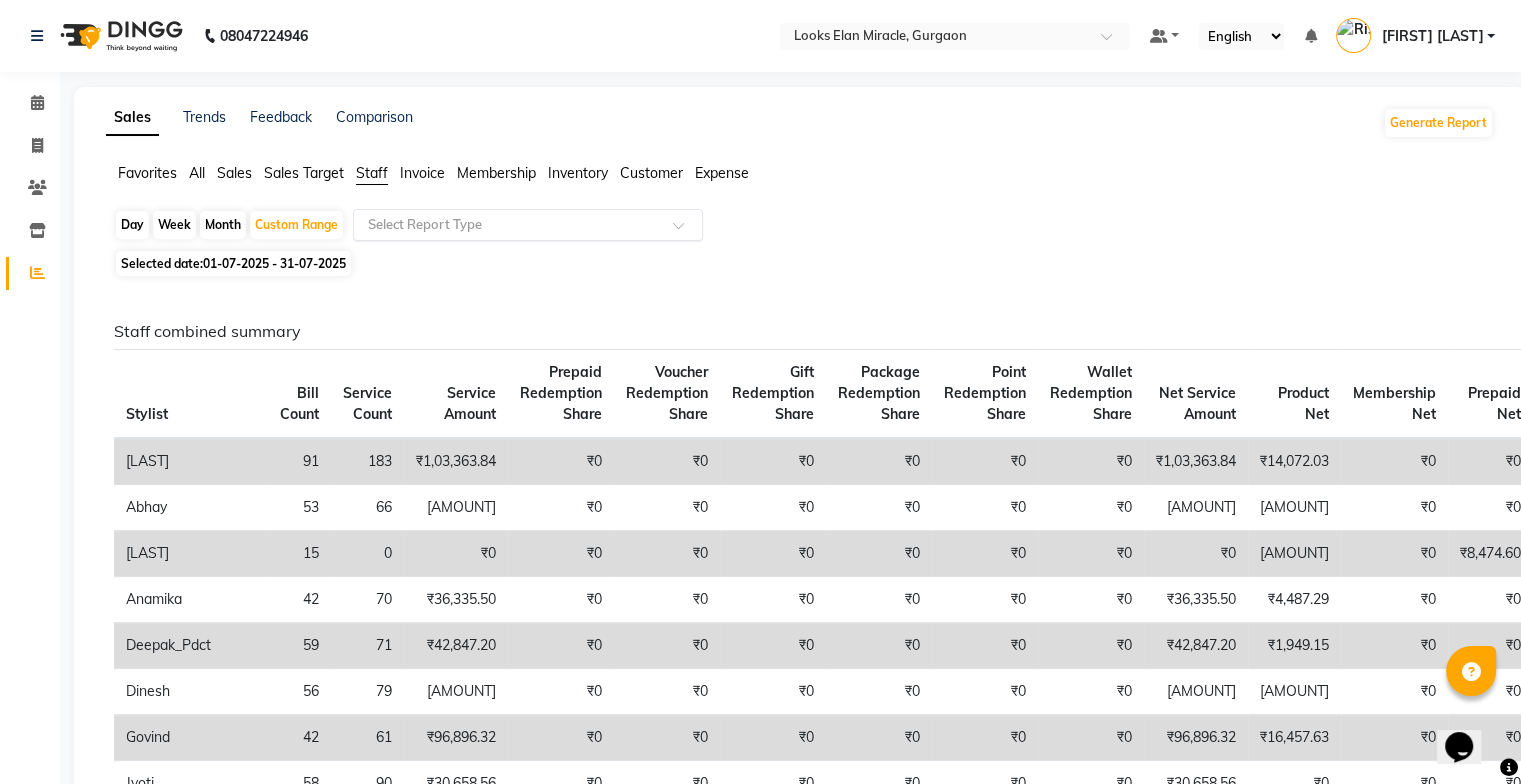click 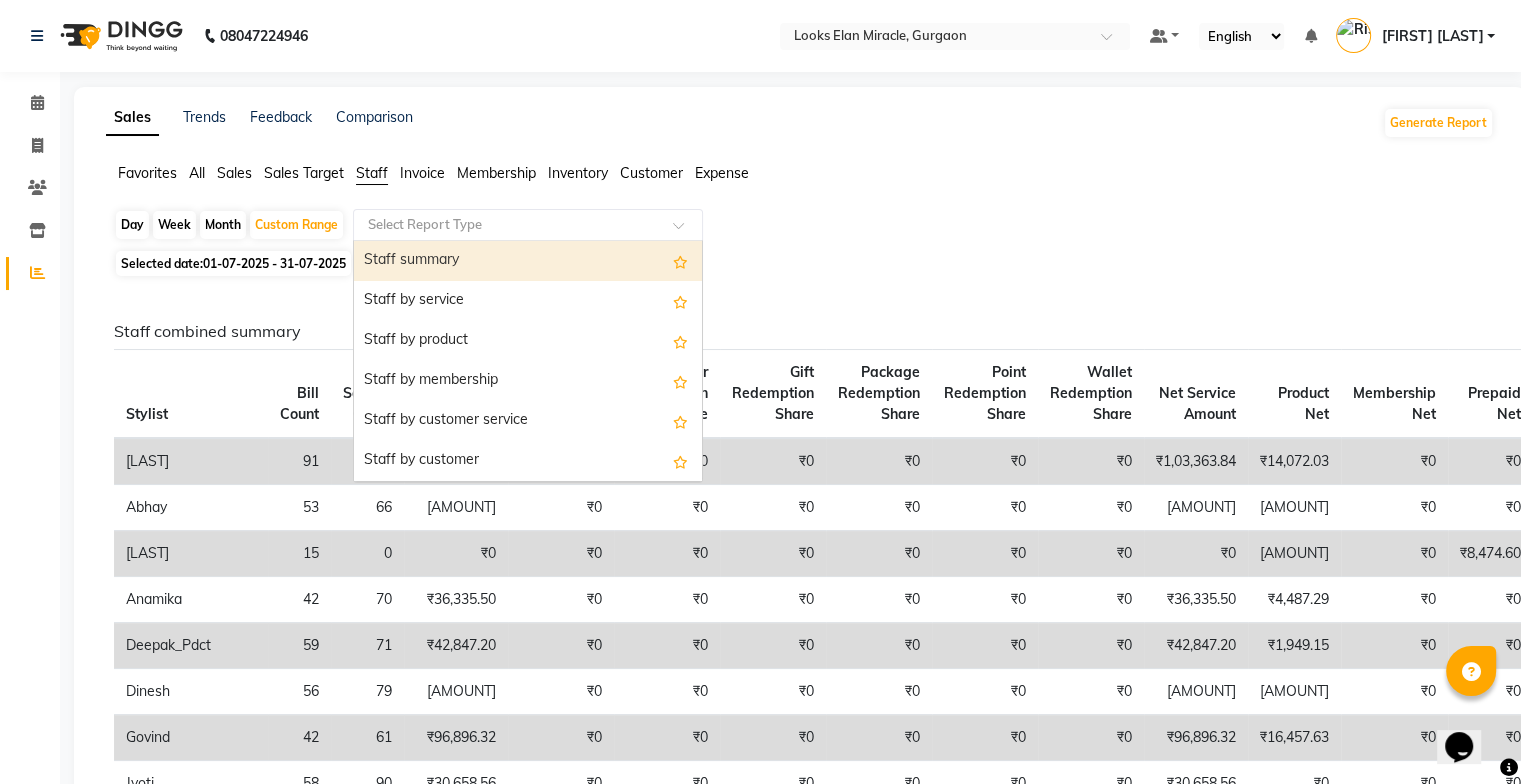 click 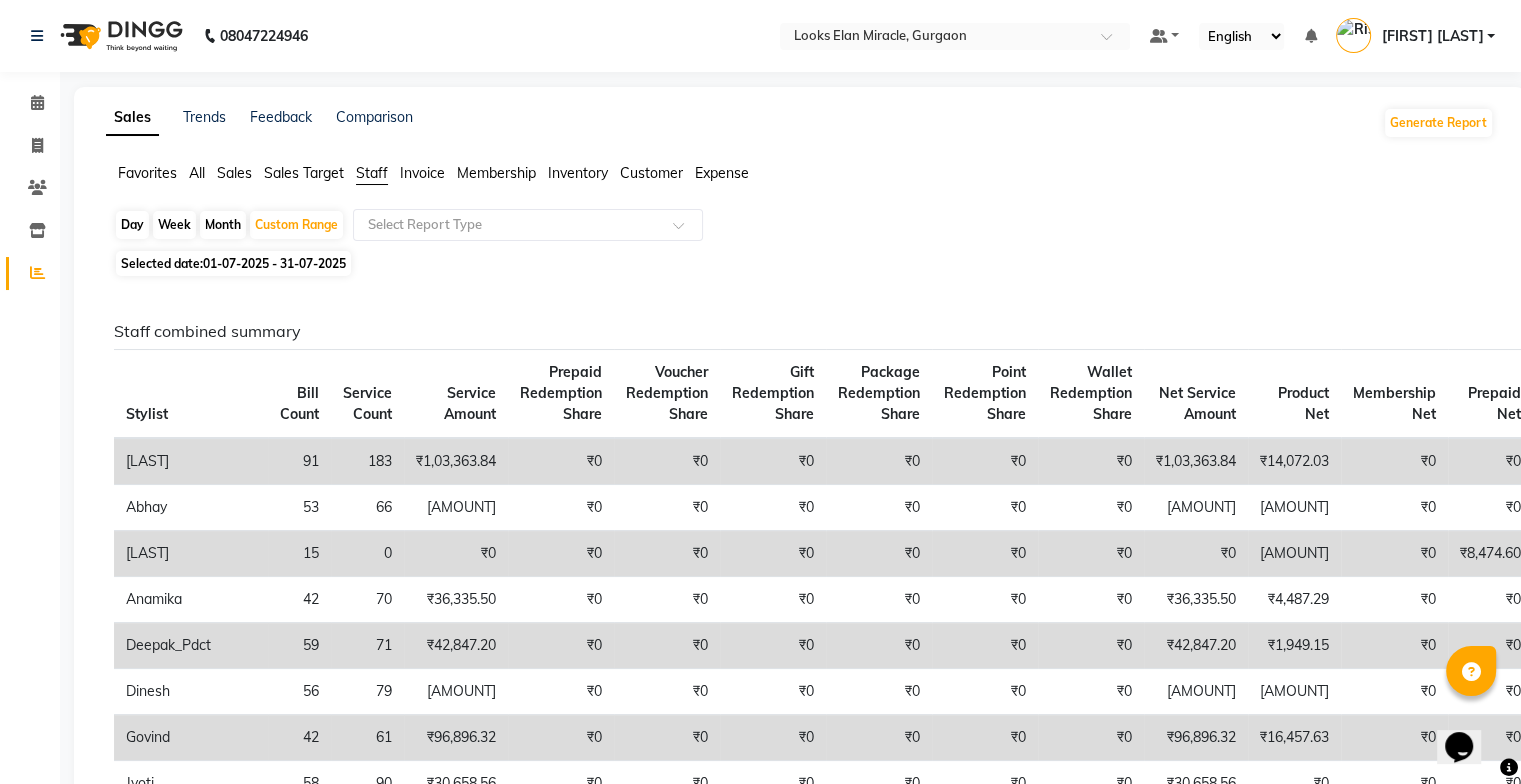 click on "Day   Week   Month   Custom Range  Select Report Type" 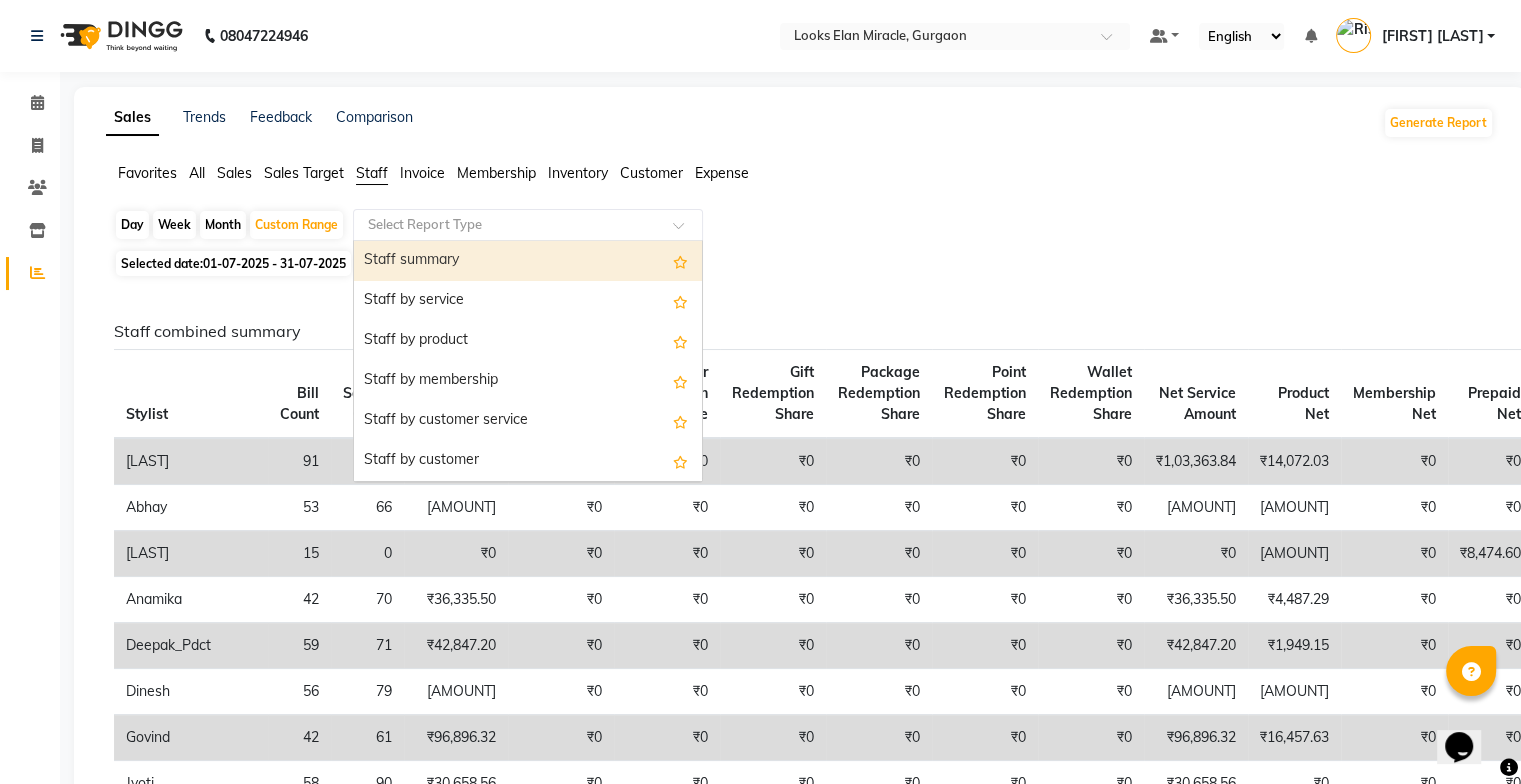 click 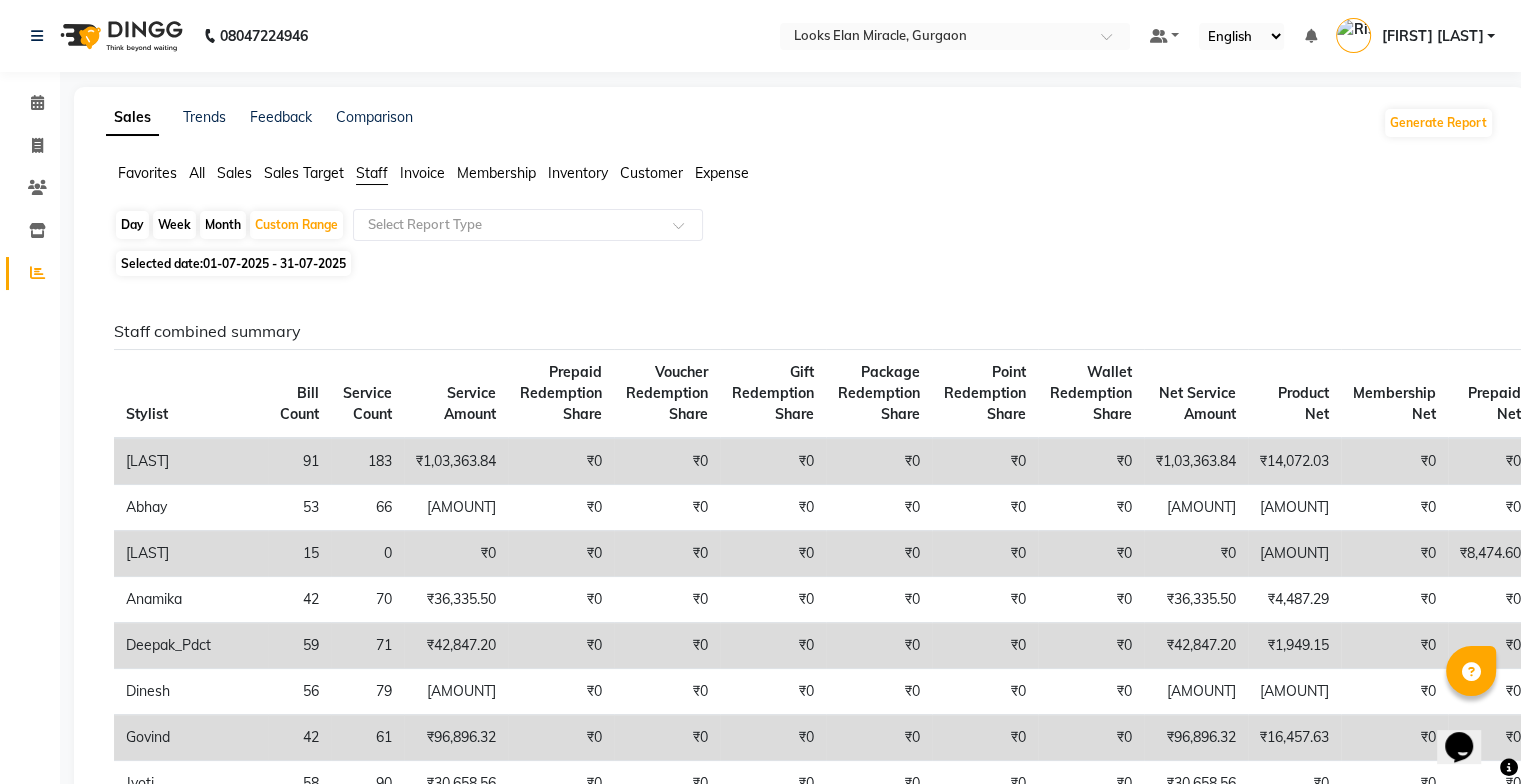 click on "Favorites All Sales Sales Target Staff Invoice Membership Inventory Customer Expense" 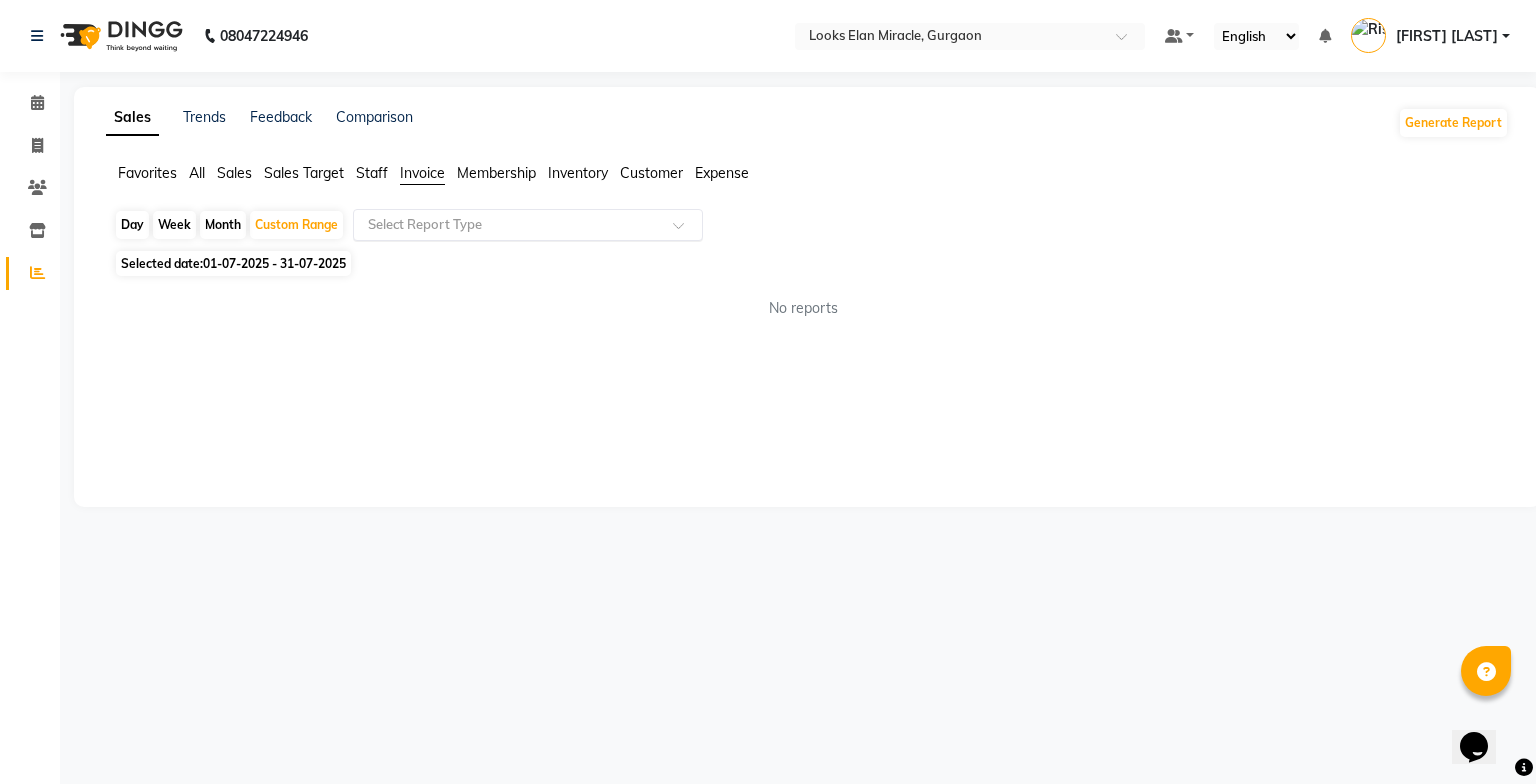 click 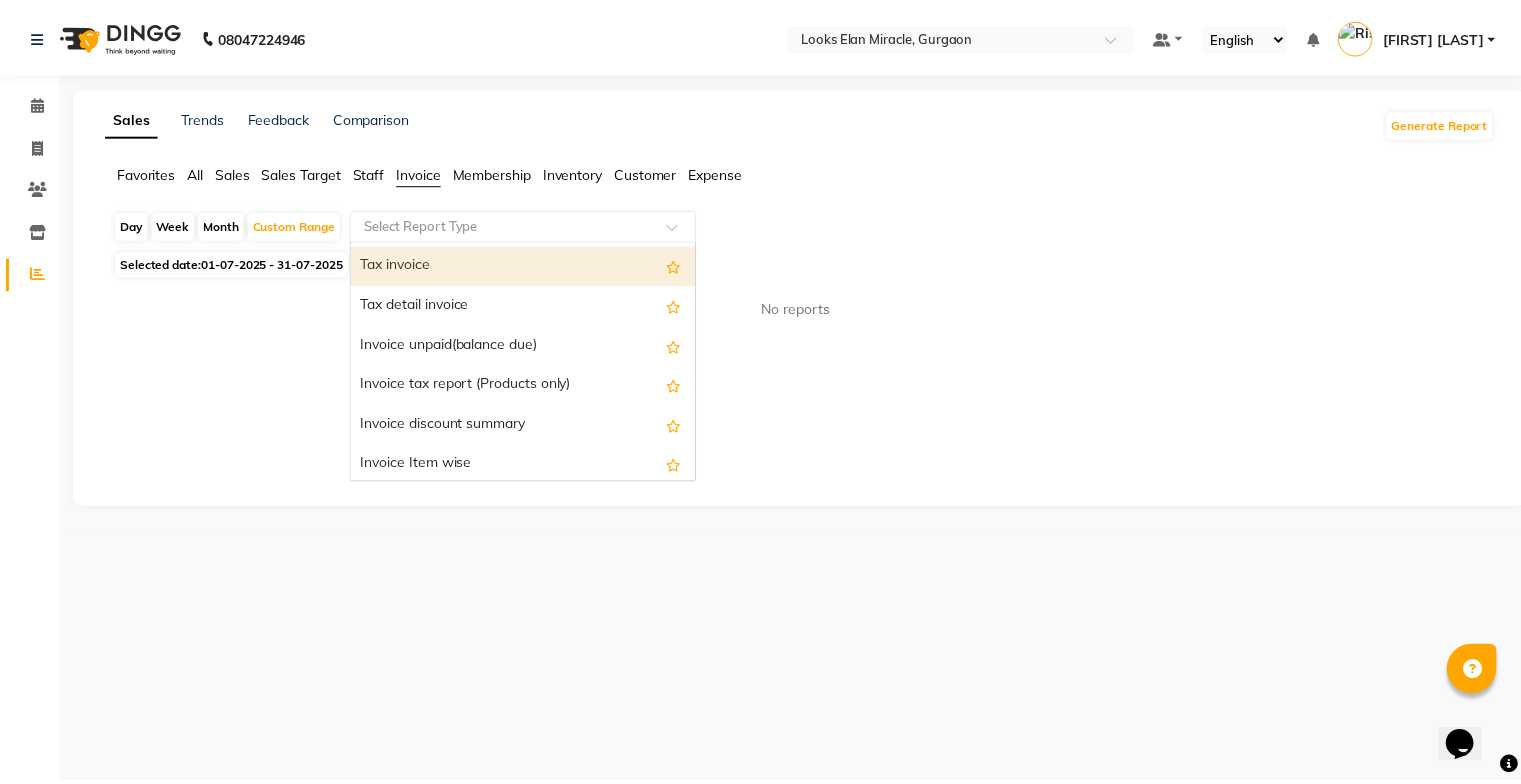 scroll, scrollTop: 0, scrollLeft: 0, axis: both 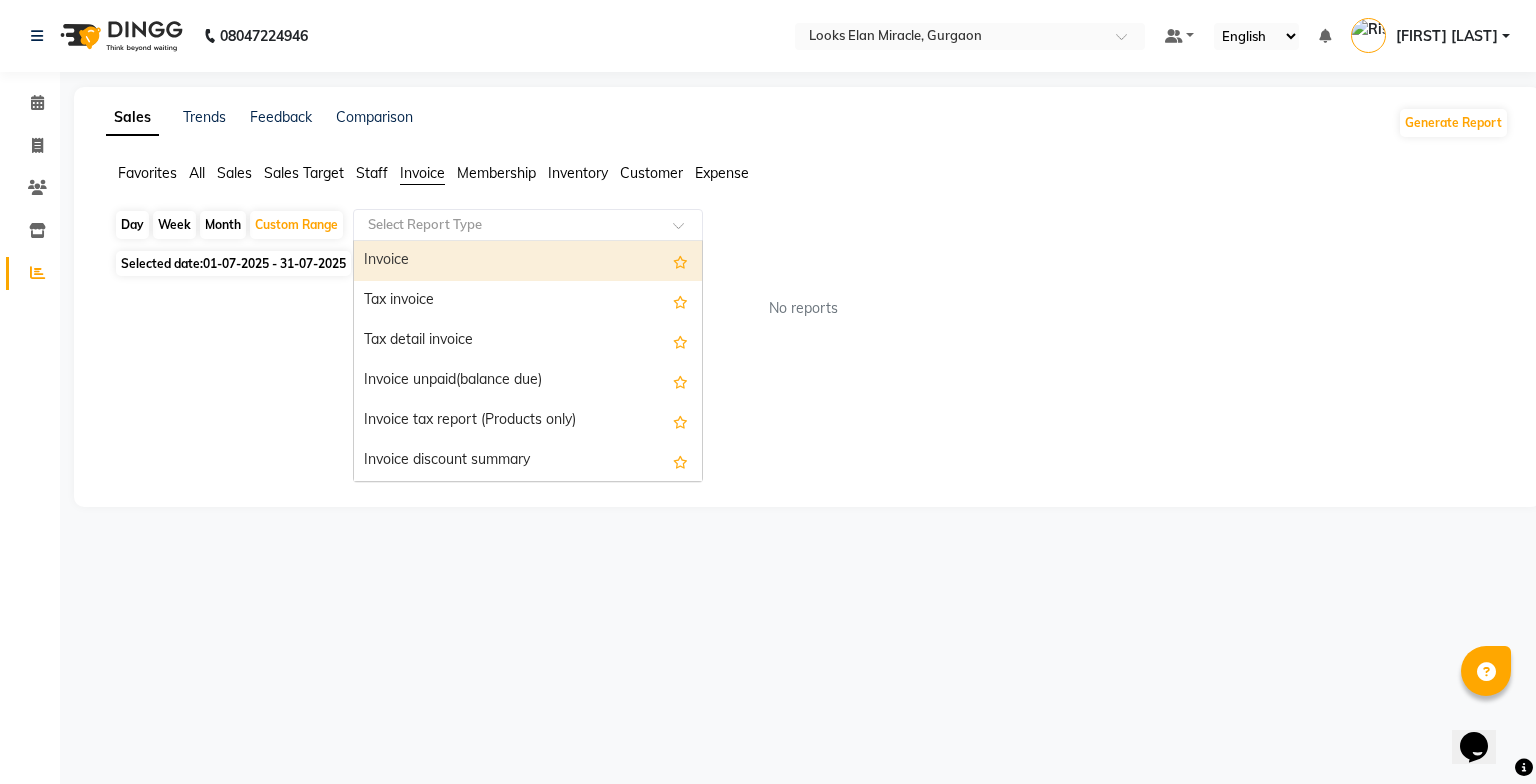click on "Favorites All Sales Sales Target Staff Invoice Membership Inventory Customer Expense  Day   Week   Month   Custom Range  Select Report Type  Invoice   Tax invoice   Tax detail invoice   Invoice unpaid(balance due)   Invoice tax report (Products only)   Invoice discount summary   Invoice Item wise   HSN/SAC Code wise tax report   Tax summary   Cancel Invoice Report  Selected date:  01-07-2025 - 31-07-2025  No reports ★ Mark as Favorite  Choose how you'd like to save "" report to favorites  Save to Personal Favorites:   Only you can see this report in your favorites tab. Share with Organization:   Everyone in your organization can see this report in their favorites tab.  Save to Favorites" 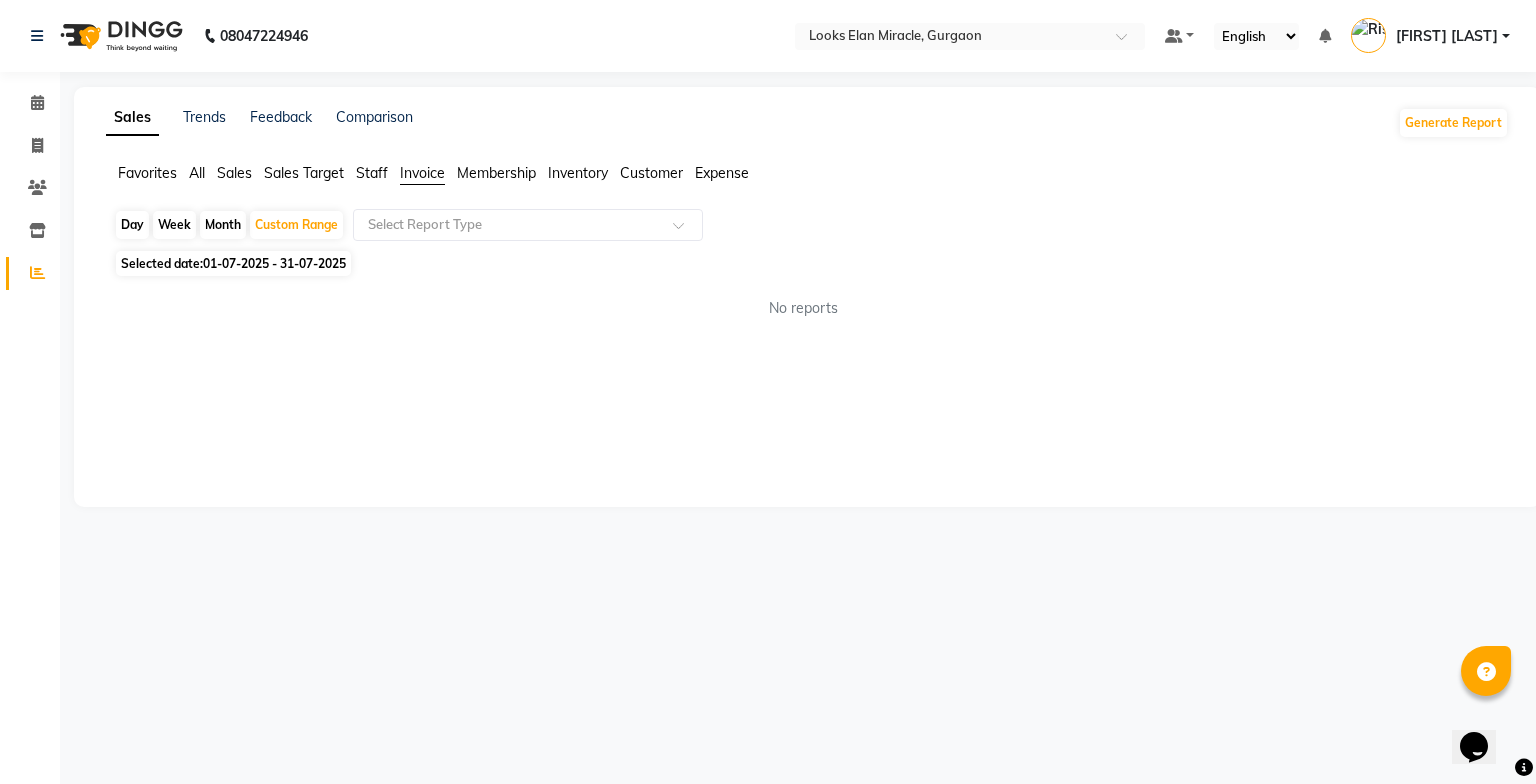 click on "Staff" 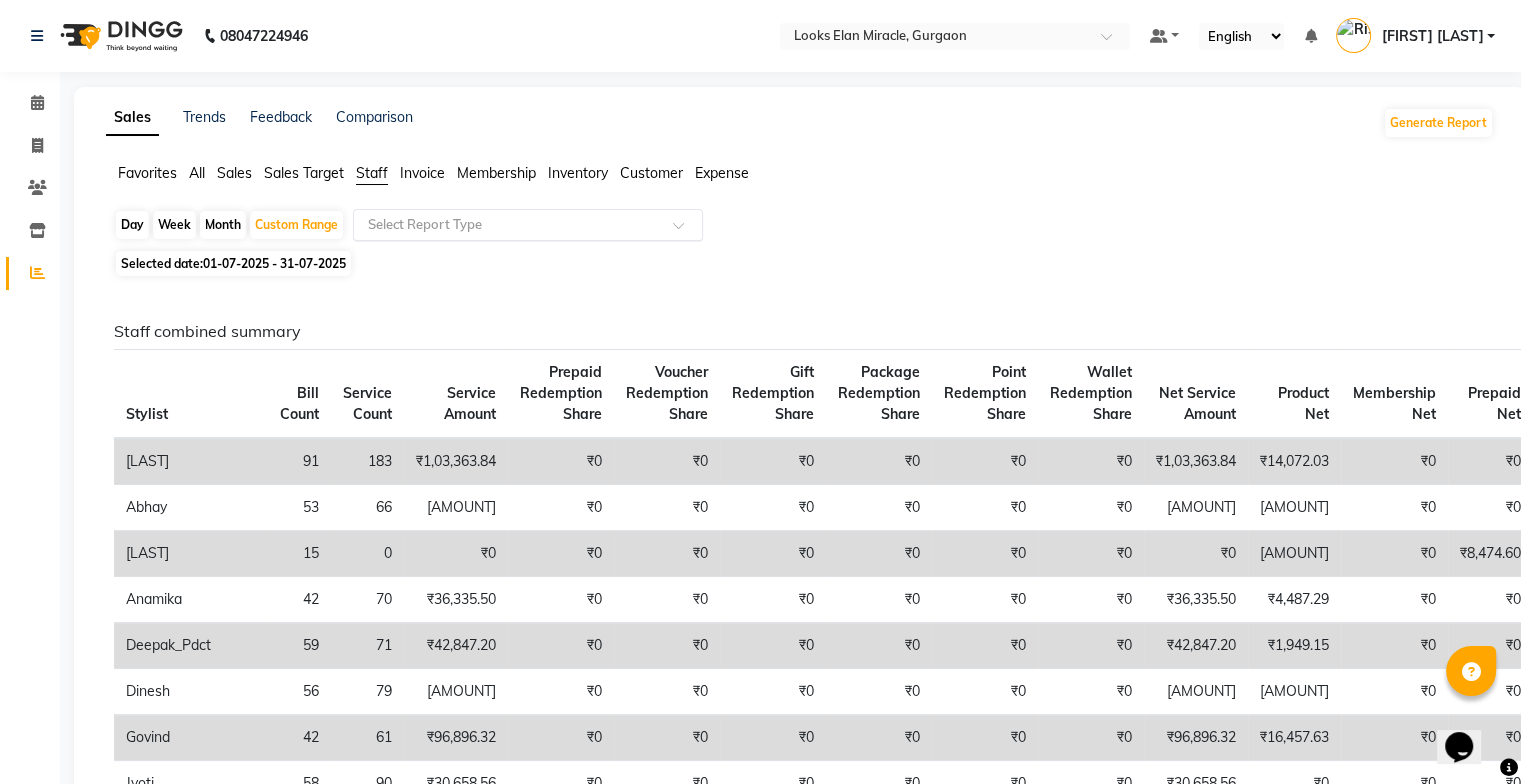 click 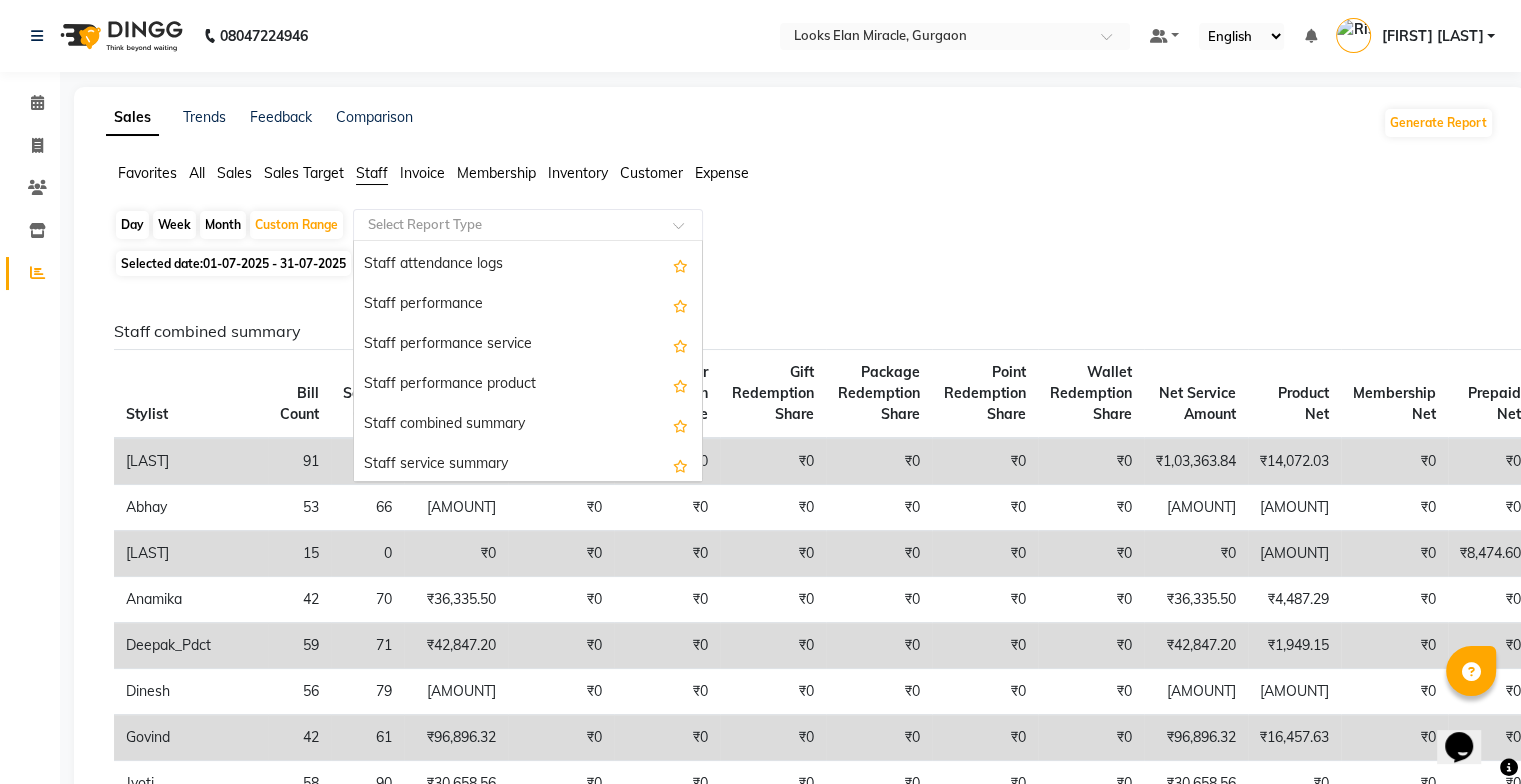 scroll, scrollTop: 0, scrollLeft: 0, axis: both 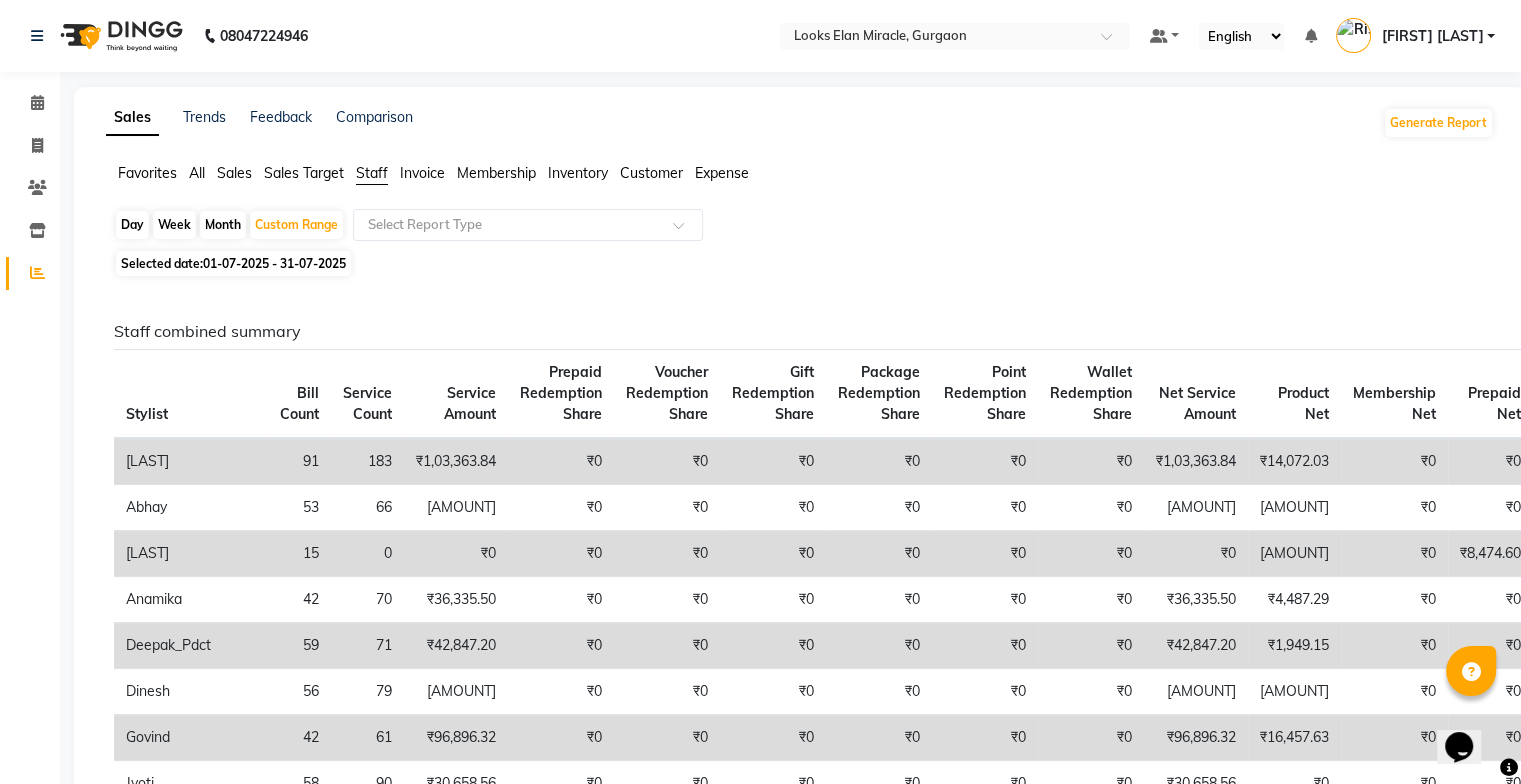 click on "Favorites All Sales Sales Target Staff Invoice Membership Inventory Customer Expense" 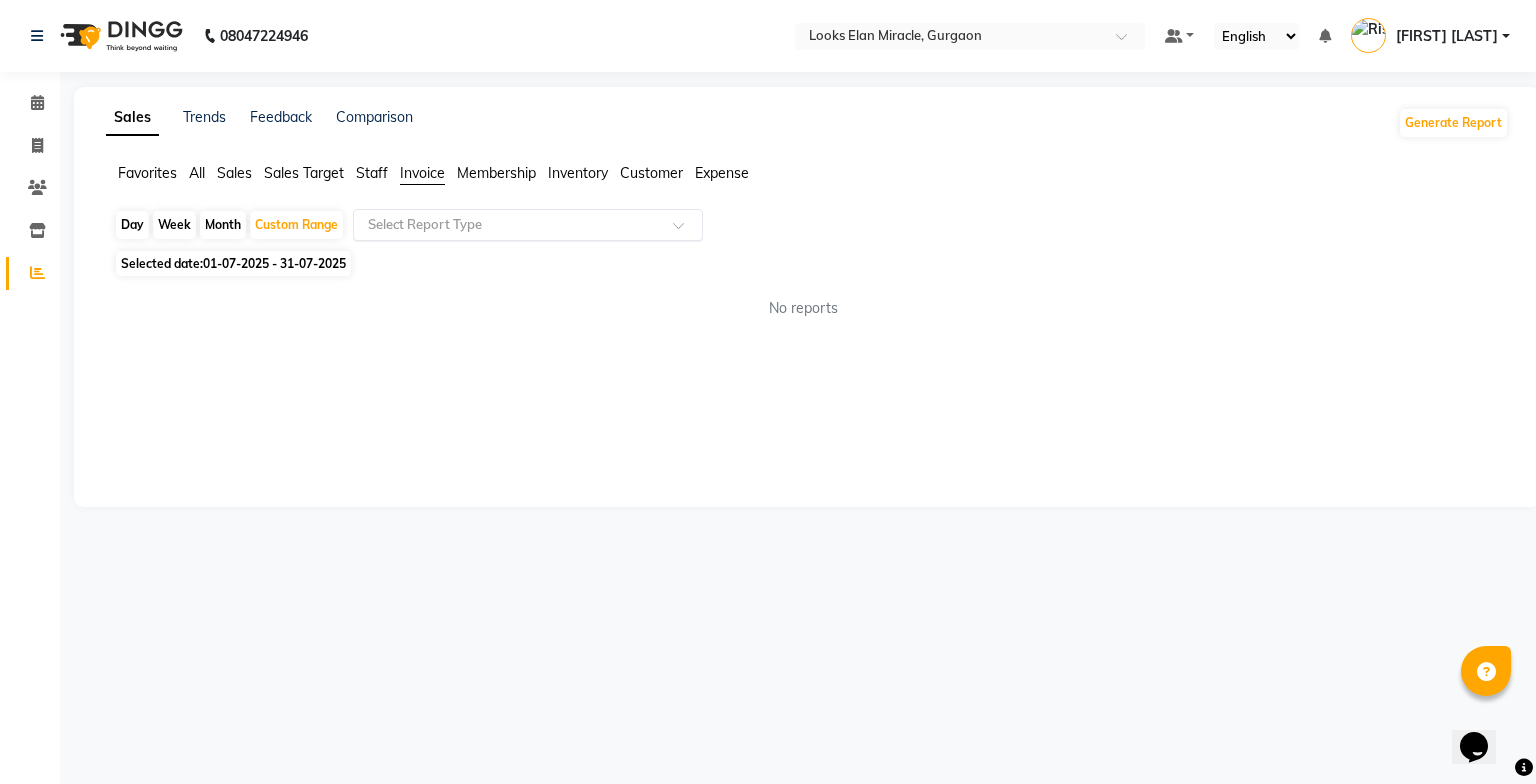 click on "Select Report Type" 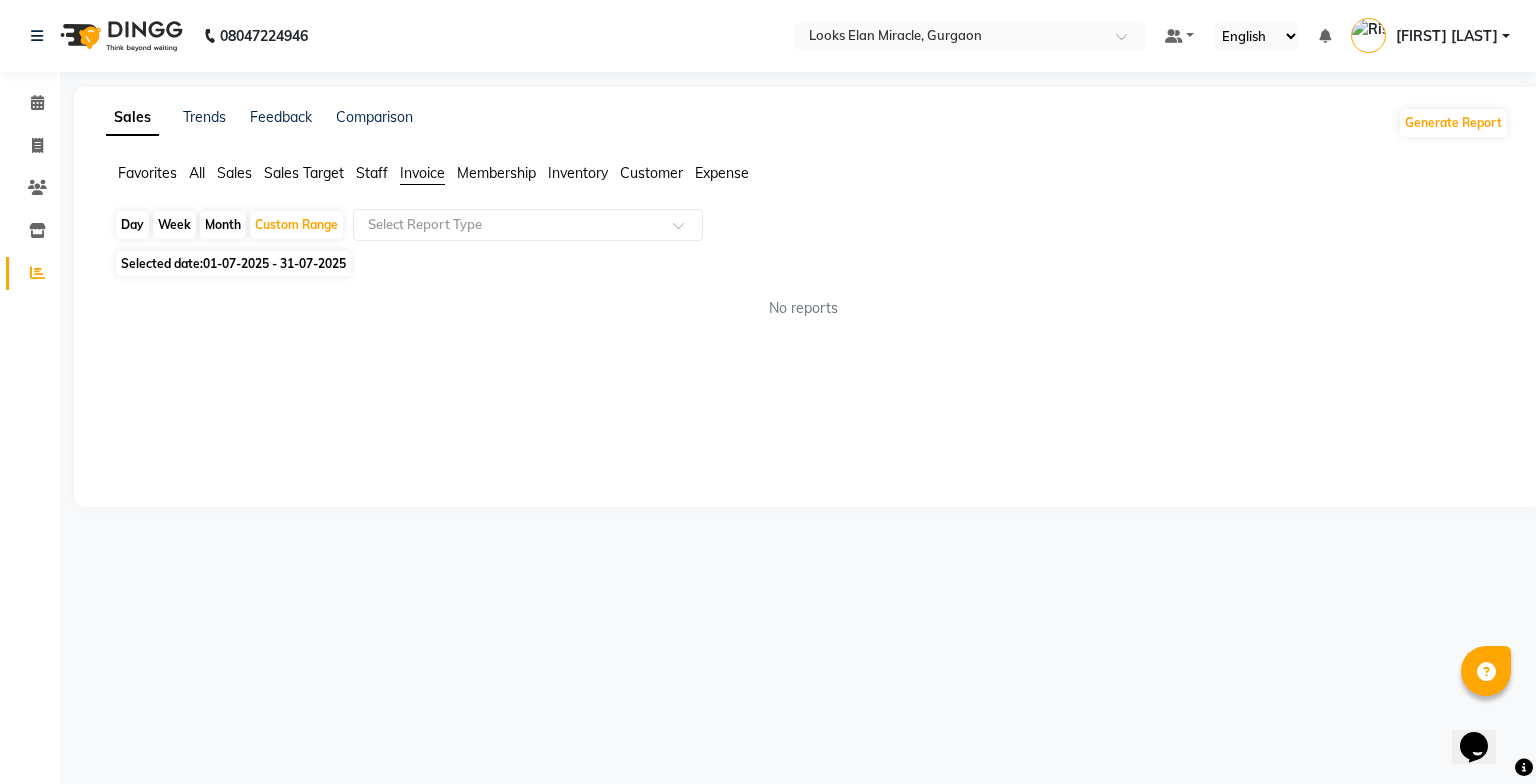 click on "Day   Week   Month   Custom Range  Select Report Type Selected date:  01-07-2025 - 31-07-2025  No reports ★ Mark as Favorite  Choose how you'd like to save "" report to favorites  Save to Personal Favorites:   Only you can see this report in your favorites tab. Share with Organization:   Everyone in your organization can see this report in their favorites tab.  Save to Favorites" 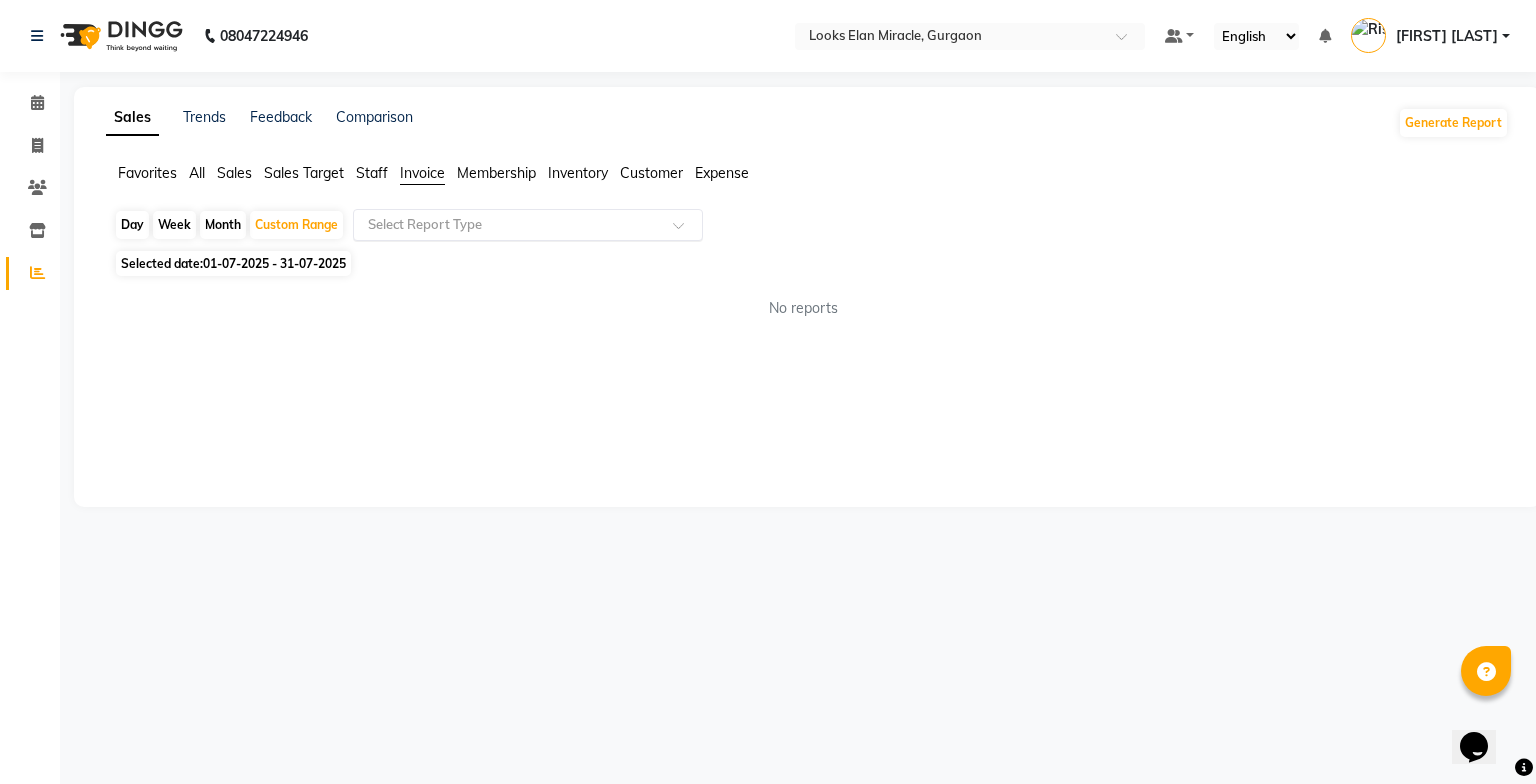 click 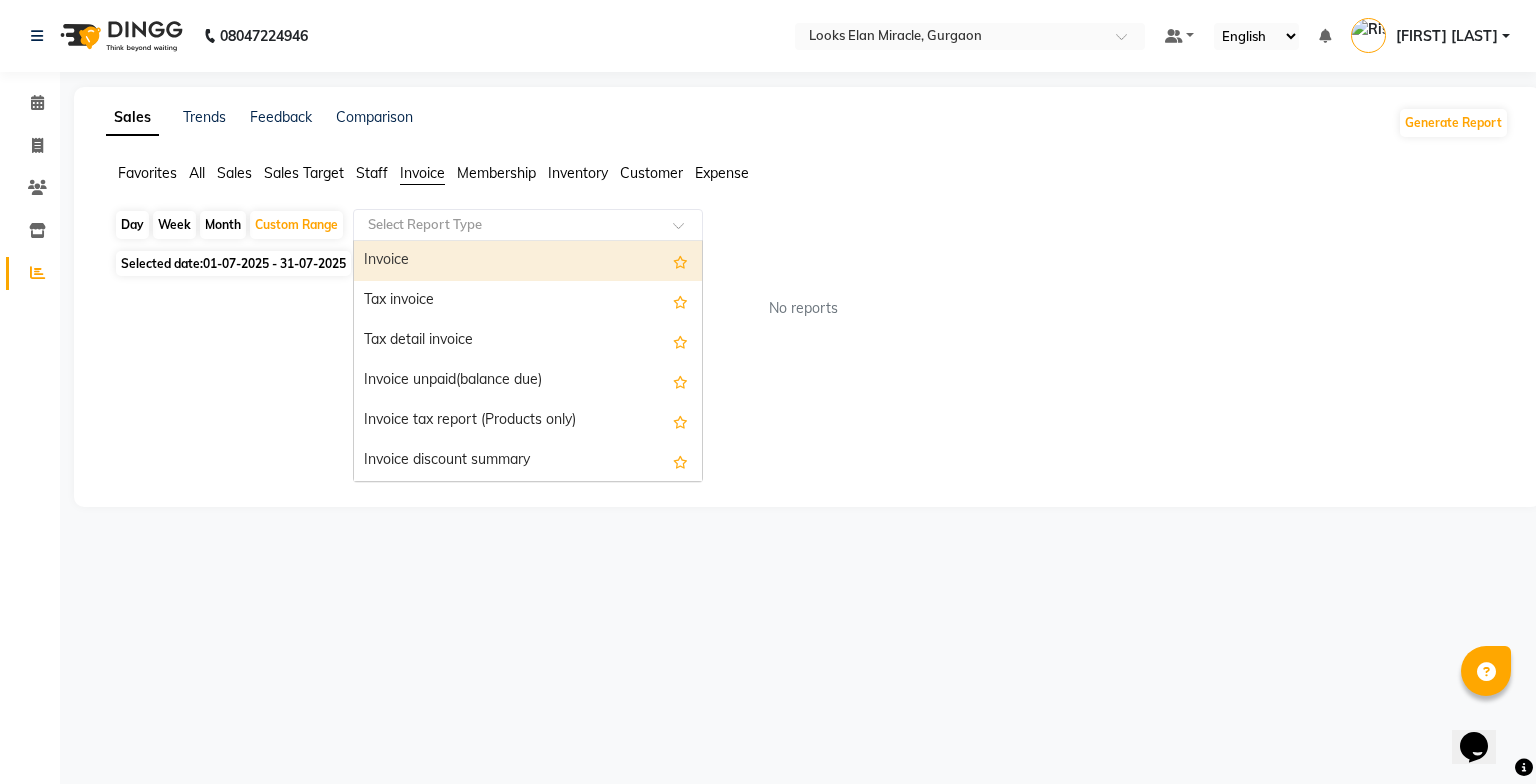 click on "Staff" 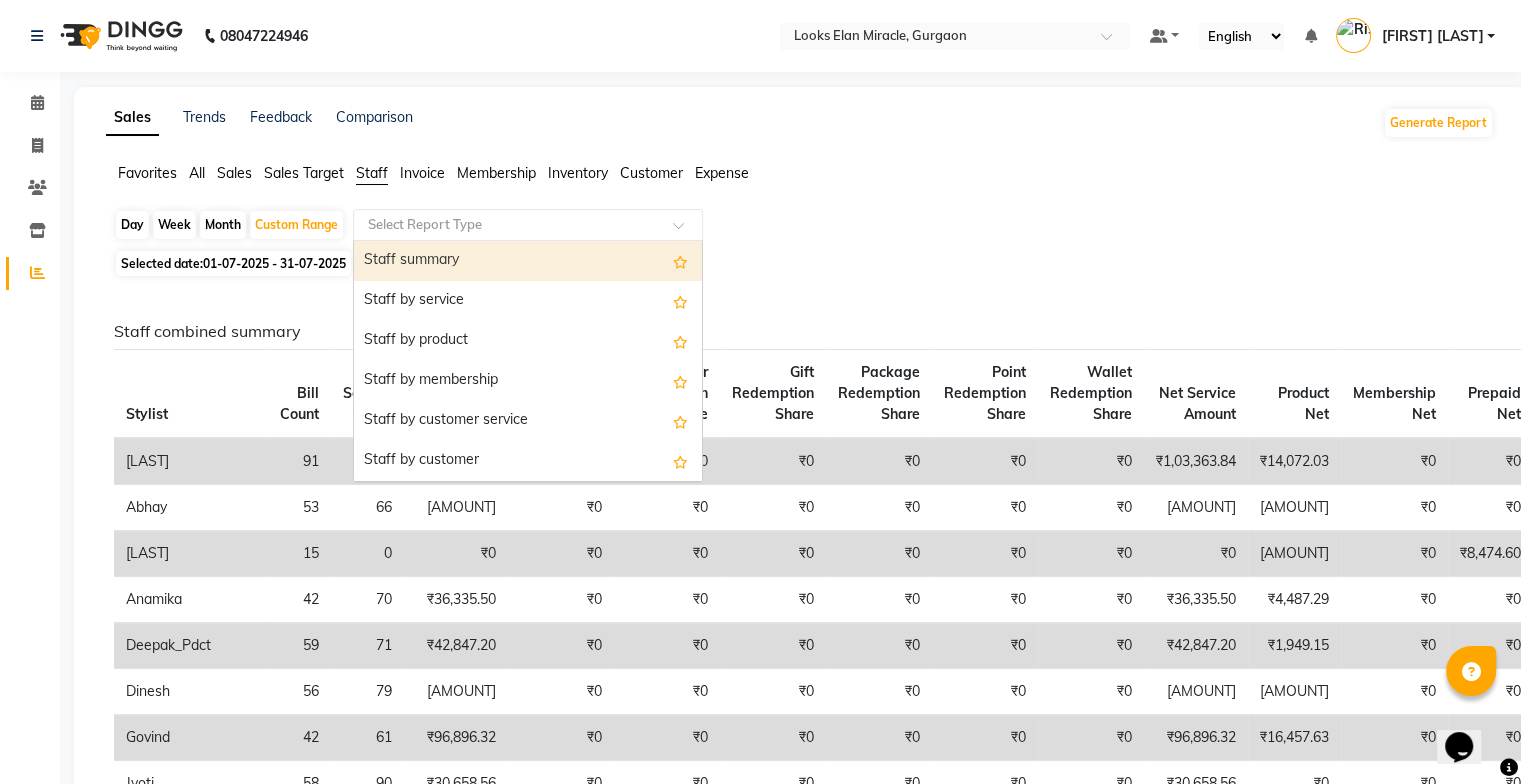 click 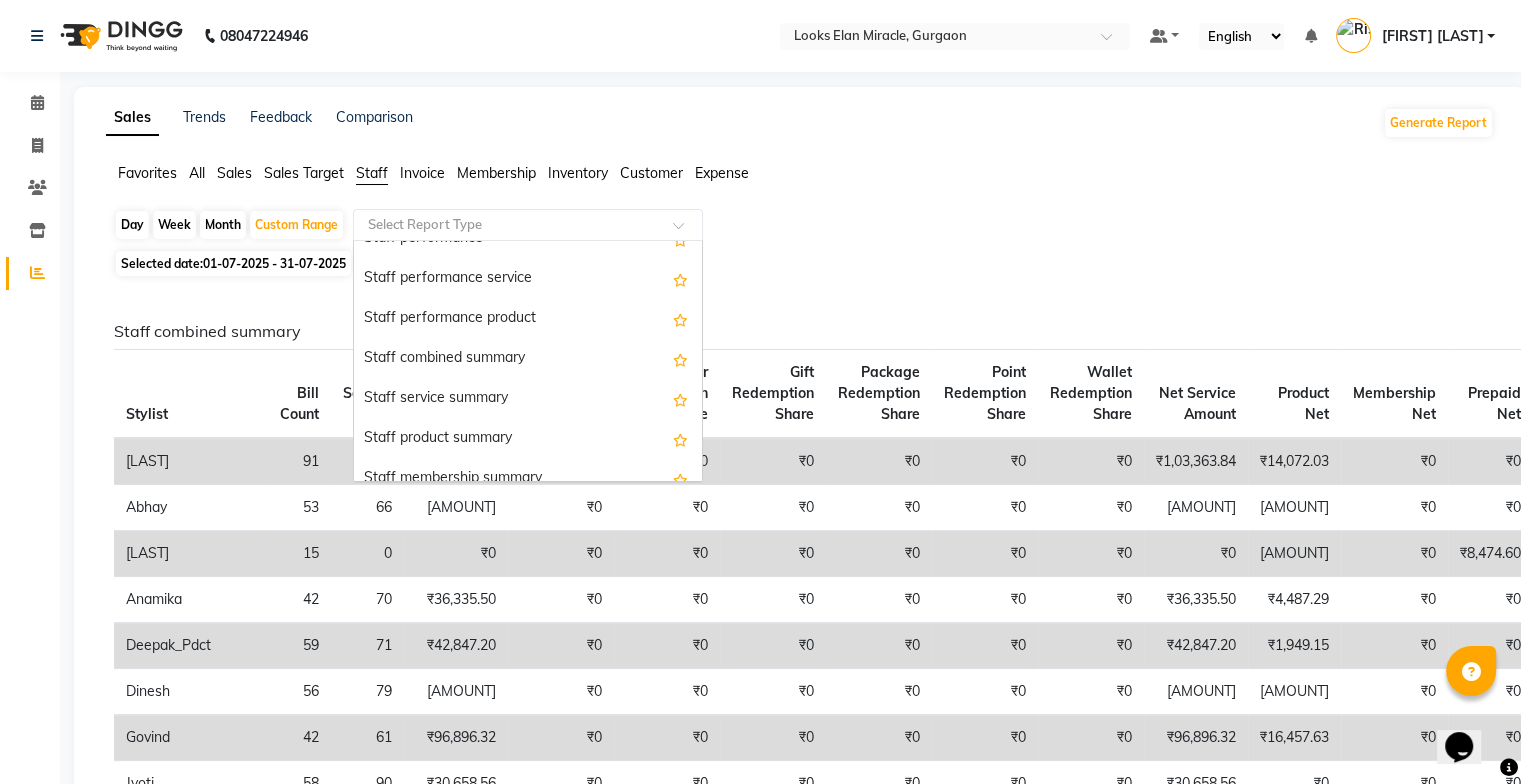 scroll, scrollTop: 345, scrollLeft: 0, axis: vertical 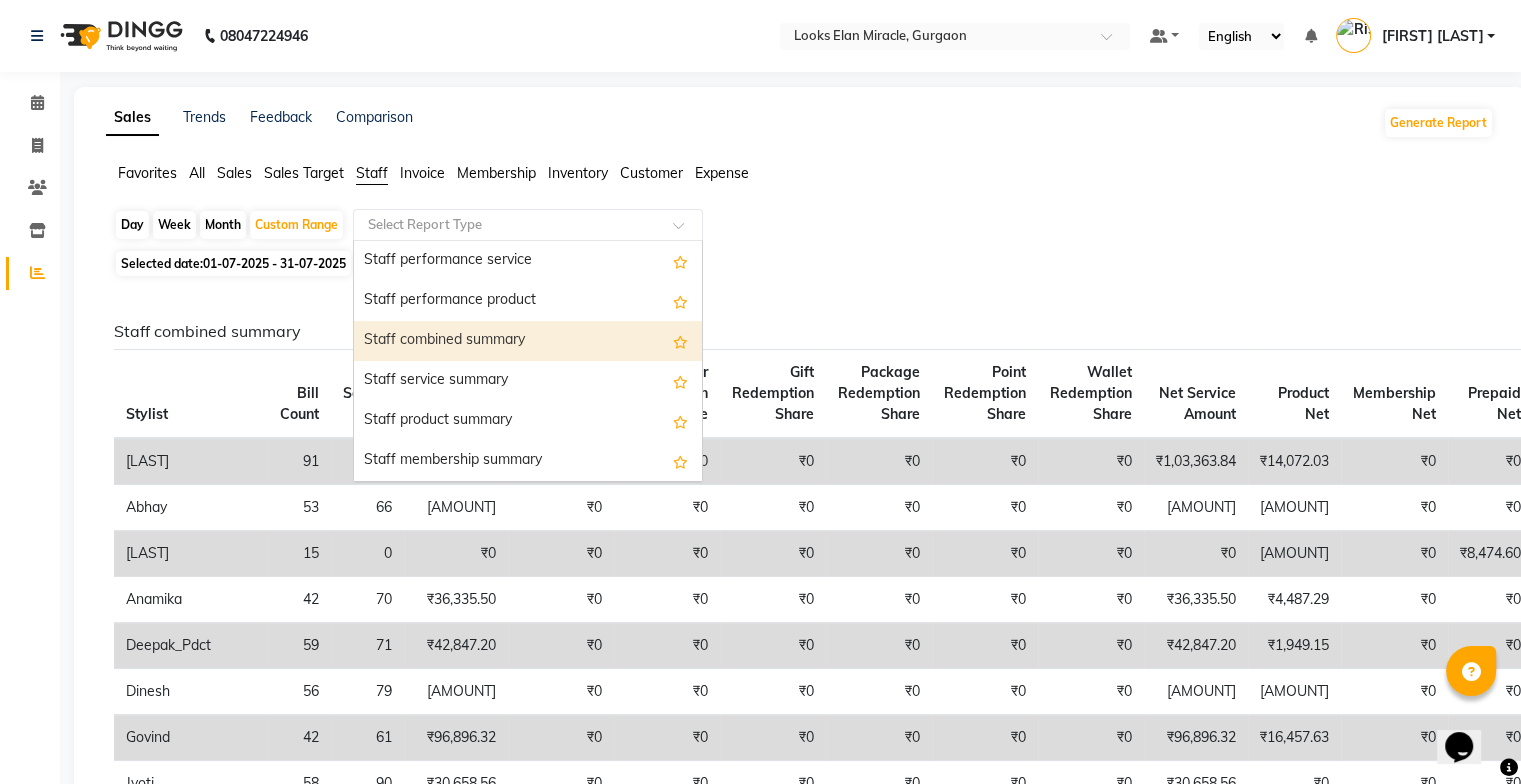 click on "Staff combined summary" at bounding box center [528, 341] 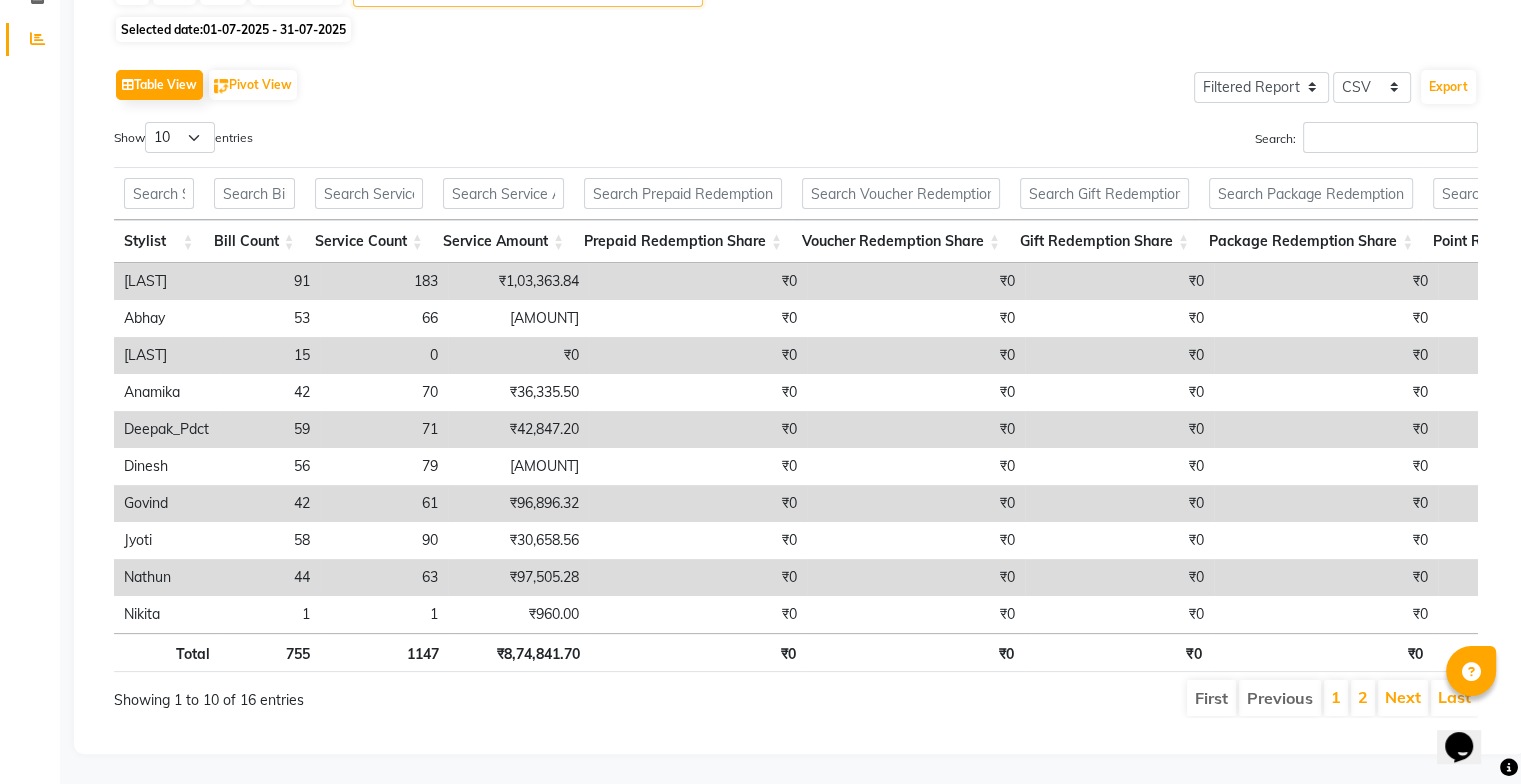 scroll, scrollTop: 263, scrollLeft: 0, axis: vertical 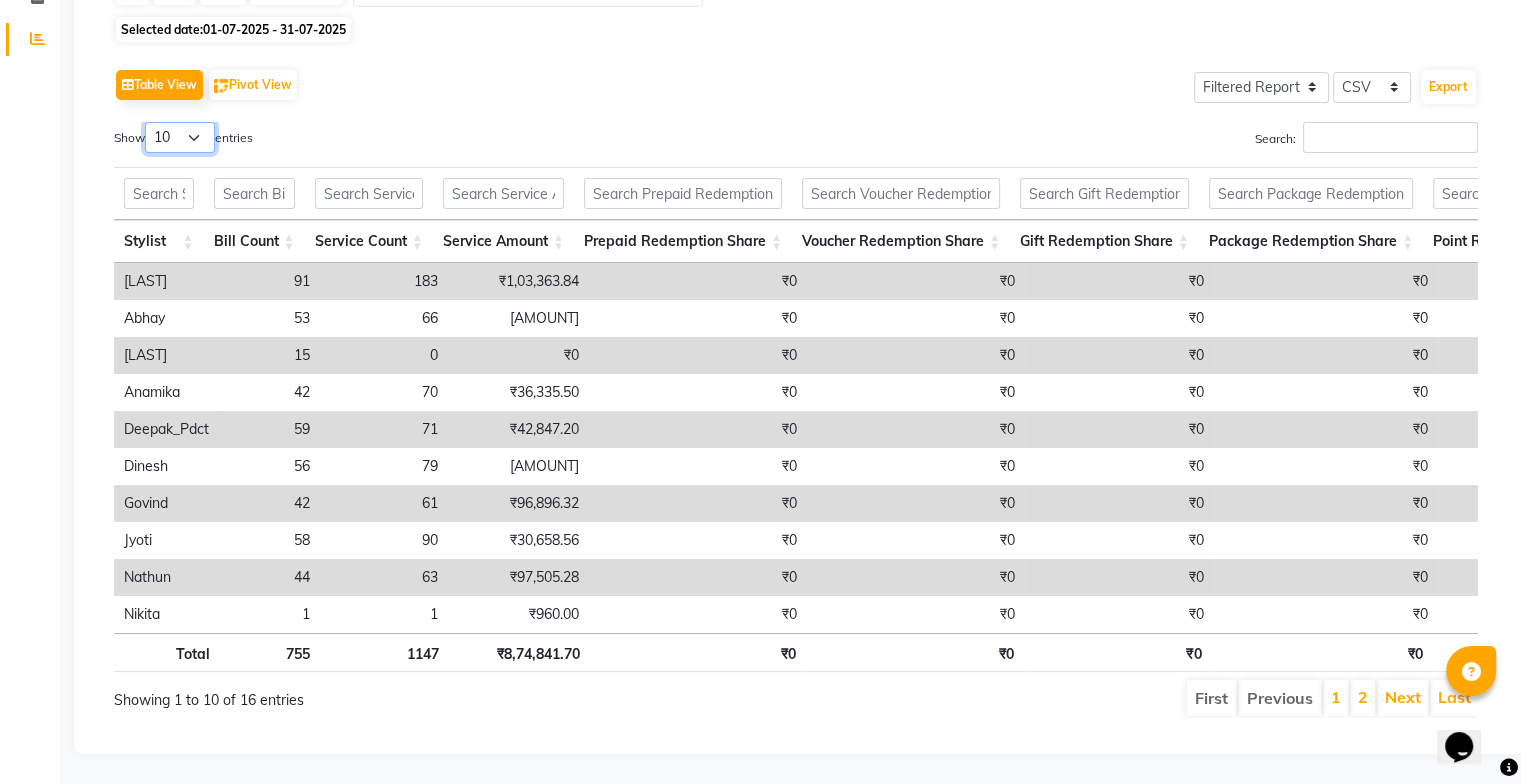 click on "10 25 50 100" at bounding box center (180, 137) 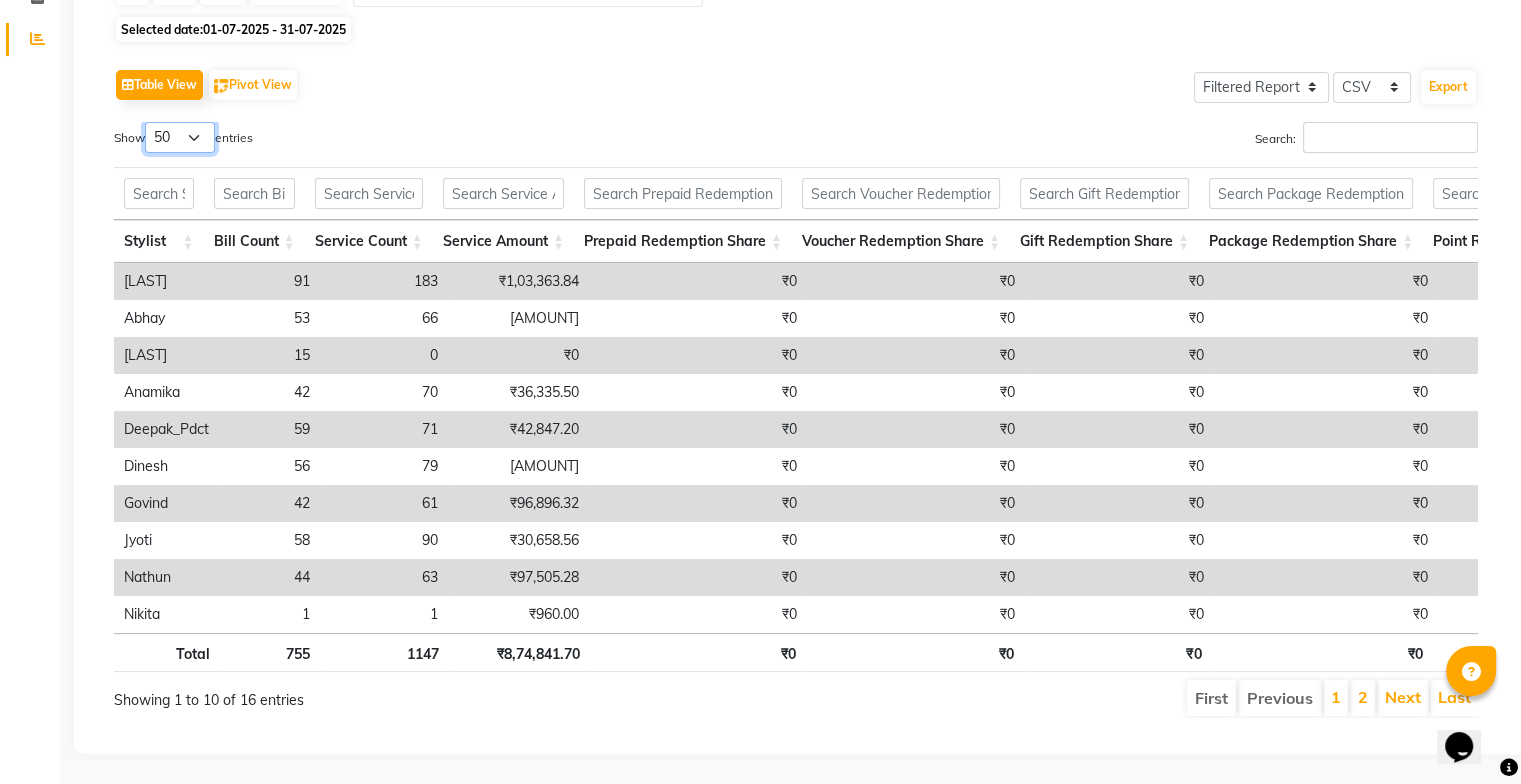 click on "10 25 50 100" at bounding box center (180, 137) 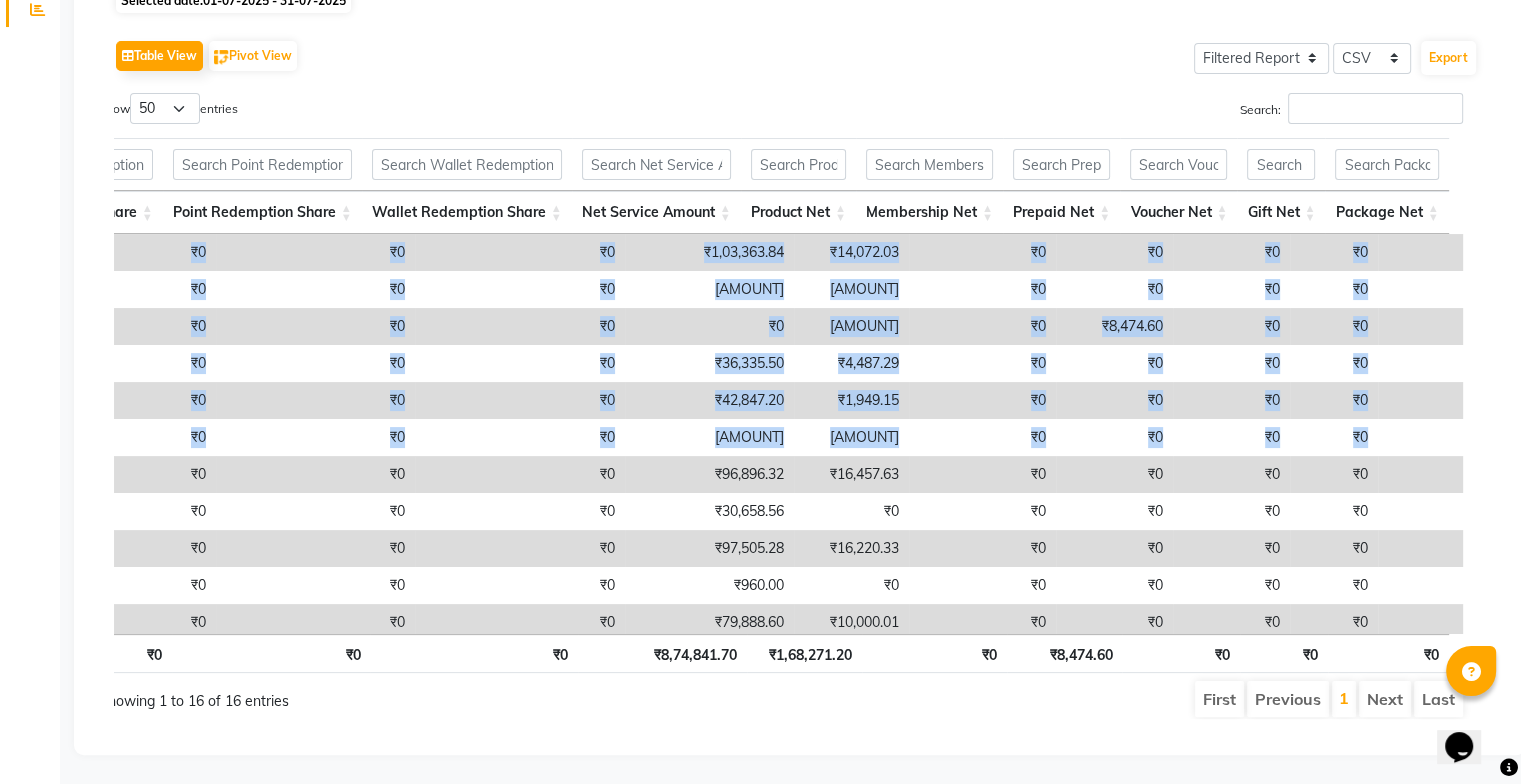drag, startPoint x: 1457, startPoint y: 435, endPoint x: 1460, endPoint y: 579, distance: 144.03125 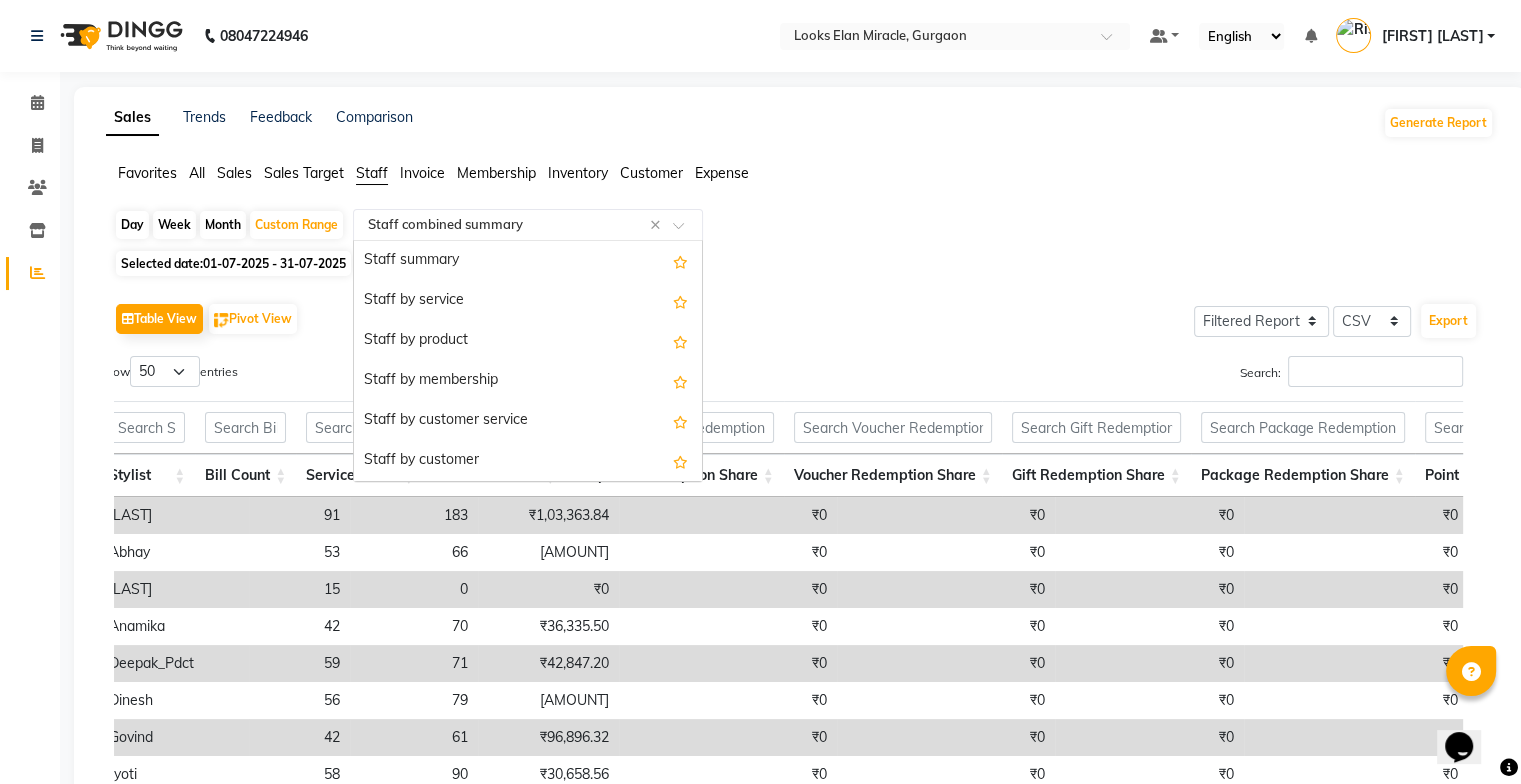 click 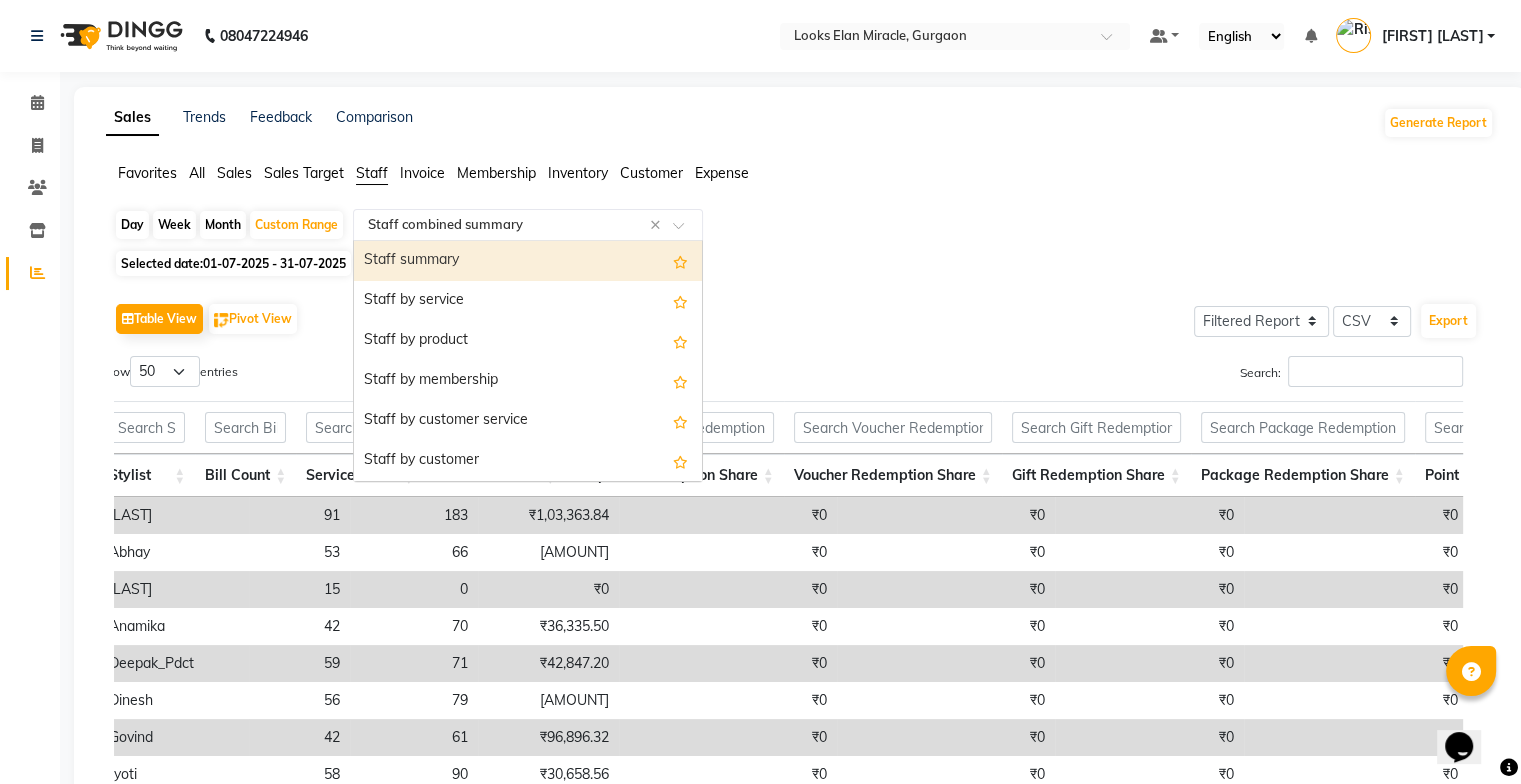 click on "Invoice" 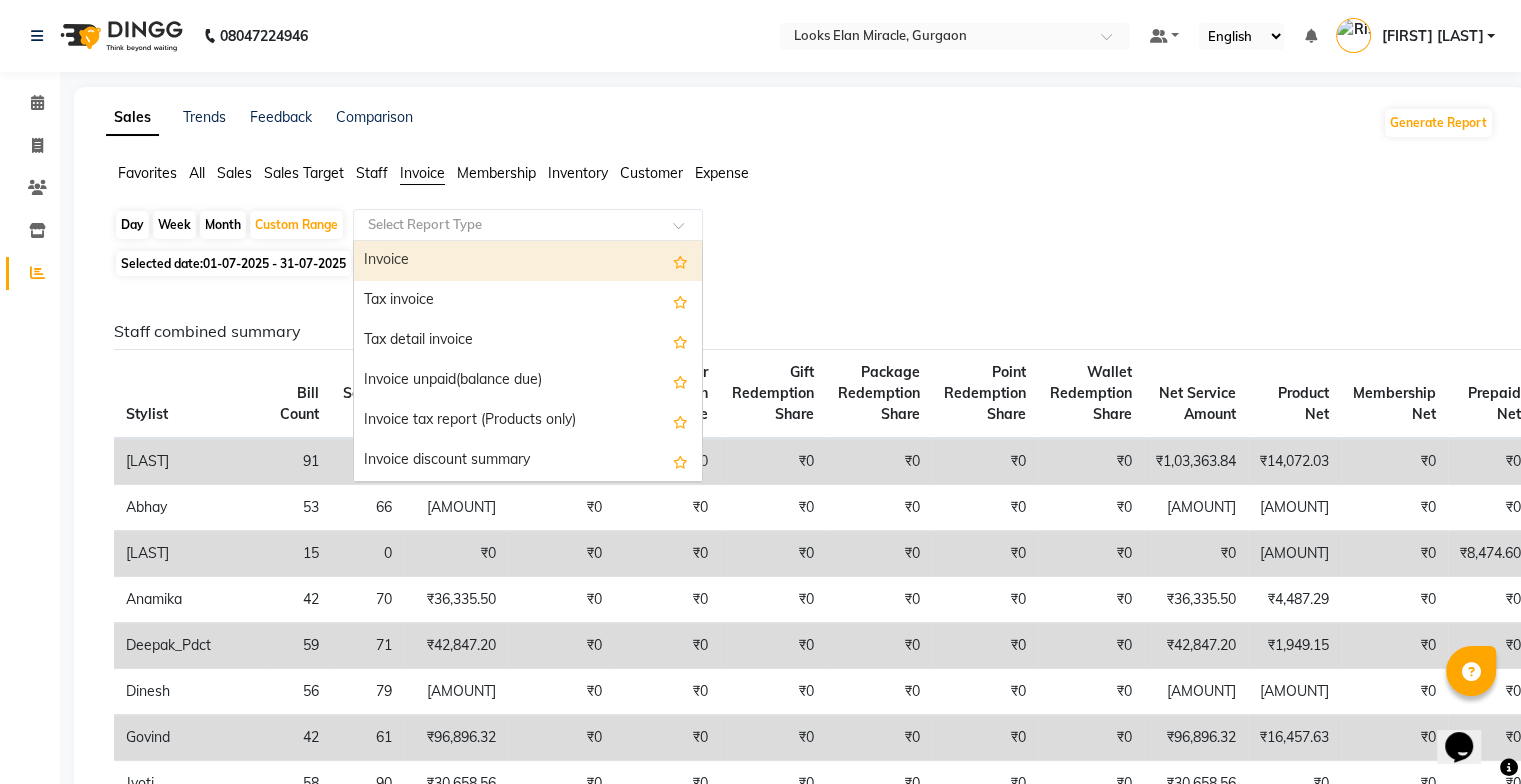 click on "Select Report Type" 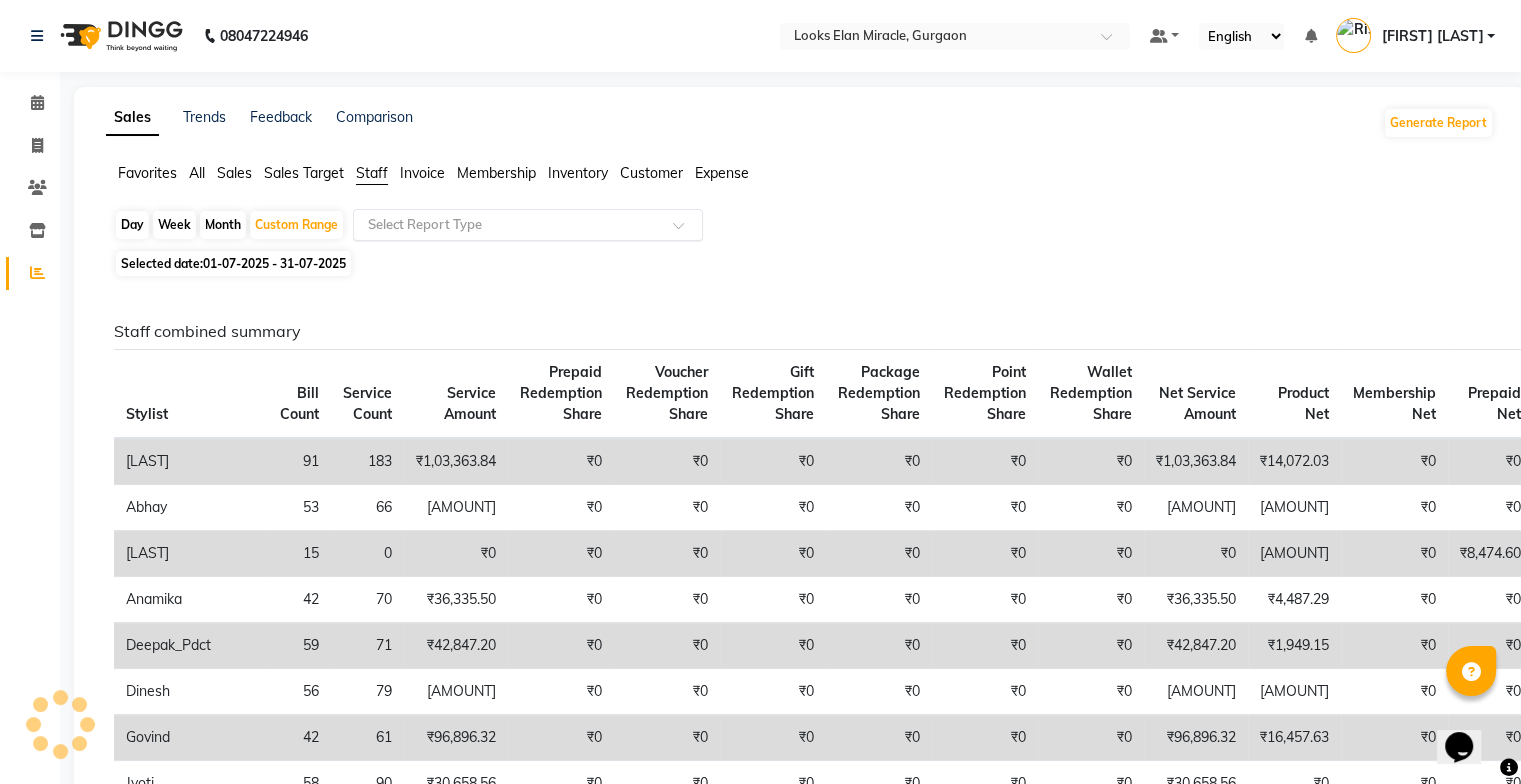 click 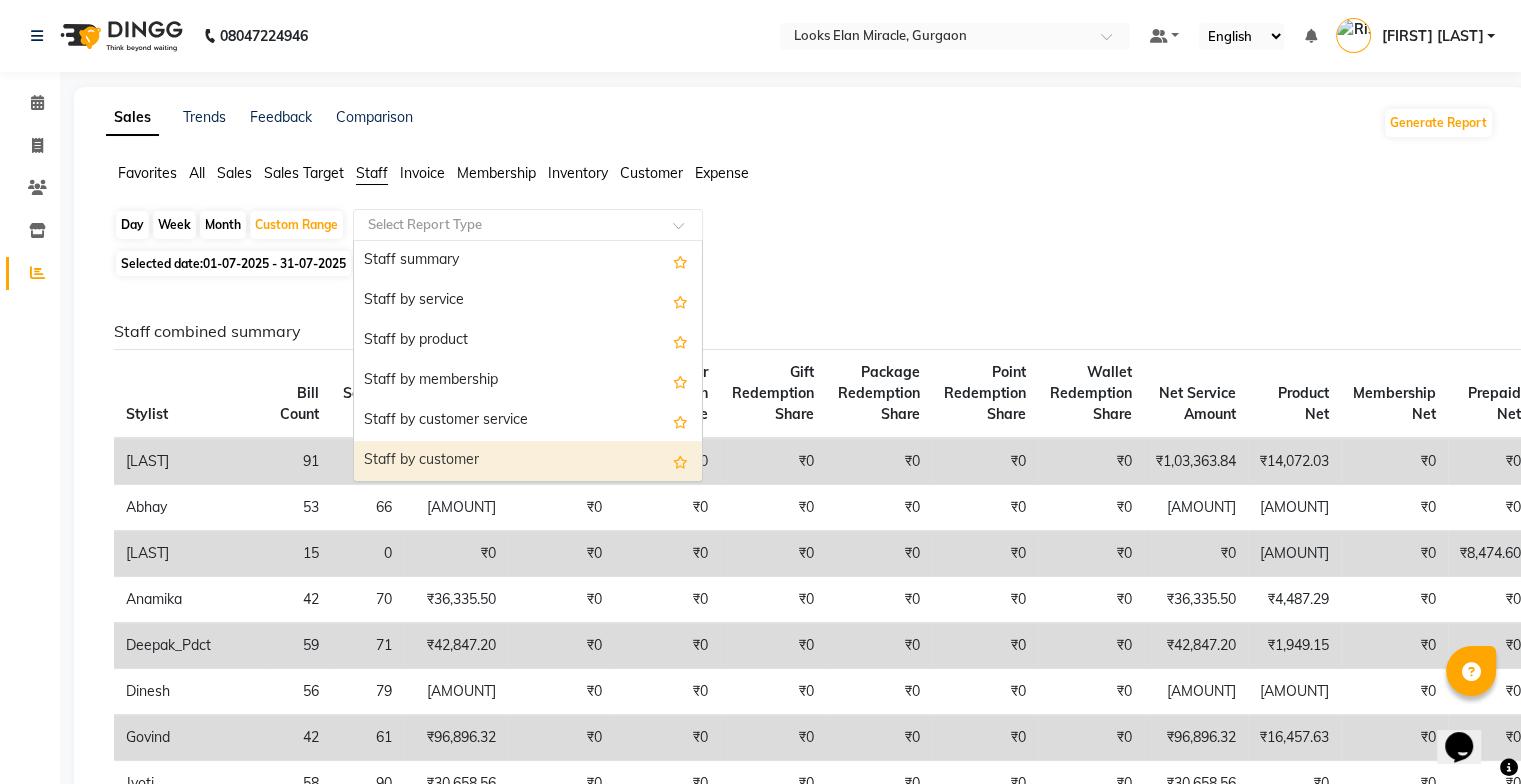 click on "Staff by customer" at bounding box center [528, 461] 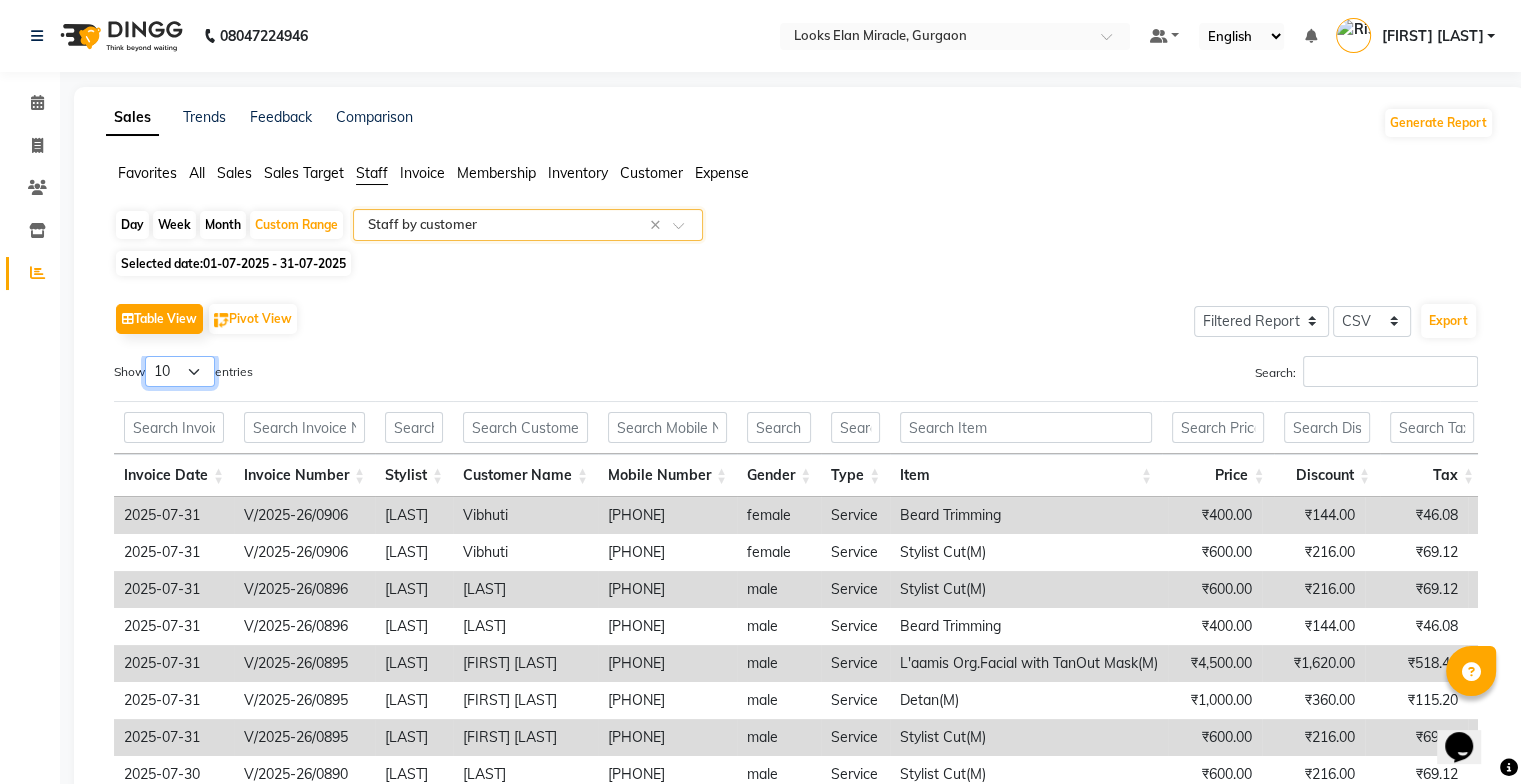 click on "10 25 50 100" at bounding box center [180, 371] 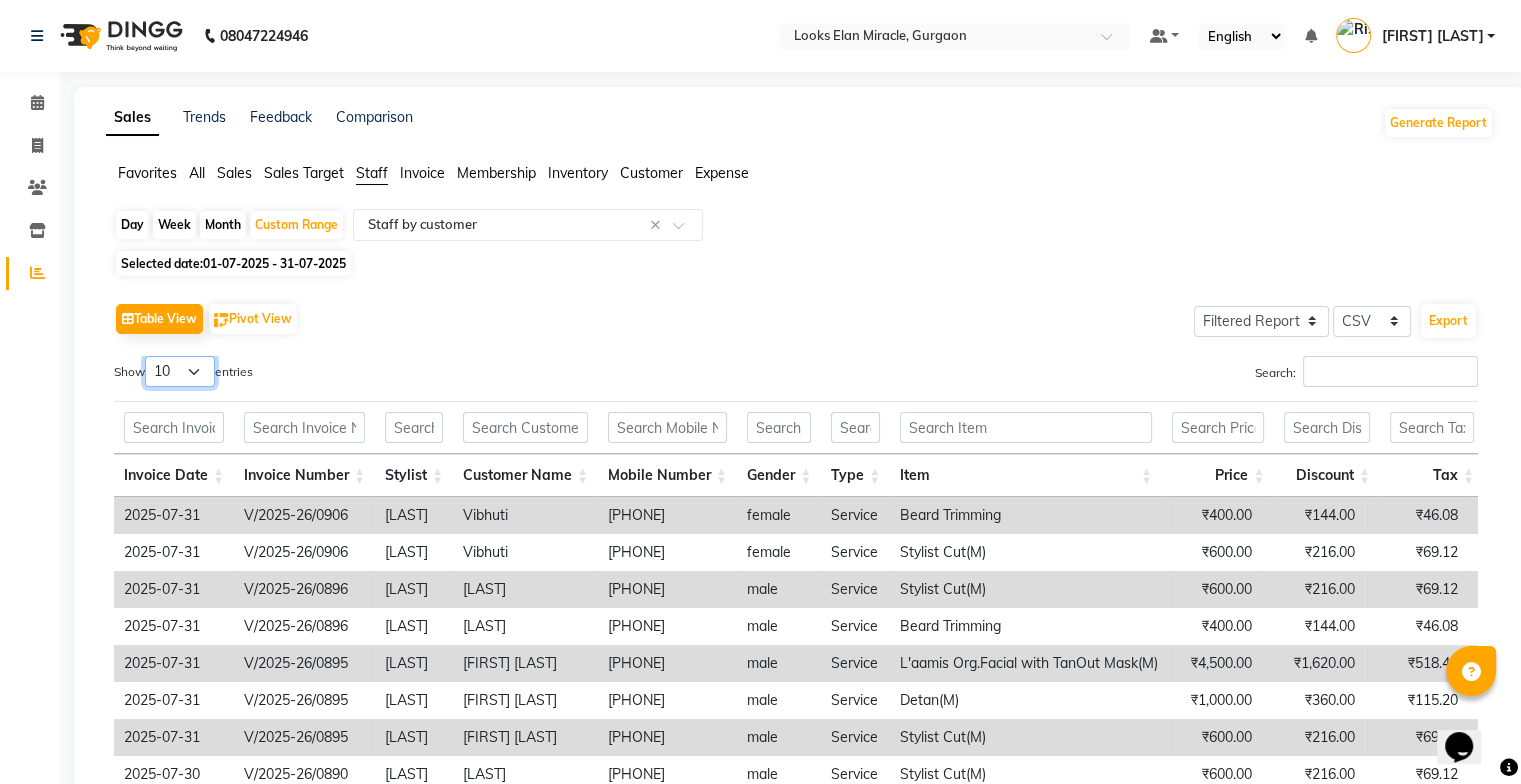 select on "100" 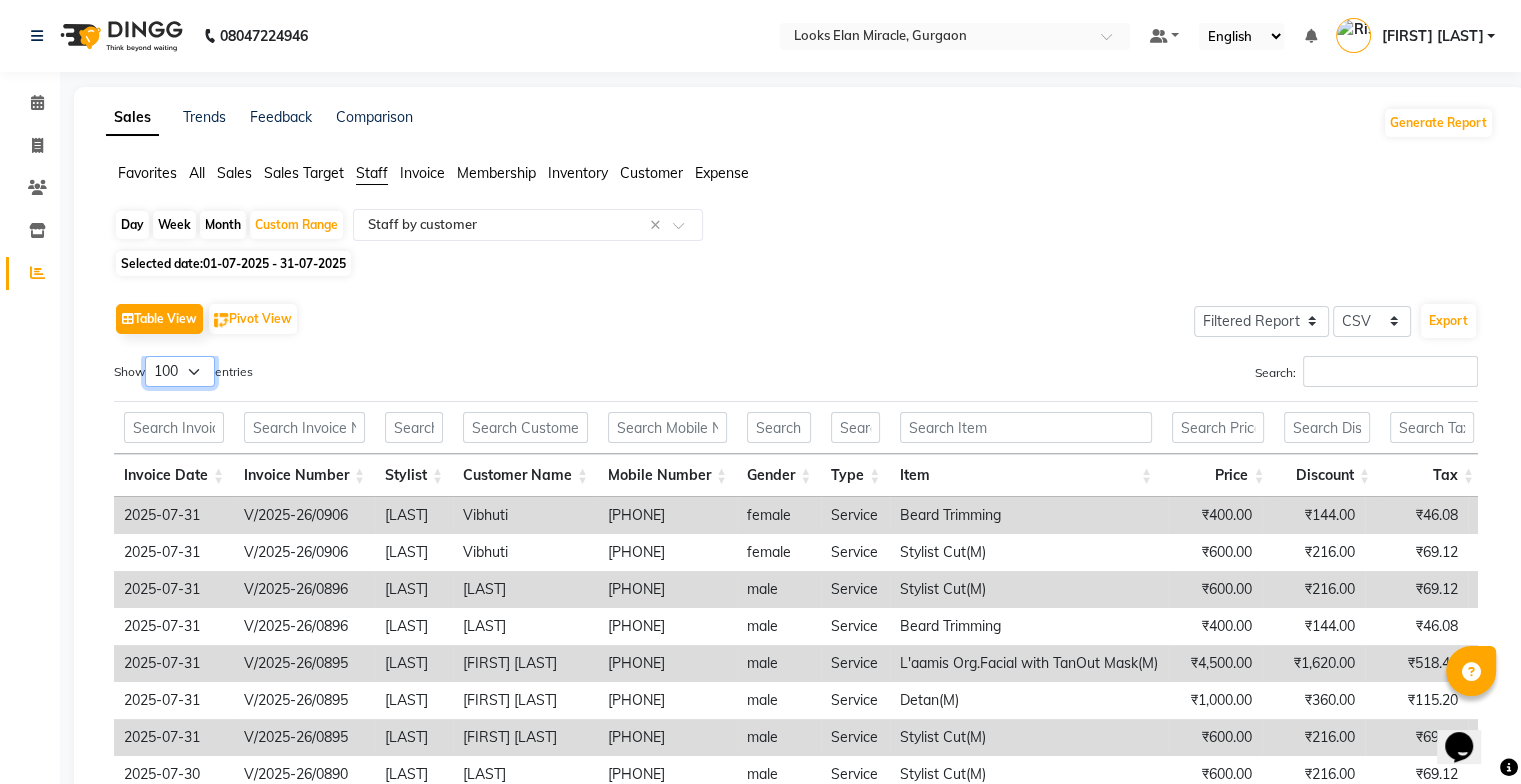 click on "10 25 50 100" at bounding box center [180, 371] 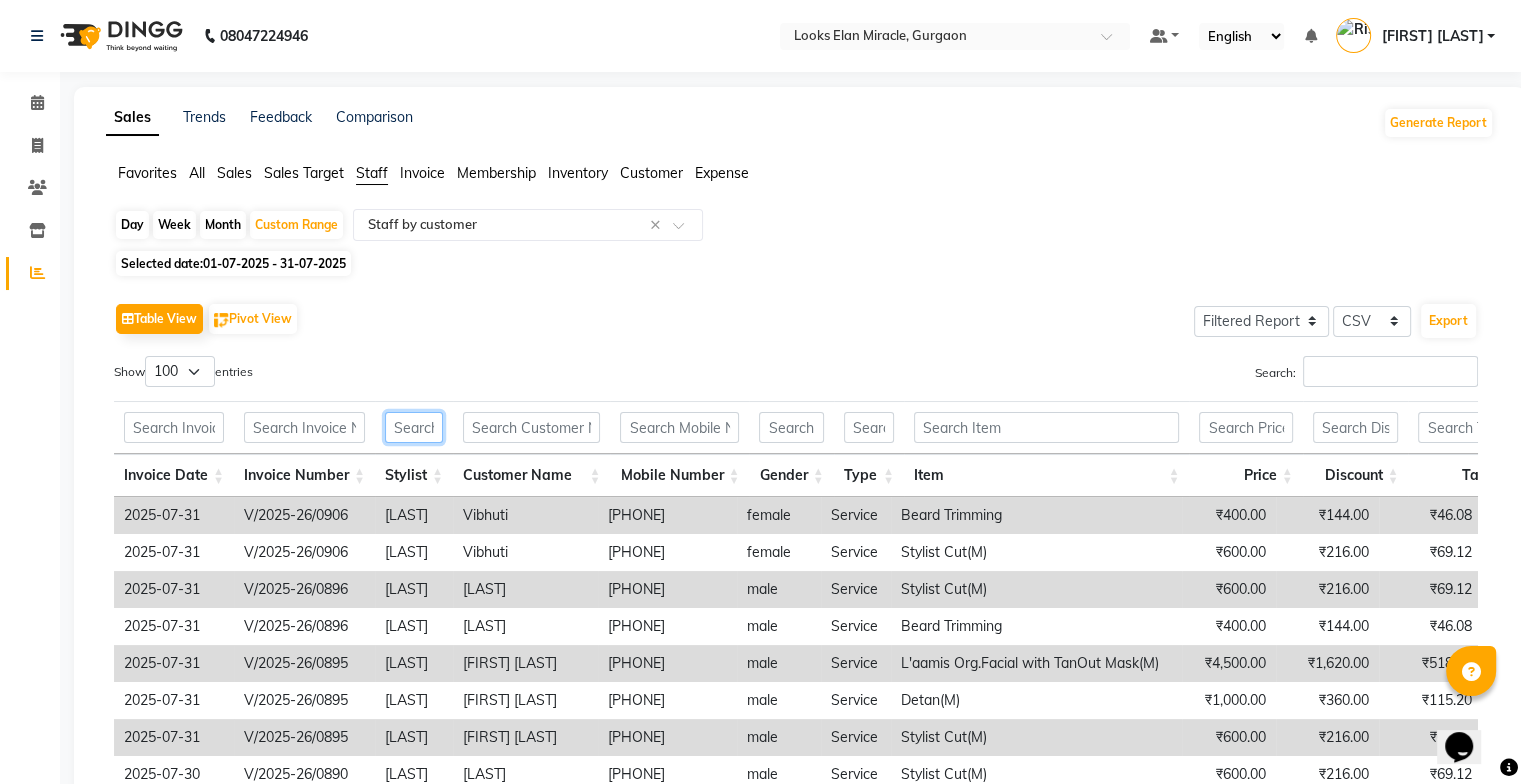 click at bounding box center (414, 427) 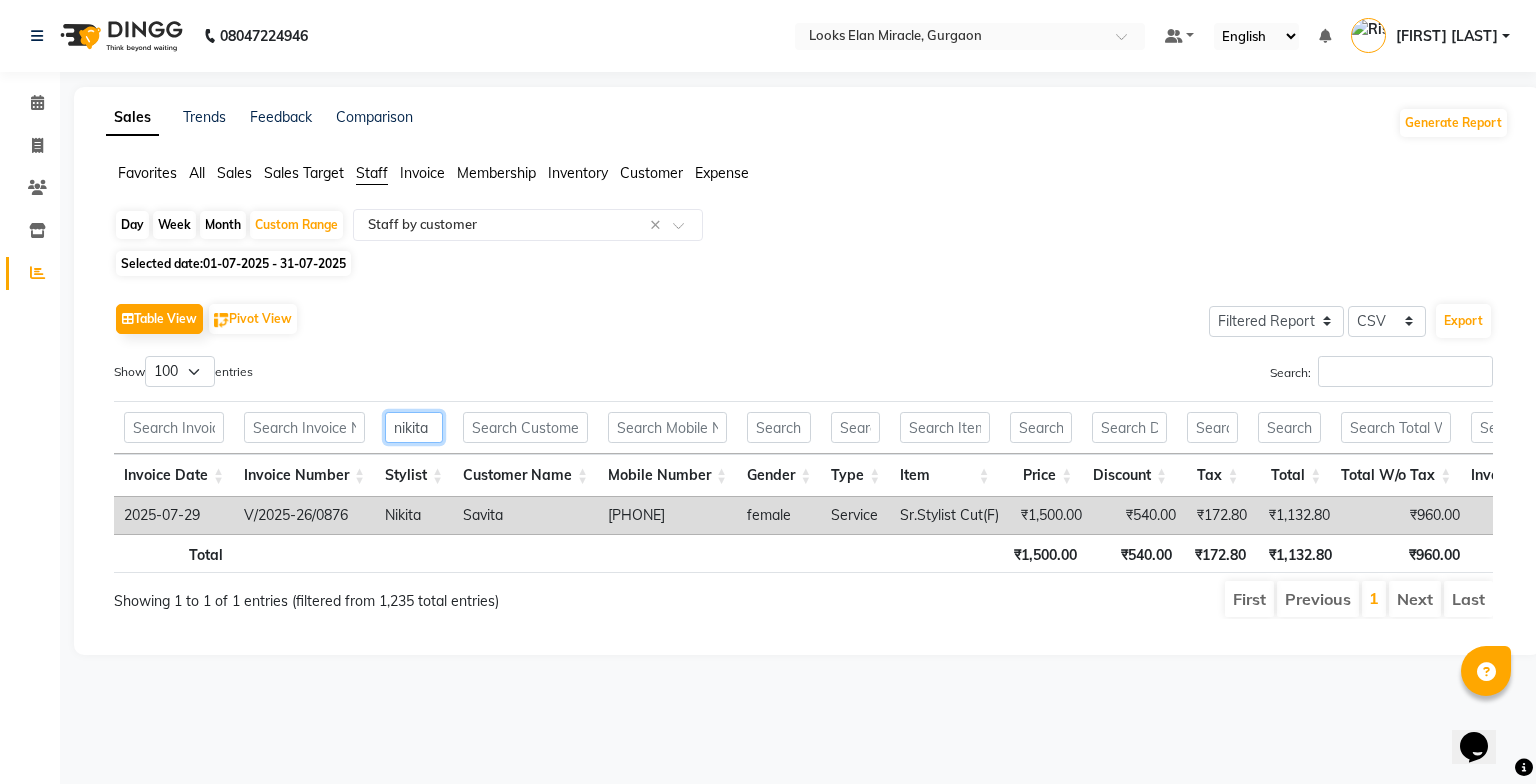 type on "nikita" 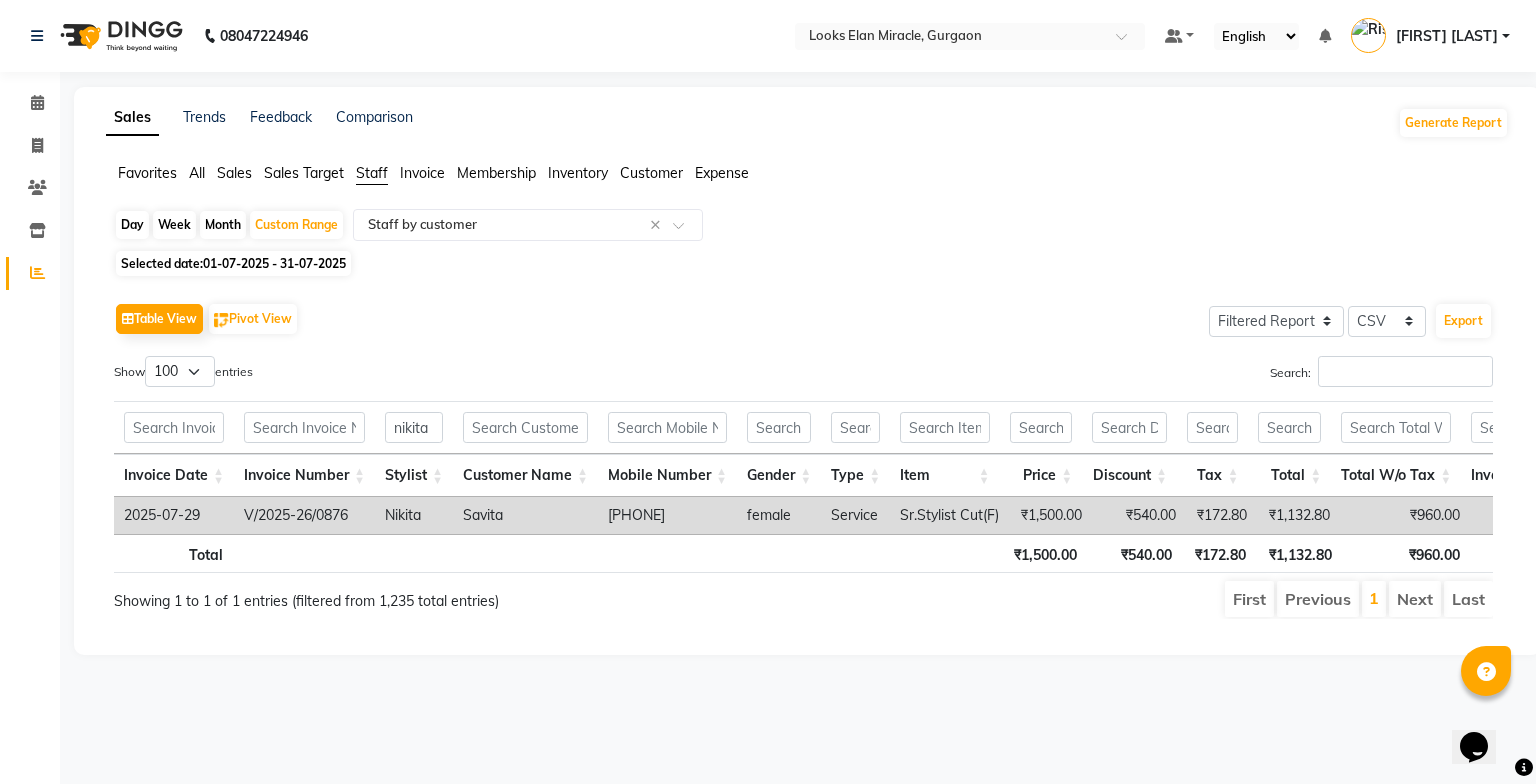 click on "2025-07-29" at bounding box center [174, 515] 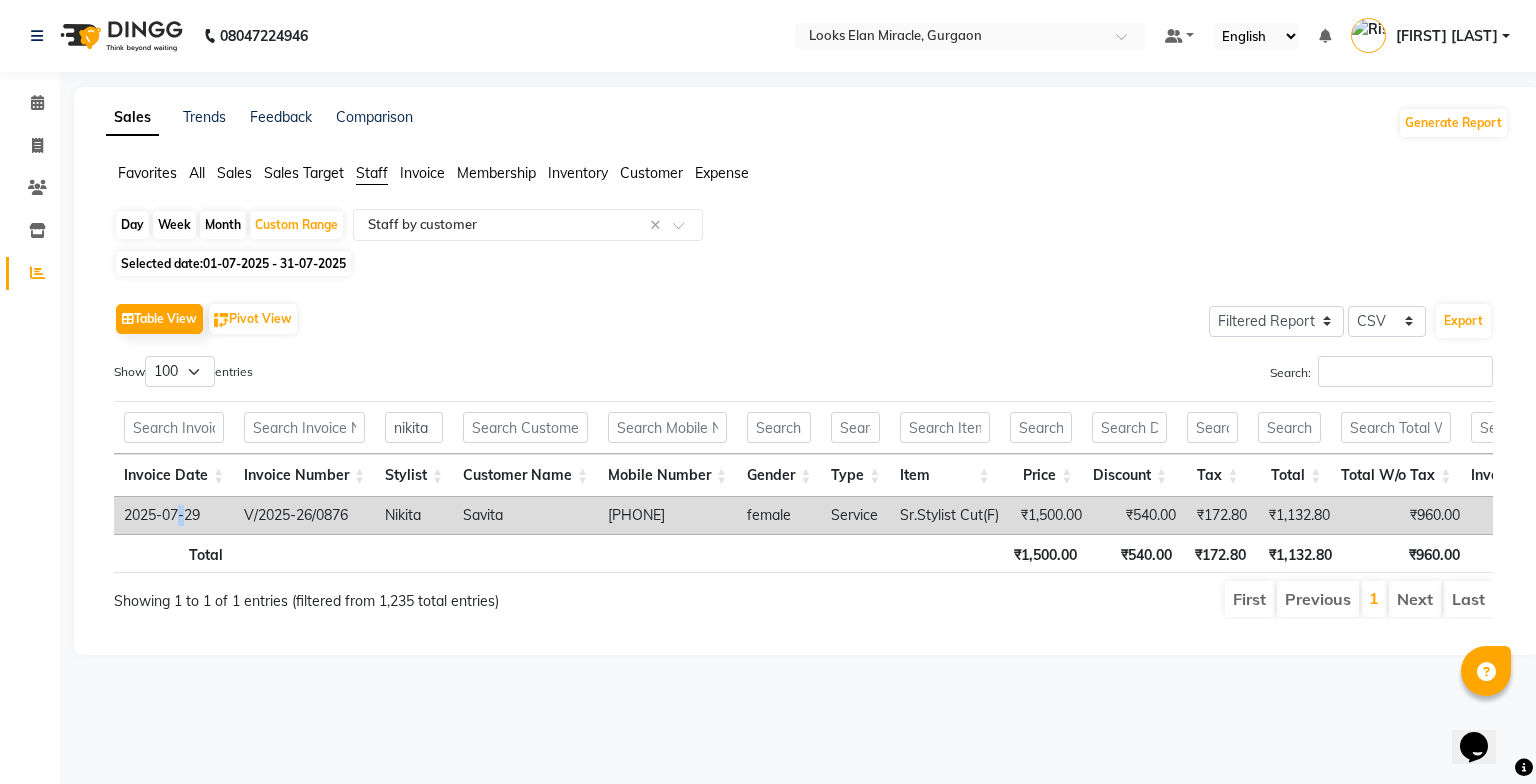 click on "2025-07-29" at bounding box center (174, 515) 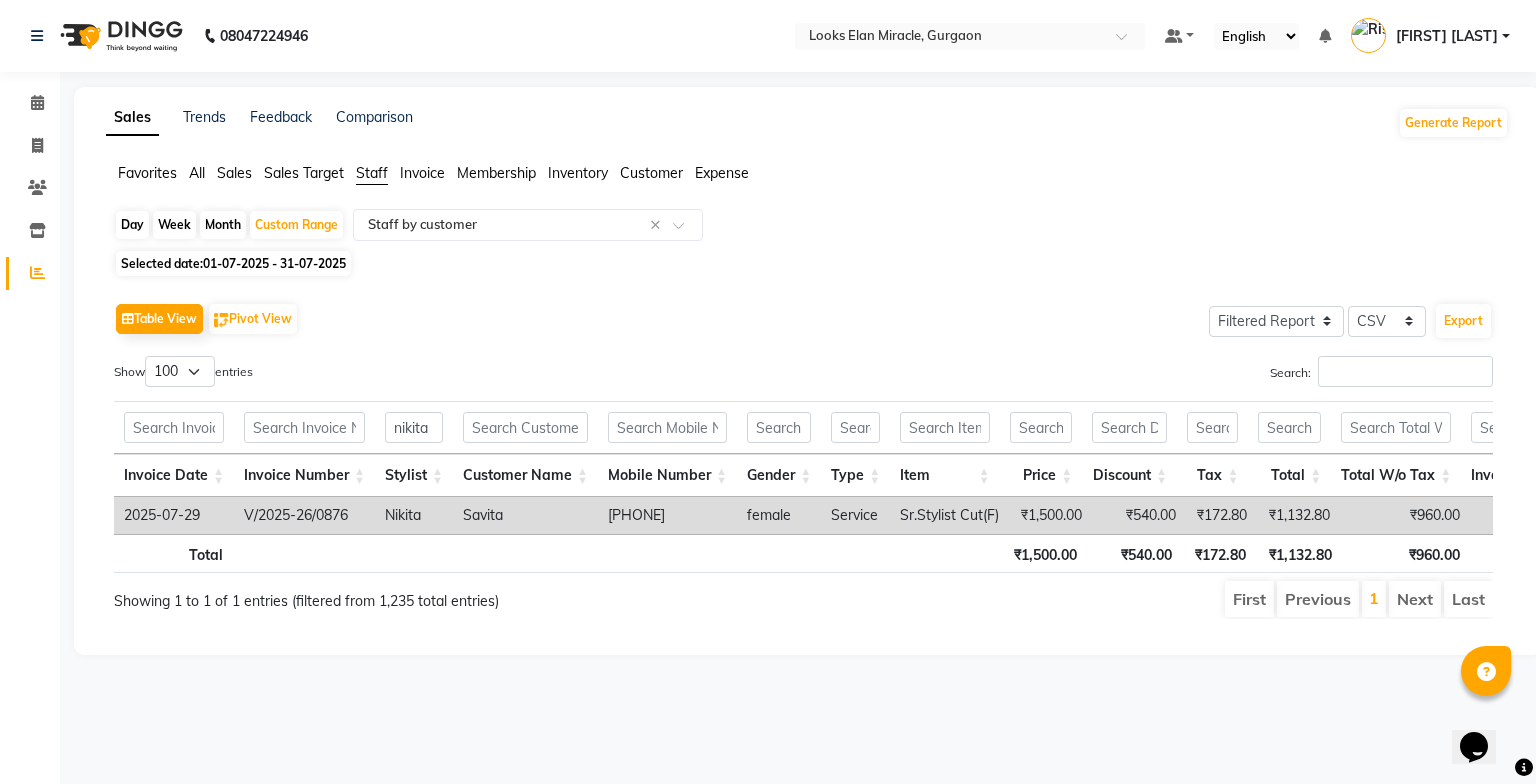 click on "919044438125" at bounding box center [667, 515] 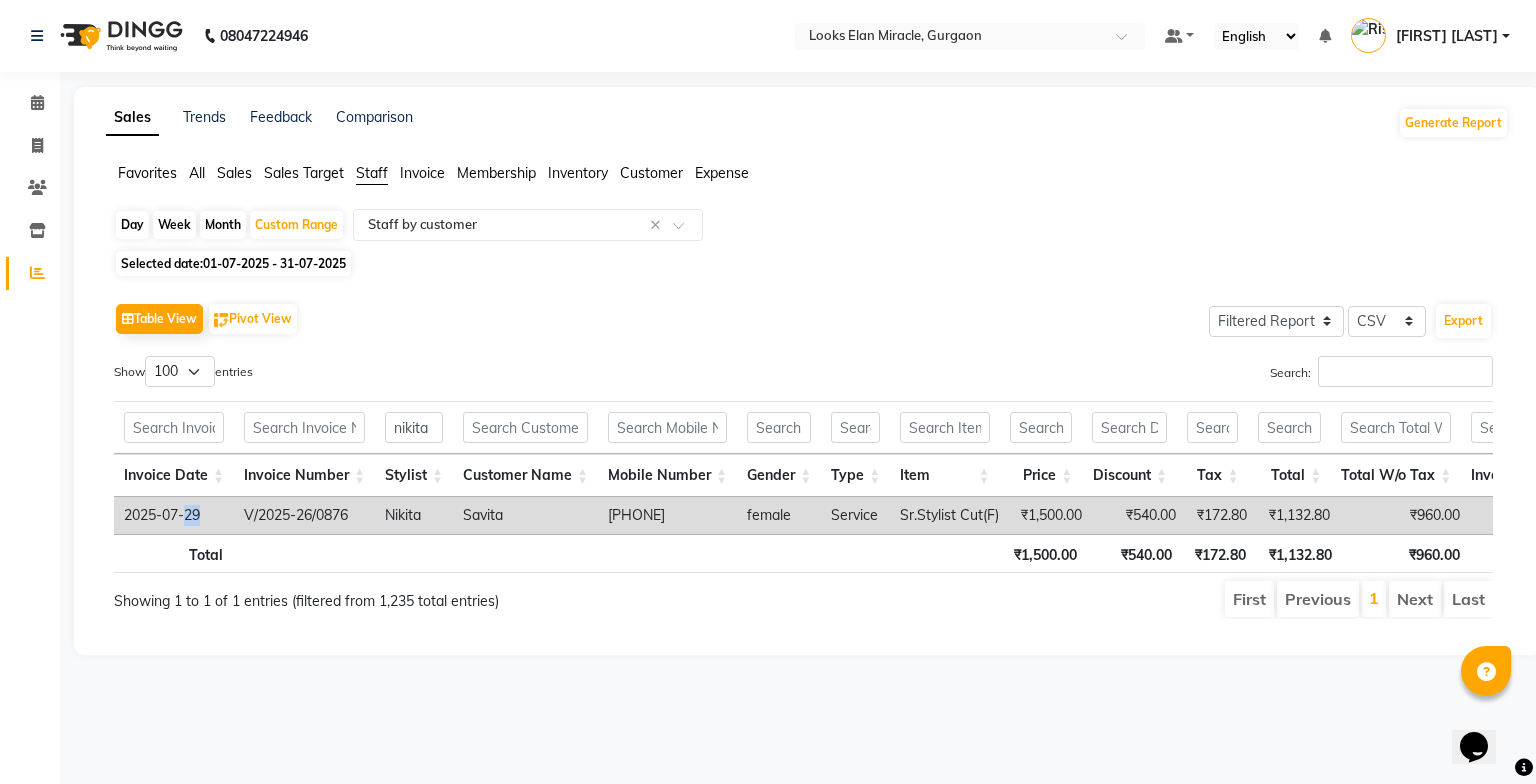 click on "2025-07-29" at bounding box center (174, 515) 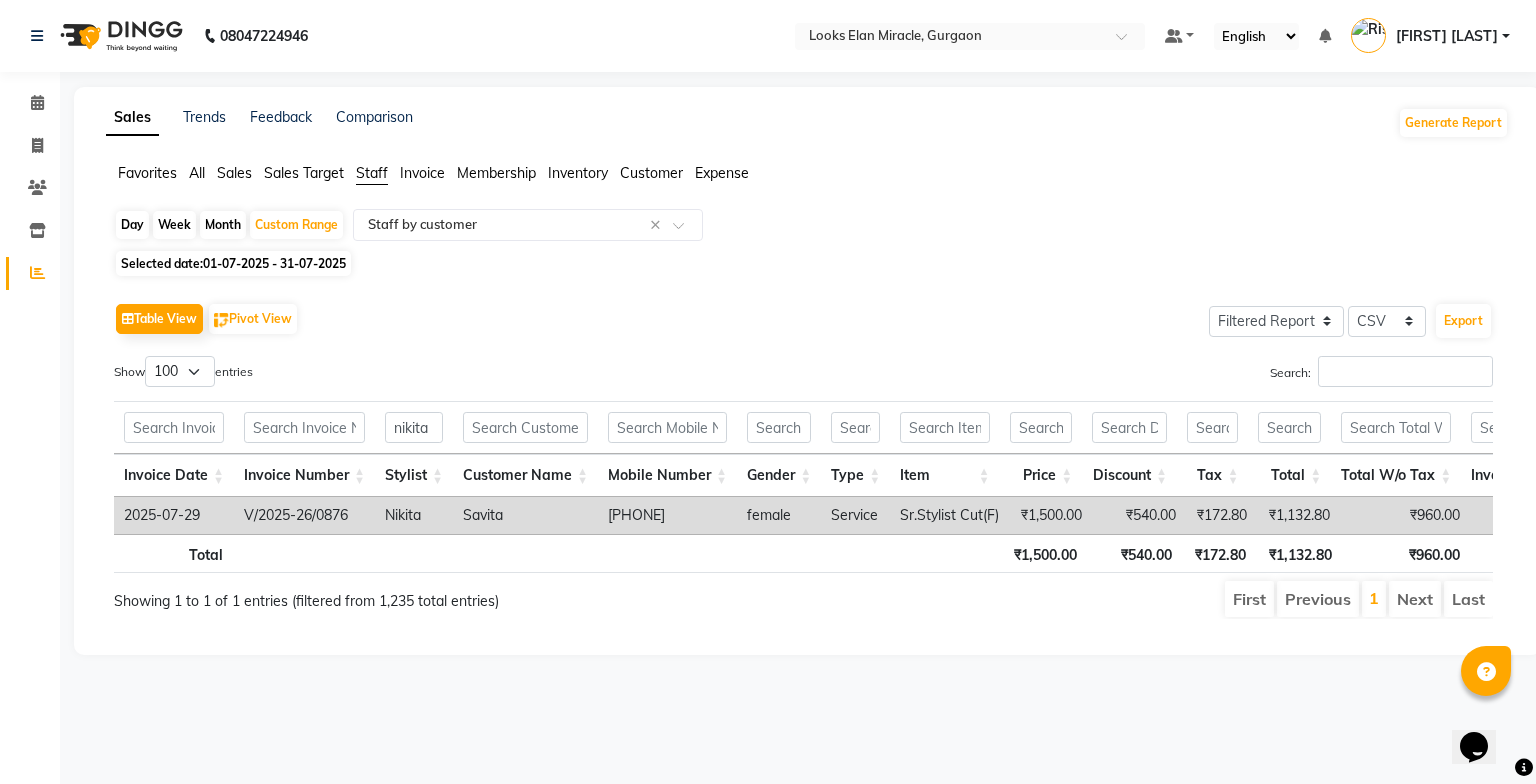 drag, startPoint x: 188, startPoint y: 516, endPoint x: 324, endPoint y: 510, distance: 136.1323 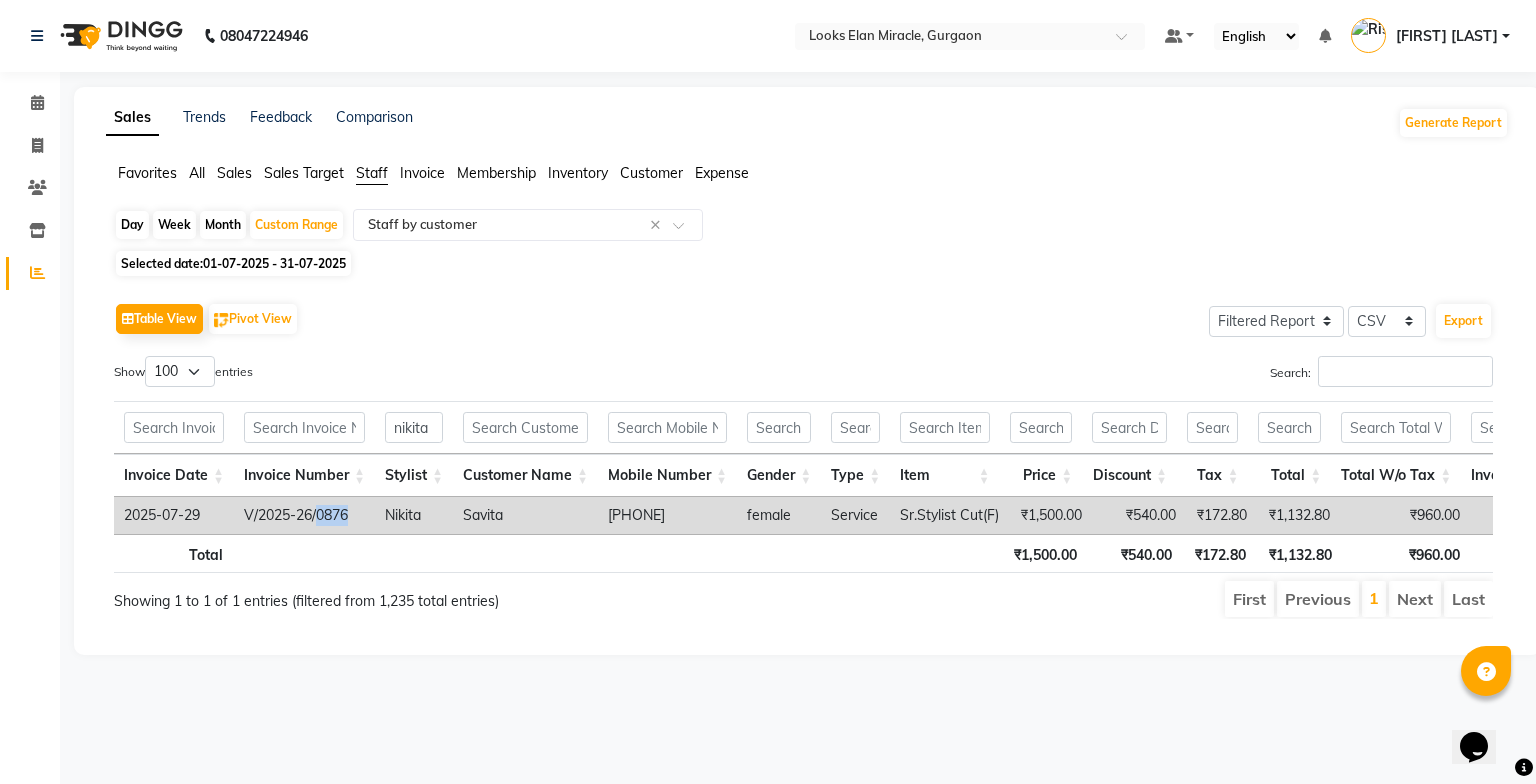 click on "V/2025-26/0876" at bounding box center (304, 515) 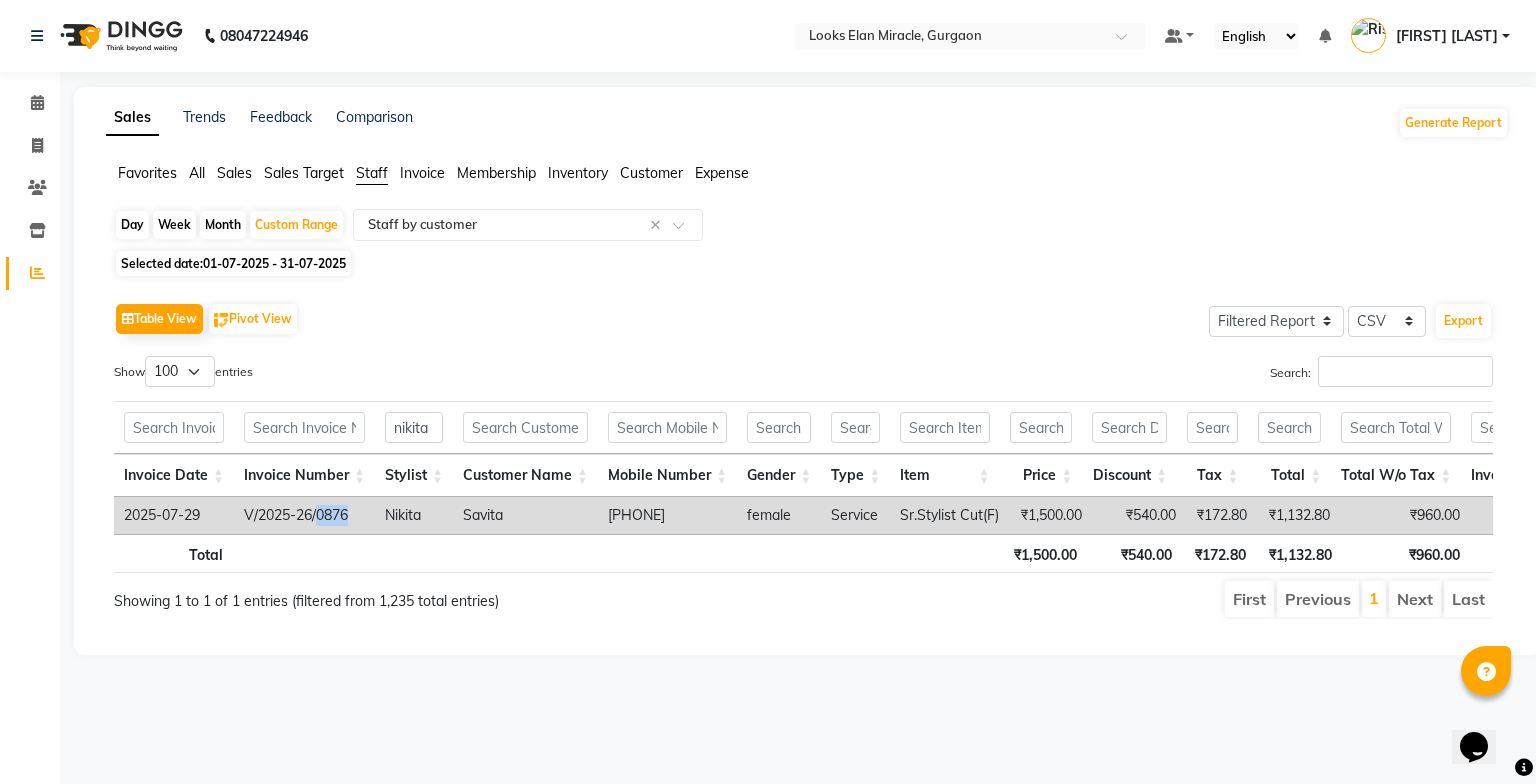 drag, startPoint x: 324, startPoint y: 510, endPoint x: 364, endPoint y: 517, distance: 40.60788 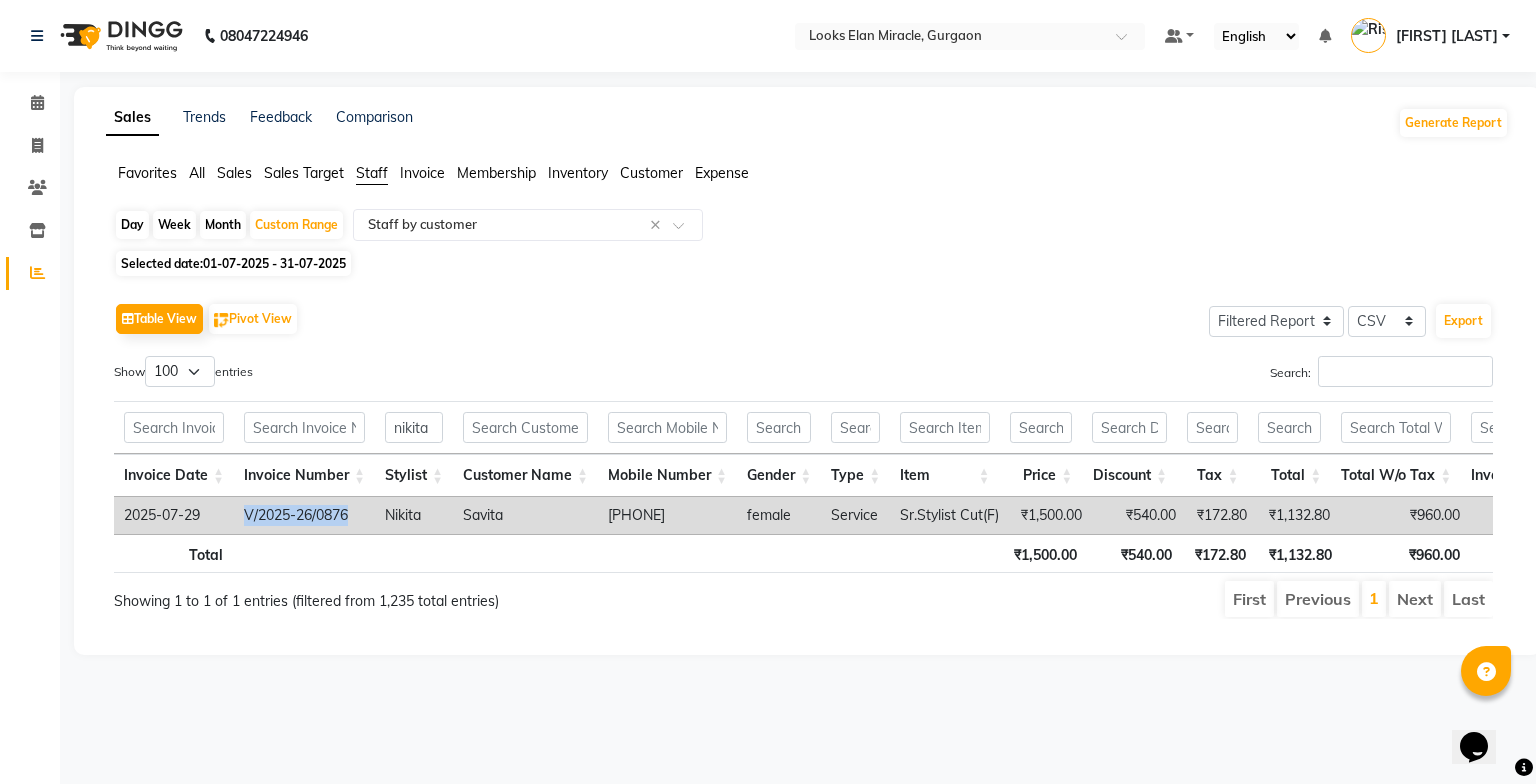 drag, startPoint x: 347, startPoint y: 513, endPoint x: 239, endPoint y: 518, distance: 108.11568 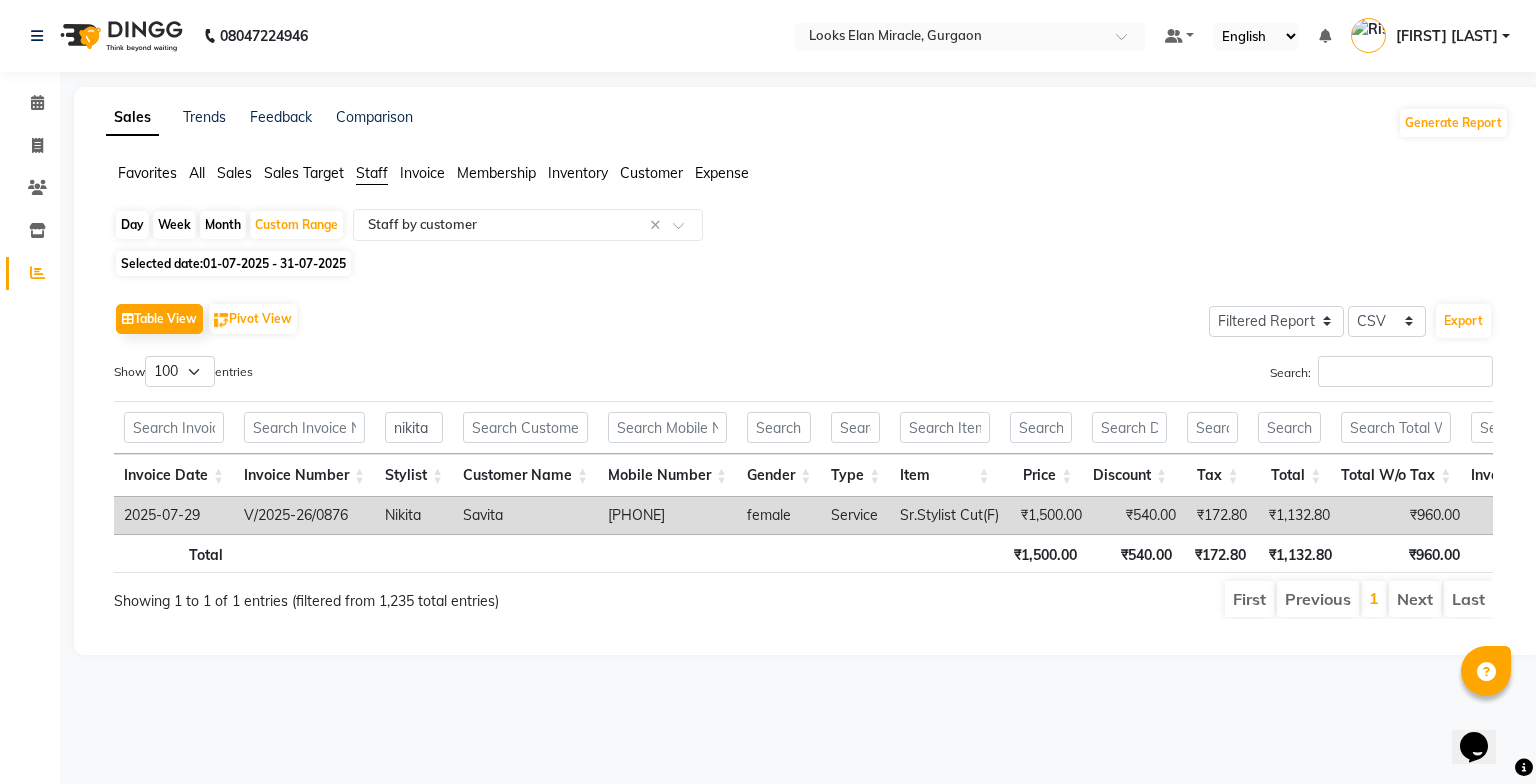 click on "Favorites All Sales Sales Target Staff Invoice Membership Inventory Customer Expense" 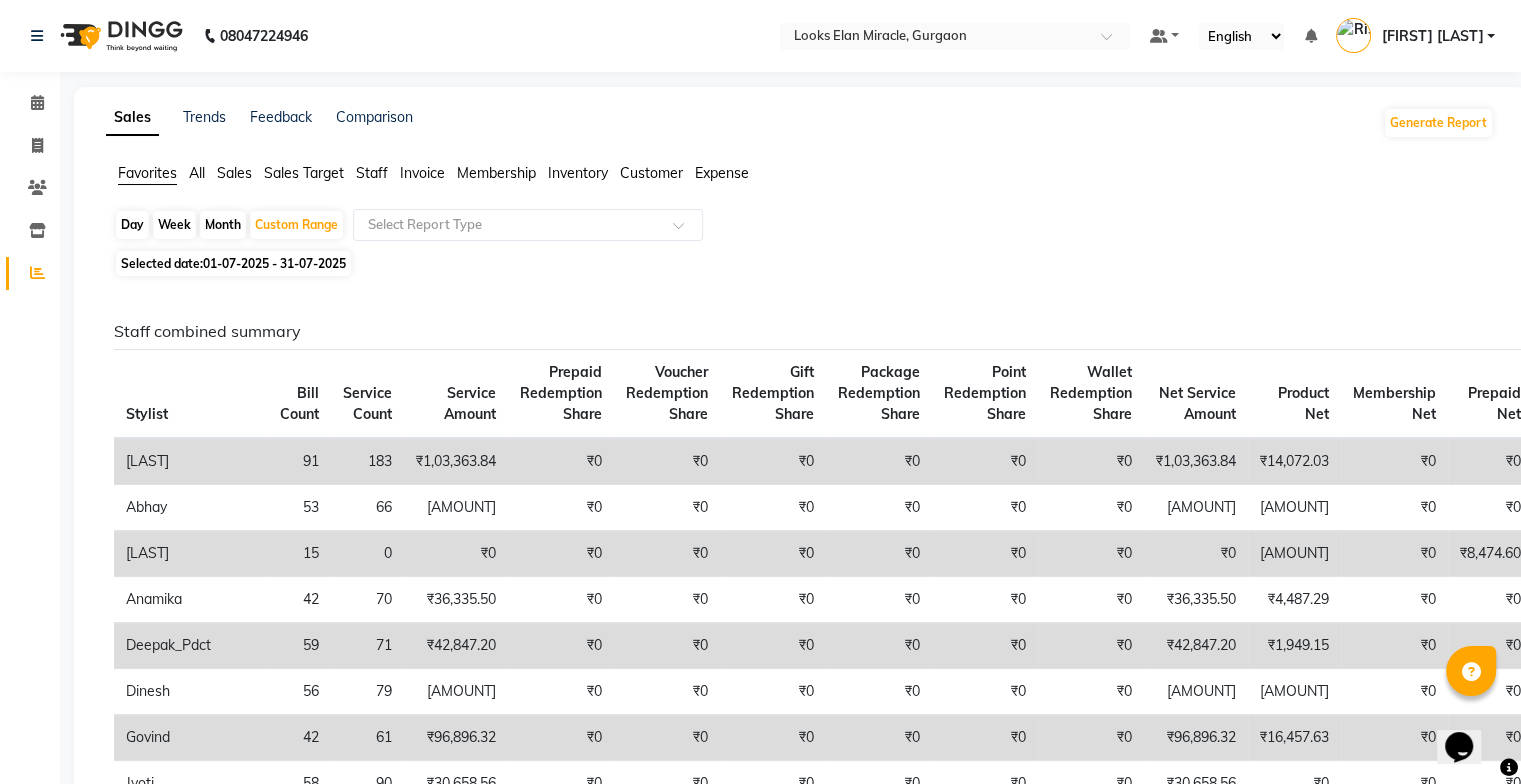 click on "All" 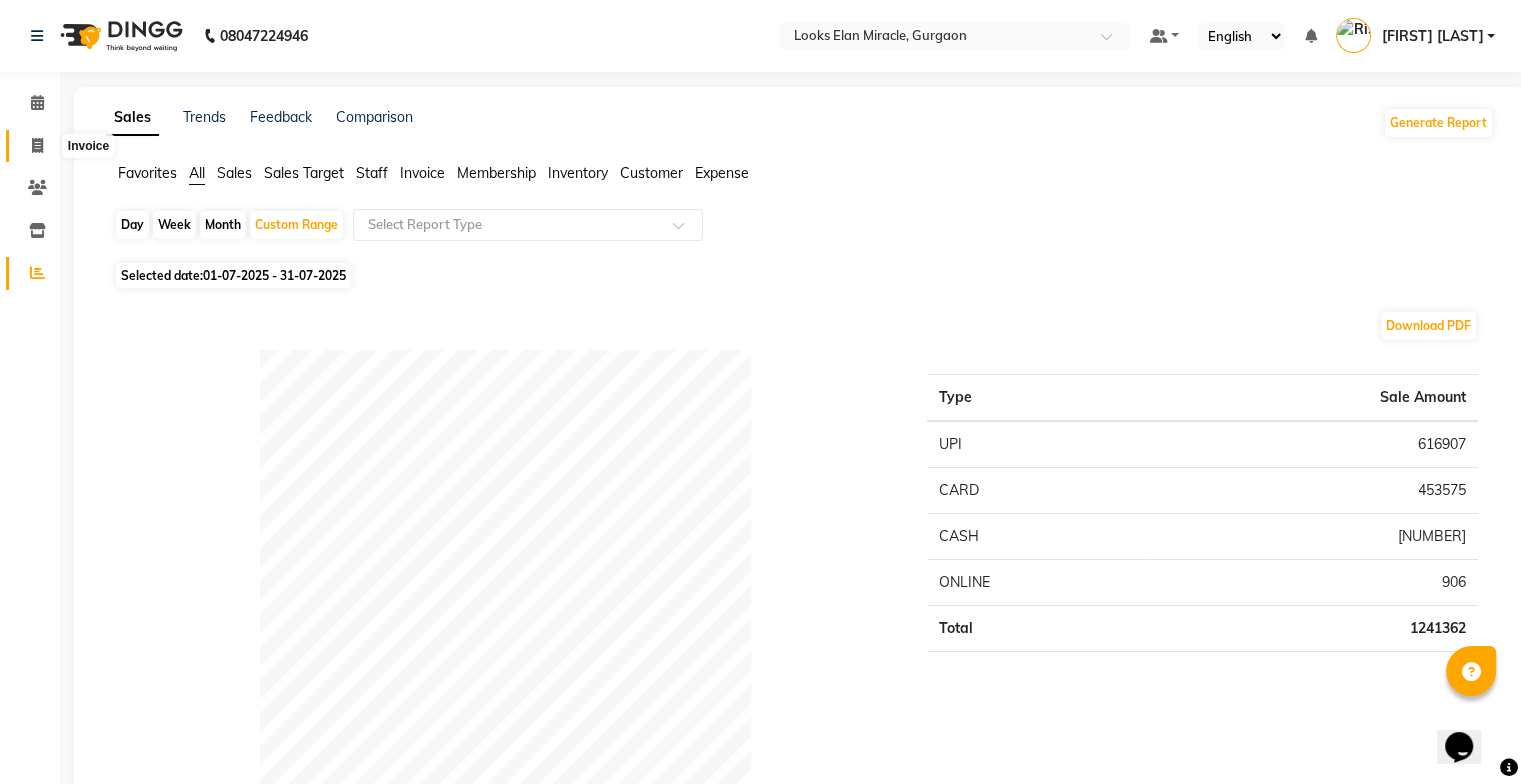 click 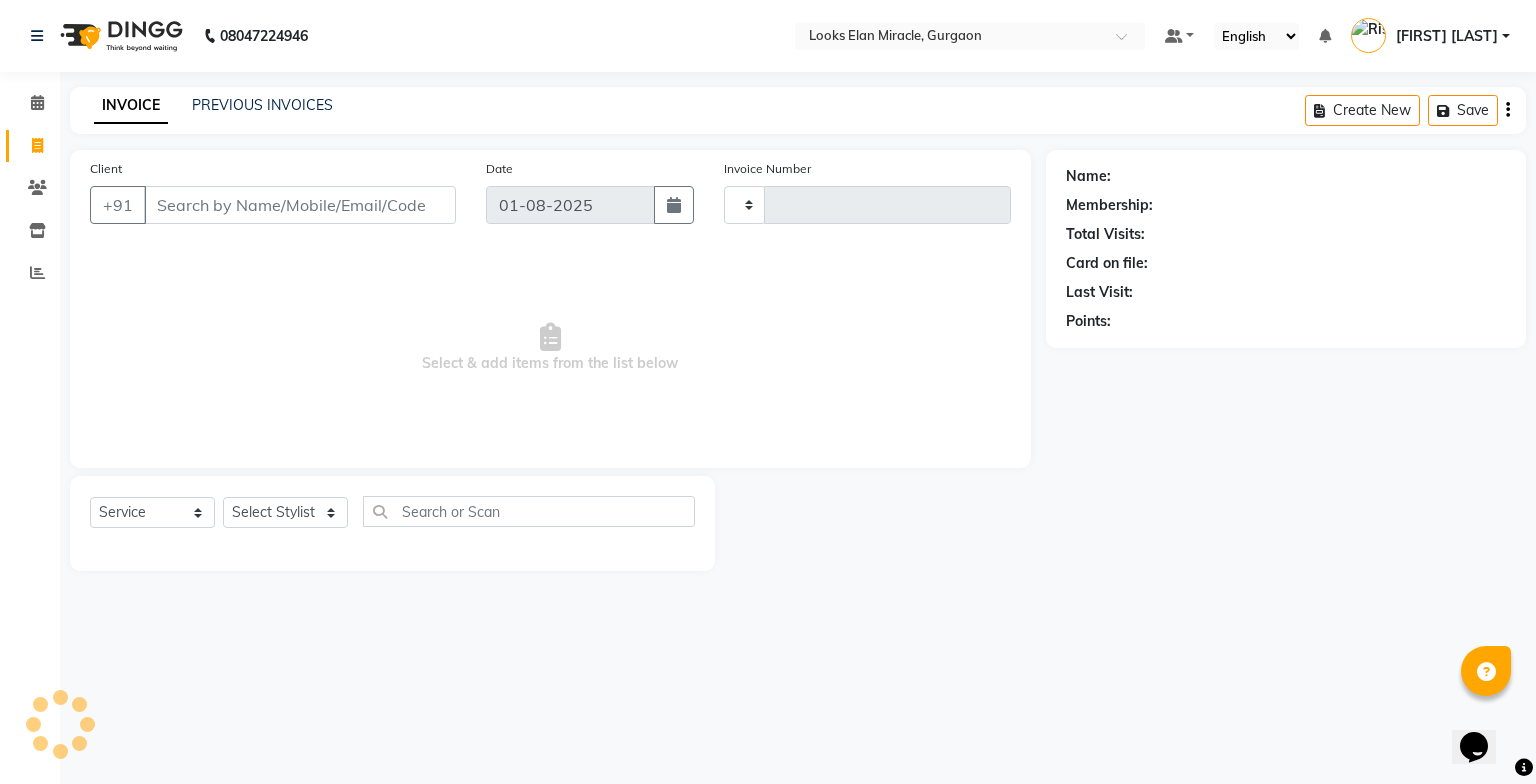 type on "0907" 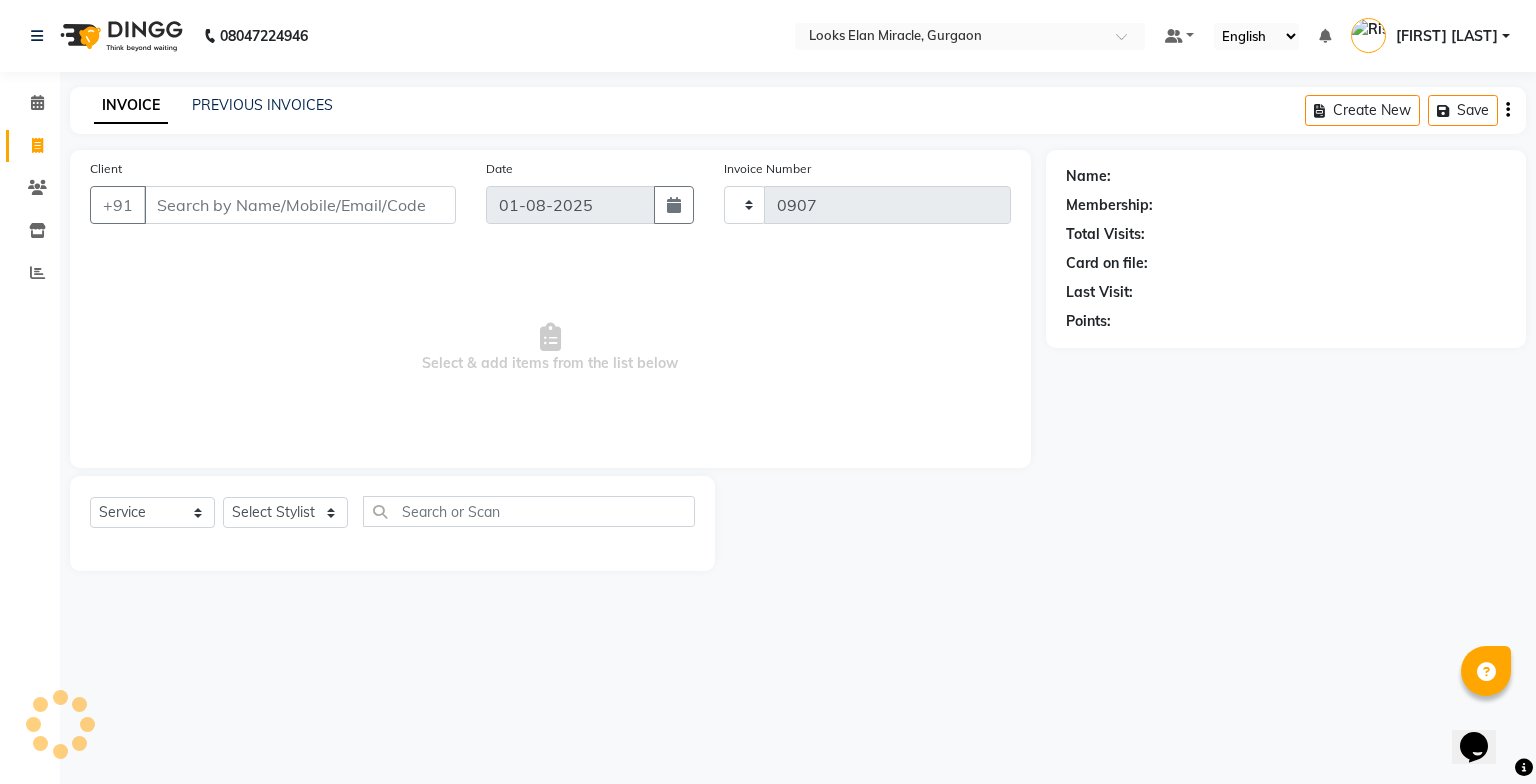 select on "8452" 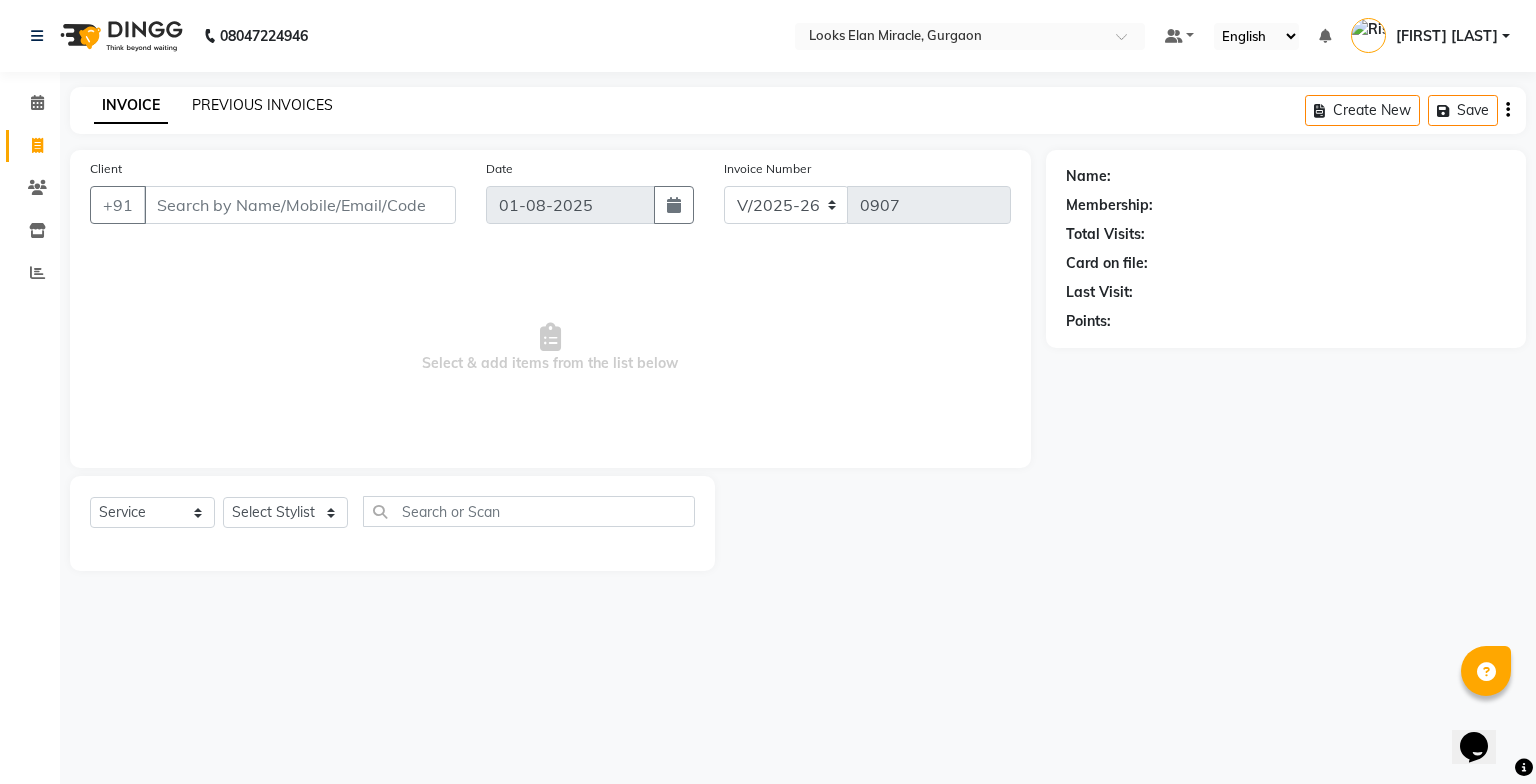 click on "PREVIOUS INVOICES" 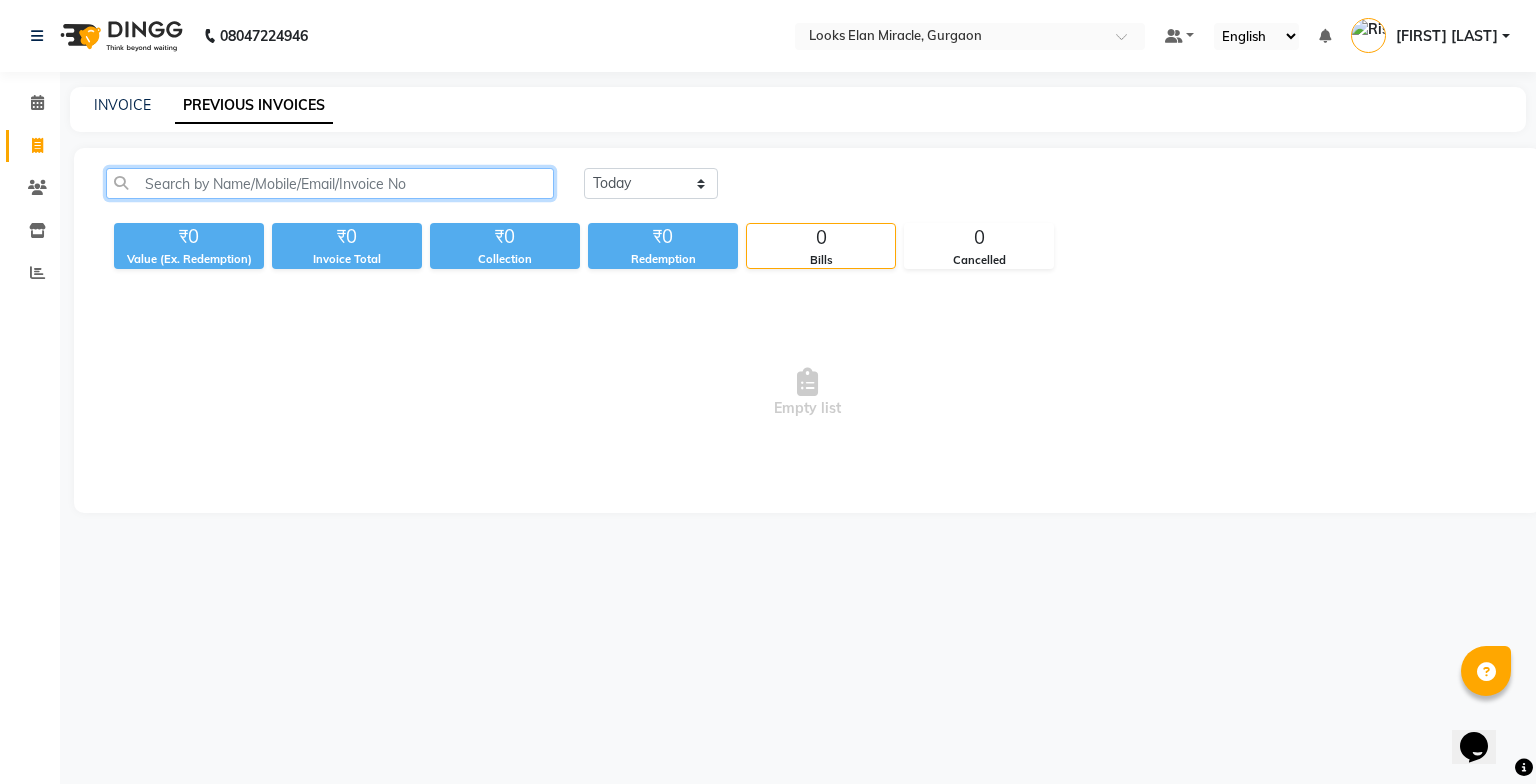 click 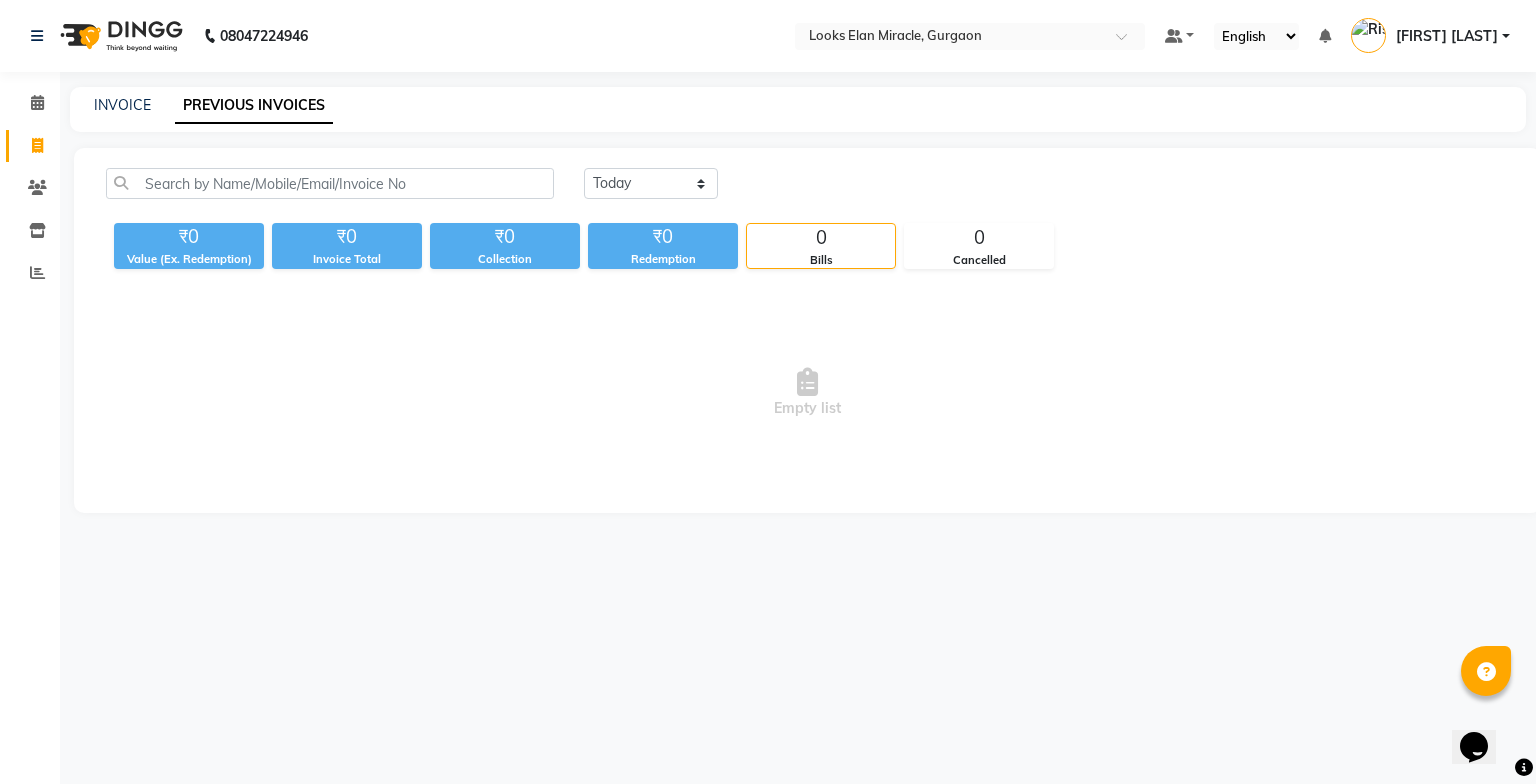 click on "Today Yesterday Custom Range" 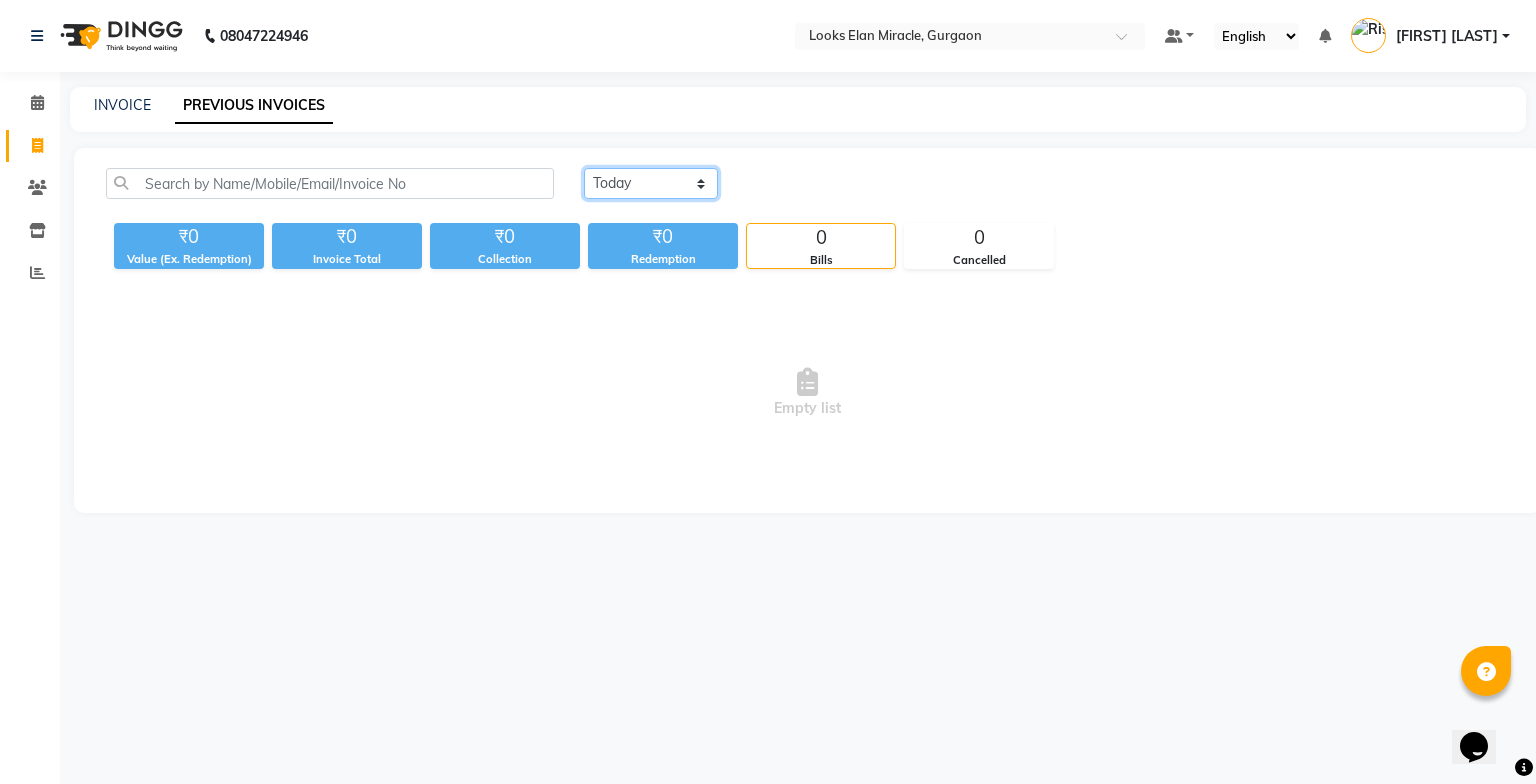 click on "Today Yesterday Custom Range" 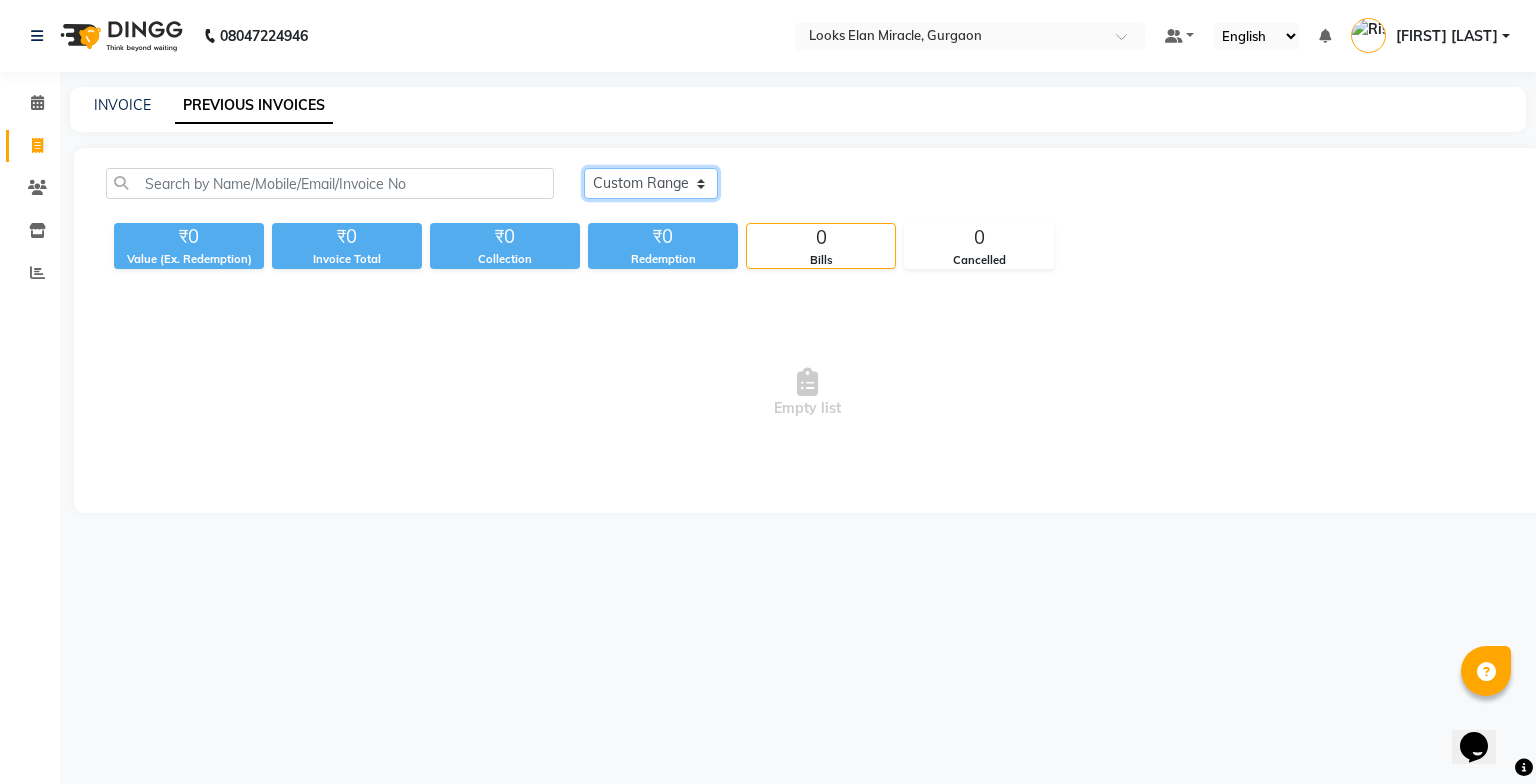 click on "Today Yesterday Custom Range" 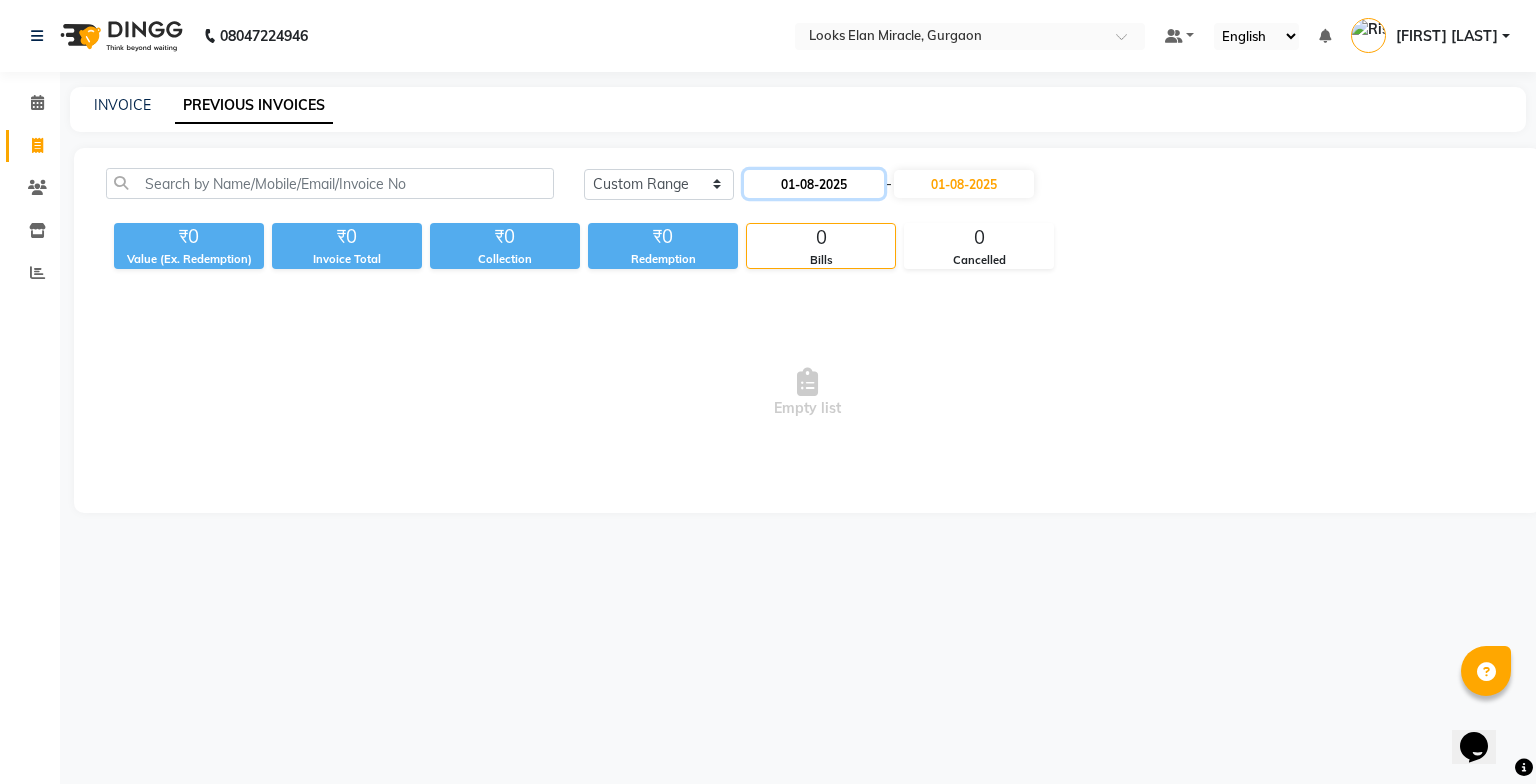 click on "01-08-2025" 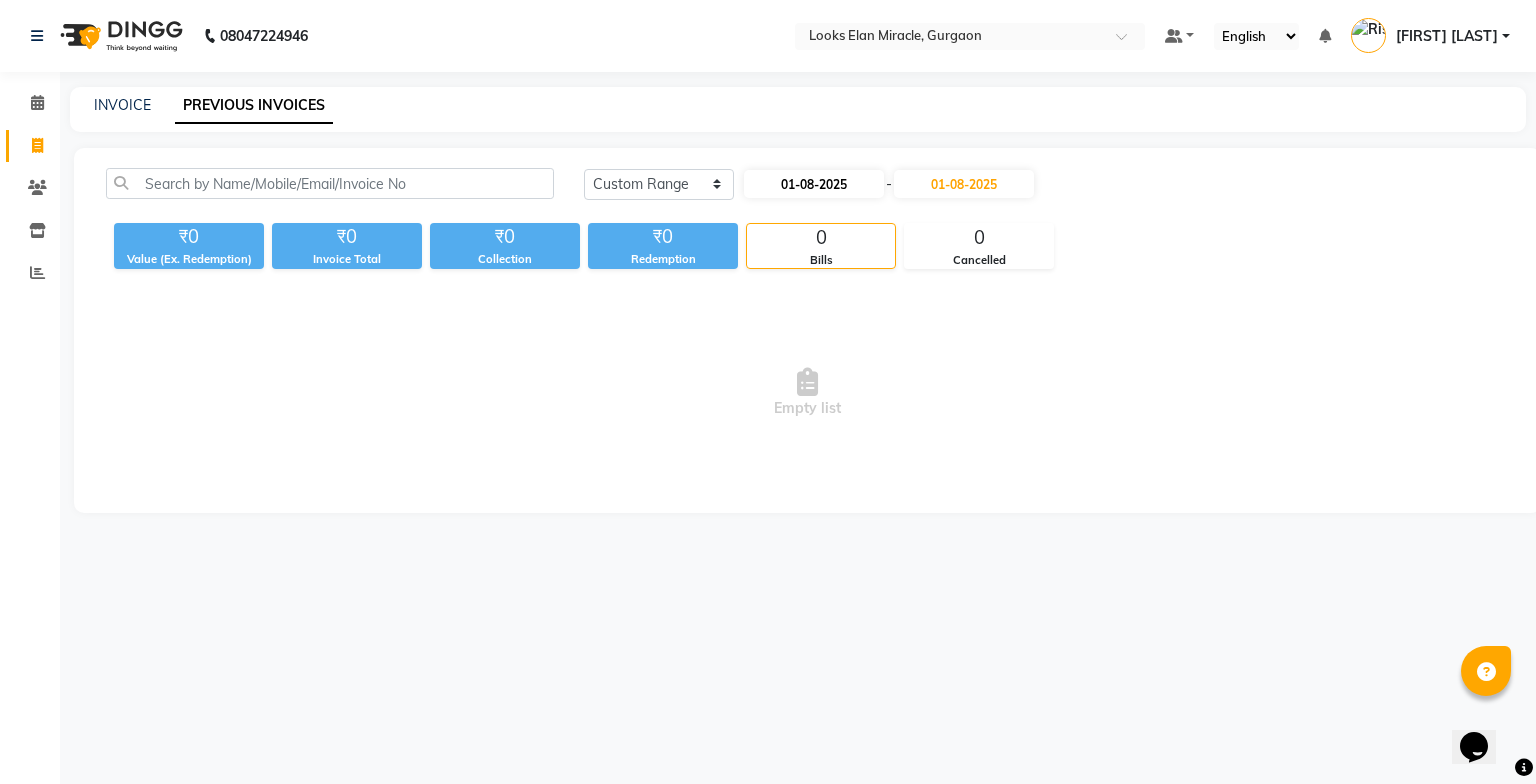 select on "8" 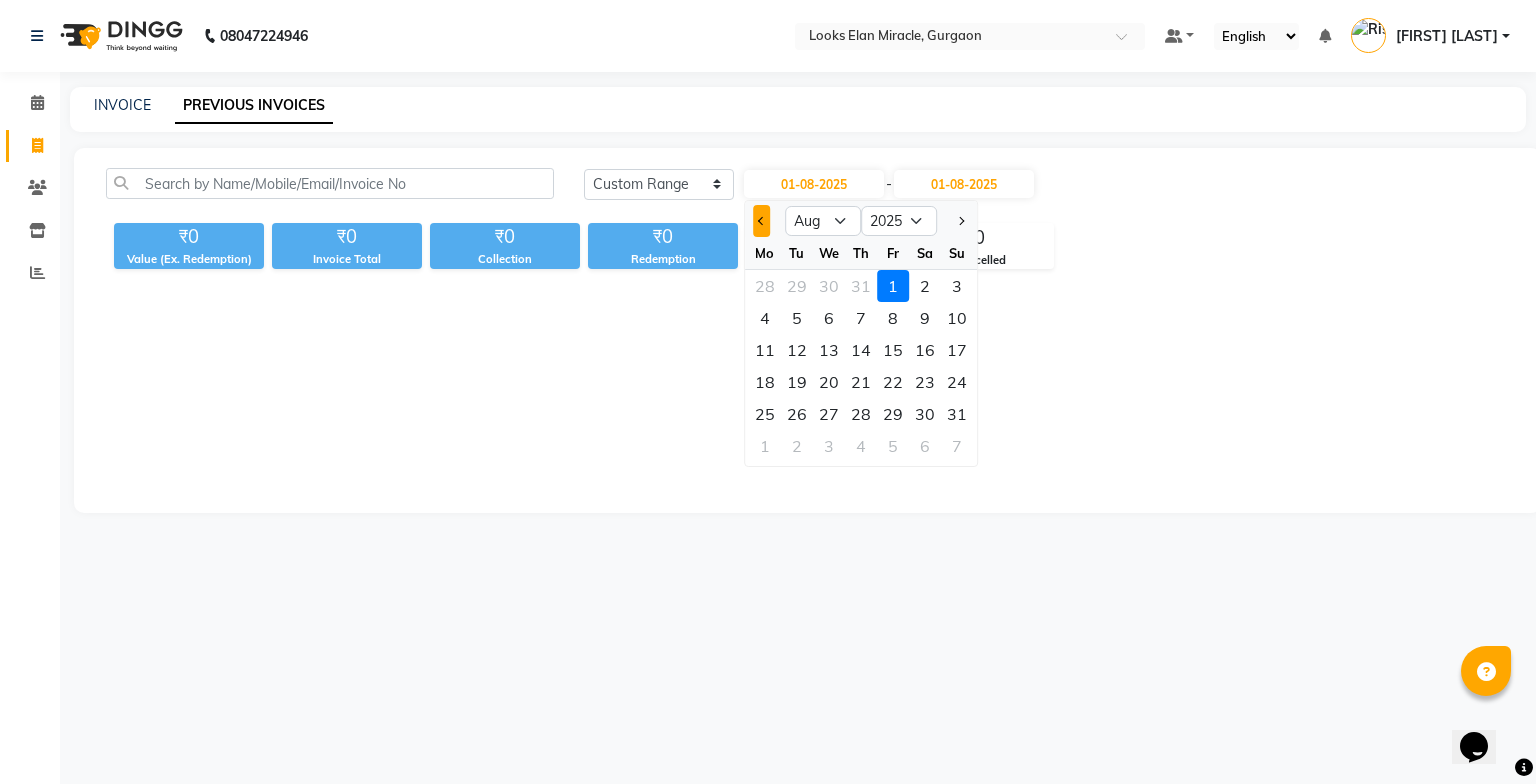 click 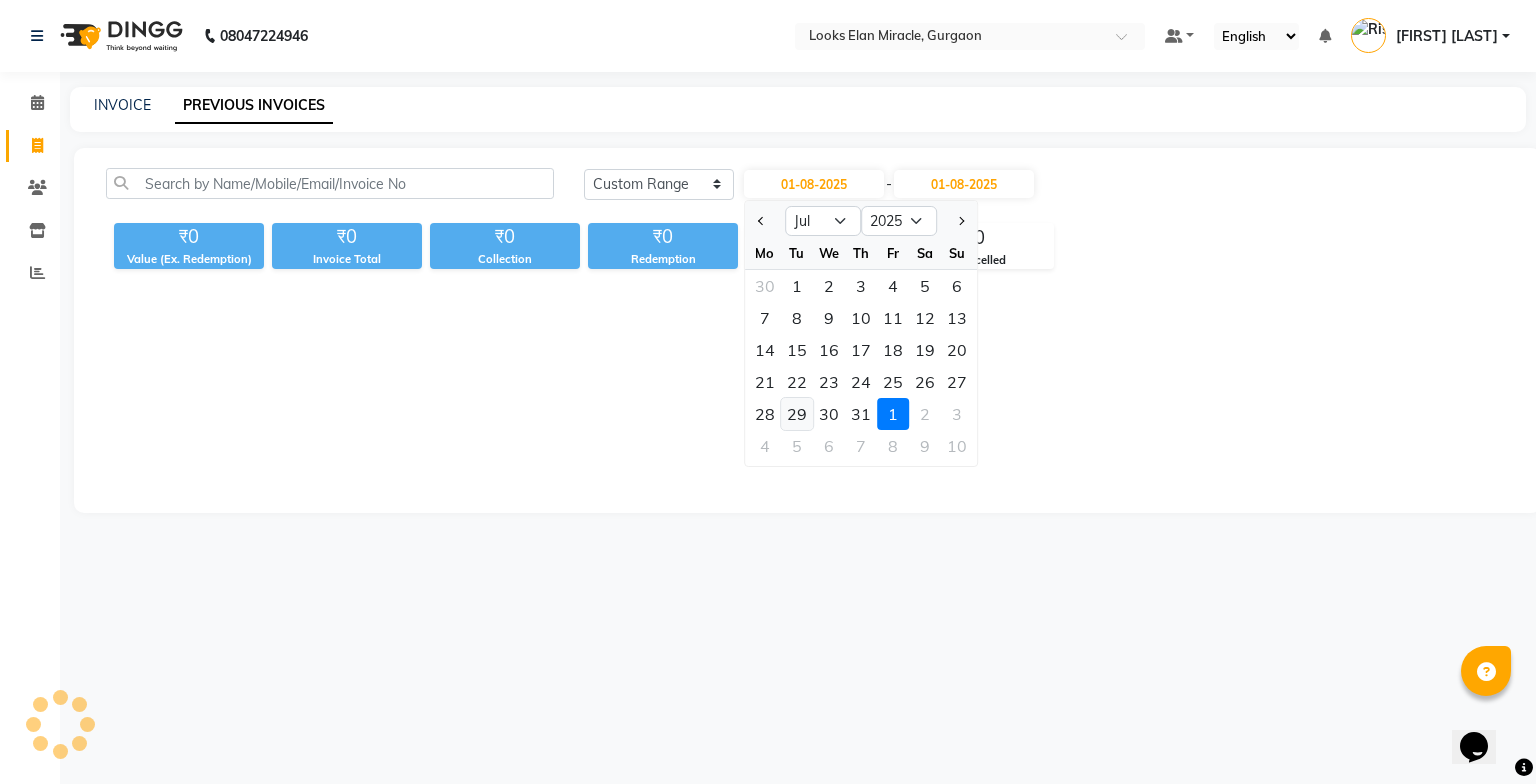 click on "29" 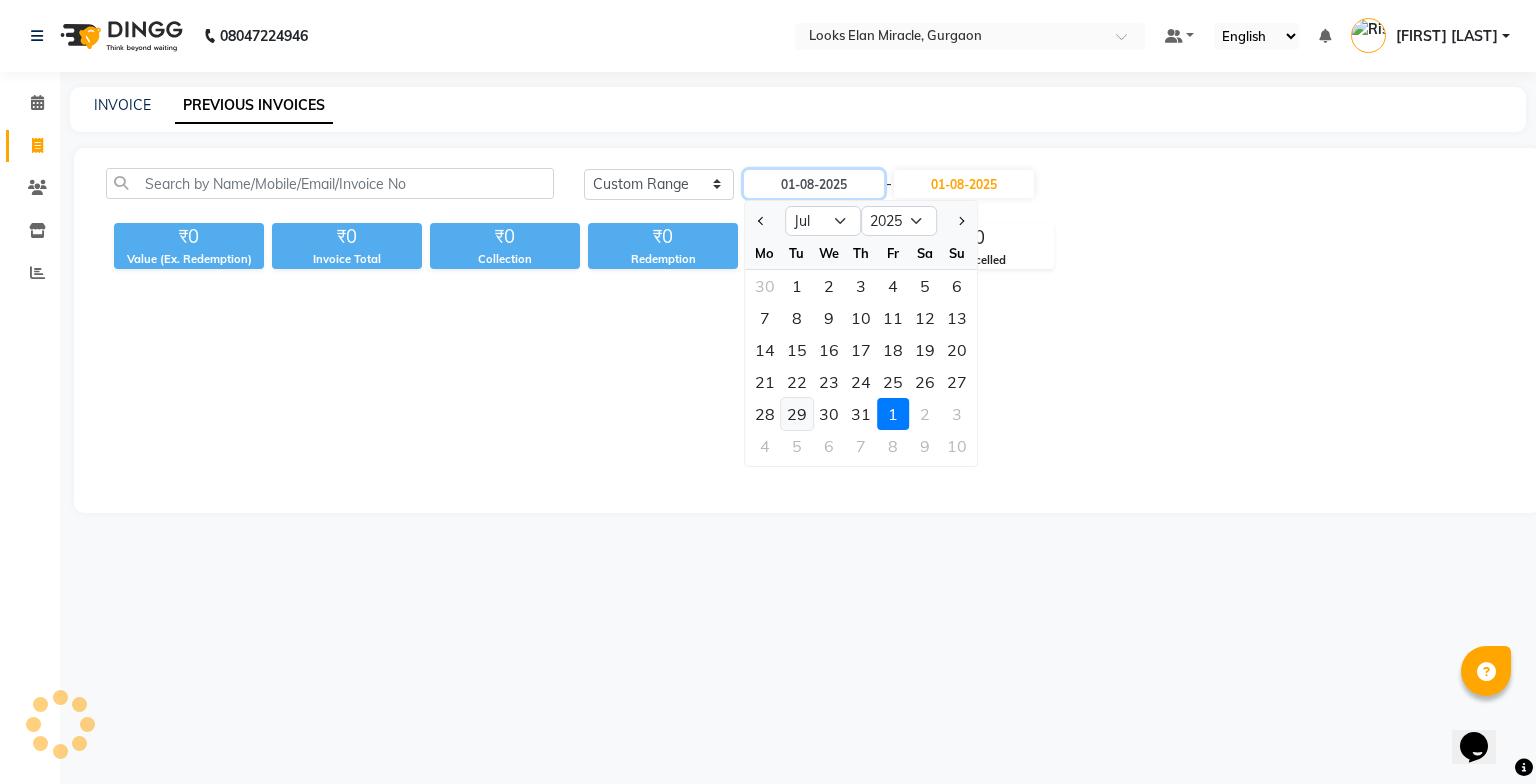 type on "29-07-2025" 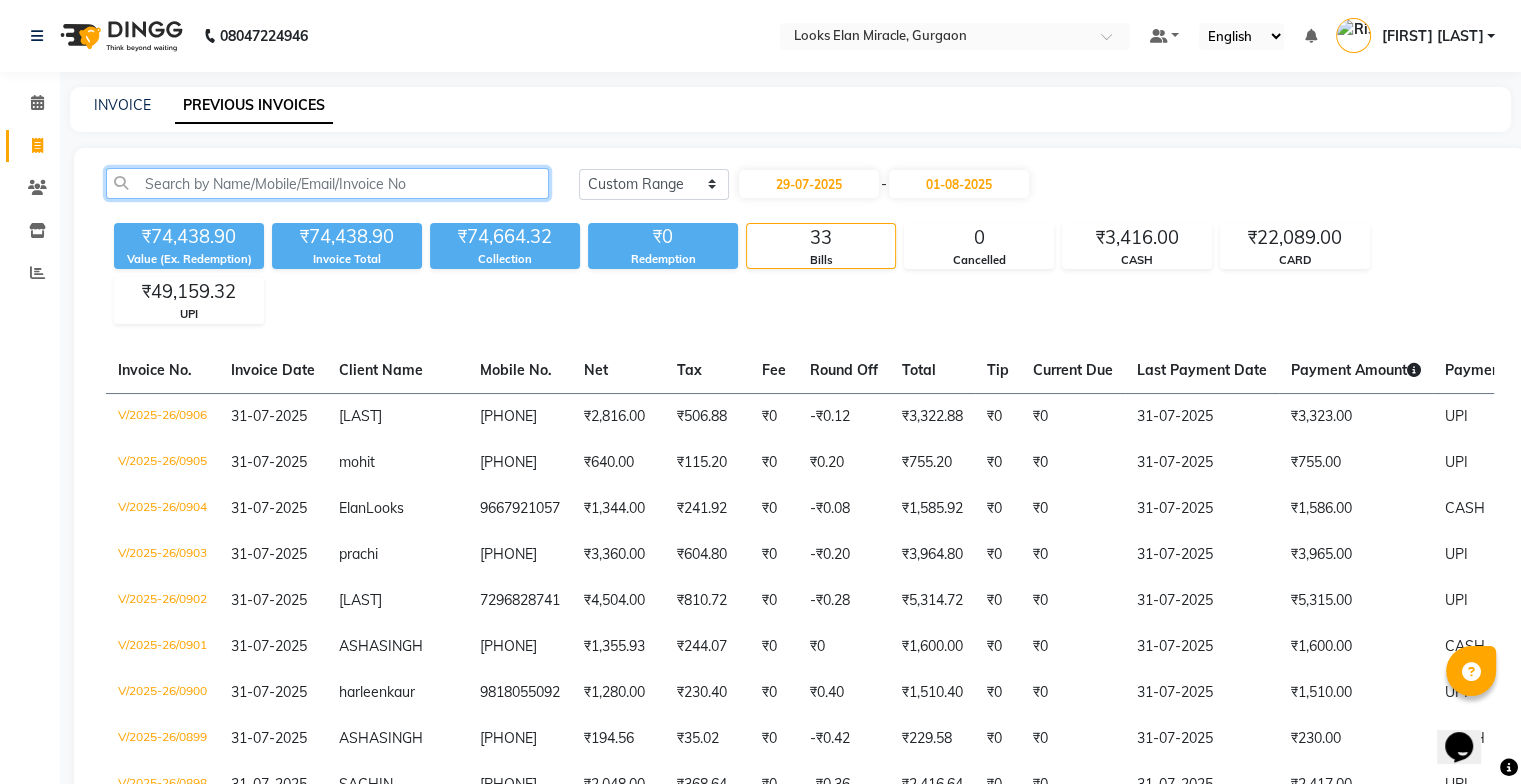 click 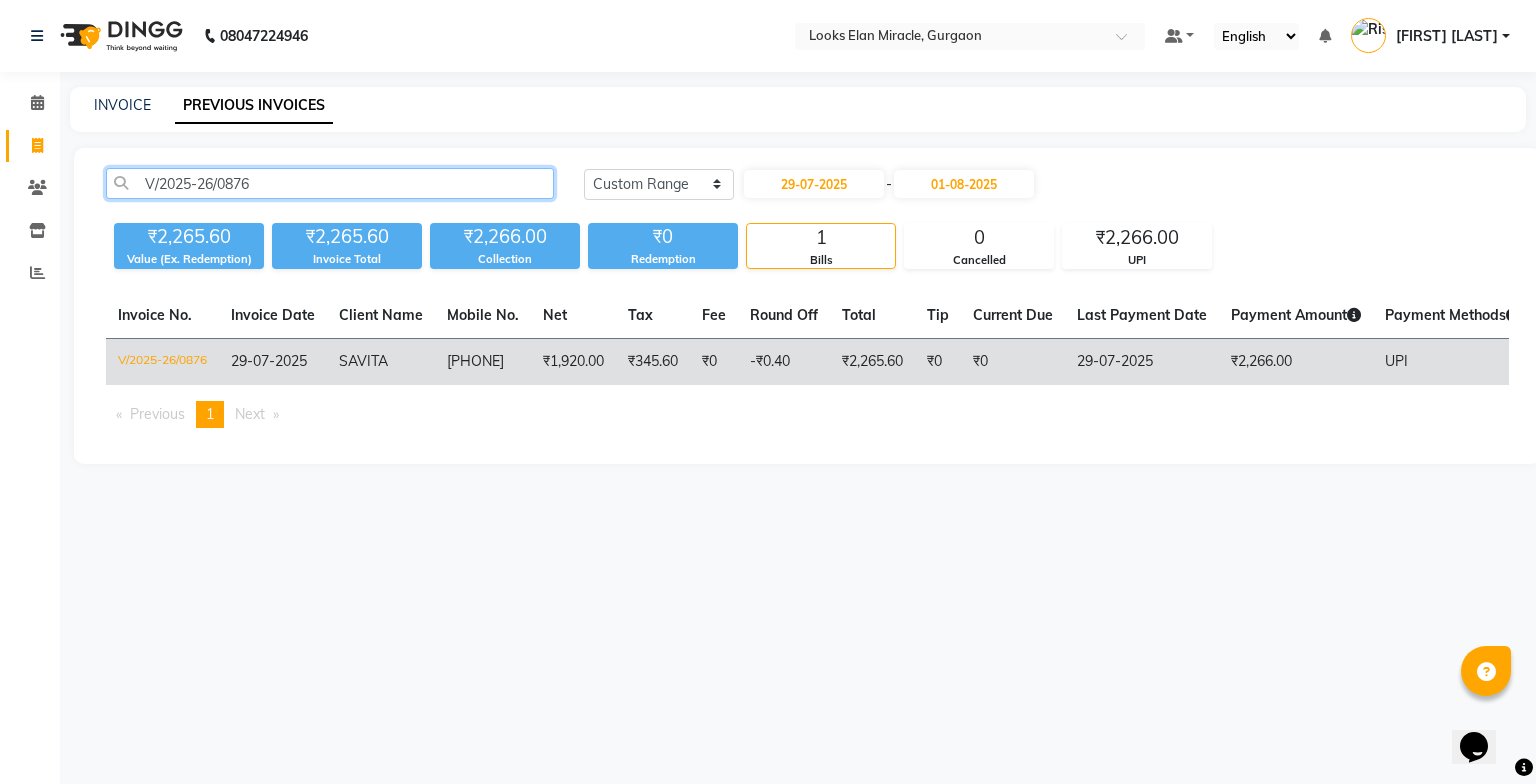 type on "V/2025-26/0876" 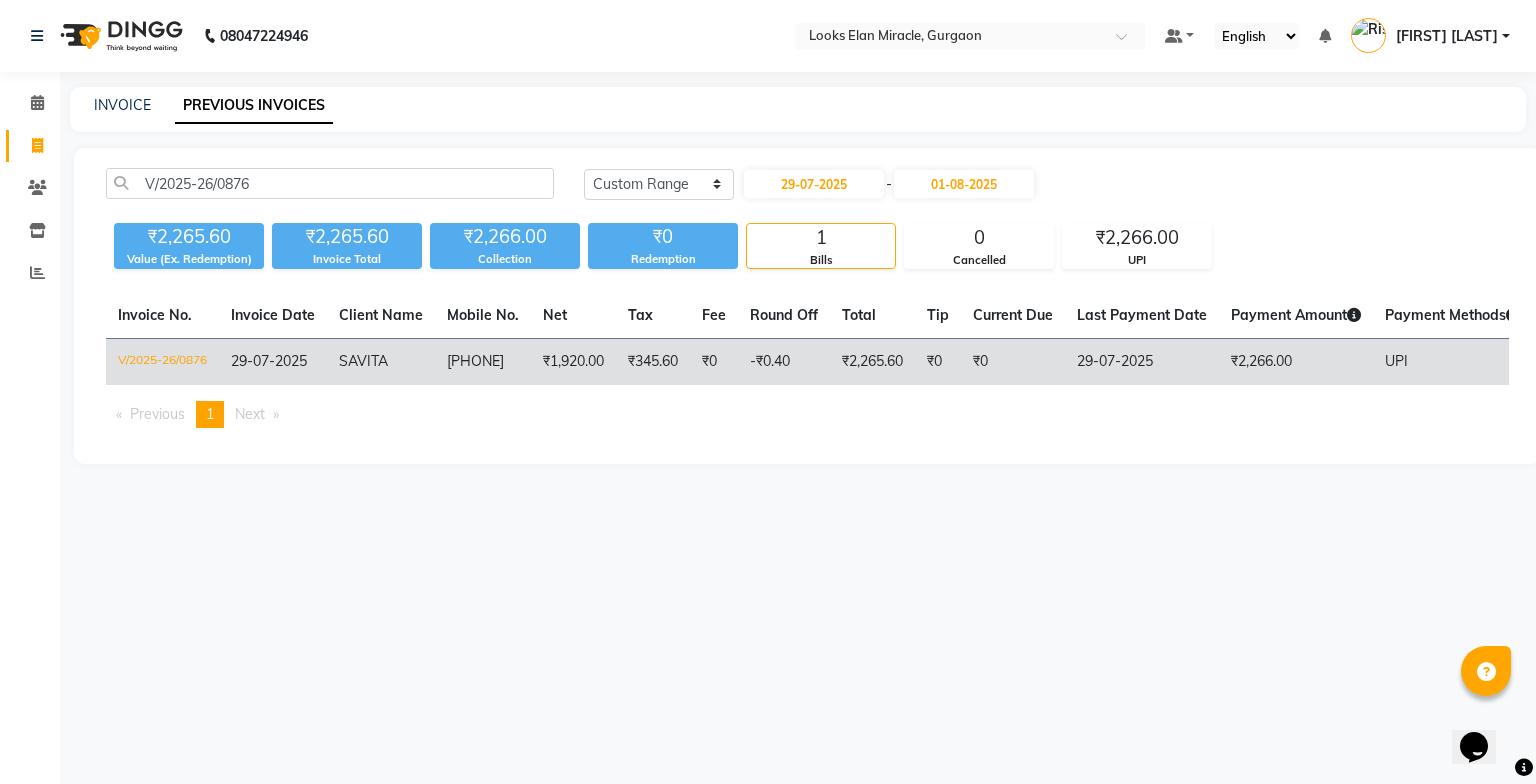 click on "V/2025-26/0876" 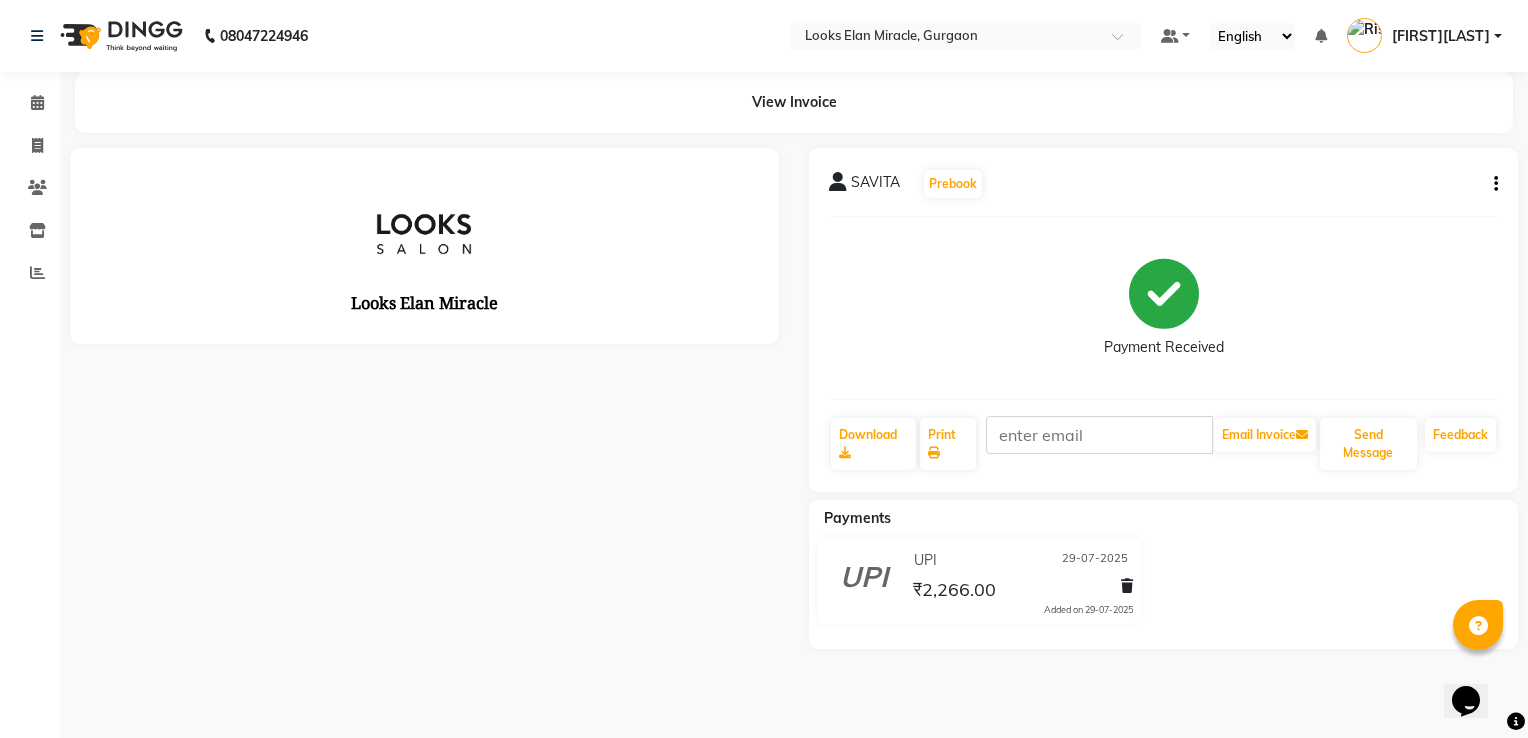 scroll, scrollTop: 0, scrollLeft: 0, axis: both 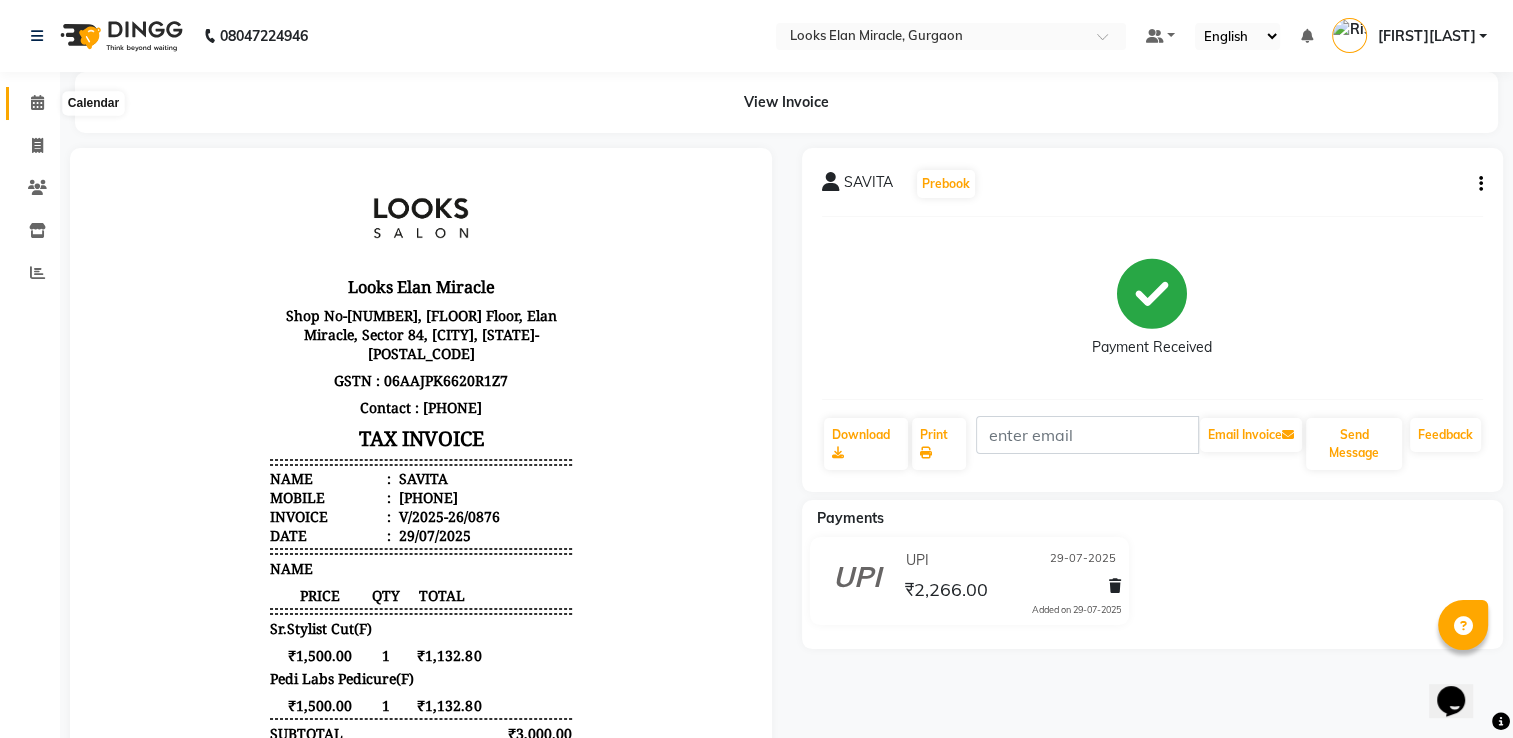 click 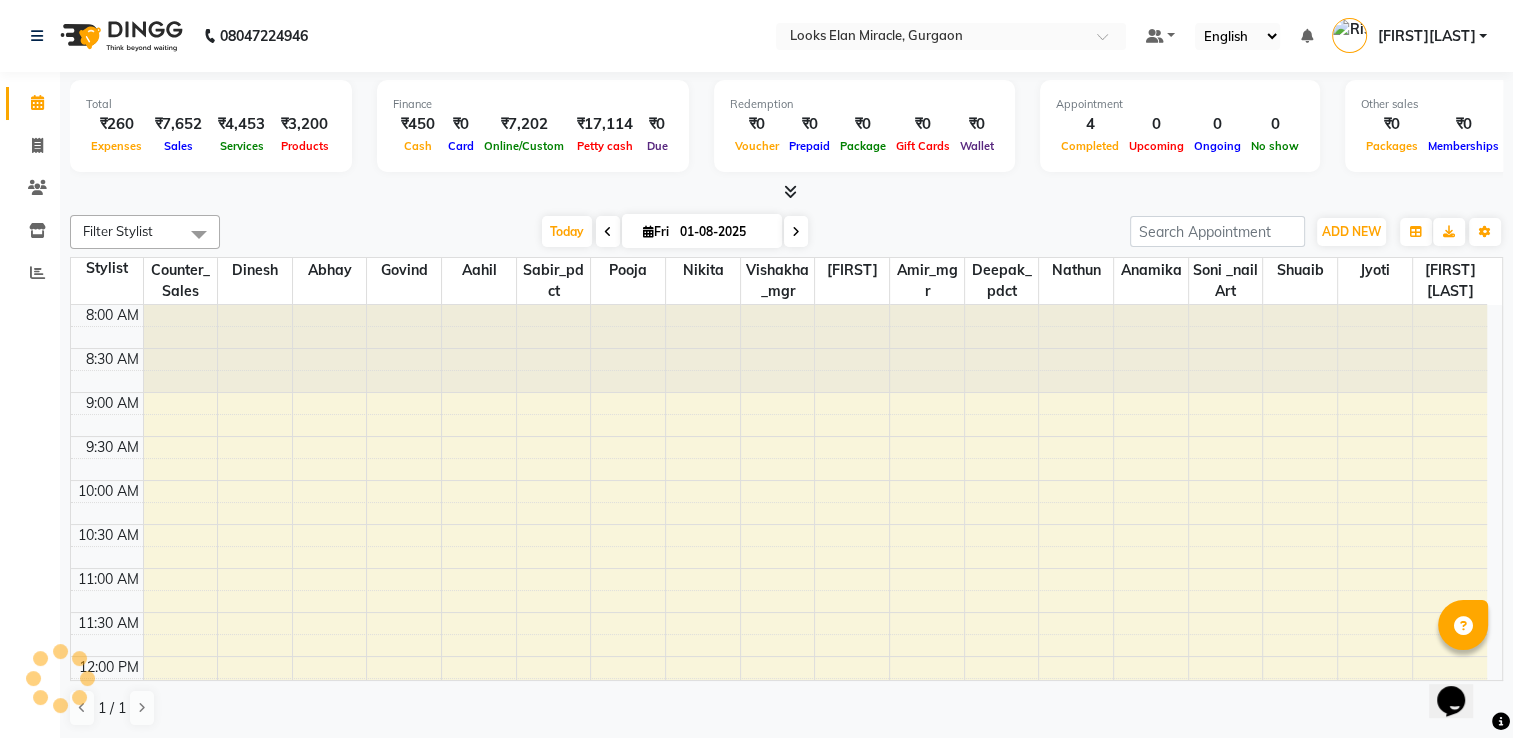 scroll, scrollTop: 524, scrollLeft: 0, axis: vertical 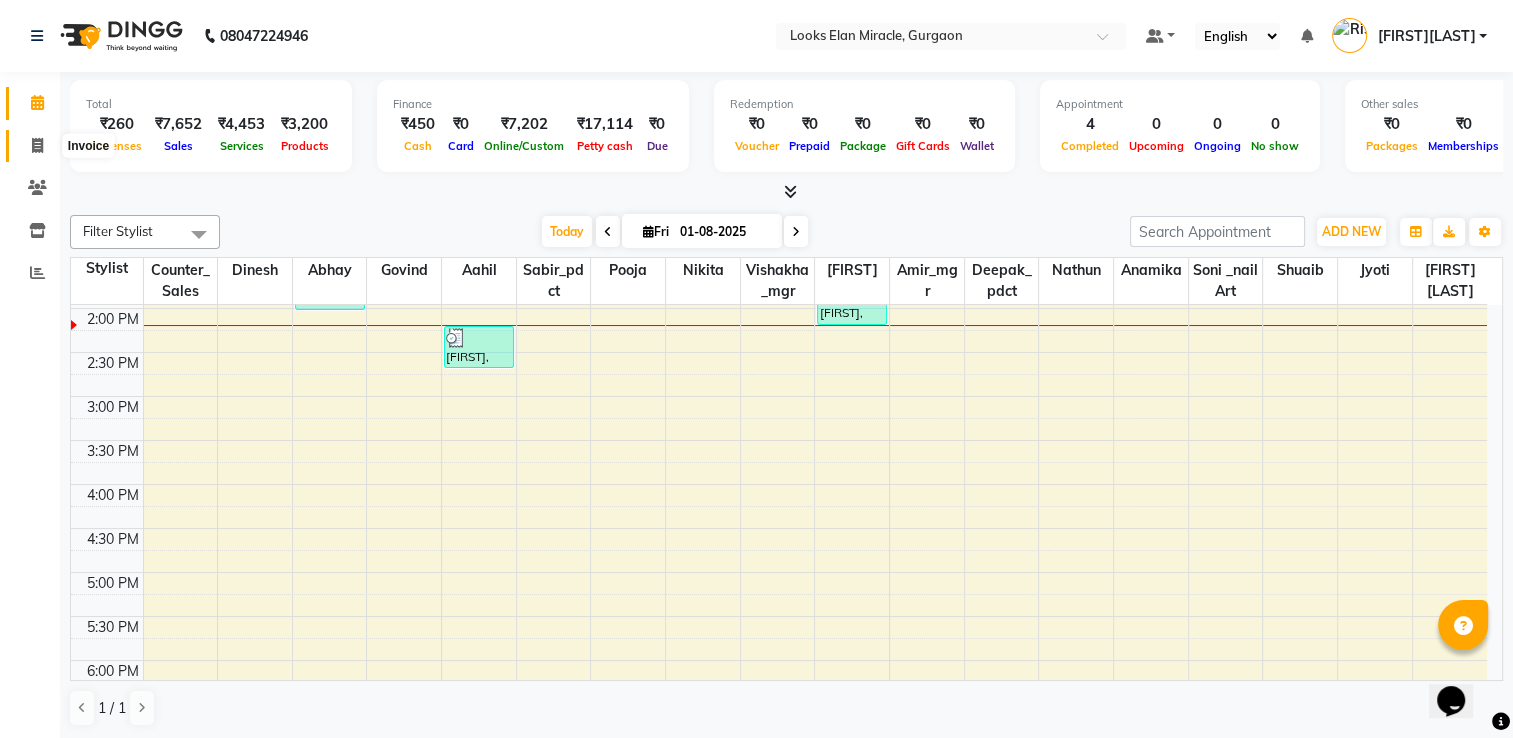 click 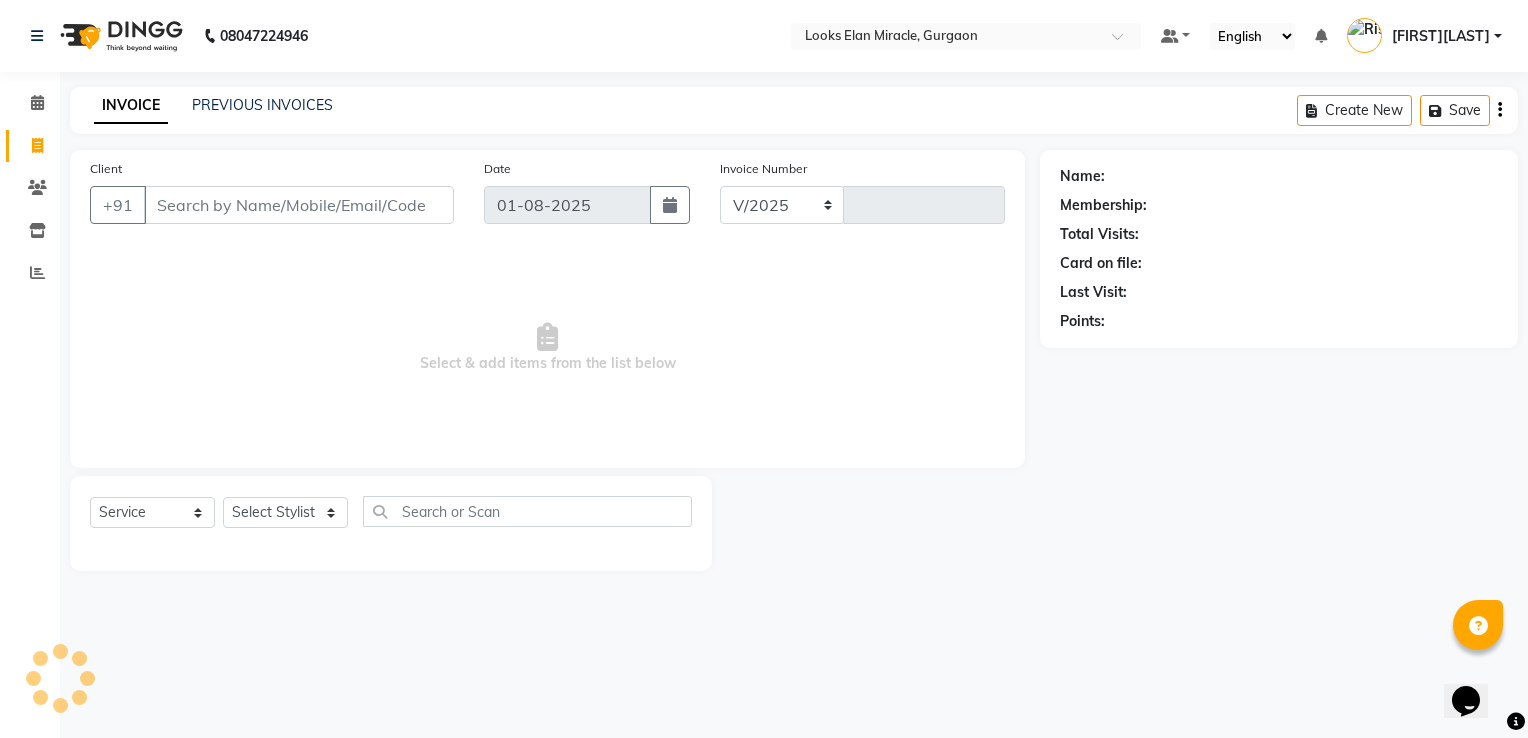 select on "8452" 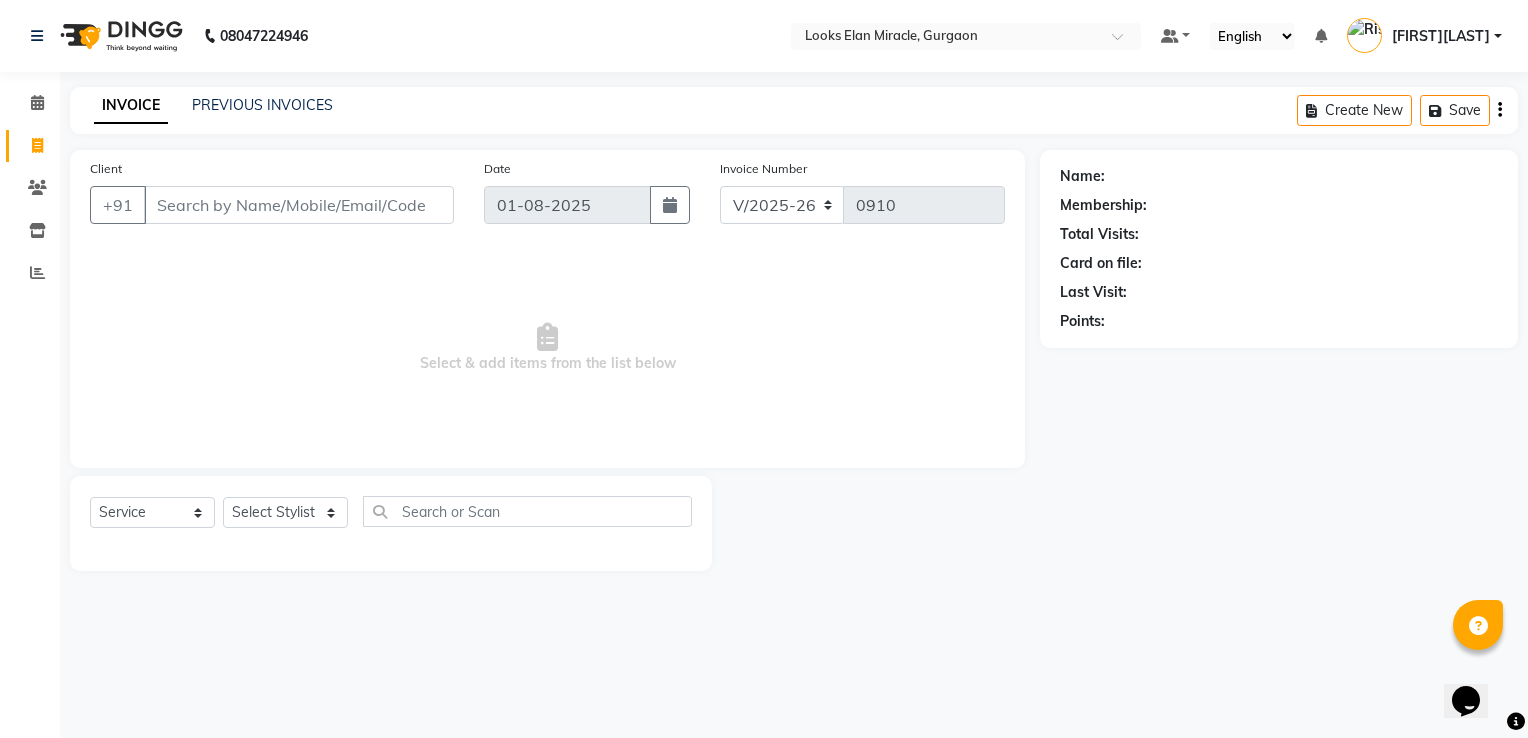 click on "PREVIOUS INVOICES" 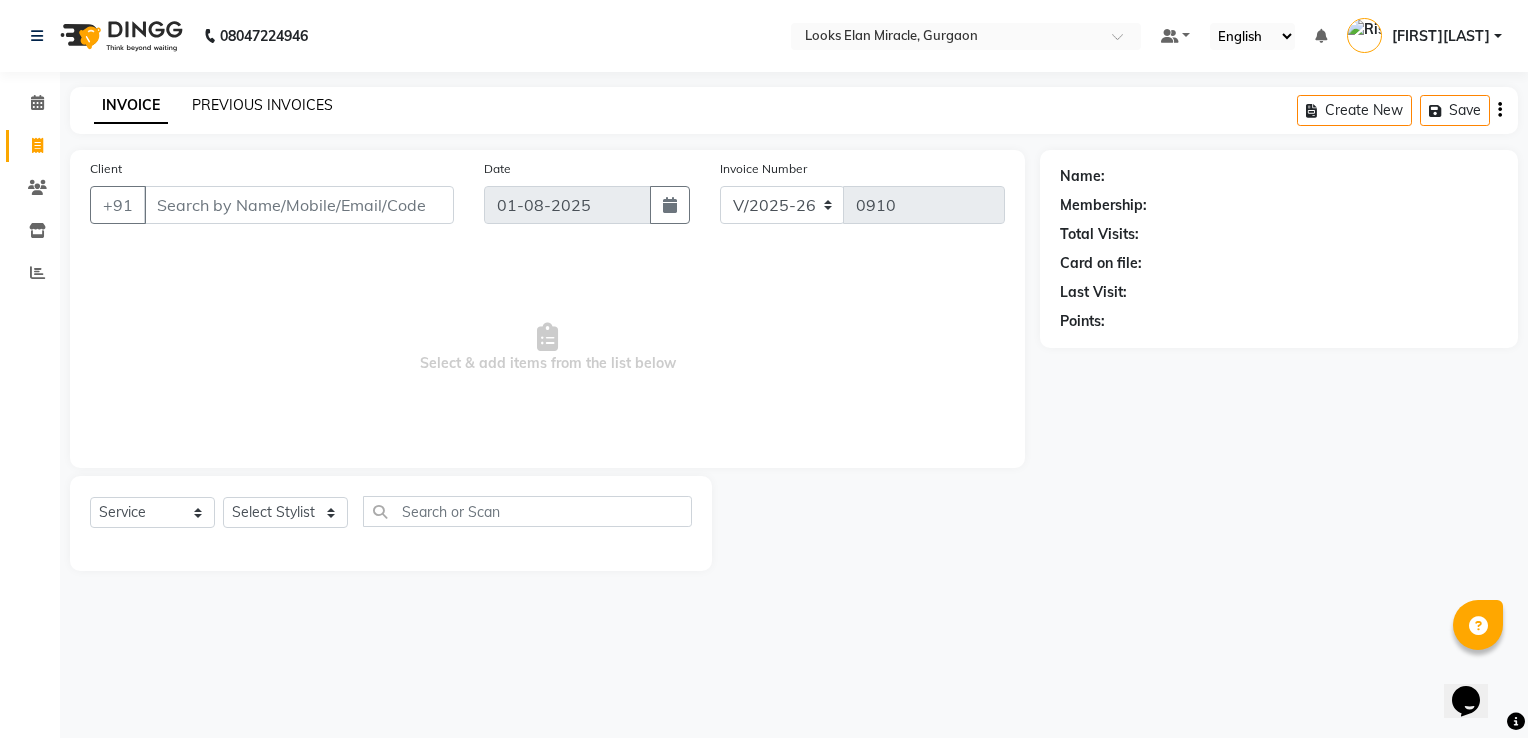 click on "PREVIOUS INVOICES" 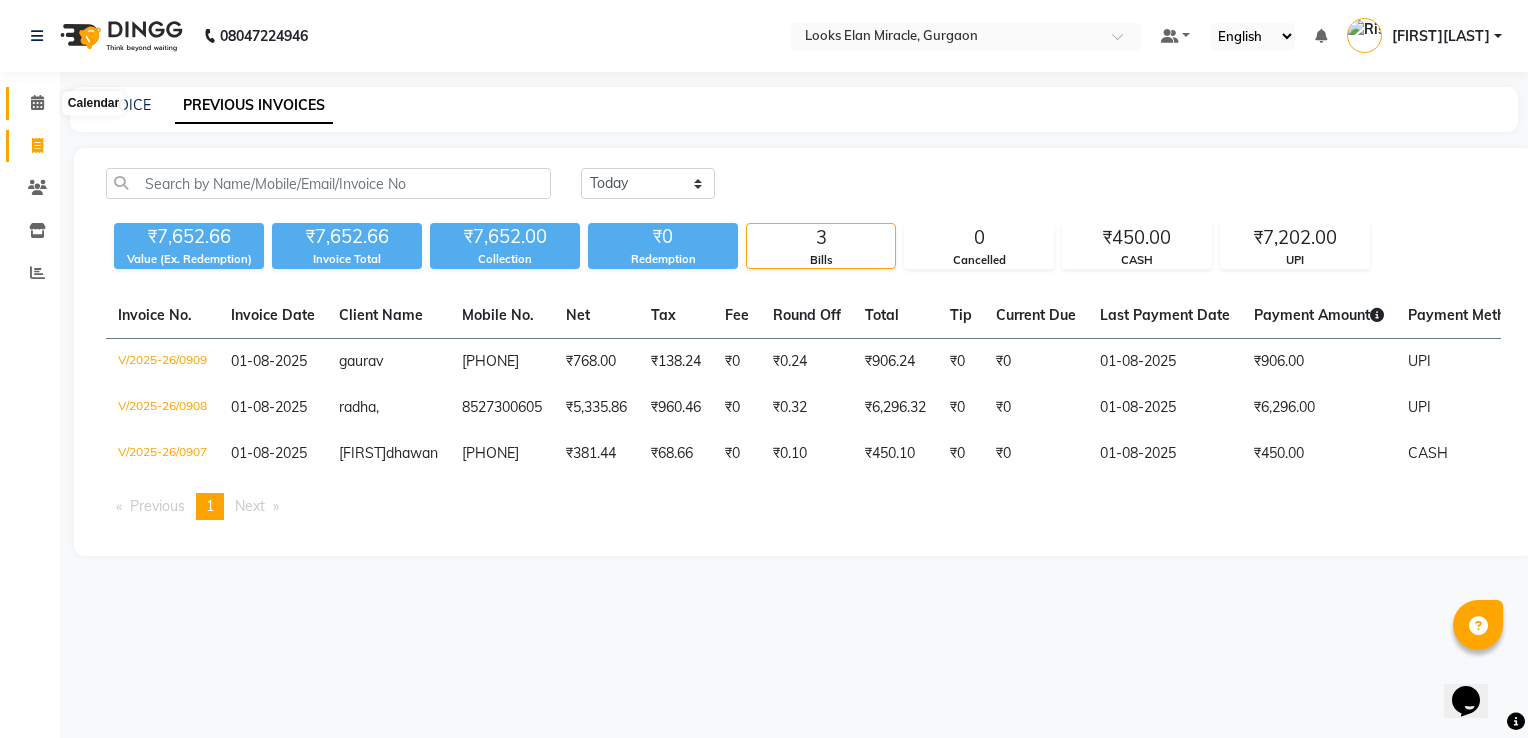 click 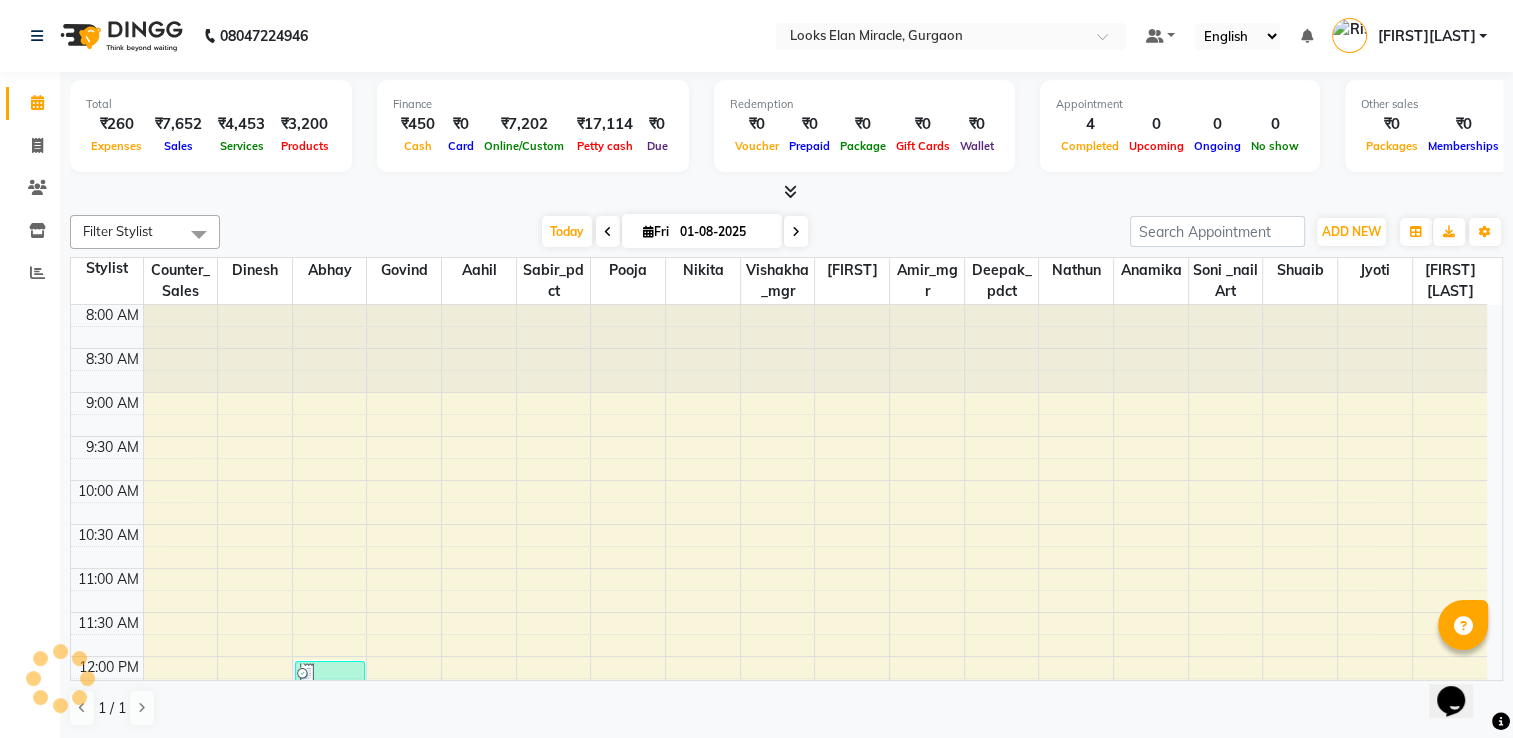 scroll, scrollTop: 0, scrollLeft: 0, axis: both 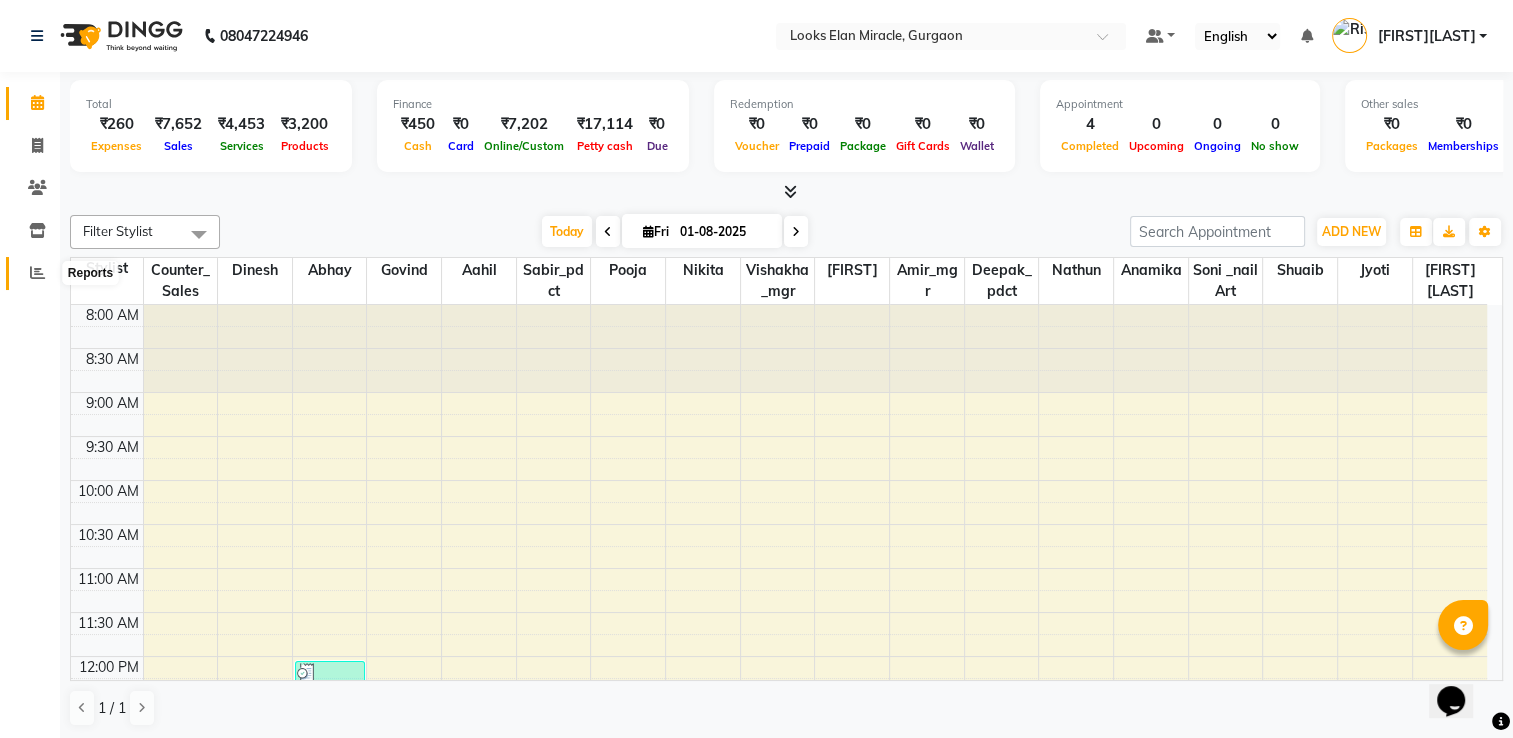 click 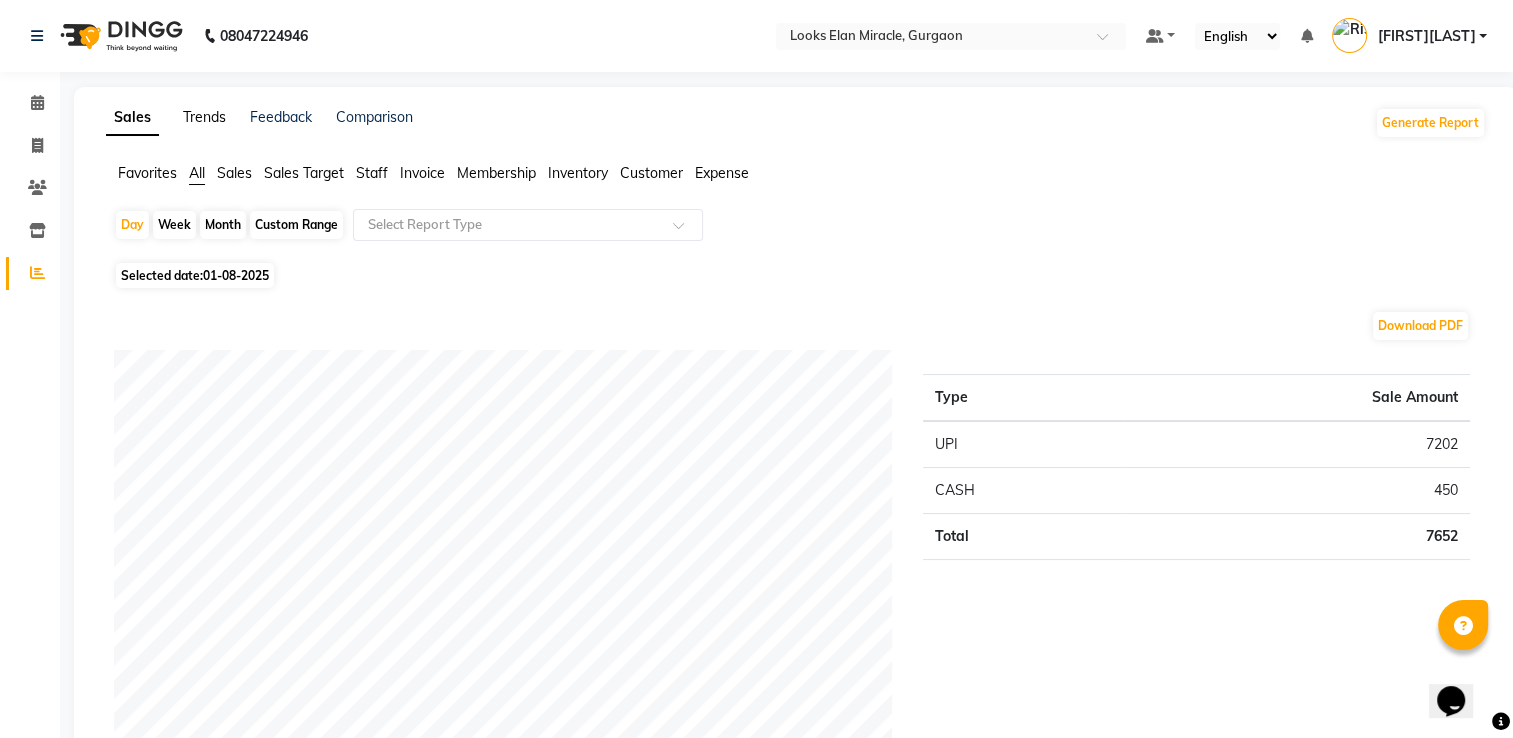 click on "Trends" 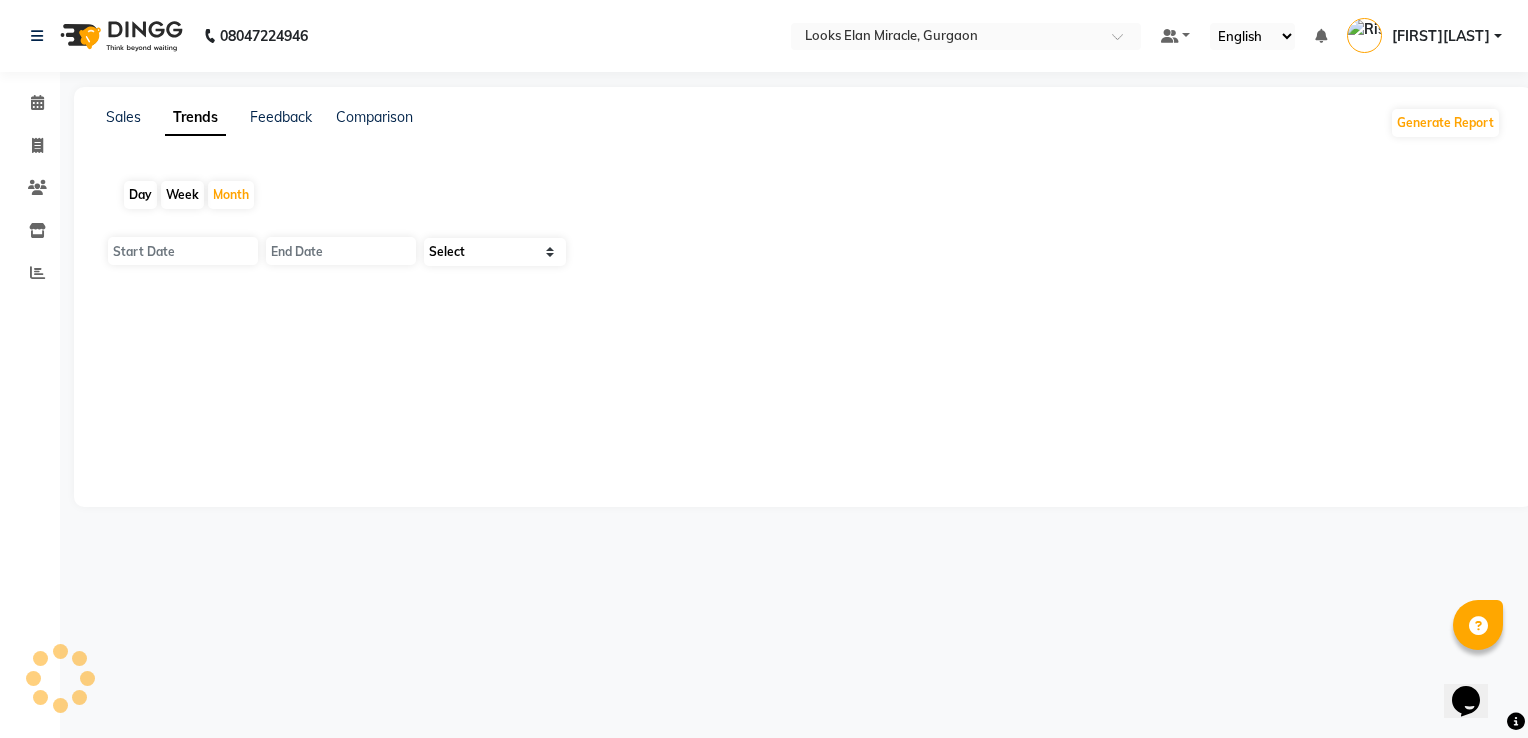 type on "01-08-2025" 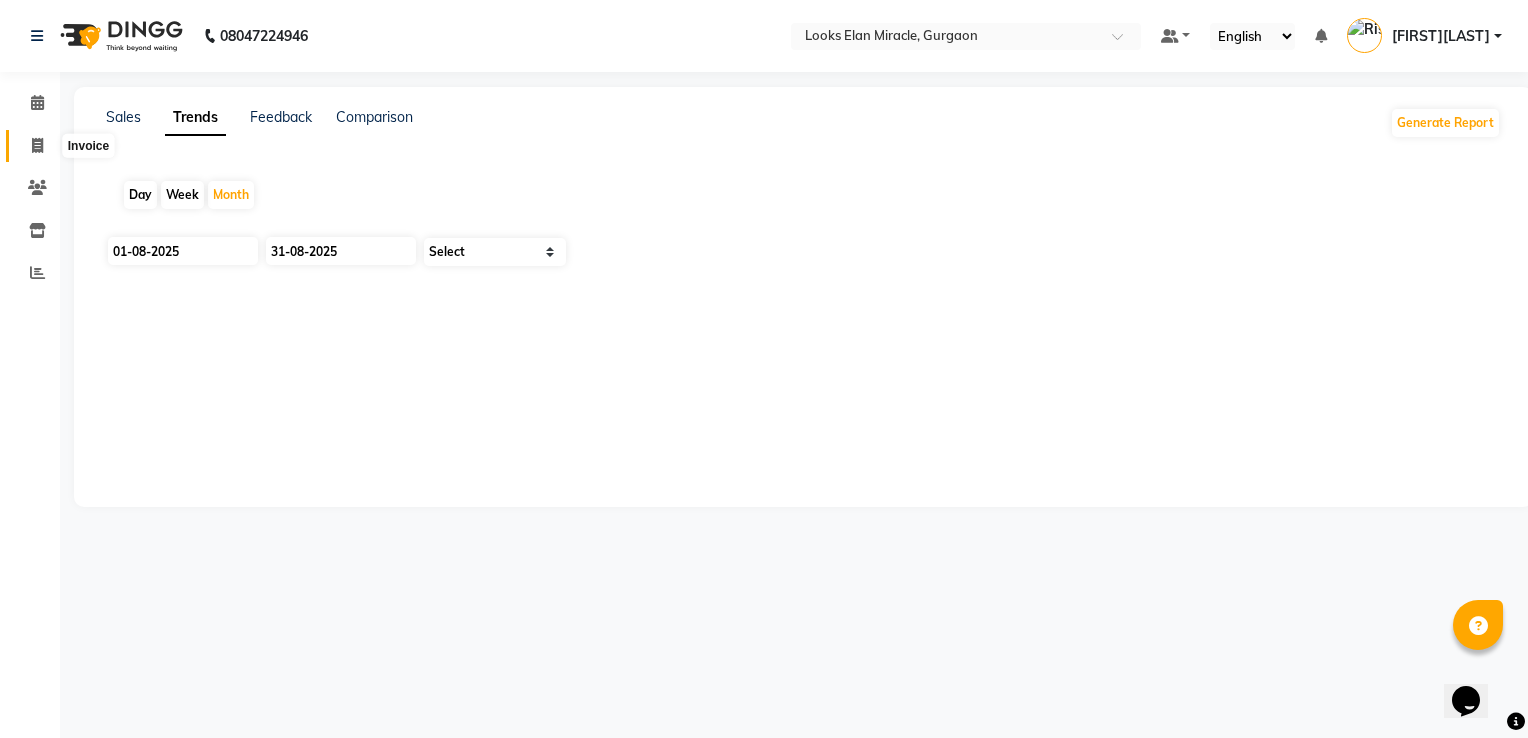 click 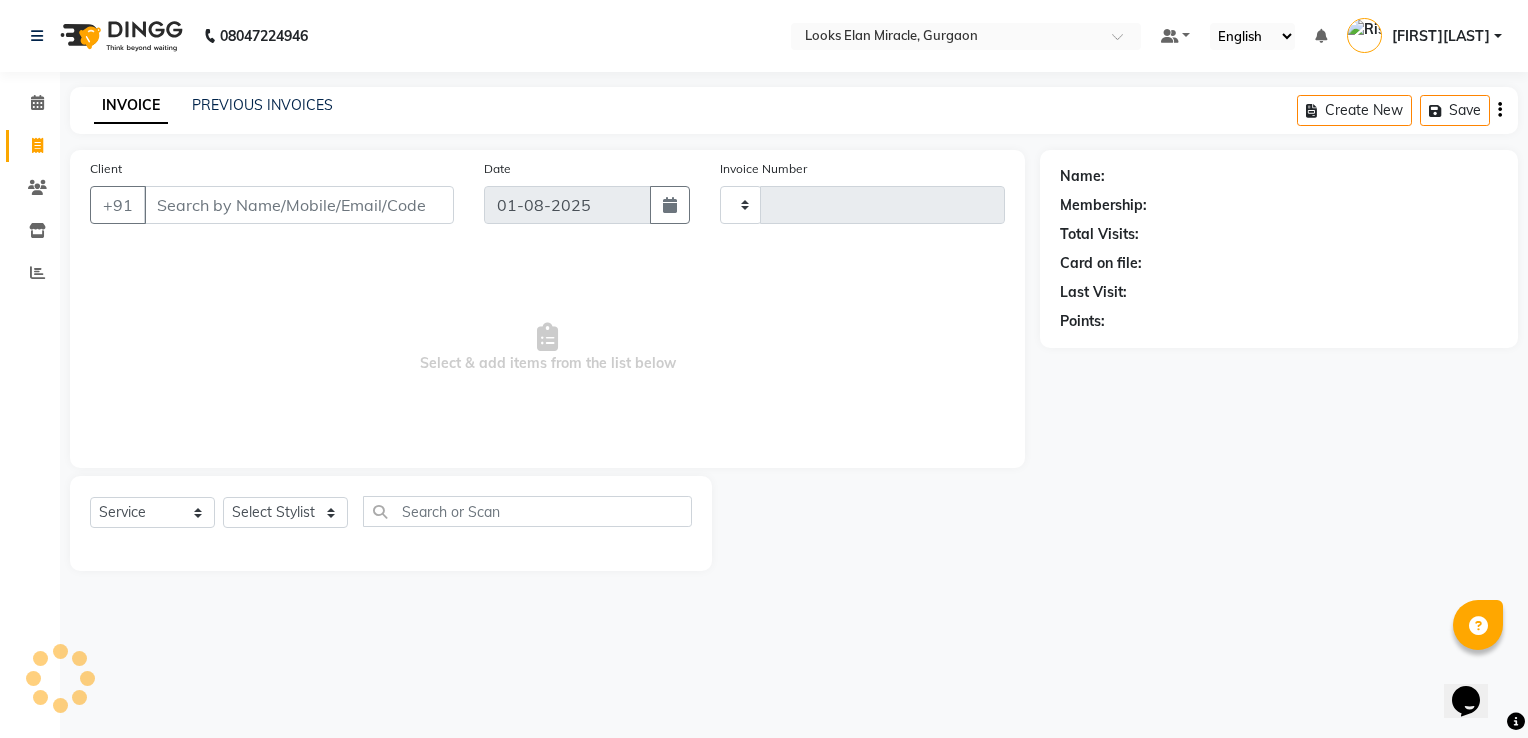 type on "0910" 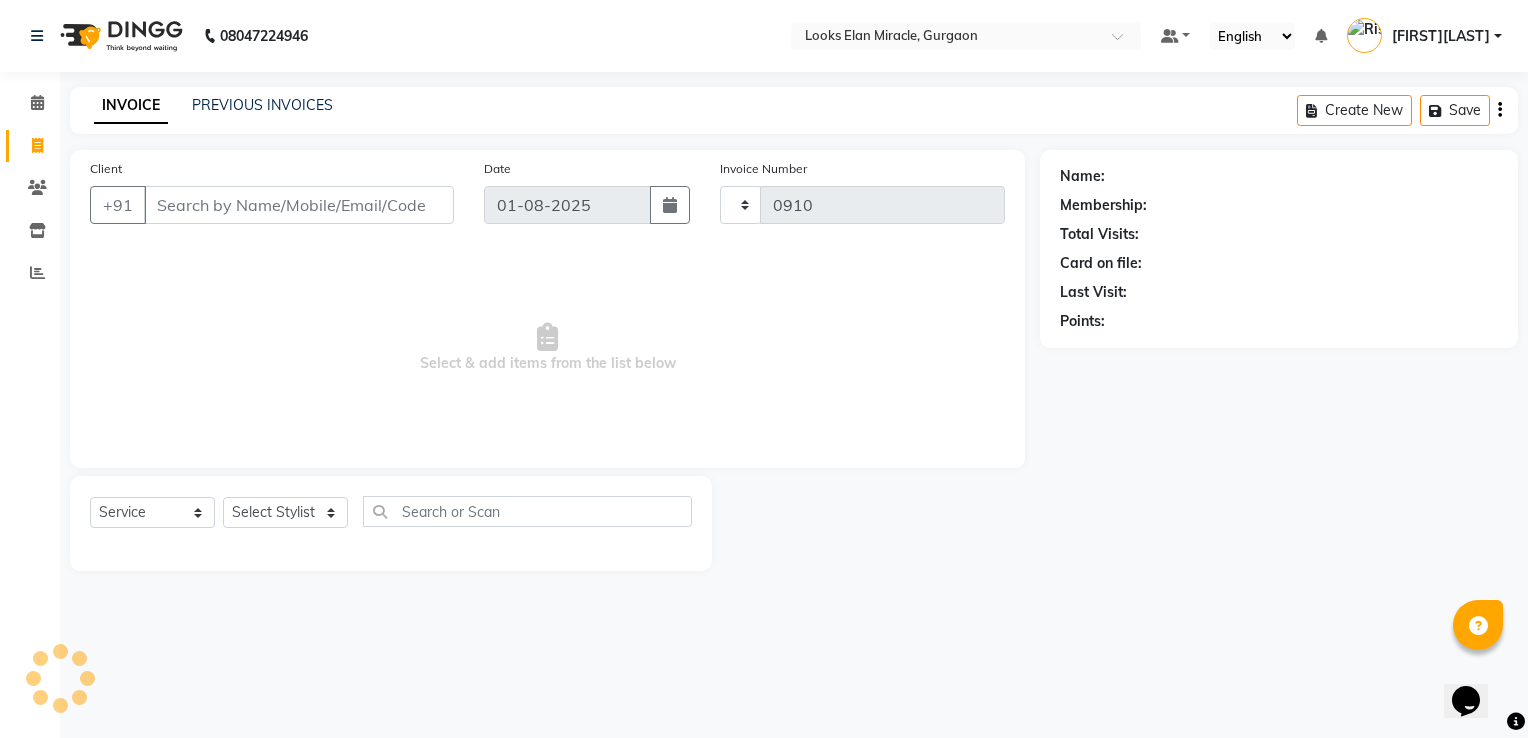 select on "8452" 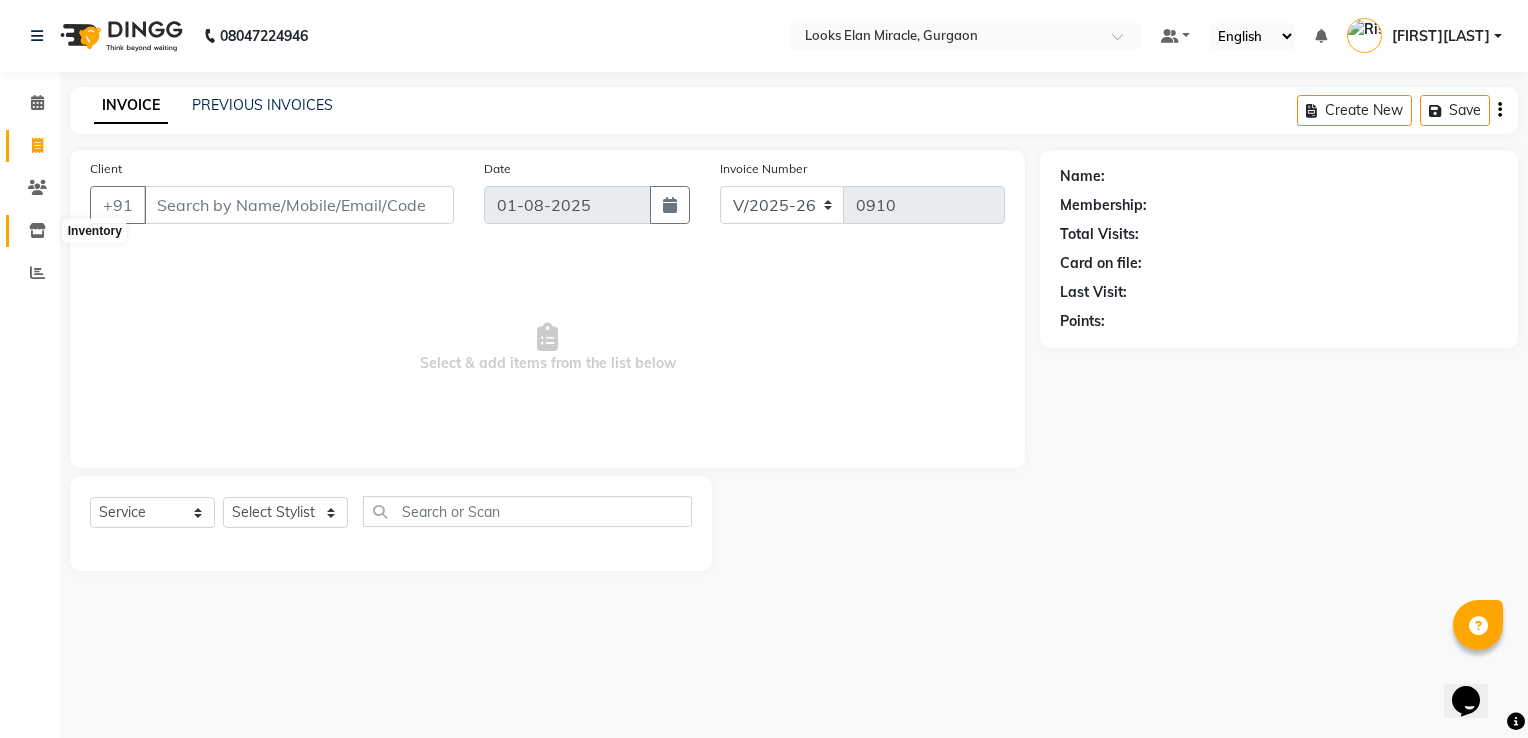 click 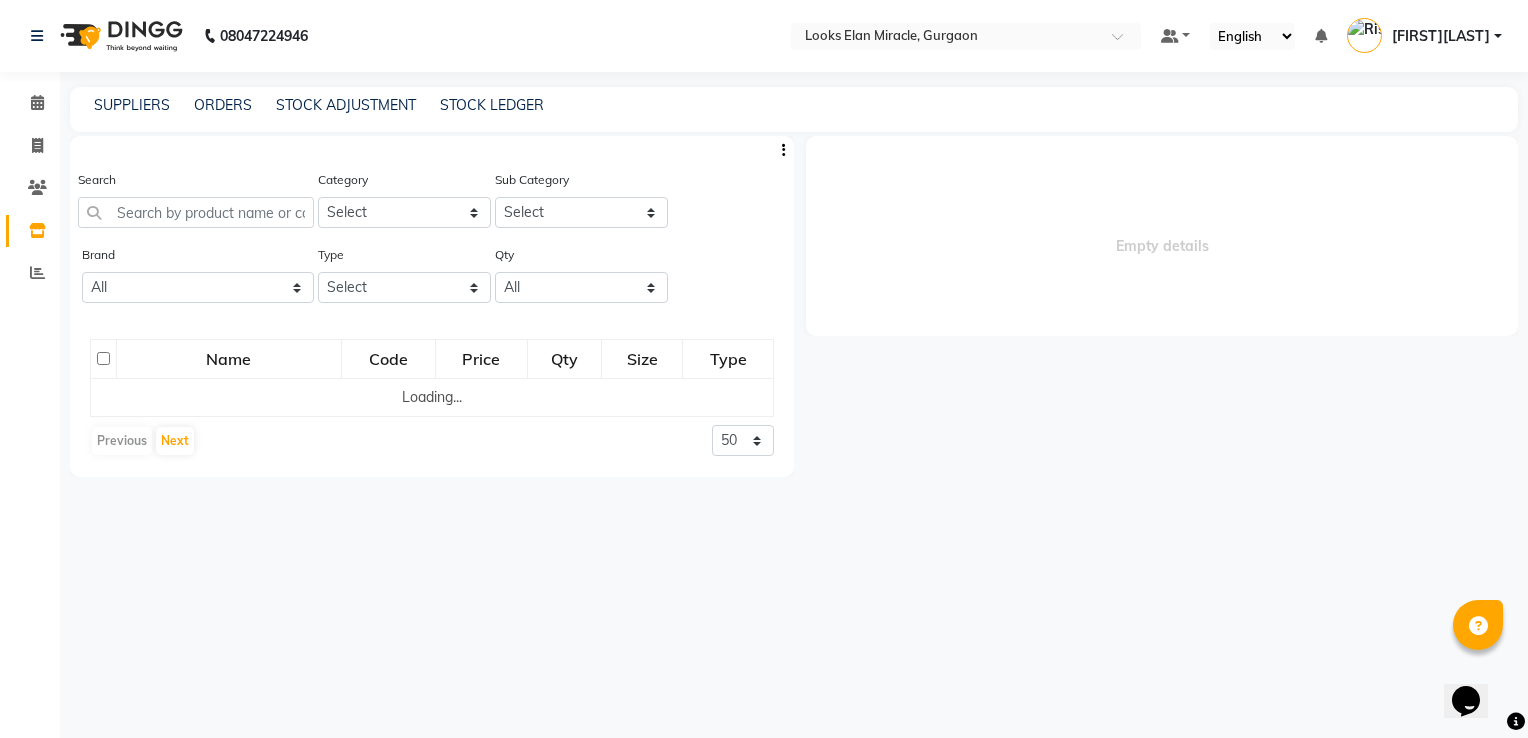 select 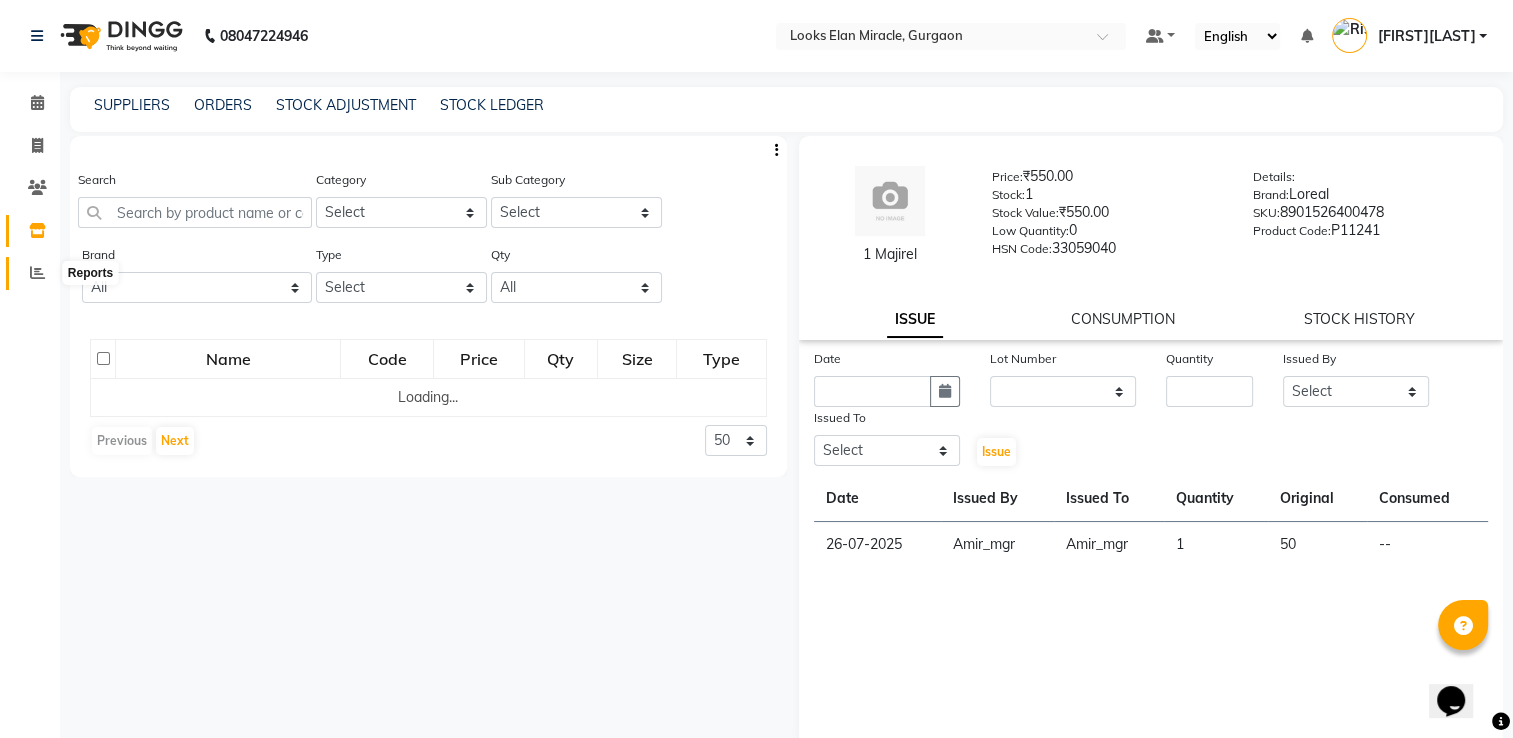 click 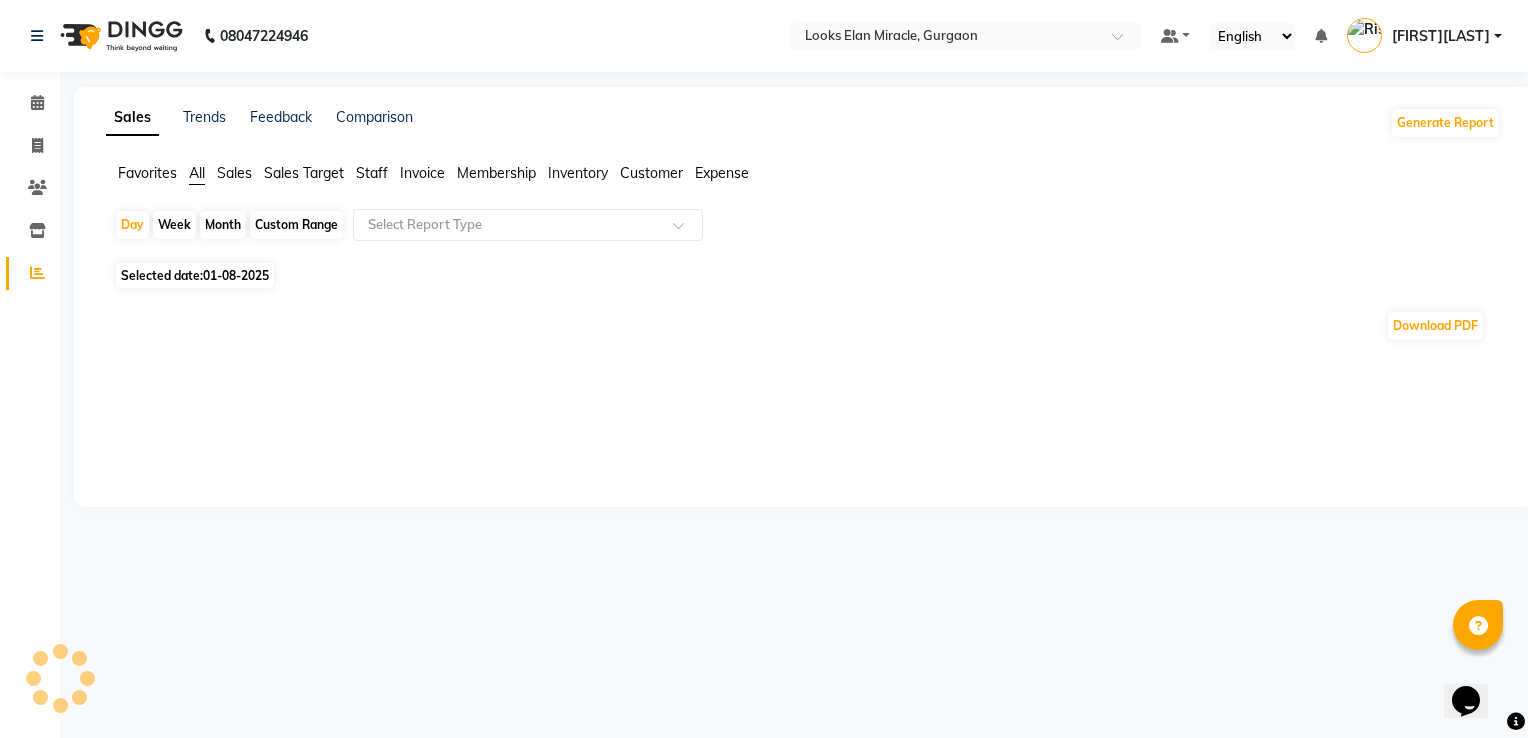 click on "Staff" 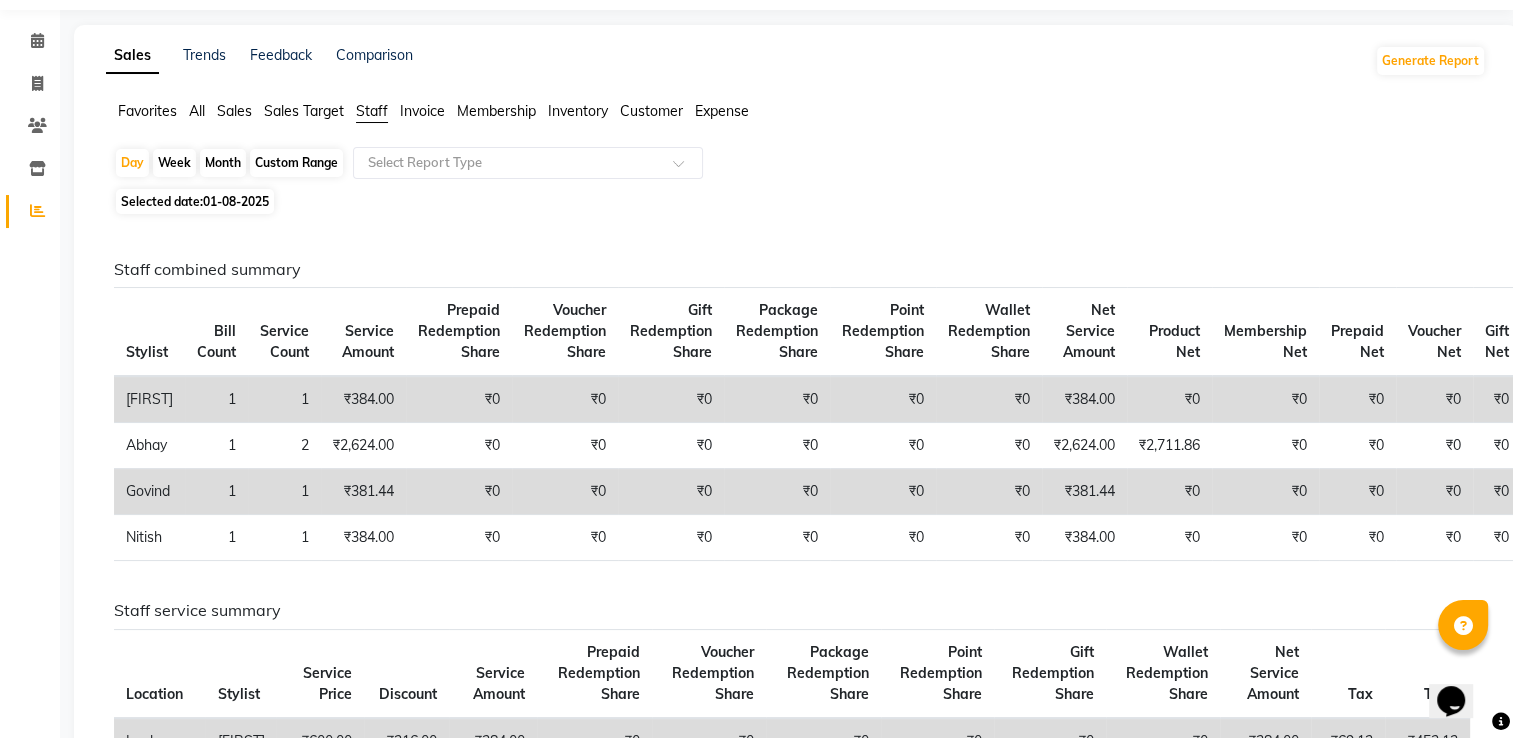 scroll, scrollTop: 0, scrollLeft: 0, axis: both 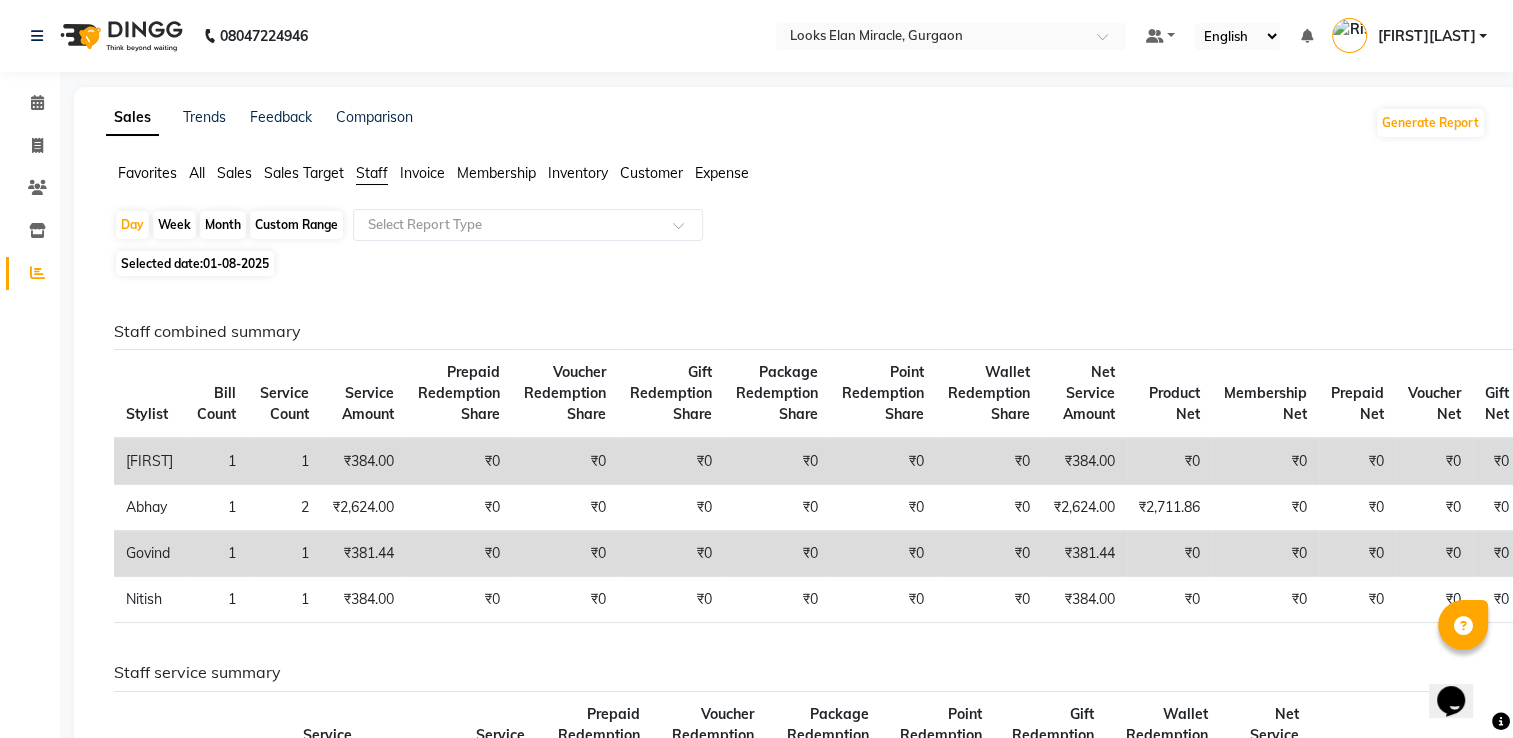 click on "Sales" 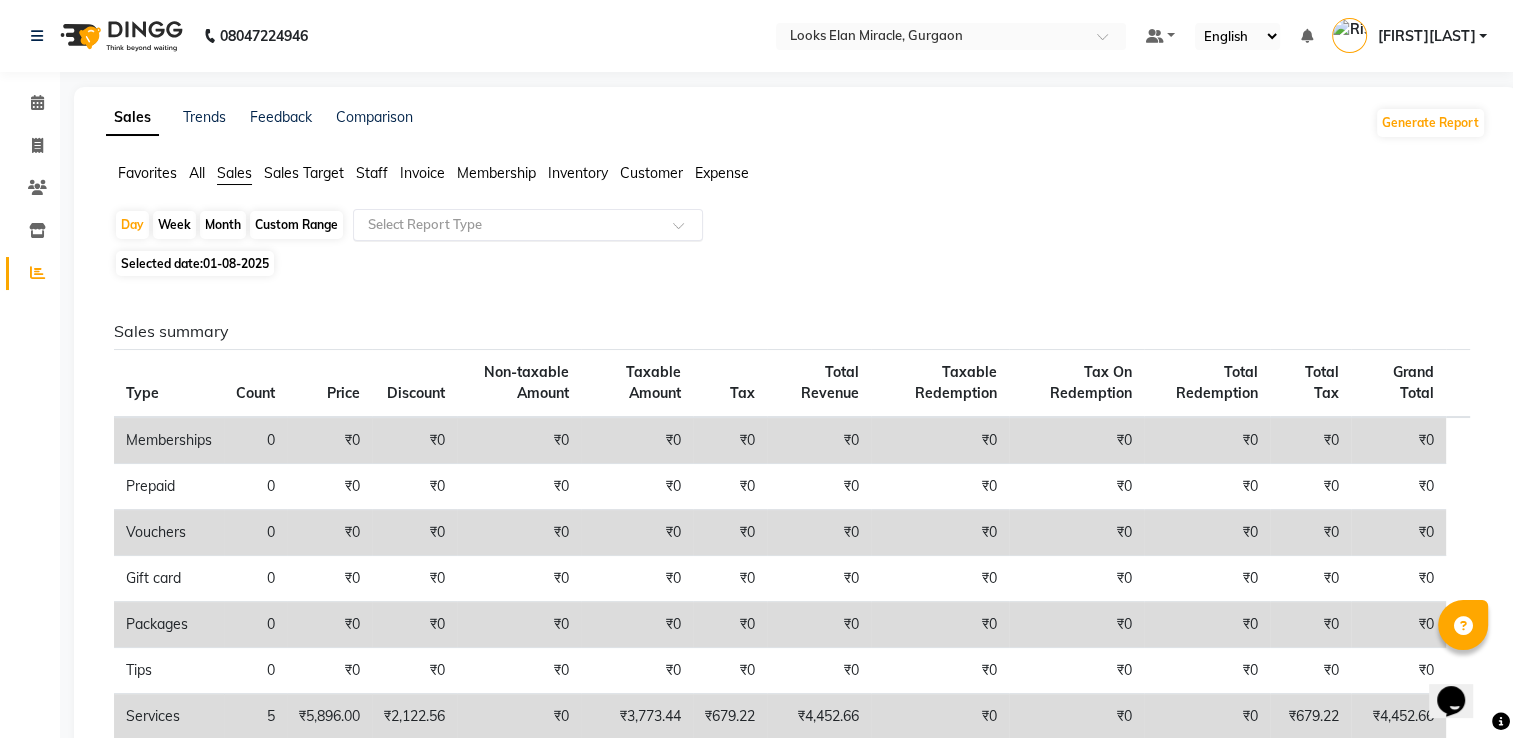click 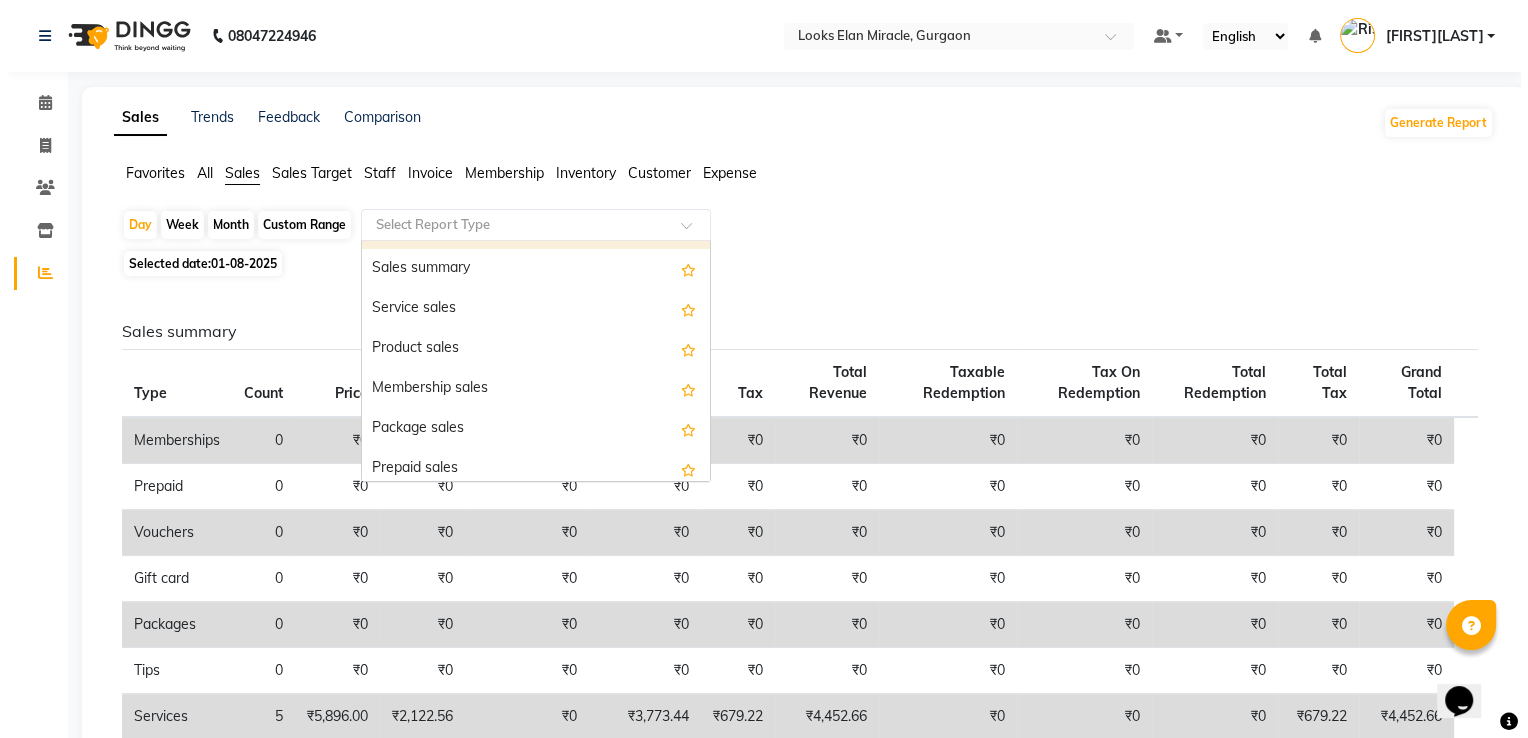 scroll, scrollTop: 0, scrollLeft: 0, axis: both 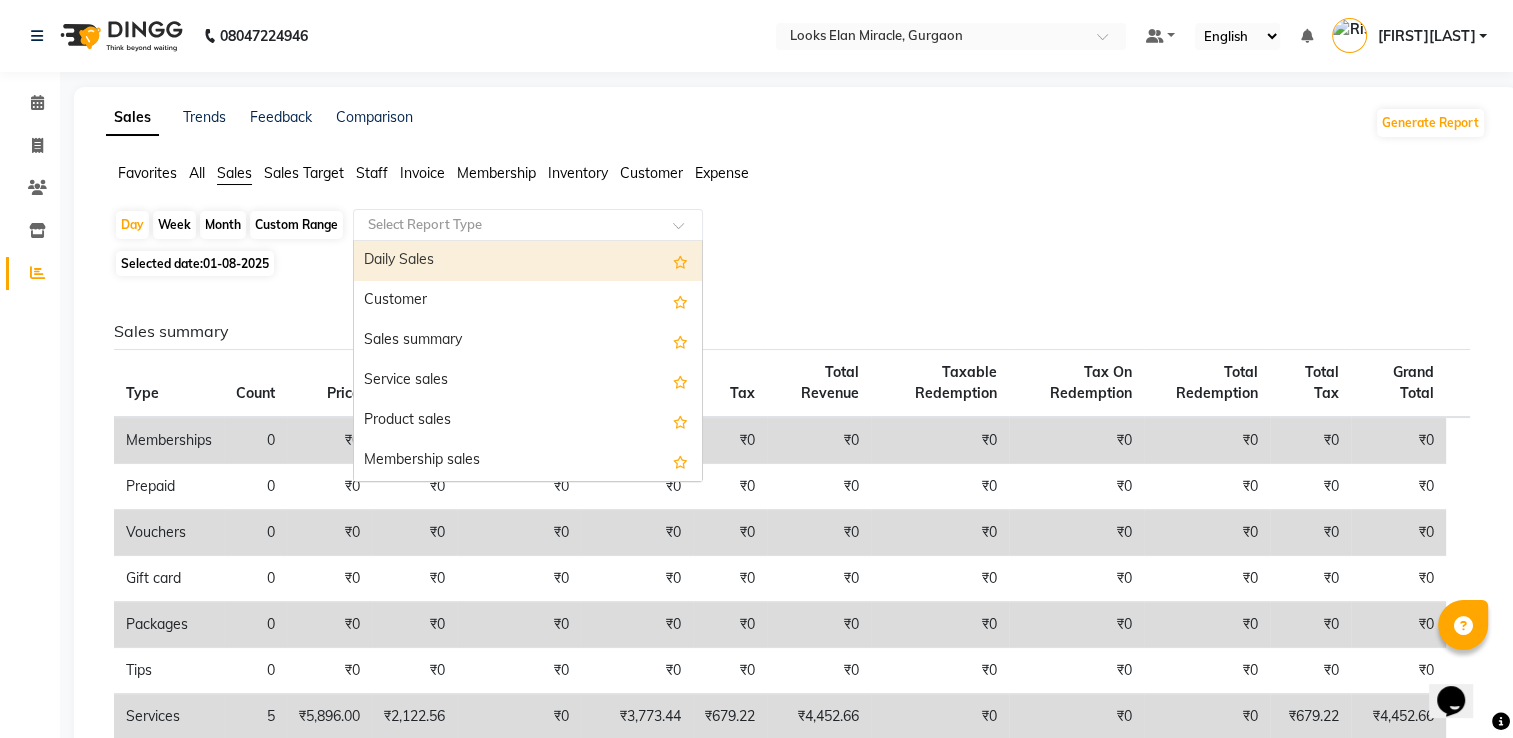 click on "Membership" 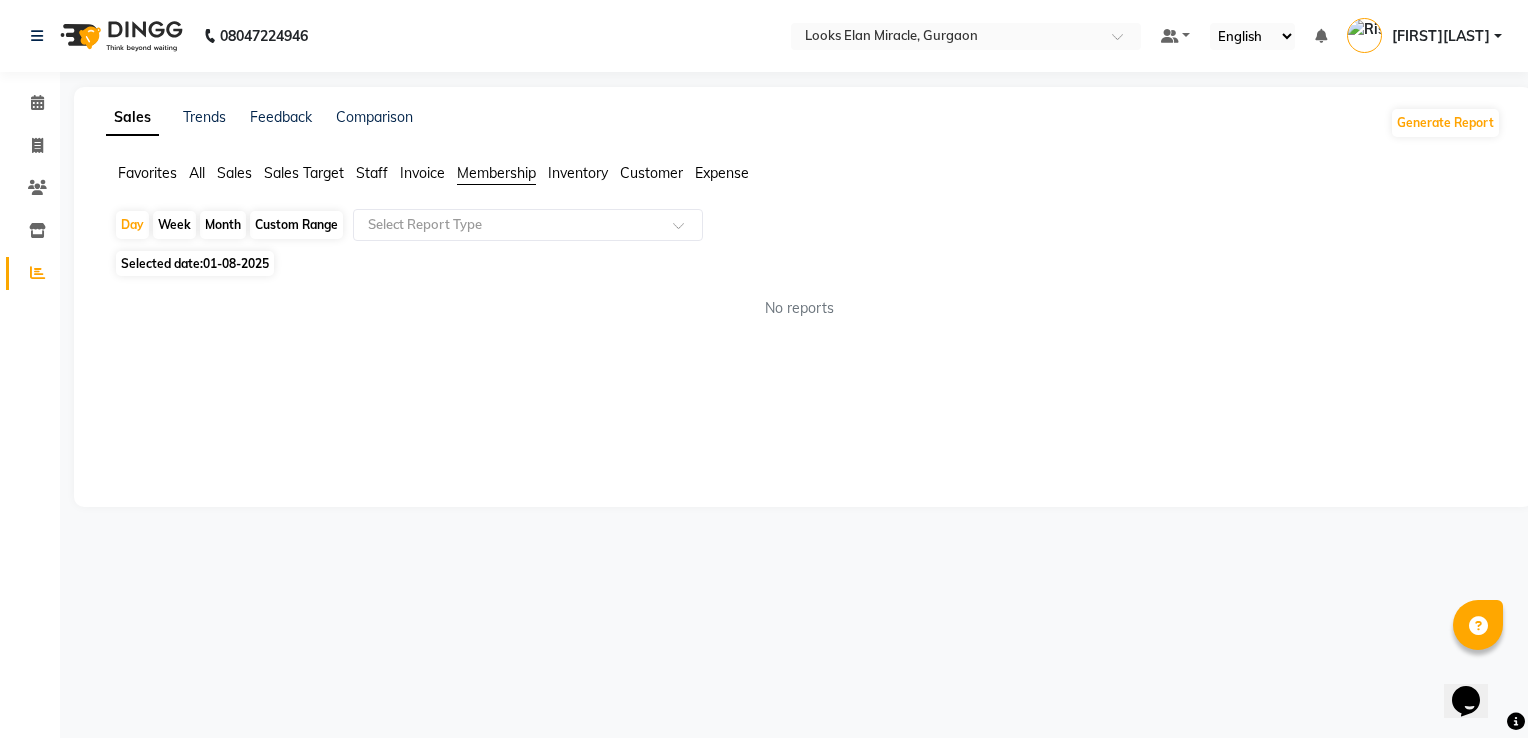 click on "Inventory" 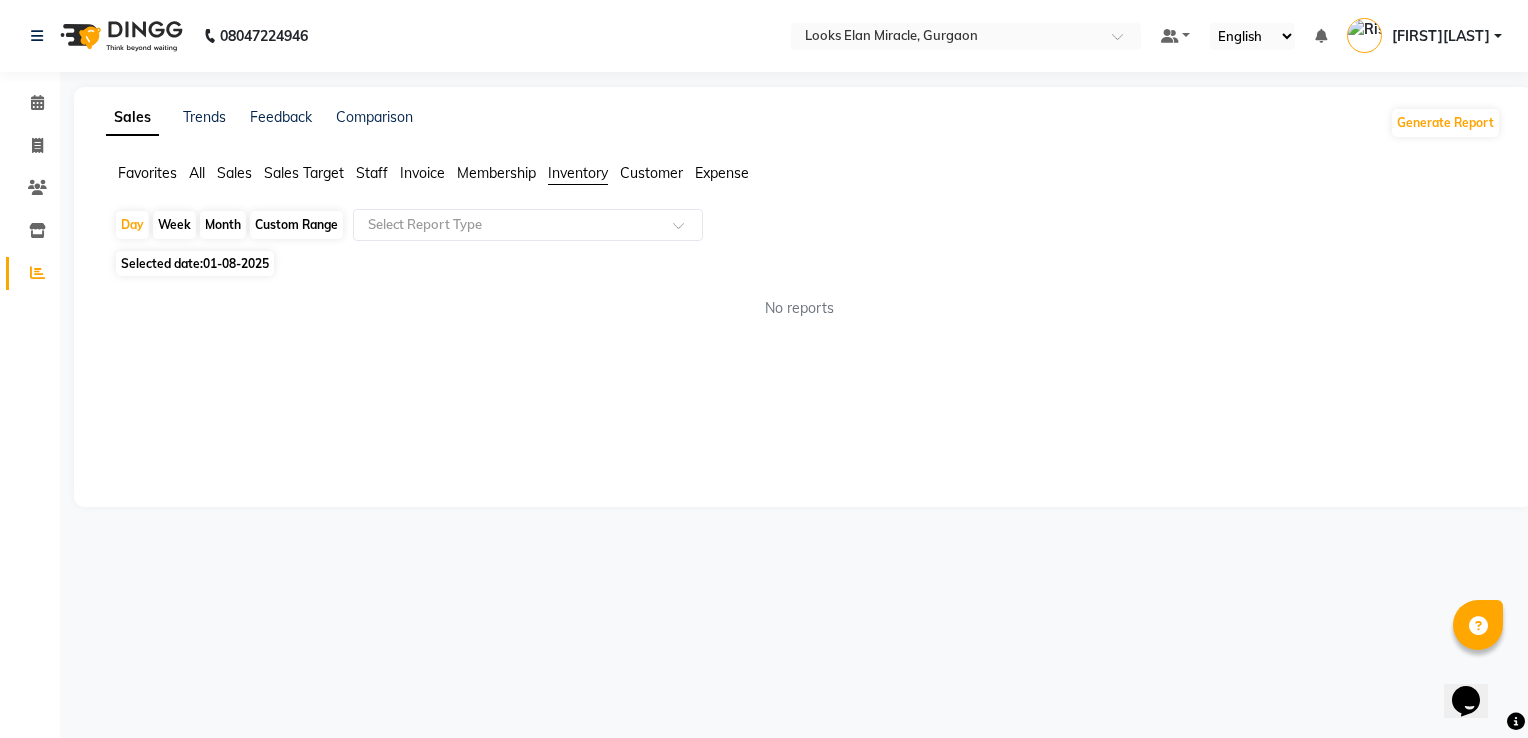 click on "Inventory" 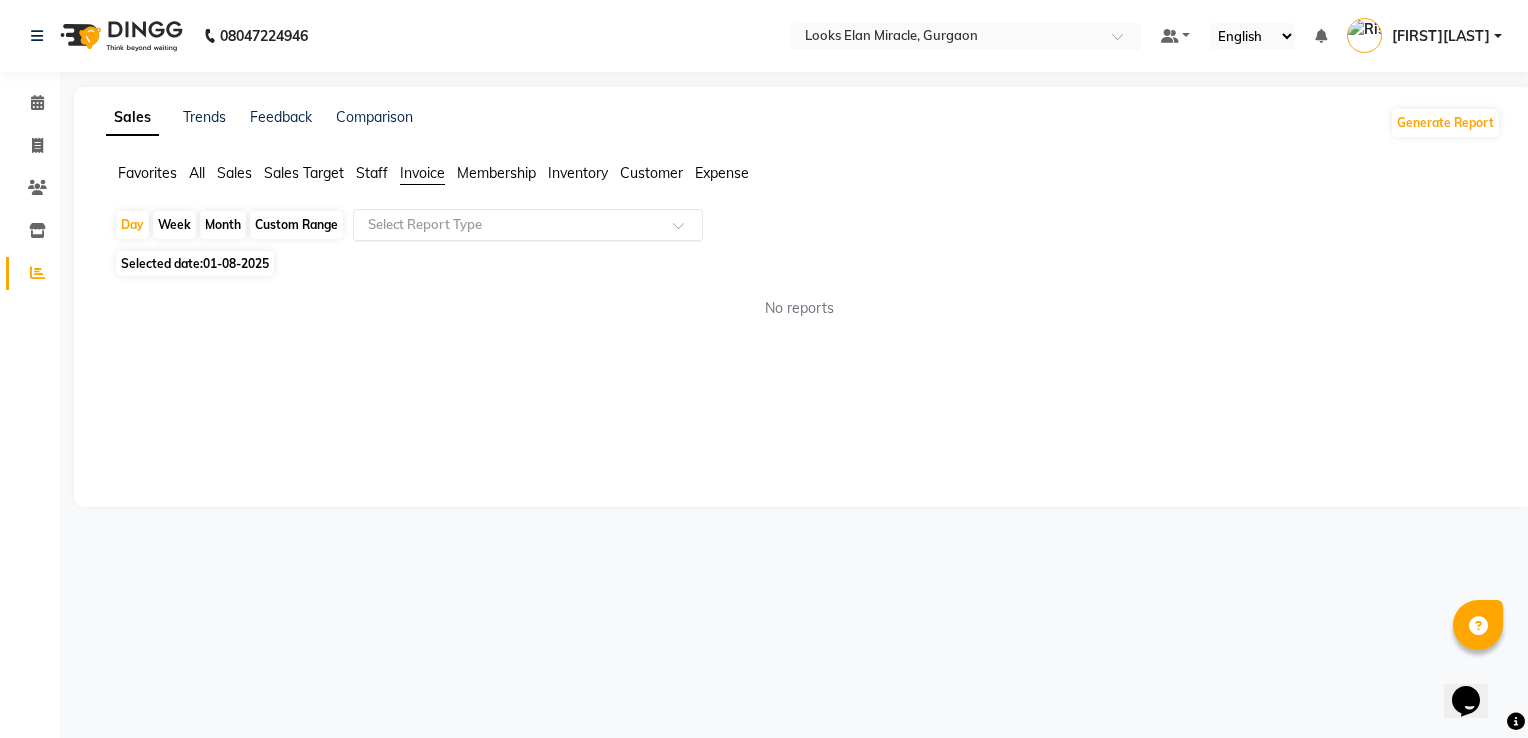 click 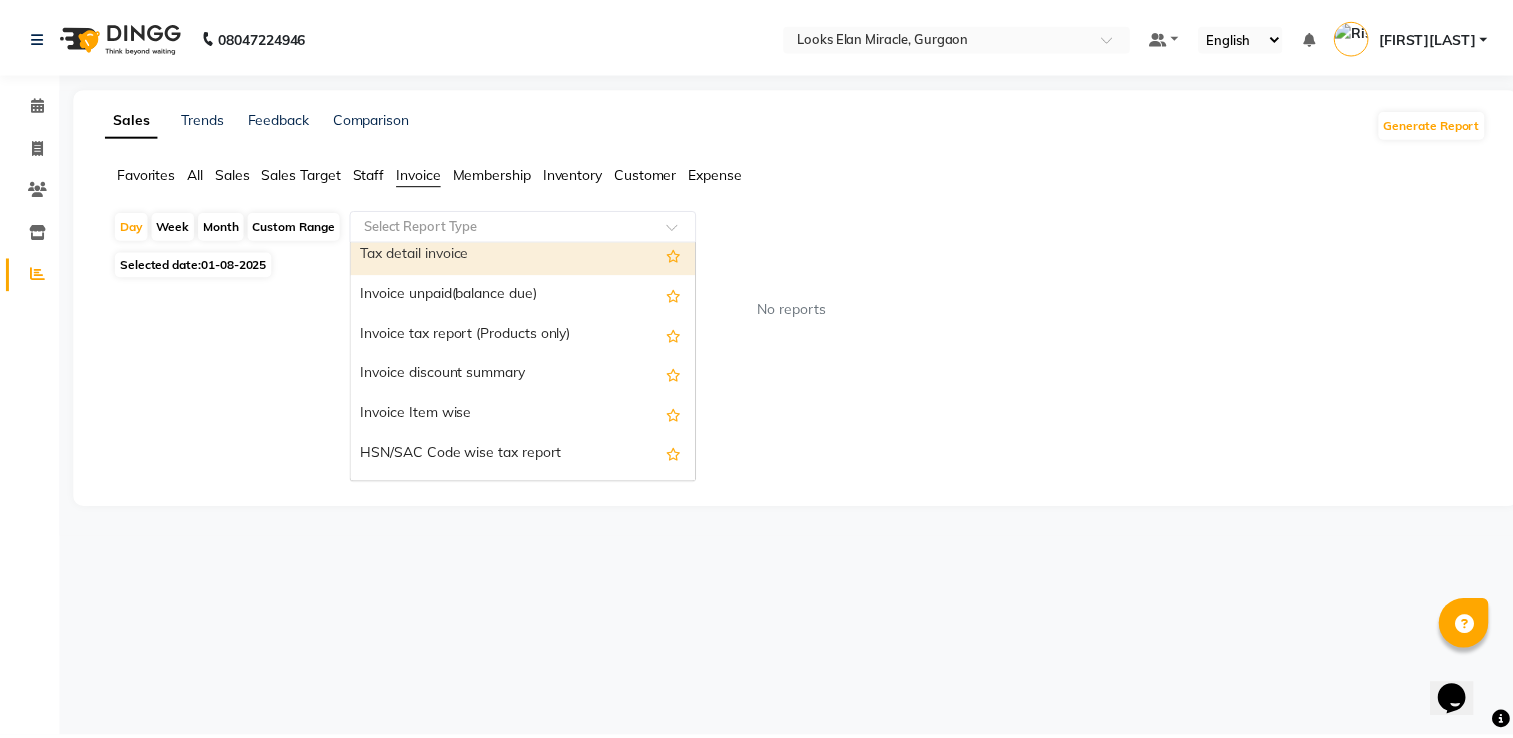 scroll, scrollTop: 160, scrollLeft: 0, axis: vertical 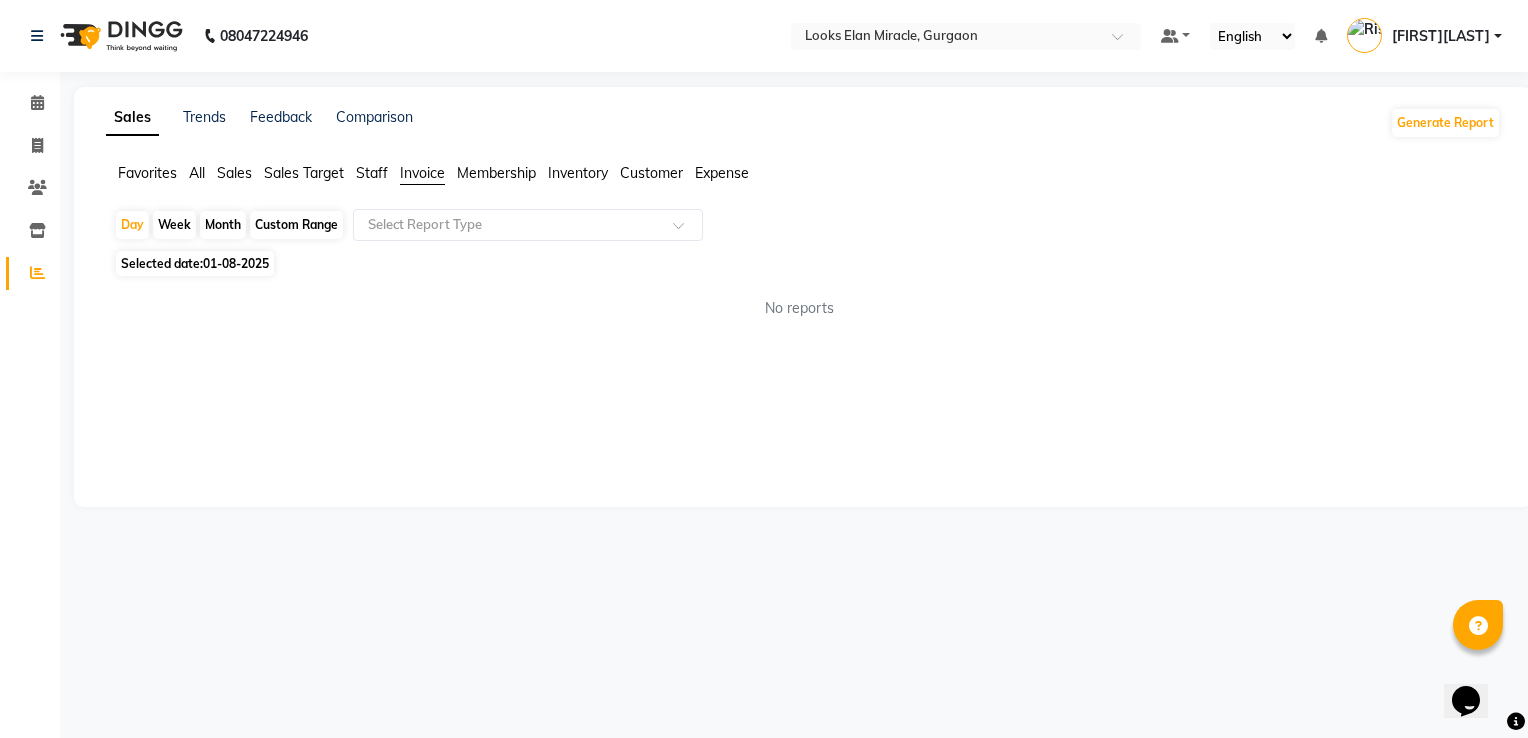 click on "Favorites All Sales Sales Target Staff Invoice Membership Inventory Customer Expense" 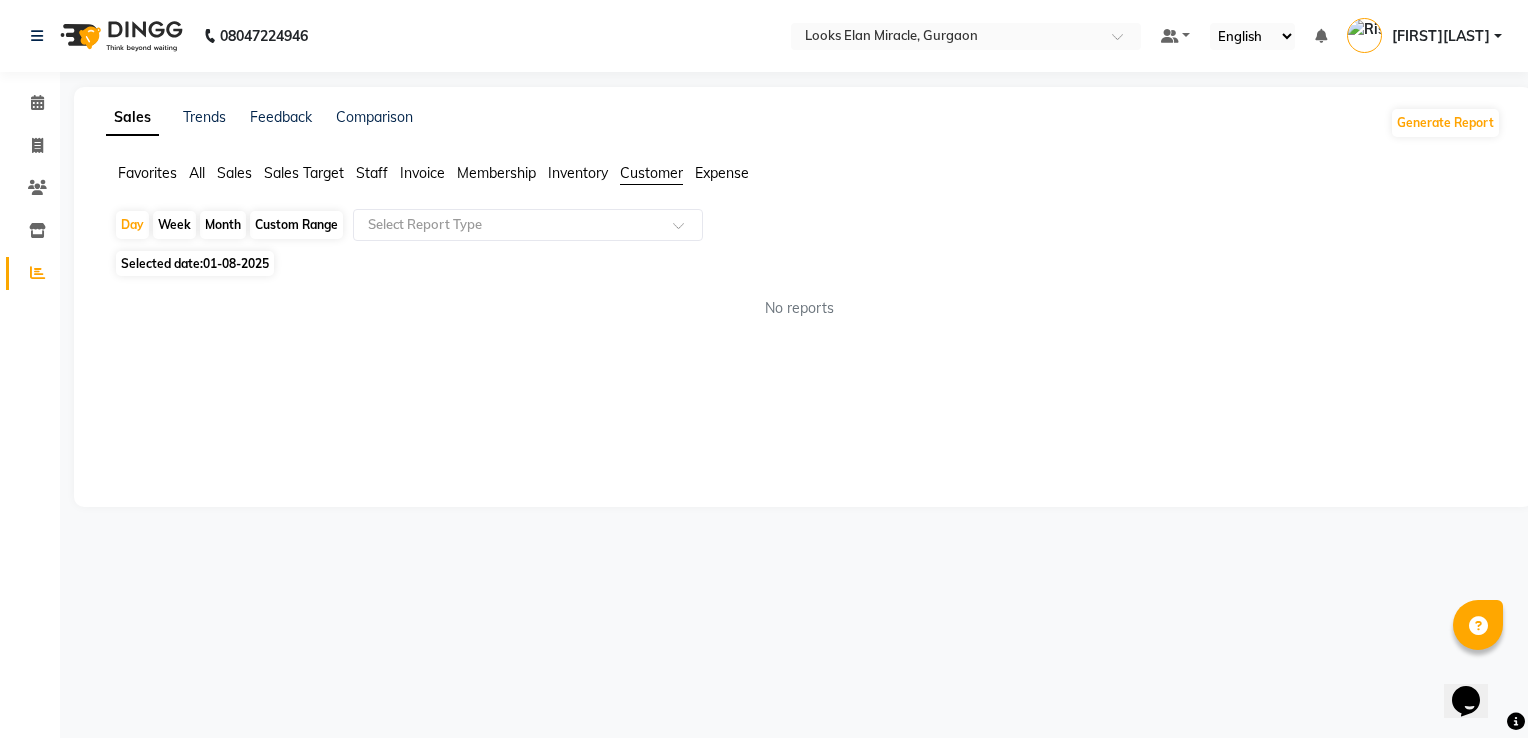 click on "Day   Week   Month   Custom Range  Select Report Type Selected date:  01-08-2025  No reports ★ Mark as Favorite  Choose how you'd like to save "" report to favorites  Save to Personal Favorites:   Only you can see this report in your favorites tab. Share with Organization:   Everyone in your organization can see this report in their favorites tab.  Save to Favorites" 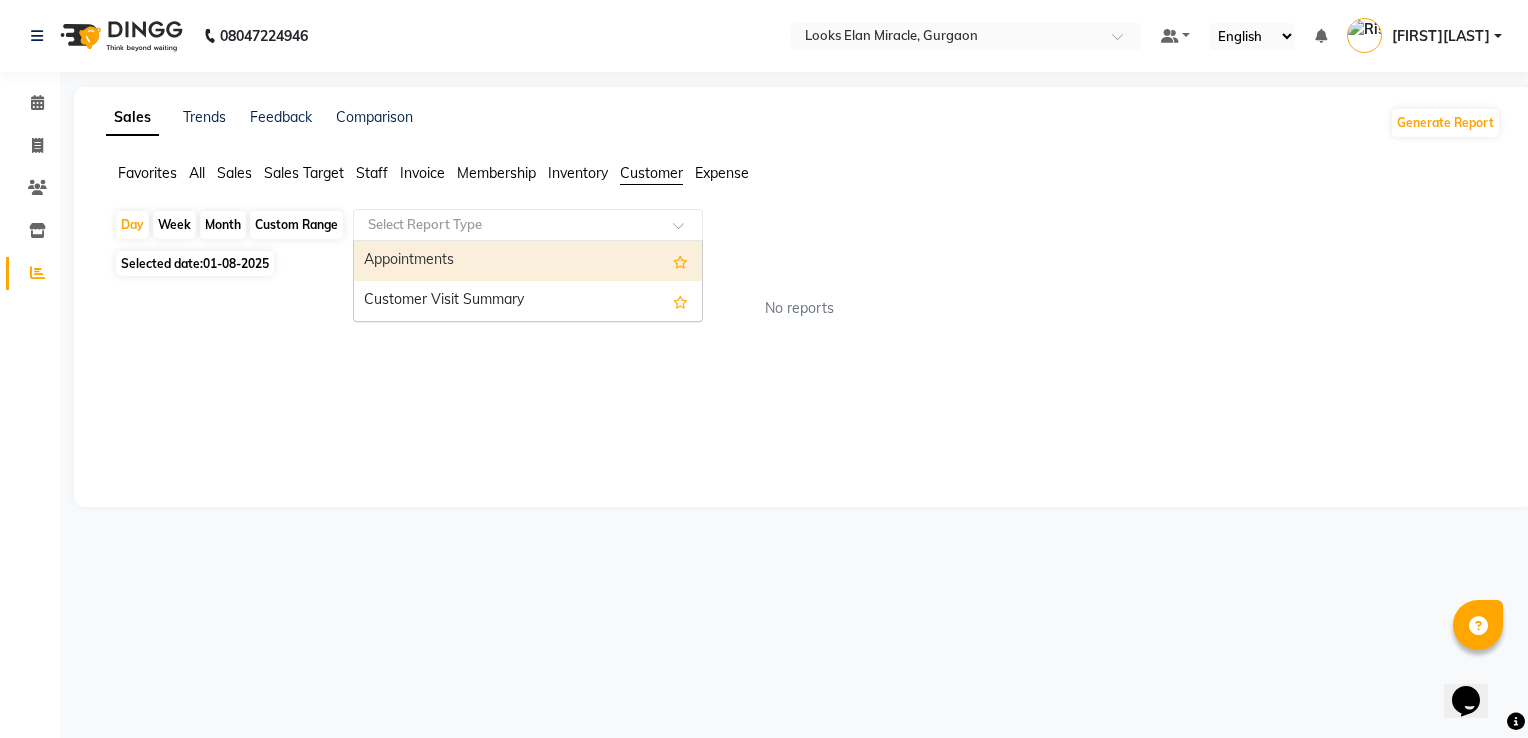 click 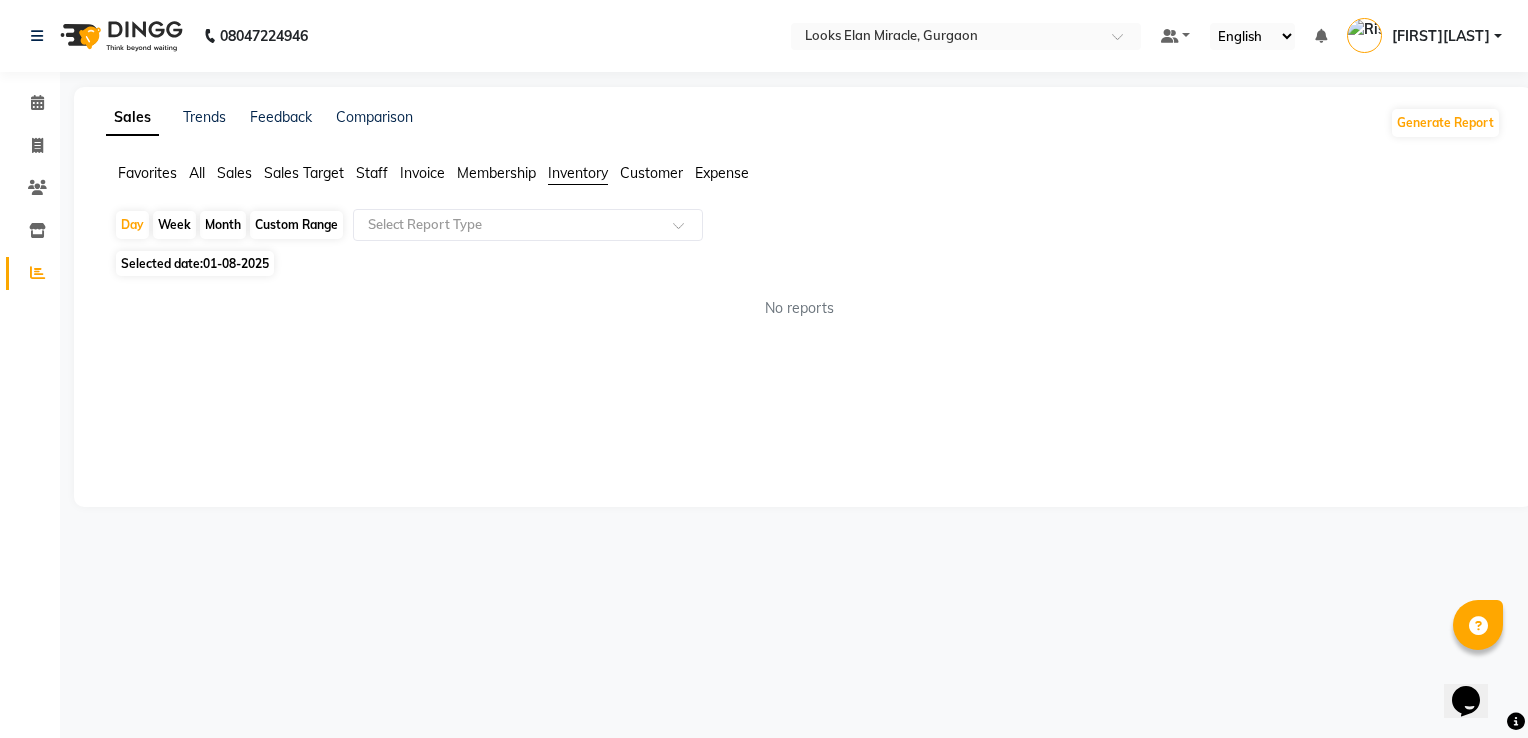 click on "Inventory" 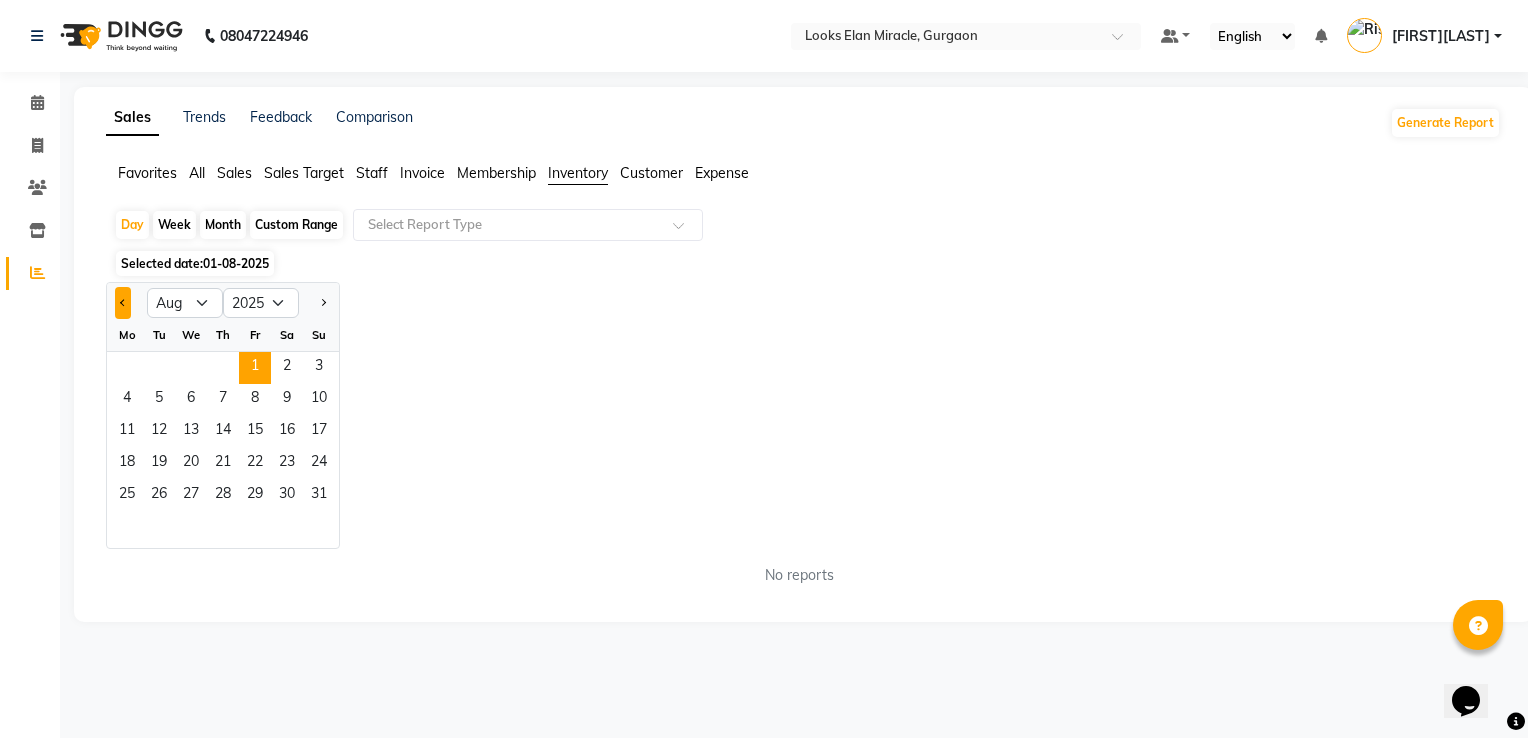 click 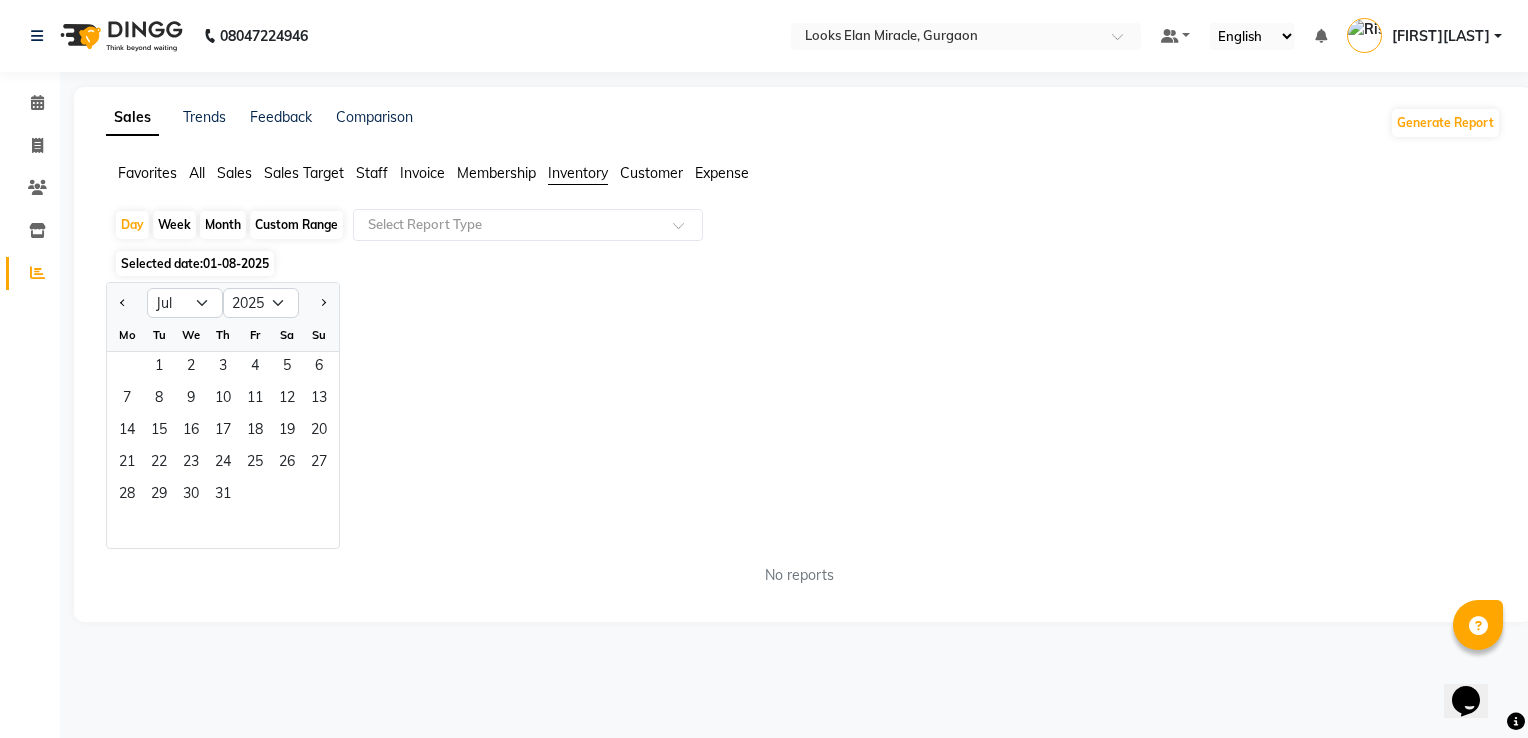 click on "Custom Range" 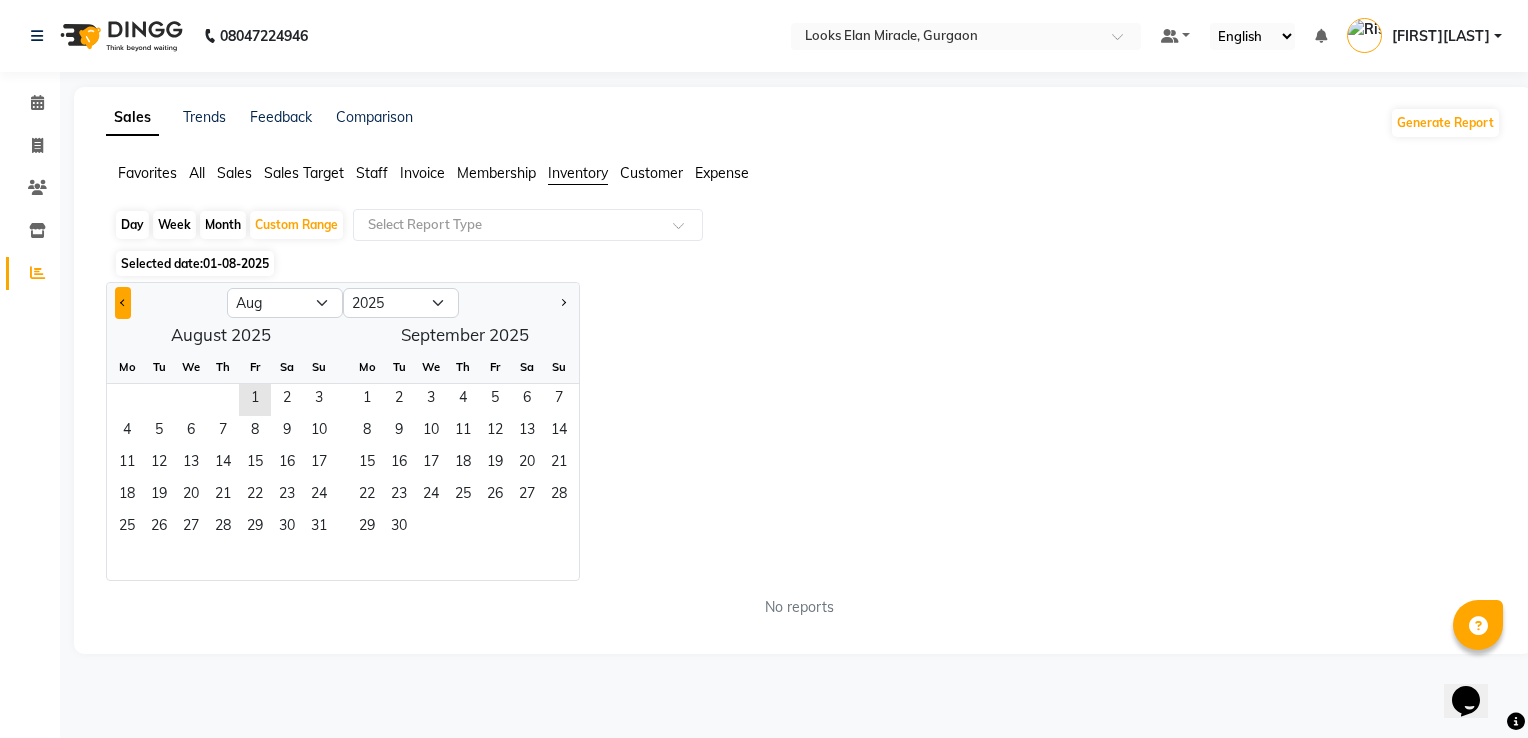 click 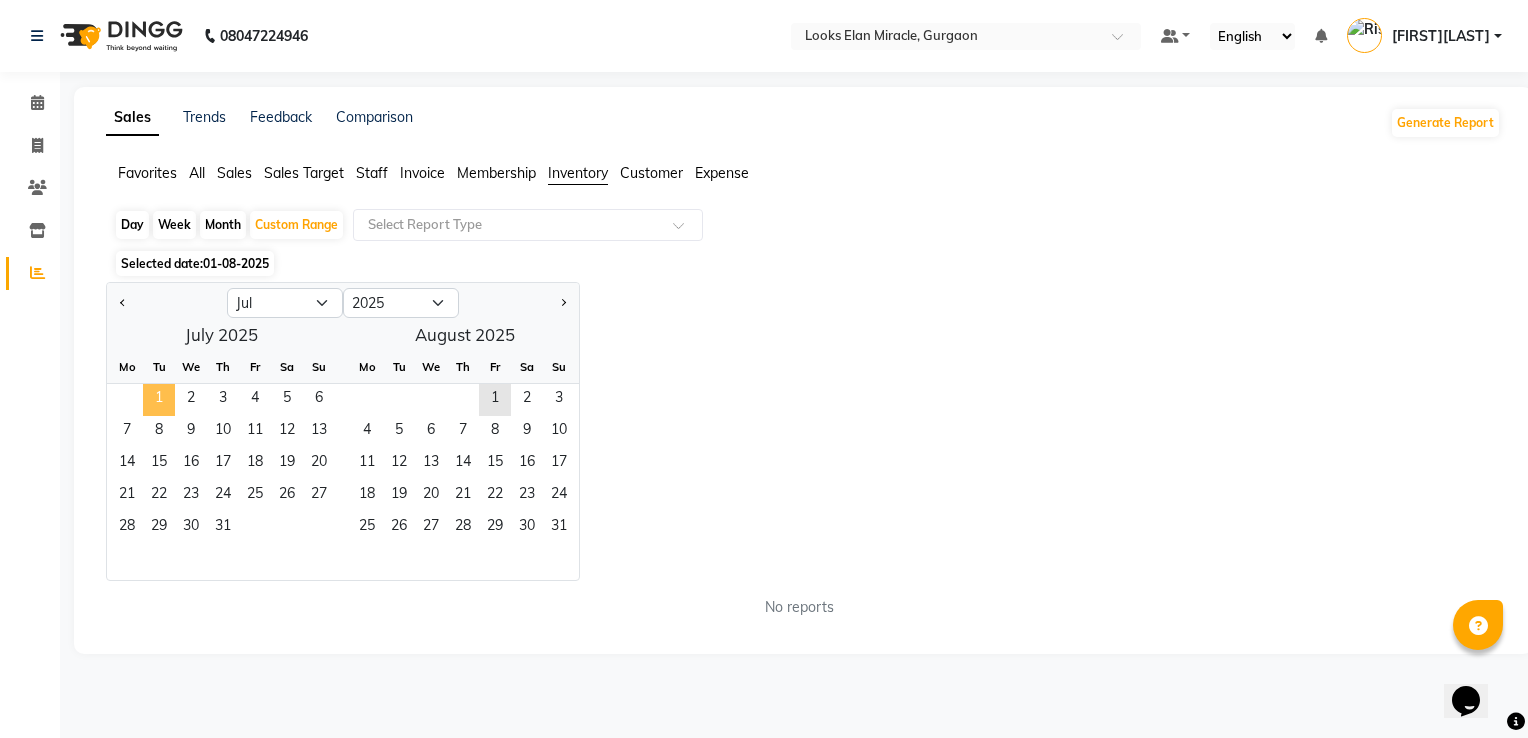 click on "1" 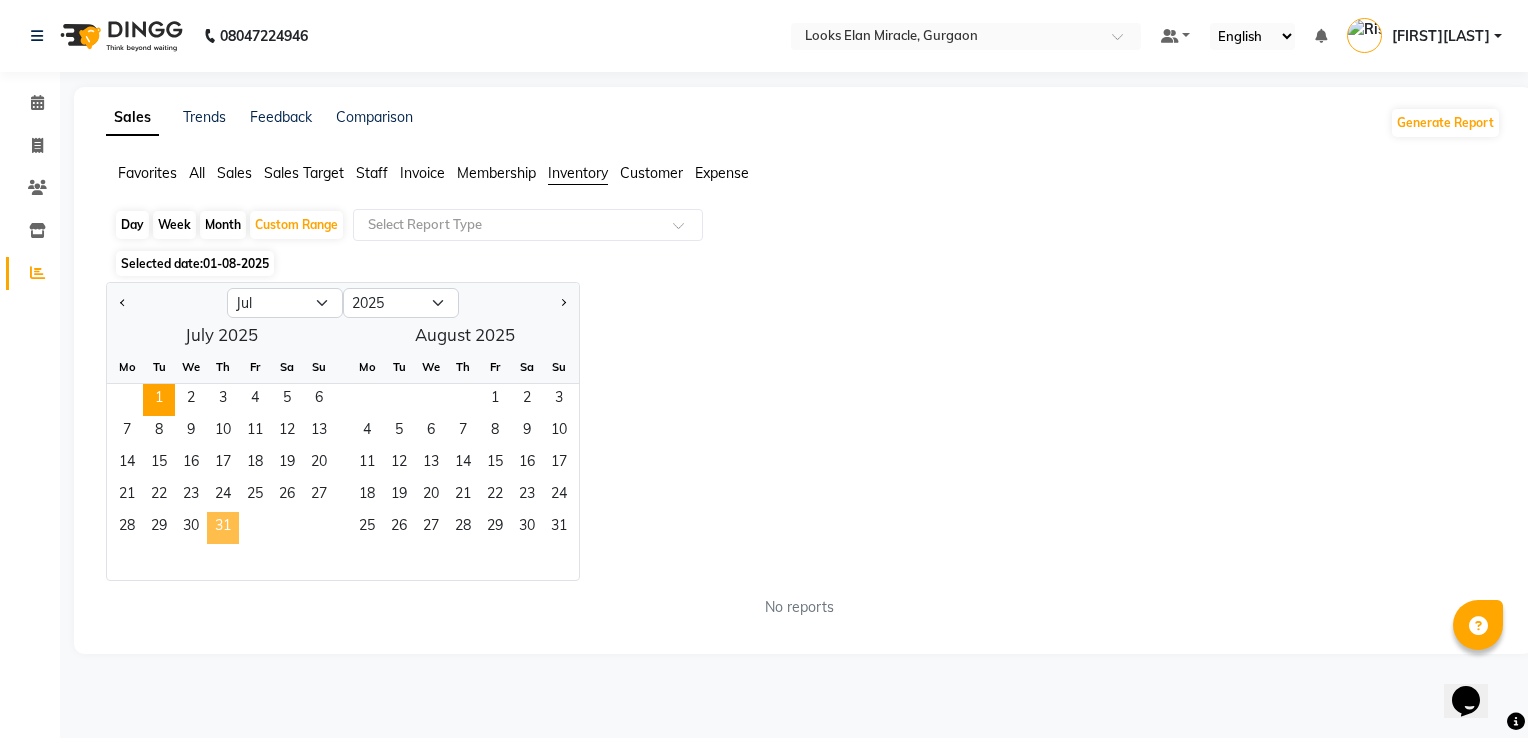 click on "31" 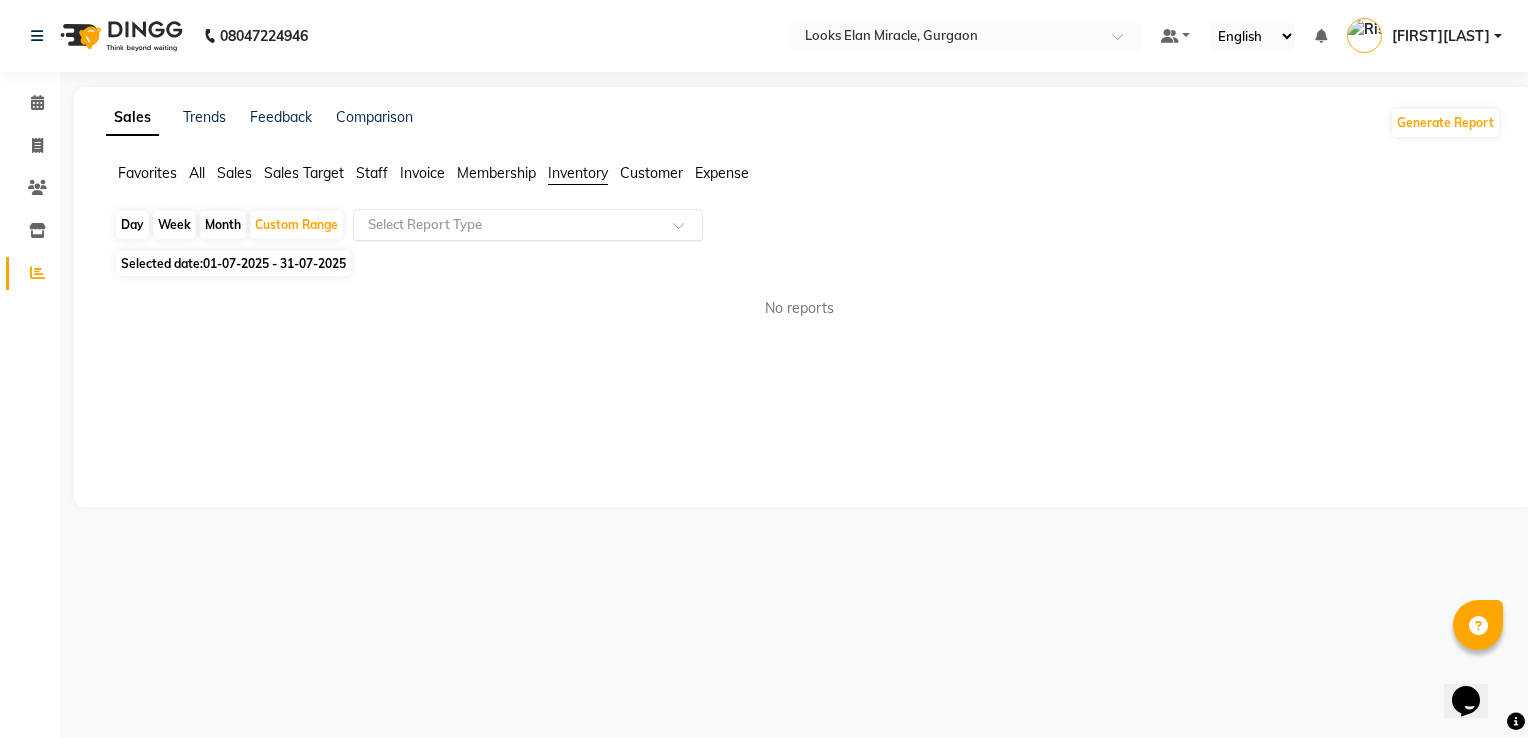 click 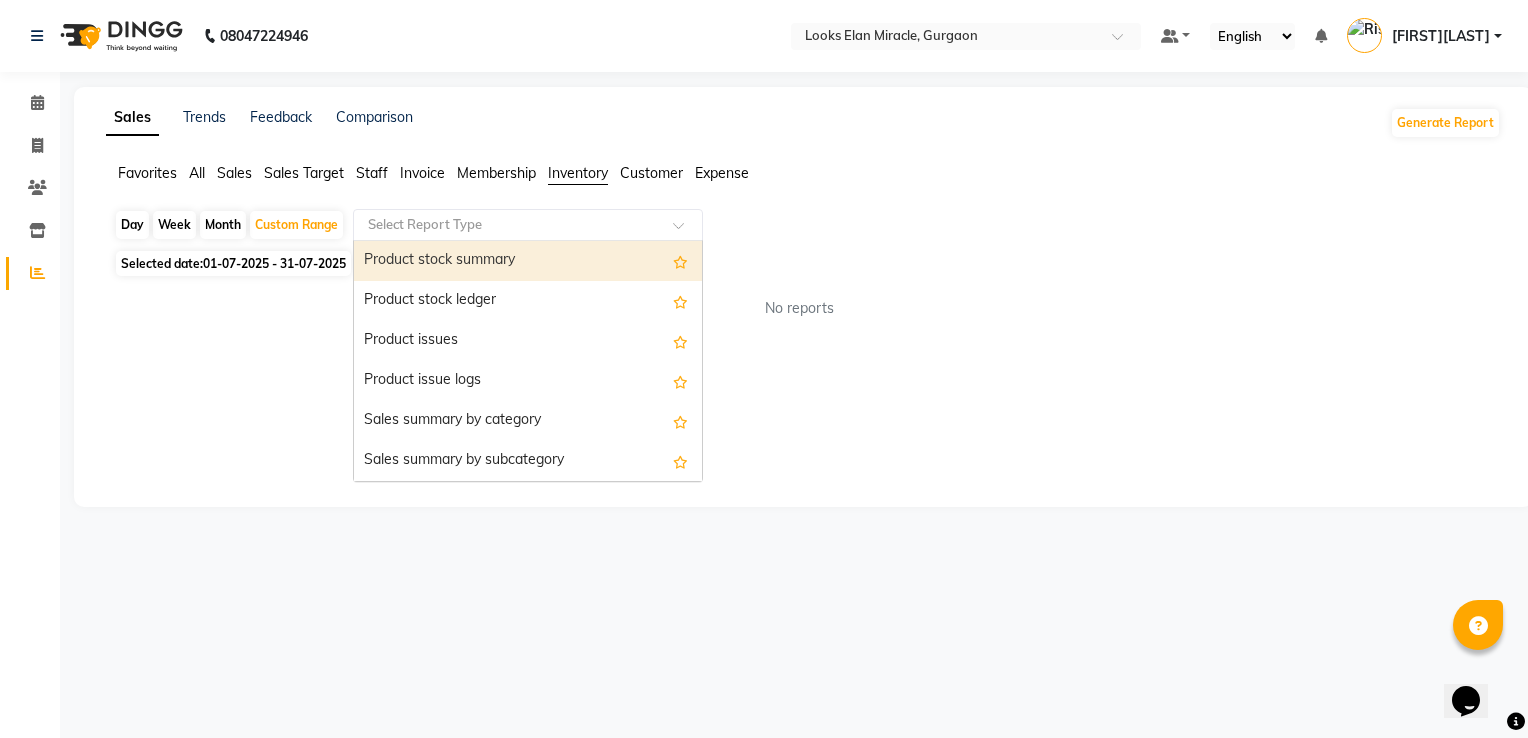click on "Product stock summary" at bounding box center (528, 261) 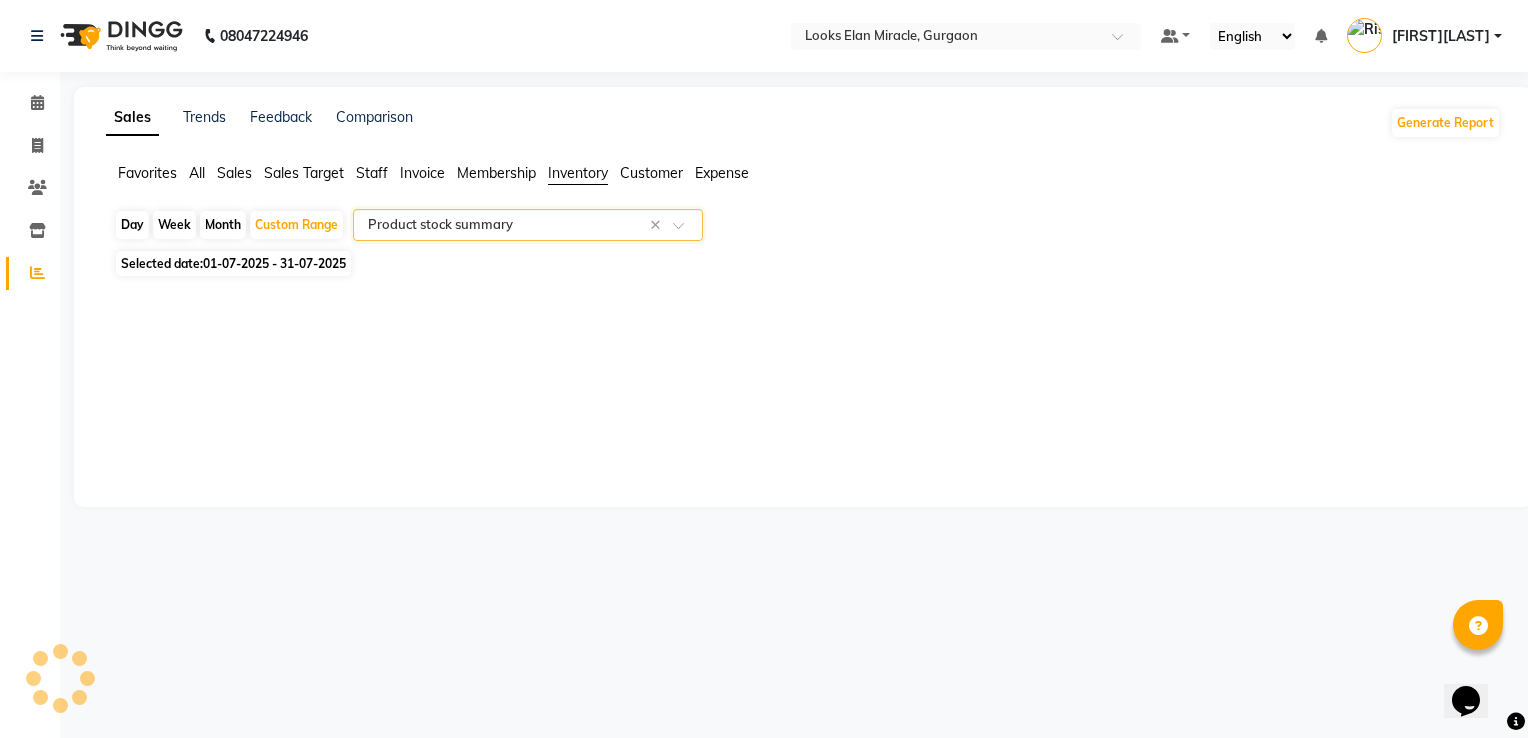 select on "filtered_report" 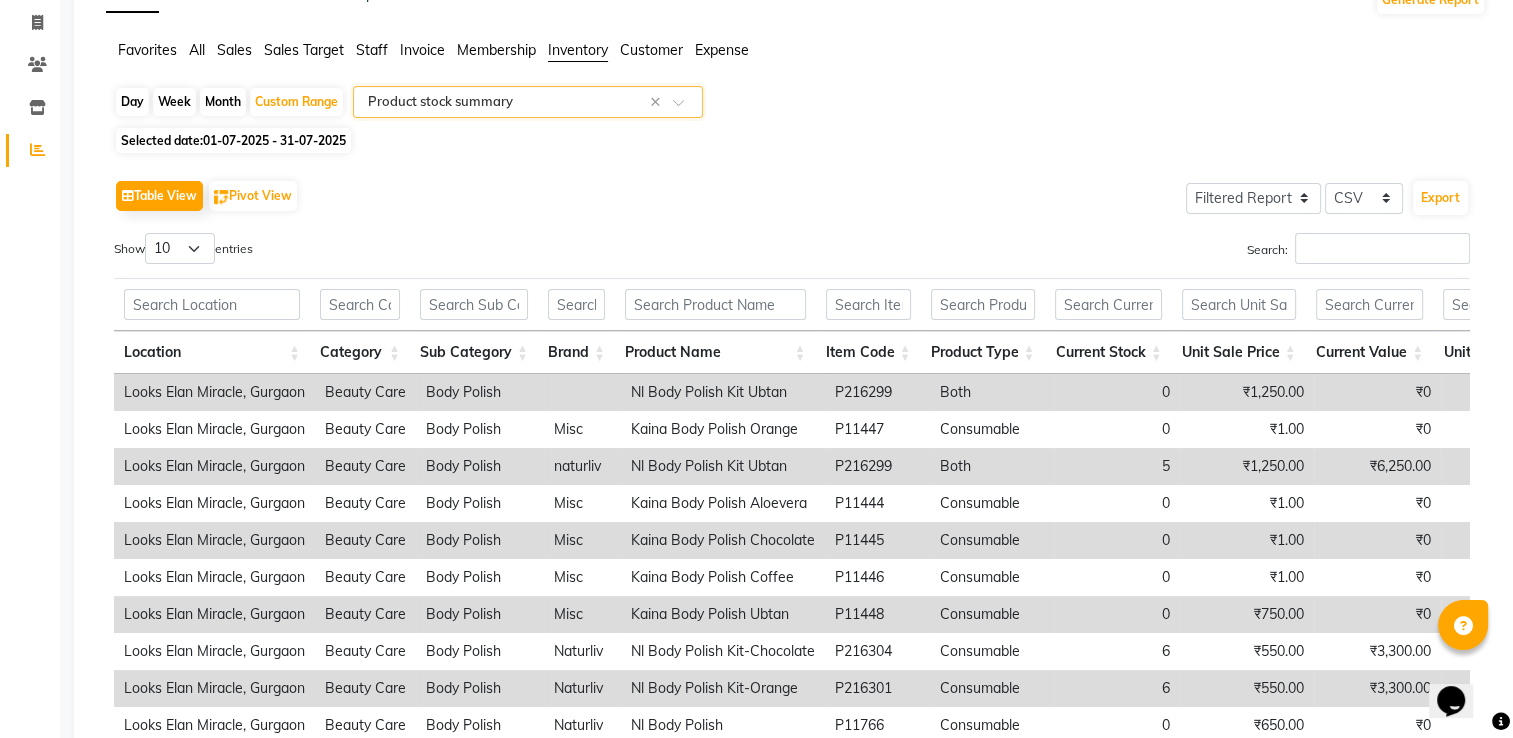 scroll, scrollTop: 308, scrollLeft: 0, axis: vertical 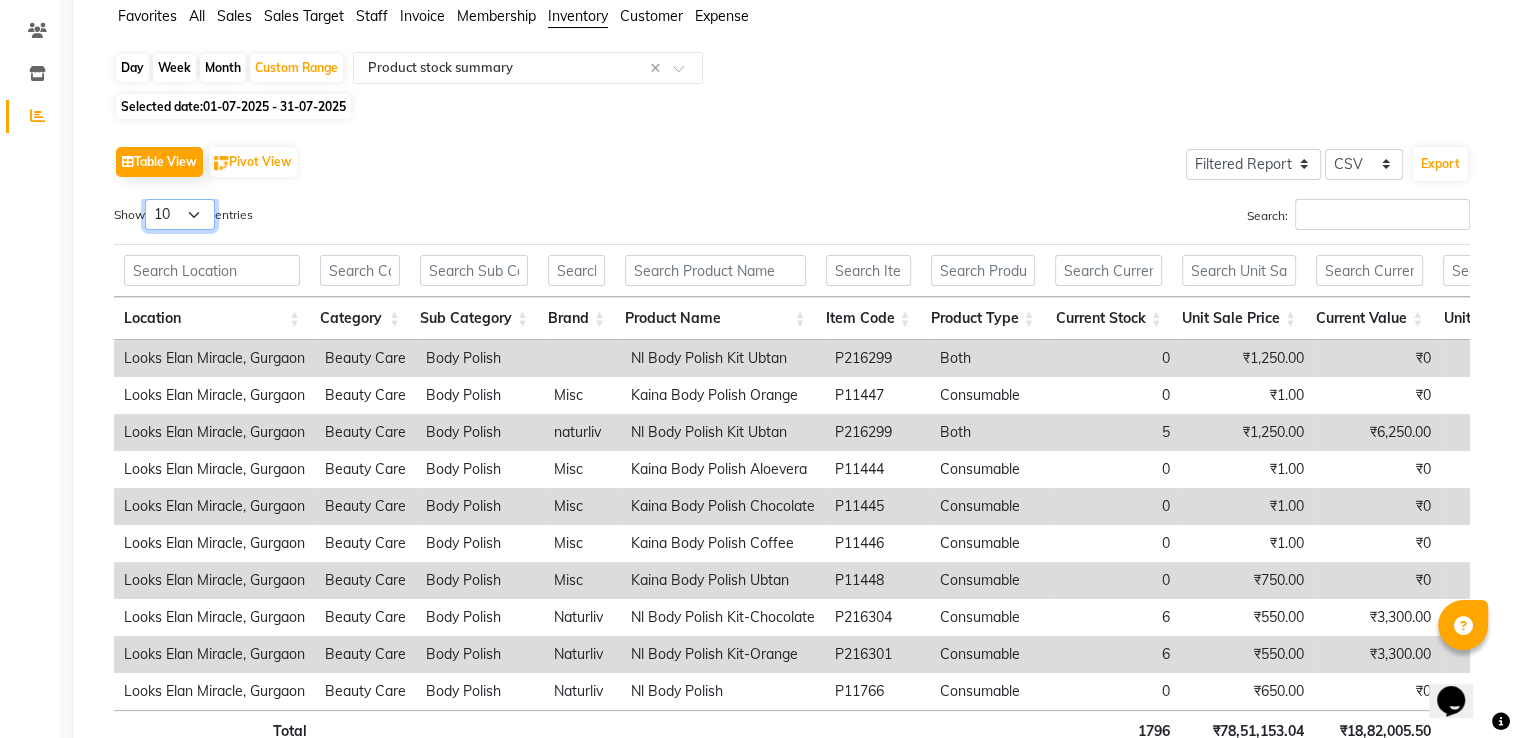 click on "10 25 50 100" at bounding box center [180, 214] 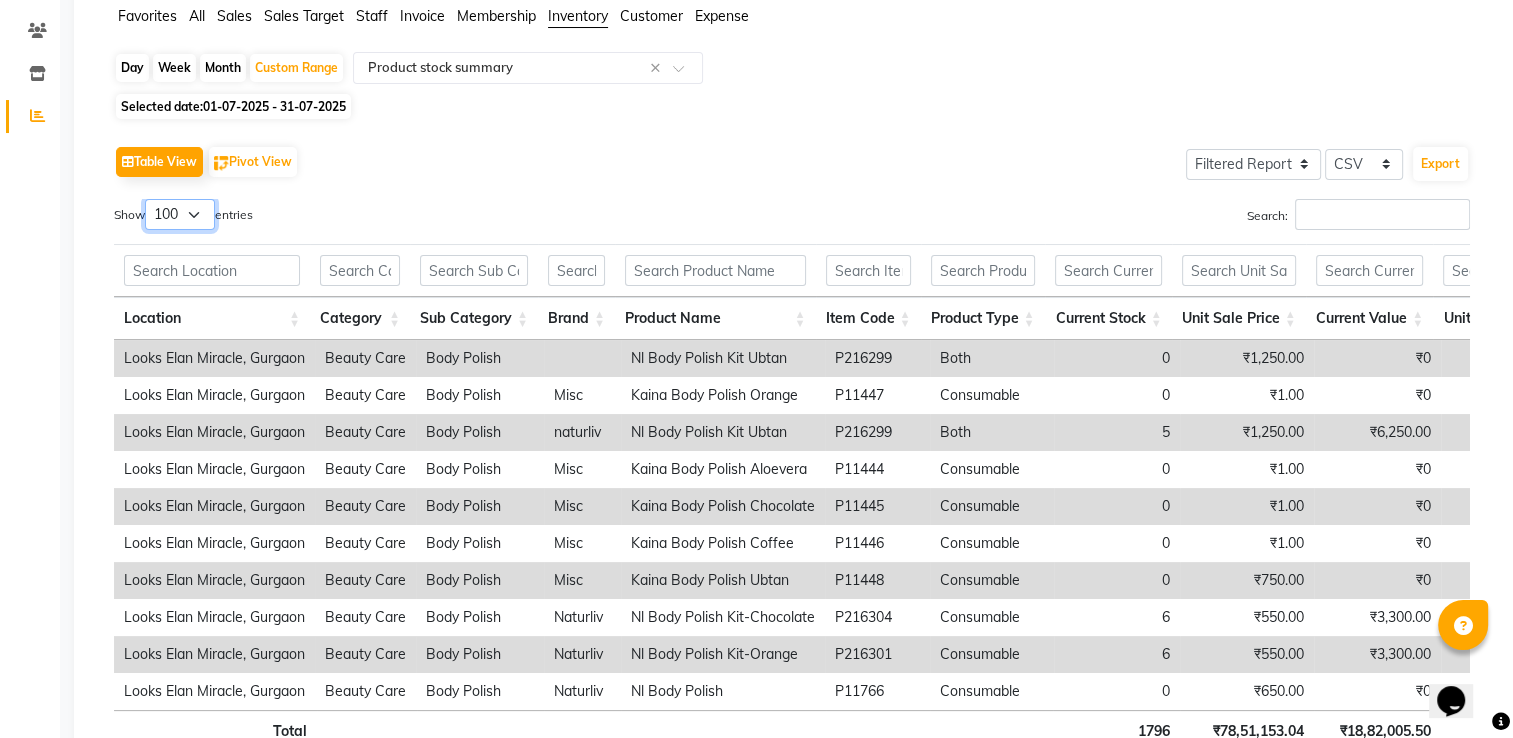 click on "10 25 50 100" at bounding box center [180, 214] 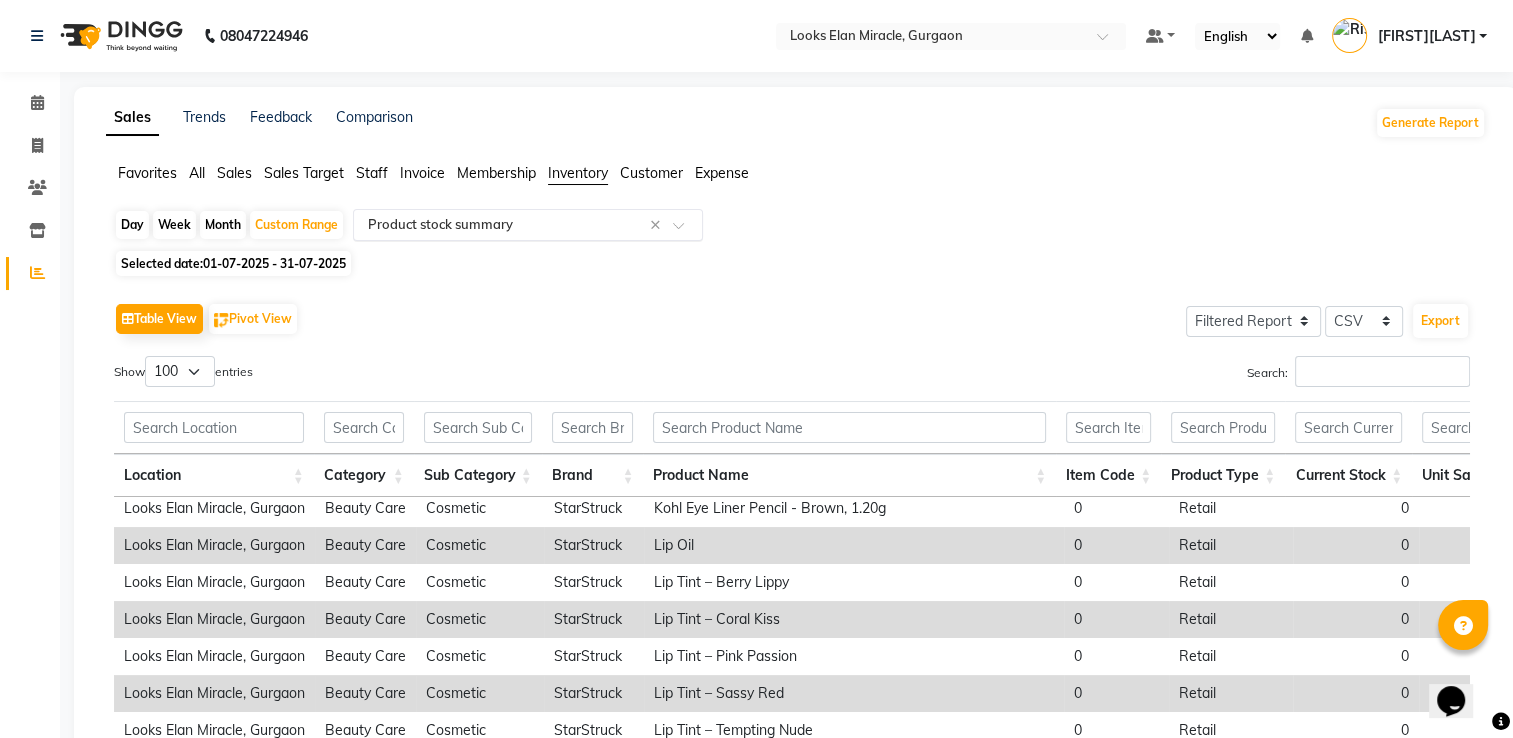 click 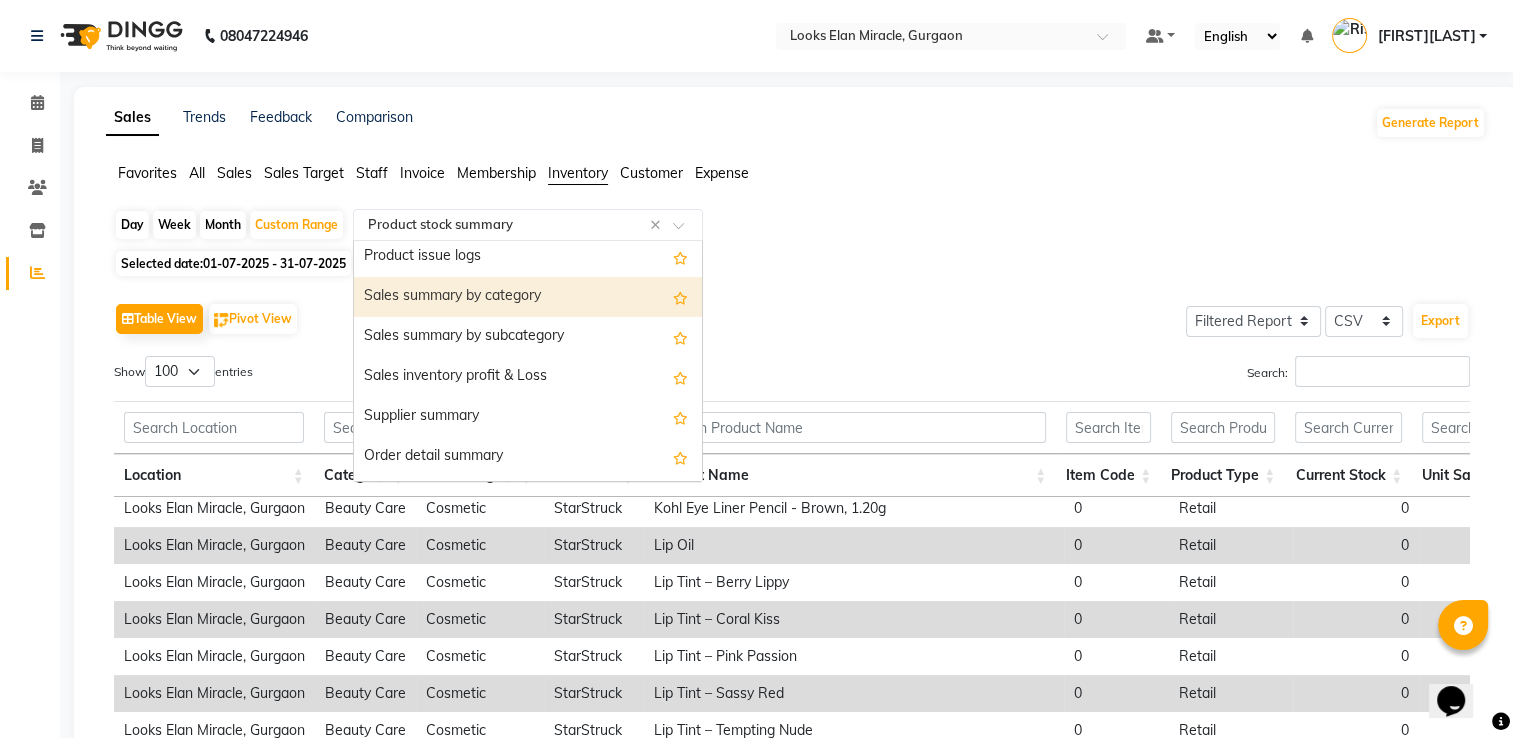 click on "Sales summary by category" at bounding box center (528, 297) 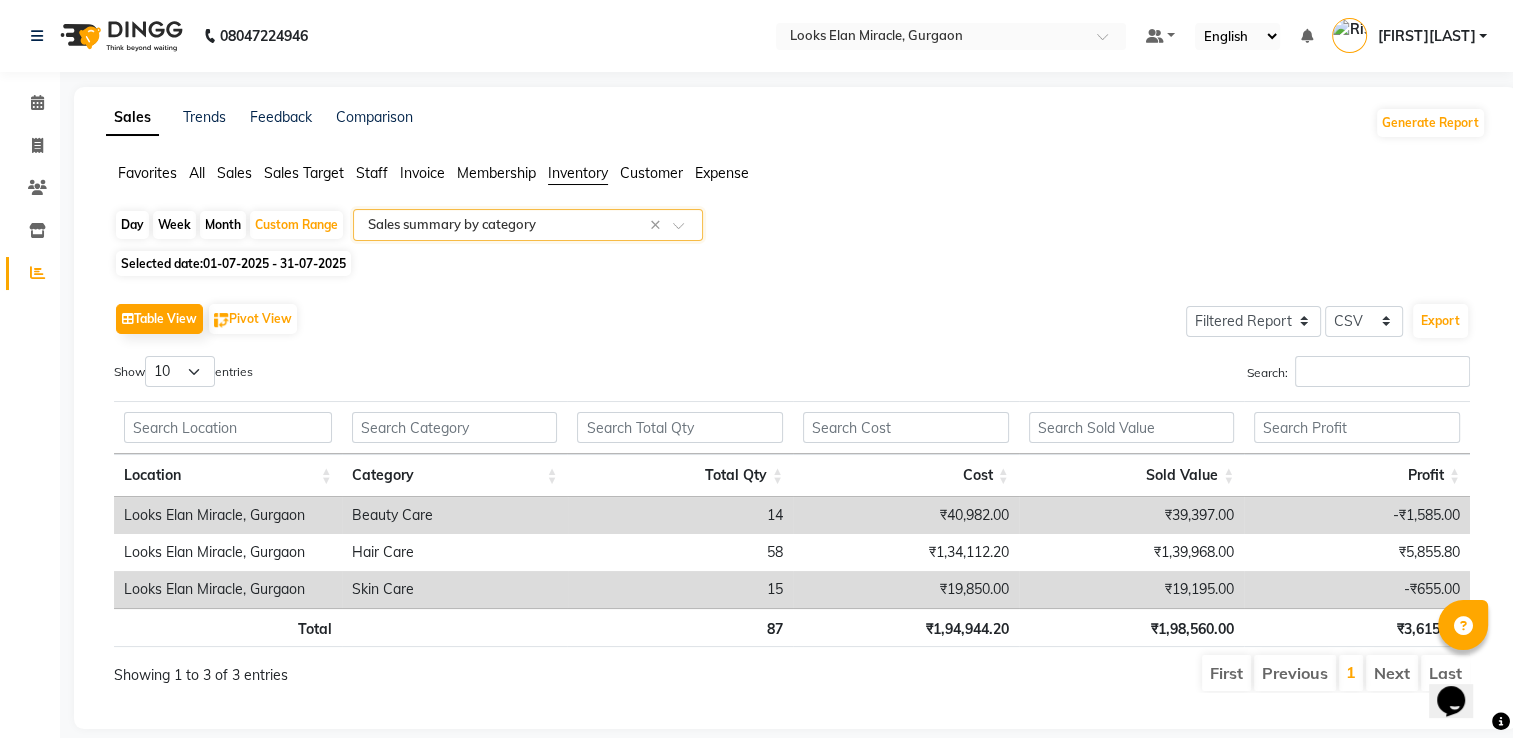 click 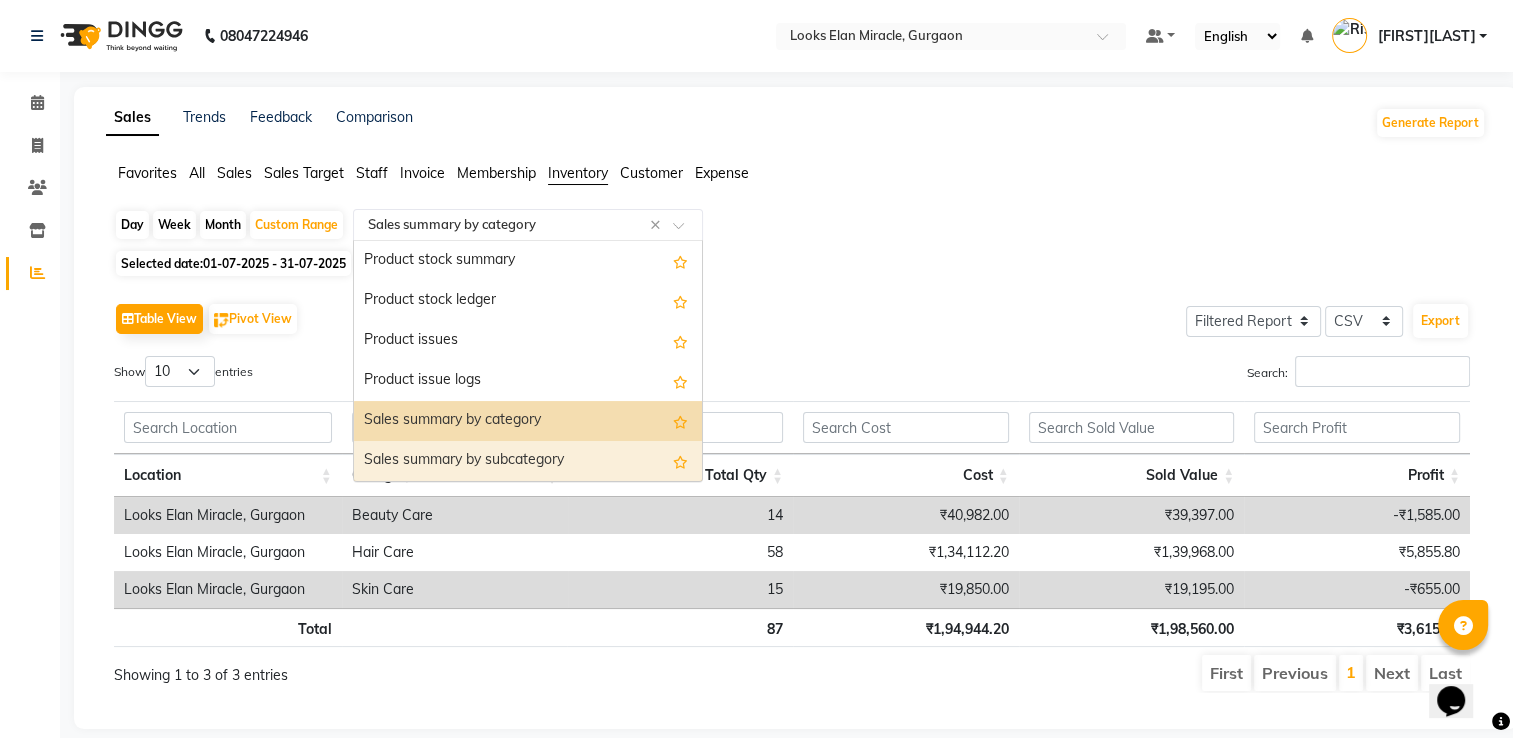 click on "Sales summary by subcategory" at bounding box center [528, 461] 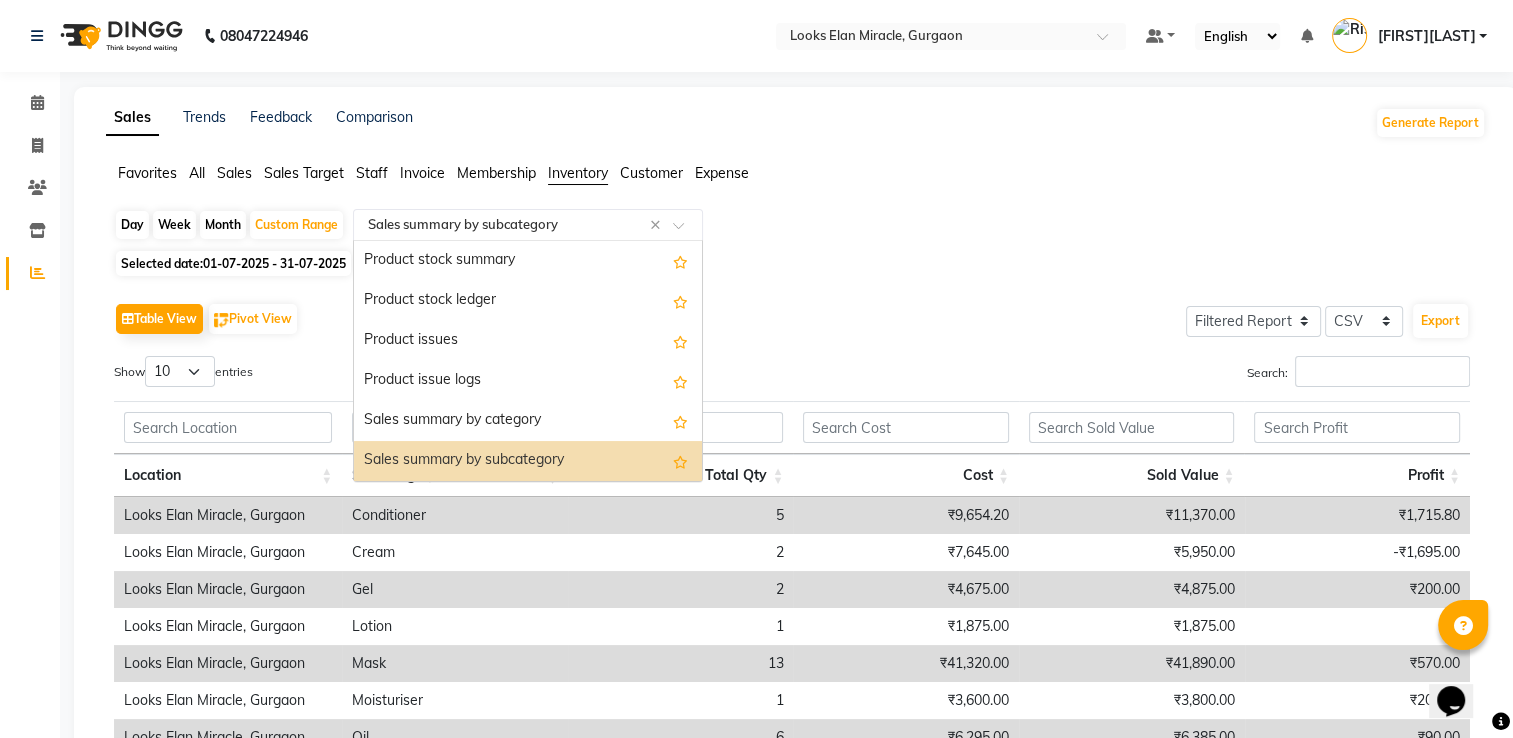 click 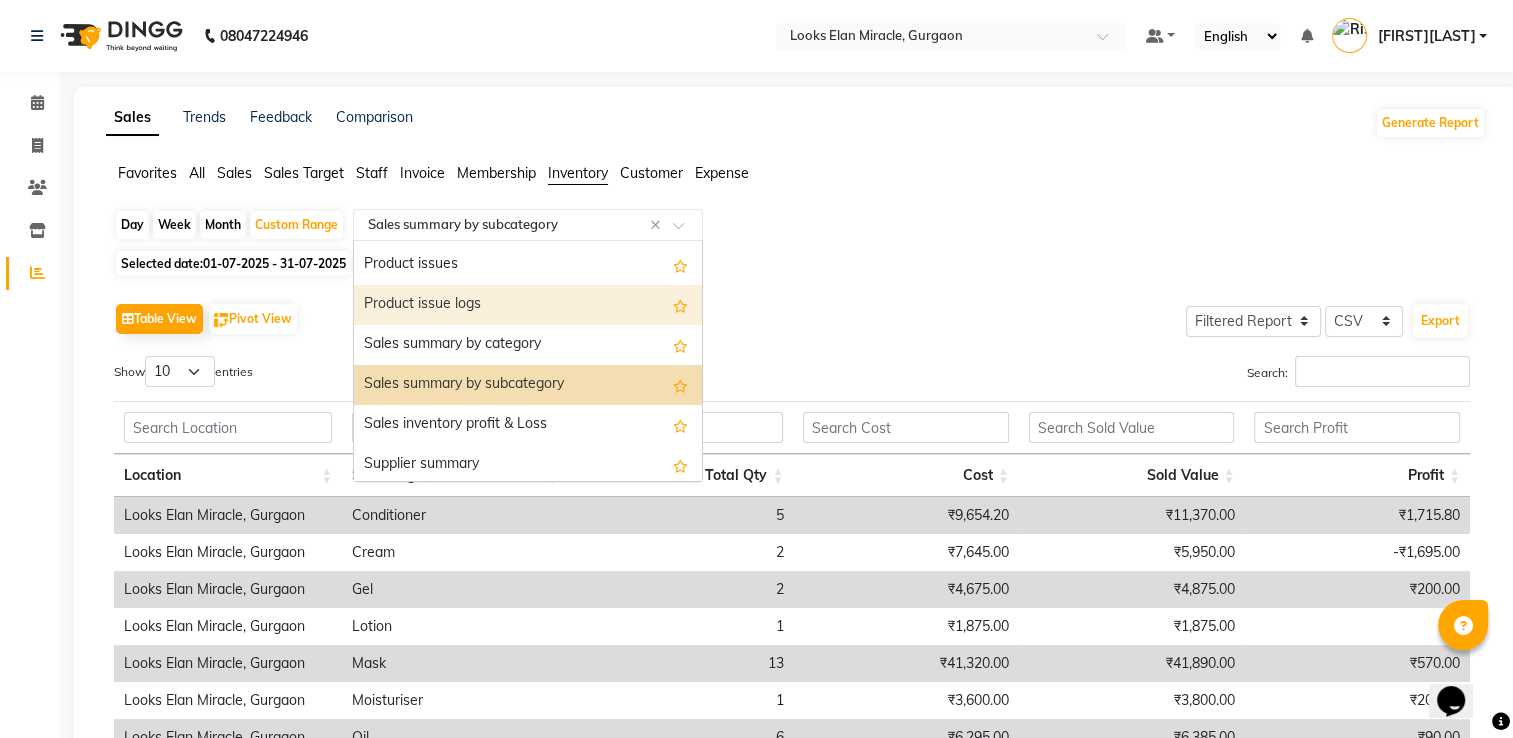 click on "Product issue logs" at bounding box center (528, 305) 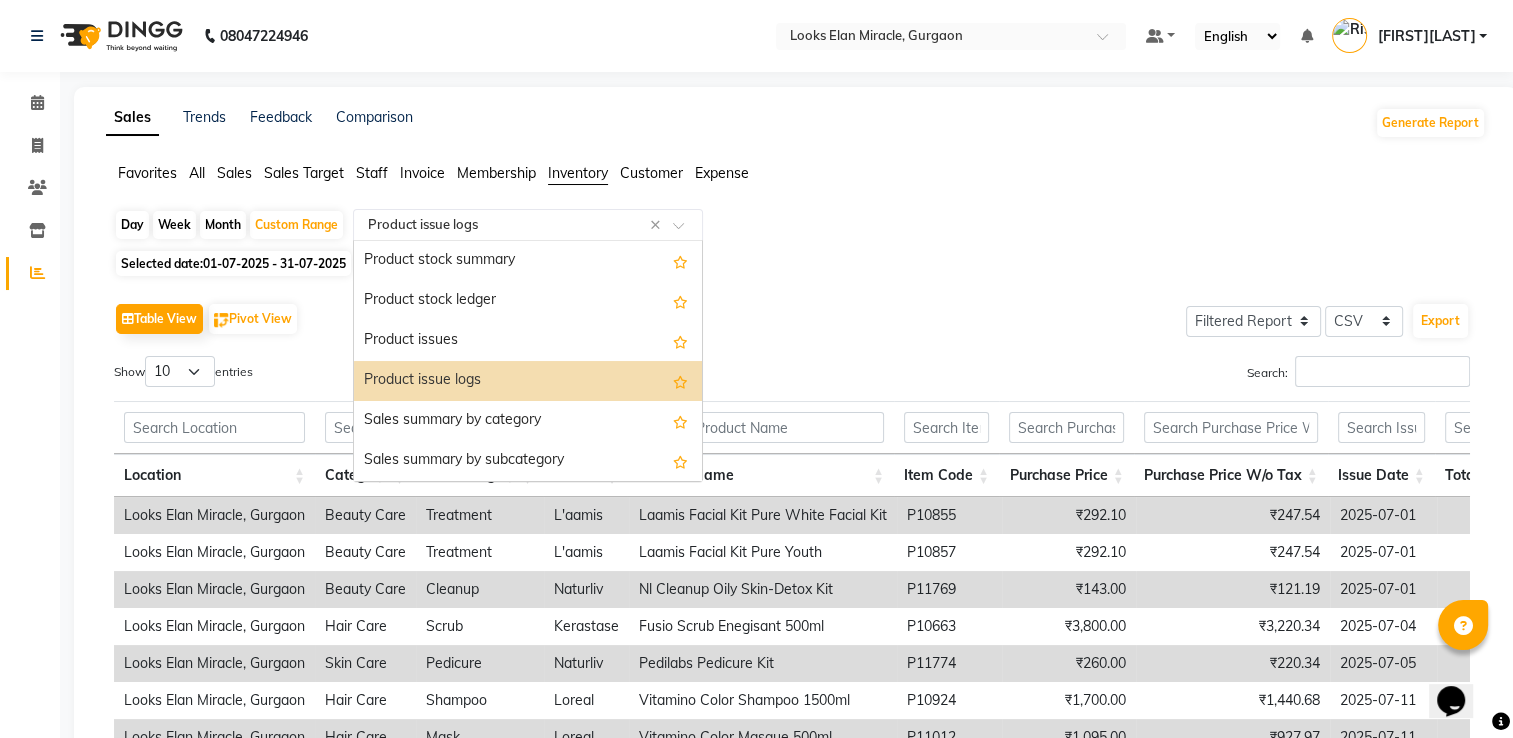 click 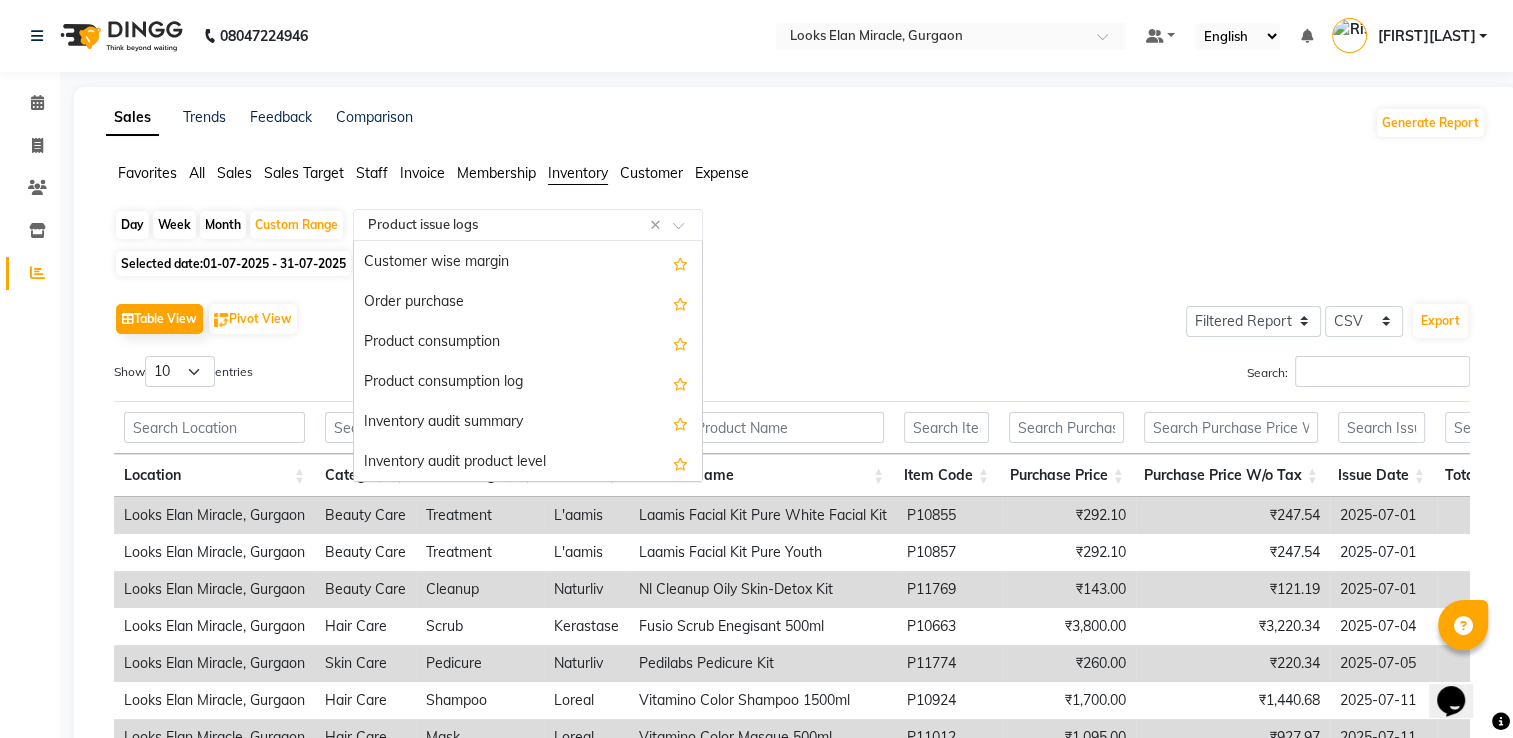 scroll, scrollTop: 520, scrollLeft: 0, axis: vertical 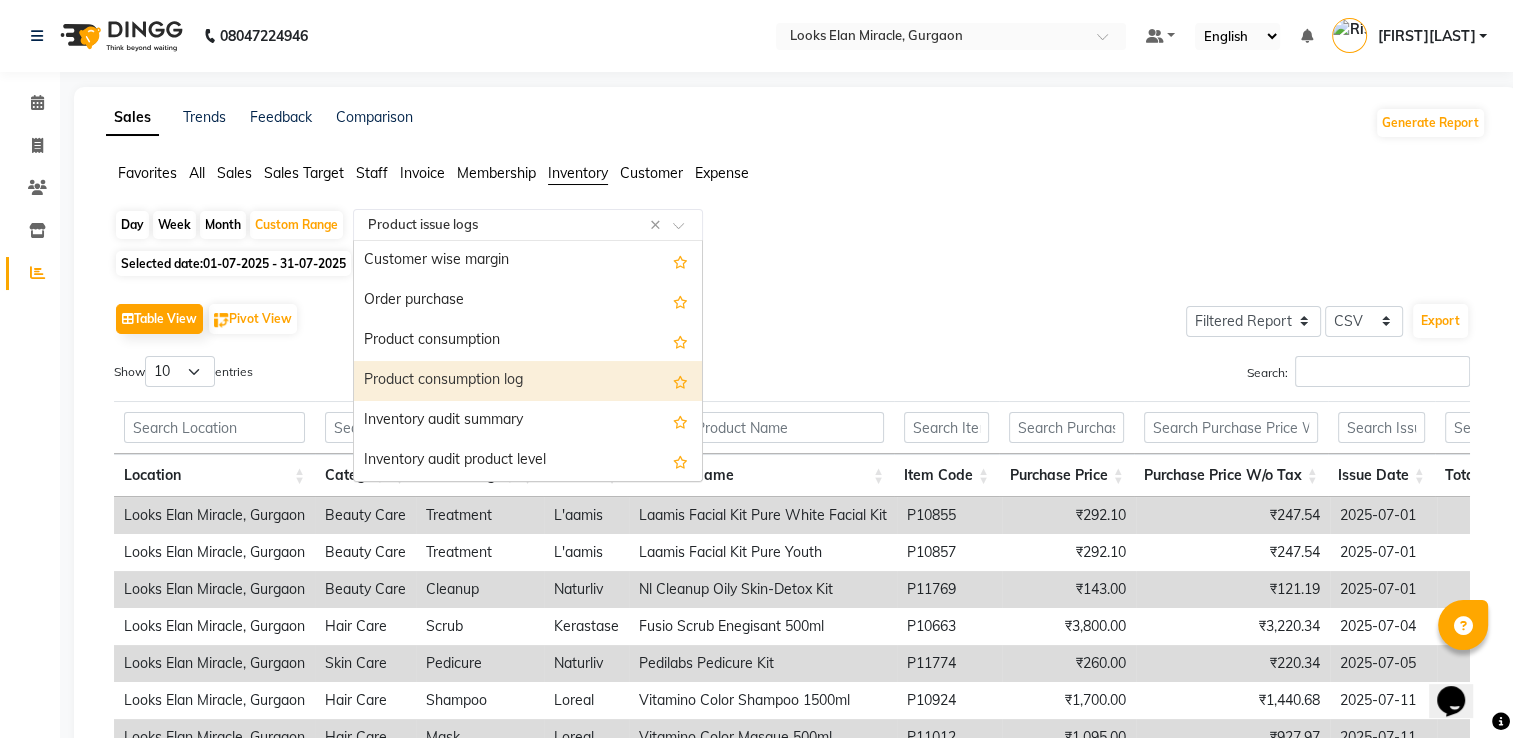 click on "Product consumption log" at bounding box center [528, 381] 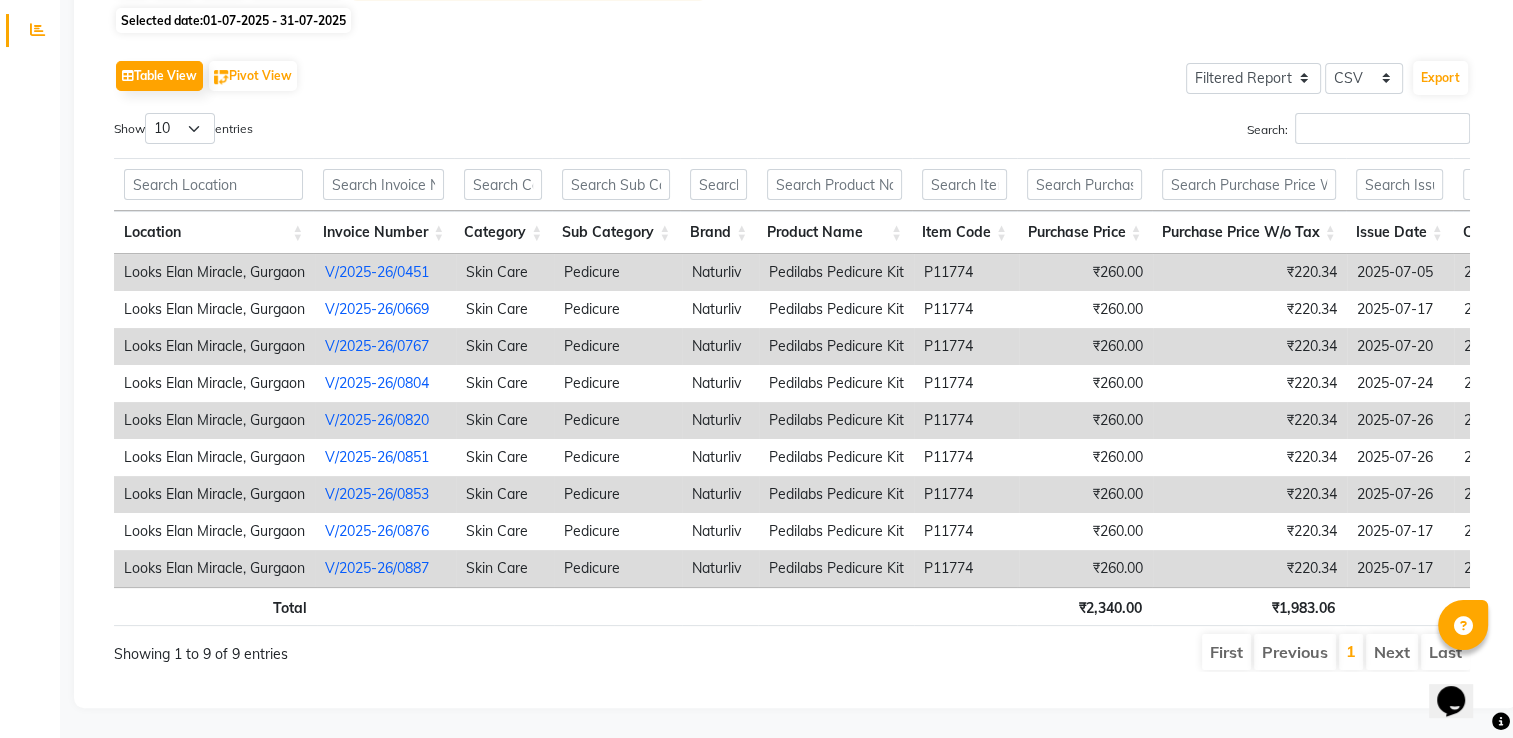 scroll, scrollTop: 0, scrollLeft: 0, axis: both 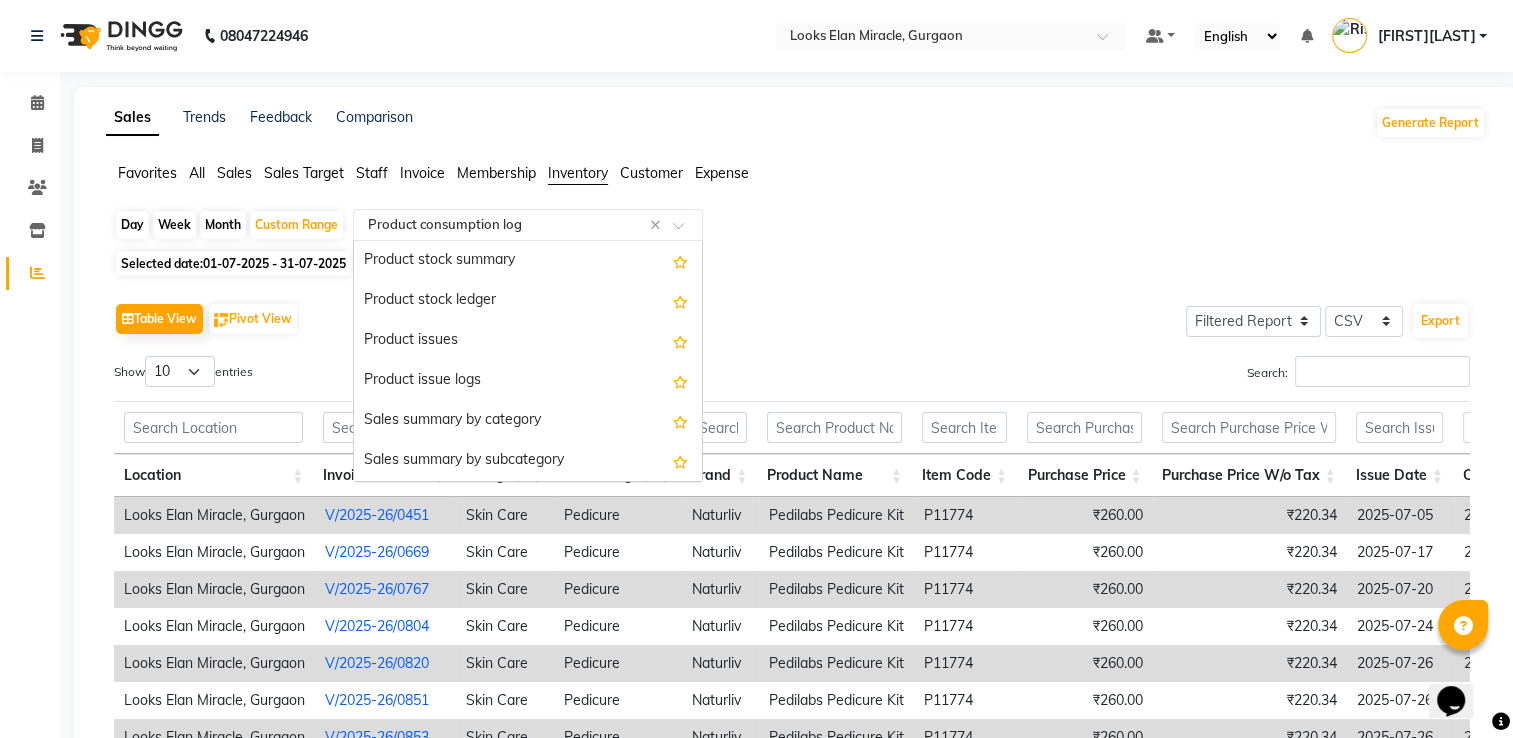click 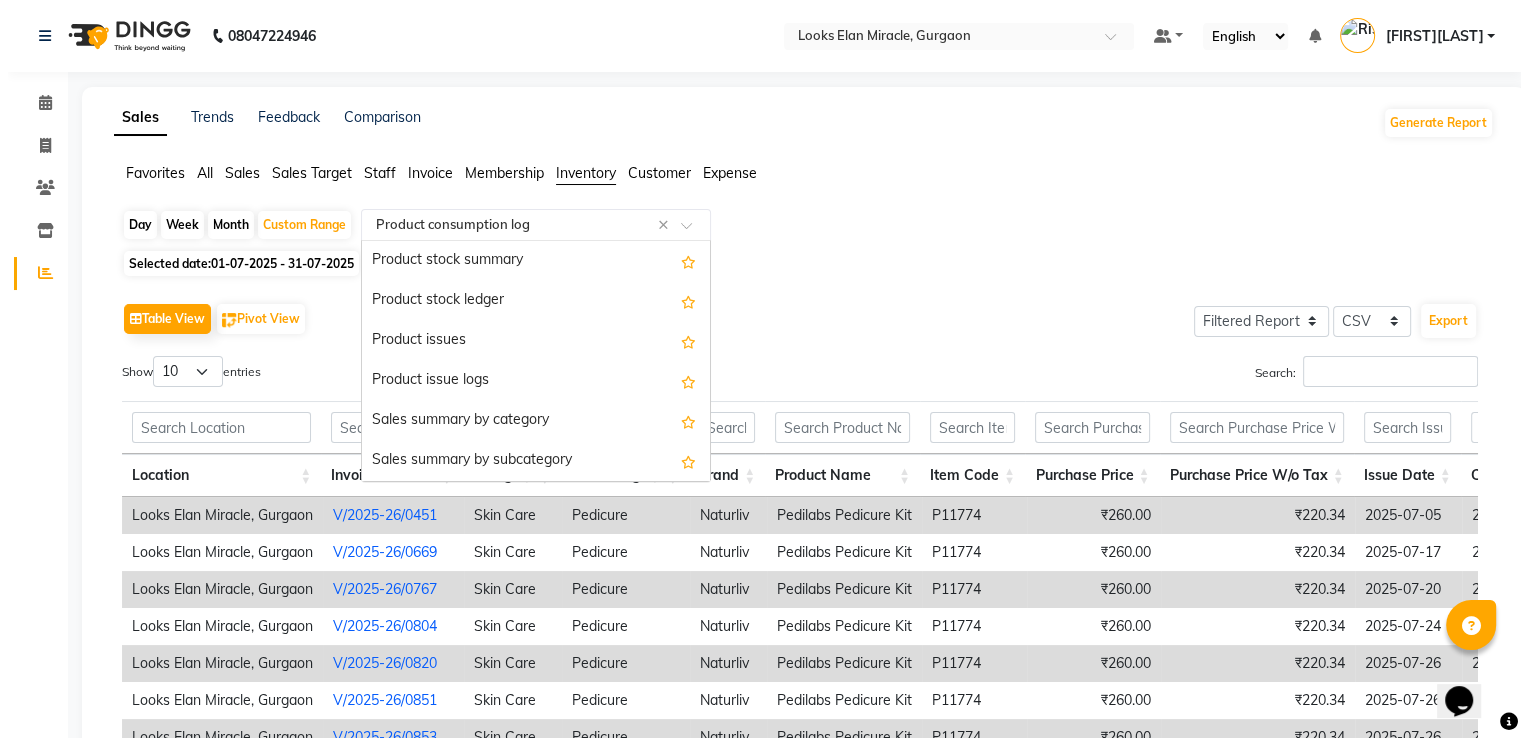 scroll, scrollTop: 520, scrollLeft: 0, axis: vertical 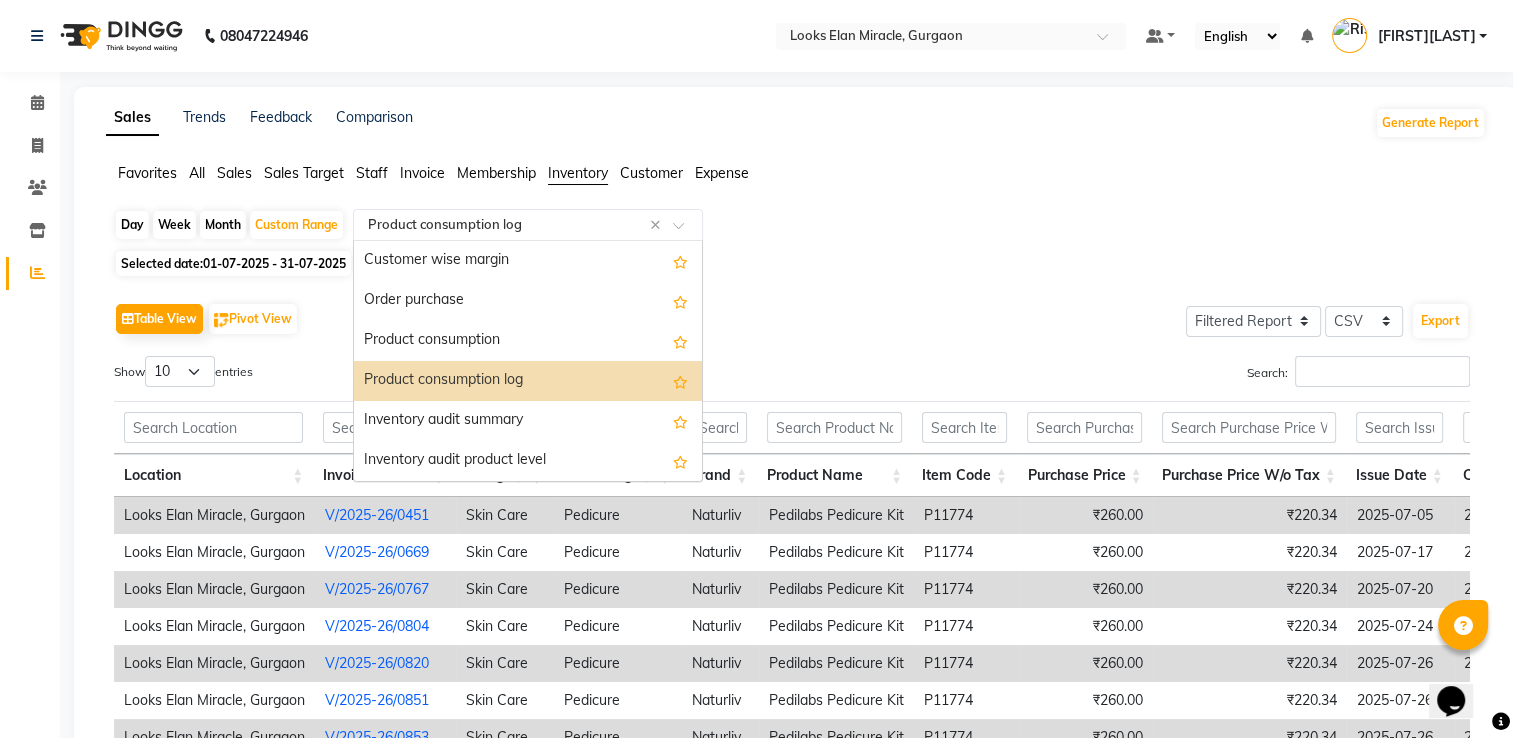 drag, startPoint x: 699, startPoint y: 434, endPoint x: 567, endPoint y: 423, distance: 132.45753 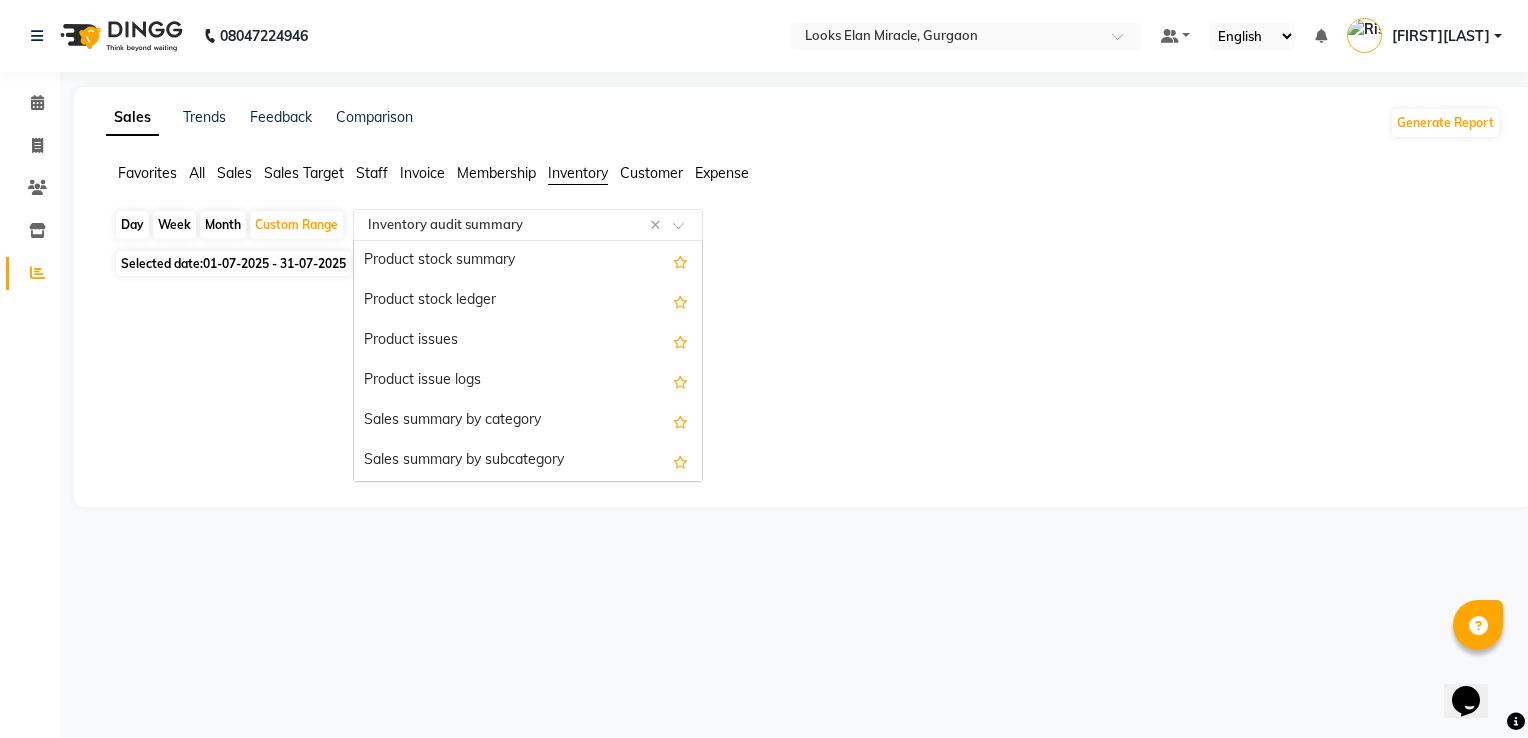 click 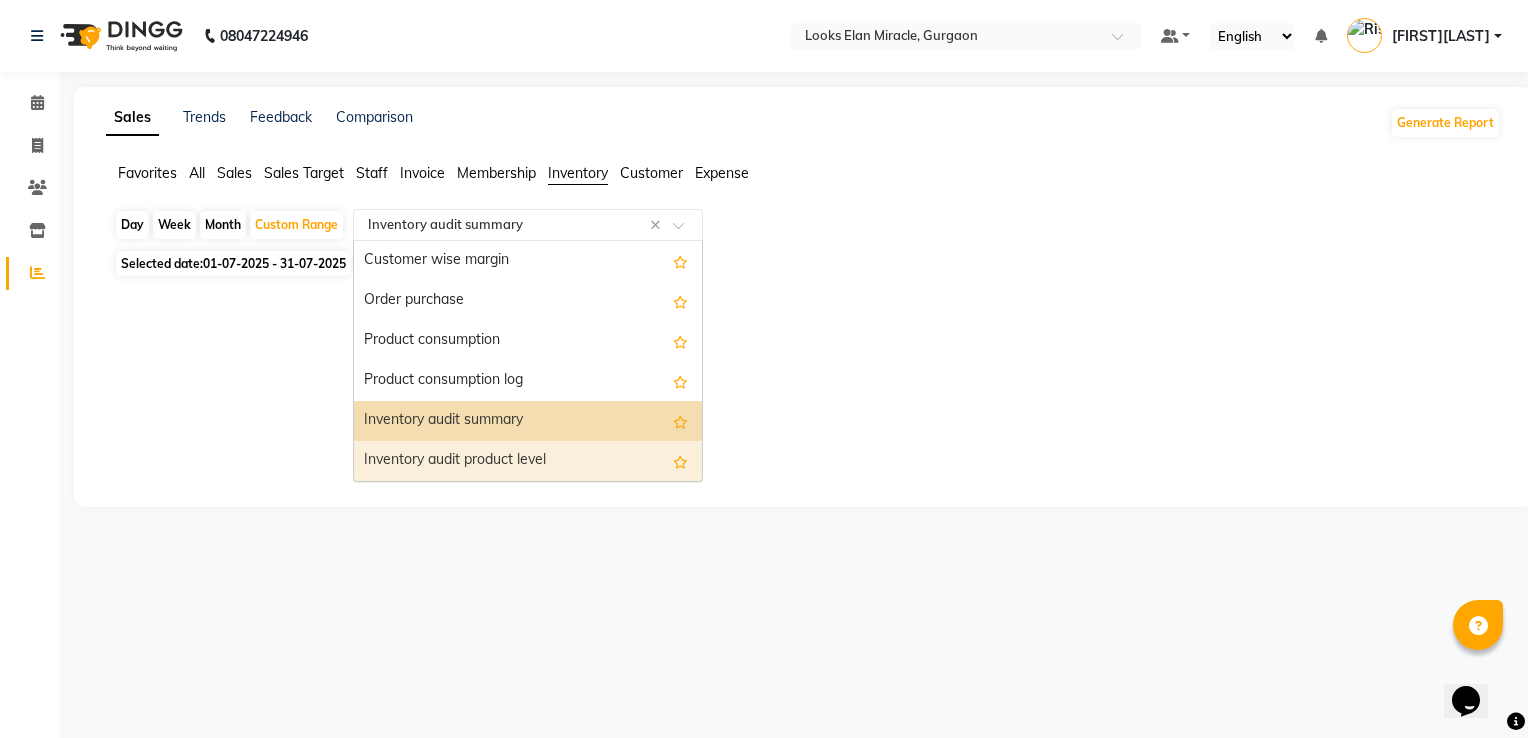 click on "Inventory audit product level" at bounding box center [528, 461] 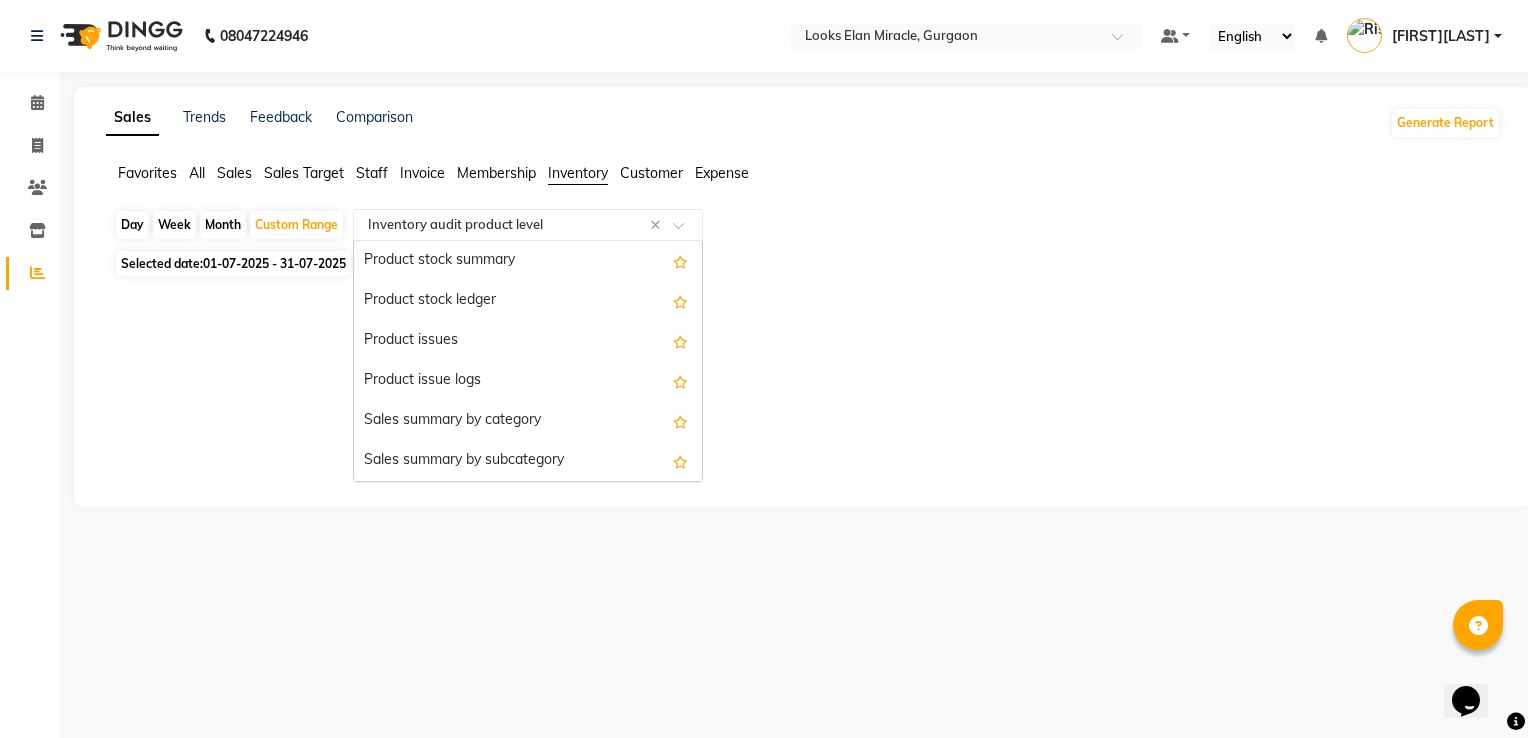 click 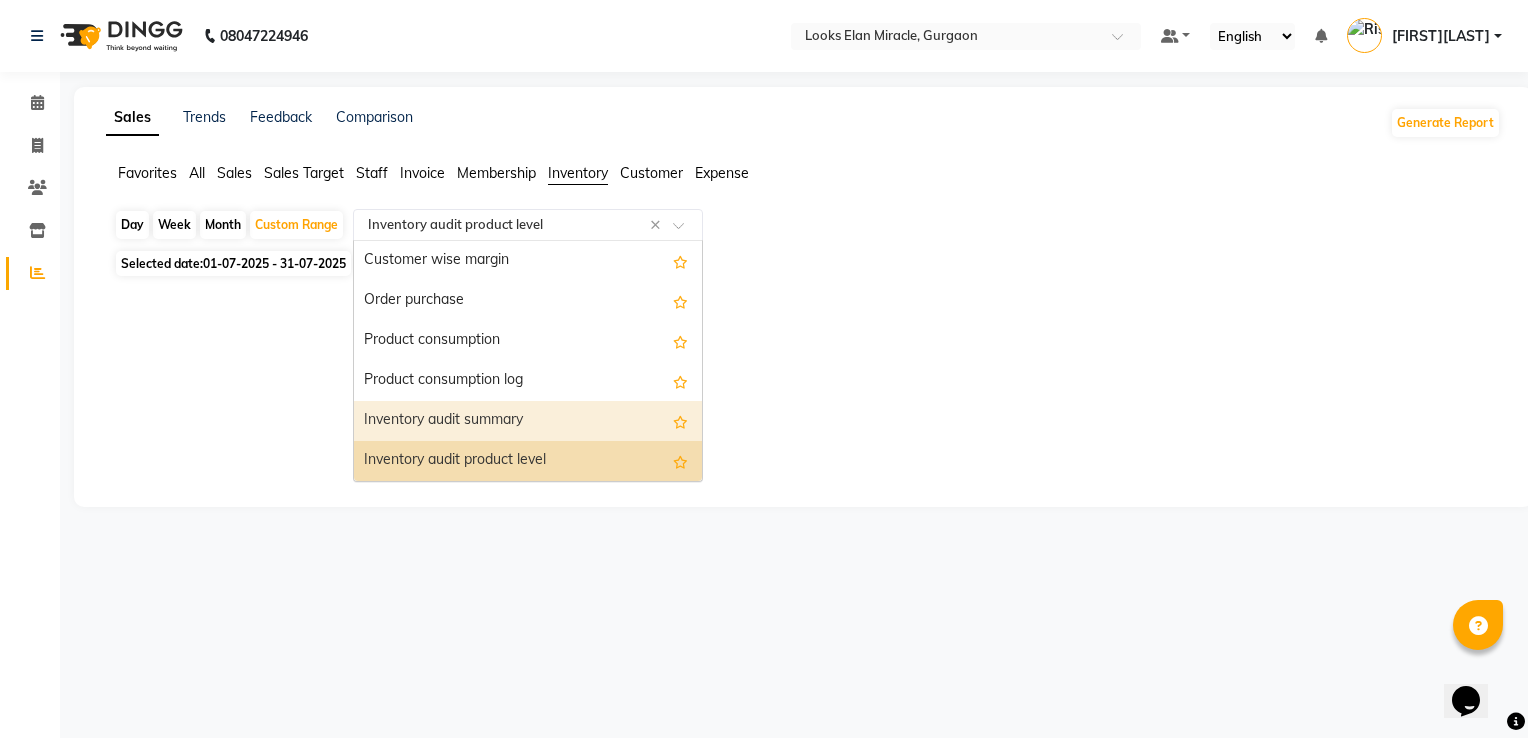 drag, startPoint x: 694, startPoint y: 432, endPoint x: 682, endPoint y: 406, distance: 28.635643 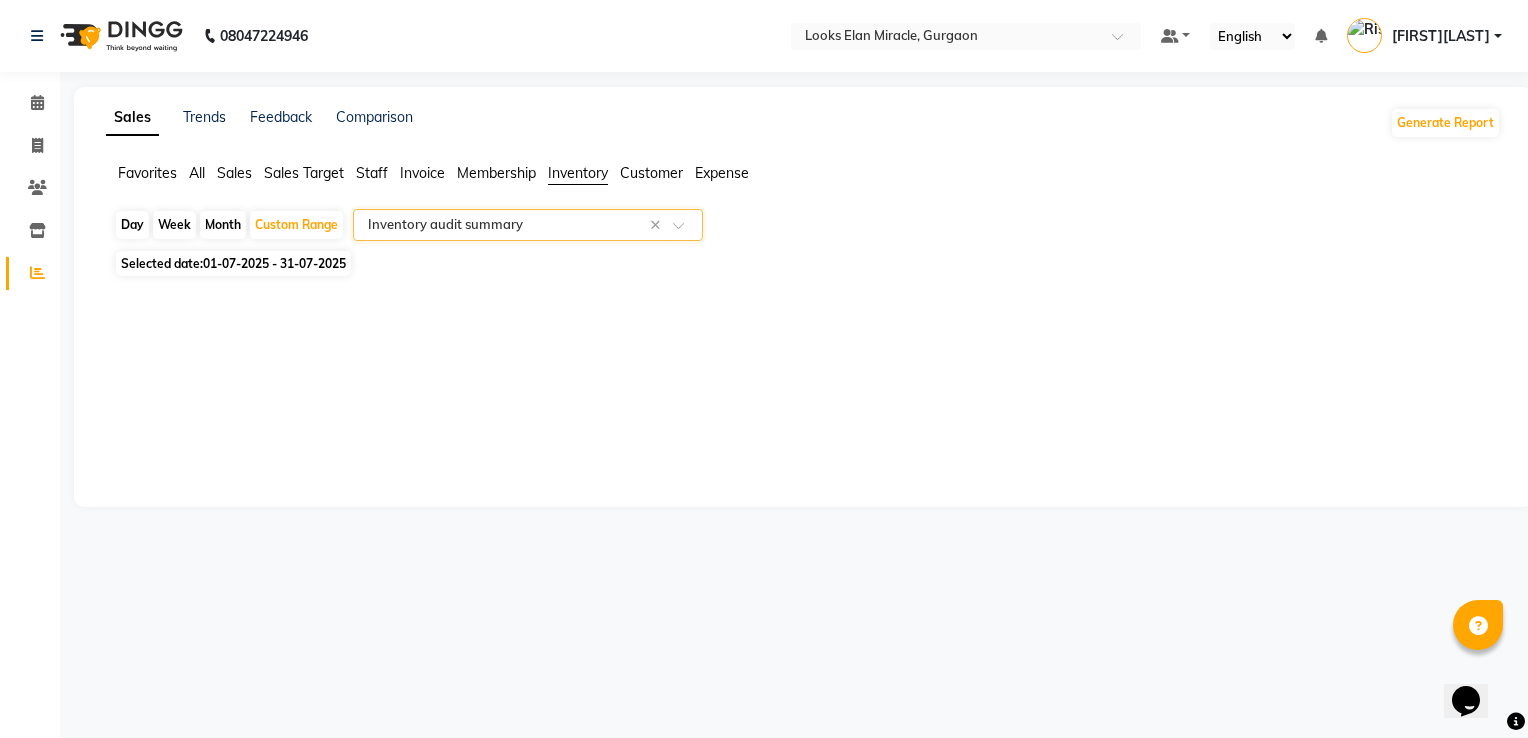 click 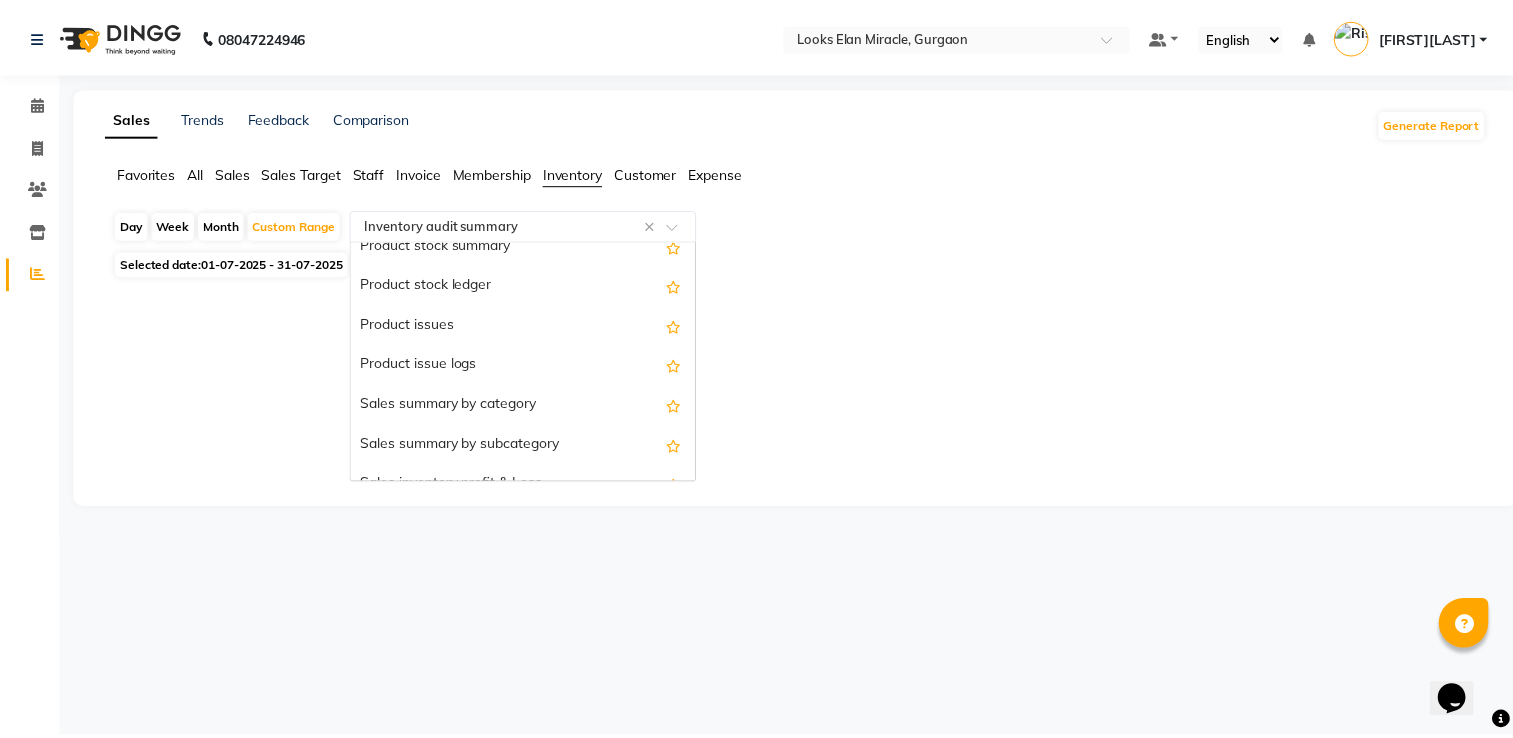 scroll, scrollTop: 0, scrollLeft: 0, axis: both 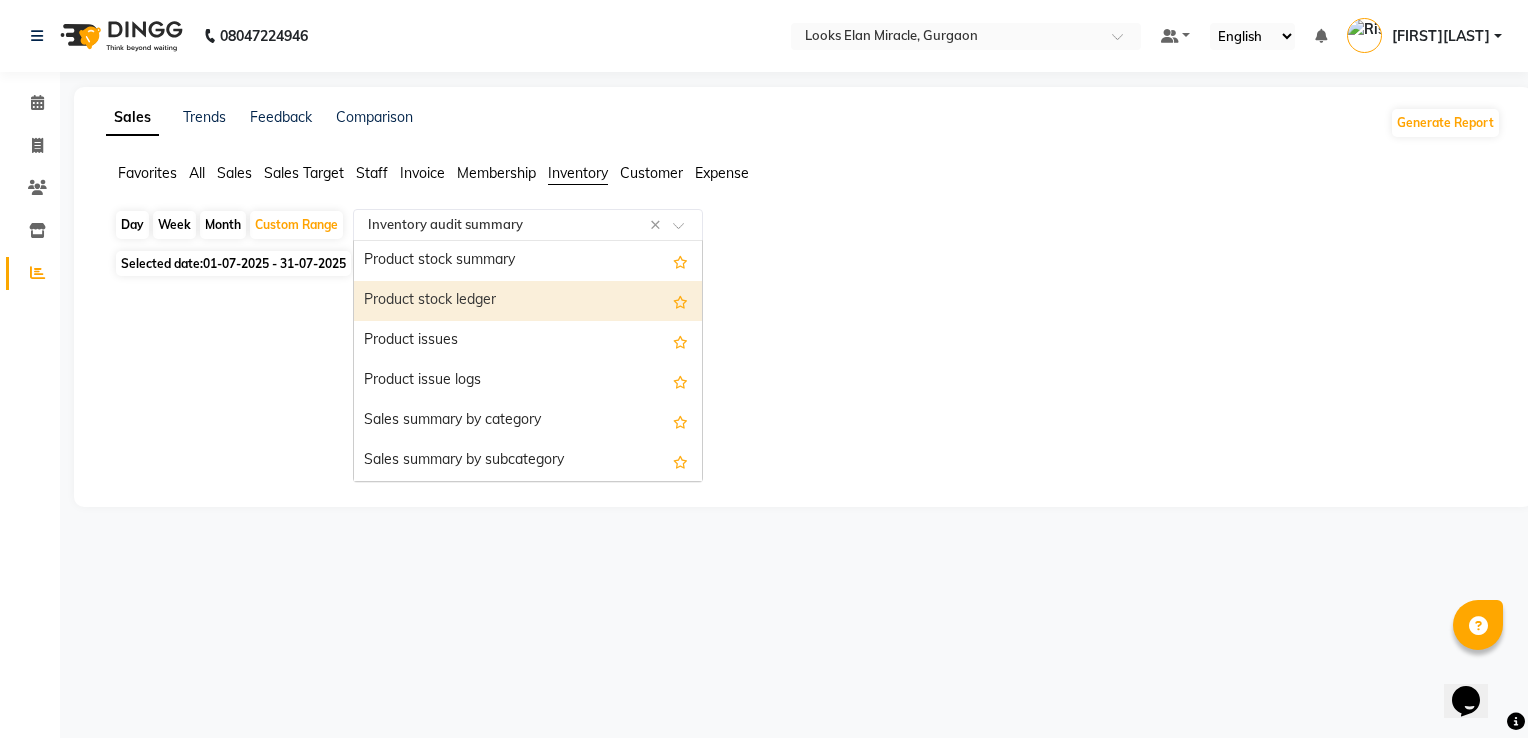 click on "Product stock ledger" at bounding box center [528, 301] 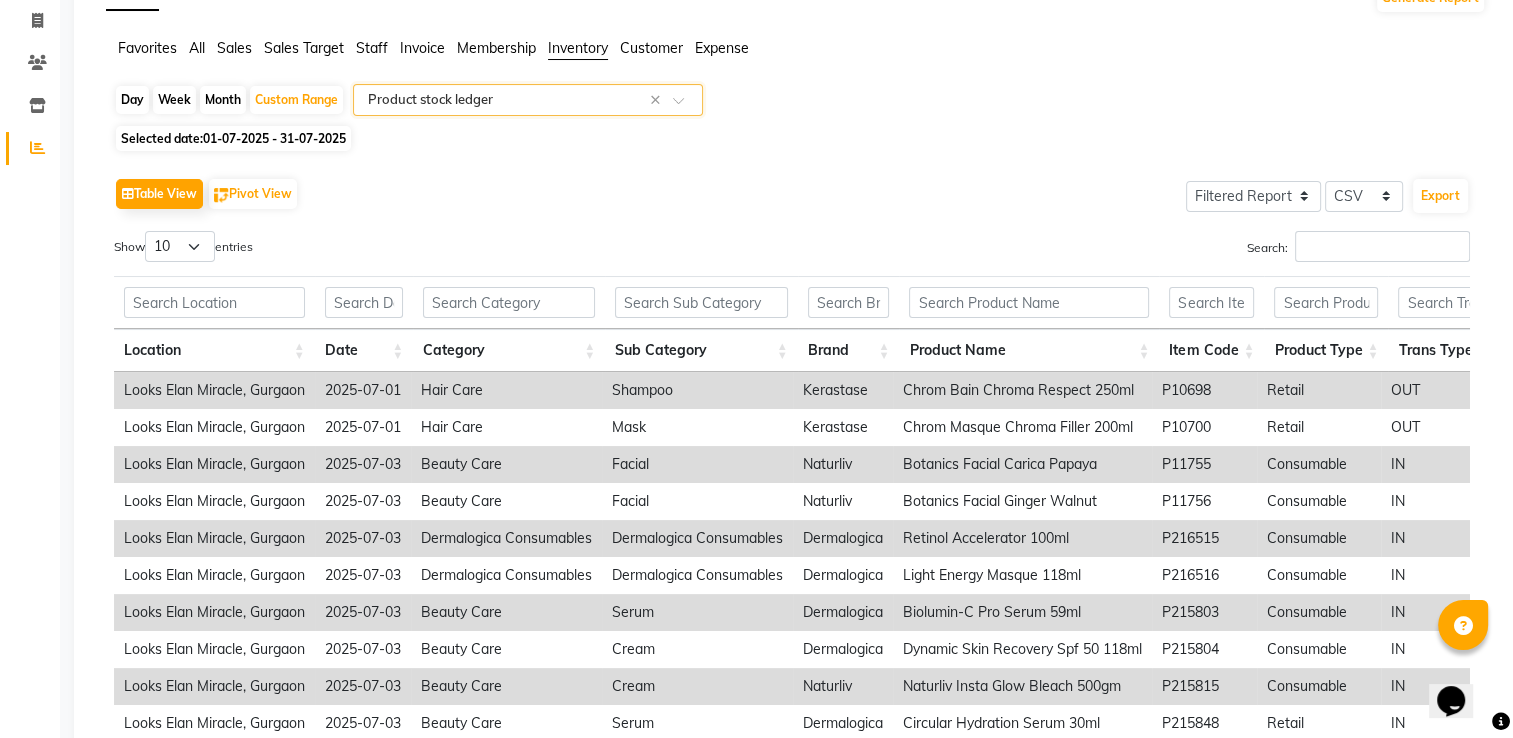 scroll, scrollTop: 0, scrollLeft: 0, axis: both 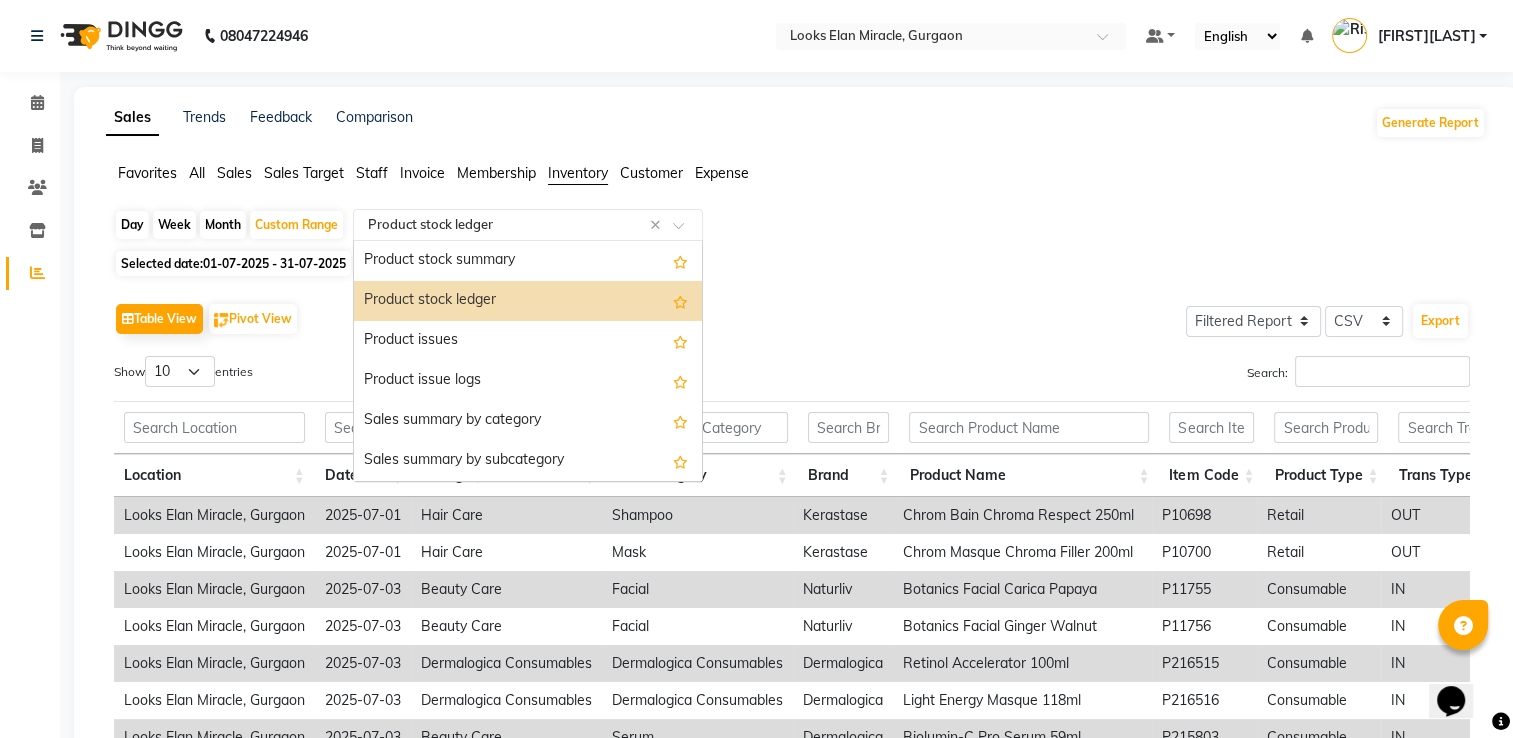 click 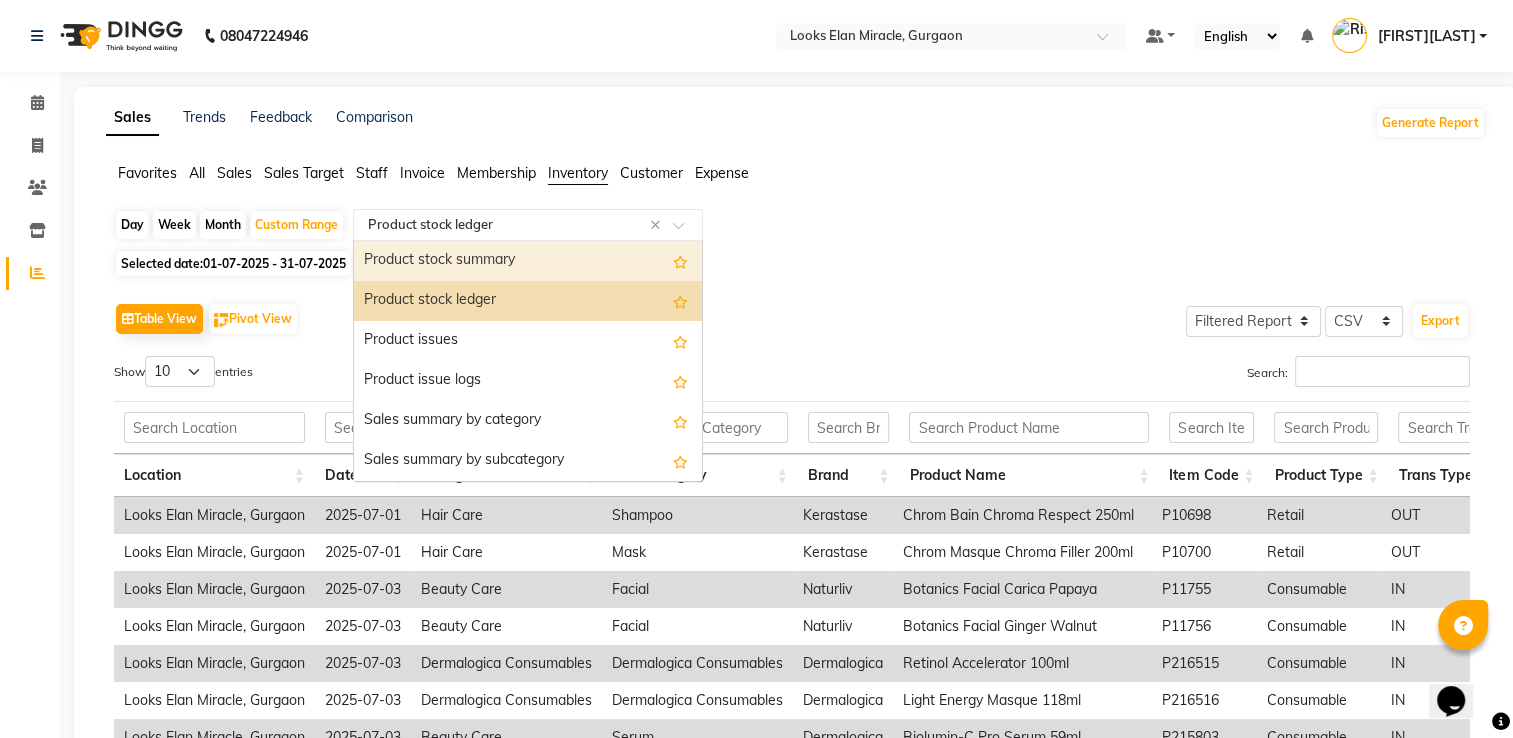 click on "Product stock summary" at bounding box center [528, 261] 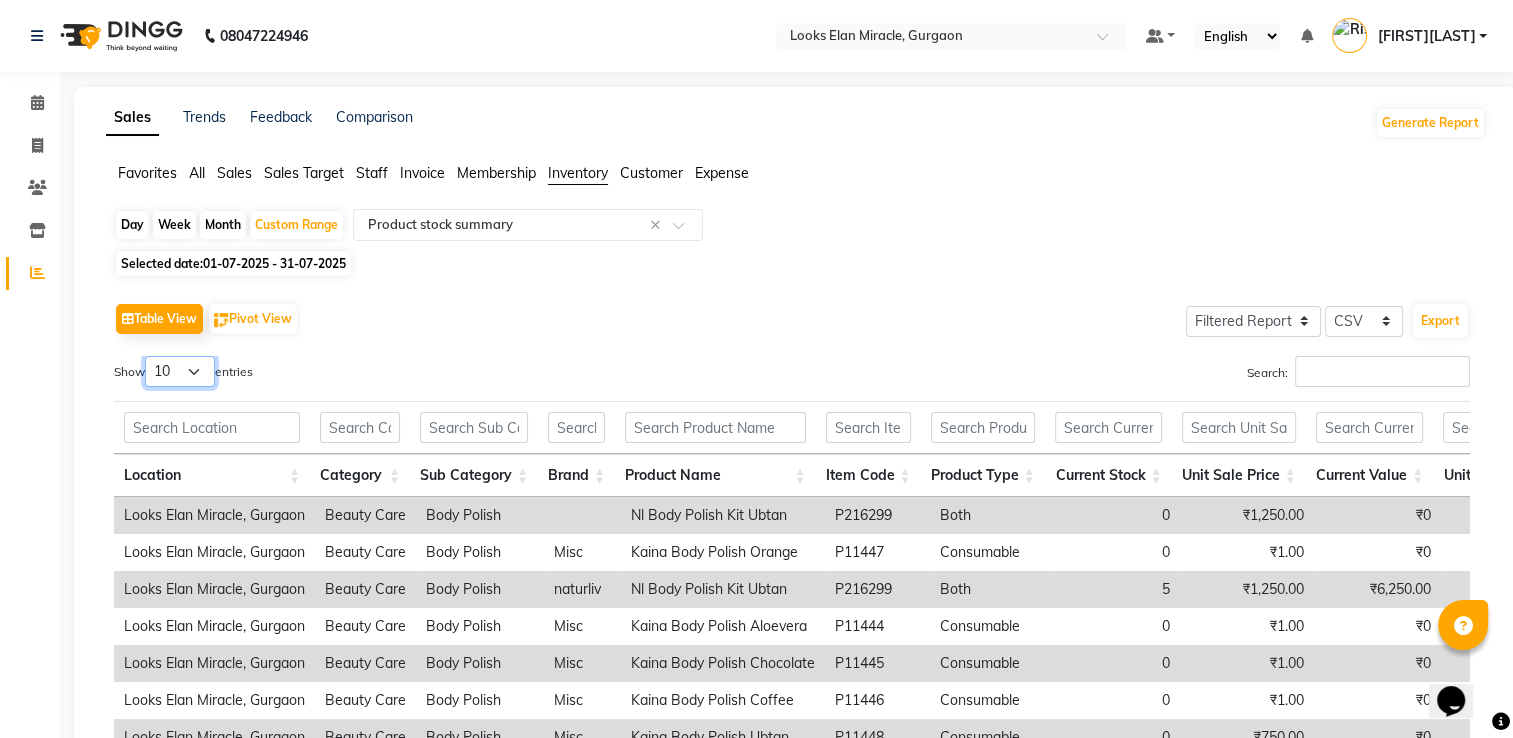 click on "10 25 50 100" at bounding box center (180, 371) 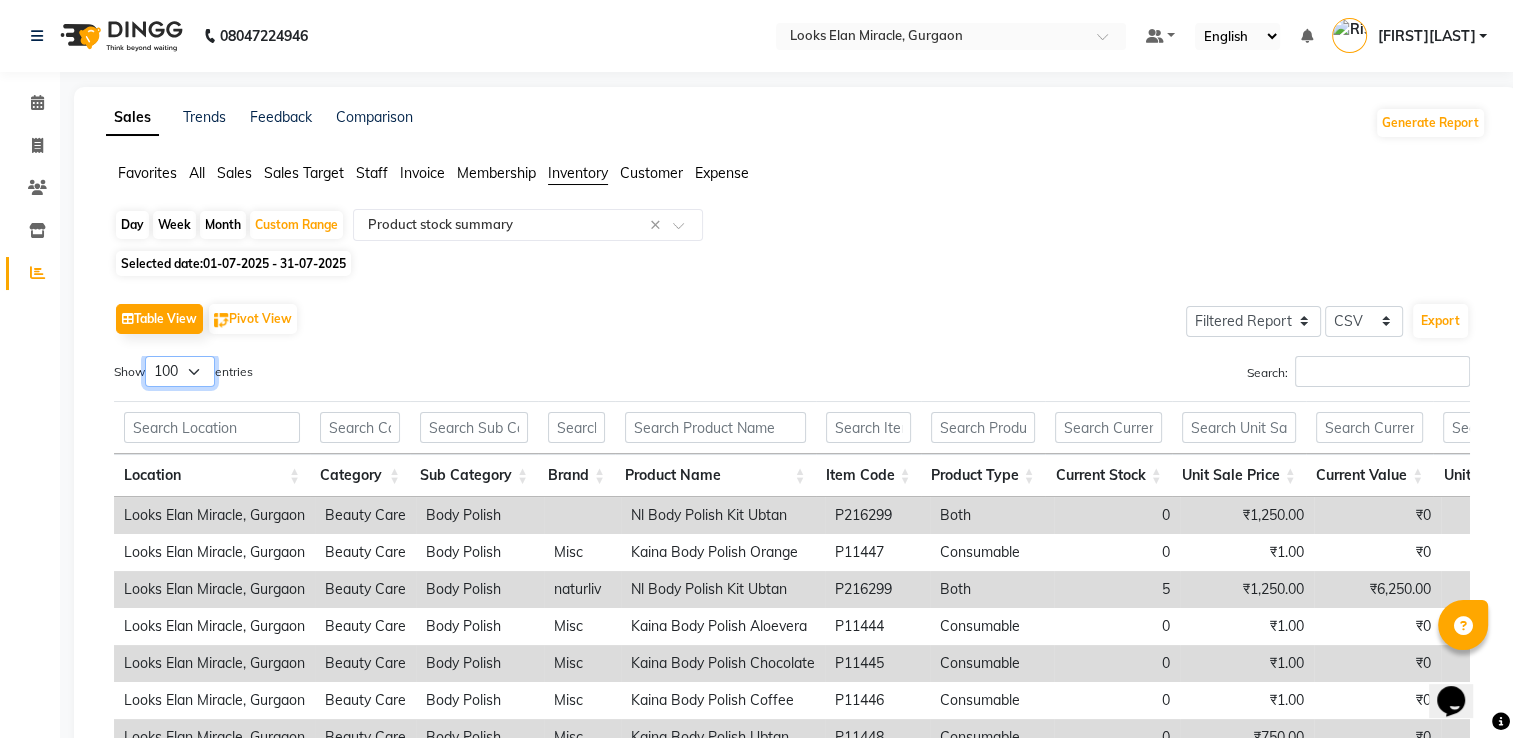 click on "10 25 50 100" at bounding box center (180, 371) 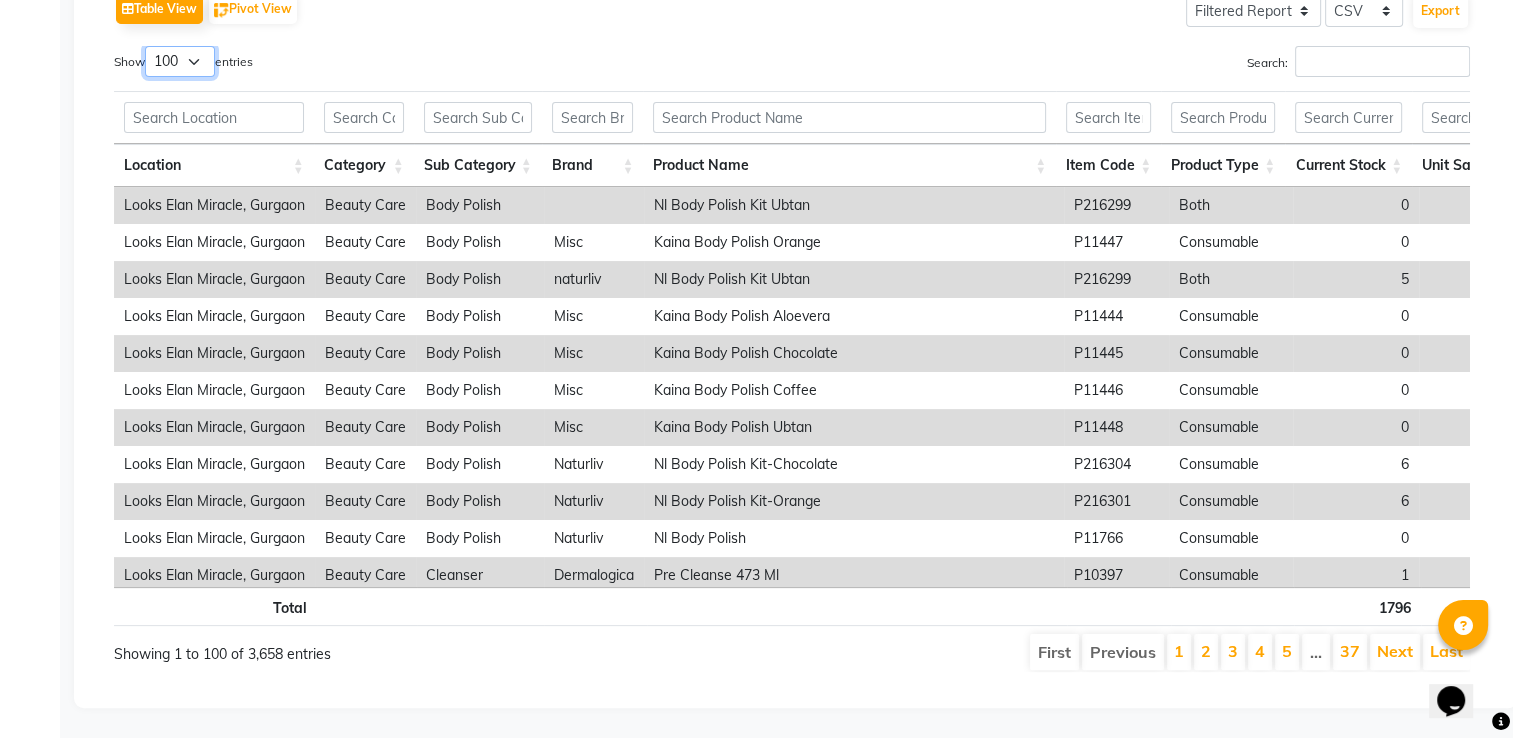 scroll, scrollTop: 323, scrollLeft: 0, axis: vertical 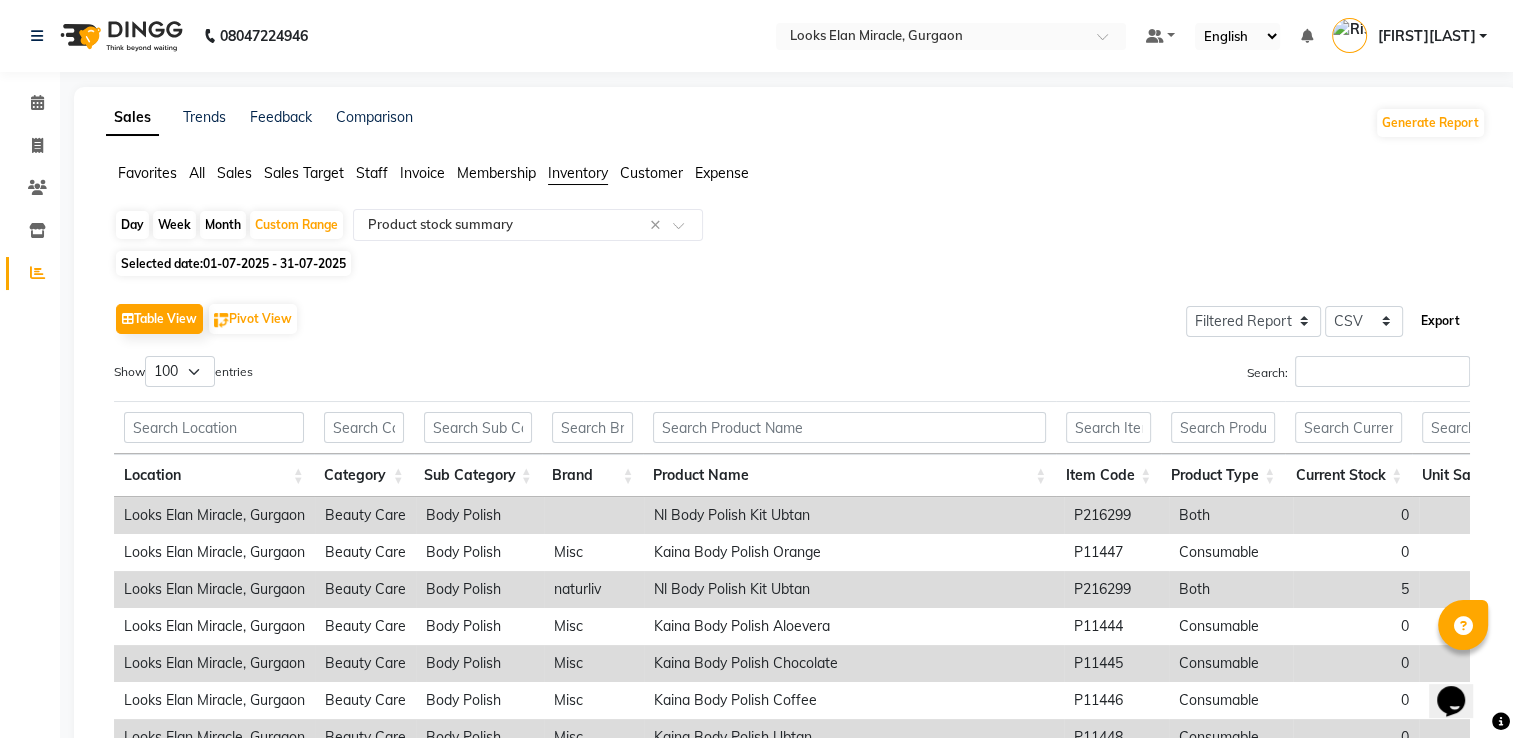 click on "Export" 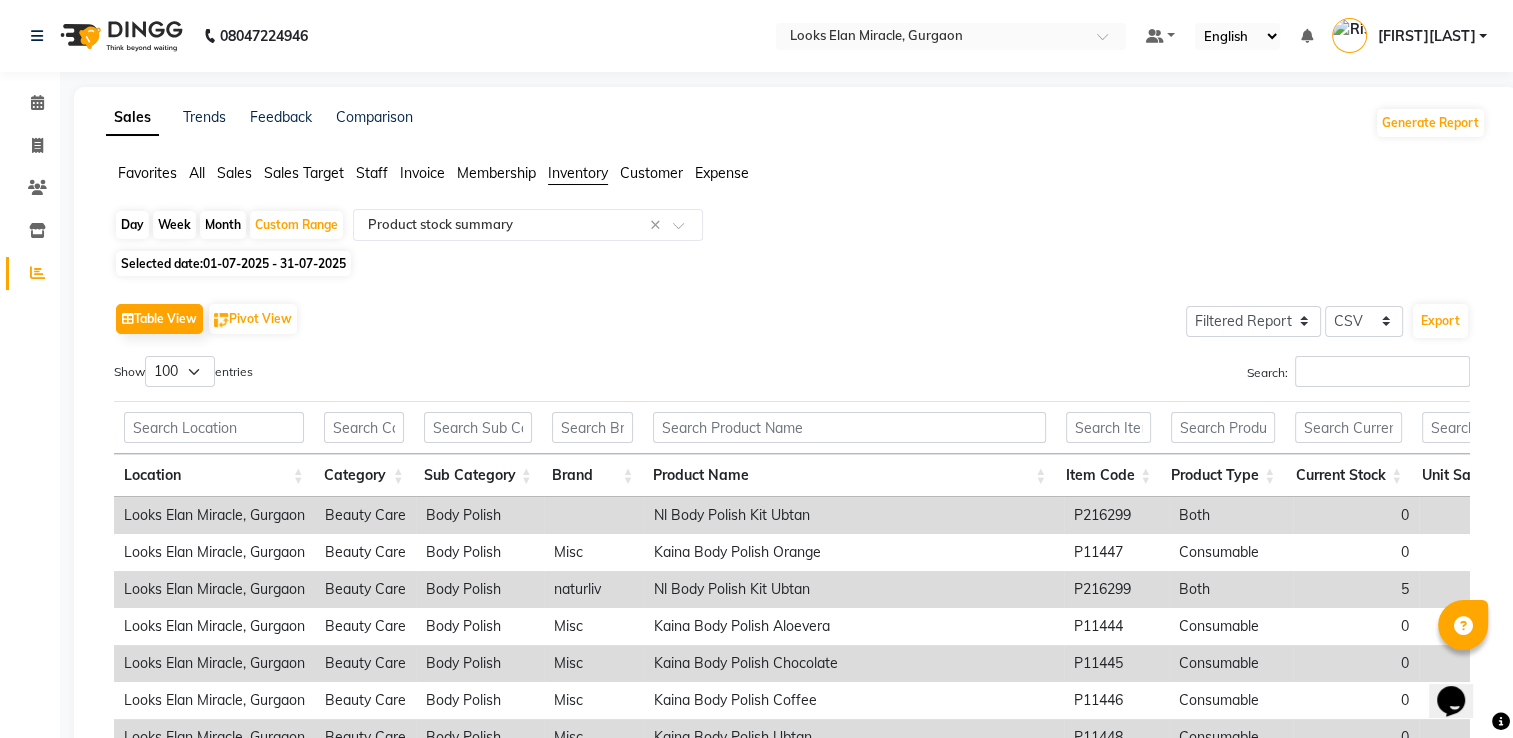 drag, startPoint x: 1412, startPoint y: 170, endPoint x: 1038, endPoint y: 319, distance: 402.5879 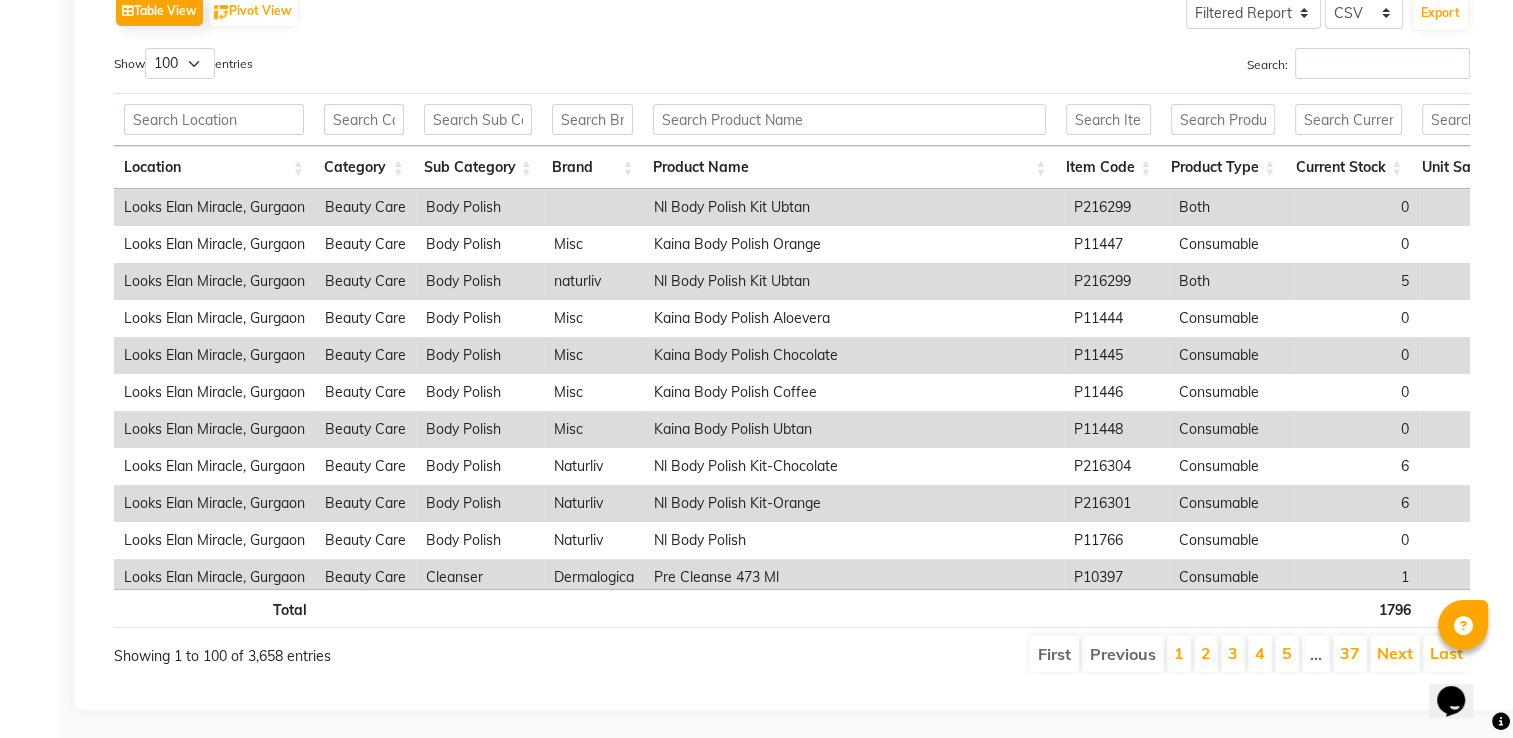 scroll, scrollTop: 323, scrollLeft: 0, axis: vertical 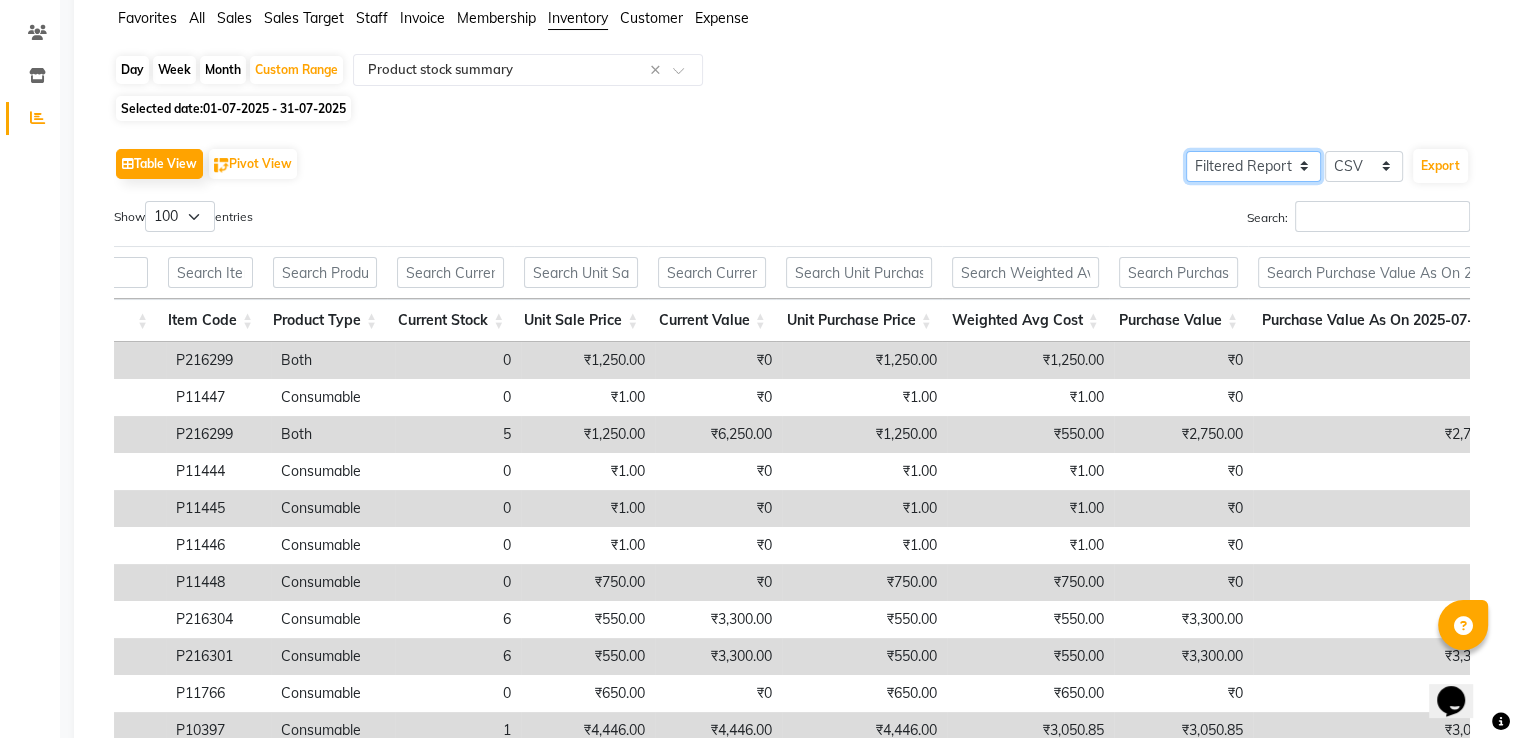 click on "Select Full Report Filtered Report" 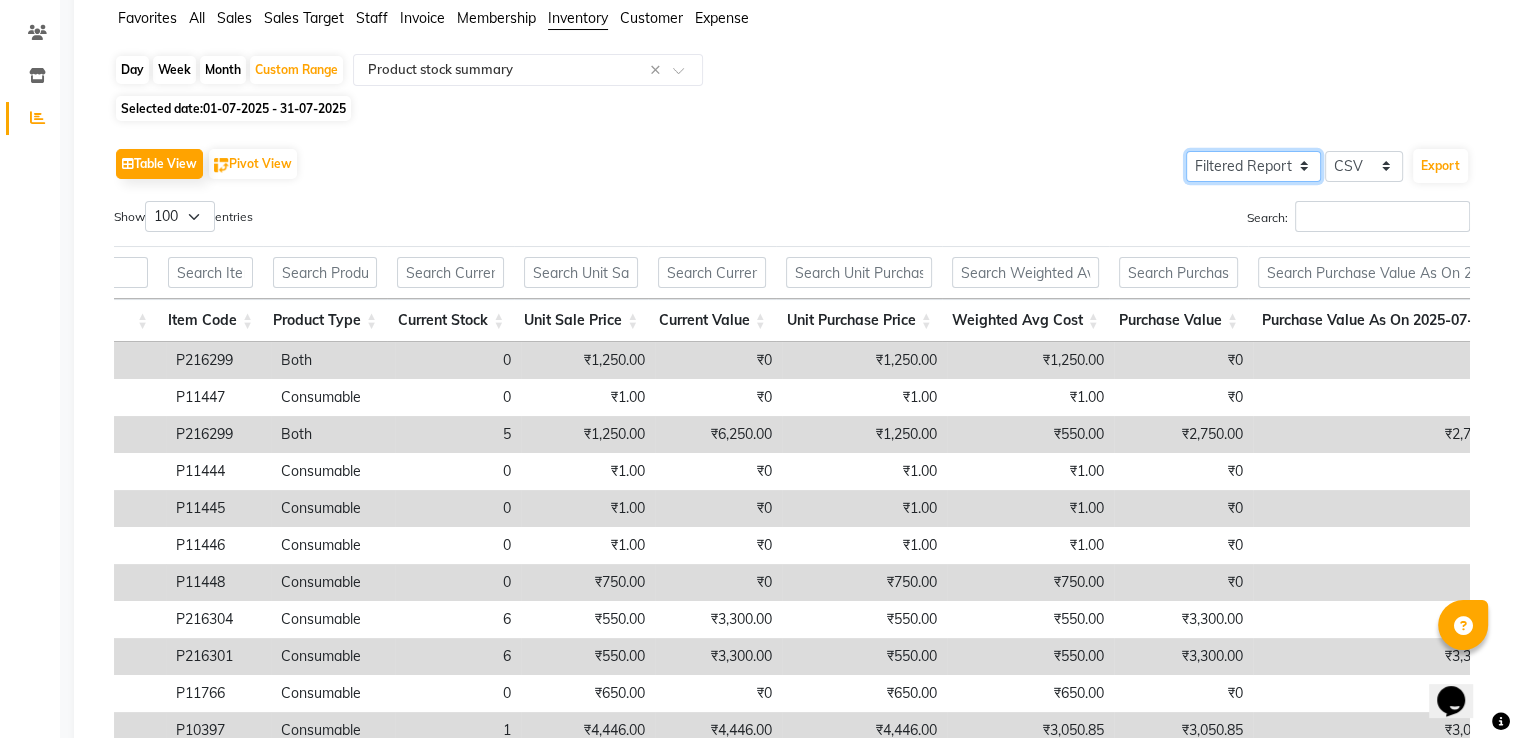 select on "full_report" 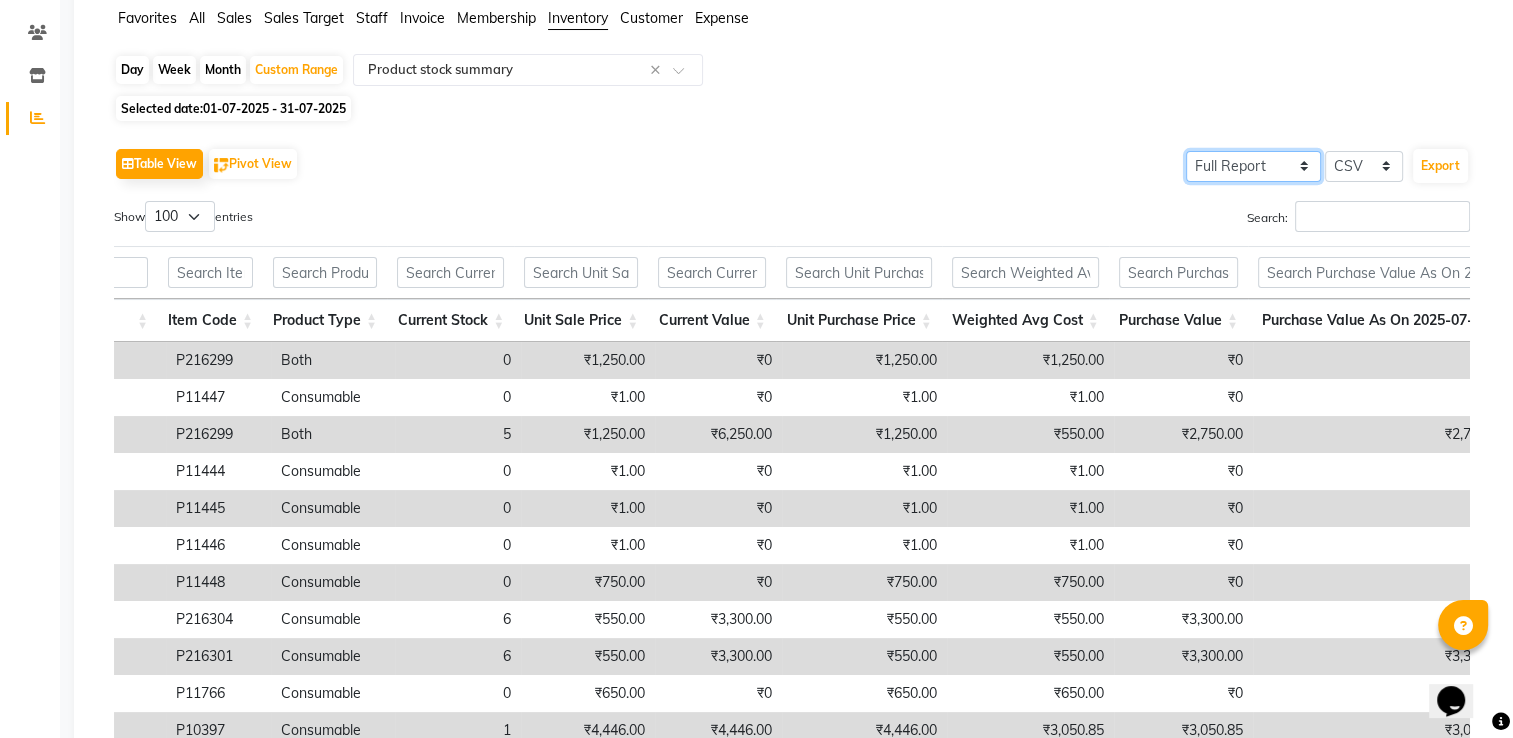 click on "Select Full Report Filtered Report" 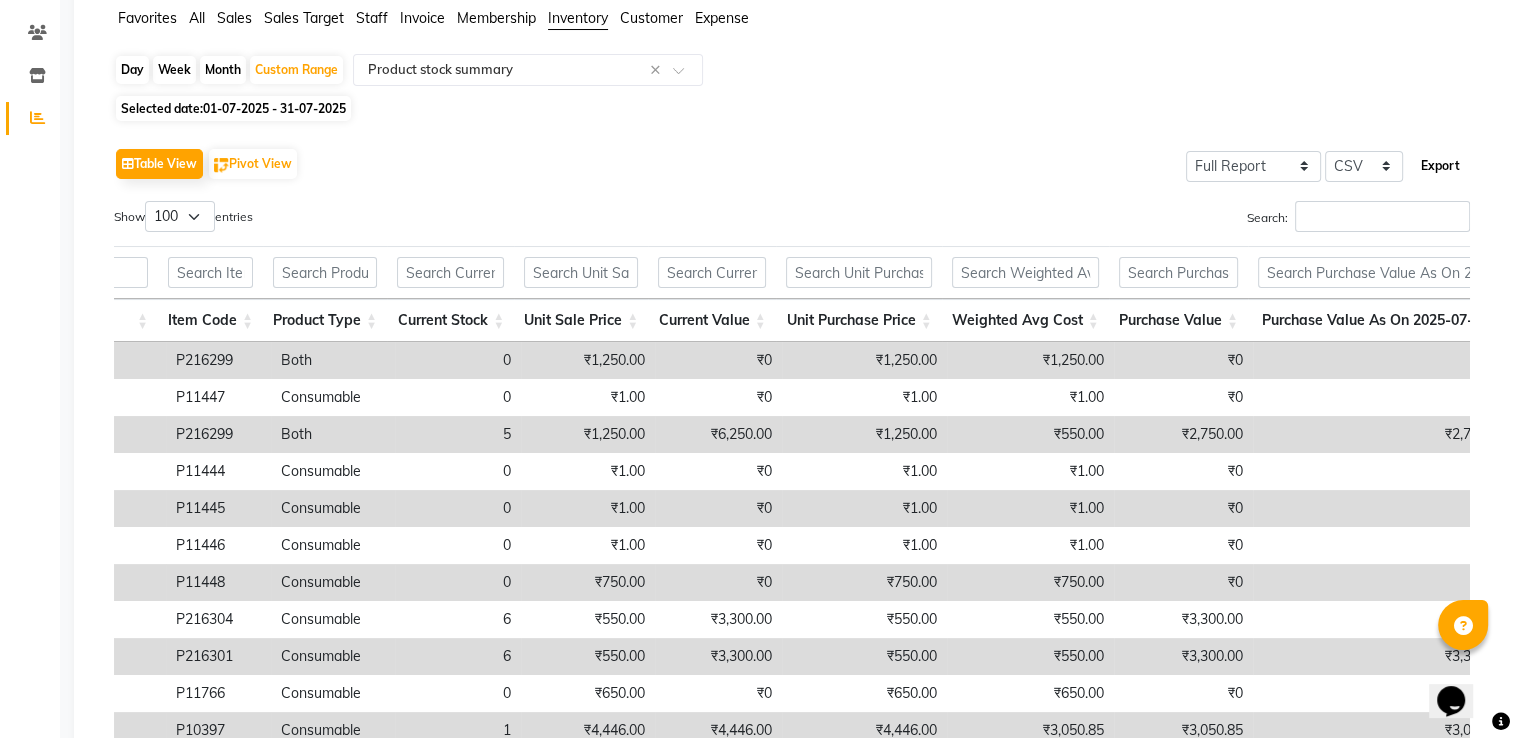 click on "Export" 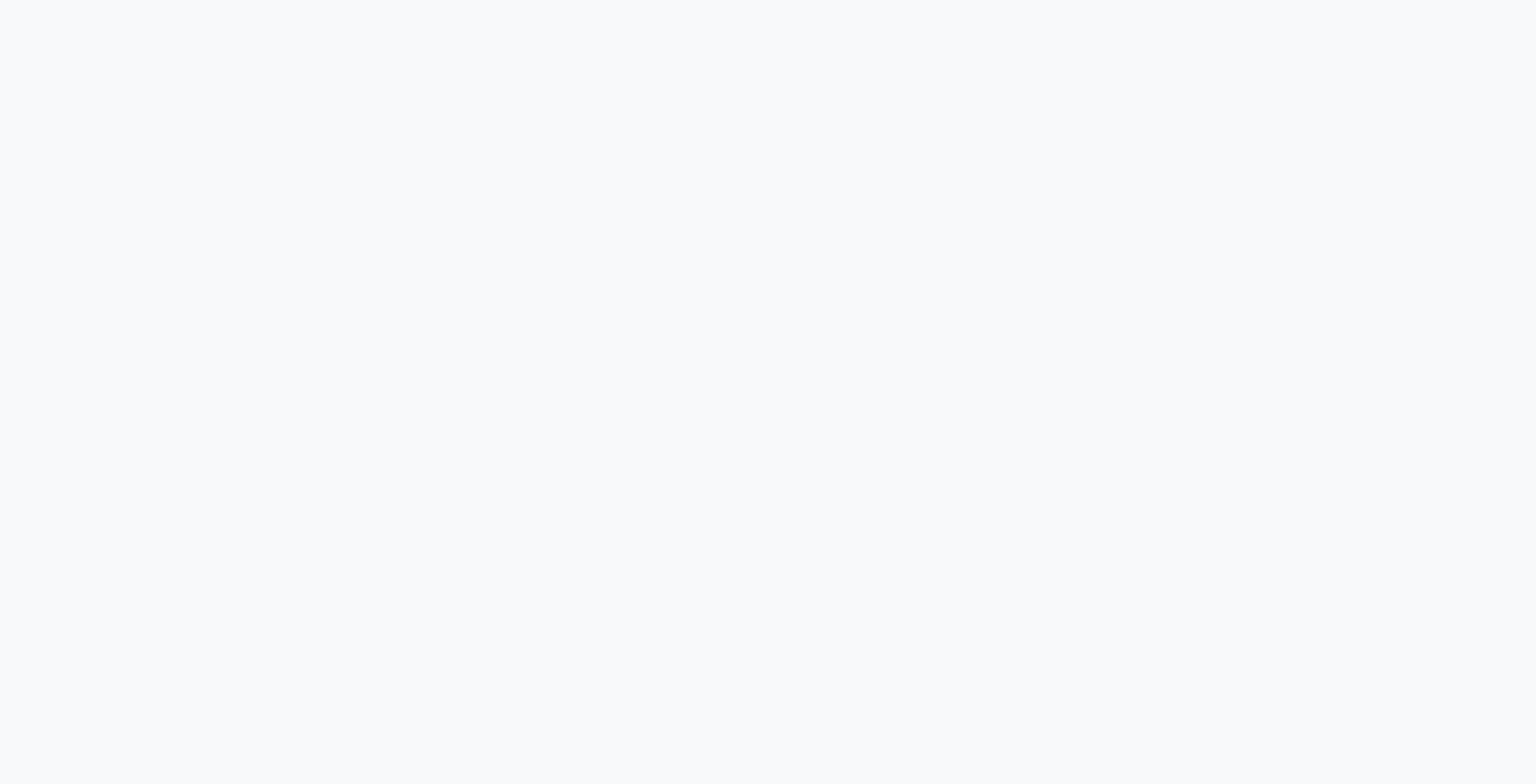 scroll, scrollTop: 0, scrollLeft: 0, axis: both 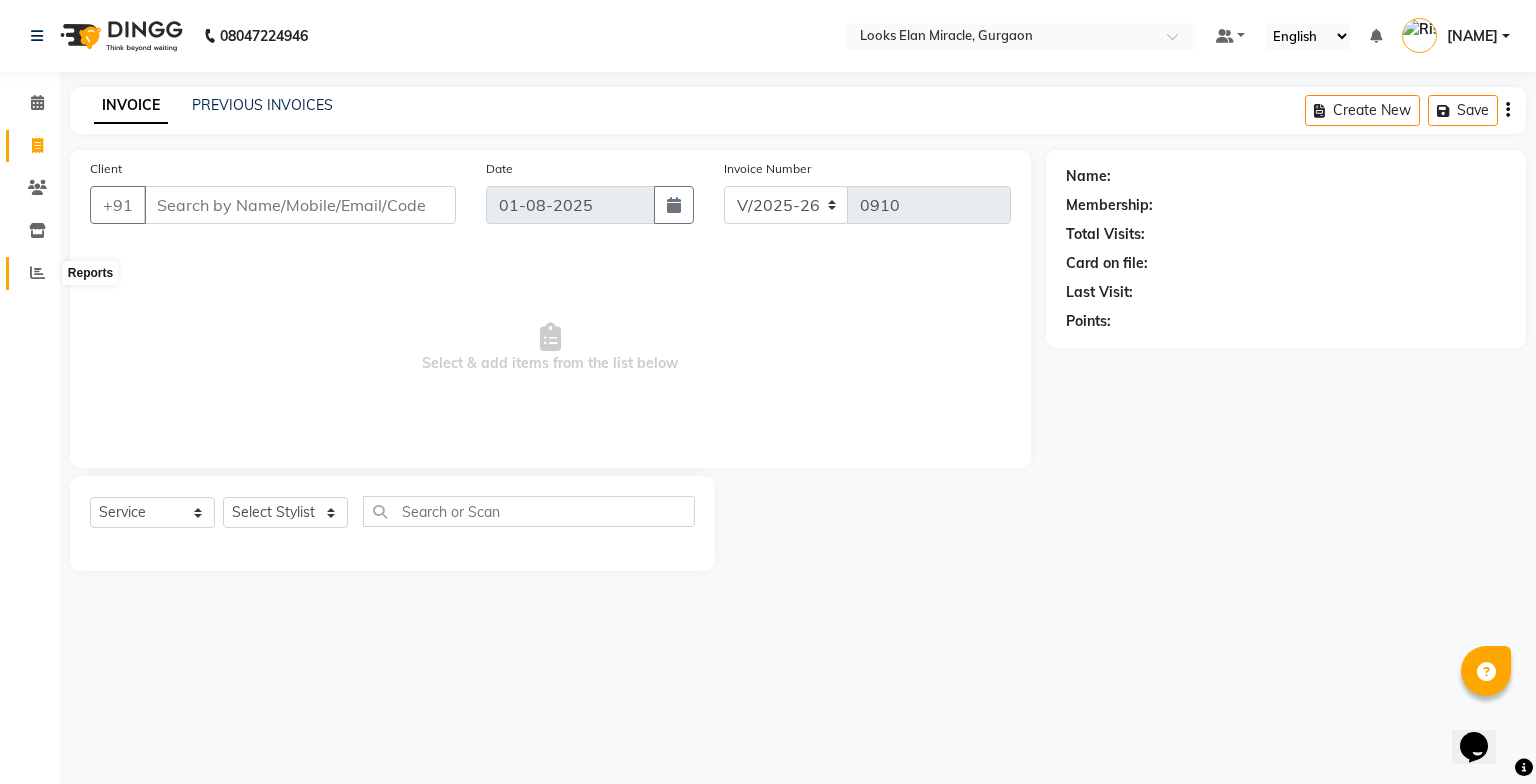 click 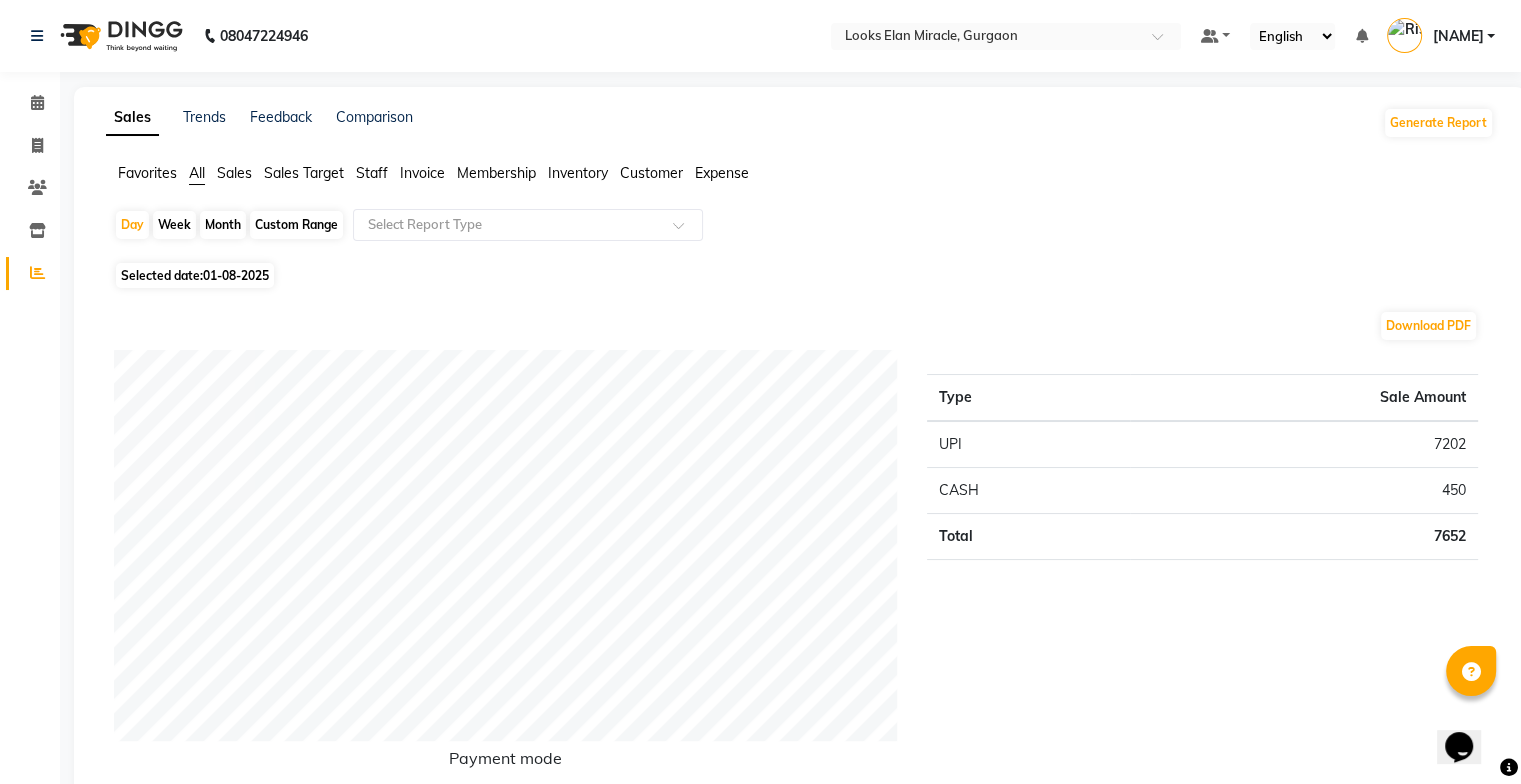 click on "Sales" 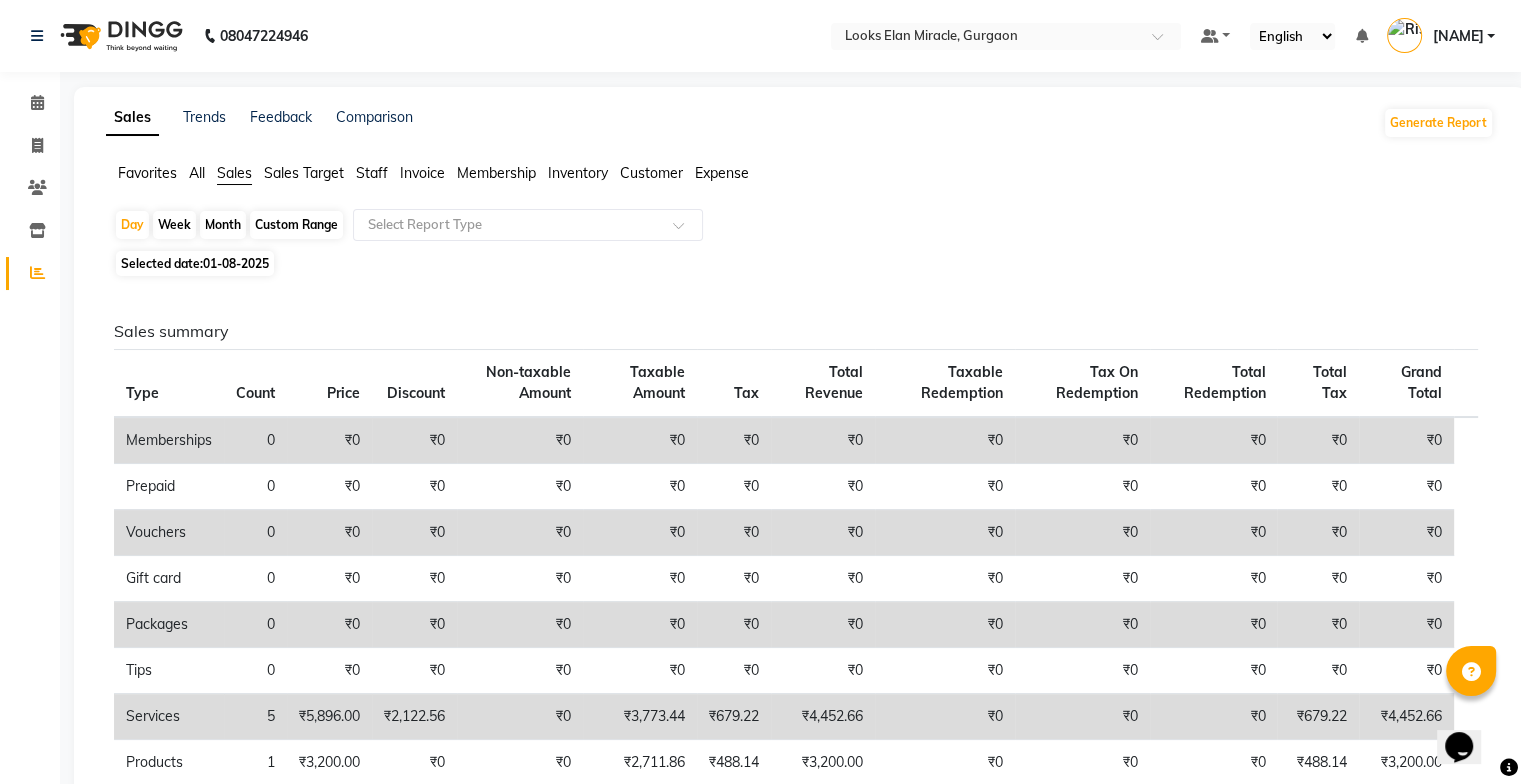 click on "Inventory" 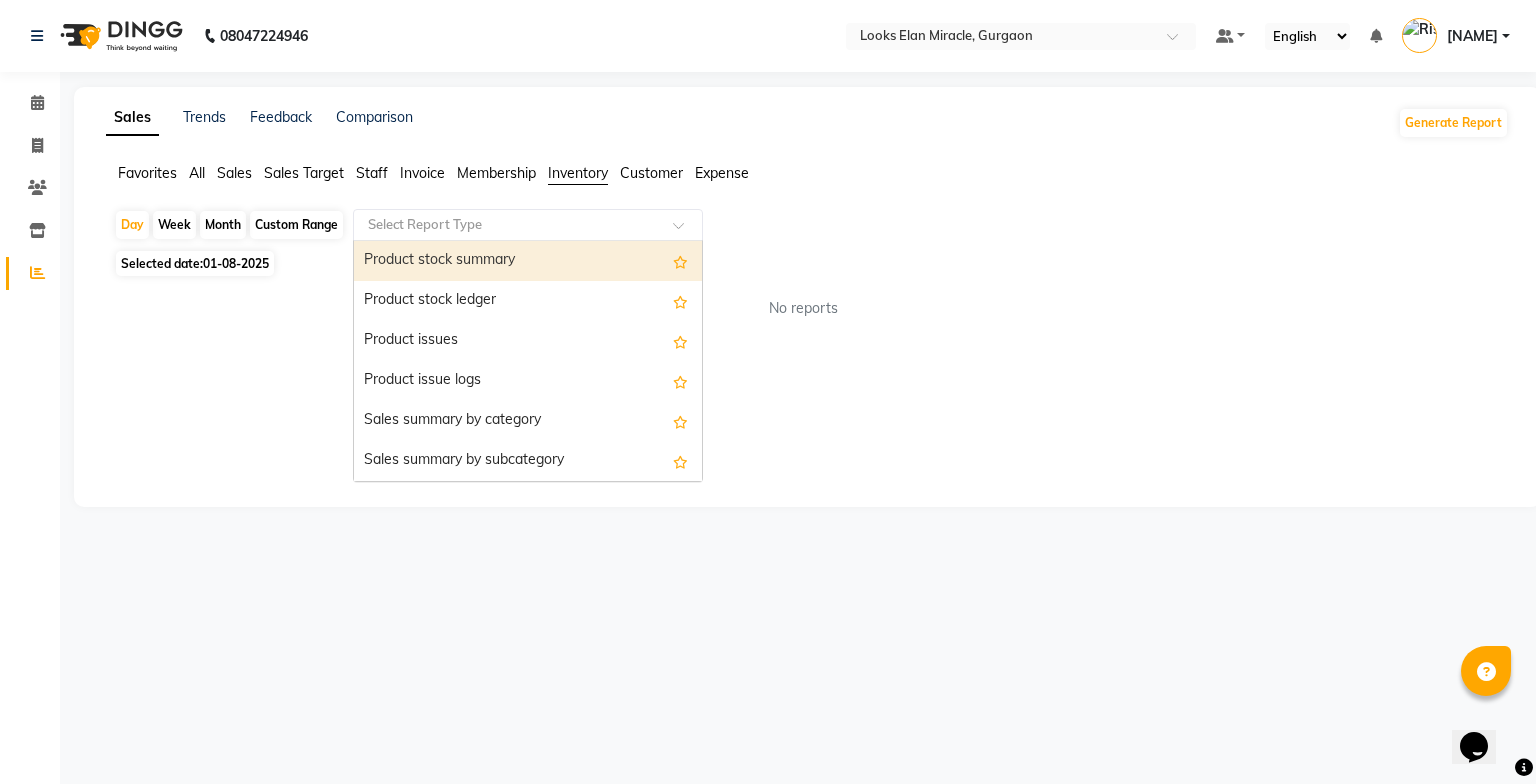 click 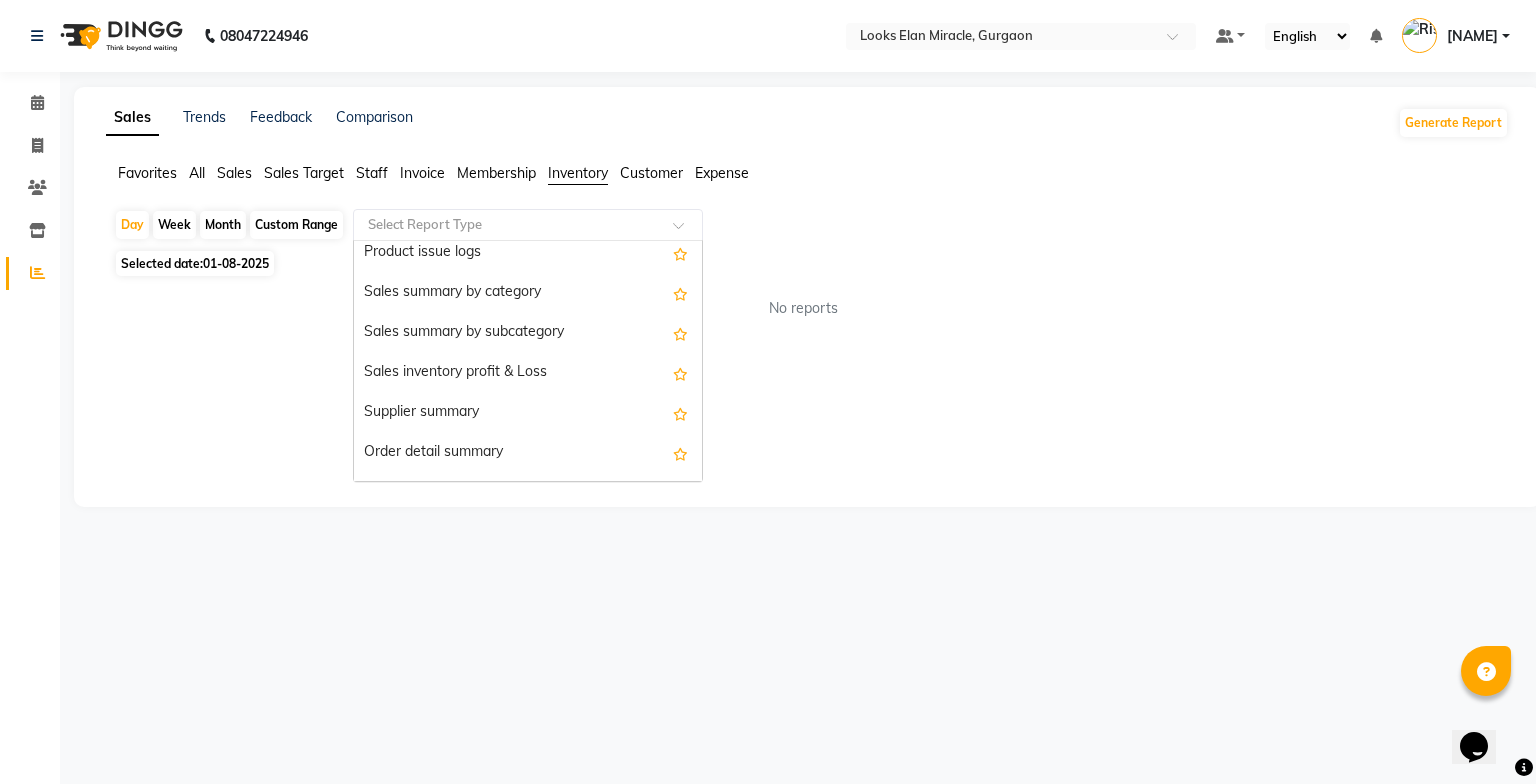 scroll, scrollTop: 153, scrollLeft: 0, axis: vertical 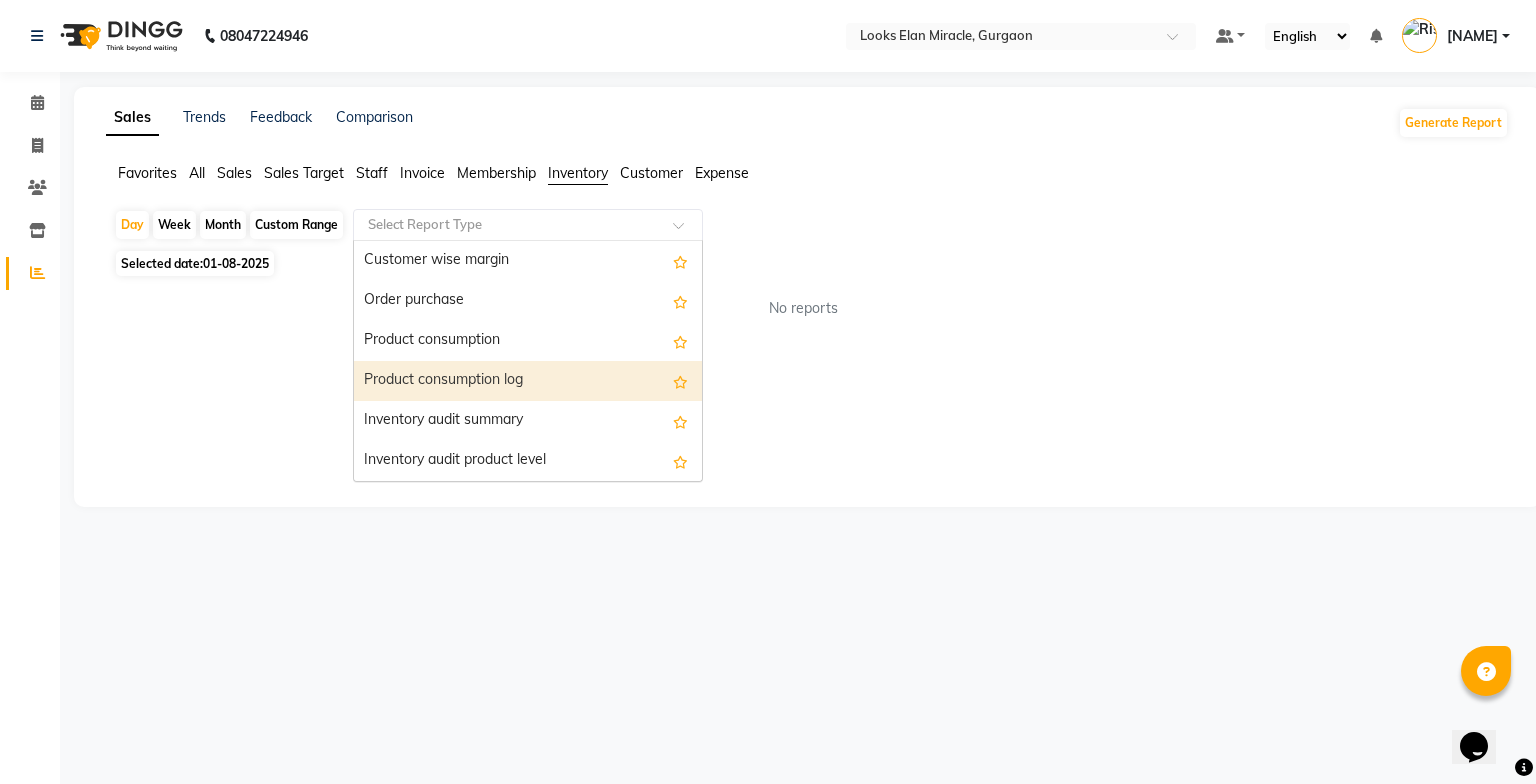 click on "Product consumption log" at bounding box center [528, 381] 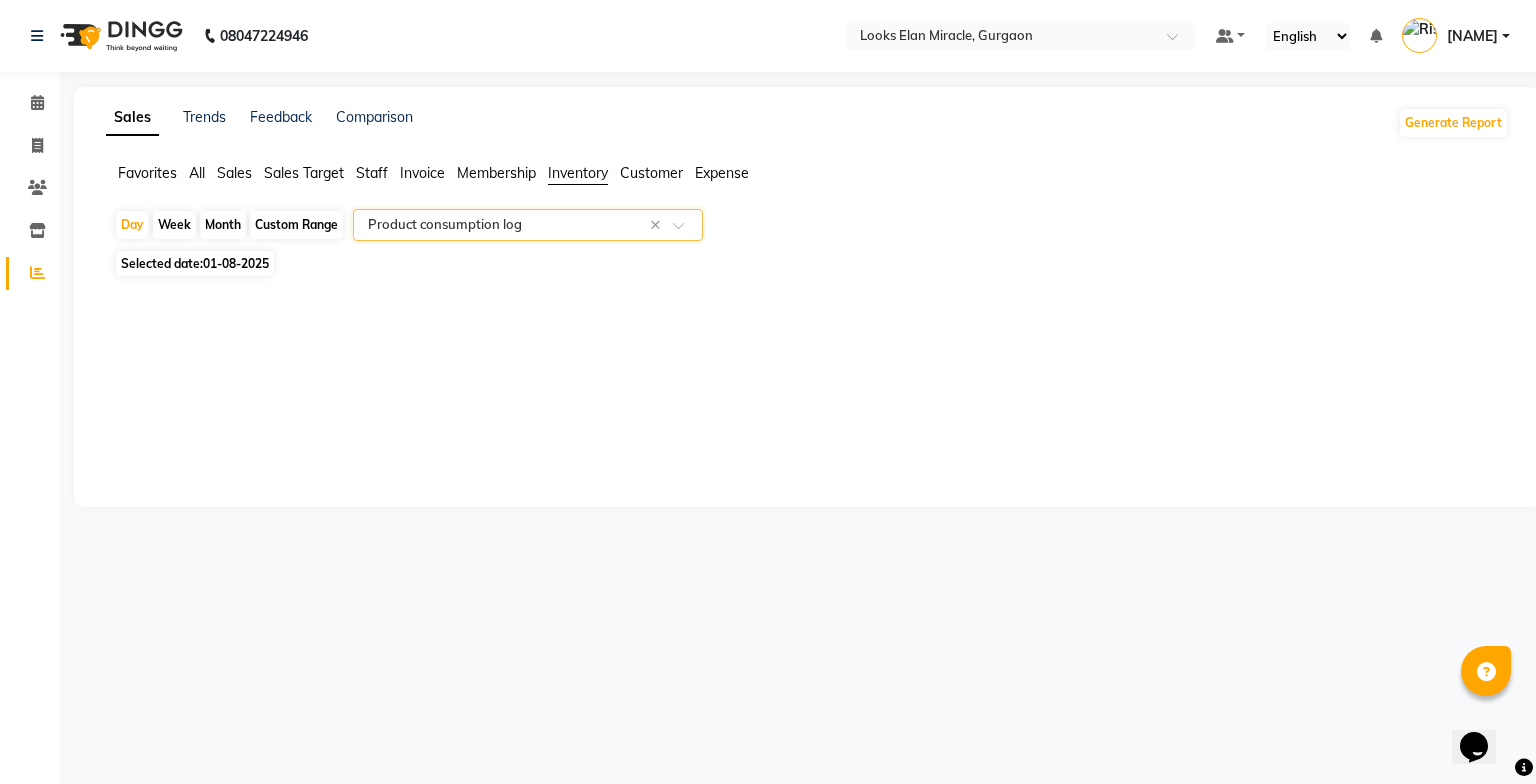 click on "01-08-2025" 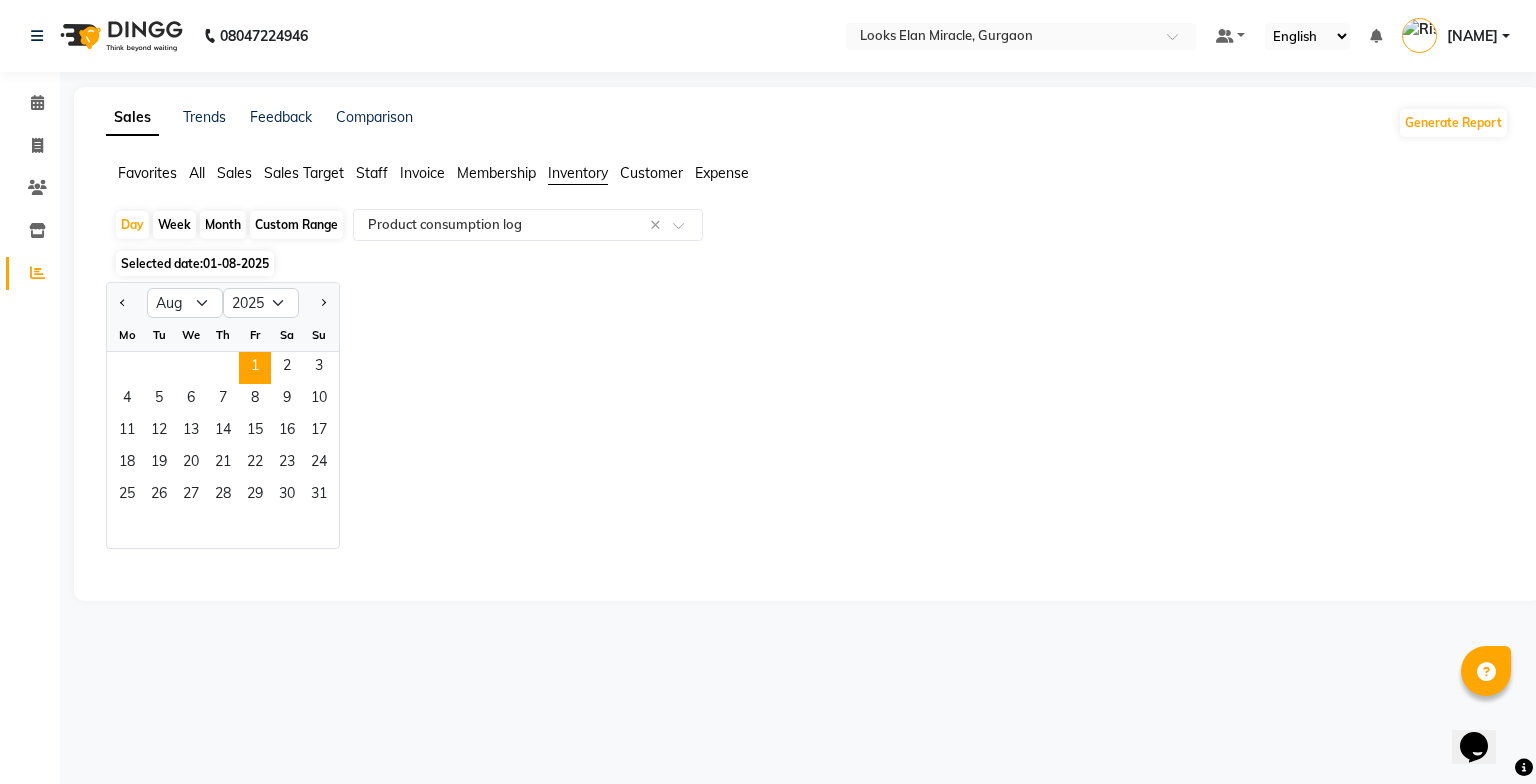 click 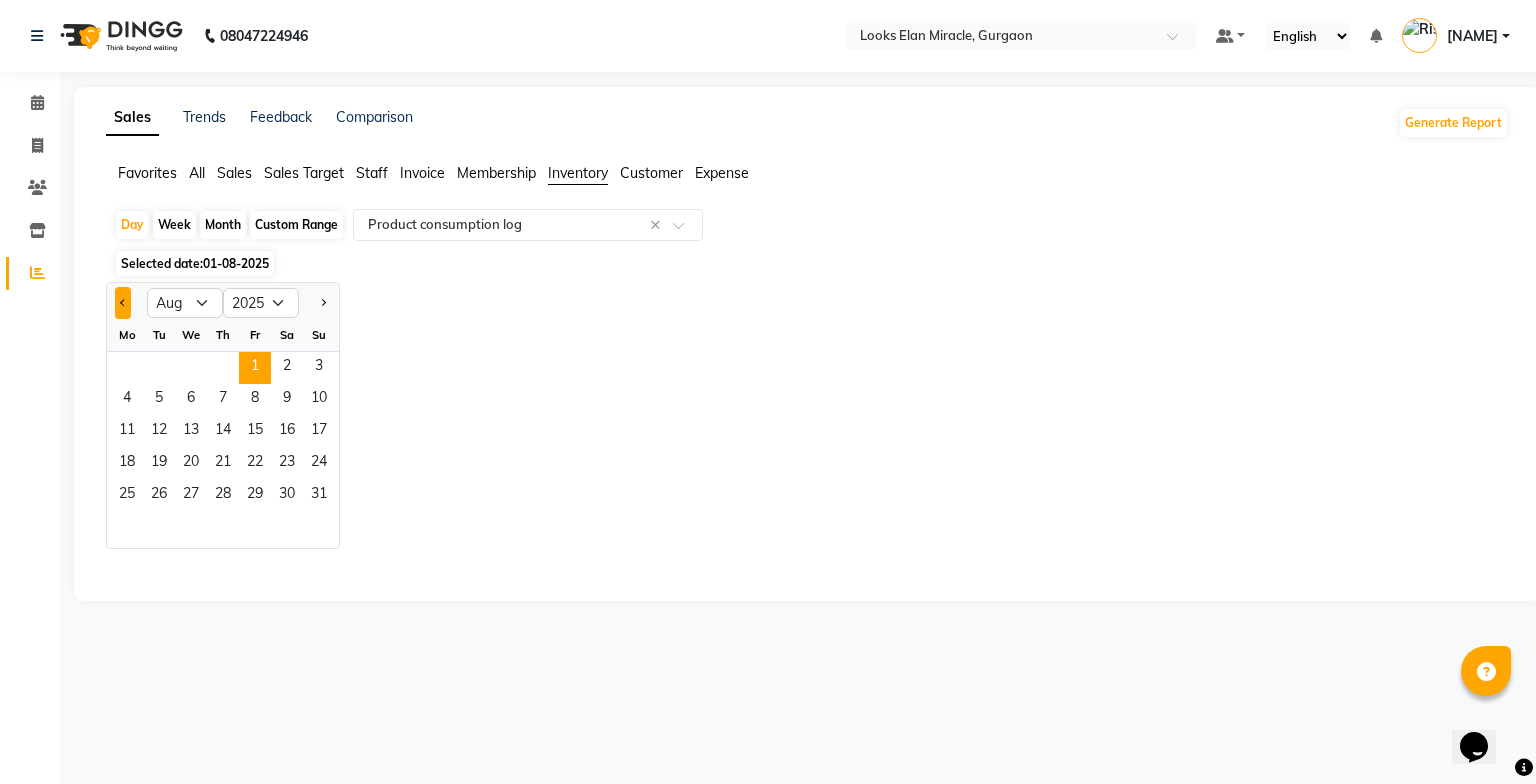 click 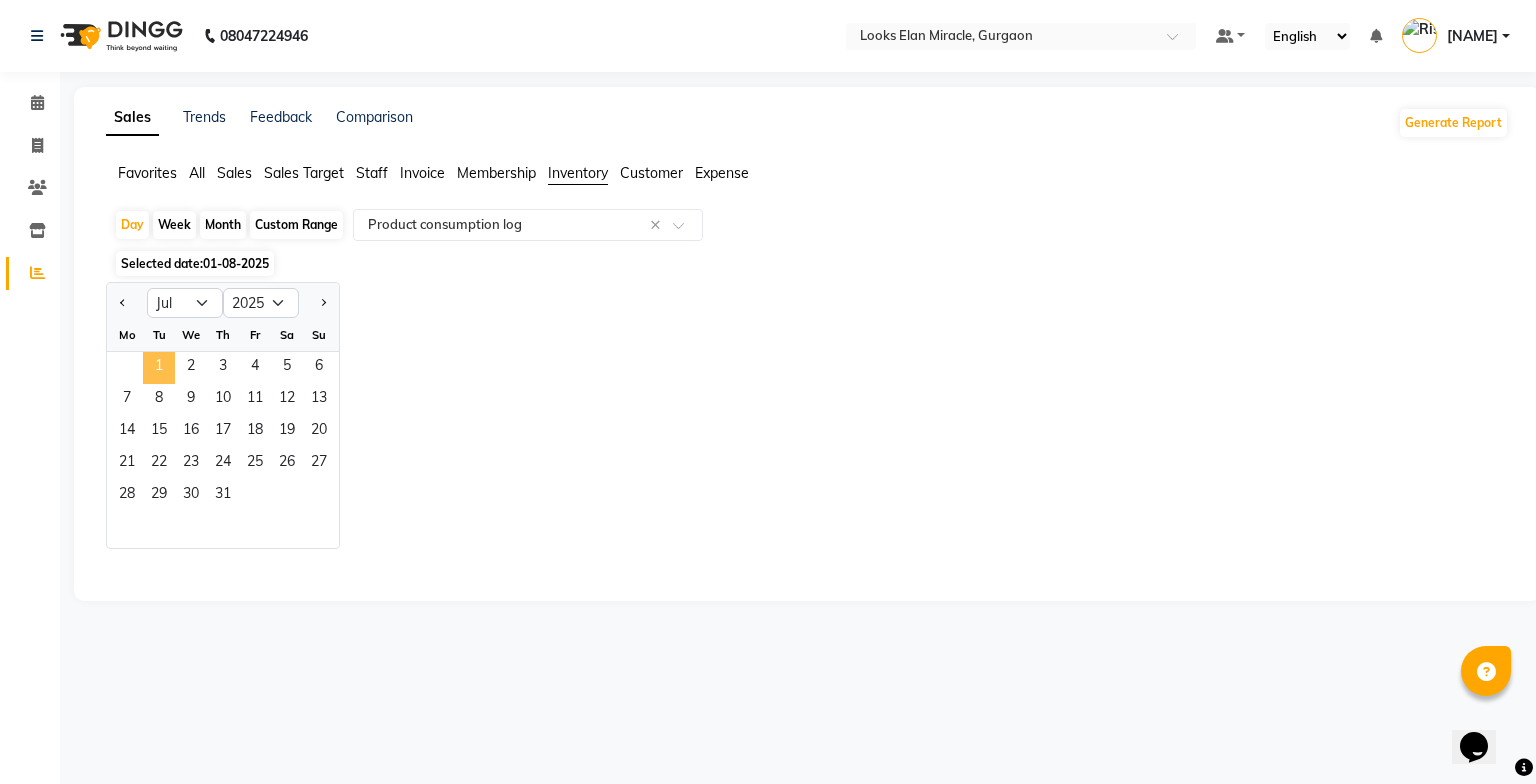 click on "1" 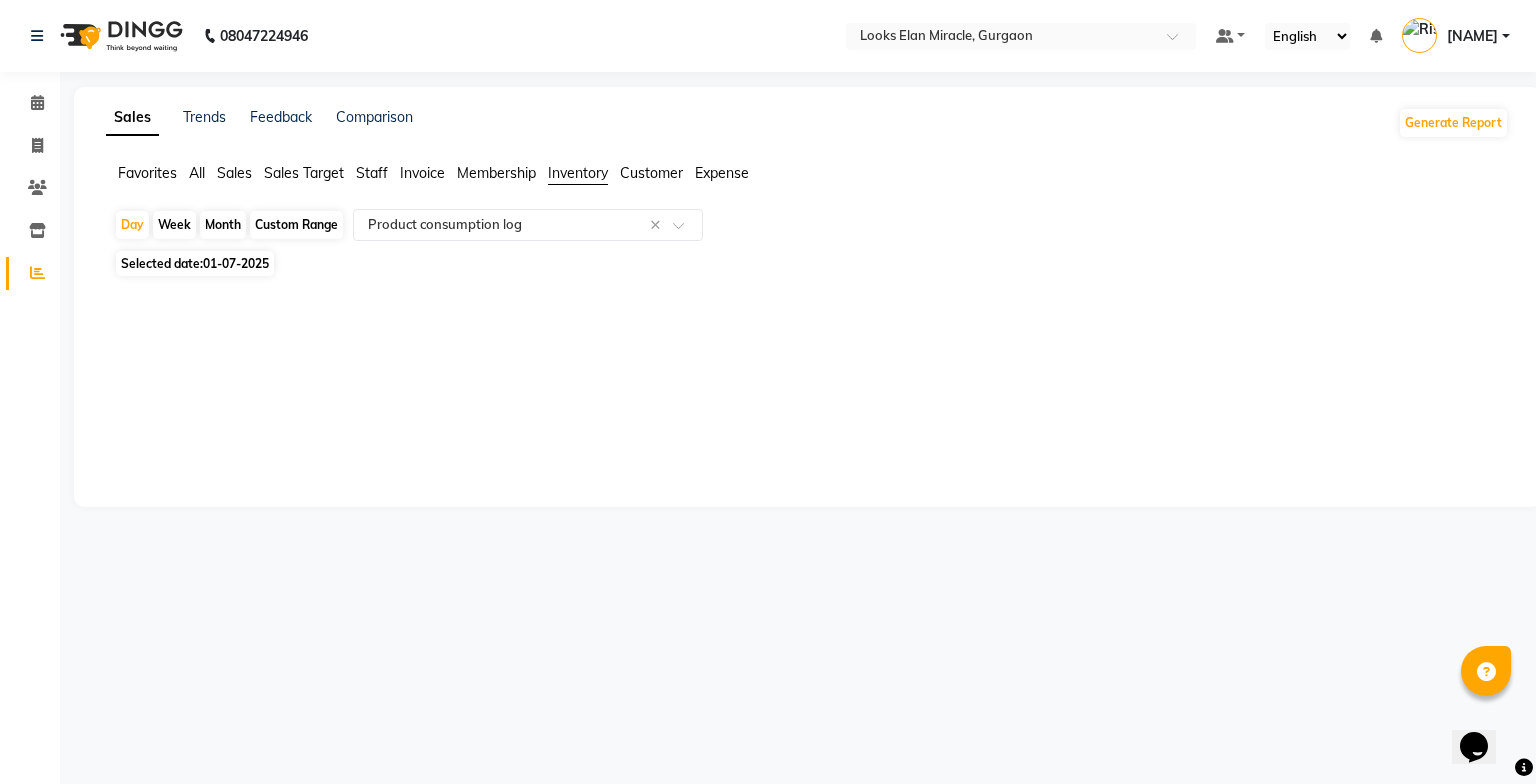 click on "Custom Range" 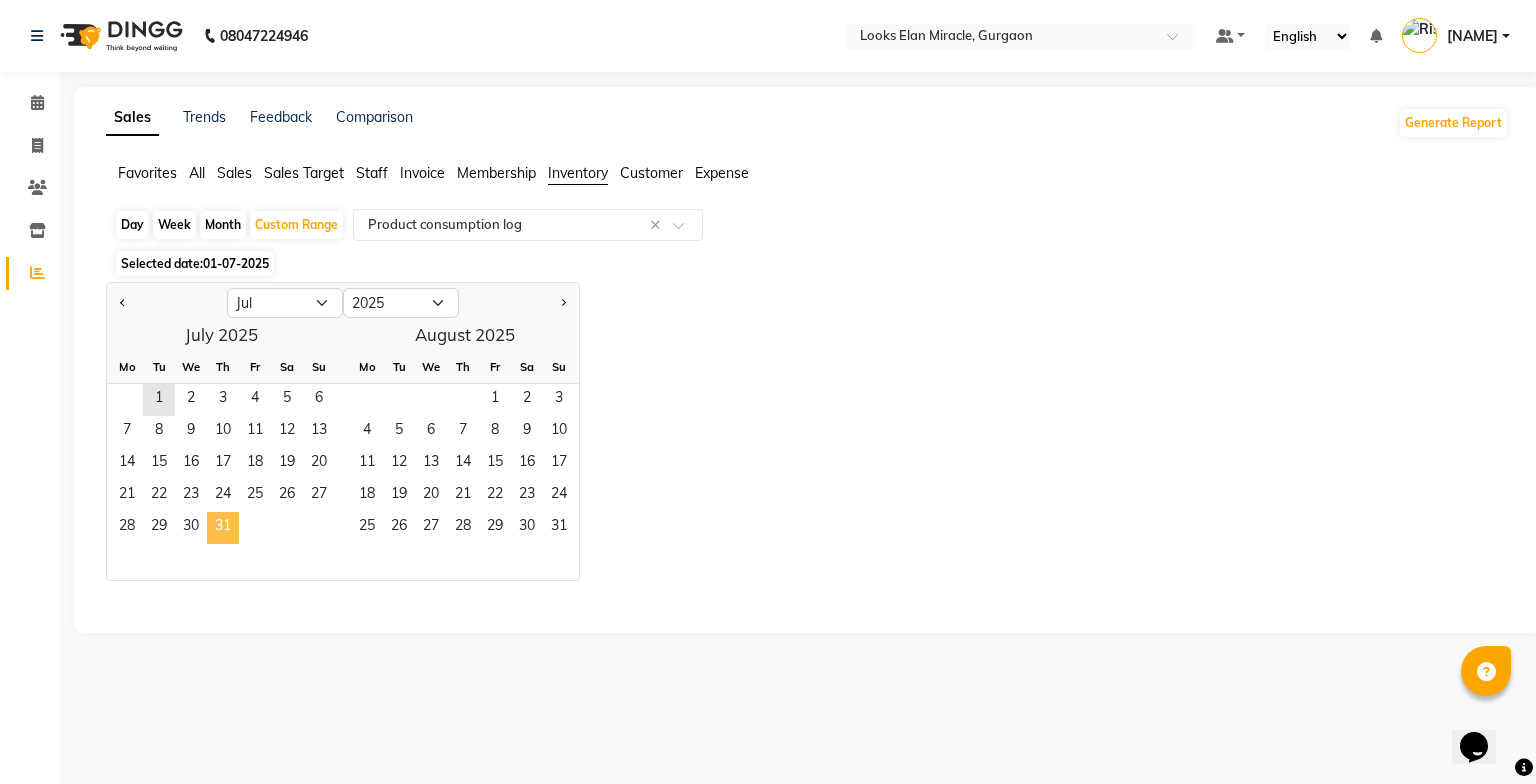 click on "31" 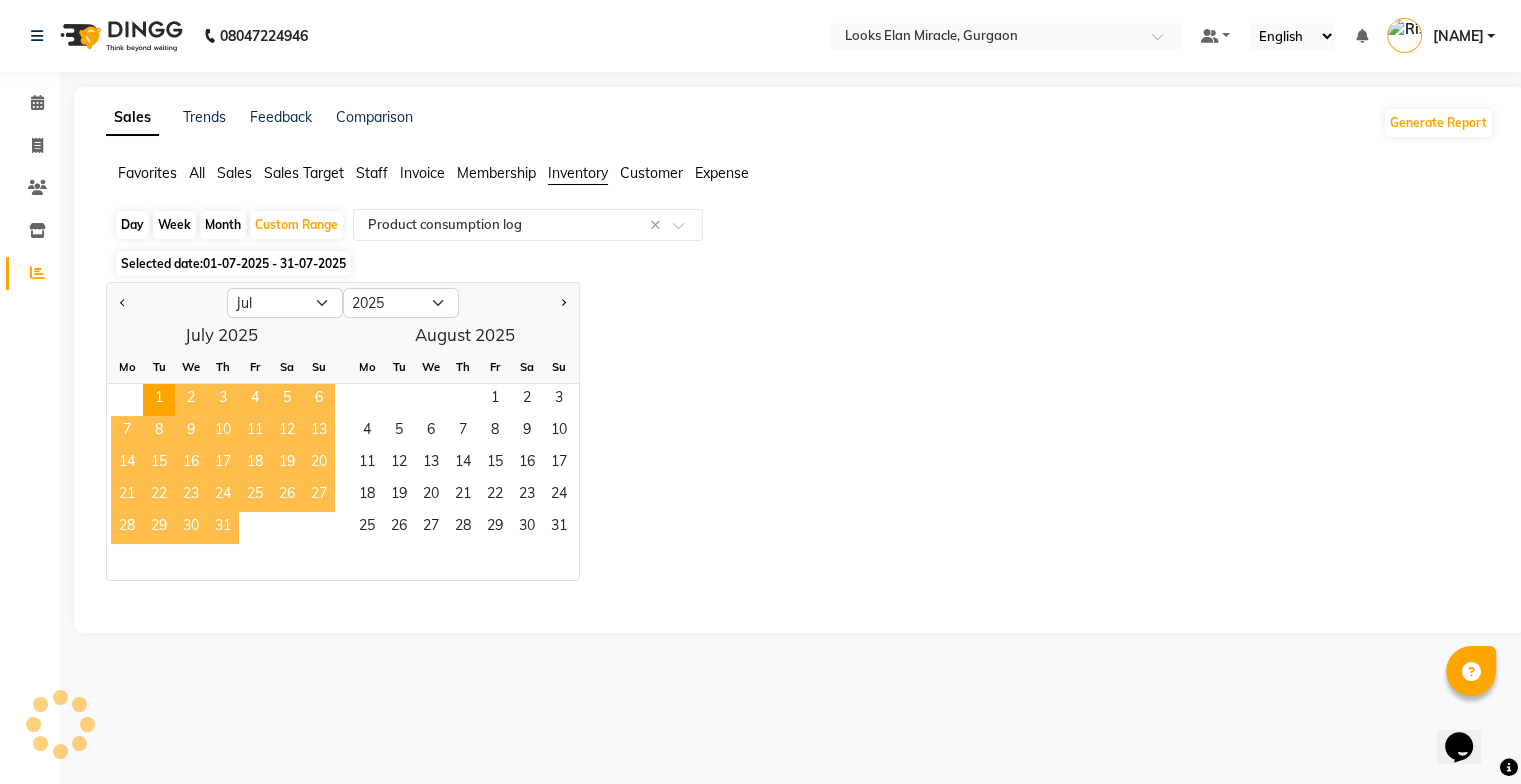 select on "full_report" 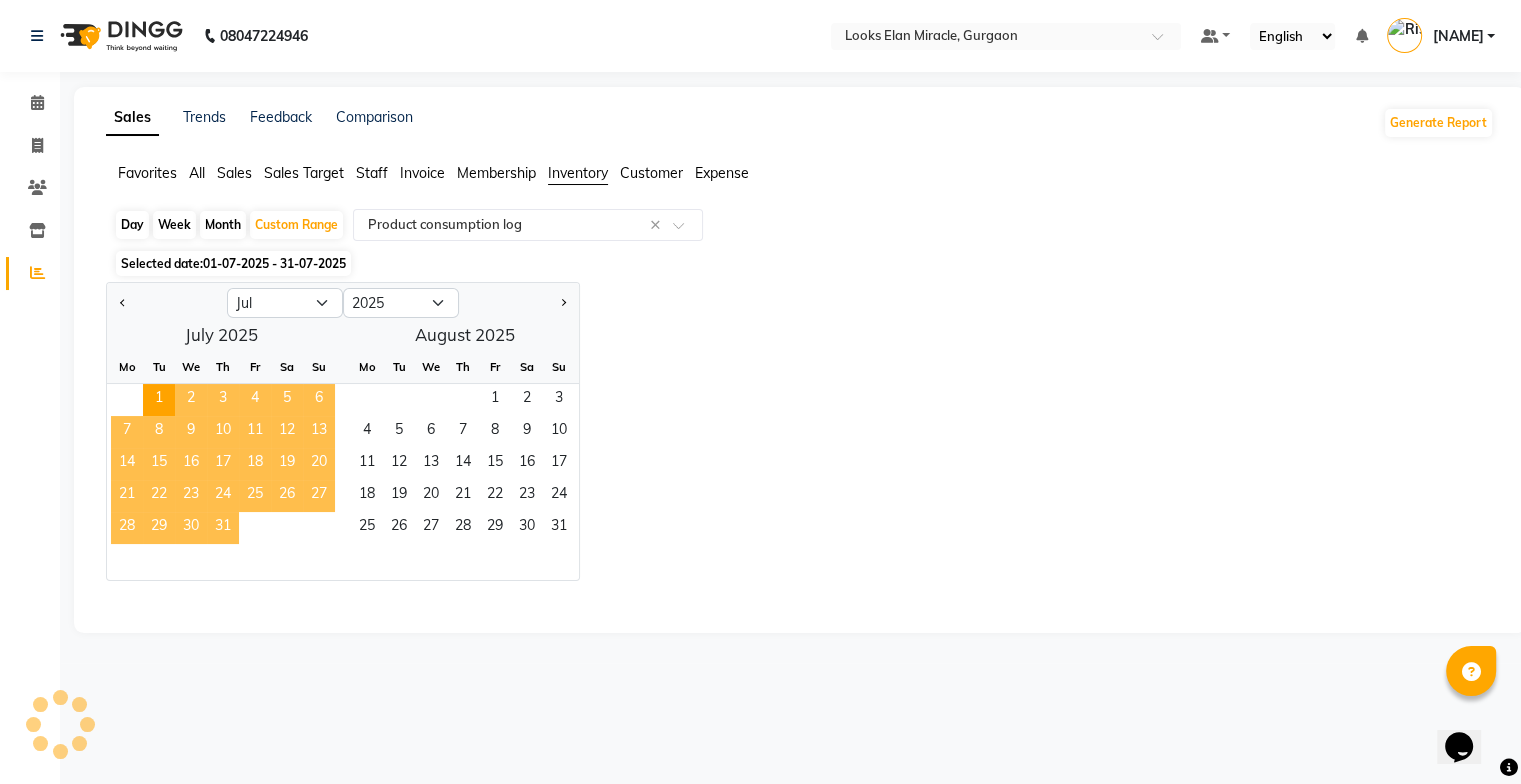 select on "pdf" 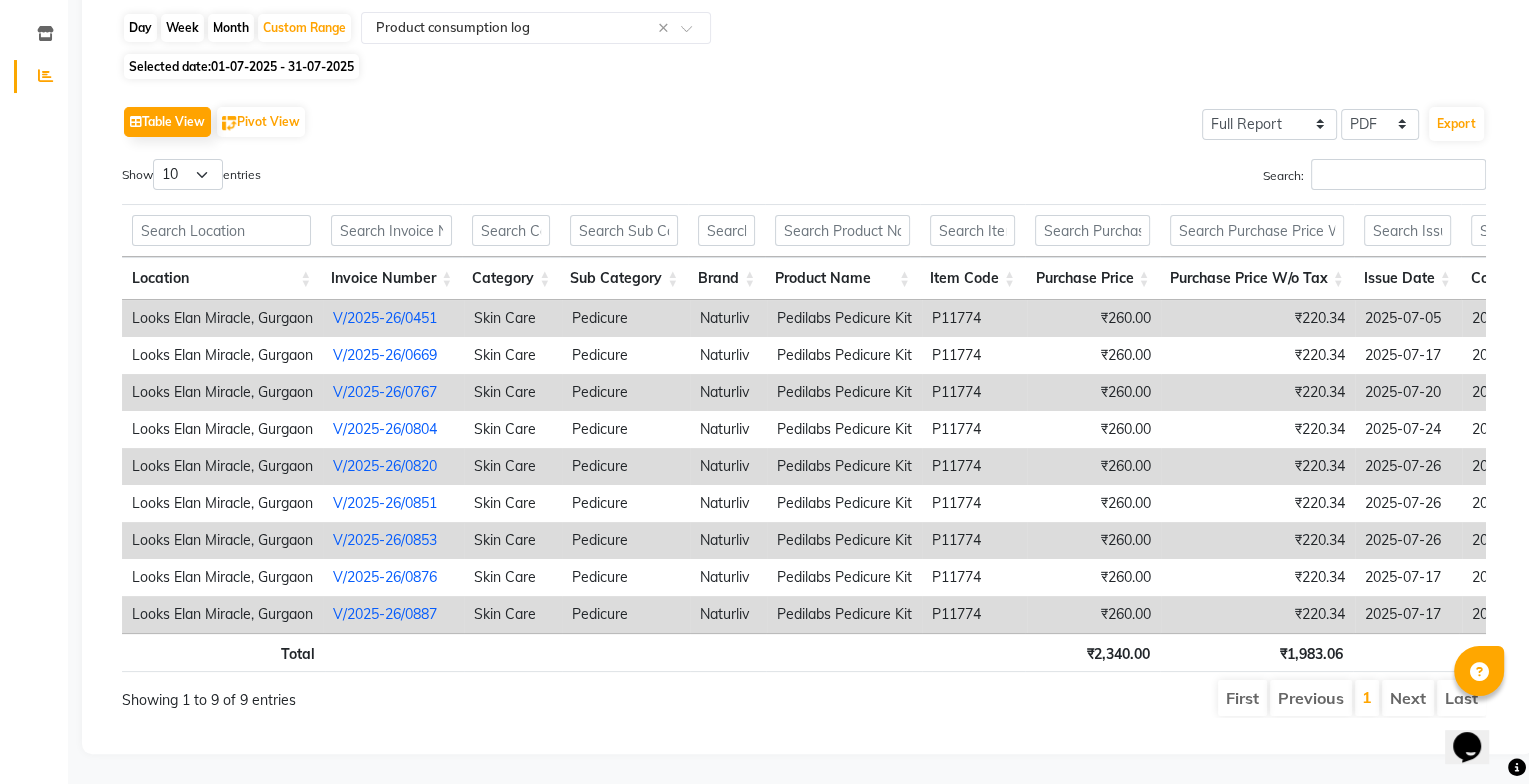 scroll, scrollTop: 0, scrollLeft: 0, axis: both 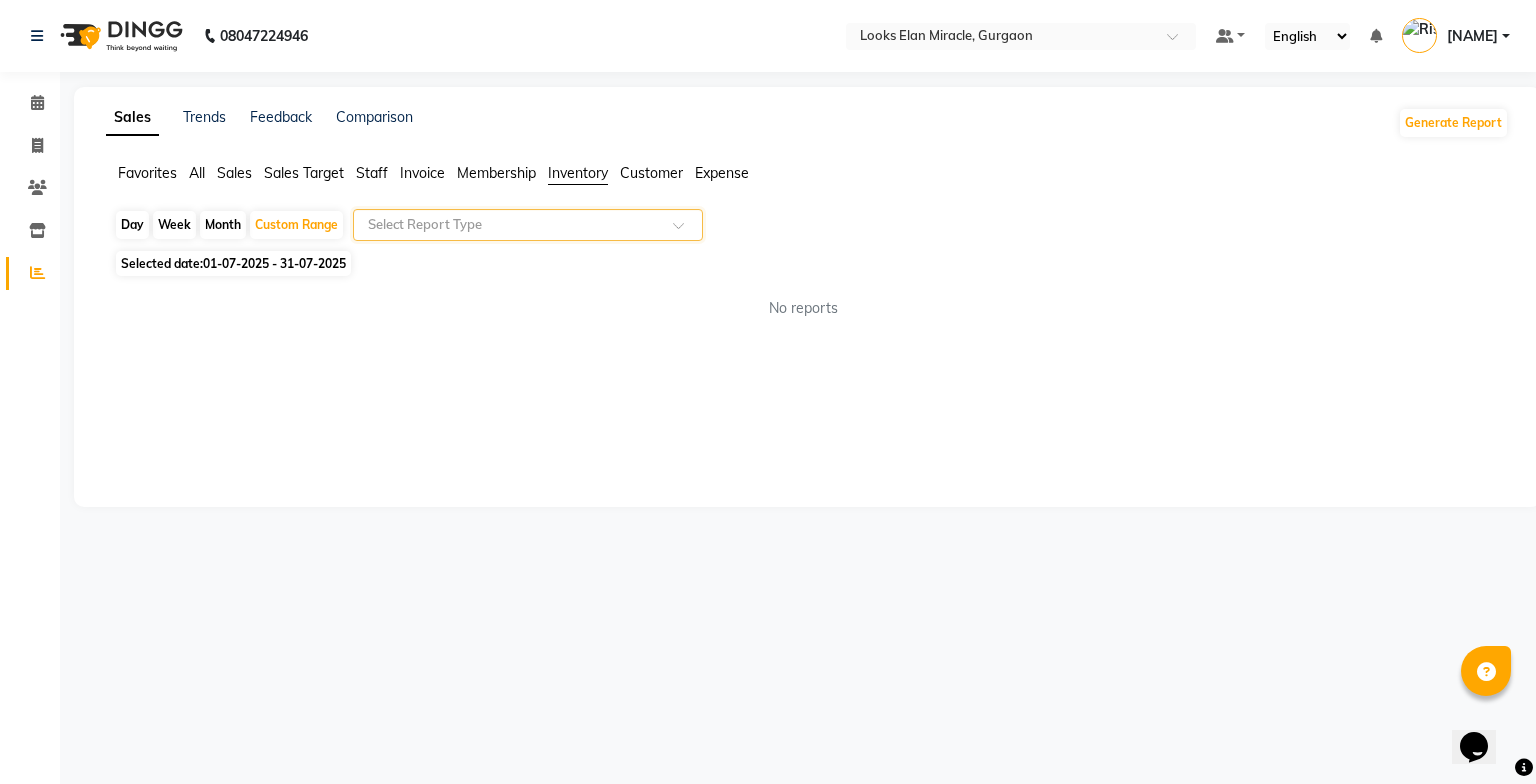 click 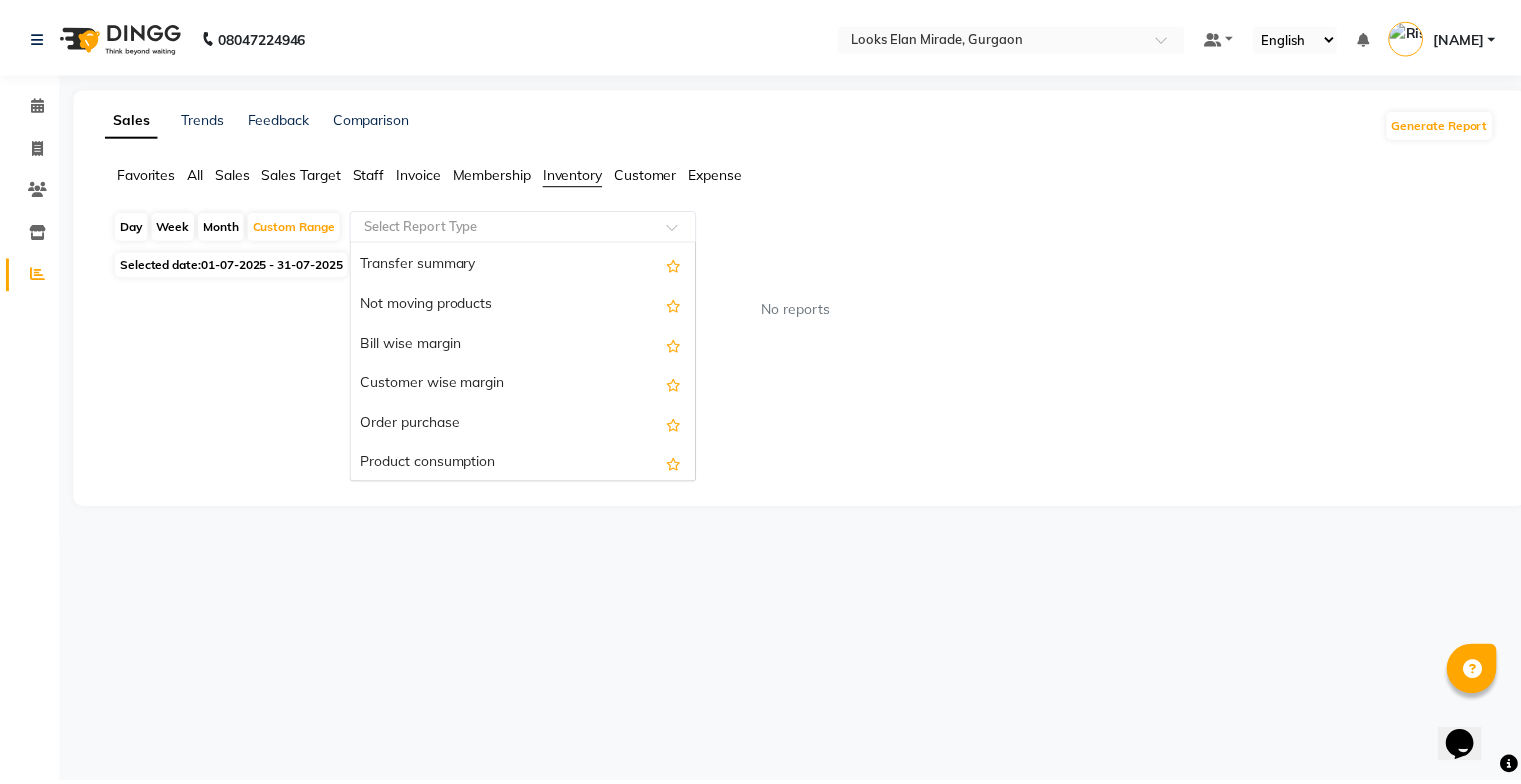 scroll, scrollTop: 0, scrollLeft: 0, axis: both 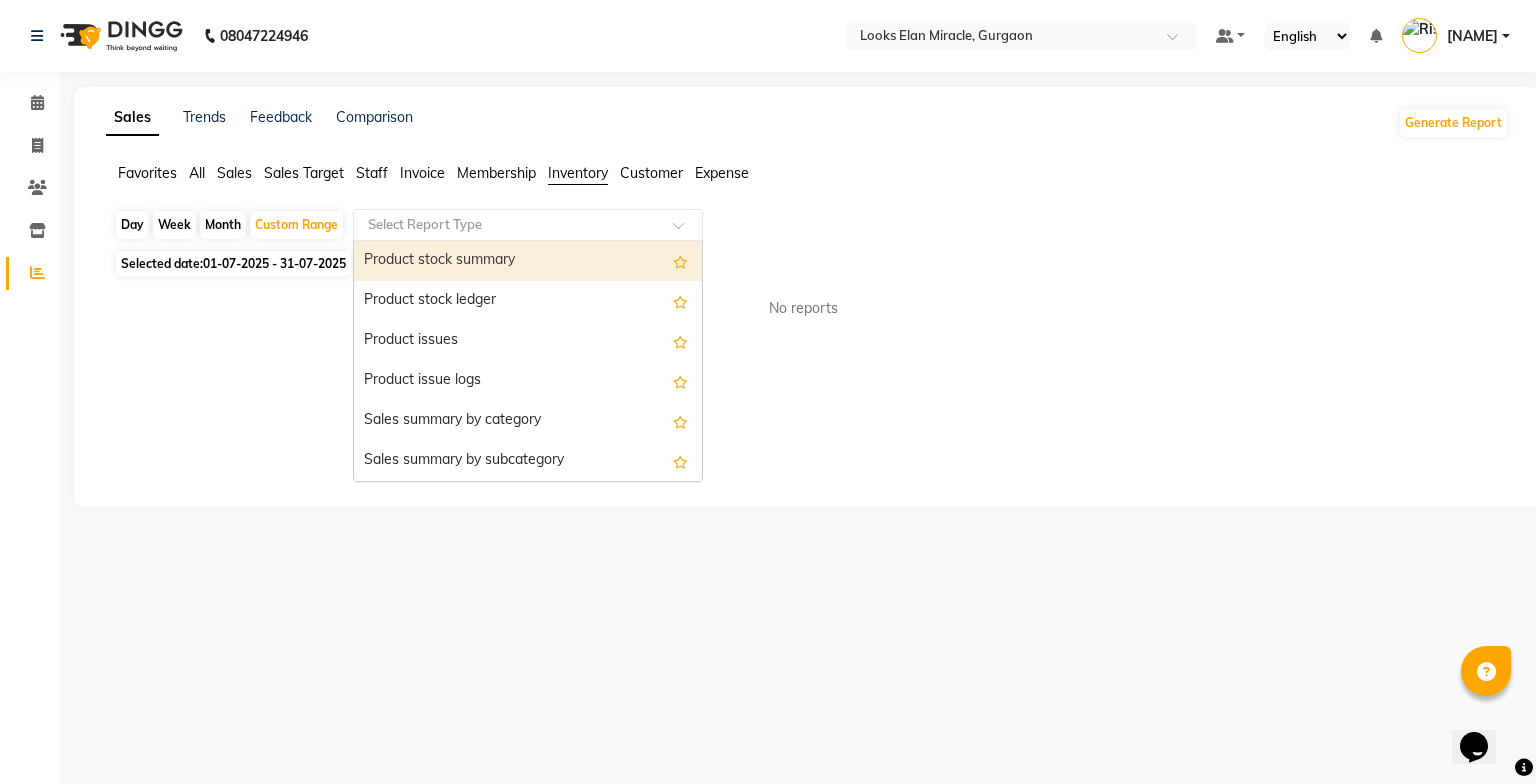 click on "Product stock summary" at bounding box center [528, 261] 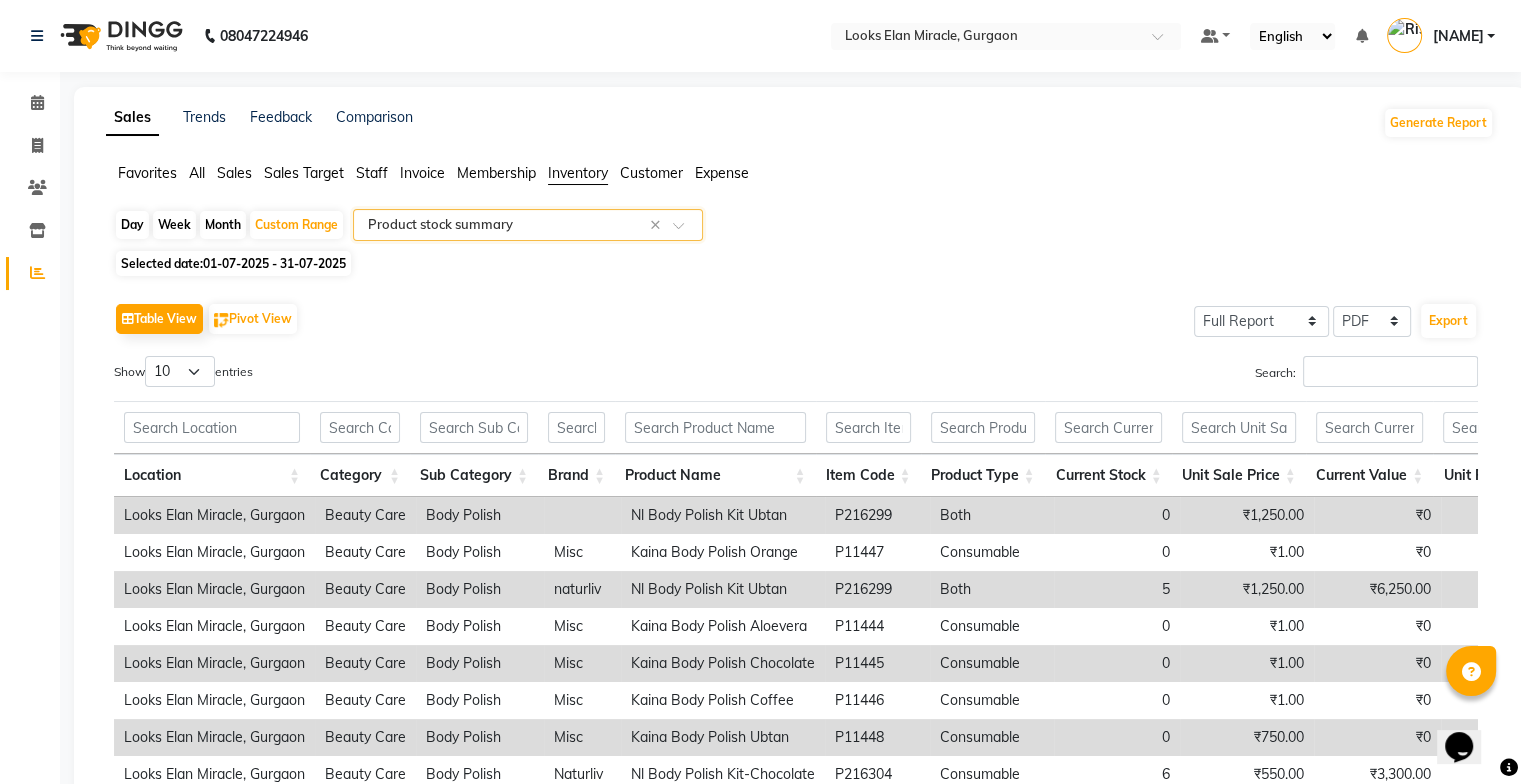 scroll, scrollTop: 263, scrollLeft: 0, axis: vertical 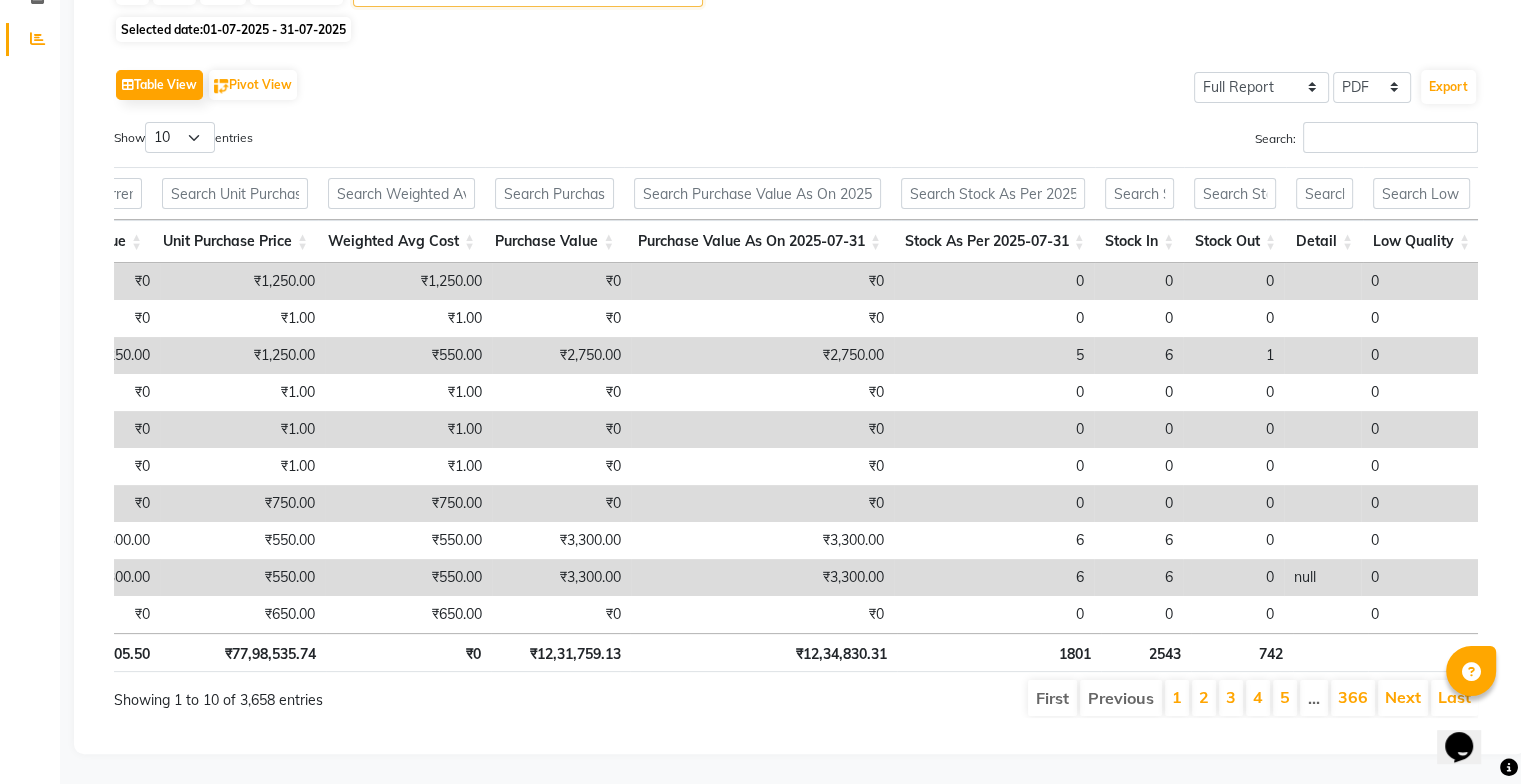 drag, startPoint x: 1526, startPoint y: 240, endPoint x: 1491, endPoint y: 468, distance: 230.67076 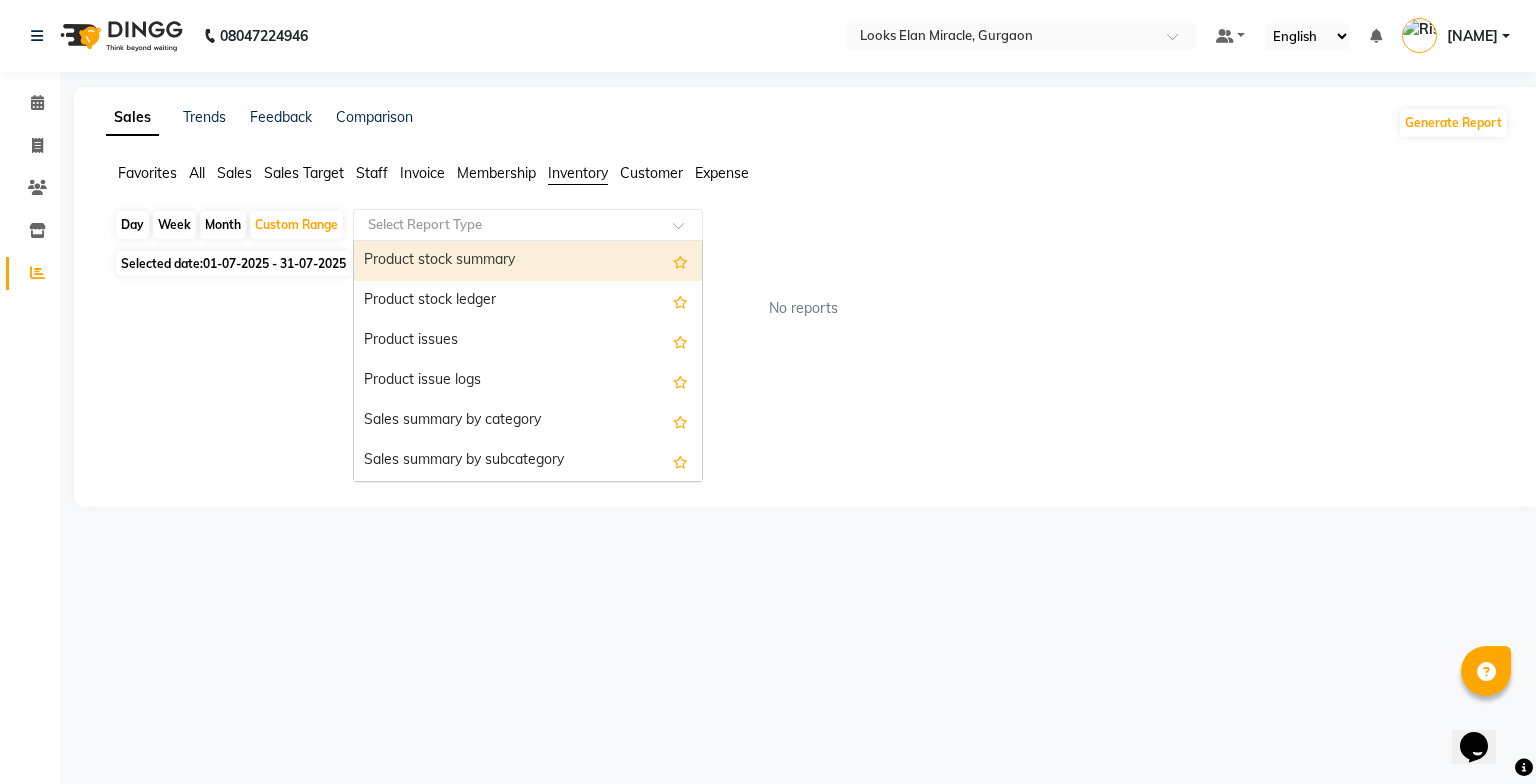 click 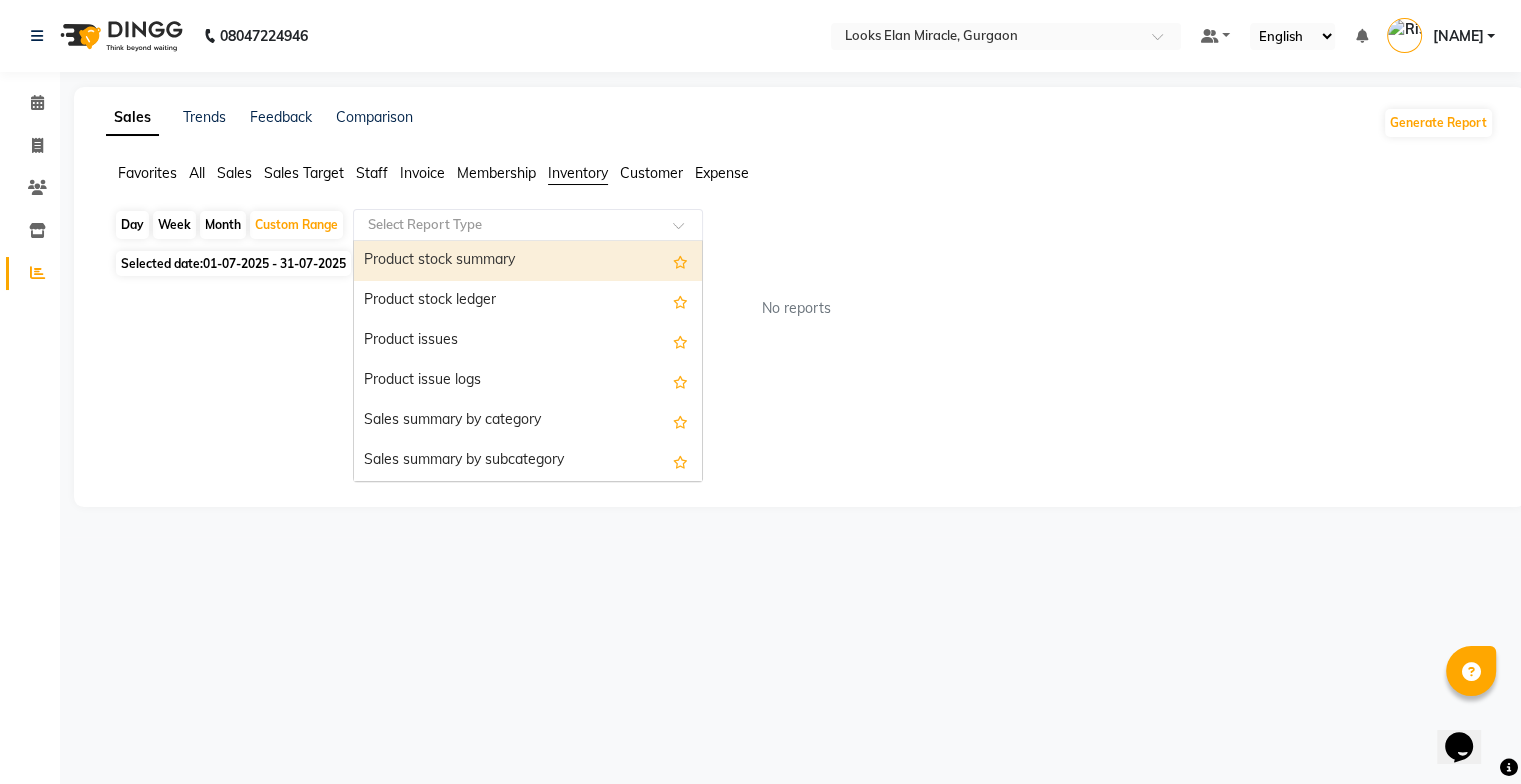 select on "full_report" 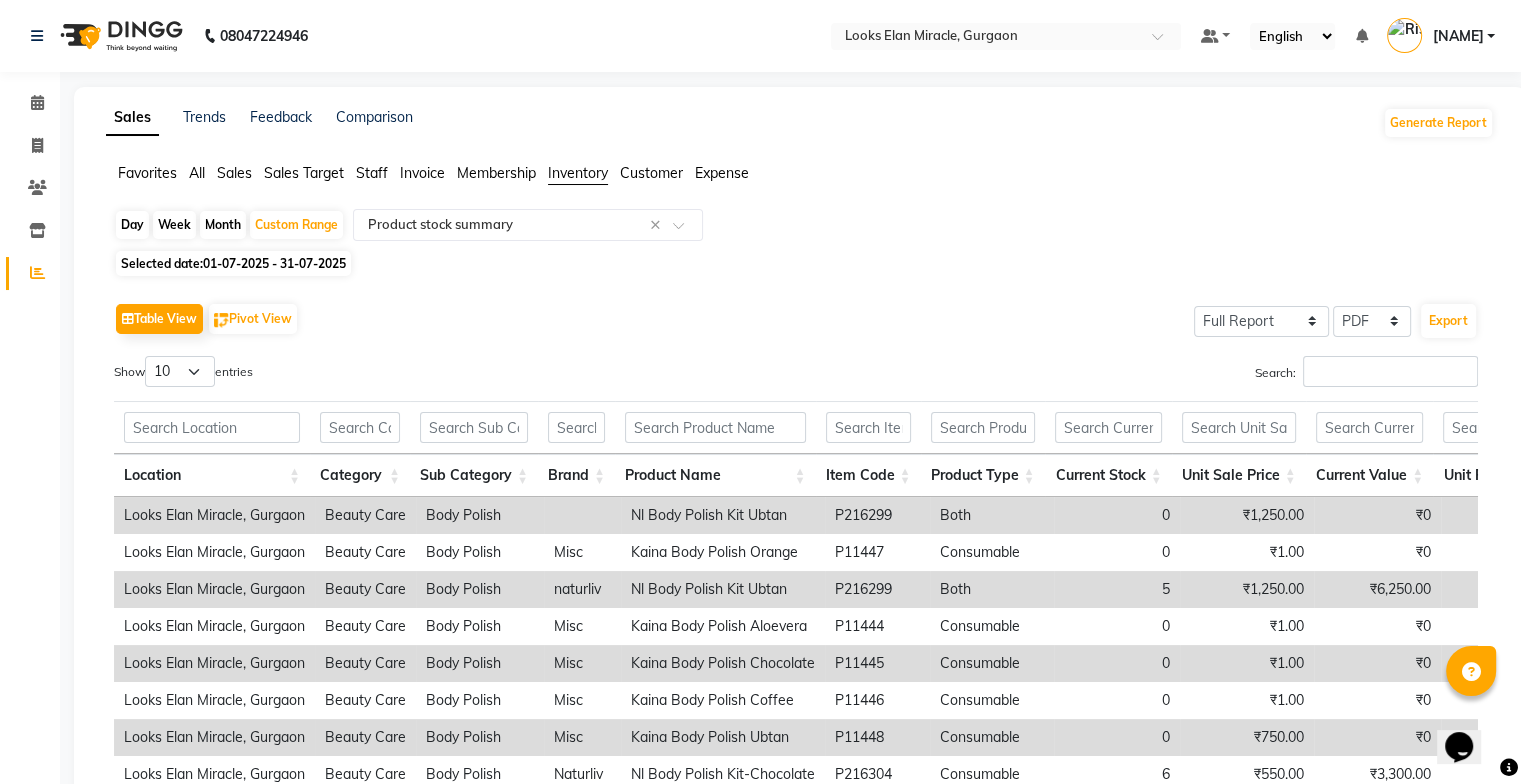 click on "Customer" 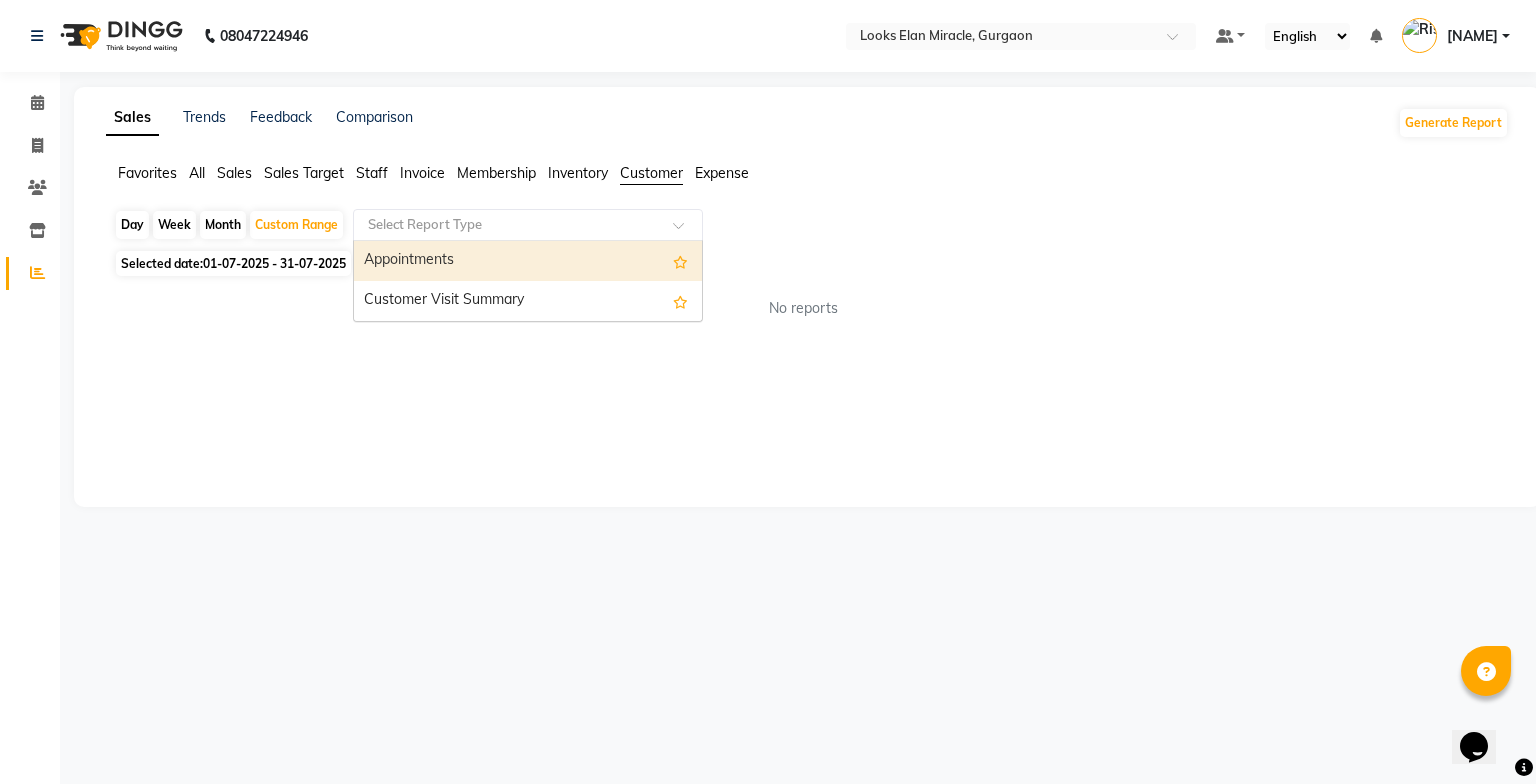 click 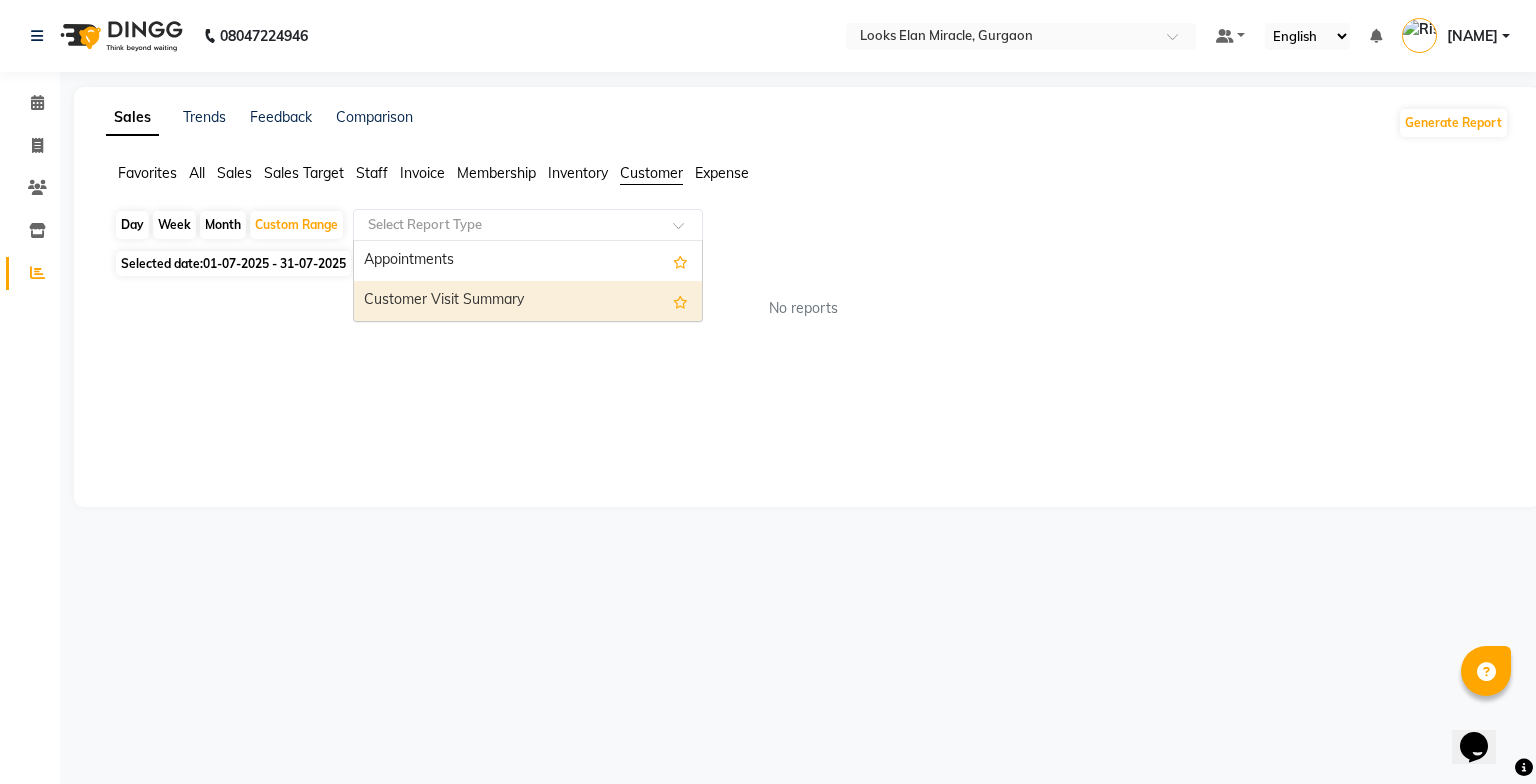 click on "Customer Visit Summary" at bounding box center [528, 301] 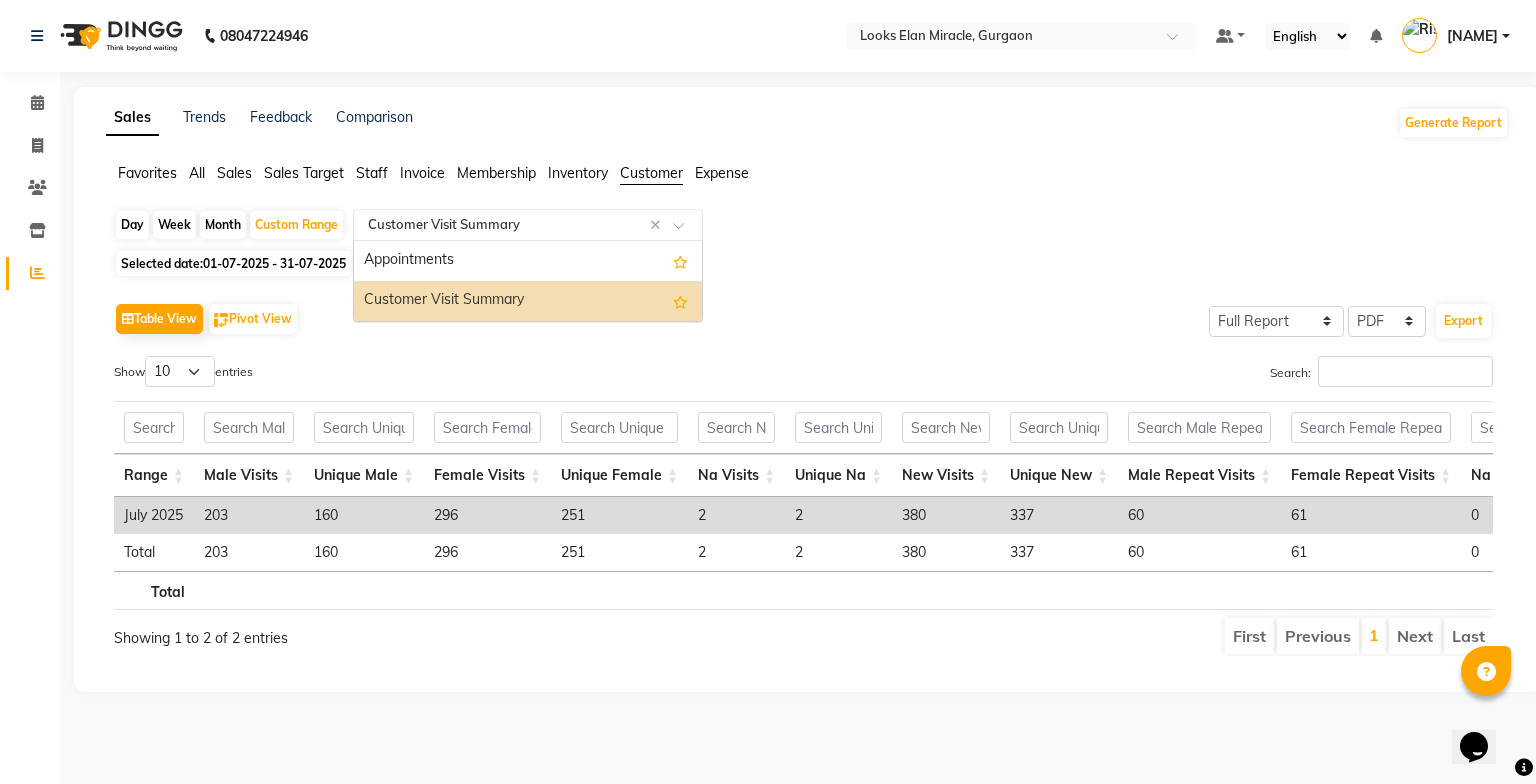 click 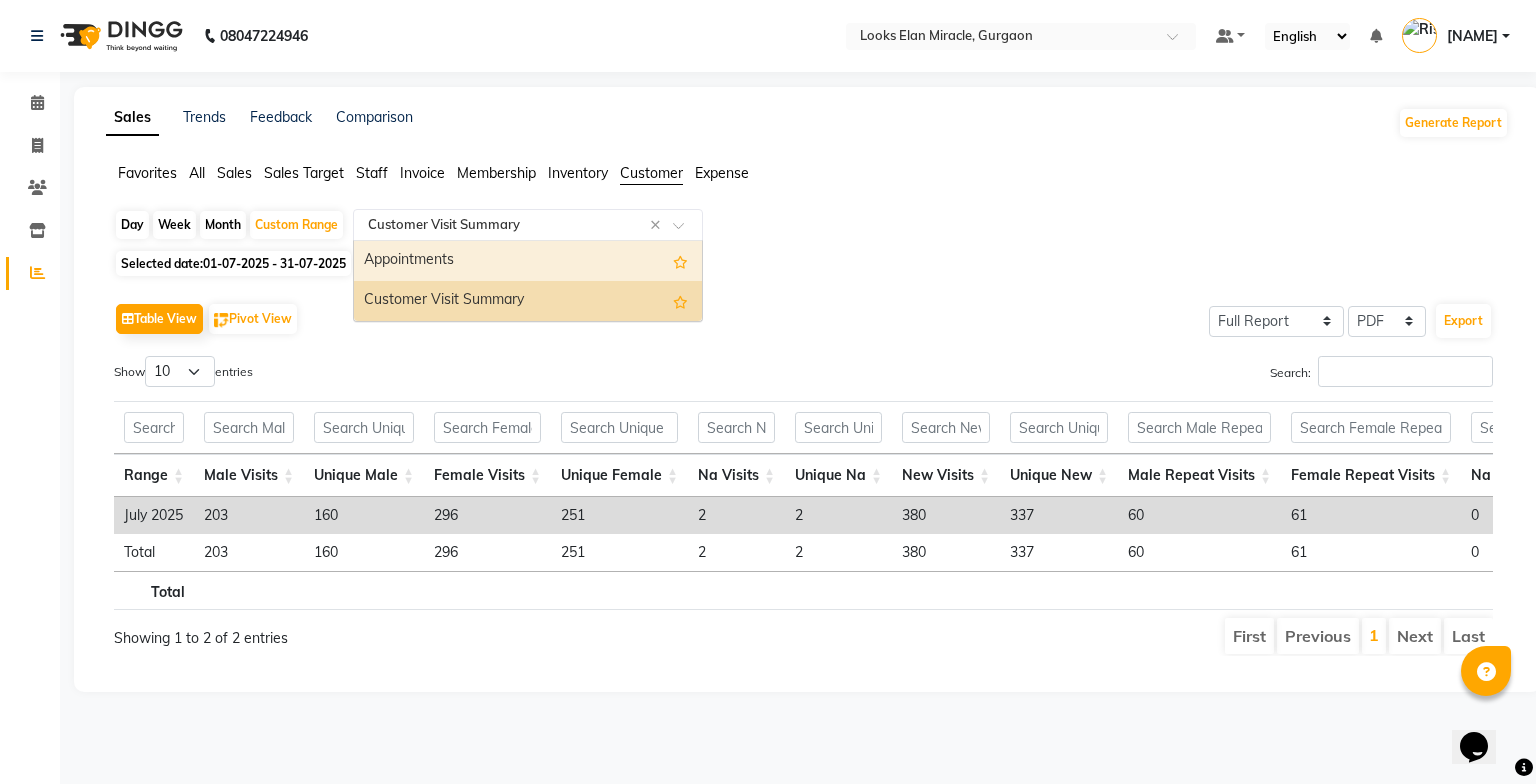 click on "Day   Week   Month   Custom Range  Select Report Type × Customer Visit Summary ×  Appointments   Customer Visit Summary  Selected date:  01-07-2025 - 31-07-2025   Table View   Pivot View  Select Full Report Filtered Report Select CSV PDF  Export  Show  10 25 50 100  entries Search: Range Male Visits Unique Male Female Visits Unique Female Na Visits Unique Na New Visits Unique New Male Repeat Visits Female Repeat Visits Na Repeat Visits Total Repeat Visits Unique Repeat Visits Visits Unique Visits Range Male Visits Unique Male Female Visits Unique Female Na Visits Unique Na New Visits Unique New Male Repeat Visits Female Repeat Visits Na Repeat Visits Total Repeat Visits Unique Repeat Visits Visits Unique Visits Total July 2025 203 160 296 251 2 2 380 337 60 61 0 121 76 501 413 Total 203 160 296 251 2 2 380 337 60 61 0 121 76 501 413 Total Showing 1 to 2 of 2 entries First Previous 1 Next Last ★ Mark as Favorite  Choose how you'd like to save "" report to favorites  Save to Personal Favorites:" 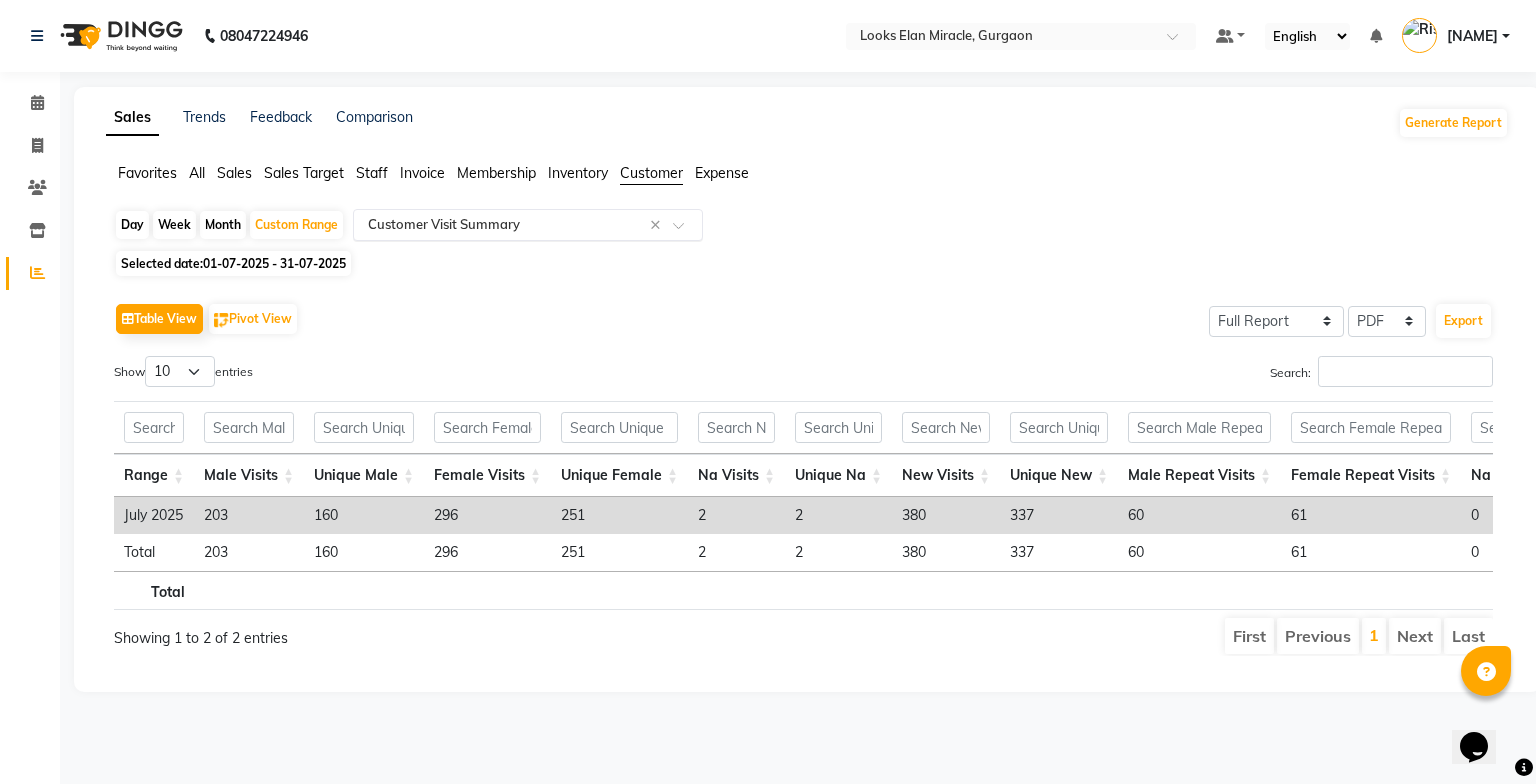 click 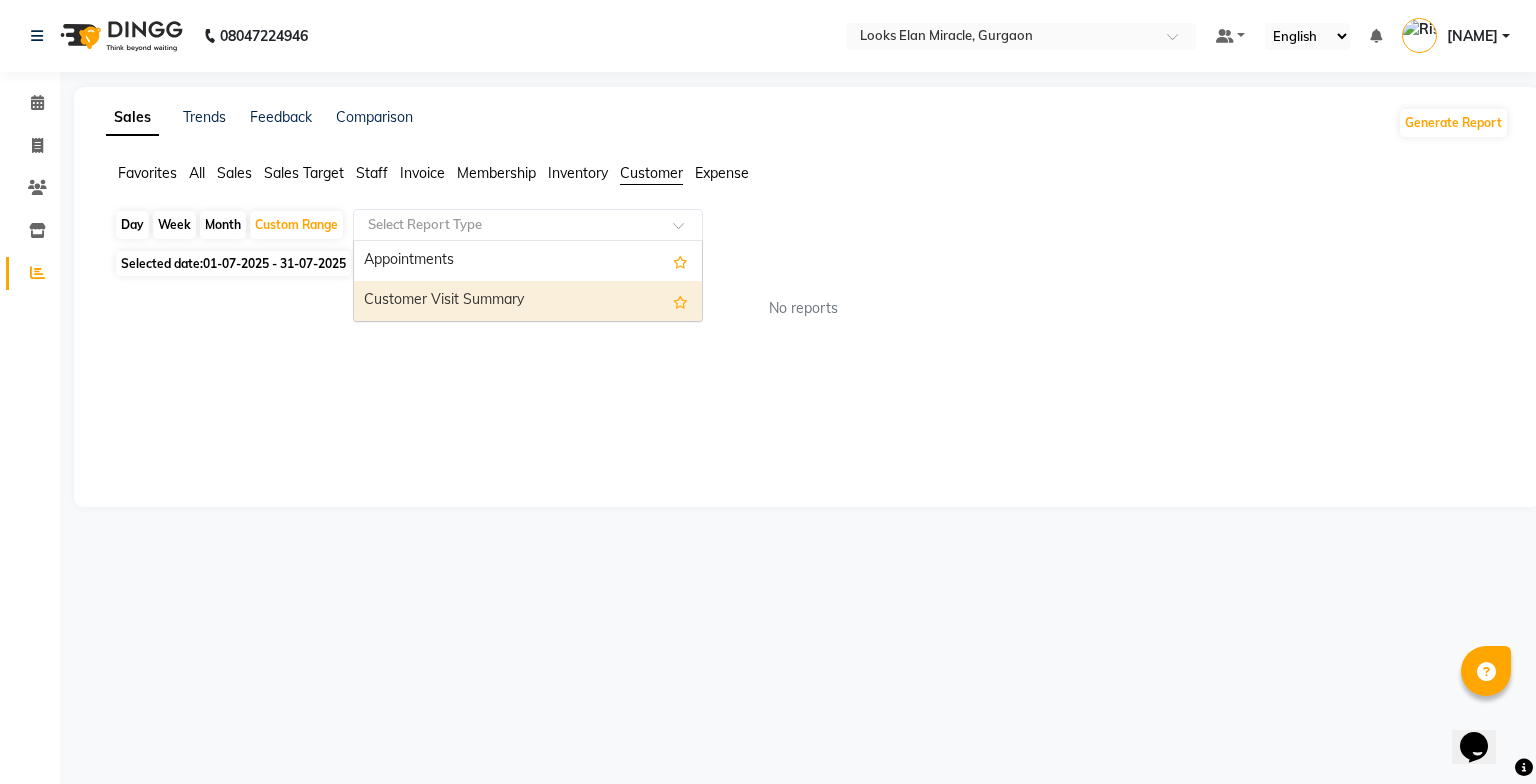 click on "Customer Visit Summary" at bounding box center (528, 301) 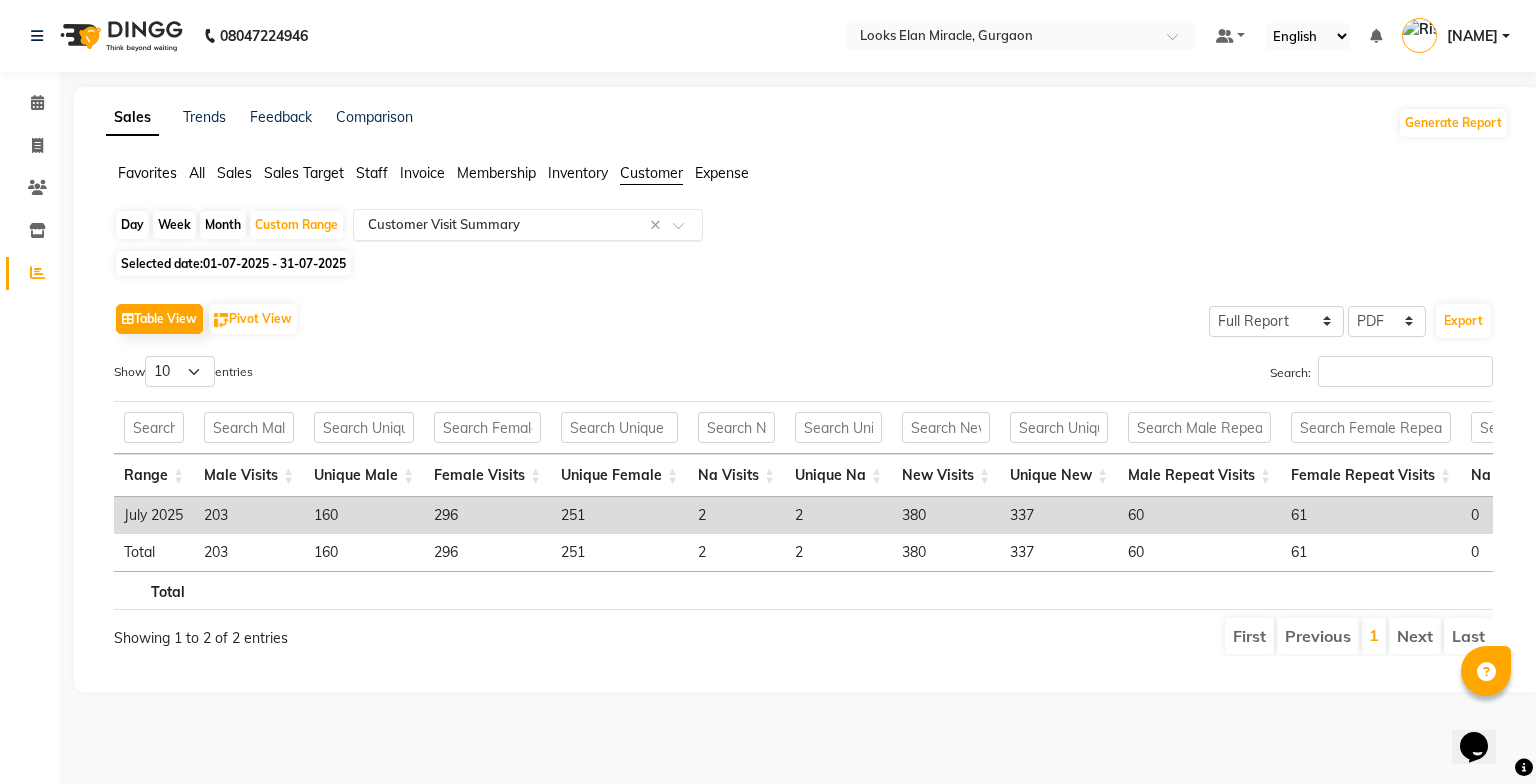 click on "Customer" 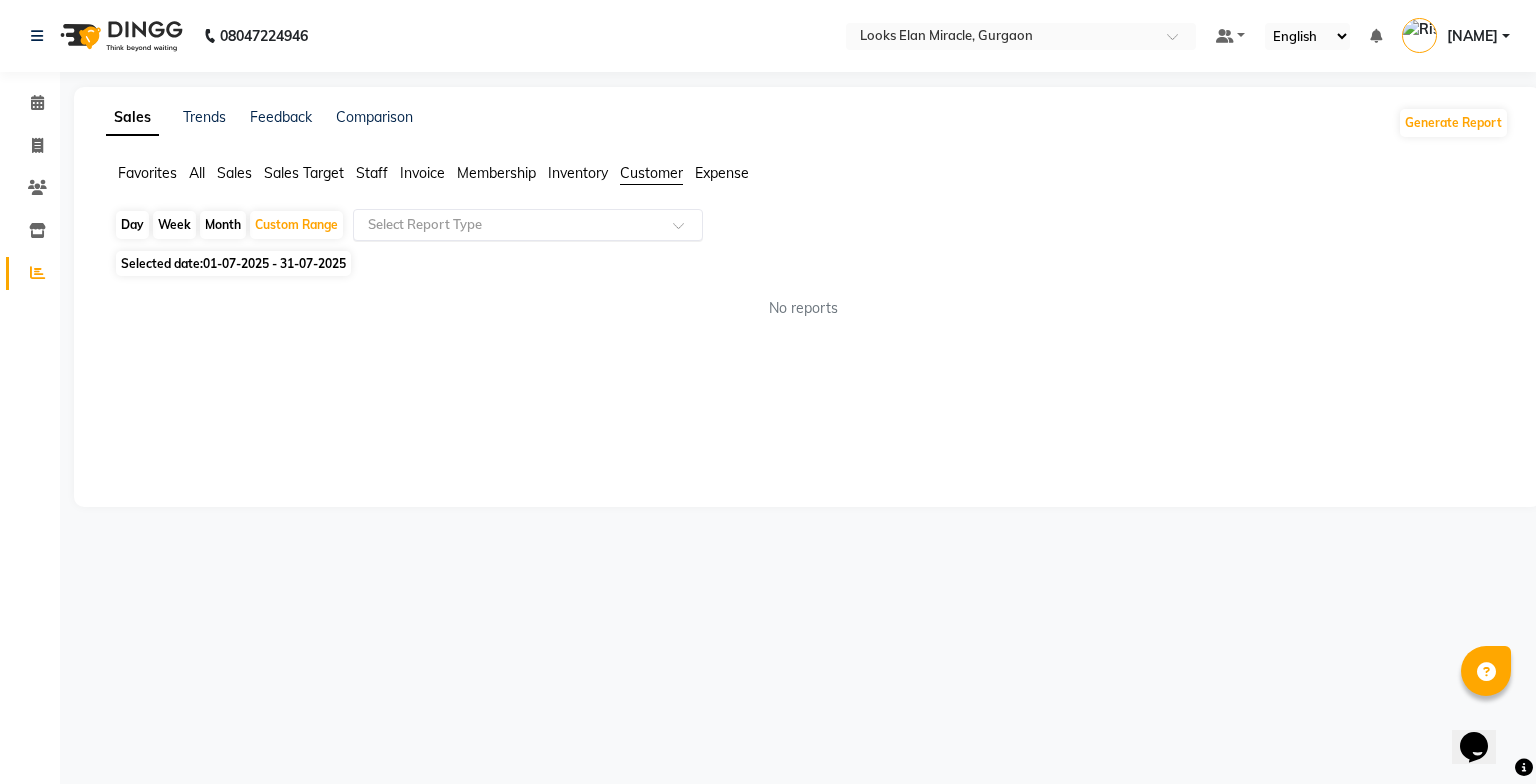 click 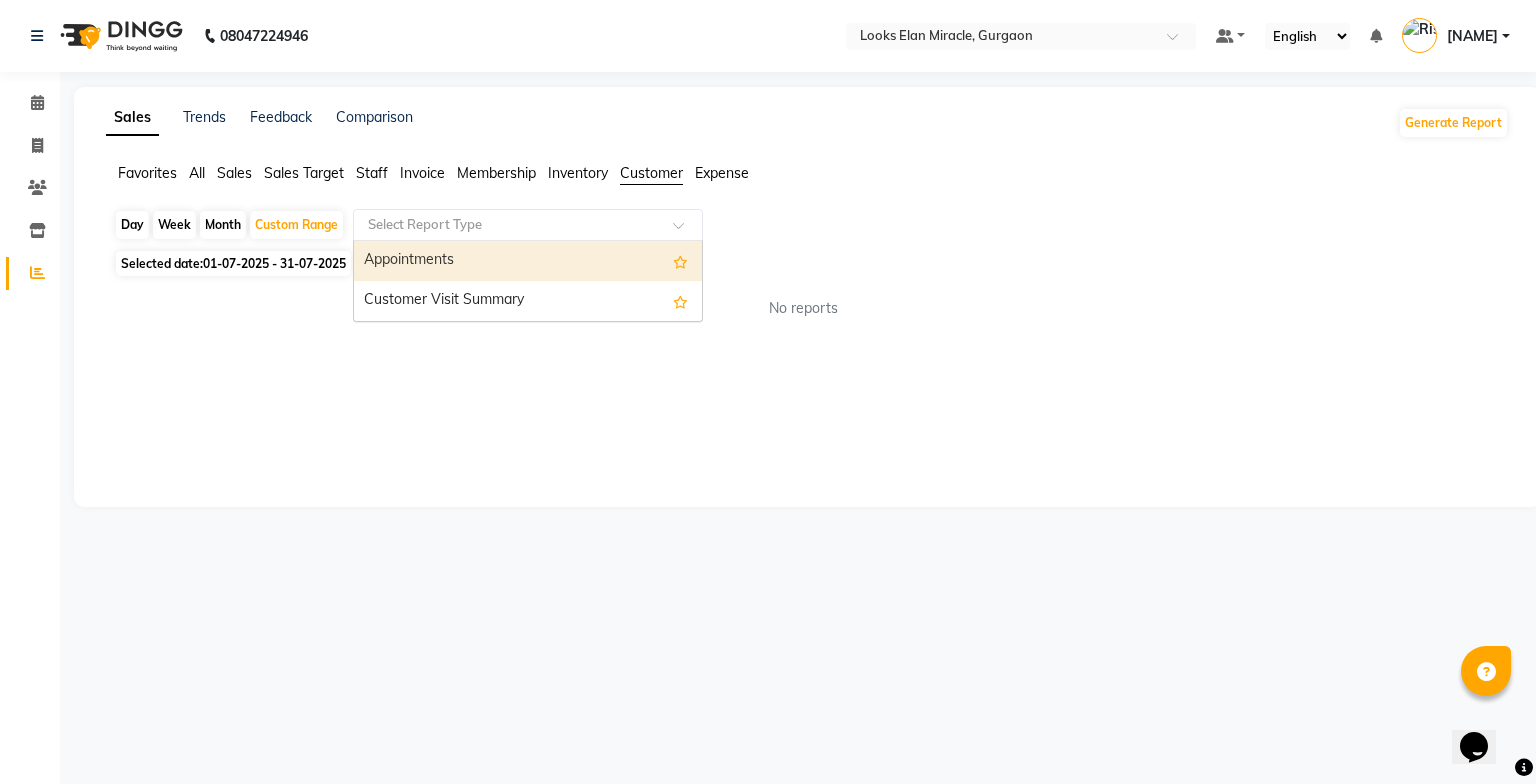 click 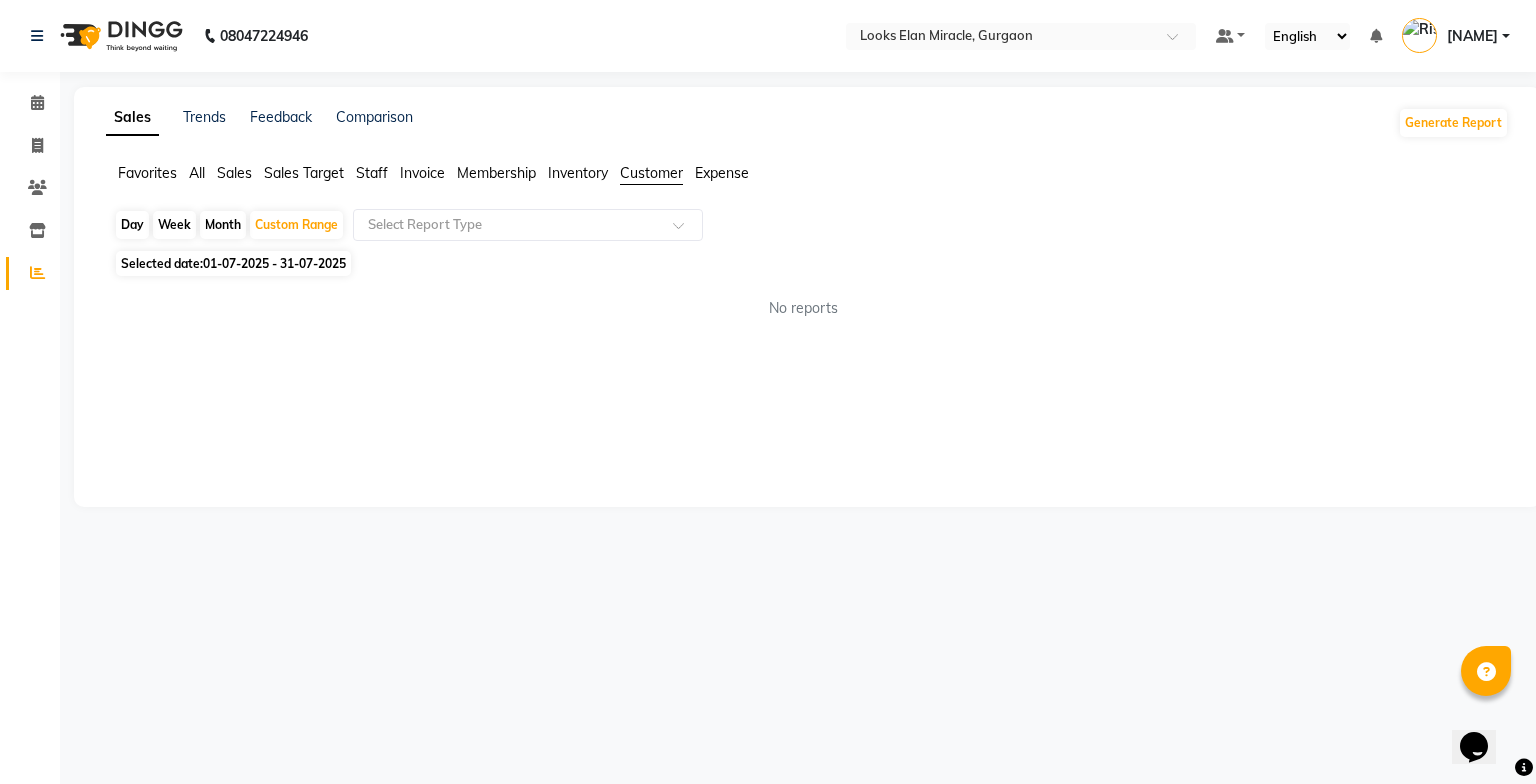 click on "Inventory" 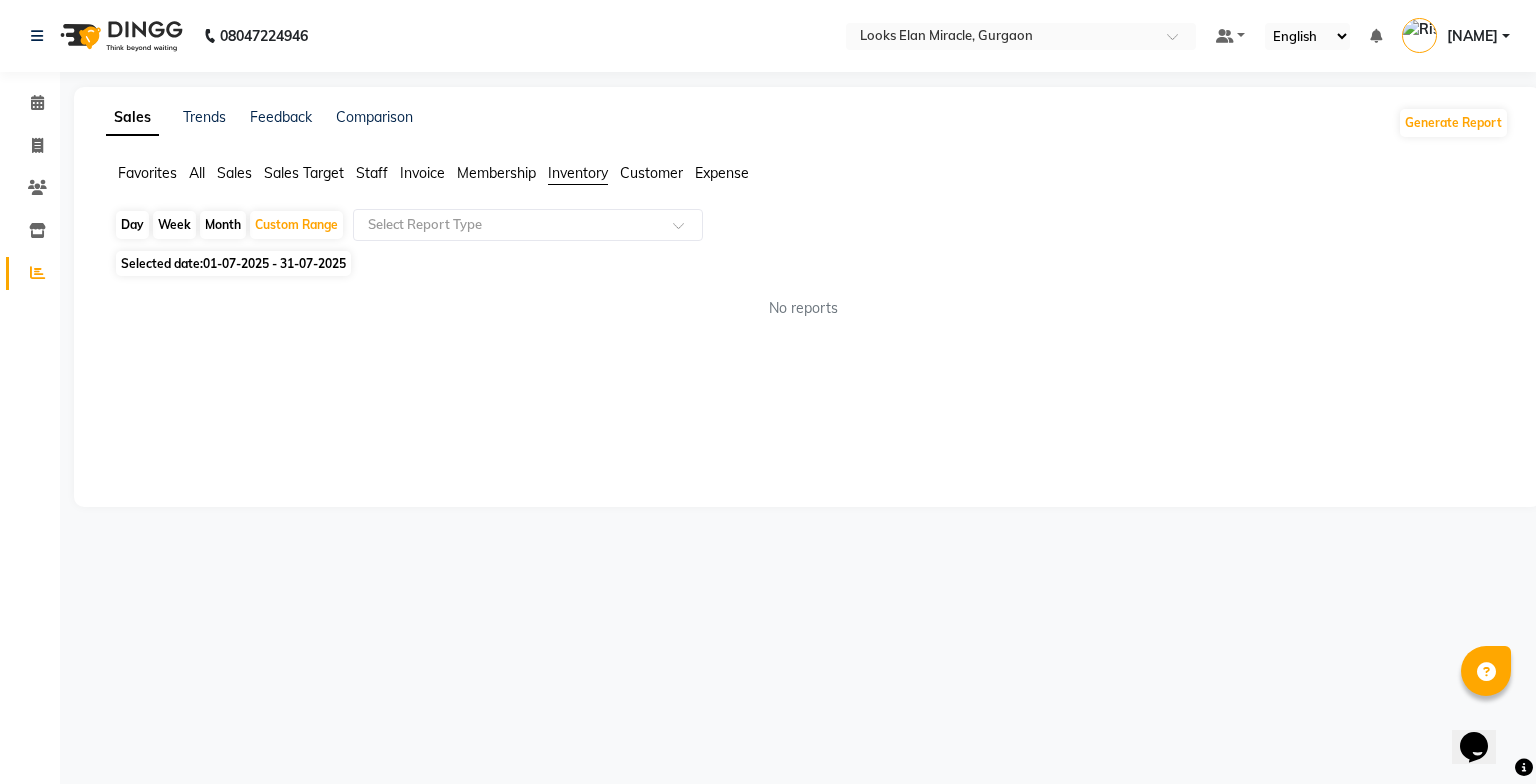 click on "Inventory" 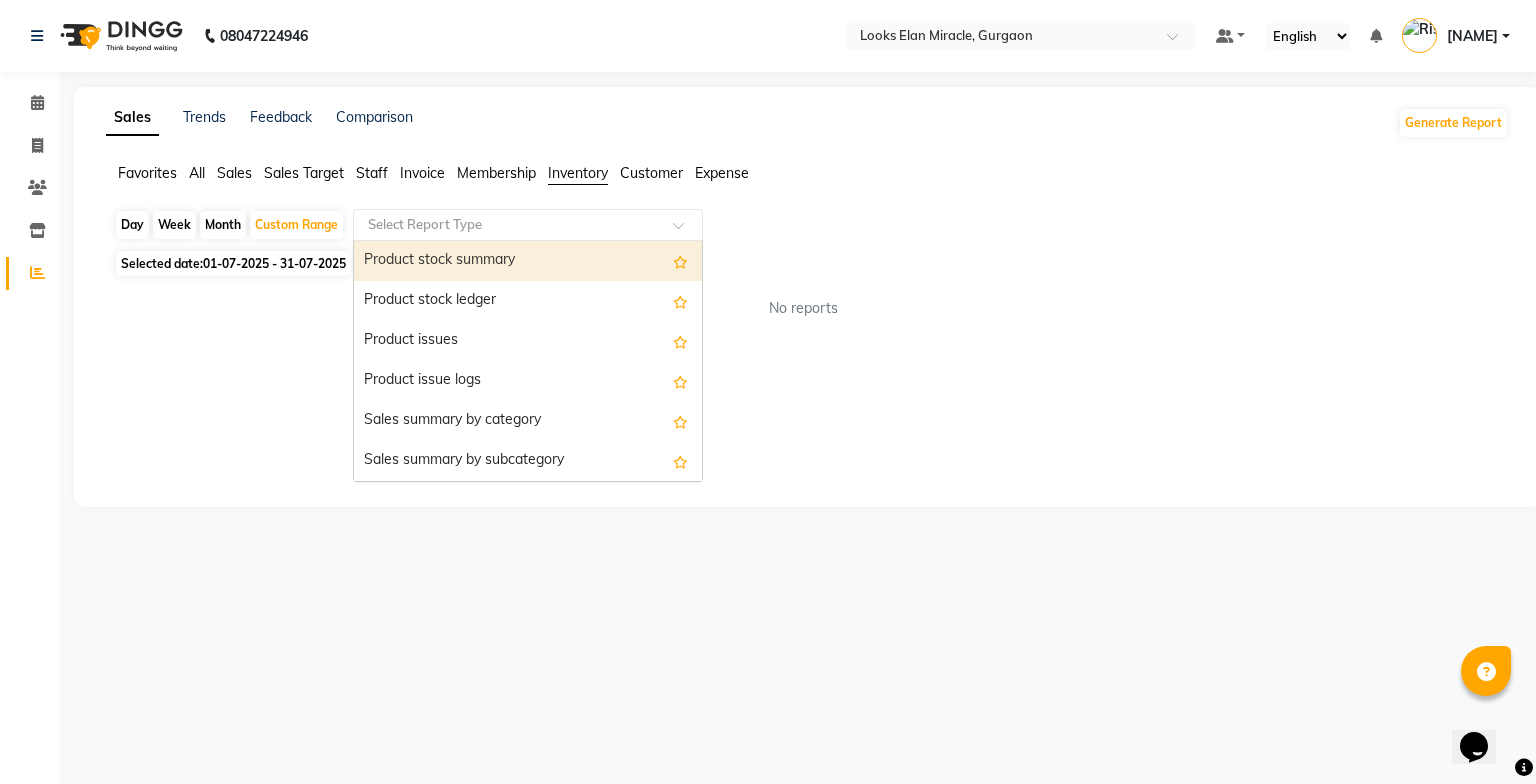 click 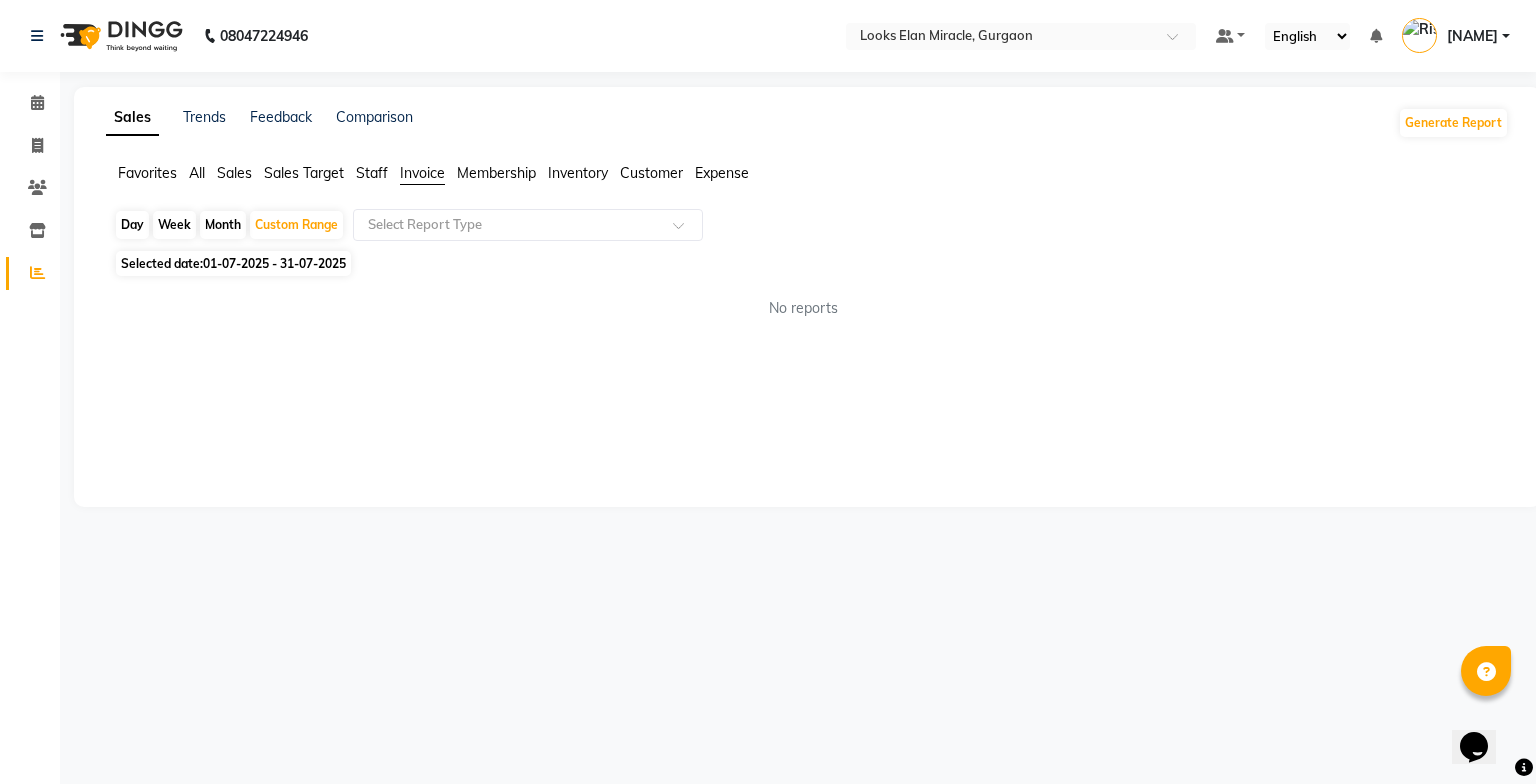click on "Staff" 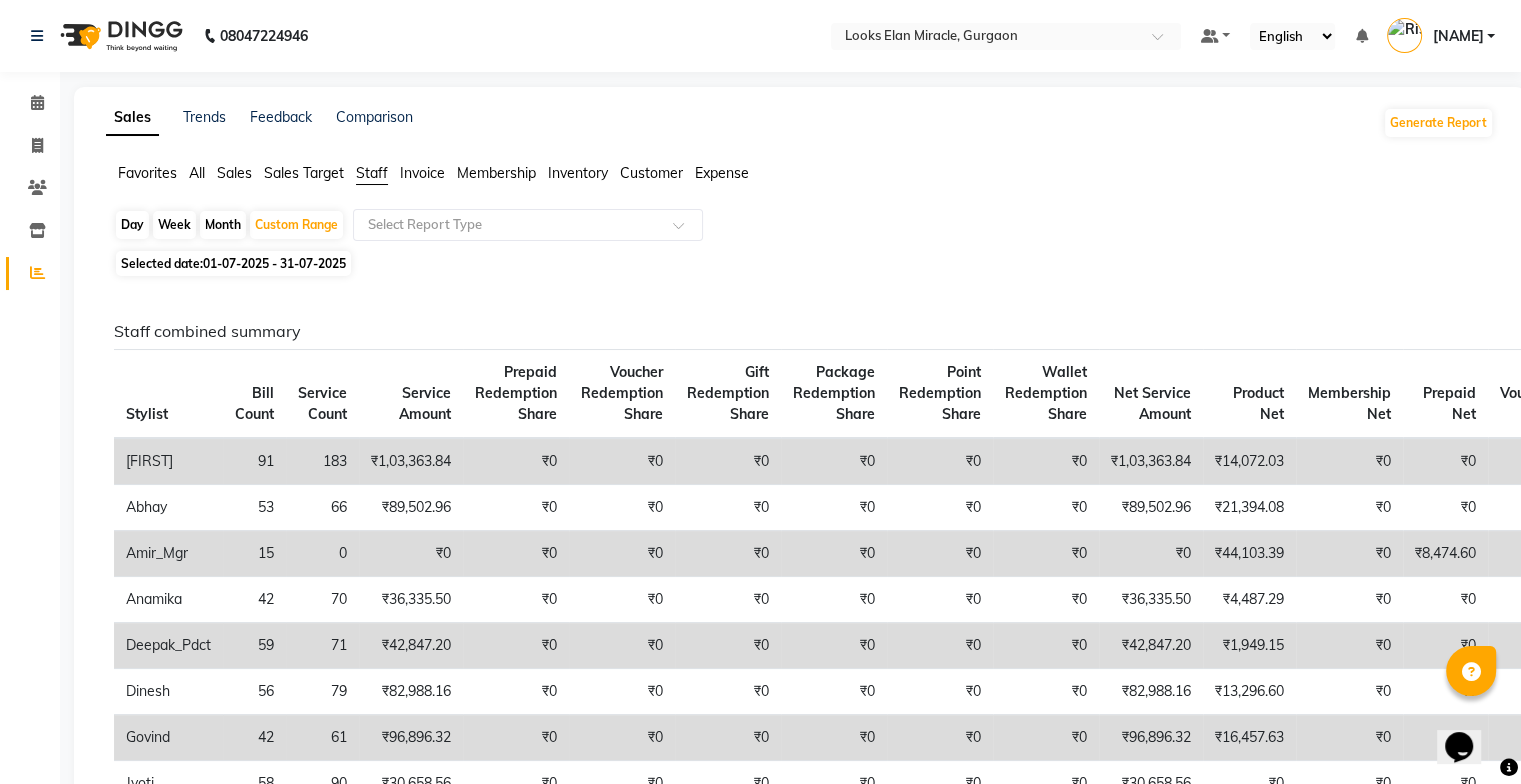 click on "Sales" 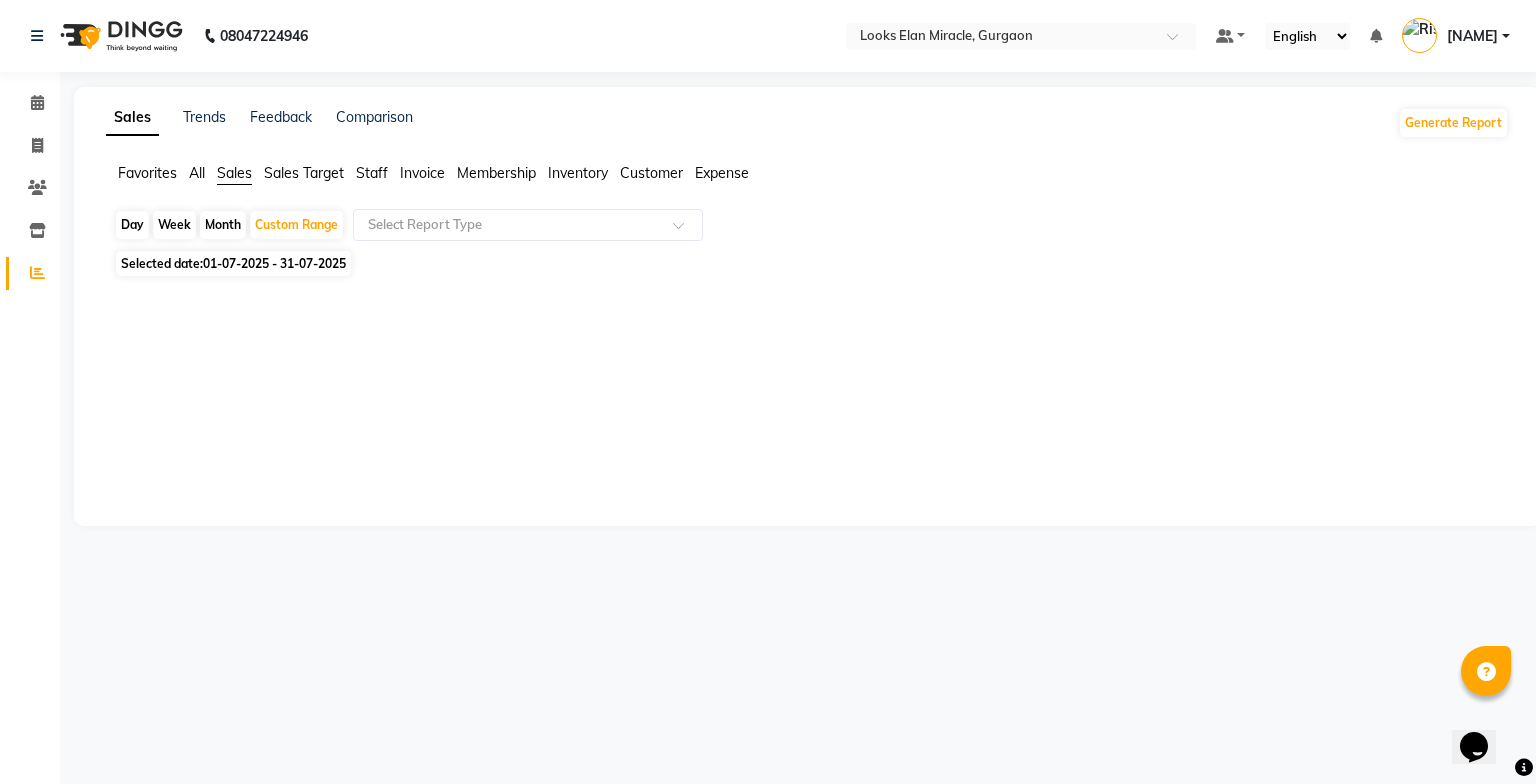 click on "All" 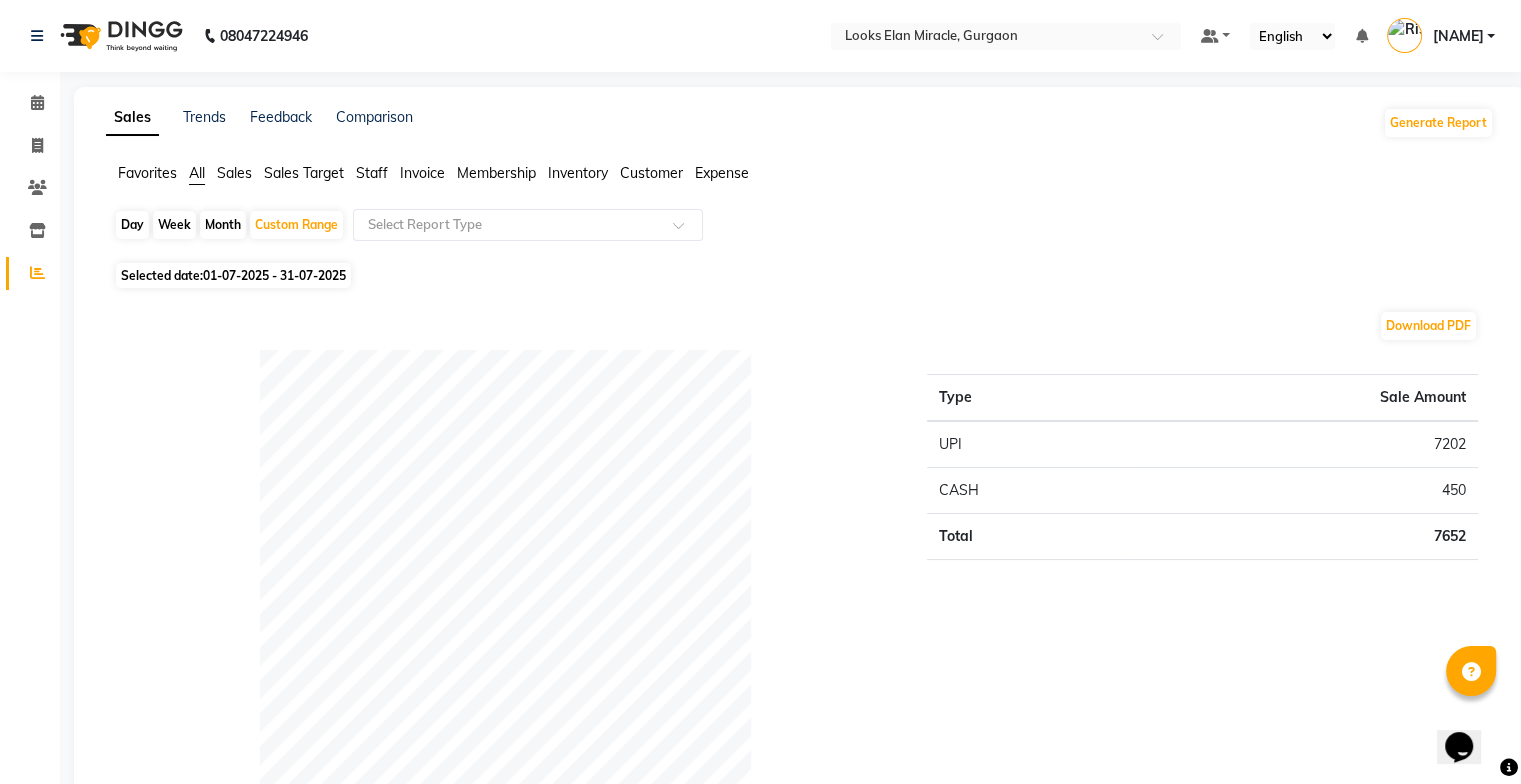 click on "Favorites" 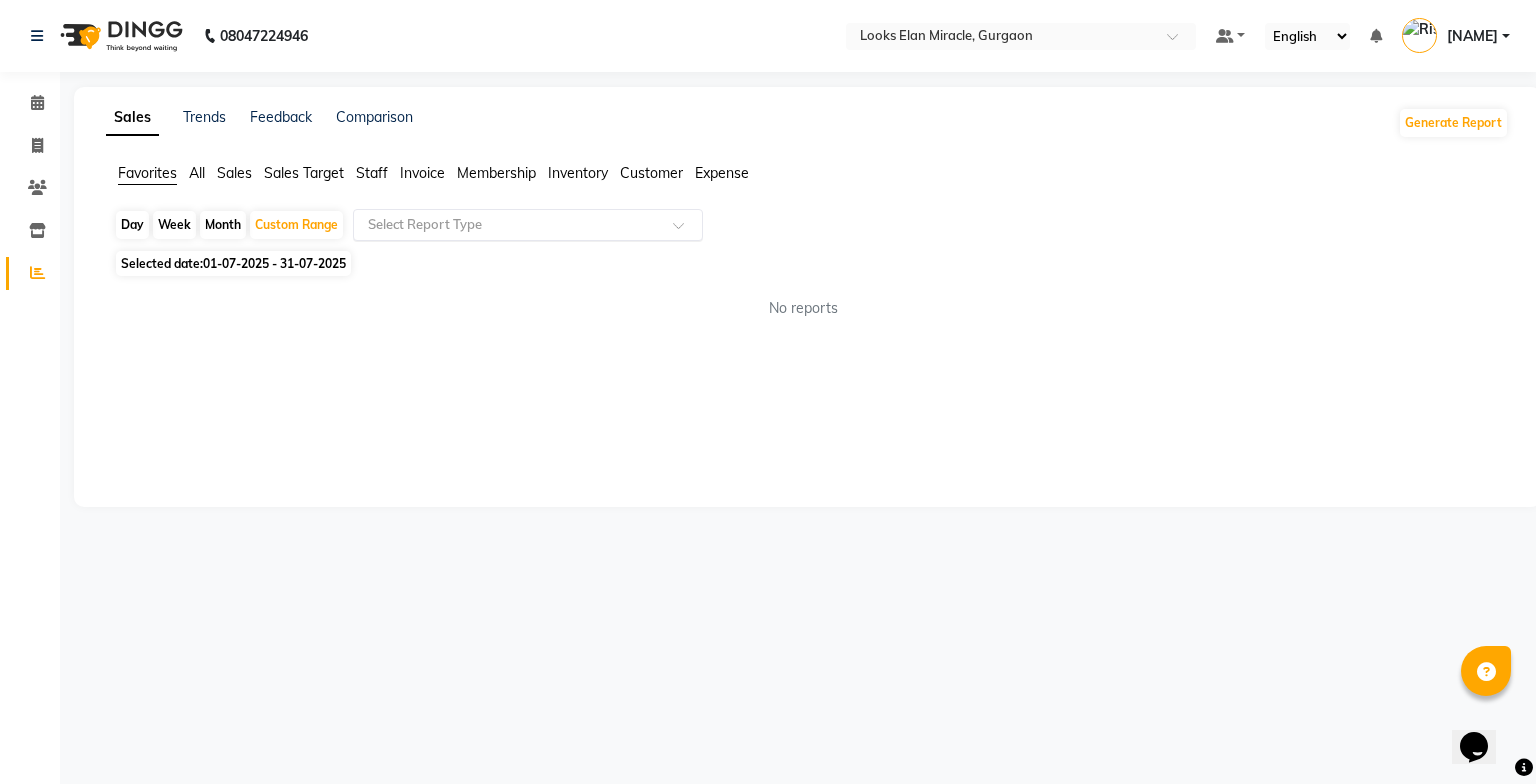 click 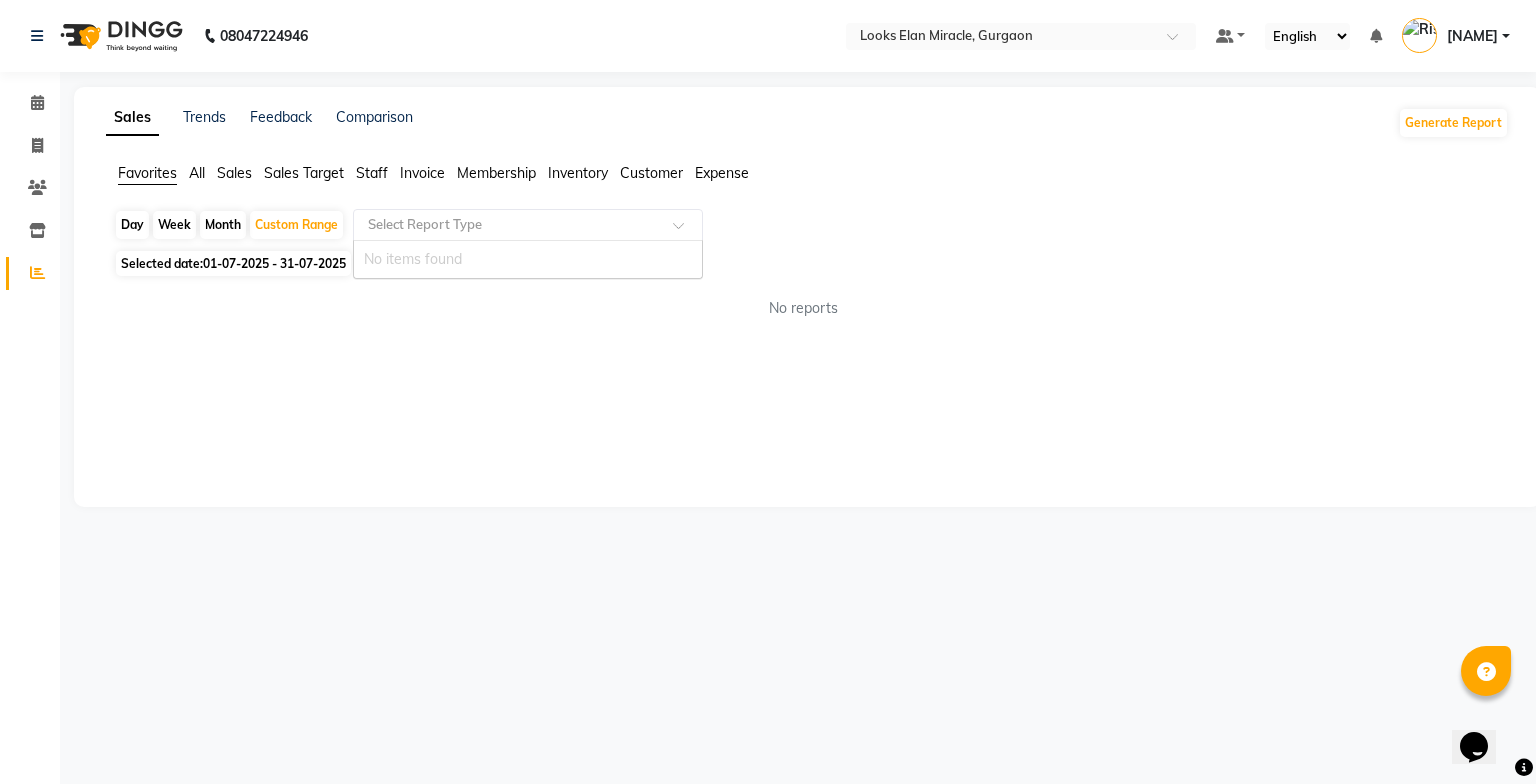 click 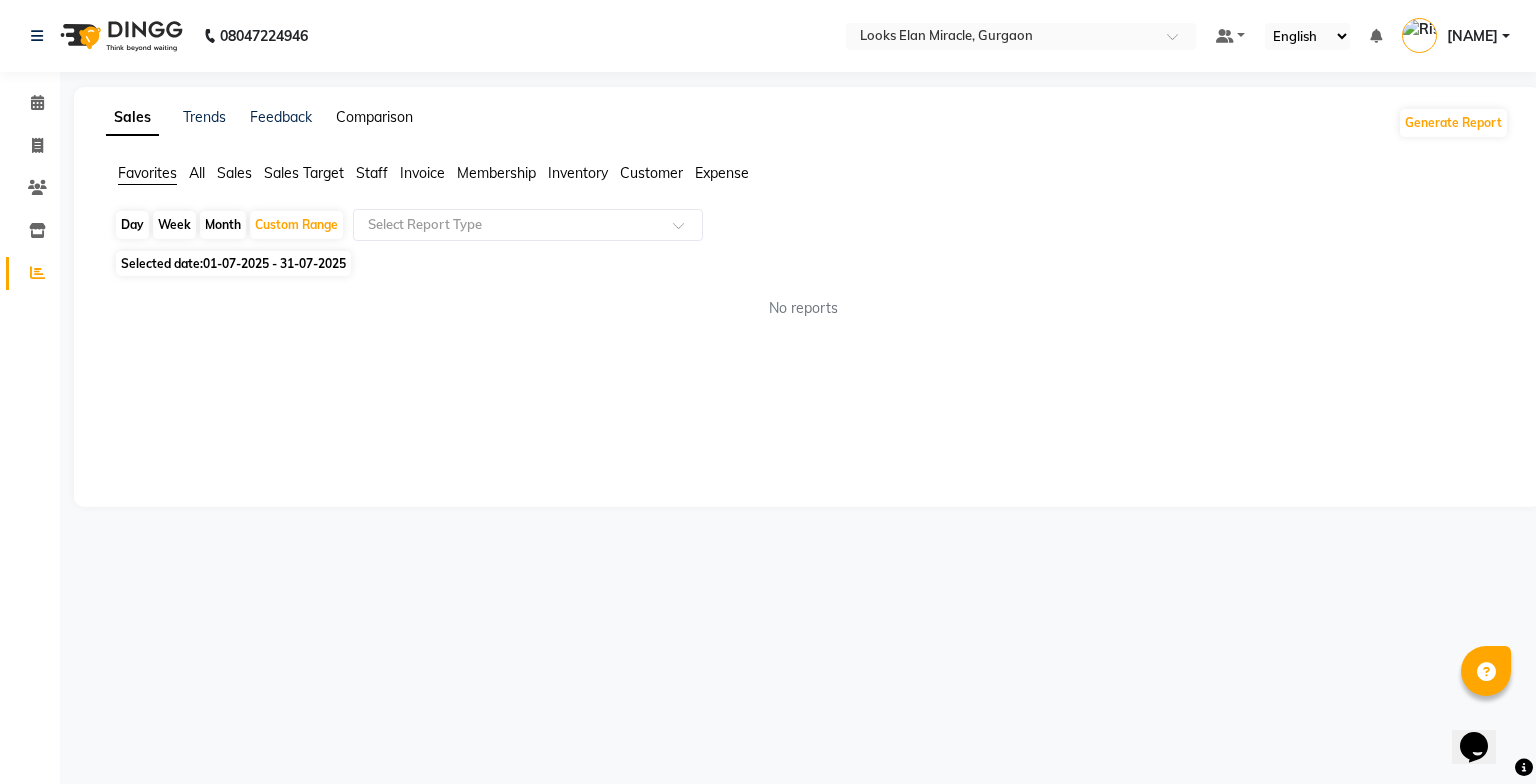 click on "Comparison" 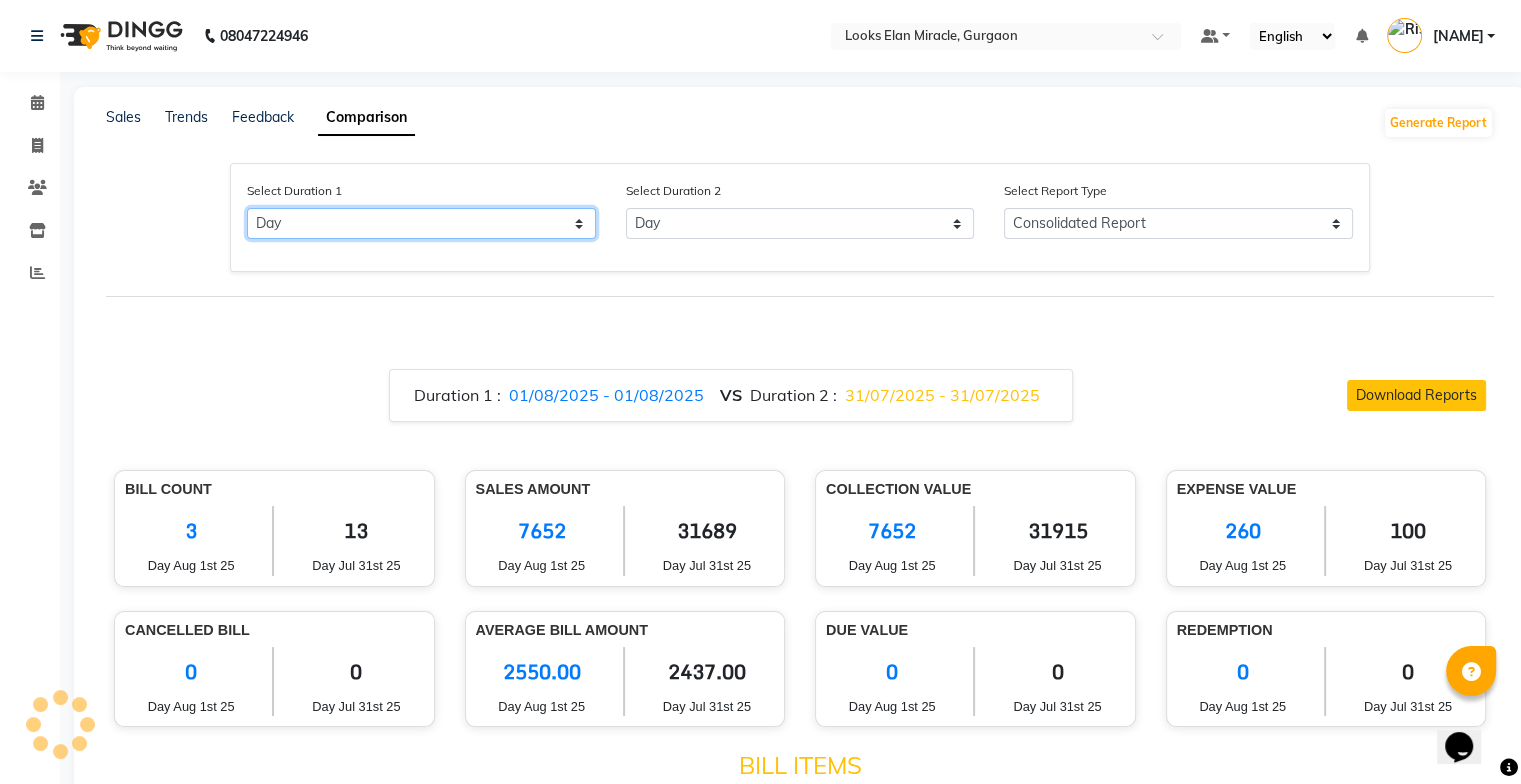 click on "Select Day Month Week Custom" 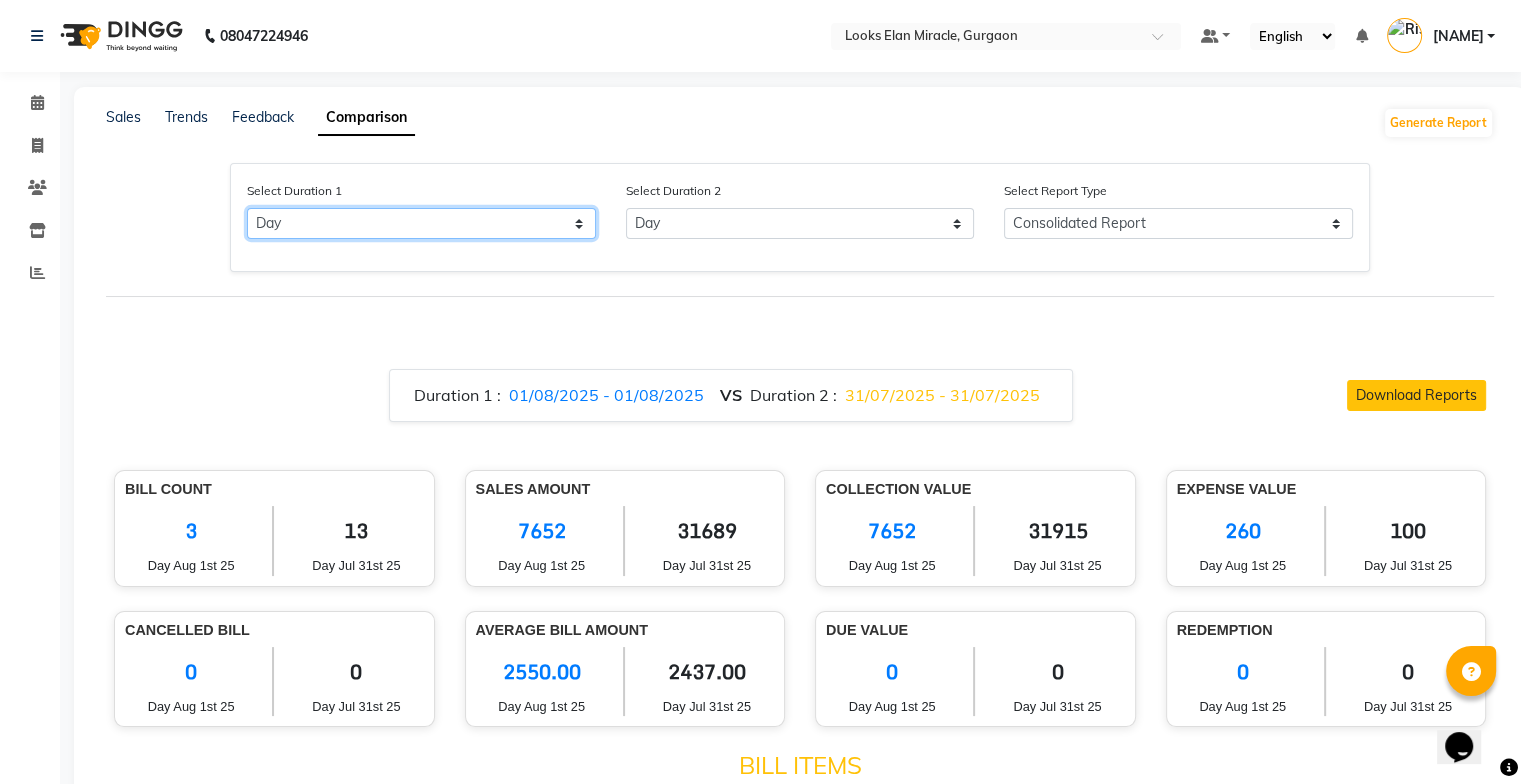 select on "month" 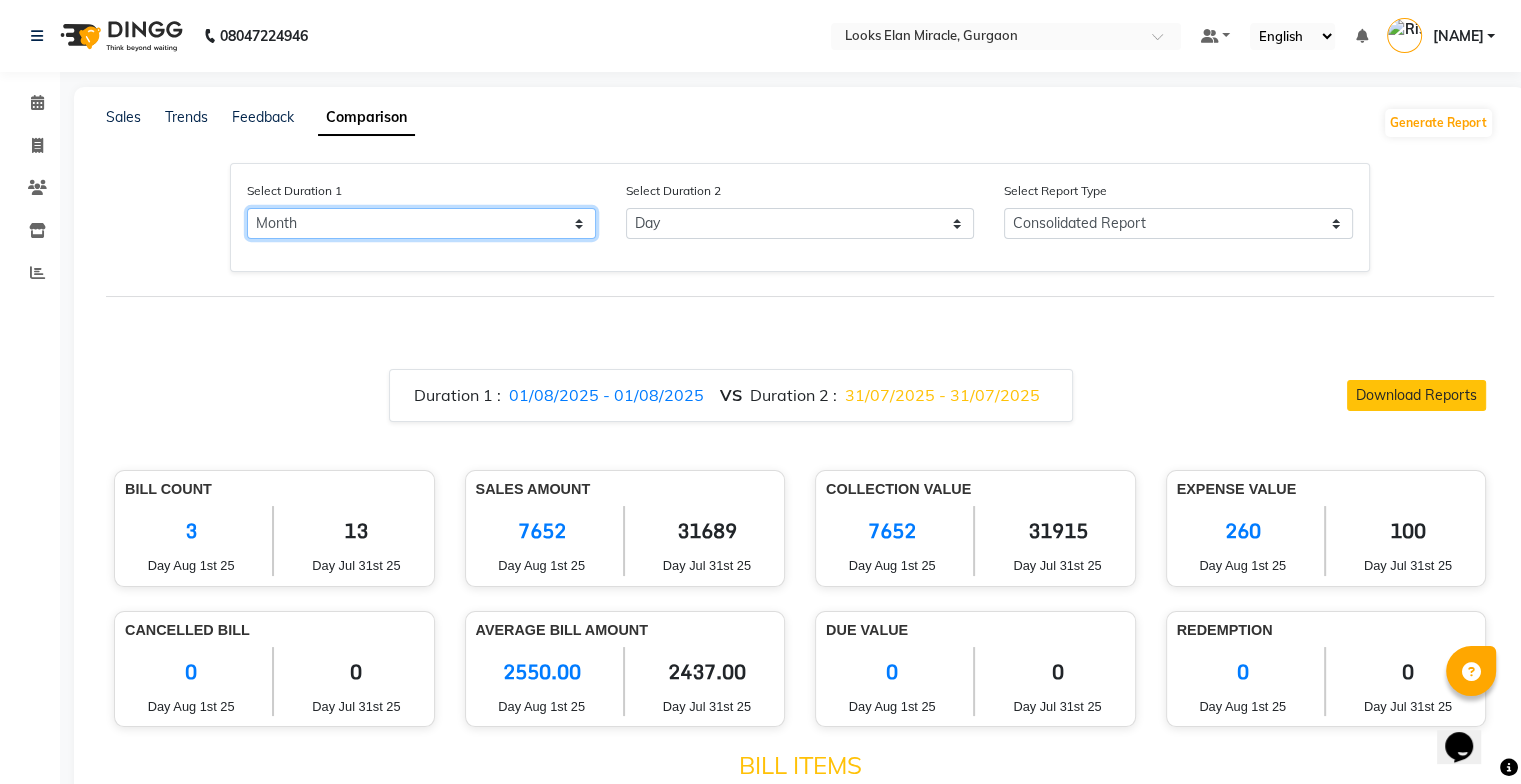 click on "Select Day Month Week Custom" 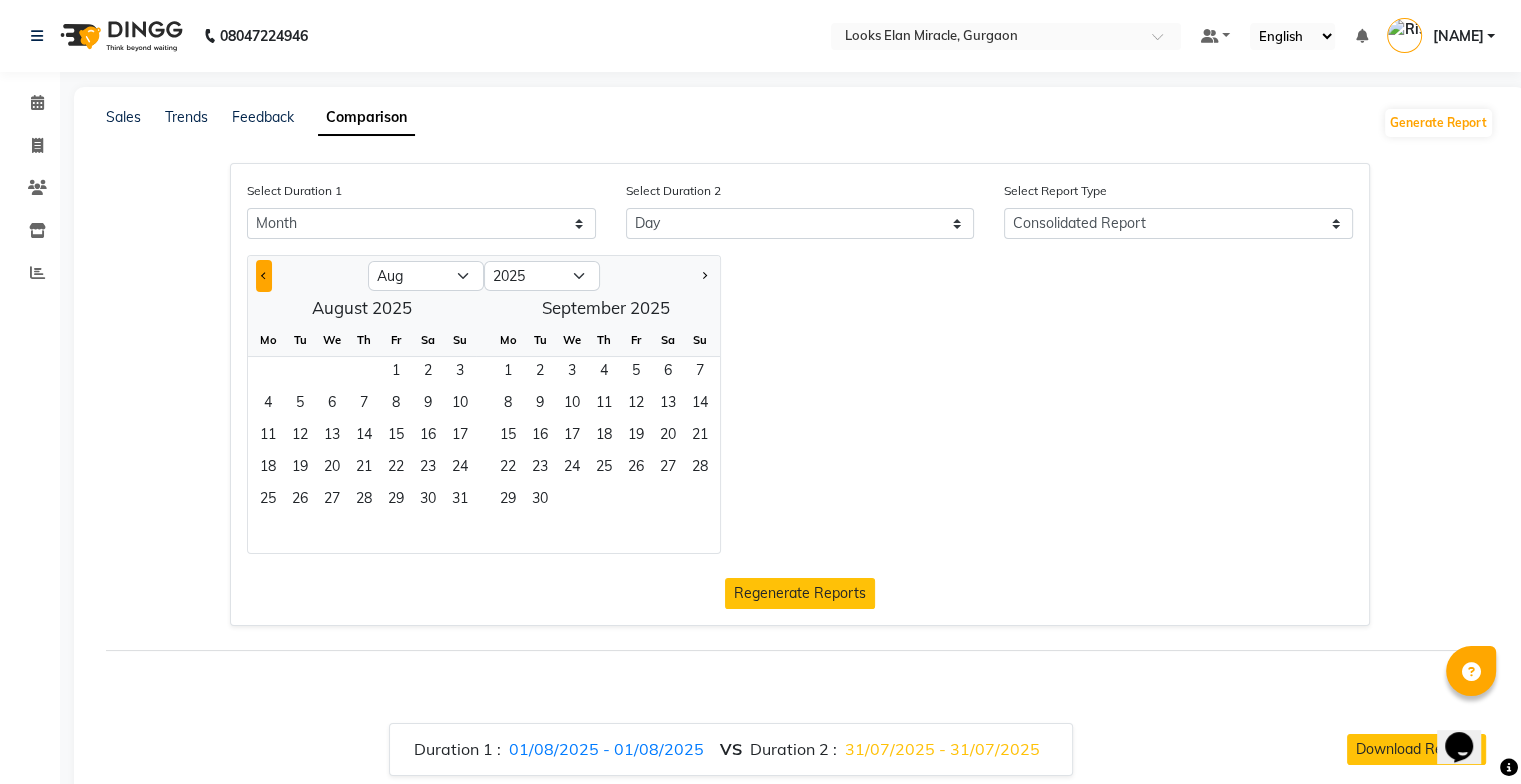 click 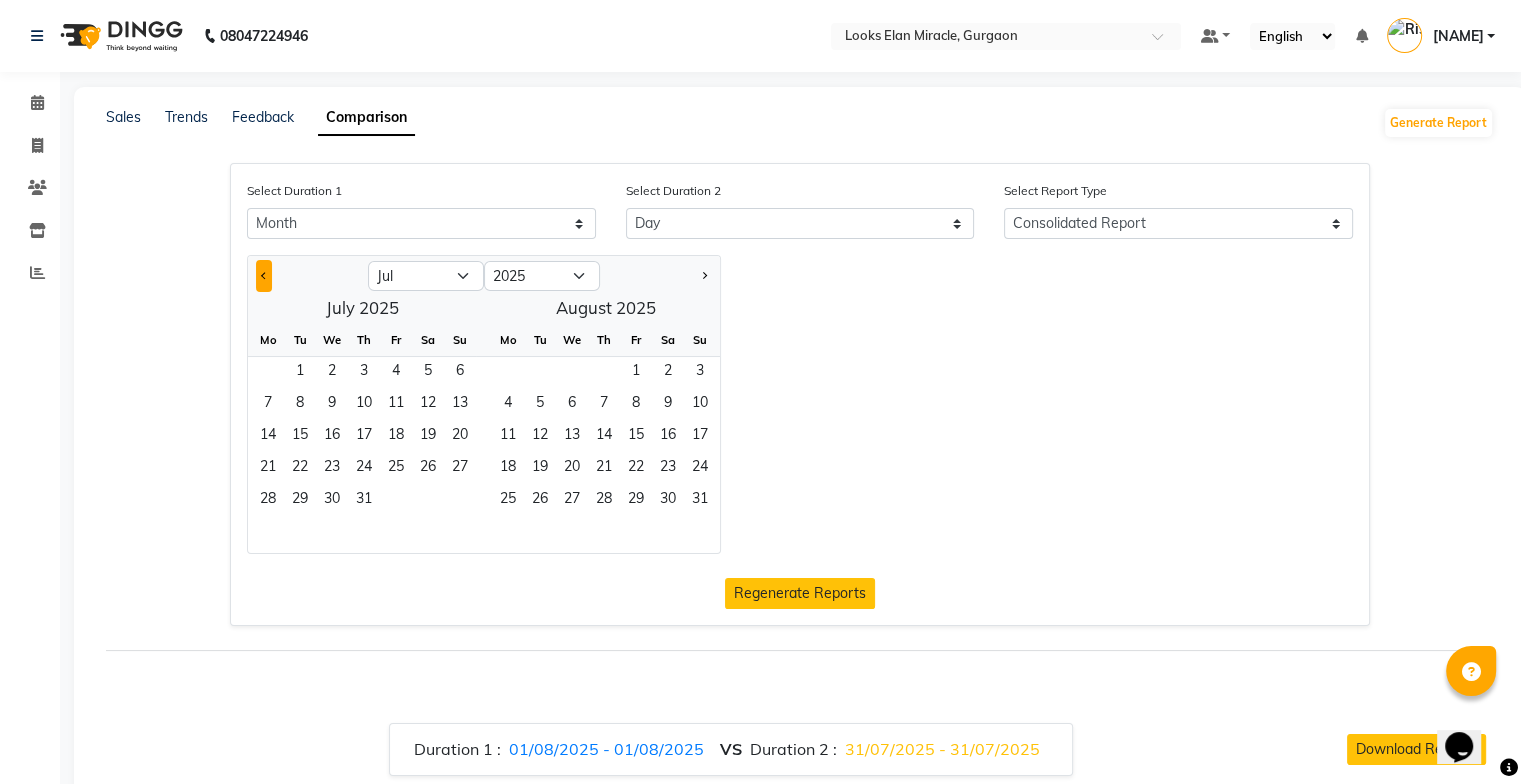 click 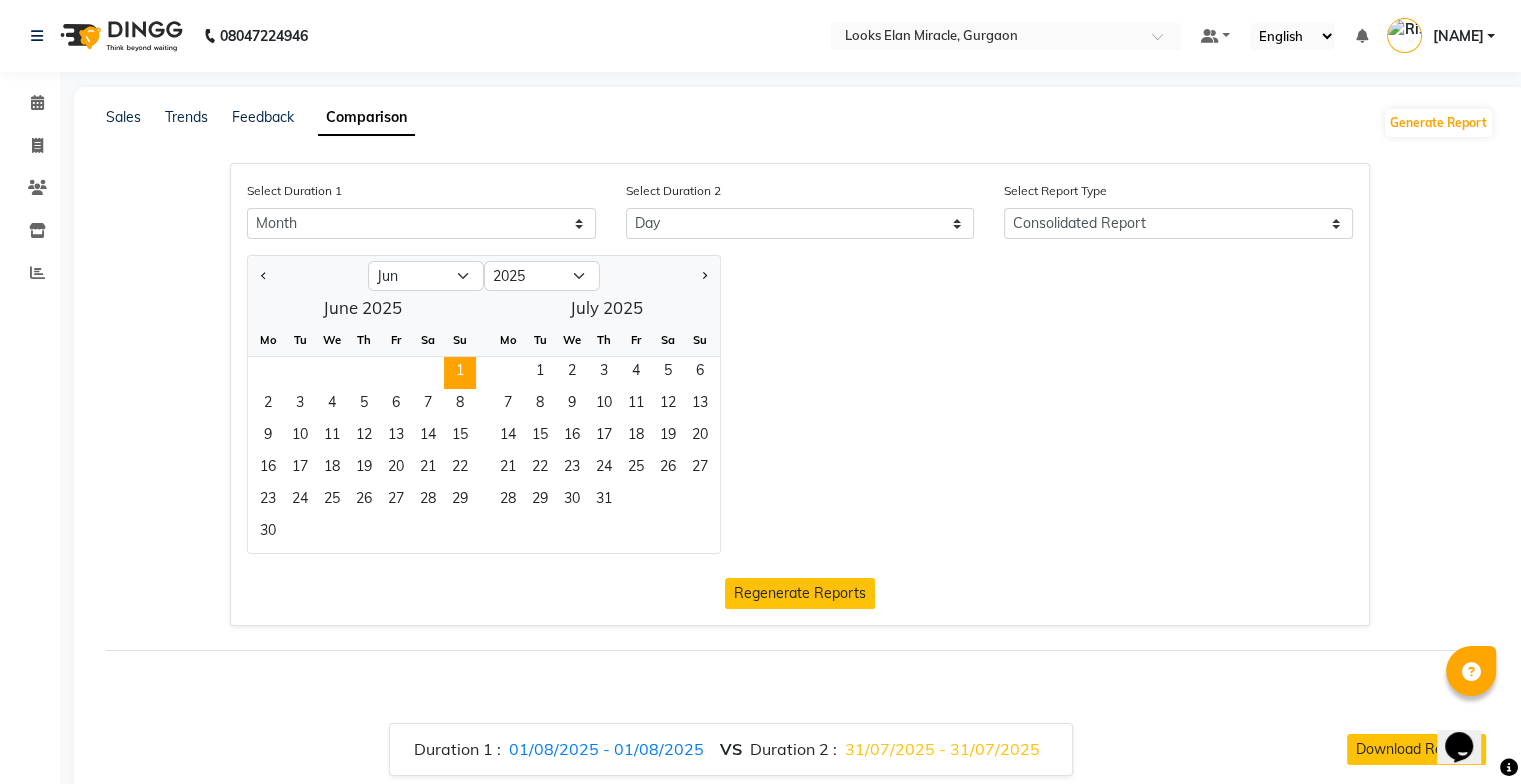 click on "1" 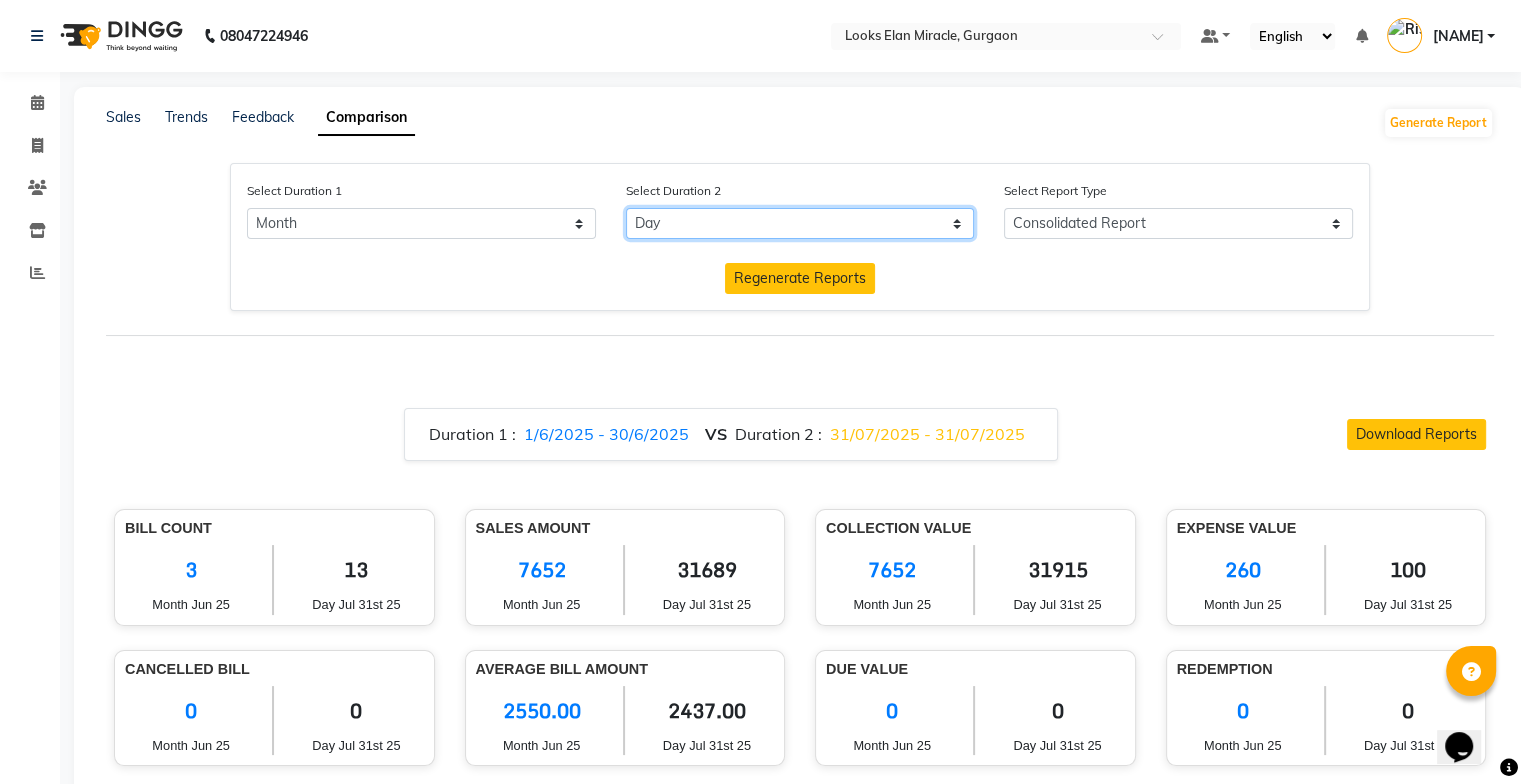 click on "Select Day Month Week Custom" 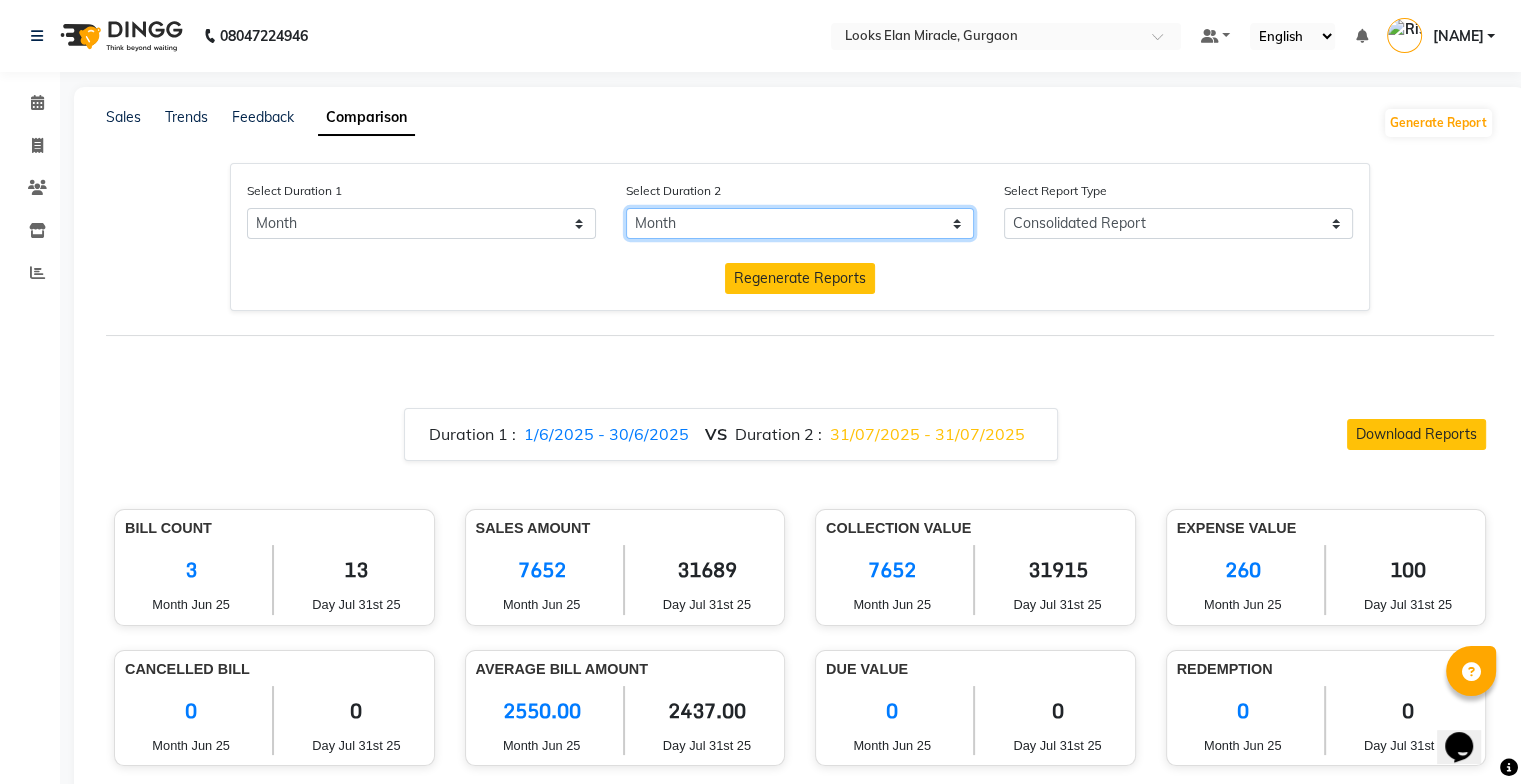 click on "Select Day Month Week Custom" 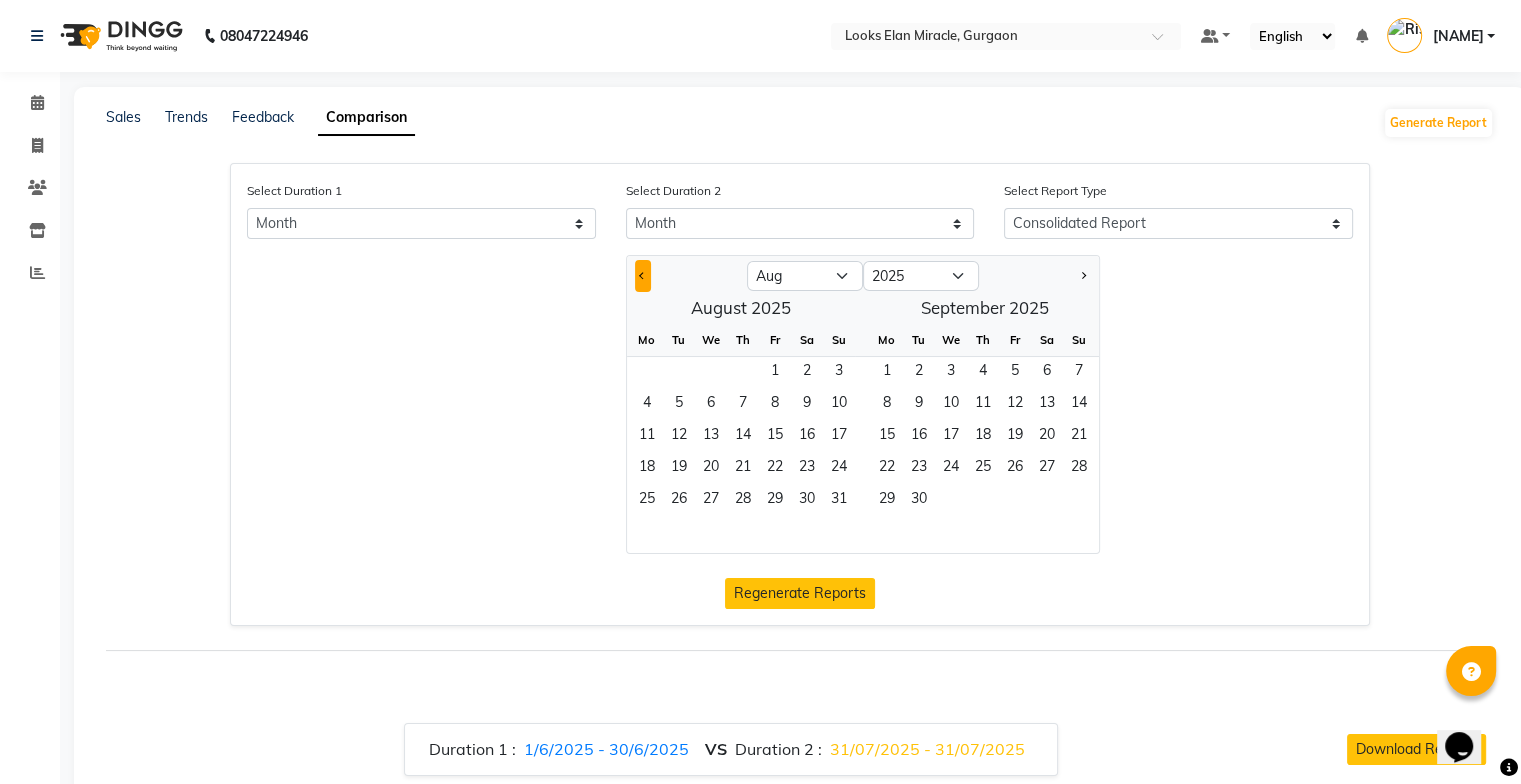 click 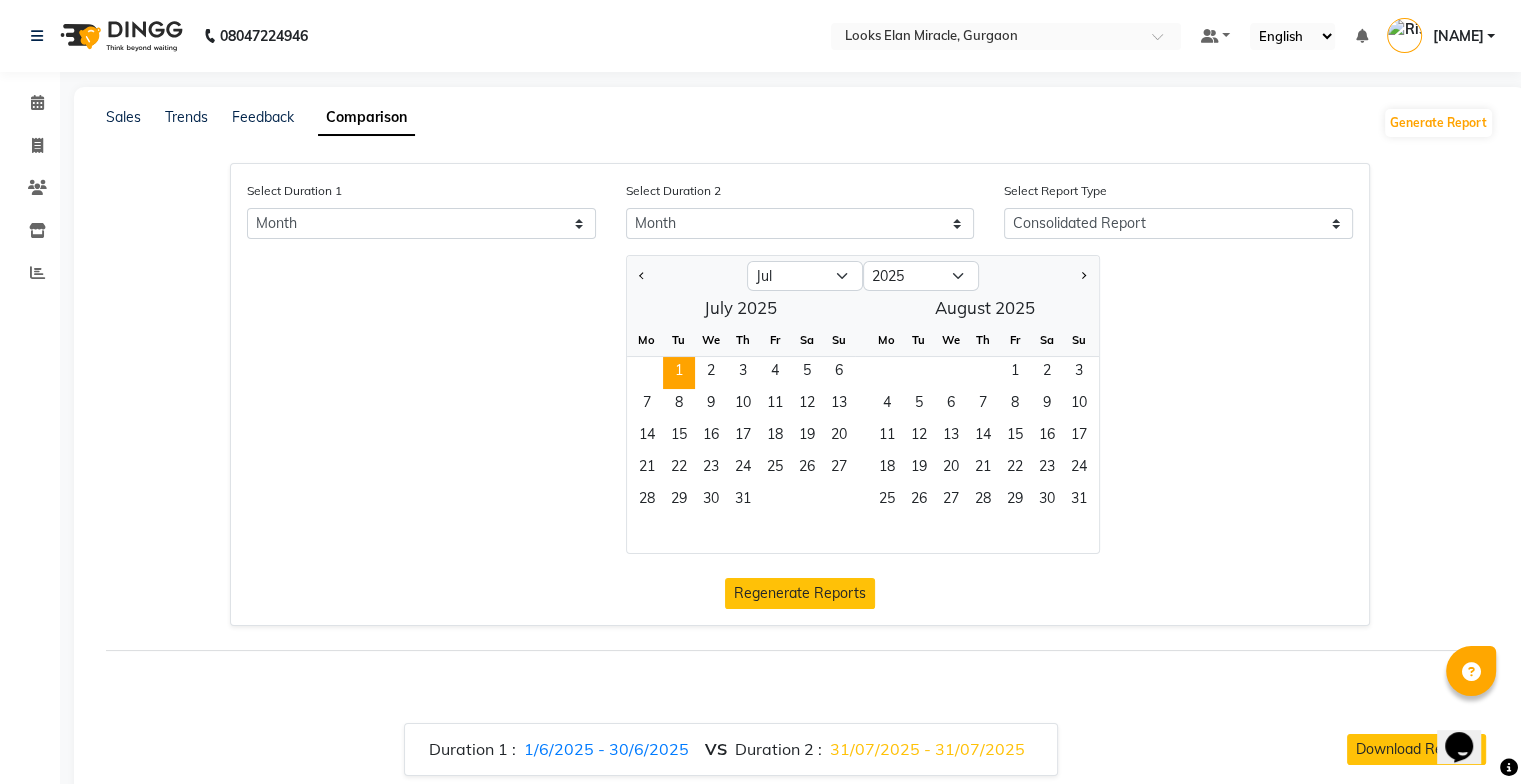click on "1" 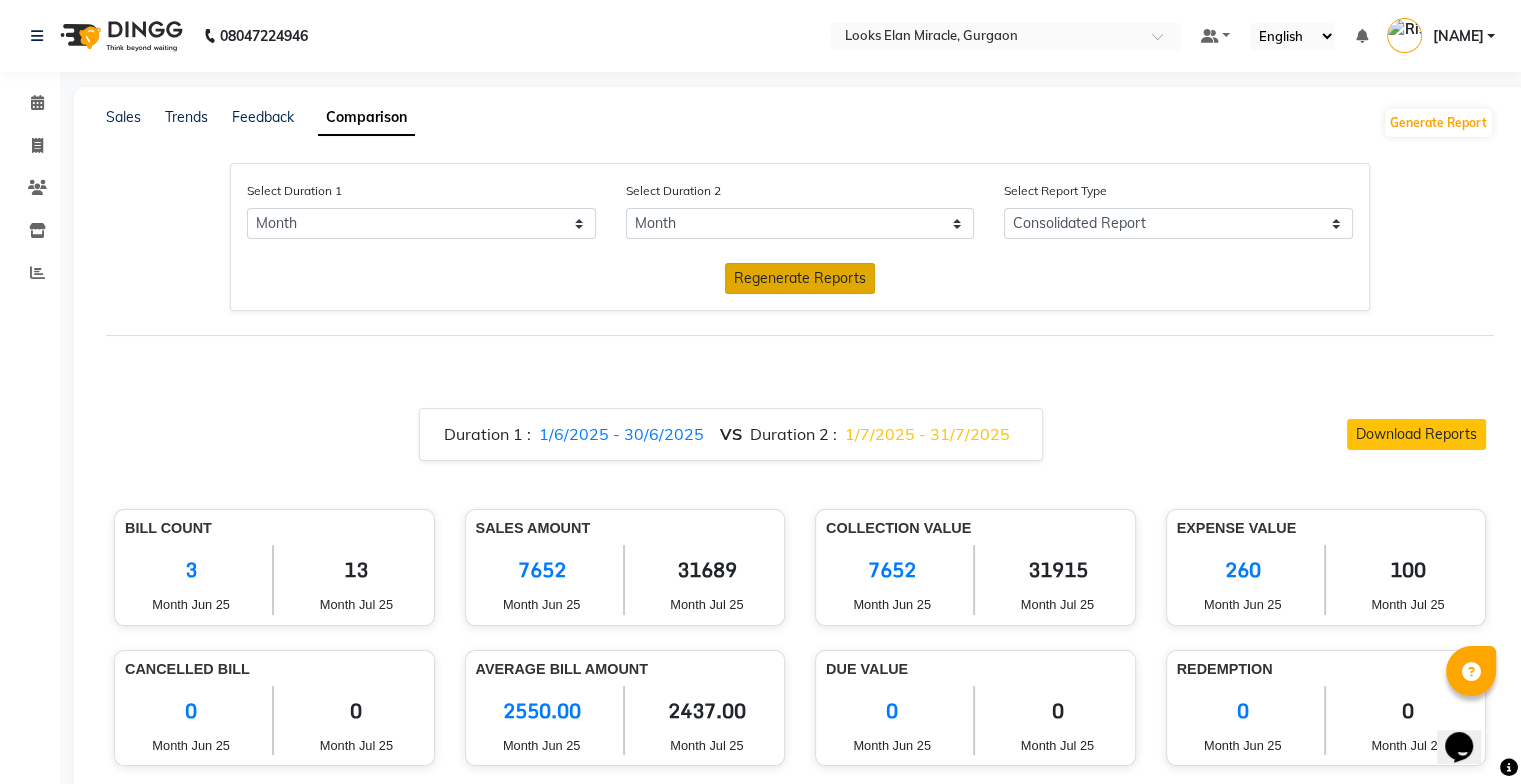 click on "Regenerate Reports" 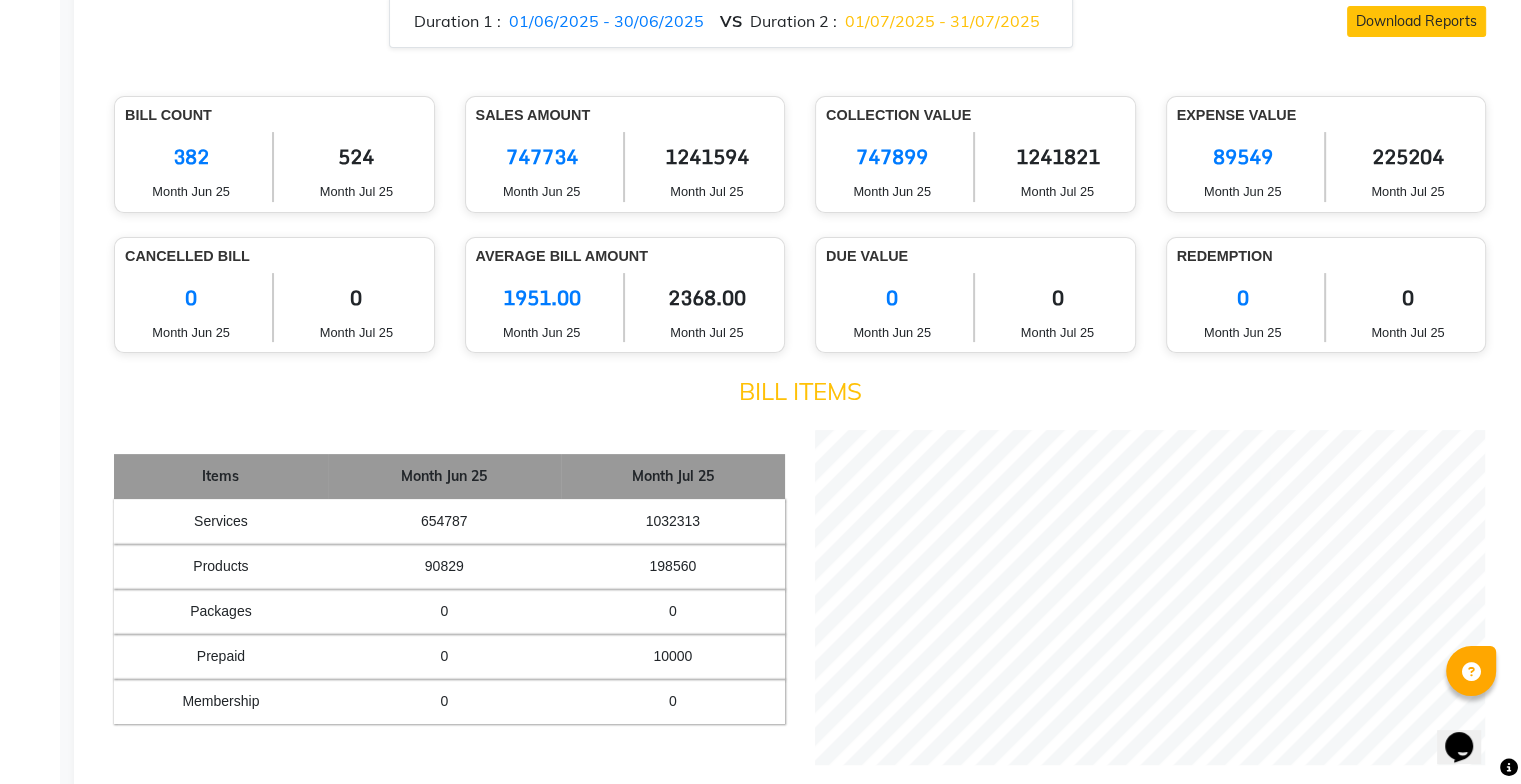 scroll, scrollTop: 445, scrollLeft: 0, axis: vertical 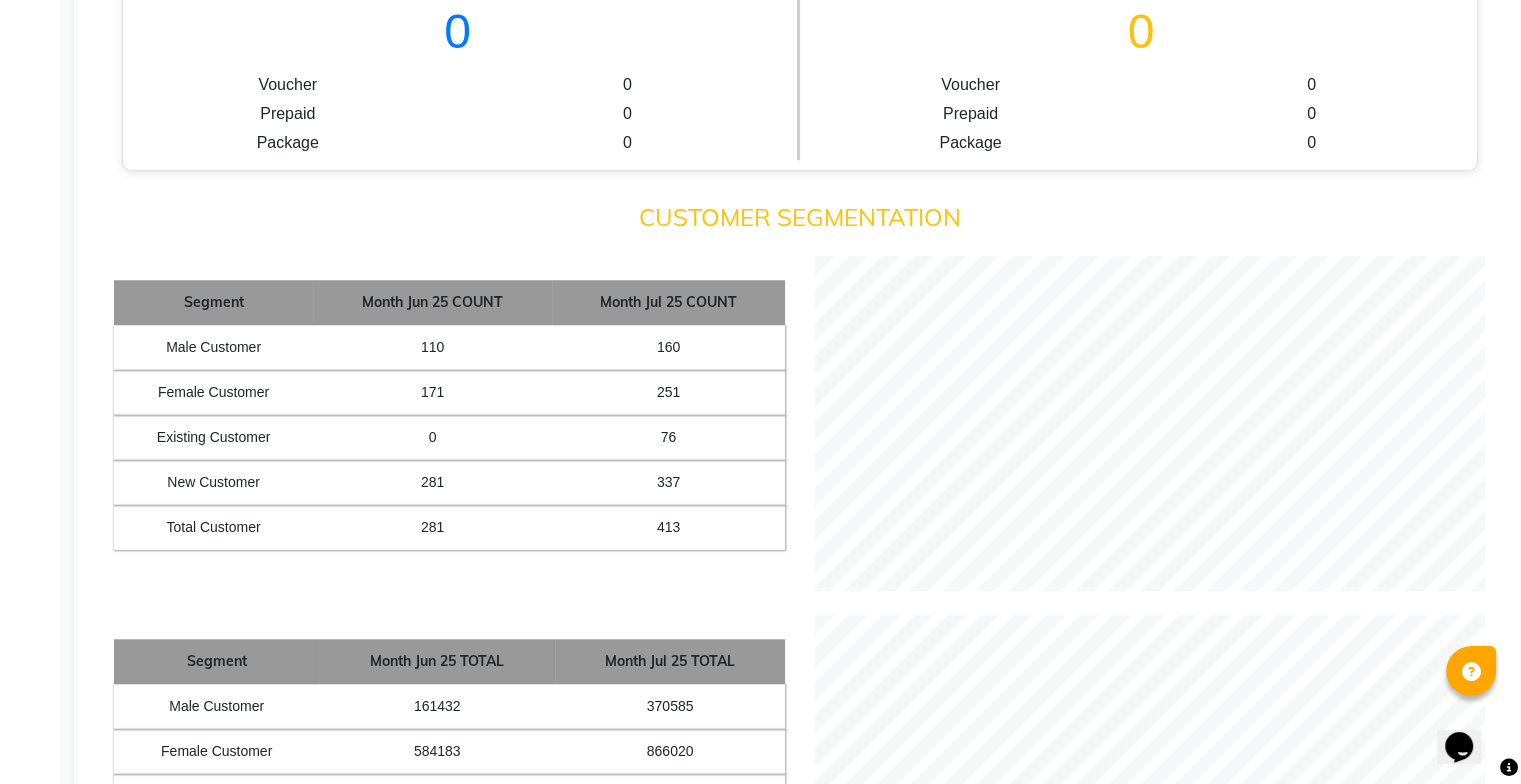 type 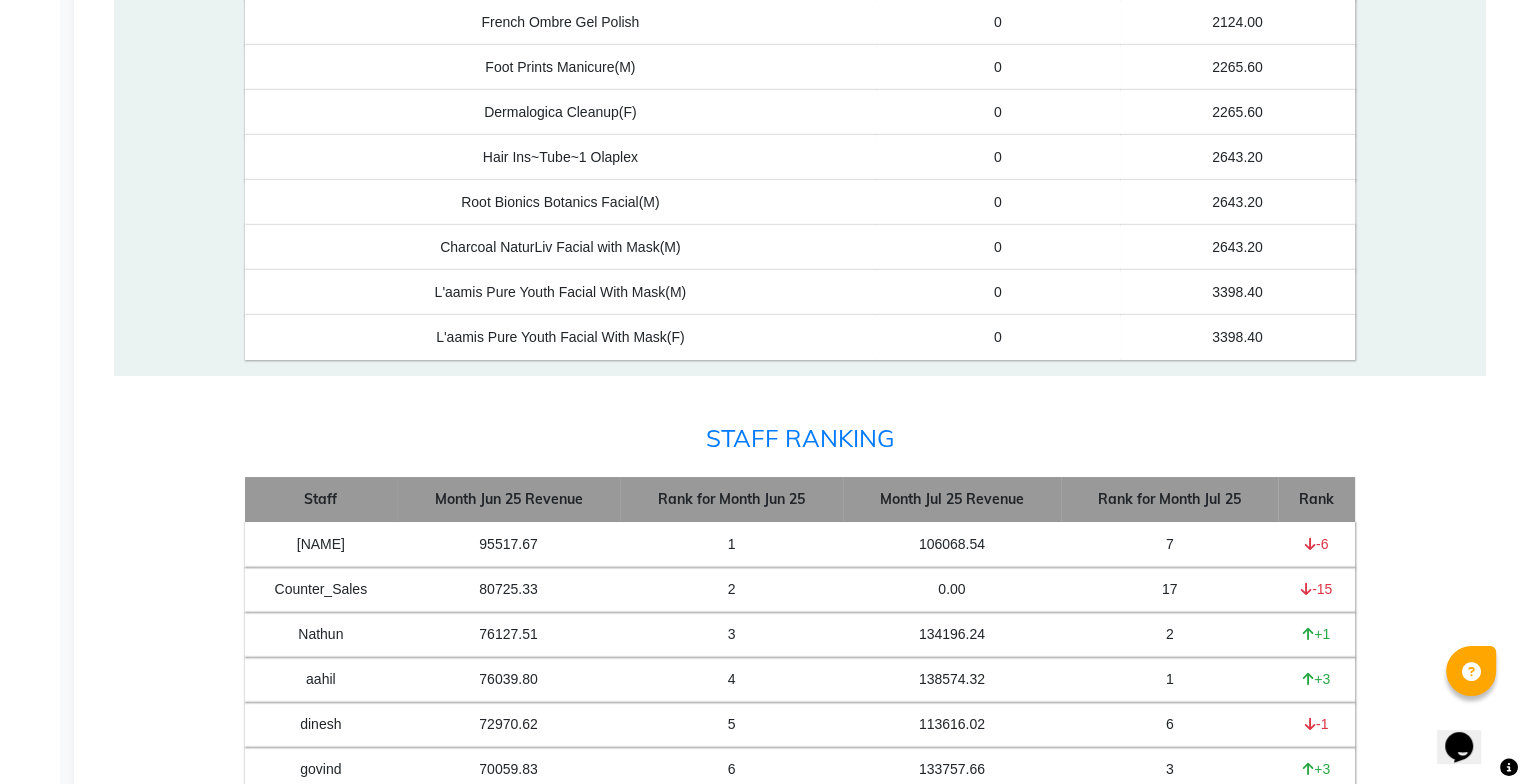 scroll, scrollTop: 7408, scrollLeft: 0, axis: vertical 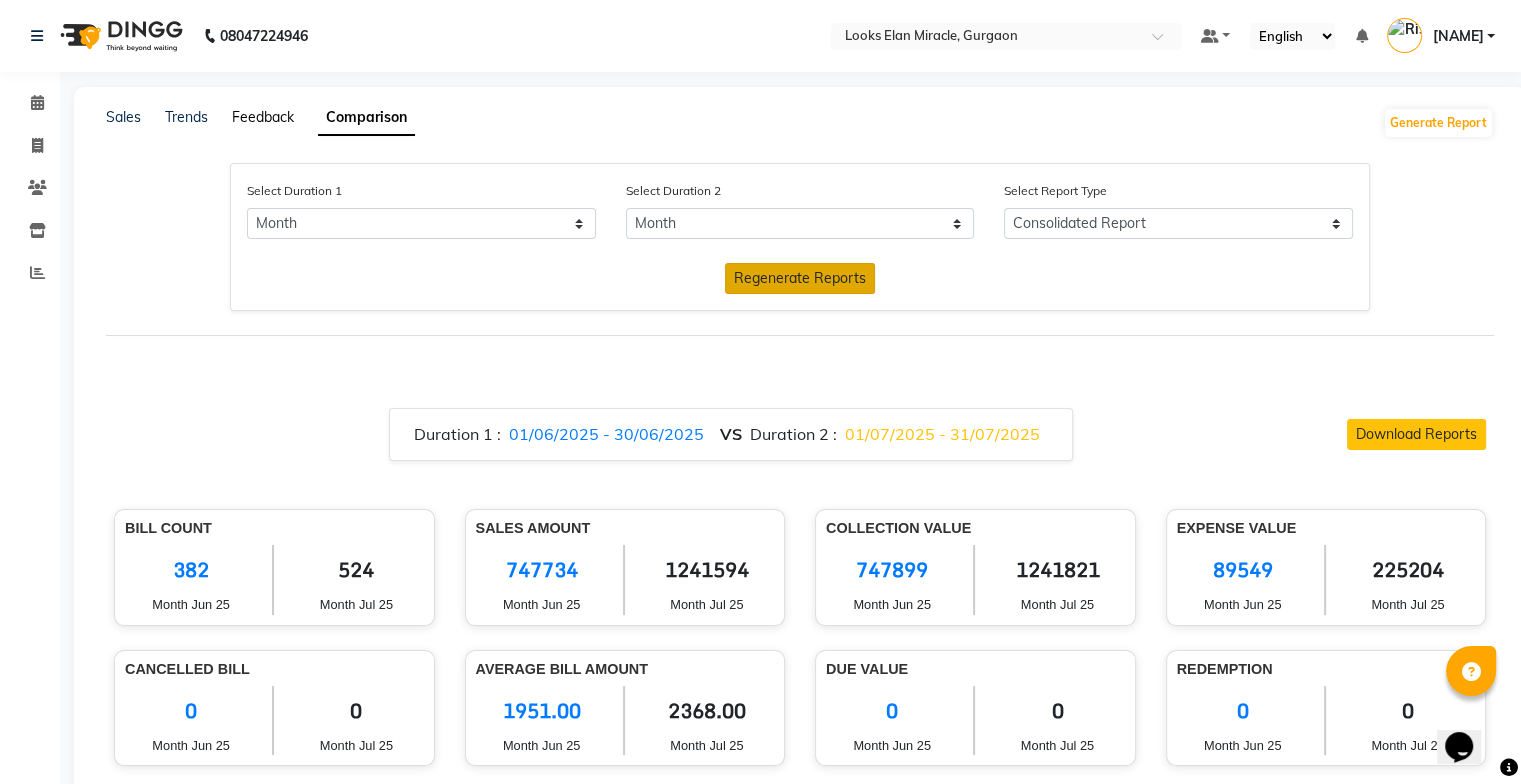 click on "Feedback" 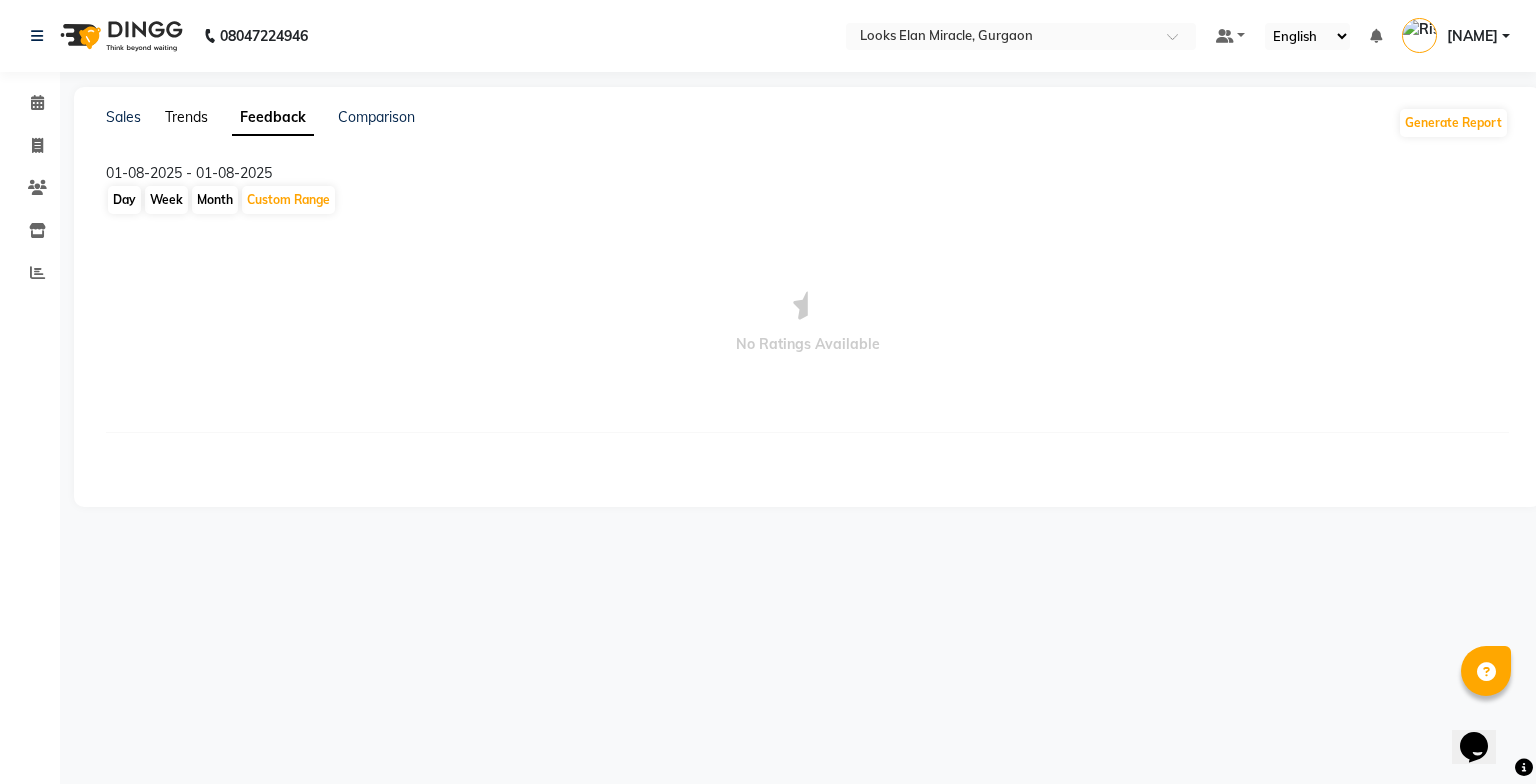 click on "Trends" 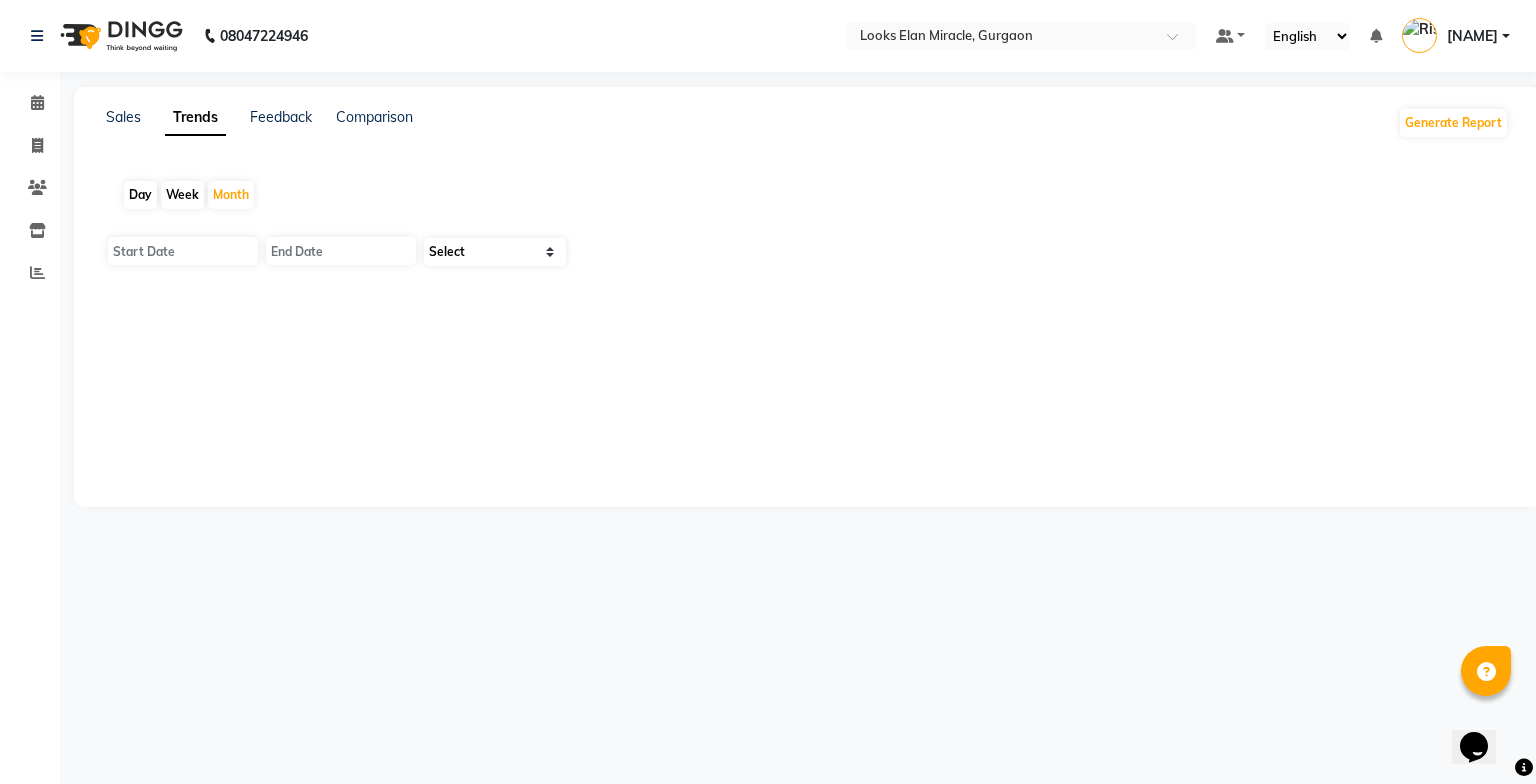 type on "01-08-2025" 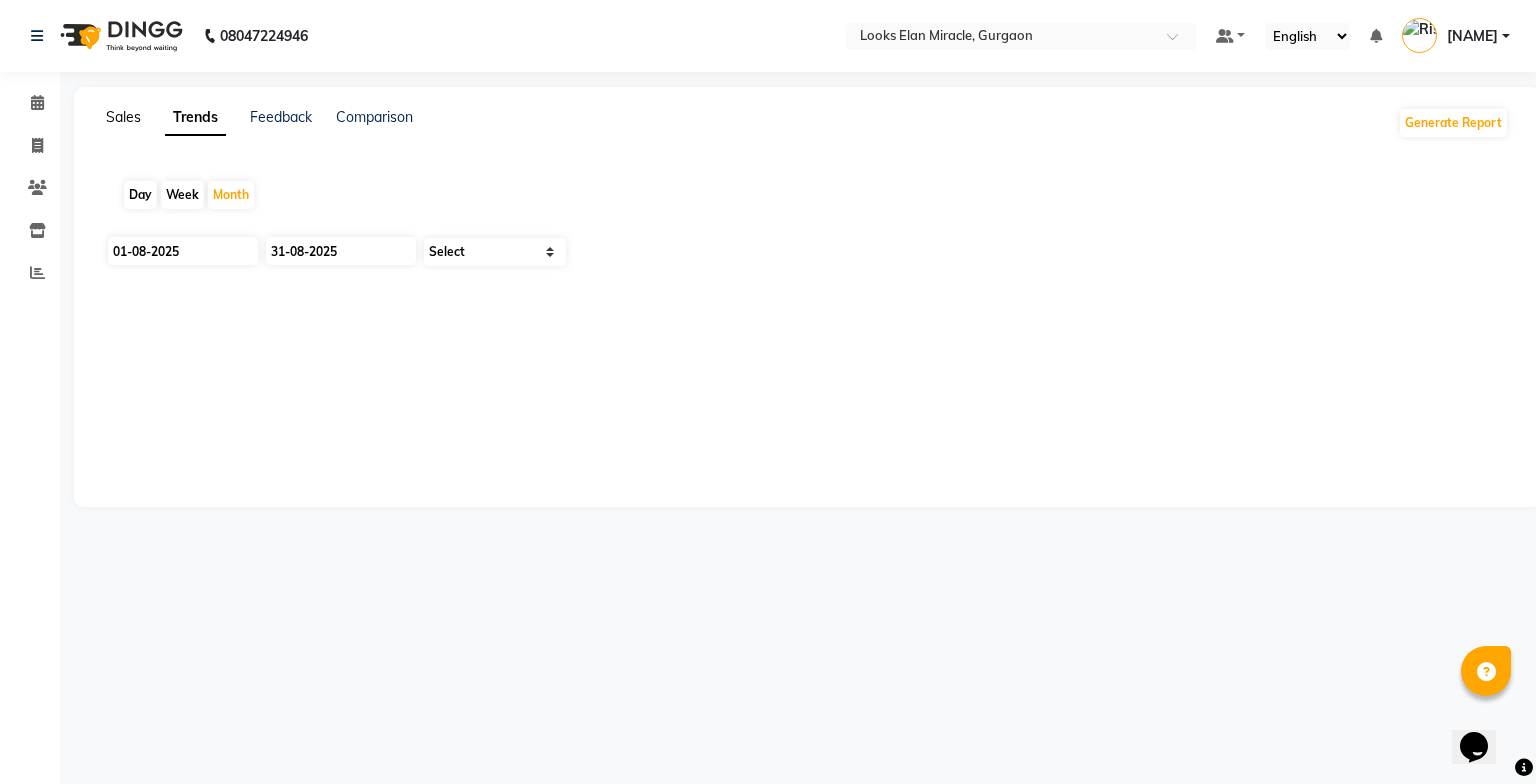 click on "Sales" 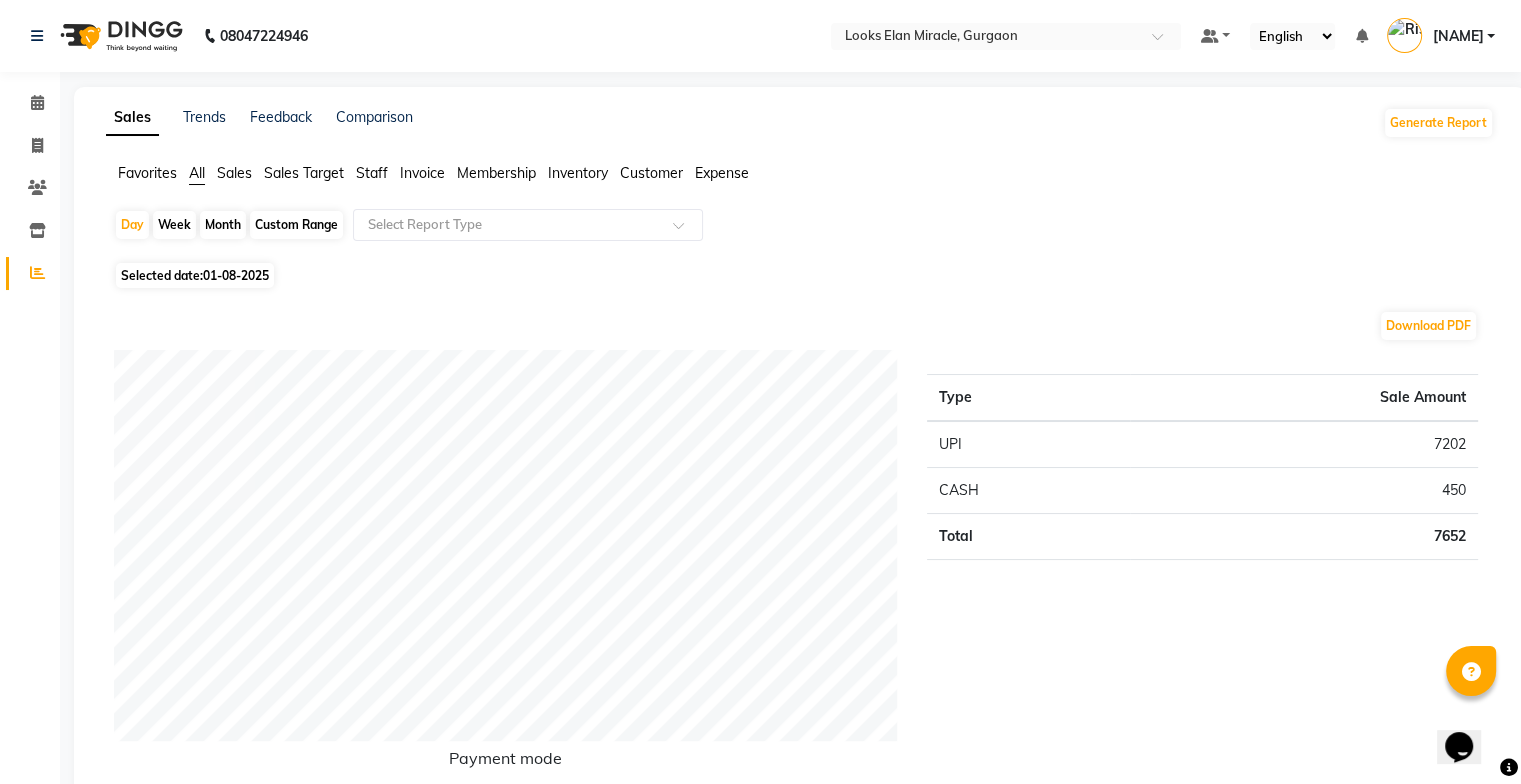 click on "Staff" 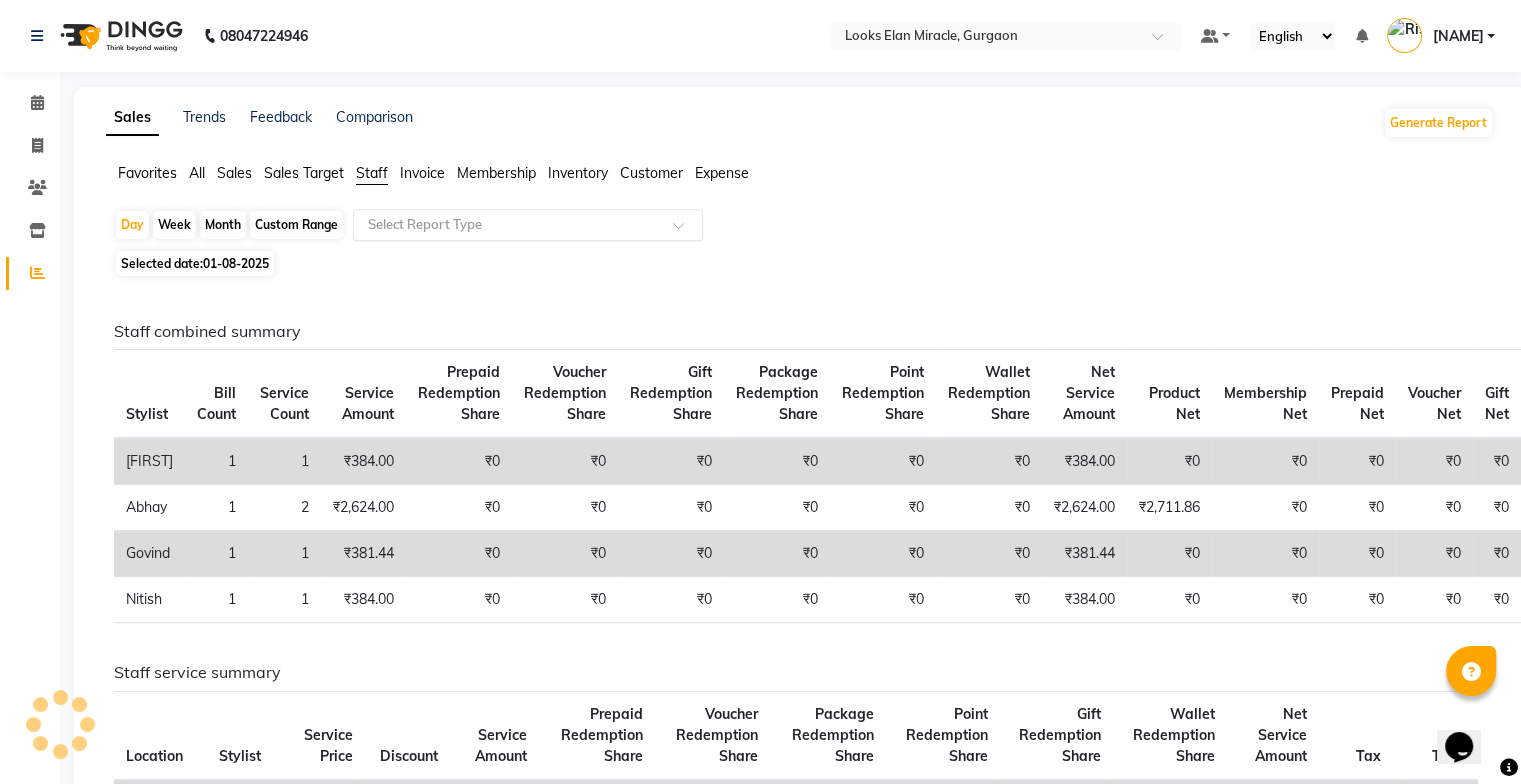 click 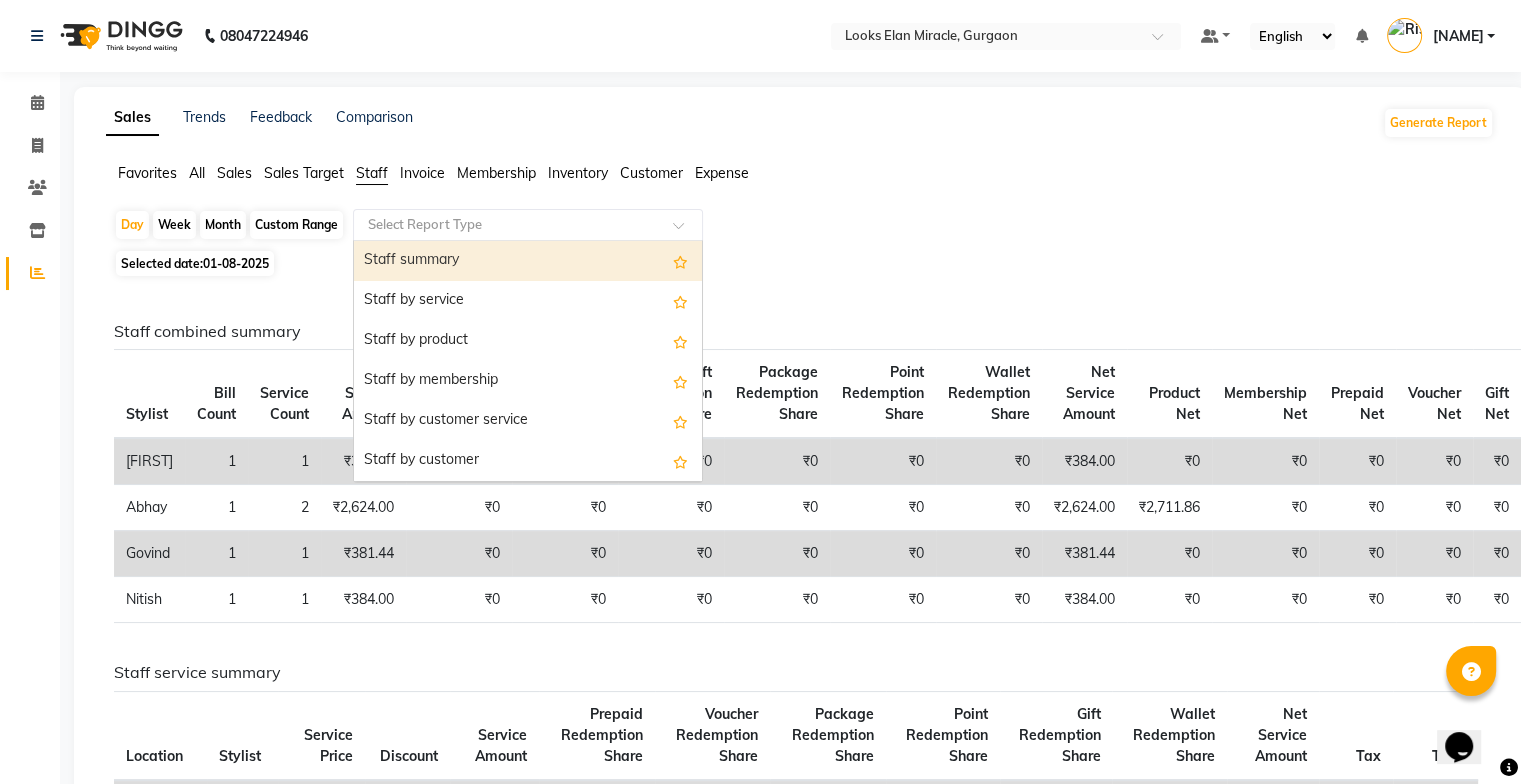 click on "Day   Week   Month   Custom Range  Select Report Type  Staff summary   Staff by service   Staff by product   Staff by membership   Staff by customer service   Staff by customer   Staff attendance   Staff attendance logs   Staff performance   Staff performance service   Staff performance product   Staff combined summary   Staff service summary   Staff product summary   Staff membership summary   Staff prepaid summary   Staff voucher summary   Staff package summary   Staff transfer   Staff performance summary   Staff Gift card Summary   Staff Tip Summary" 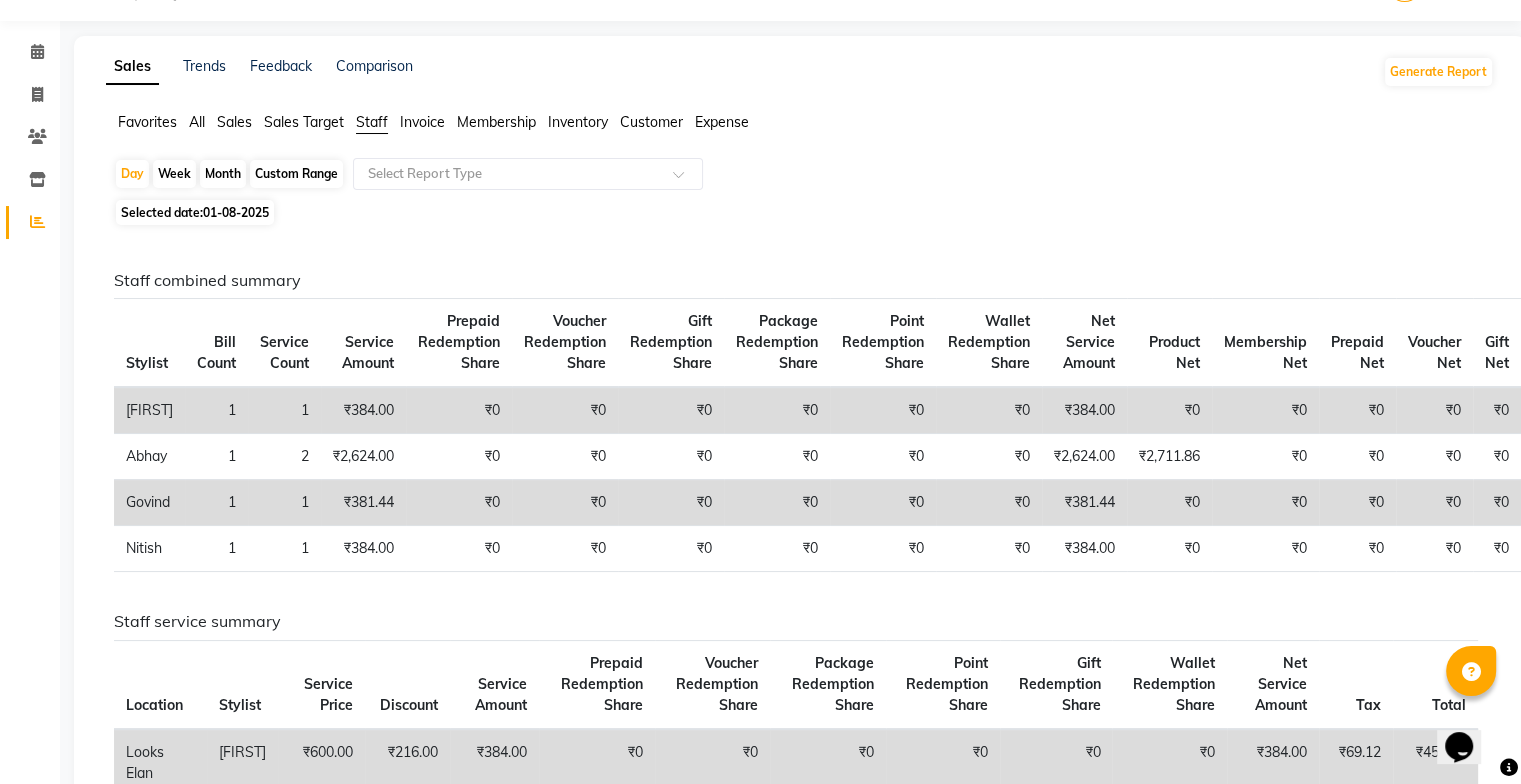 scroll, scrollTop: 0, scrollLeft: 0, axis: both 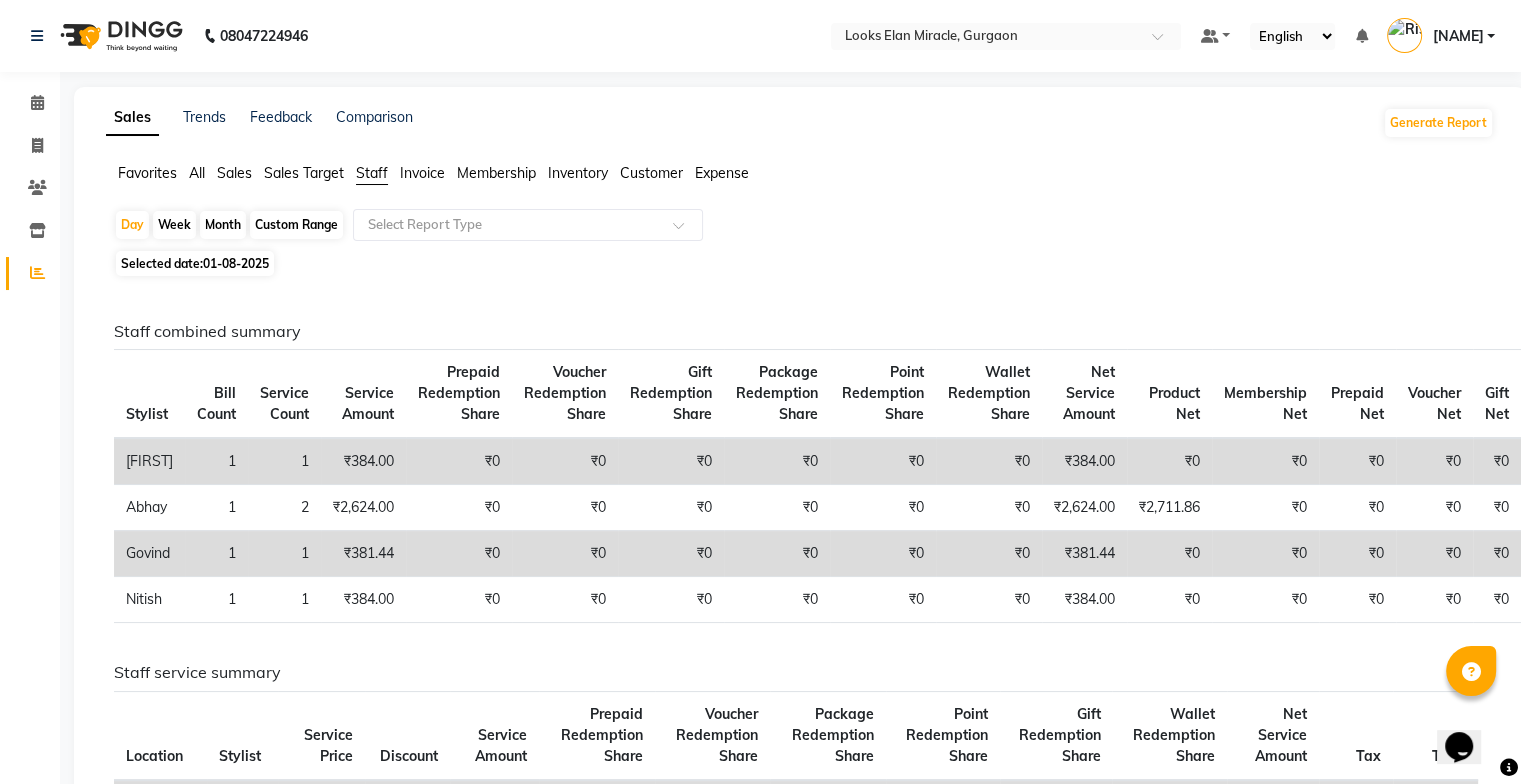 click on "Sales" 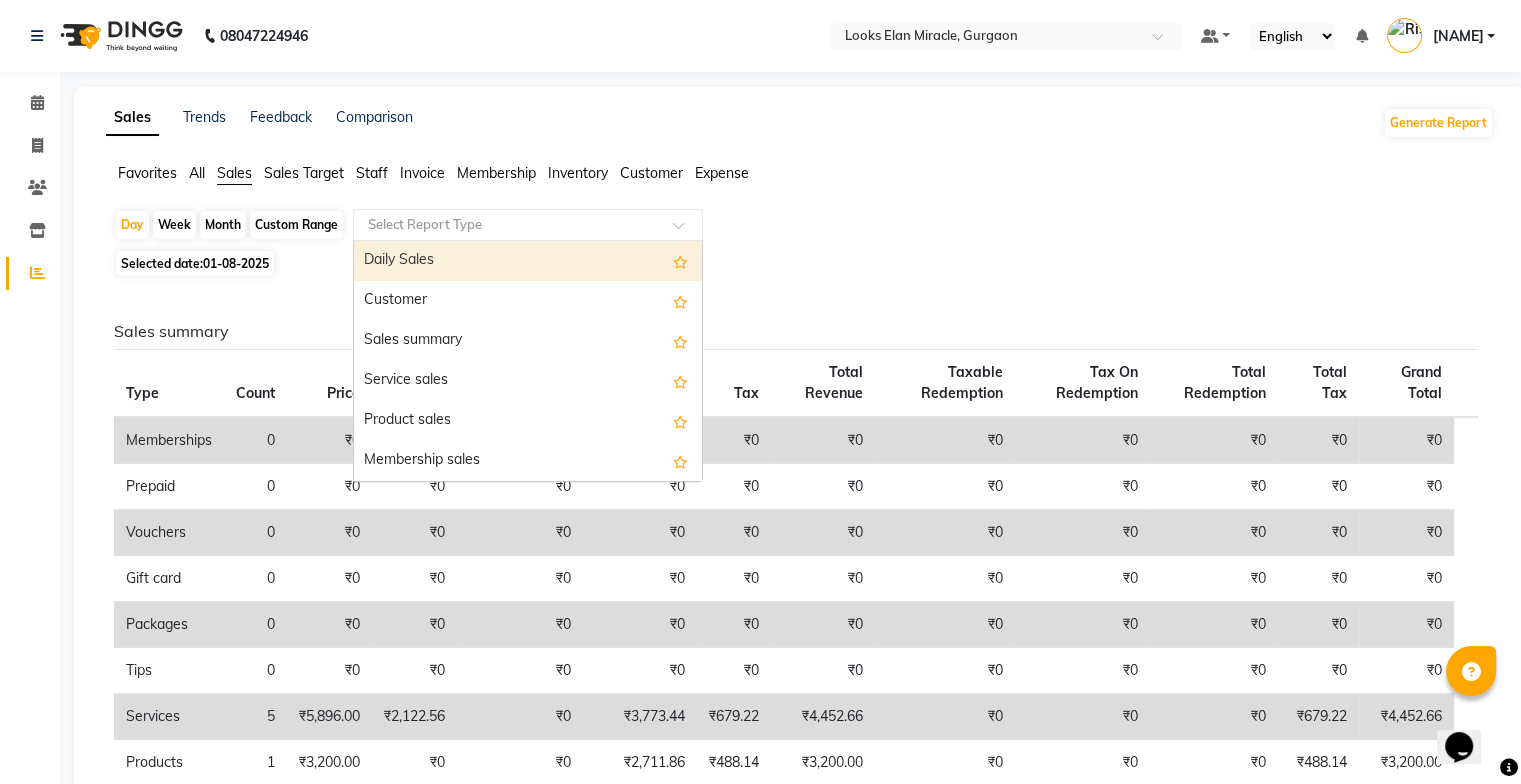 click 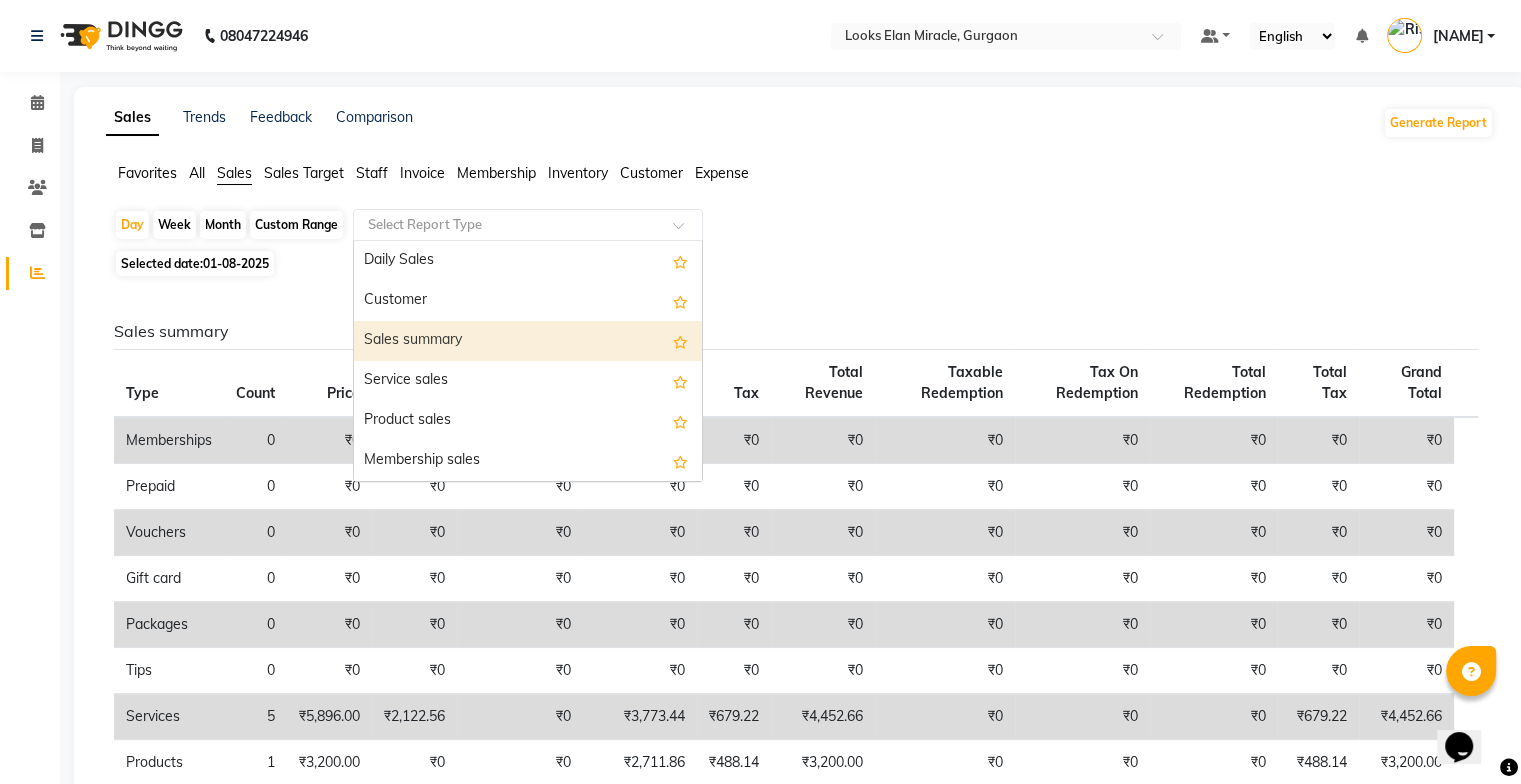 click on "Sales summary" at bounding box center (528, 341) 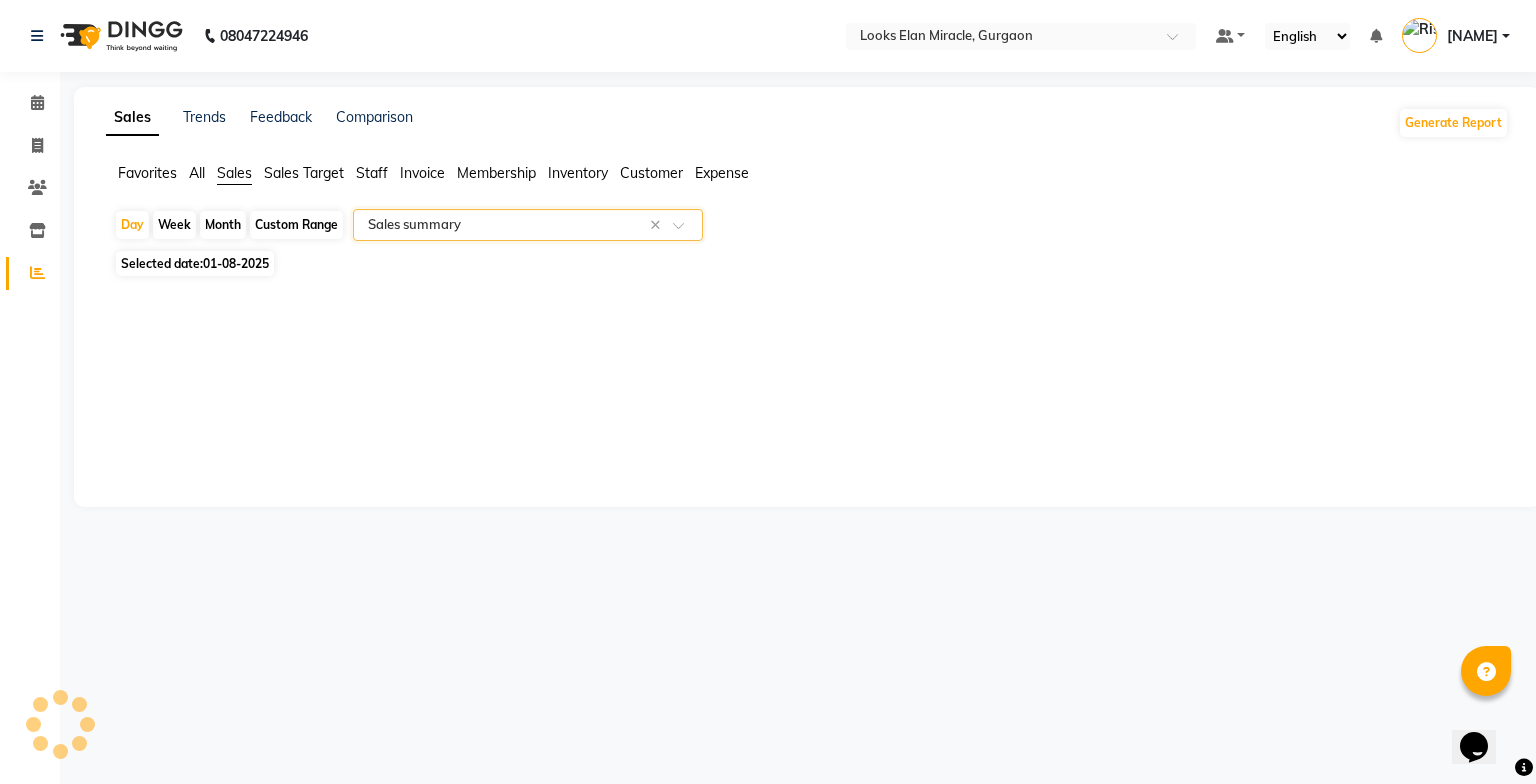 select on "full_report" 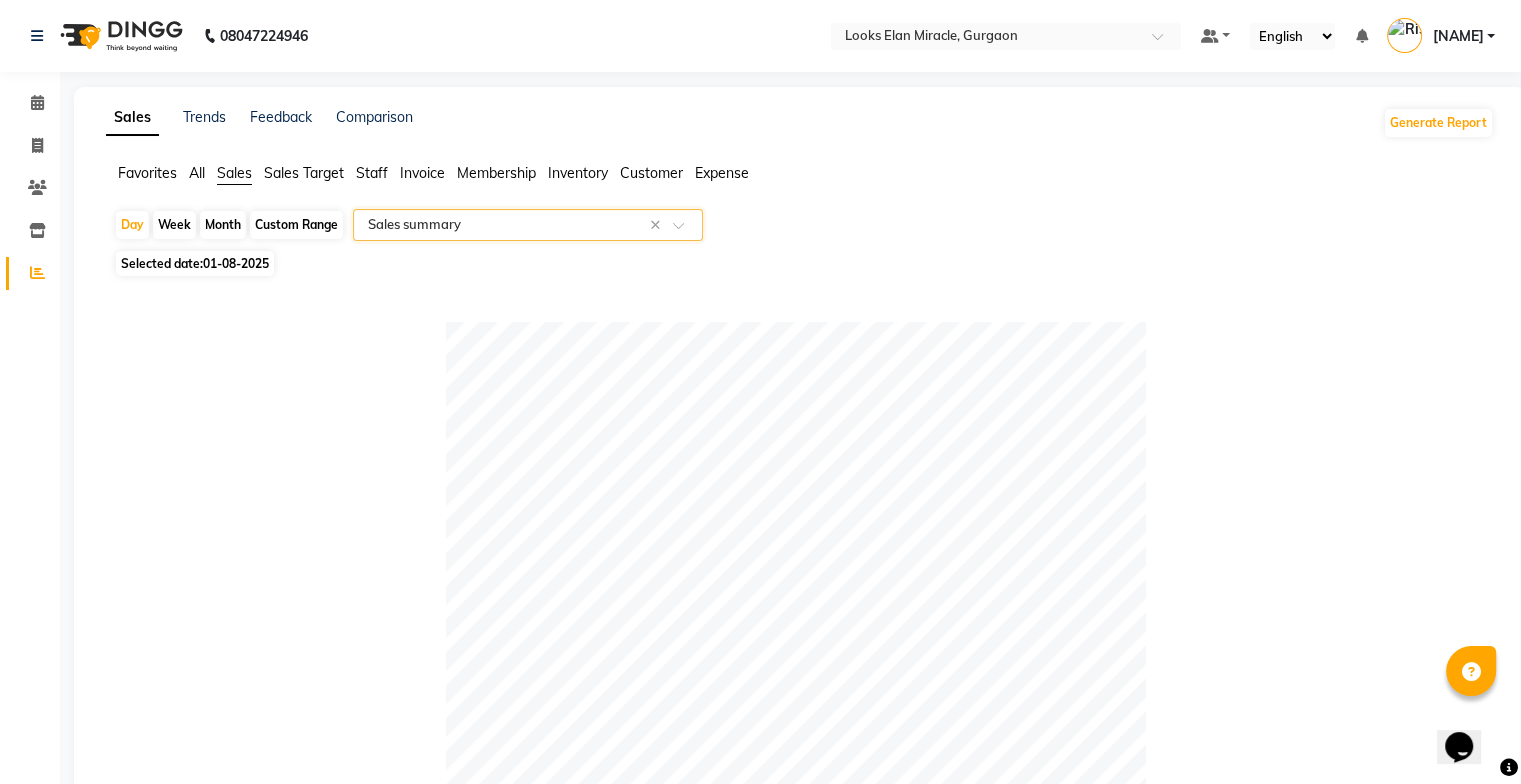 click on "01-08-2025" 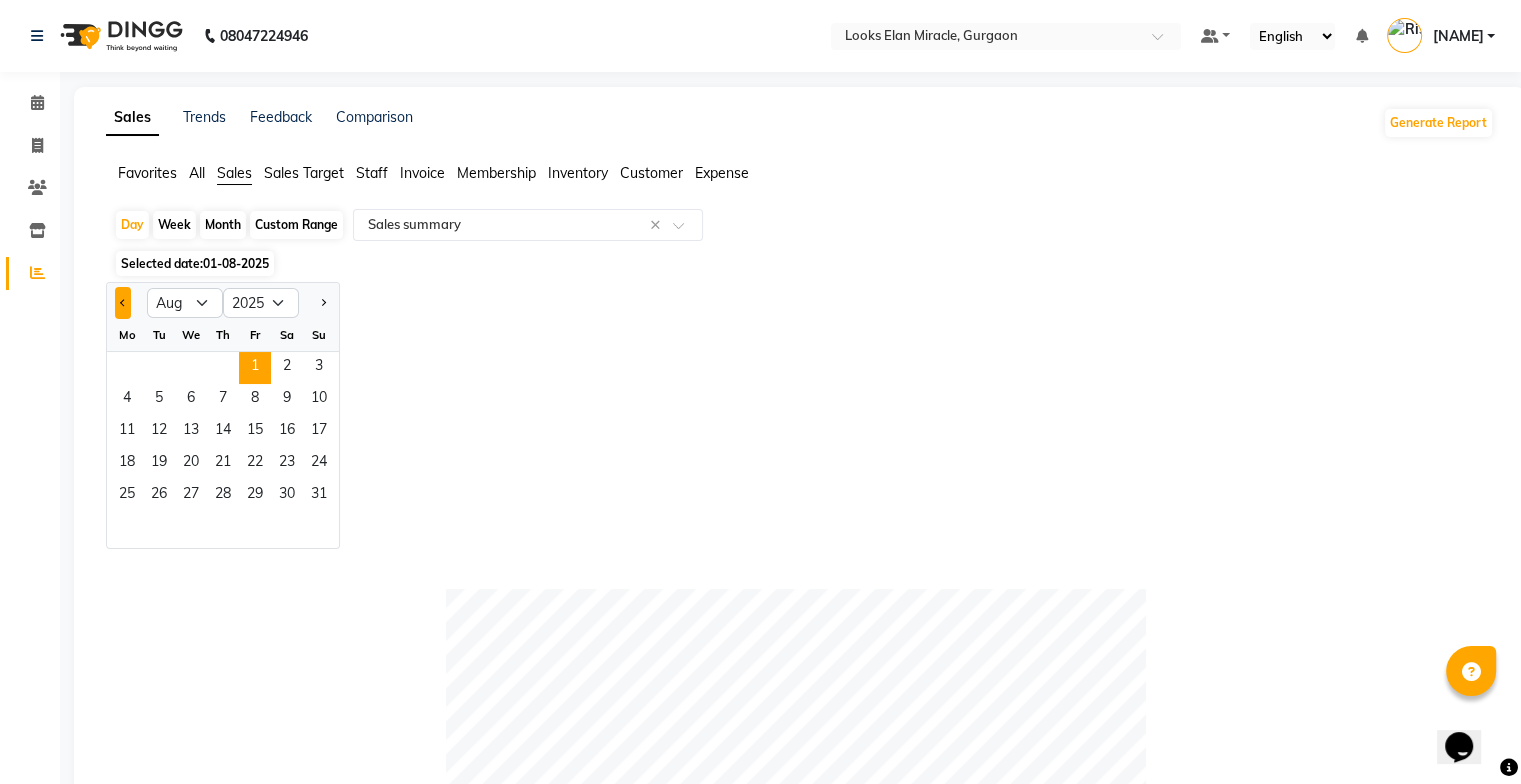 click 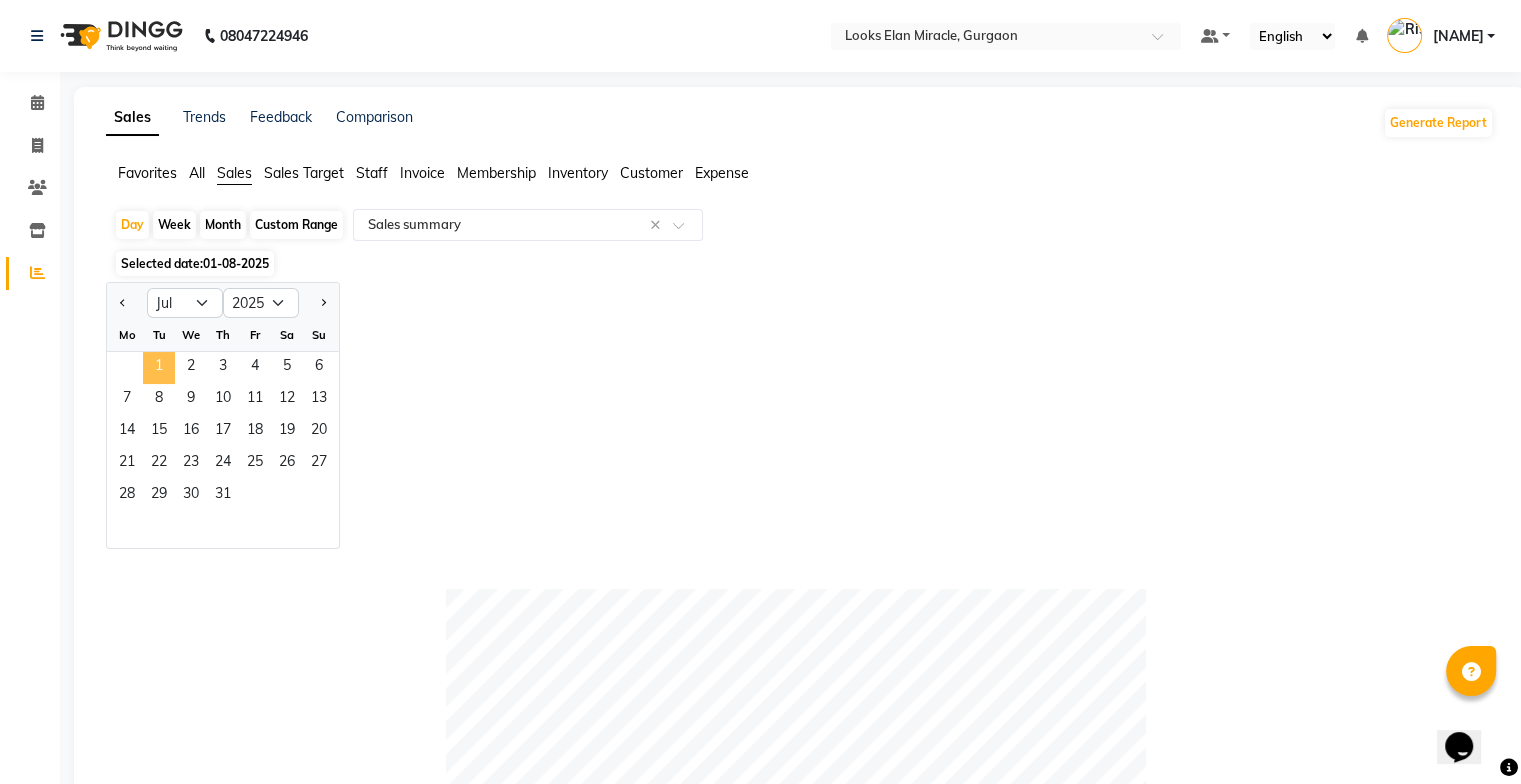 click on "1" 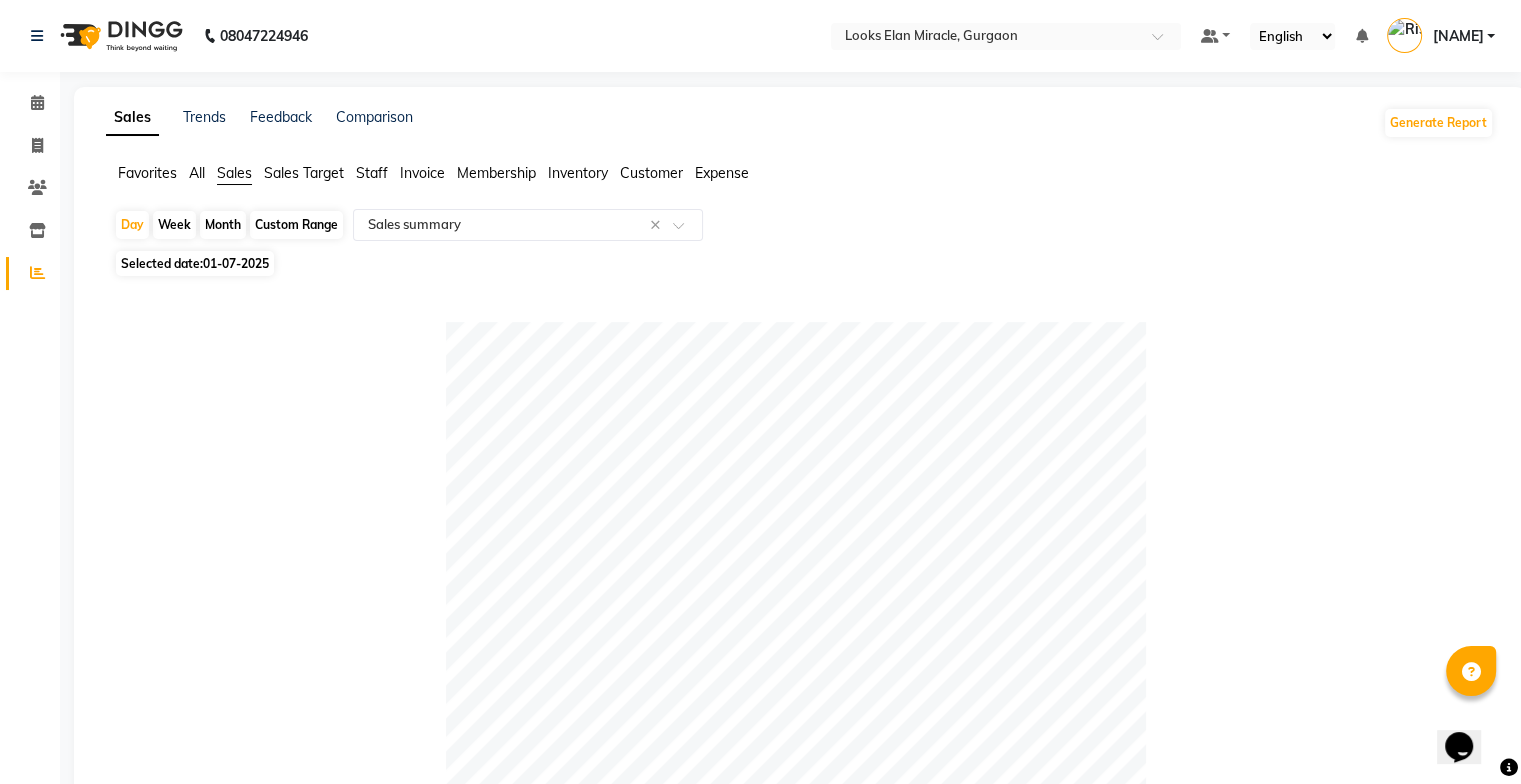 click on "Custom Range" 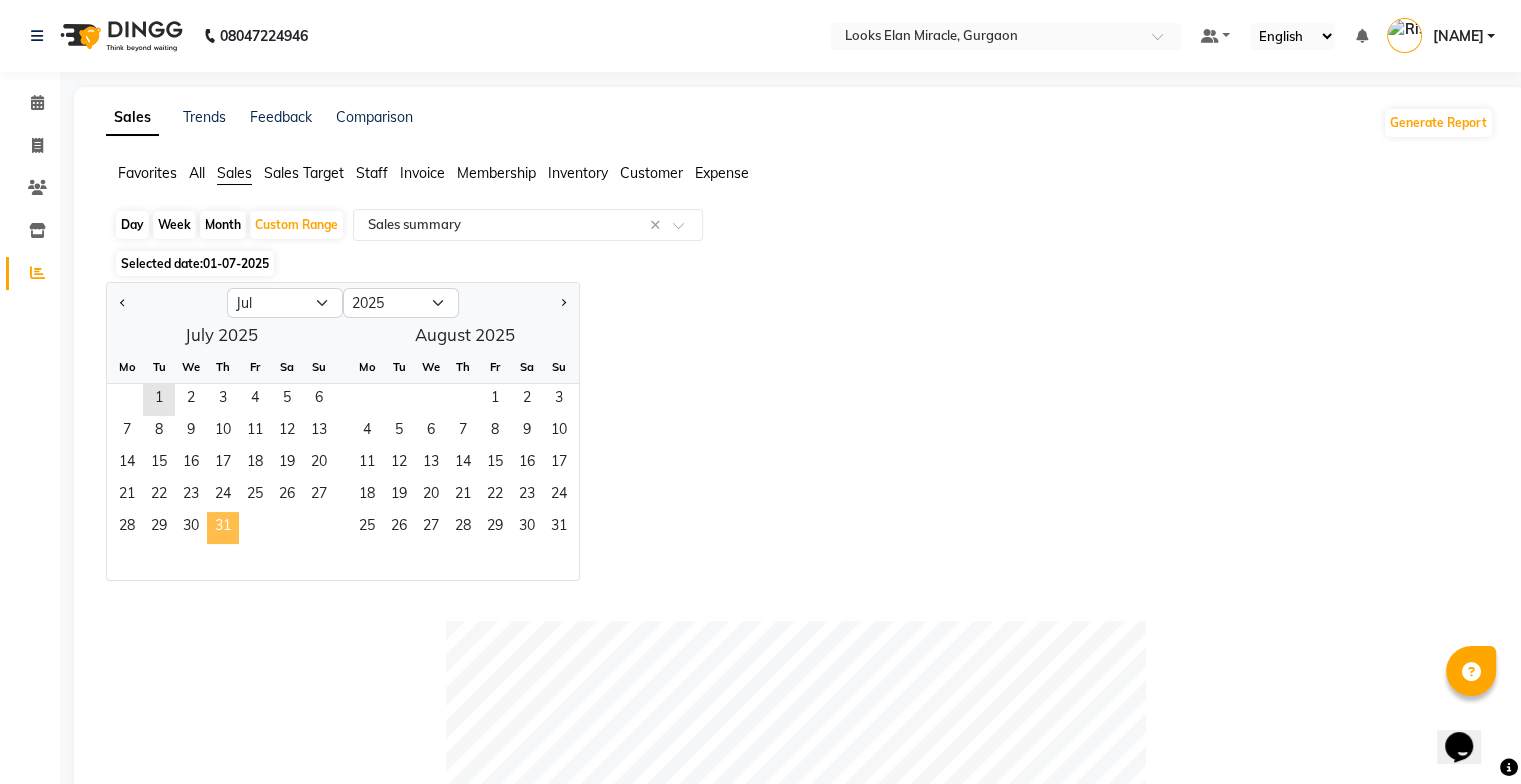 click on "31" 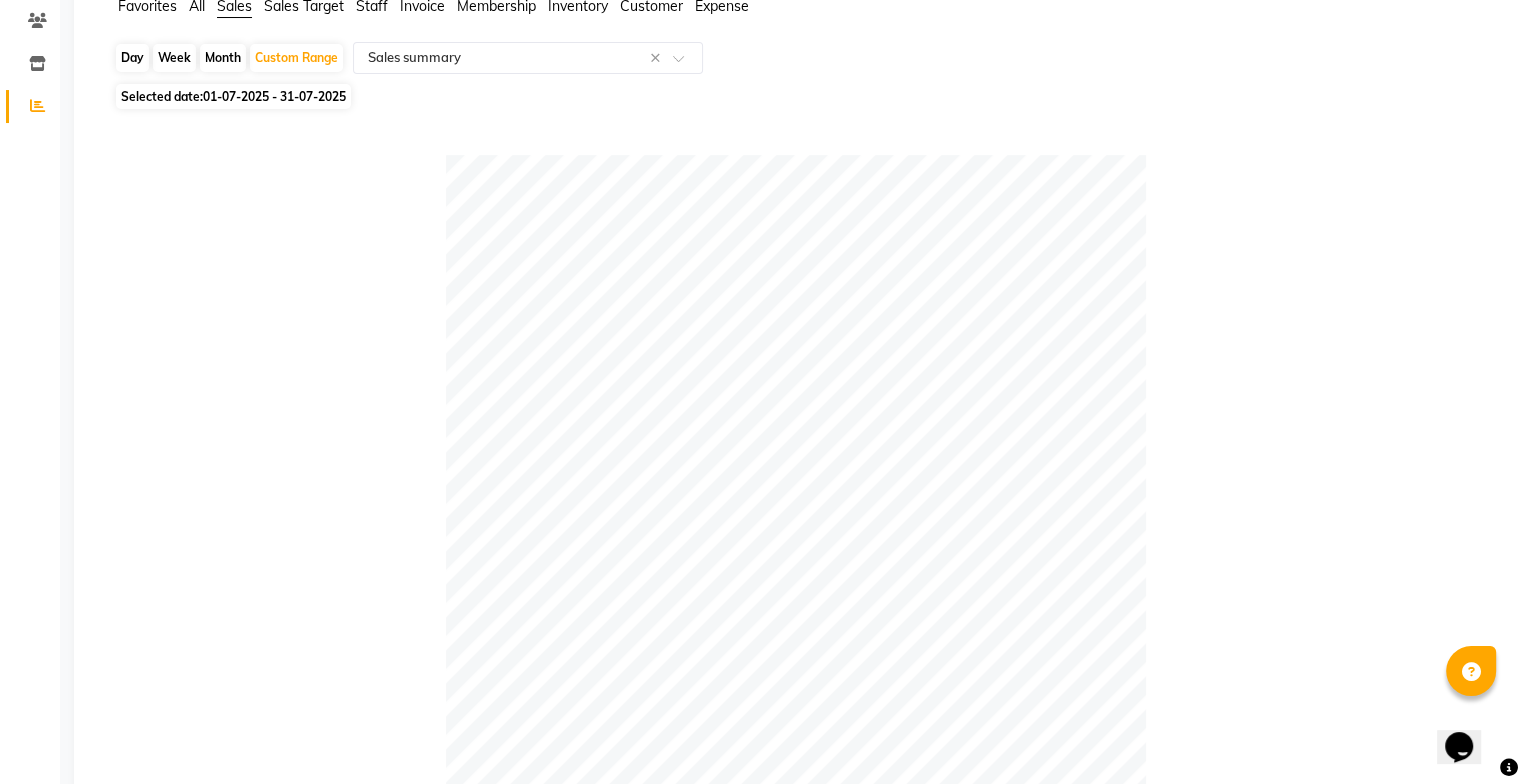 scroll, scrollTop: 0, scrollLeft: 0, axis: both 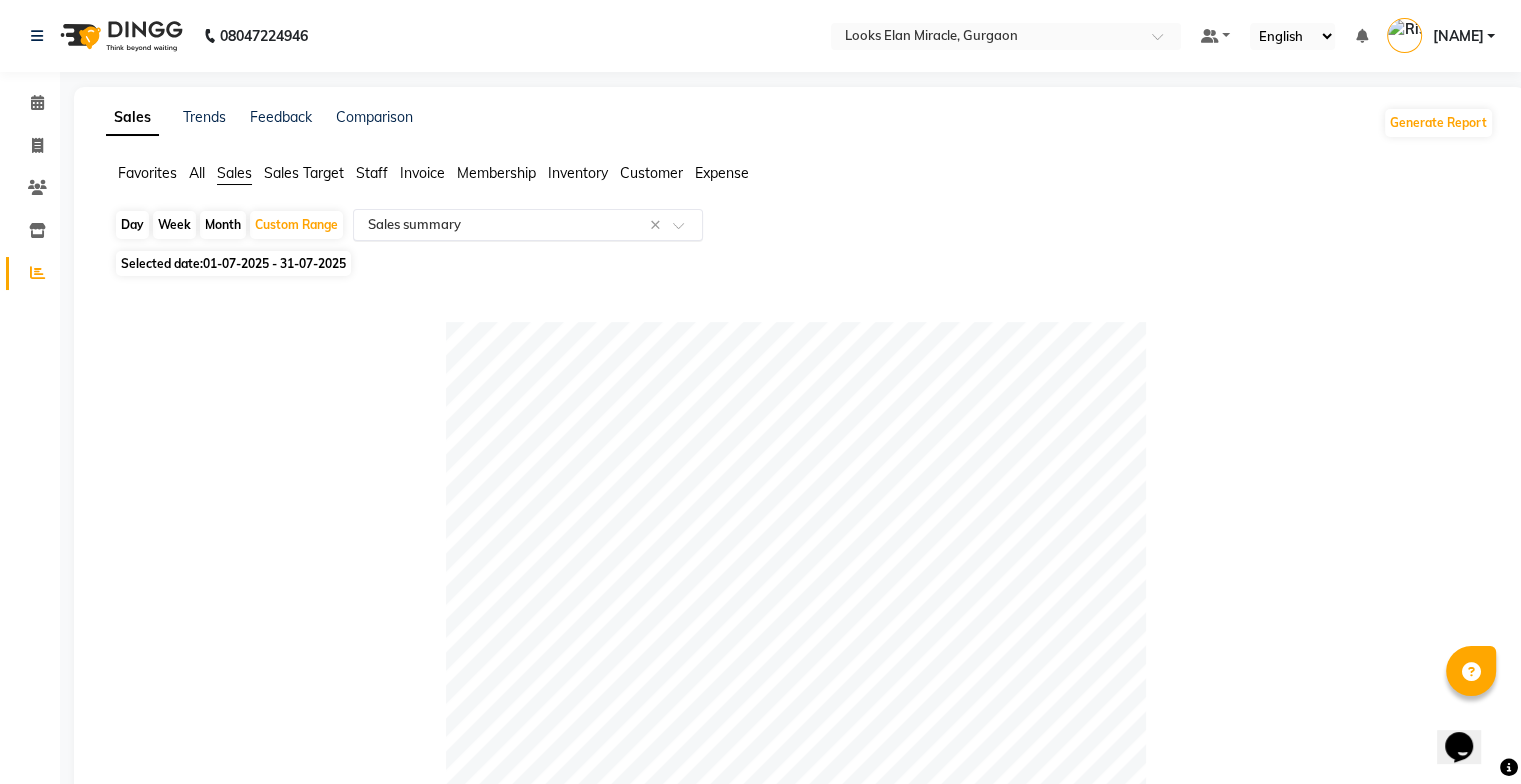 click 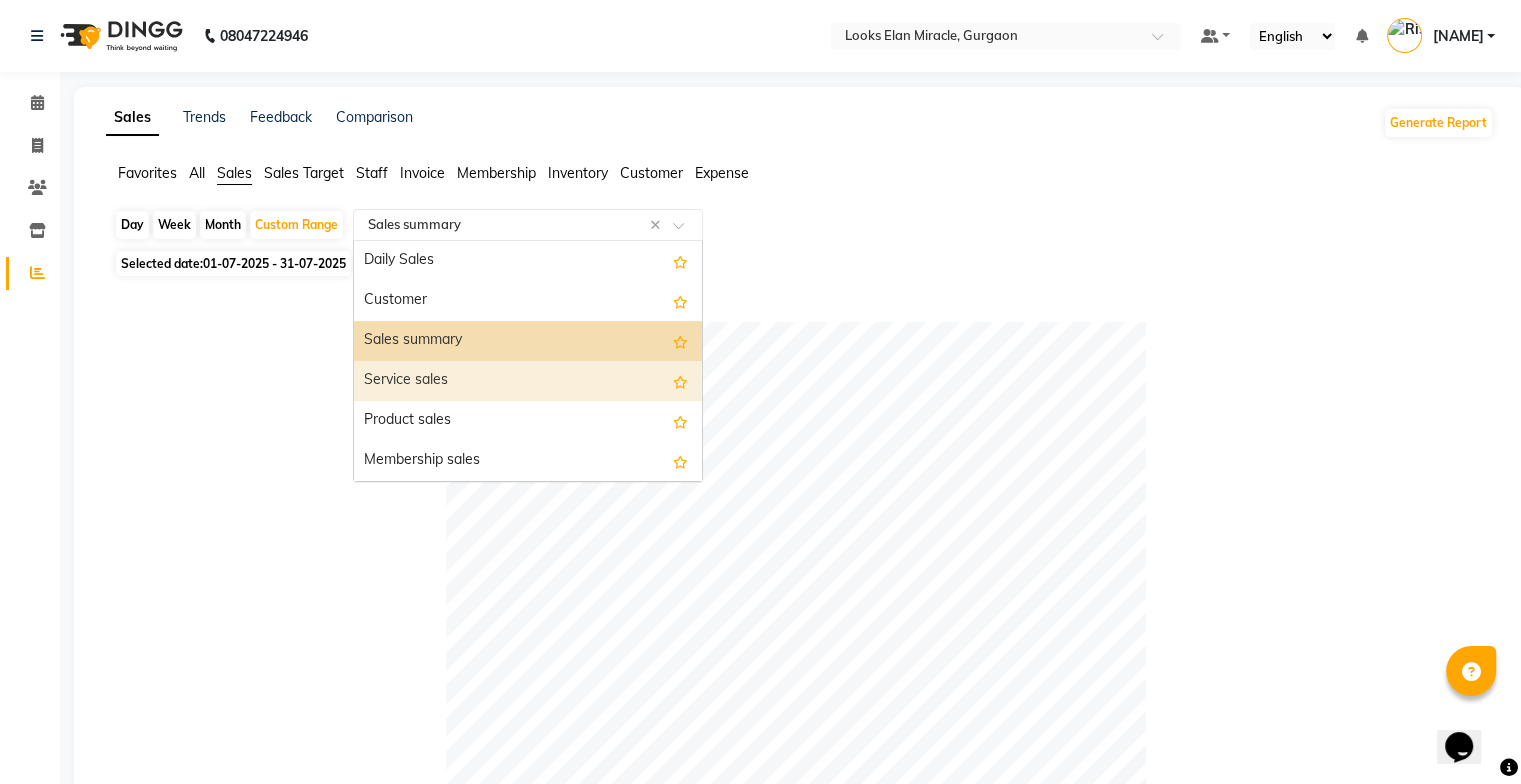 click on "Service sales" at bounding box center (528, 381) 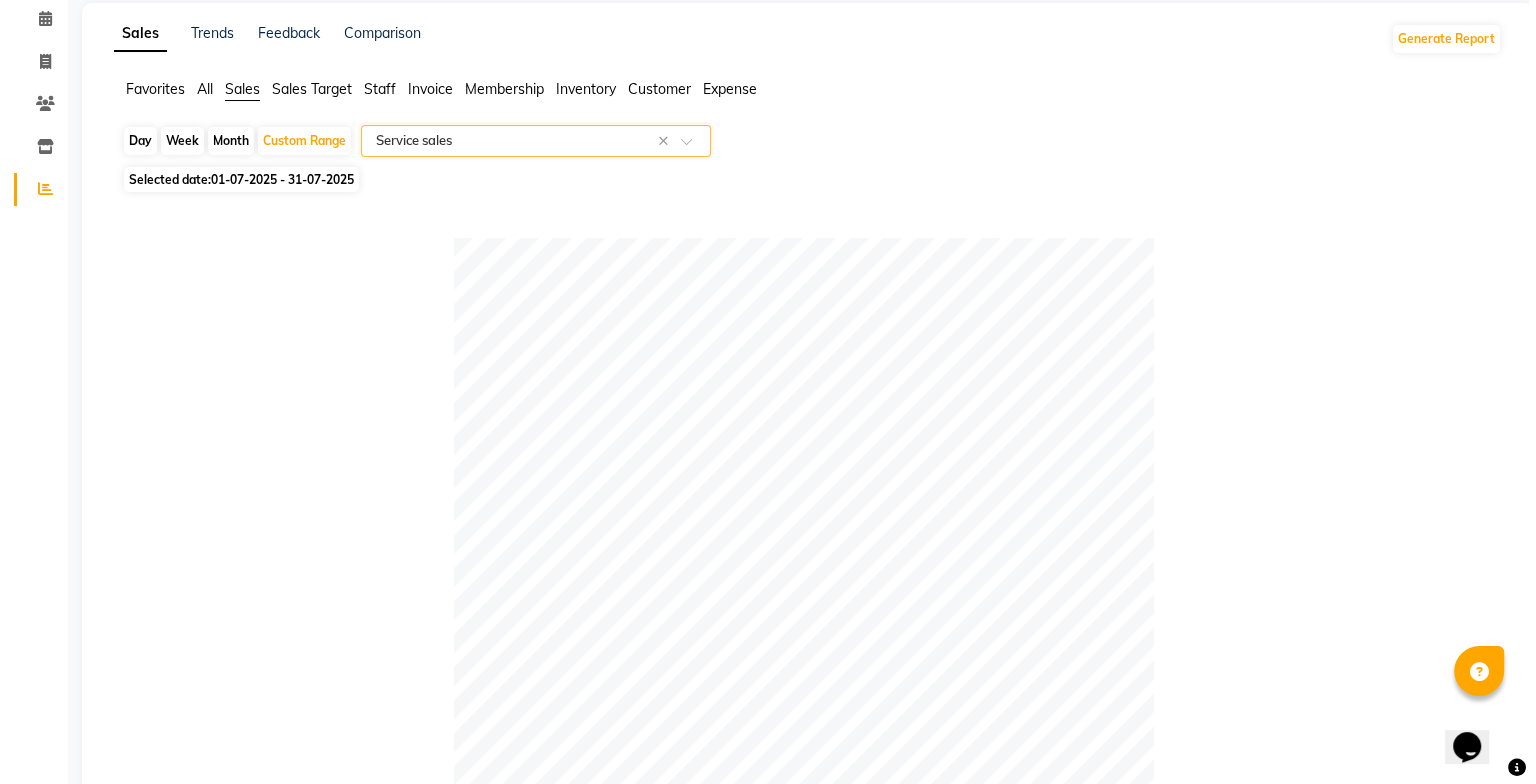 scroll, scrollTop: 0, scrollLeft: 0, axis: both 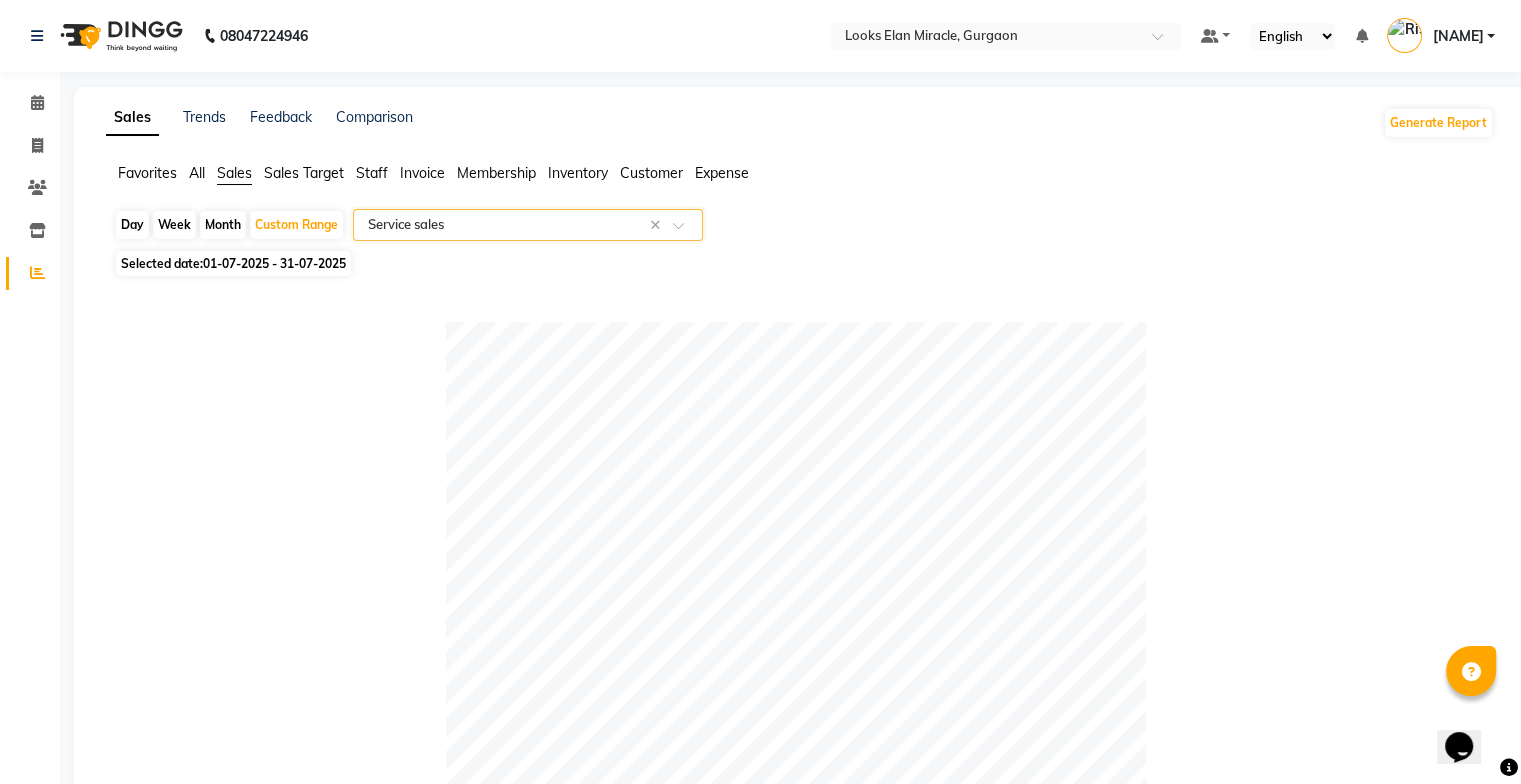 click on "Staff" 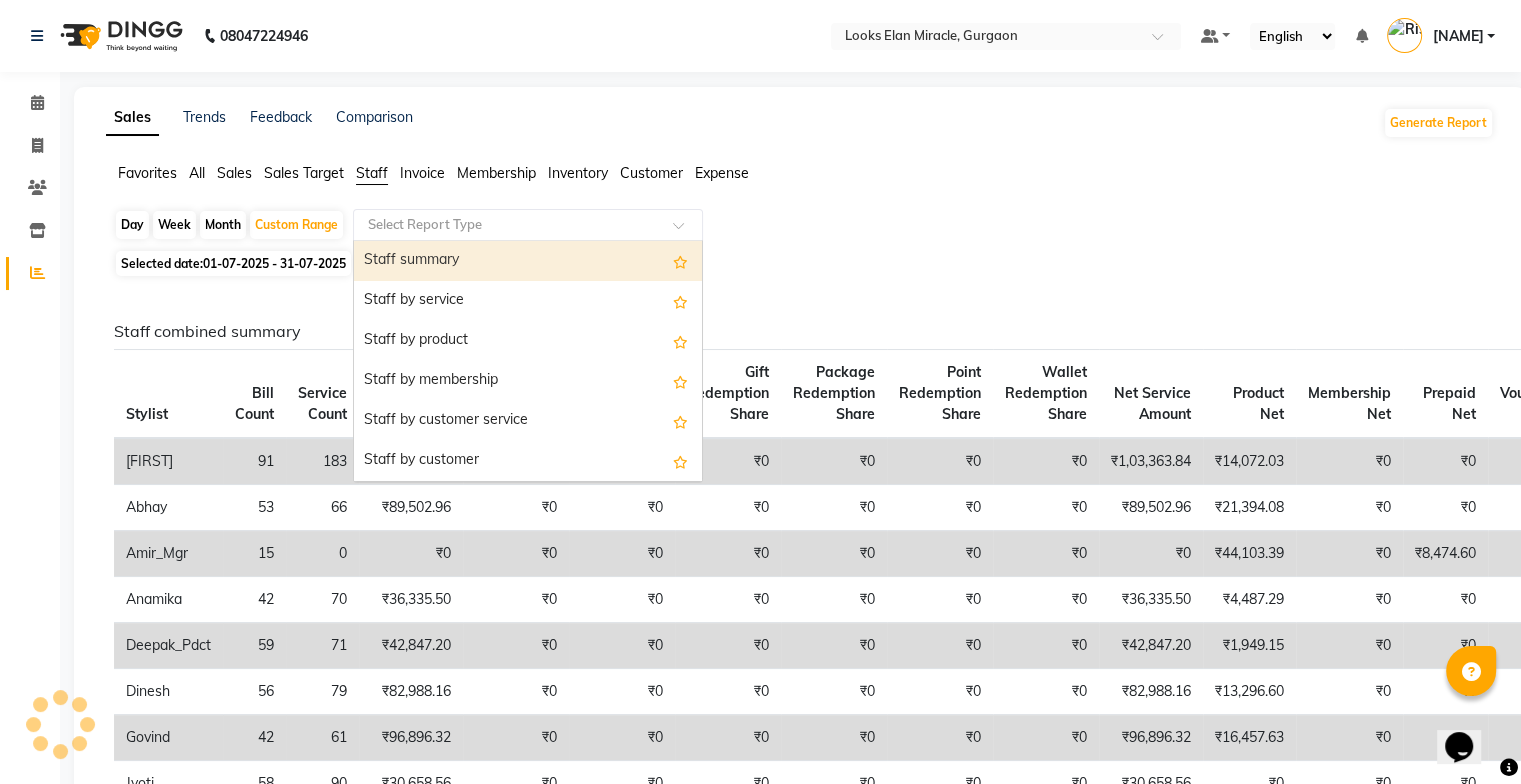 click 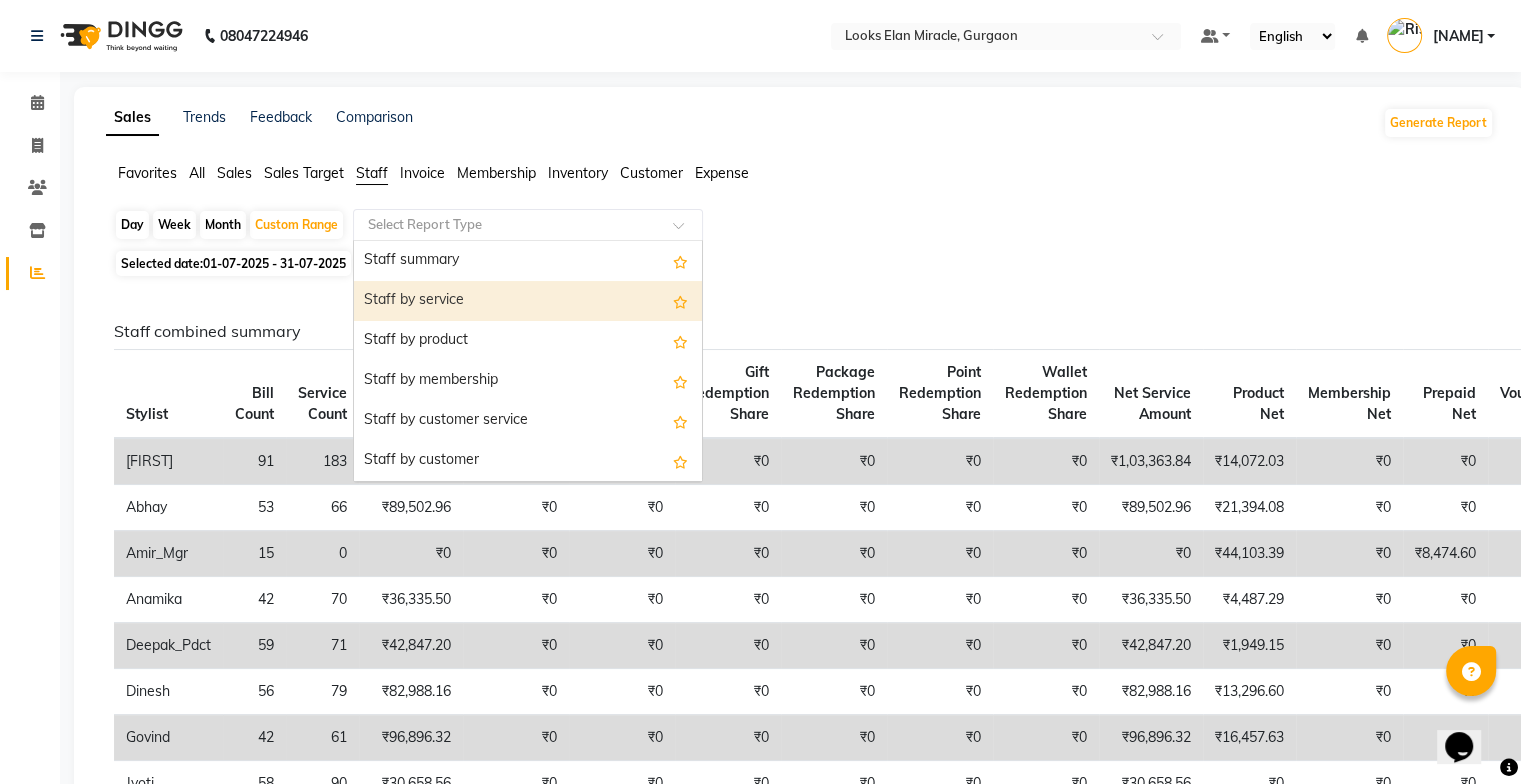 click on "Staff by service" at bounding box center [528, 301] 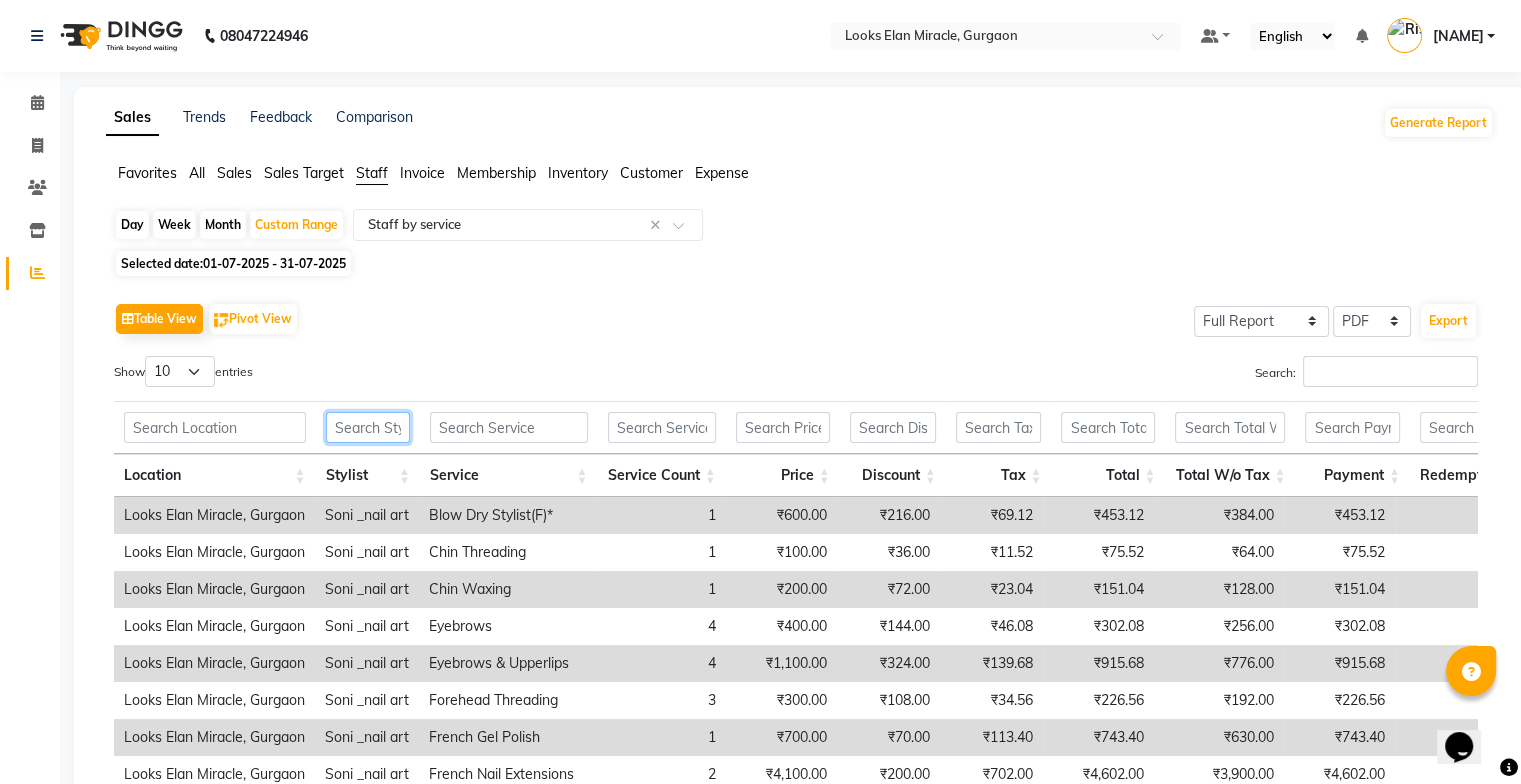 click at bounding box center [368, 427] 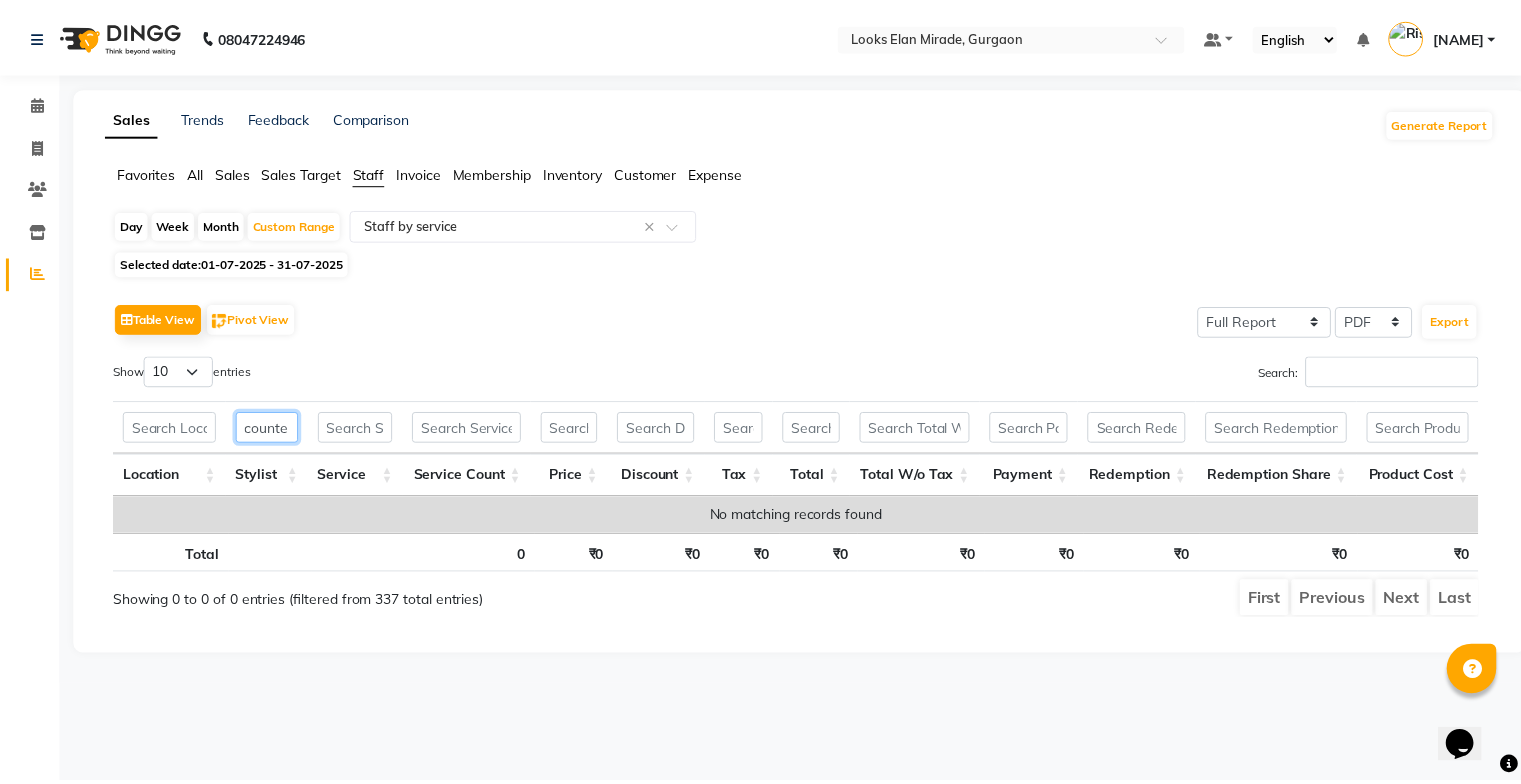 scroll, scrollTop: 0, scrollLeft: 0, axis: both 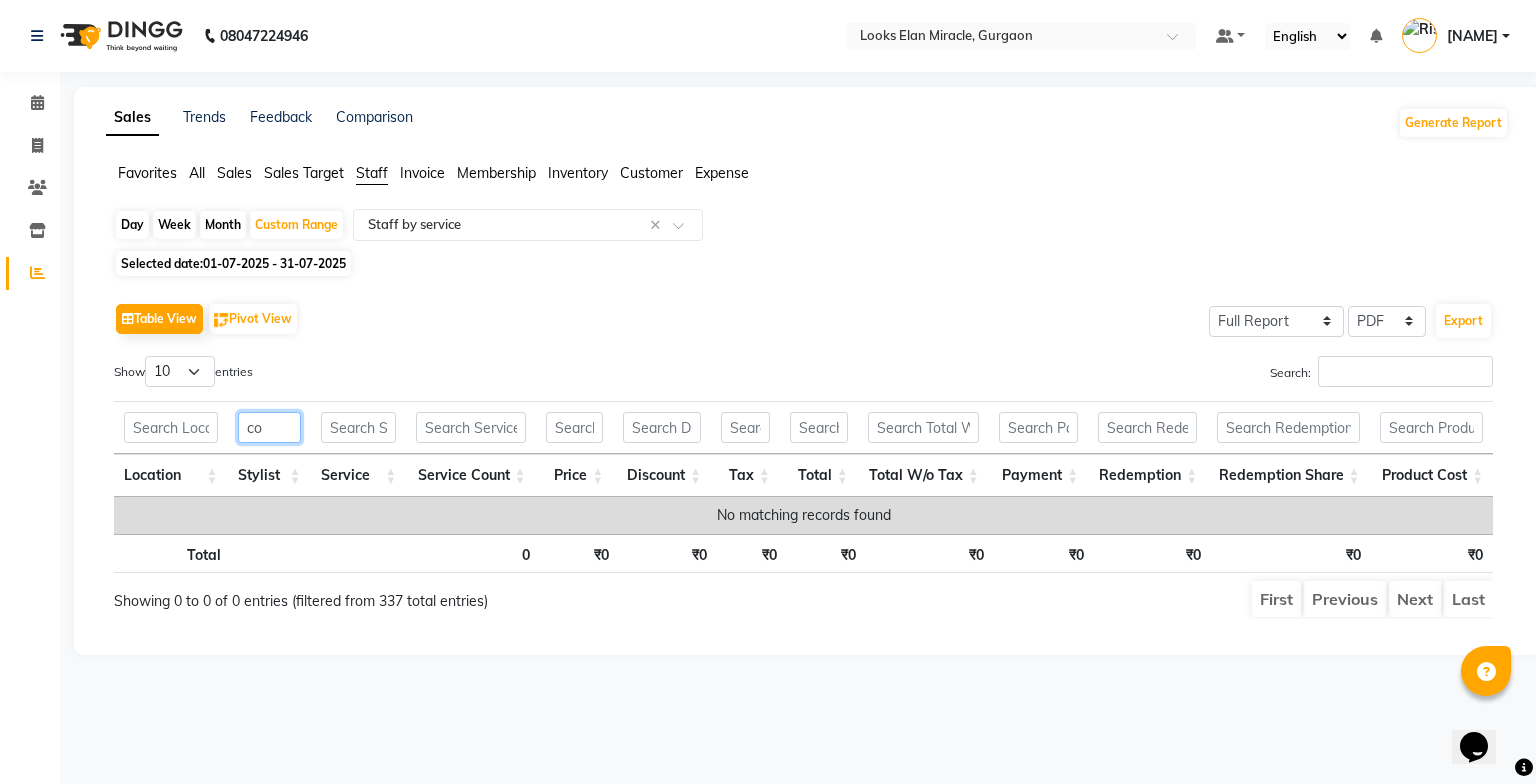 type on "c" 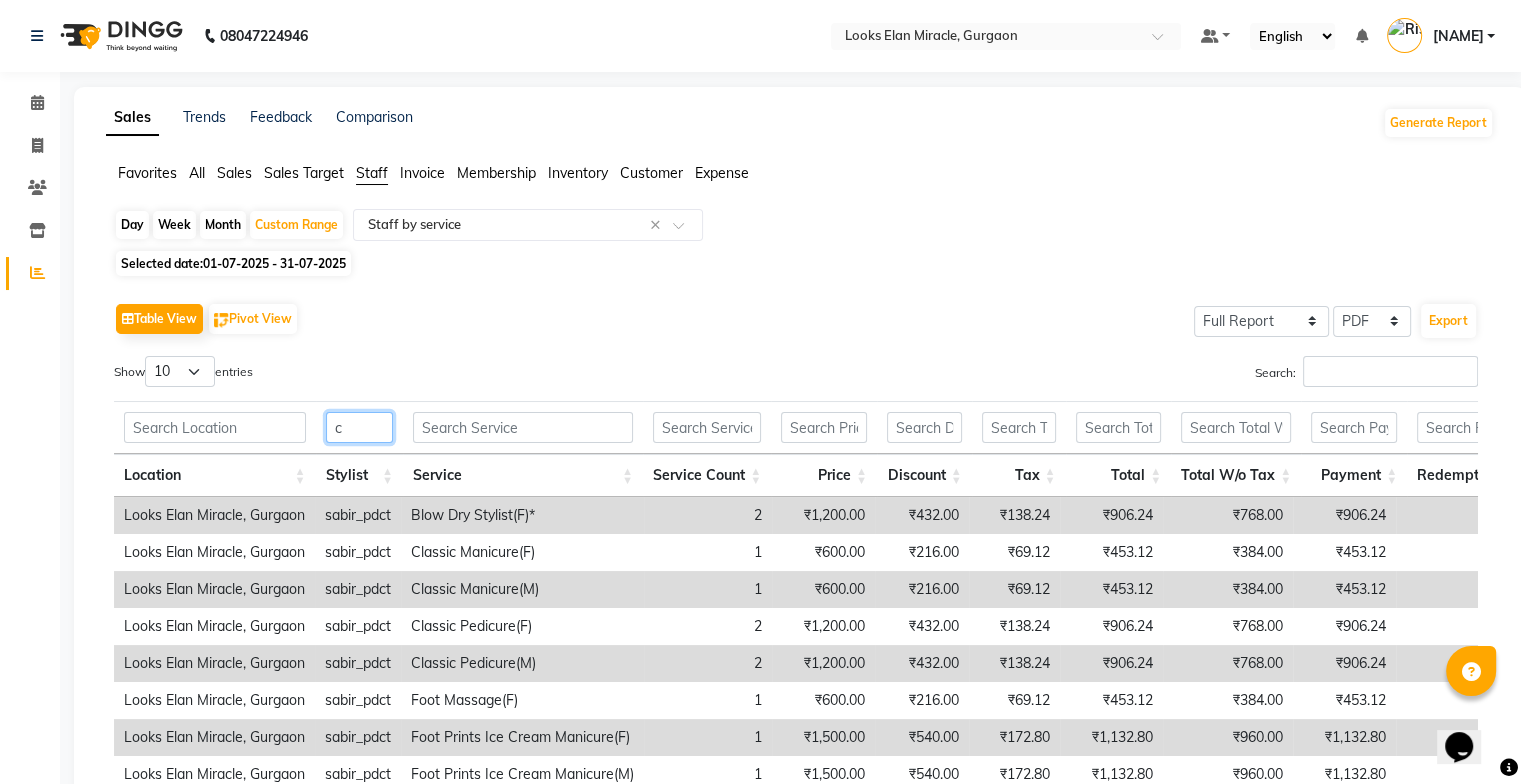 type 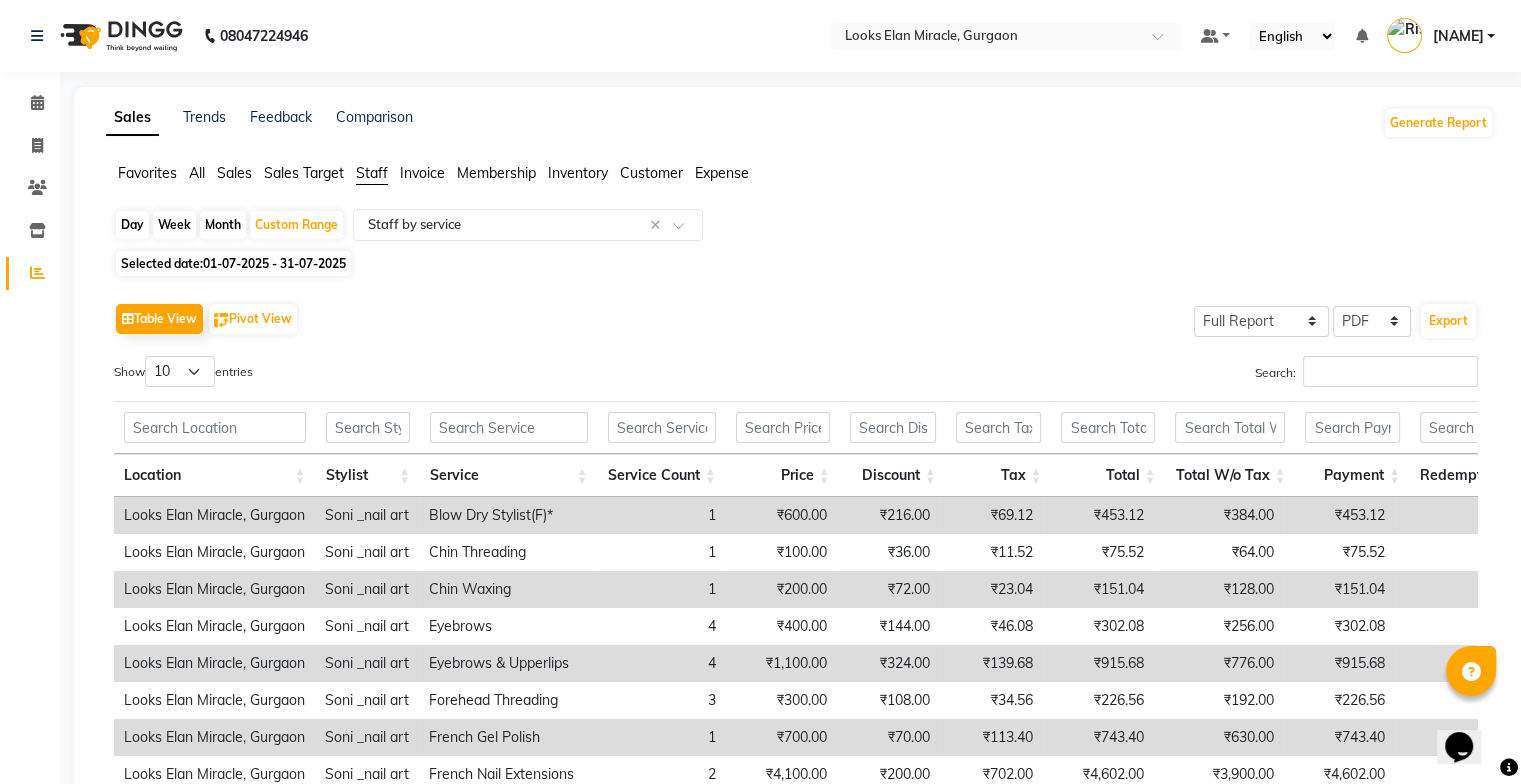 click on "Selected date:  01-07-2025 - 31-07-2025" 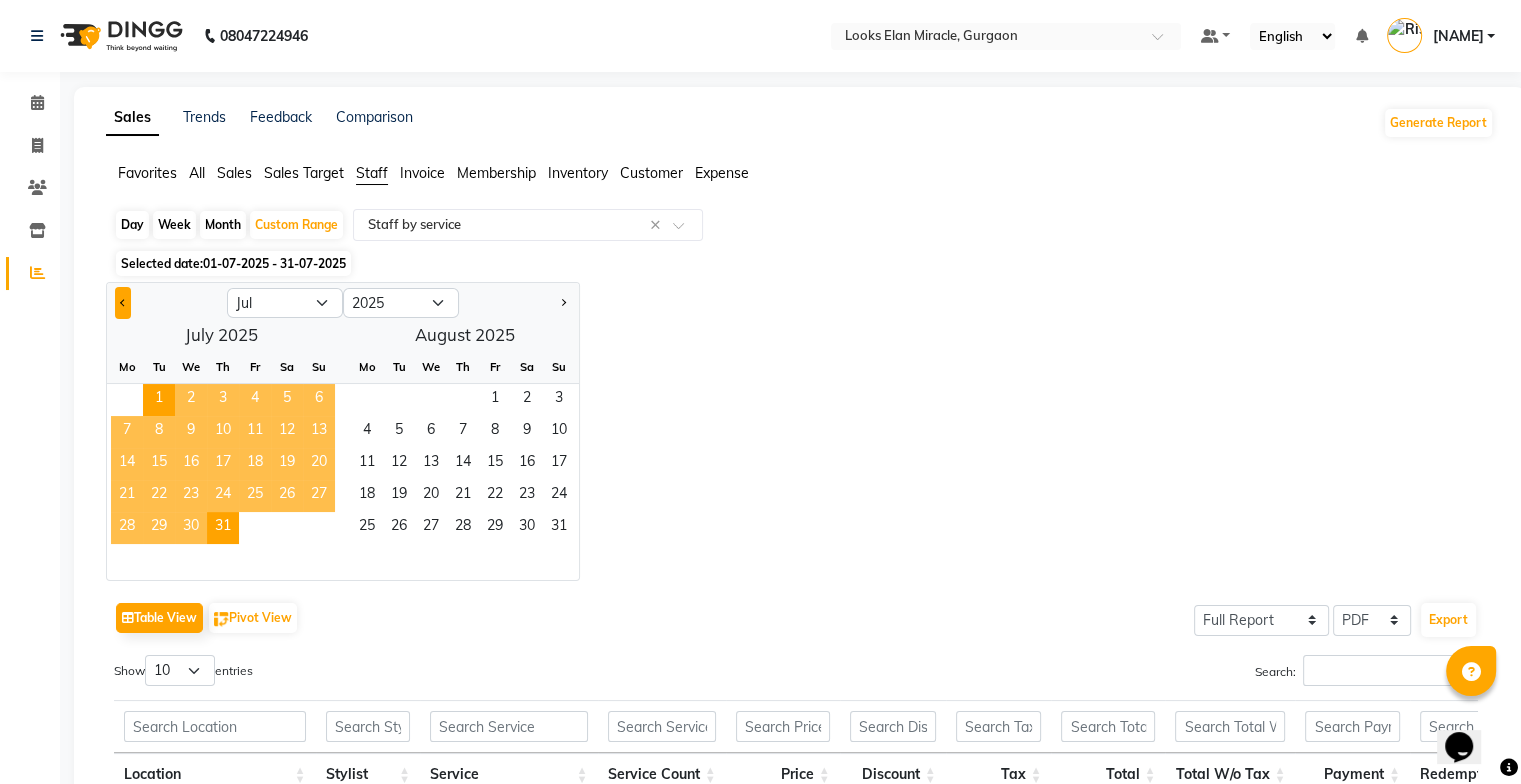 click 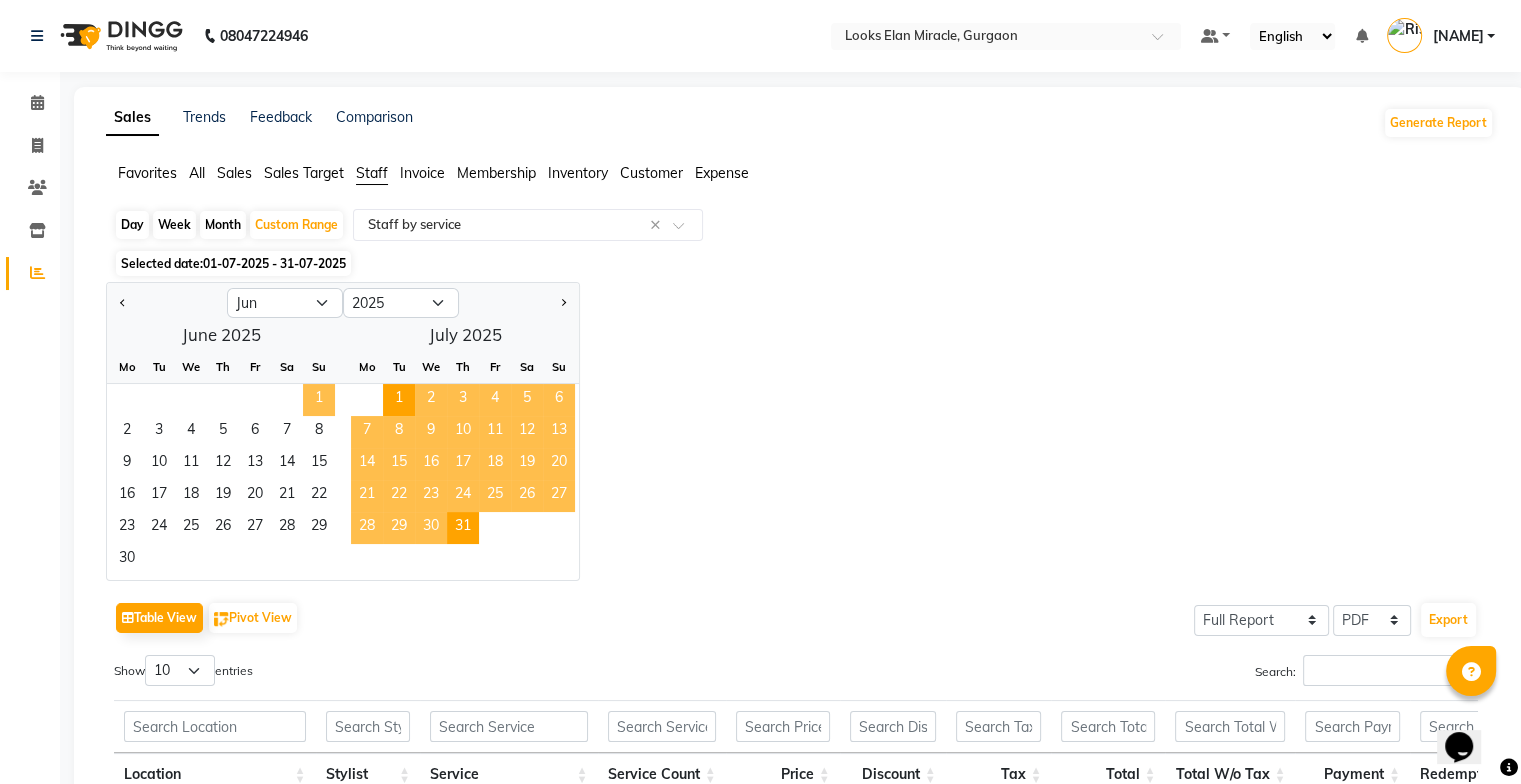 click on "1" 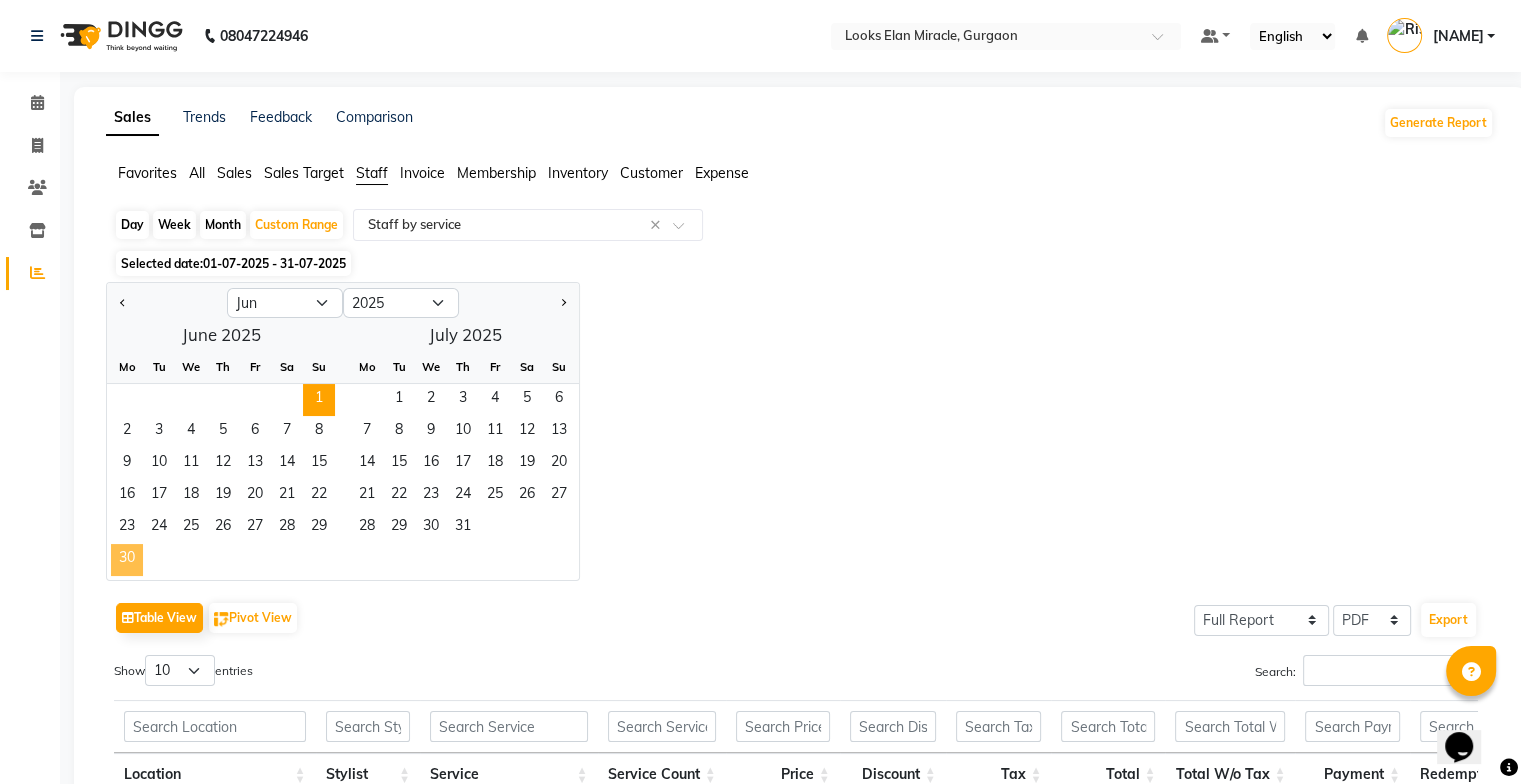 click on "30" 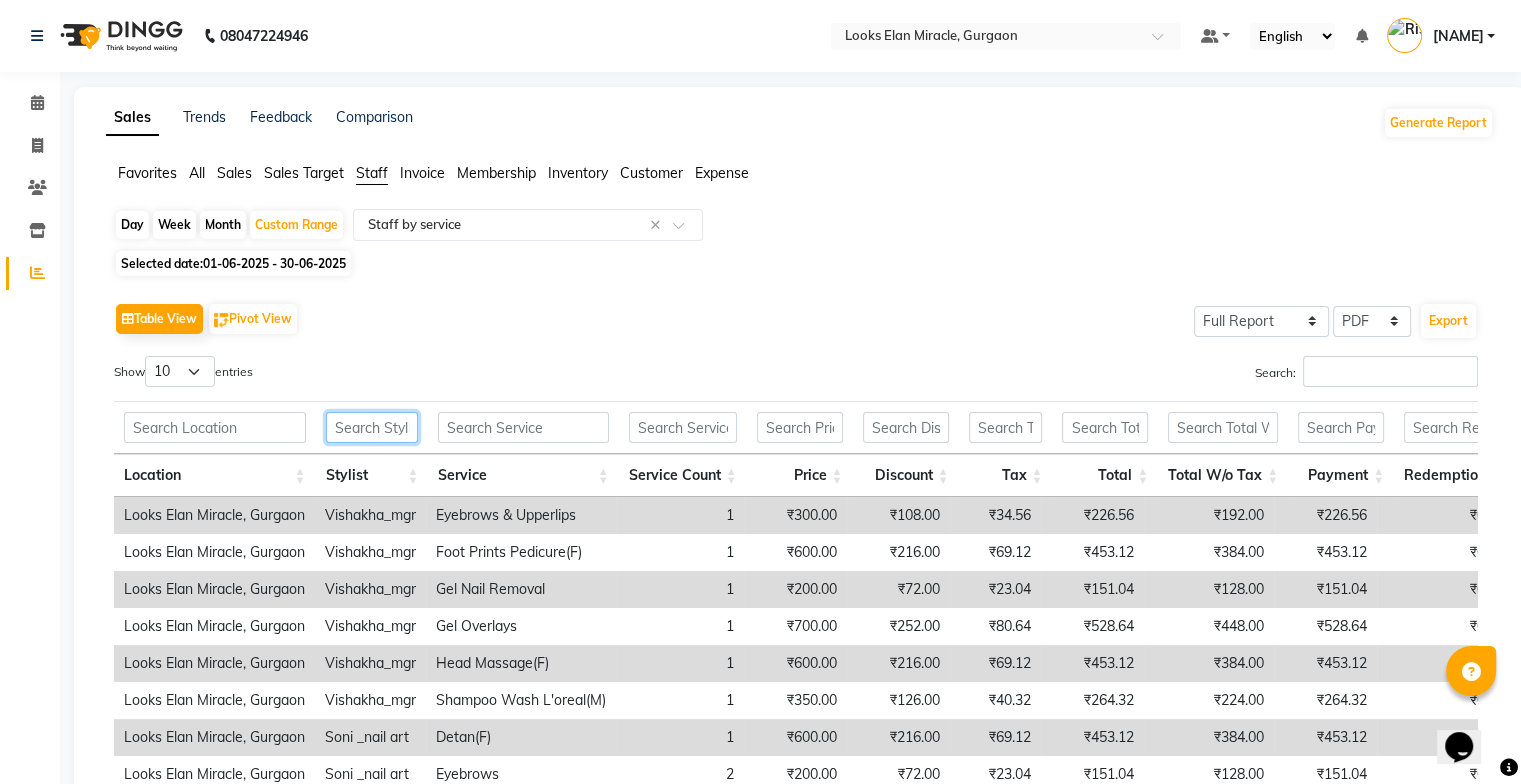 click at bounding box center (372, 427) 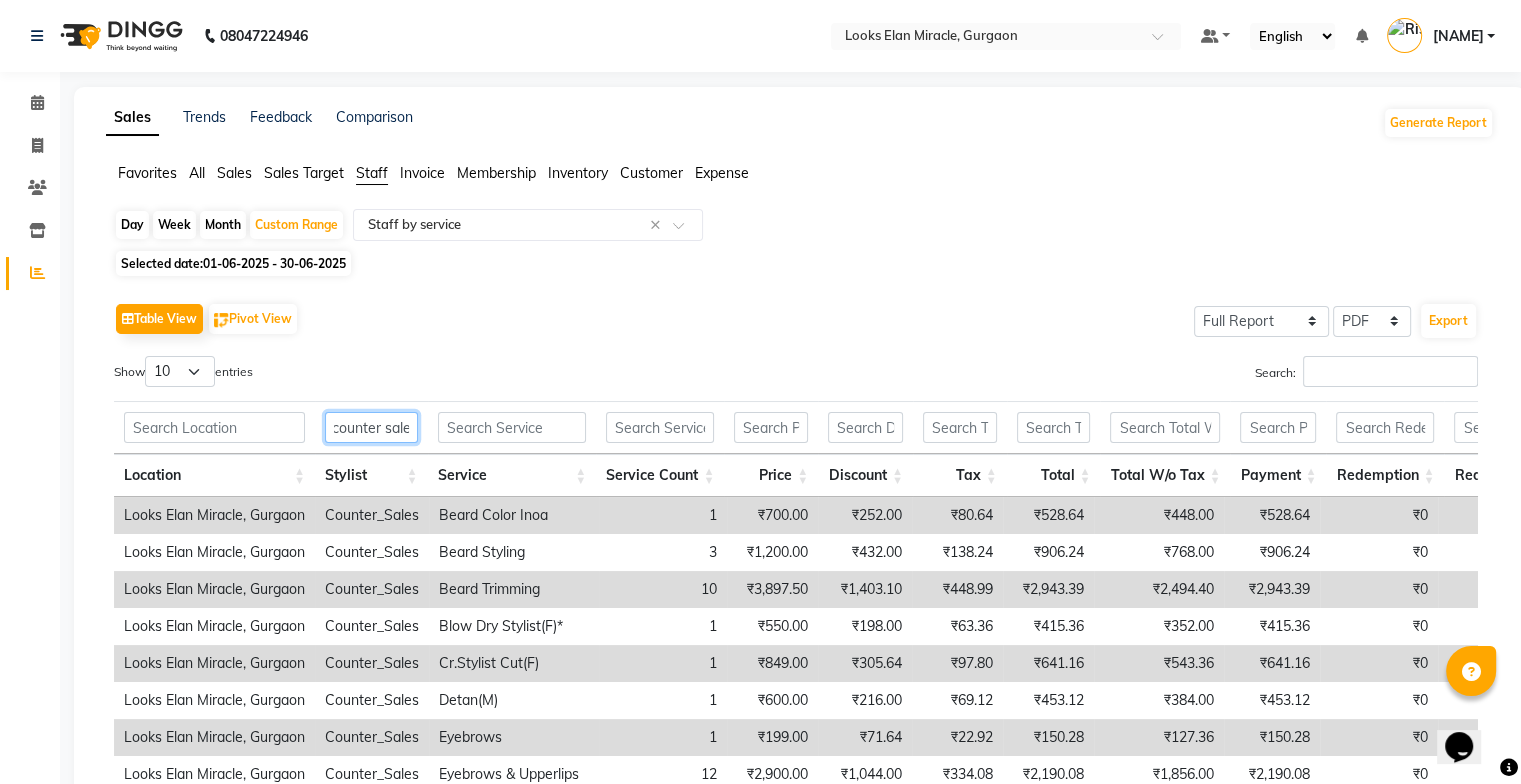 scroll, scrollTop: 0, scrollLeft: 9, axis: horizontal 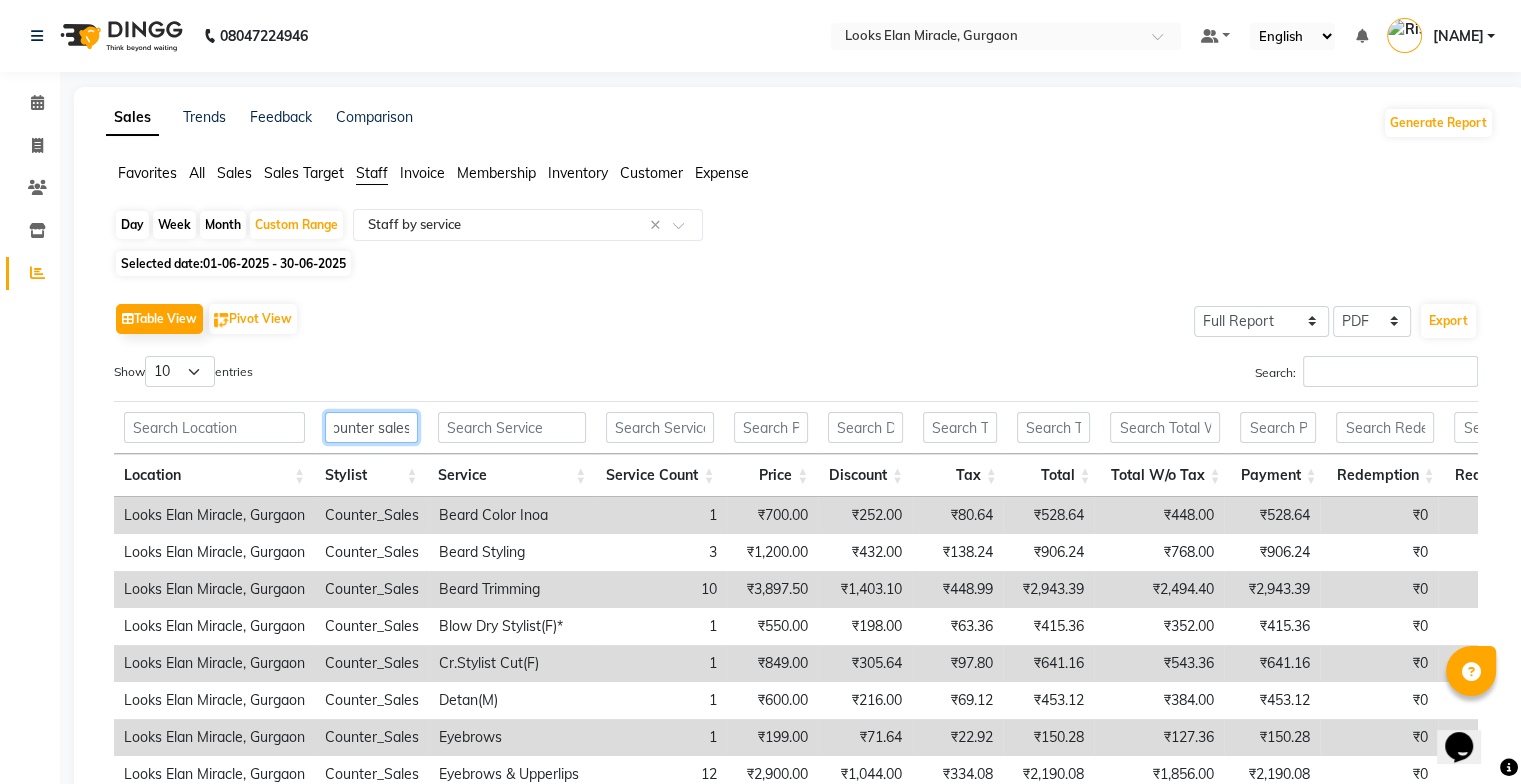 type on "counter sales" 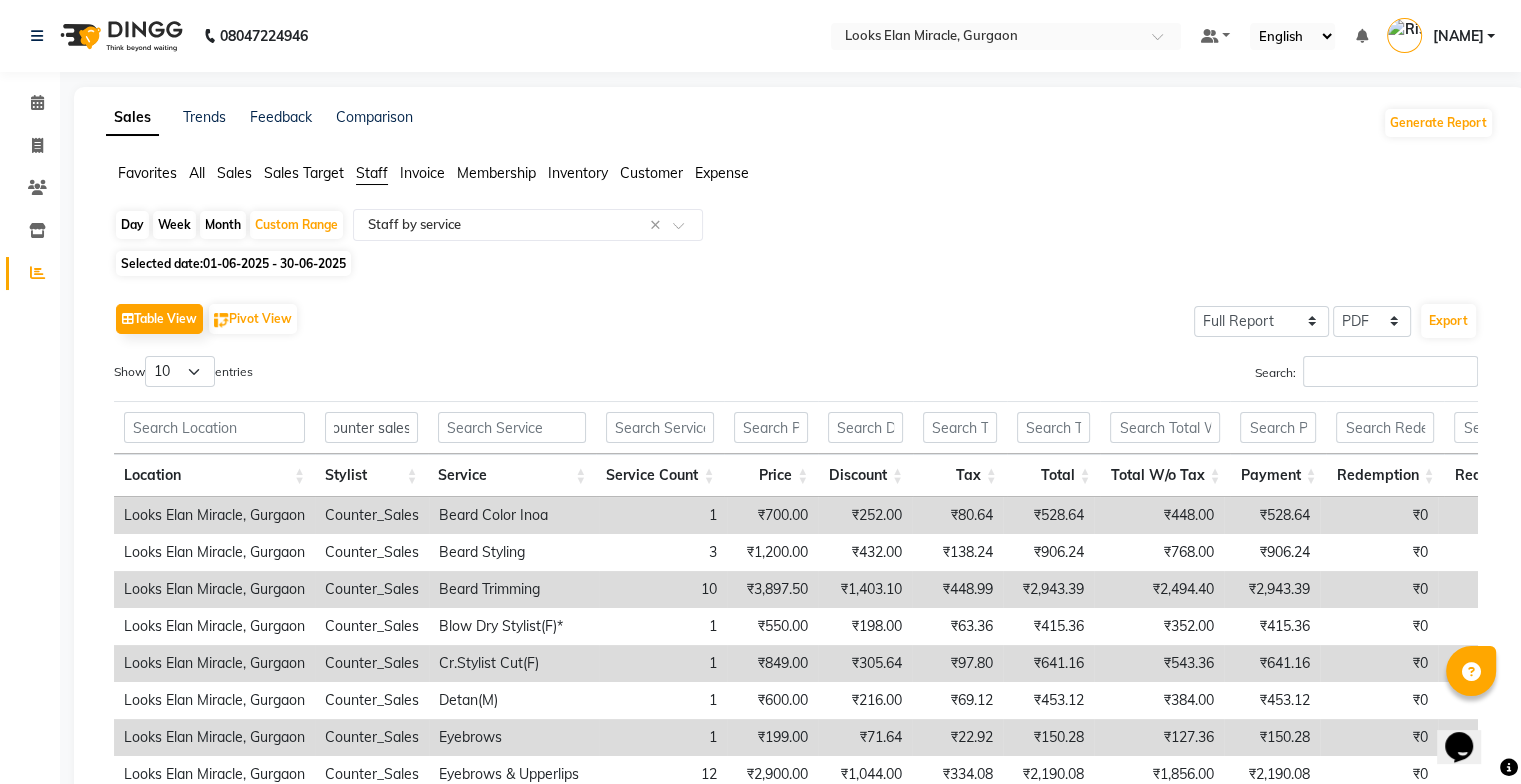 click on "₹252.00" at bounding box center [865, 515] 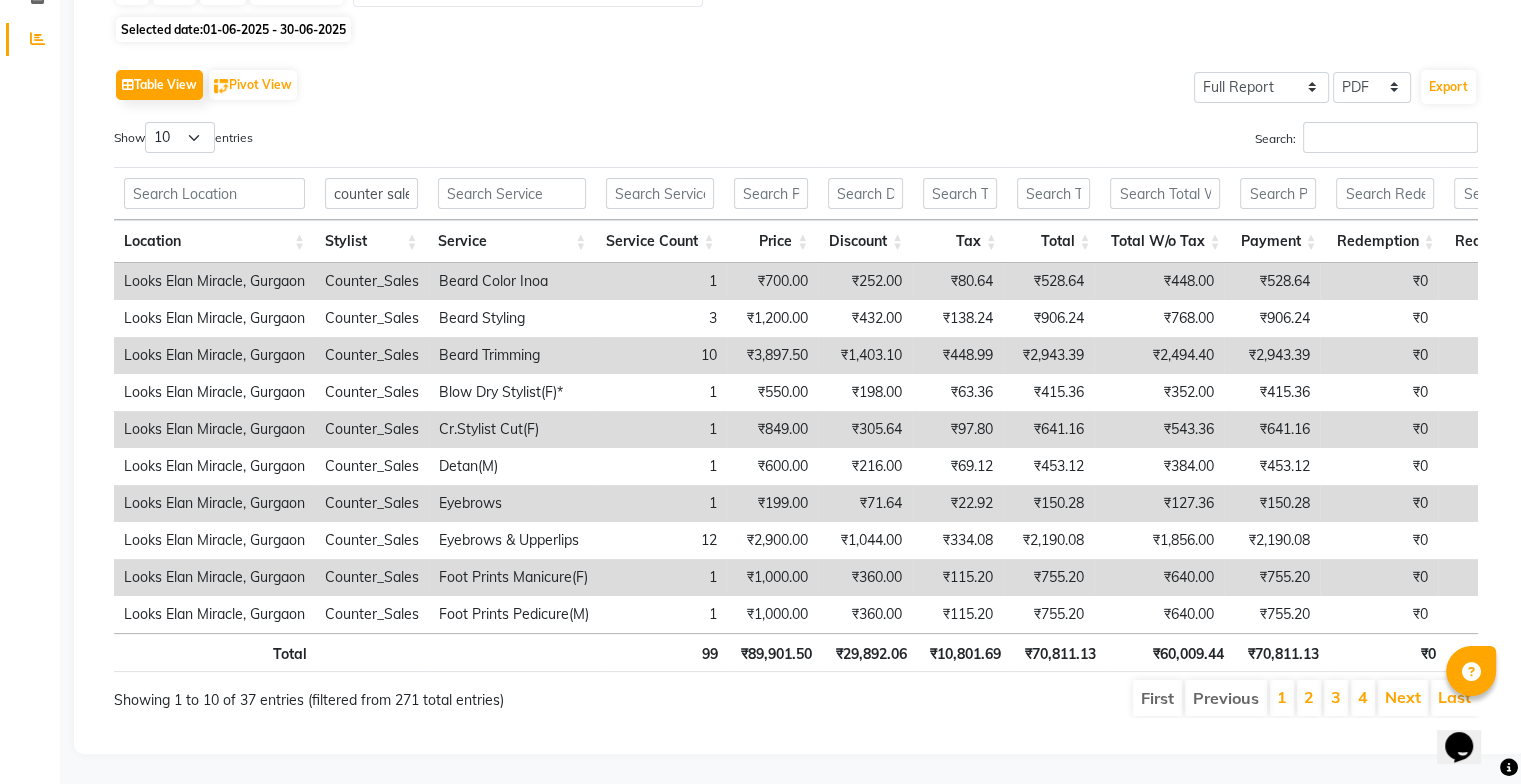 scroll, scrollTop: 263, scrollLeft: 0, axis: vertical 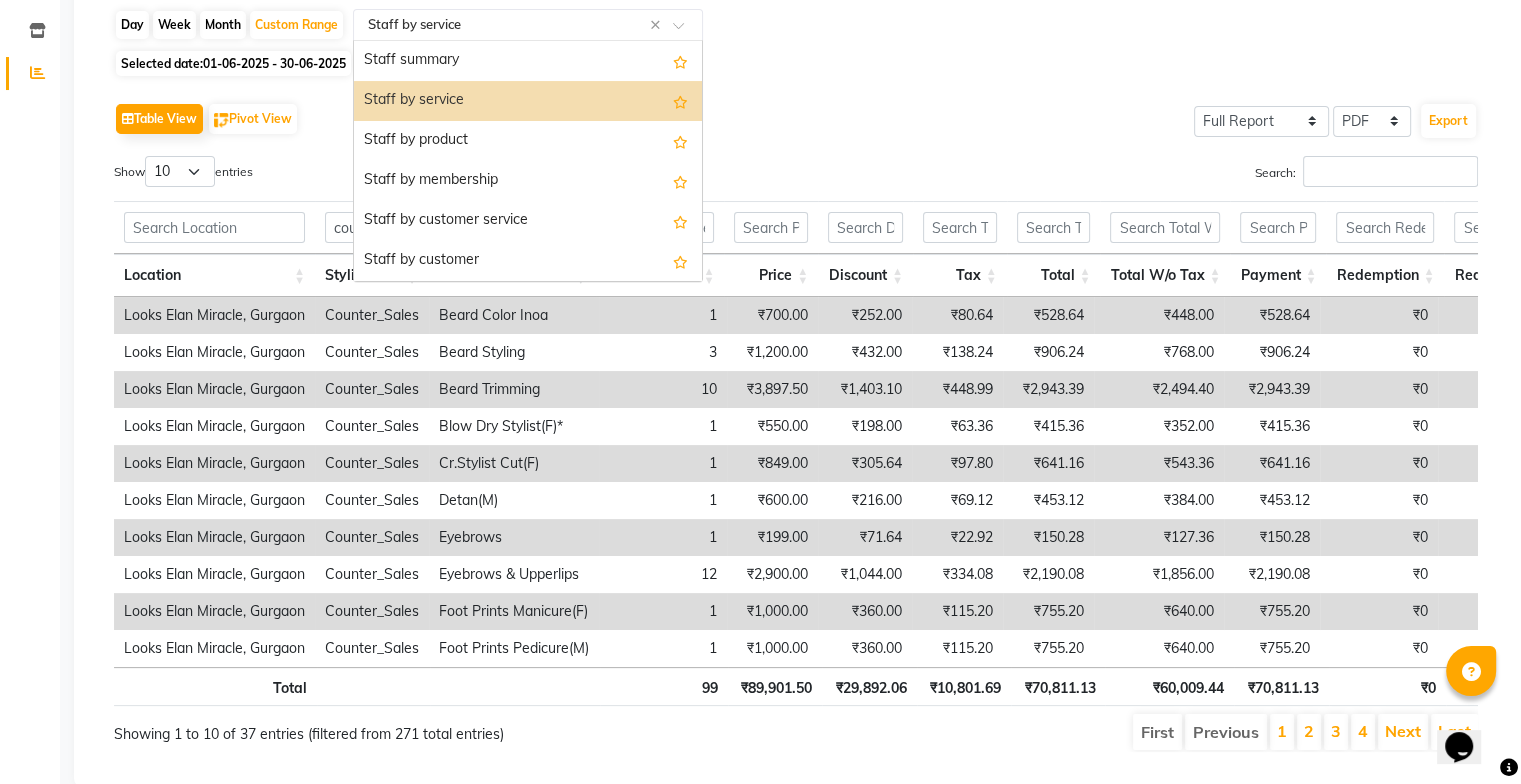 click 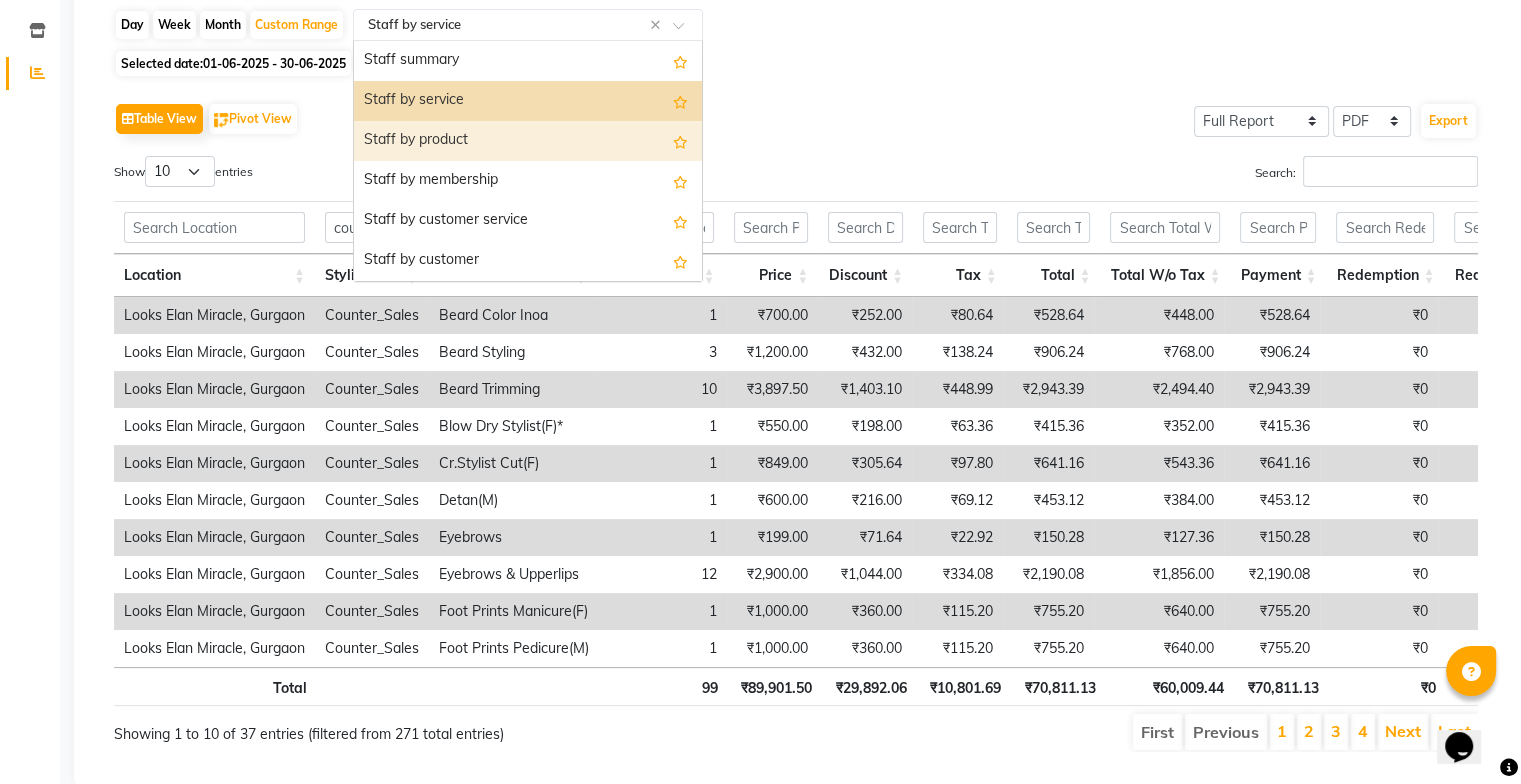 click on "Staff by product" at bounding box center [528, 141] 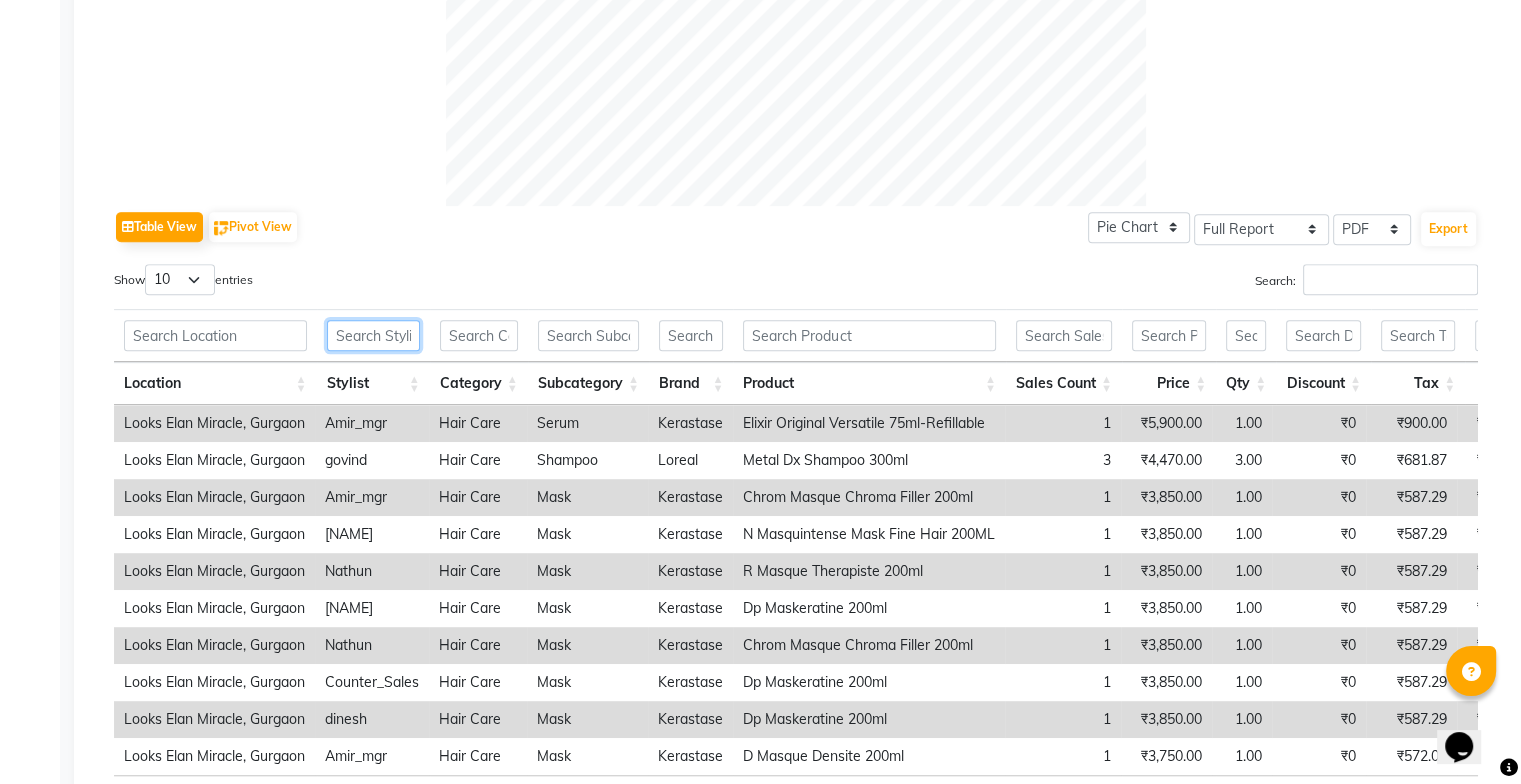 click at bounding box center (373, 335) 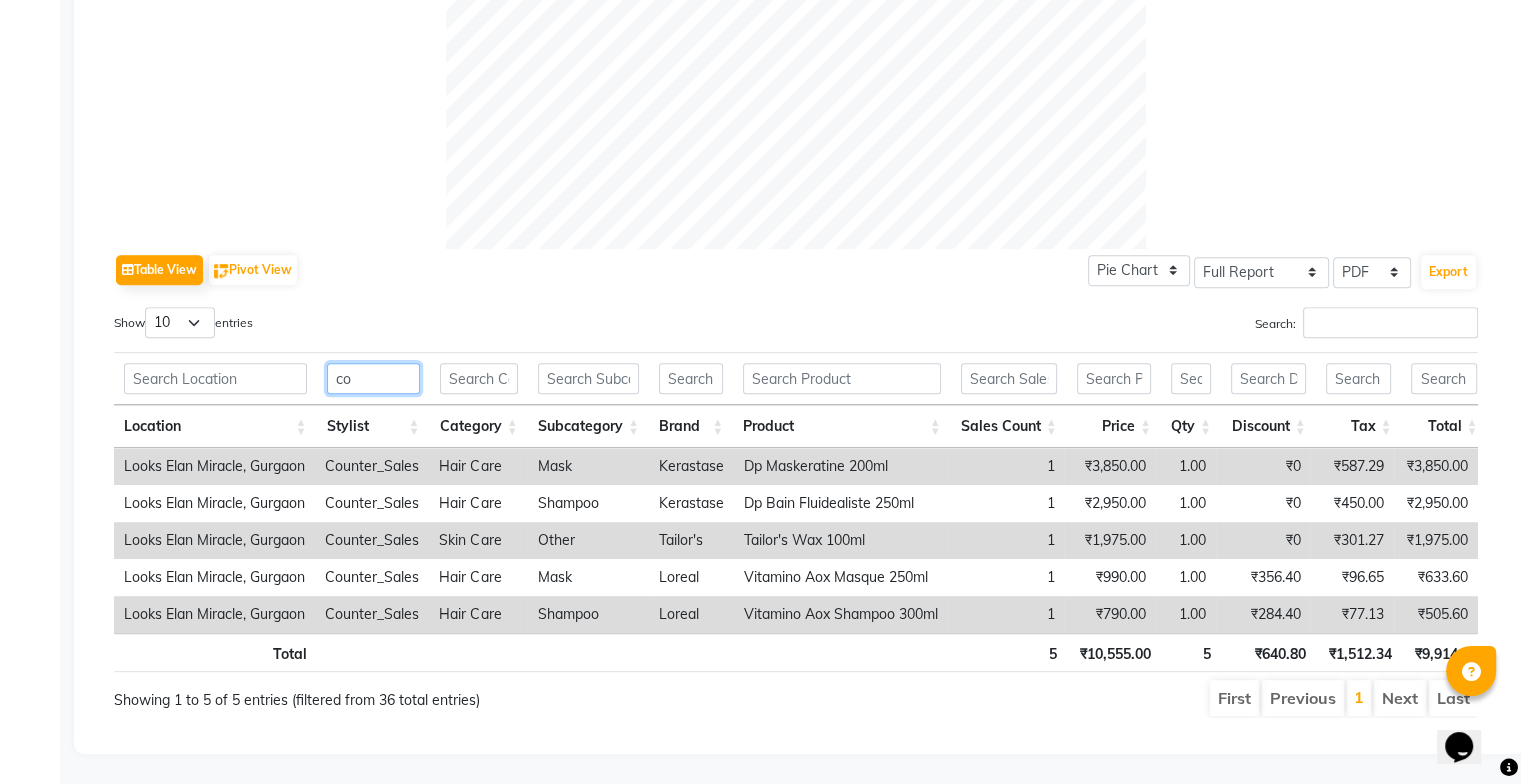 type on "c" 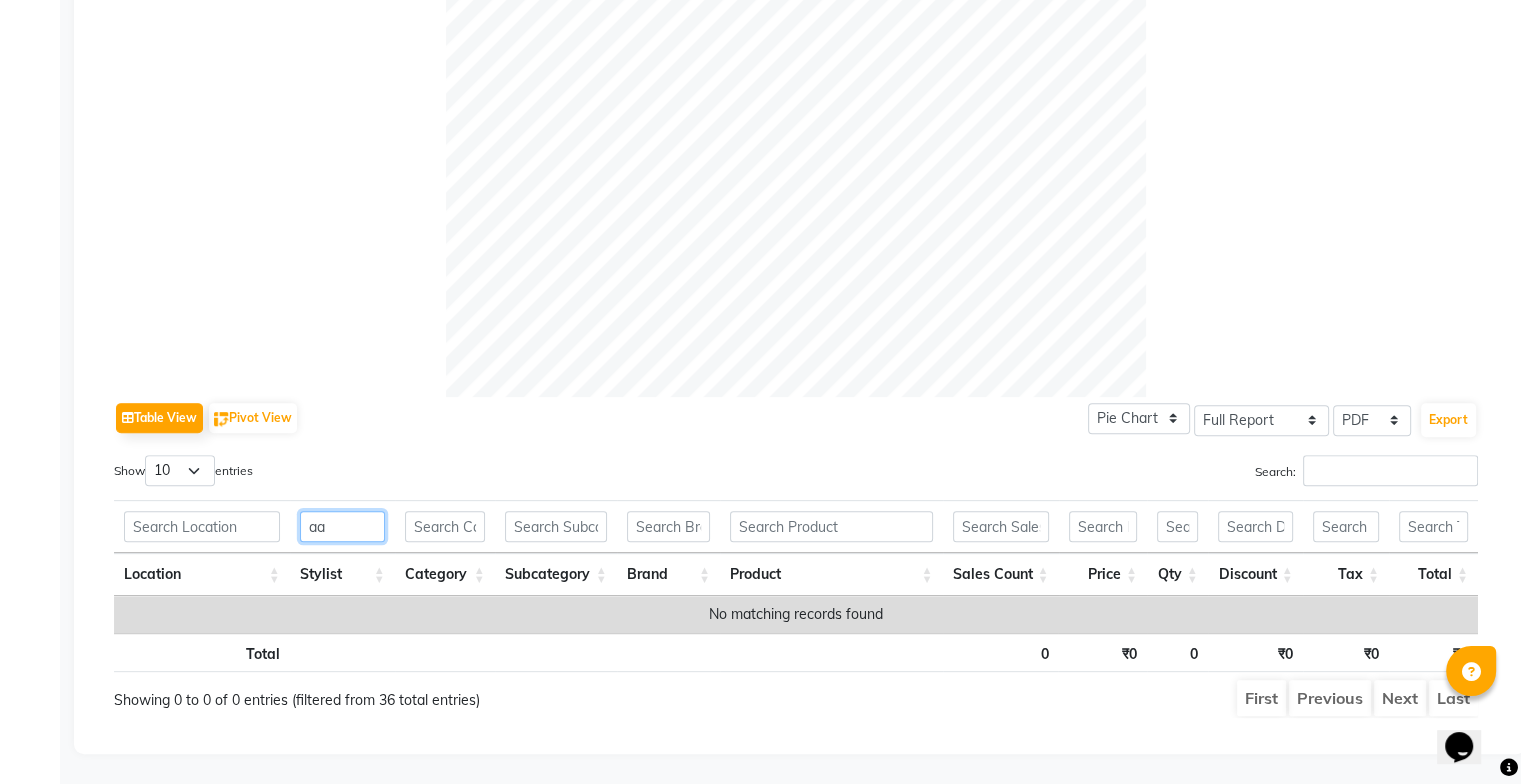 type on "a" 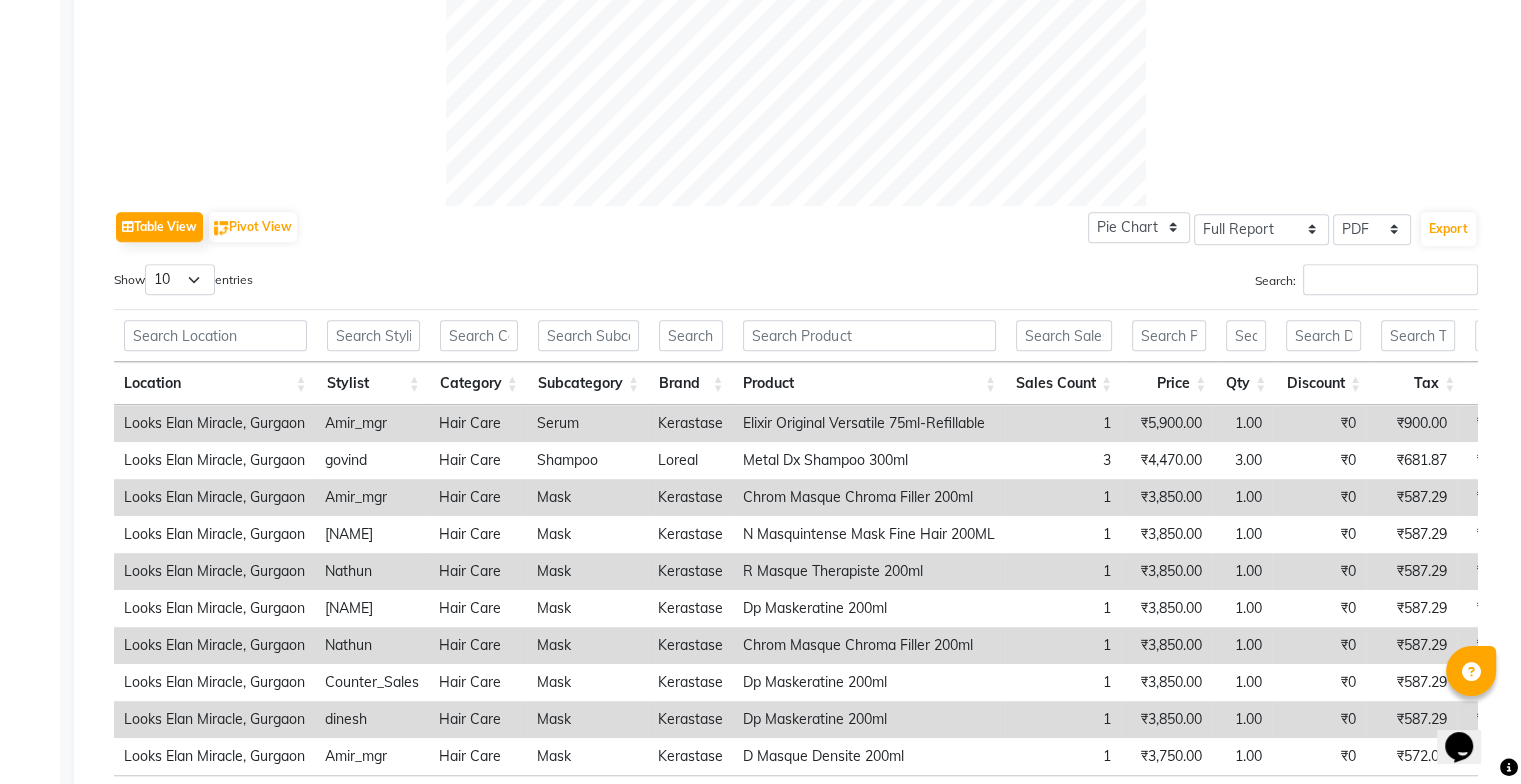 click on "Amir_mgr" at bounding box center (372, 423) 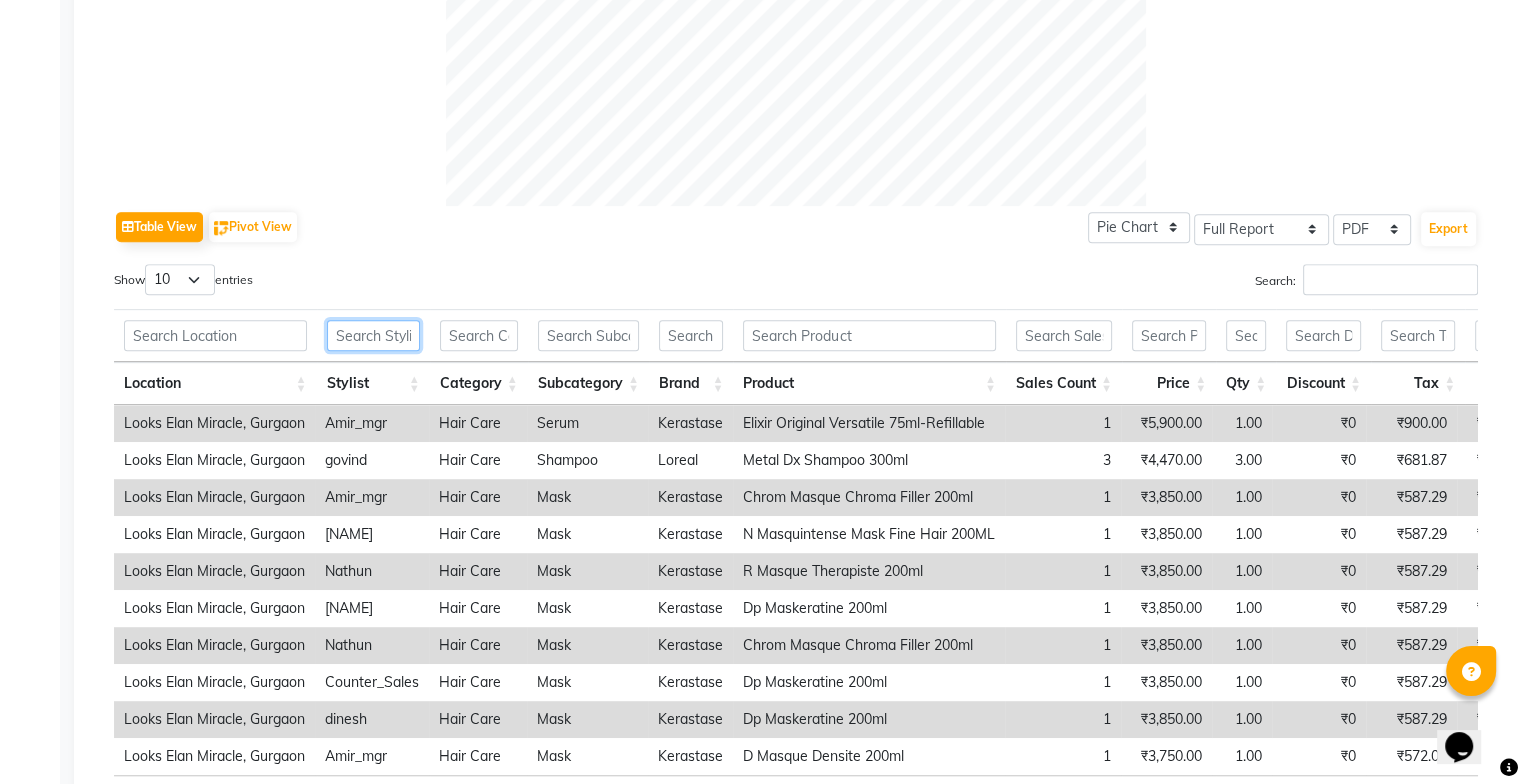 click at bounding box center (373, 335) 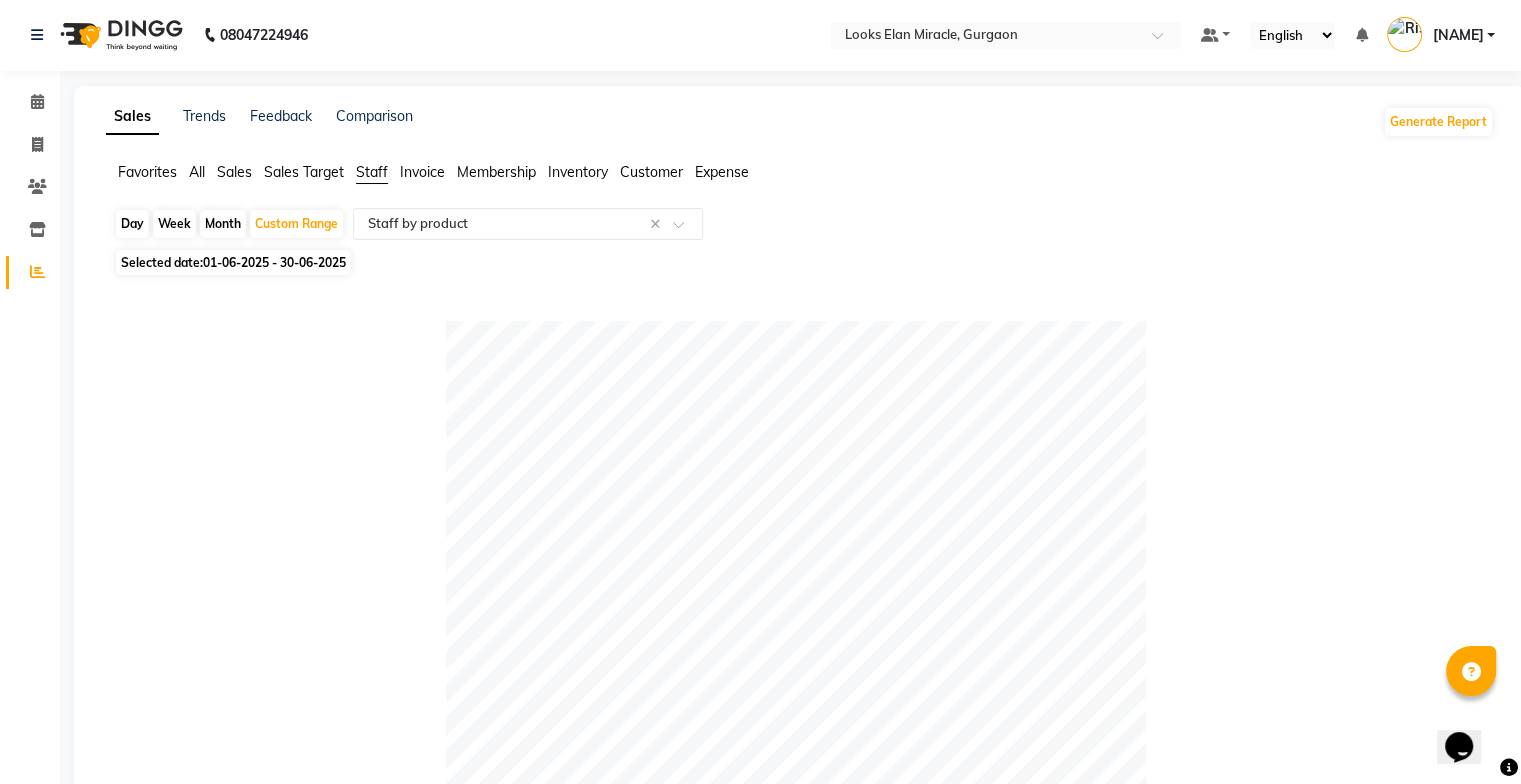 scroll, scrollTop: 0, scrollLeft: 0, axis: both 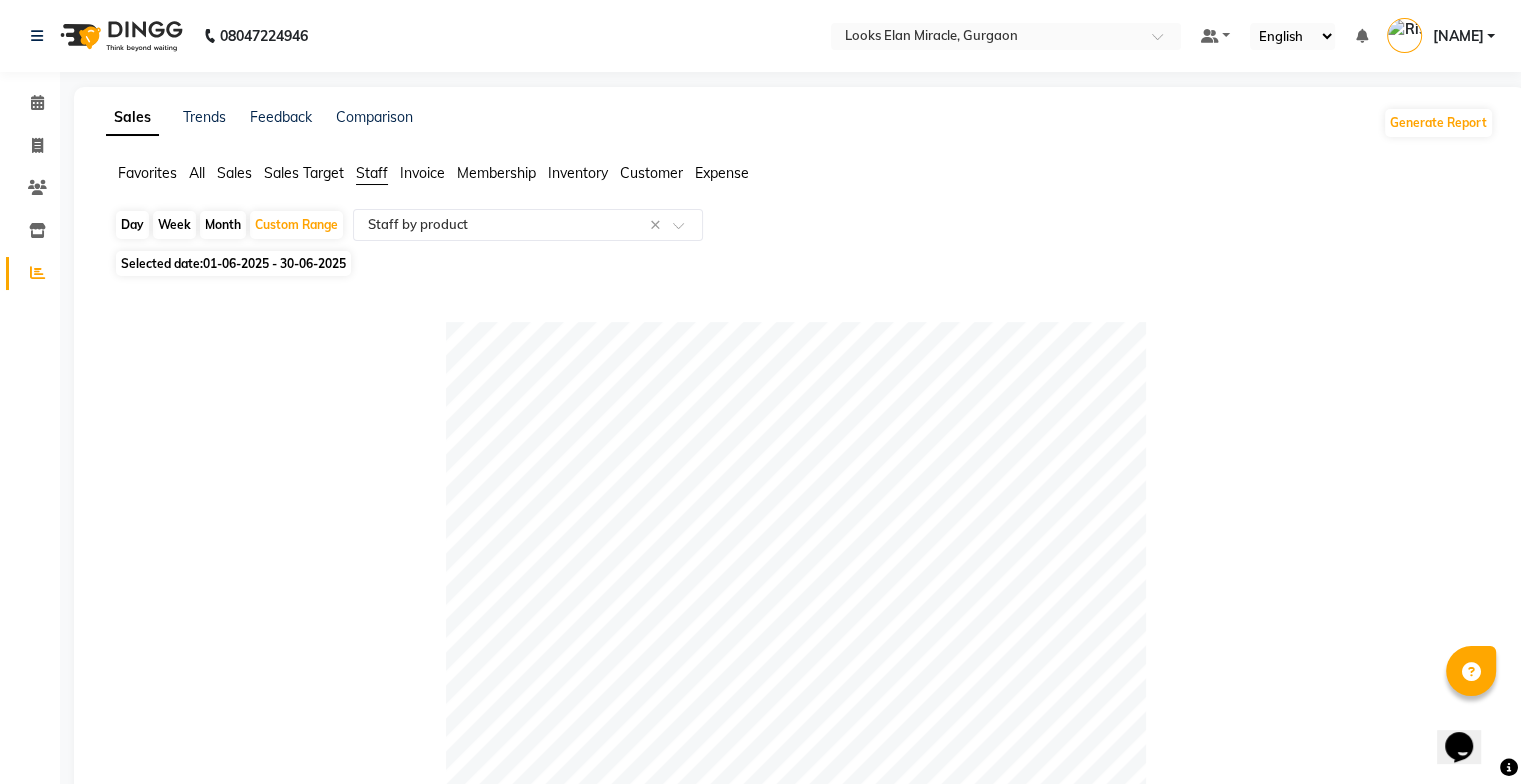 type on "Amir" 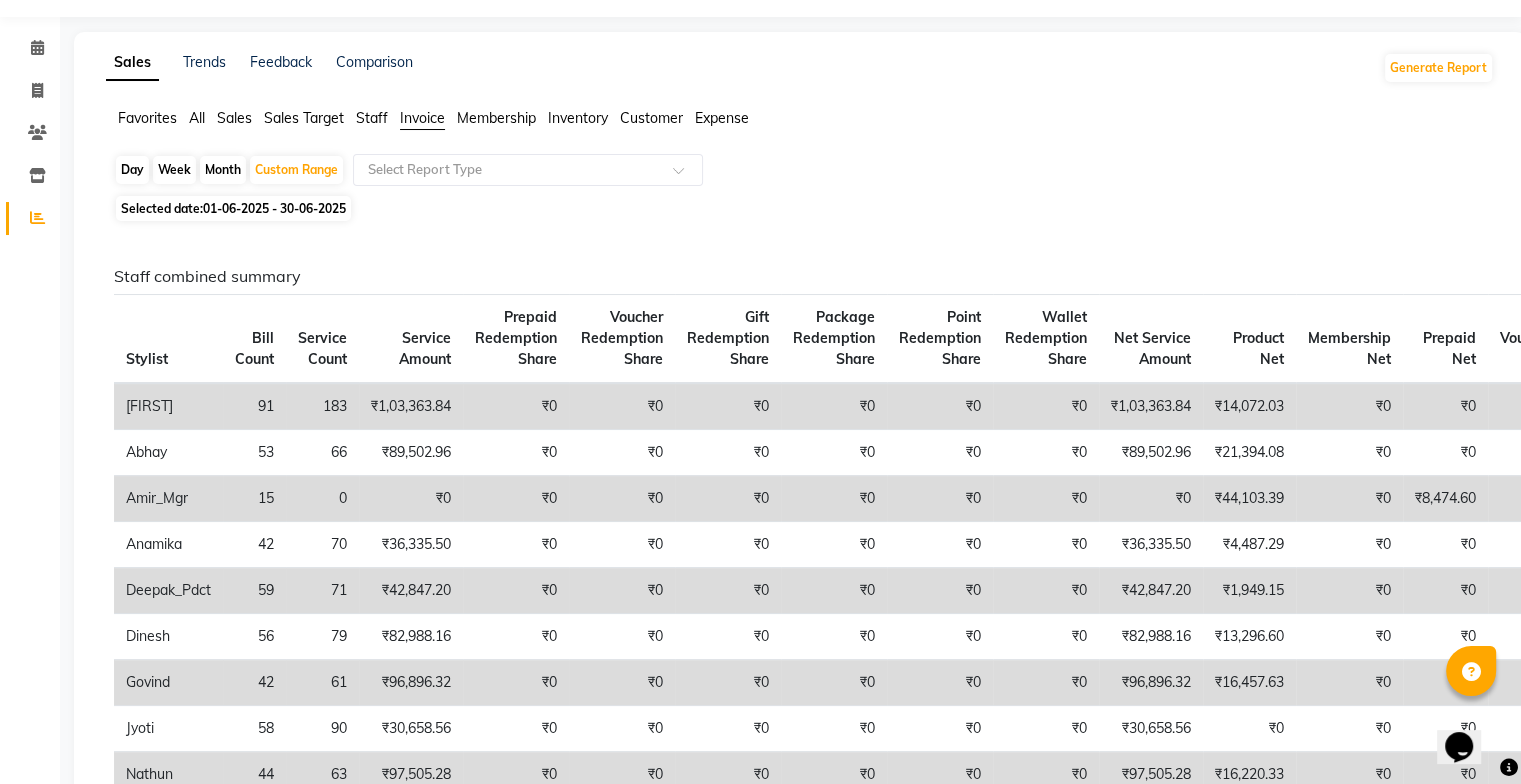 scroll, scrollTop: 0, scrollLeft: 0, axis: both 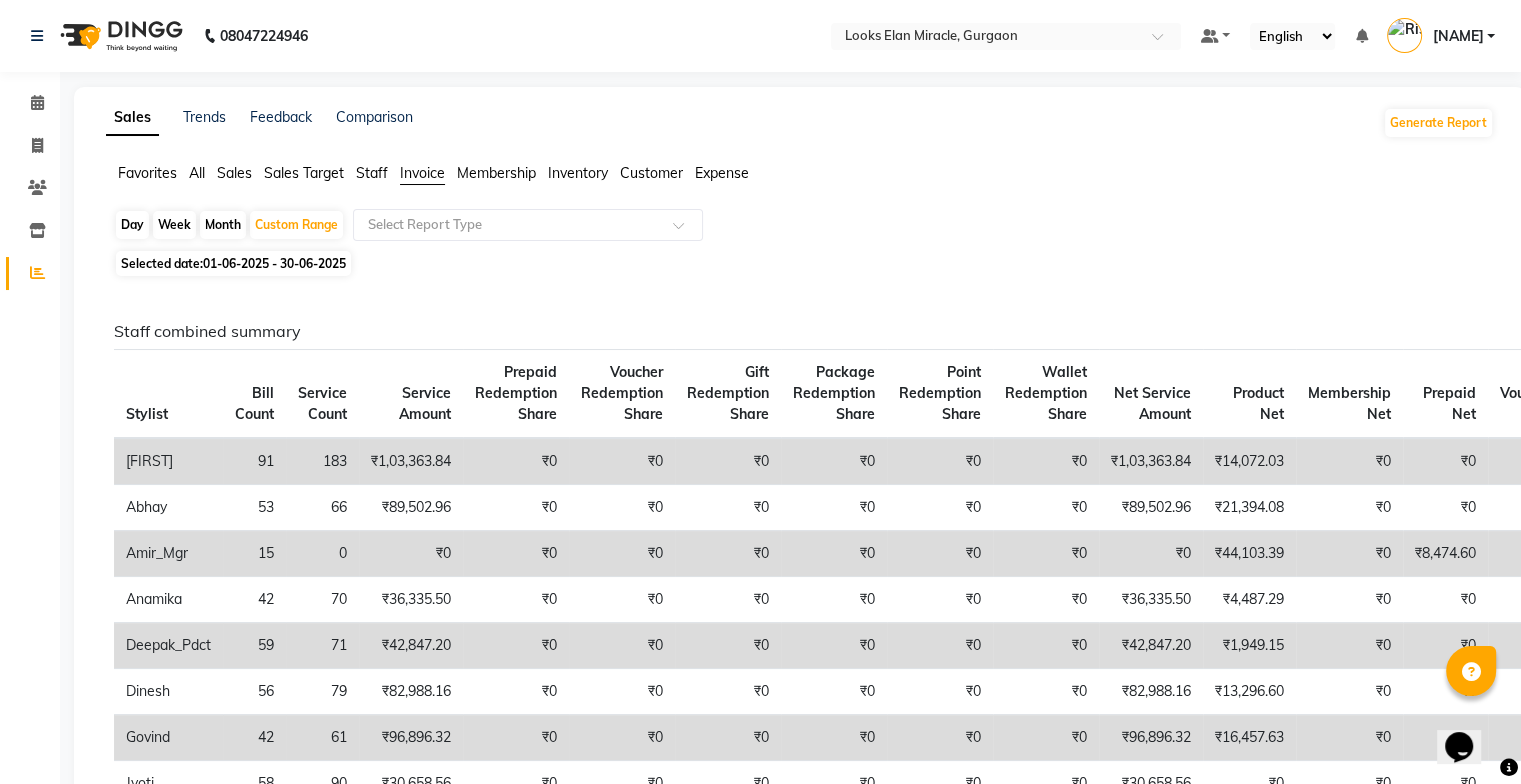 click on "Sales" 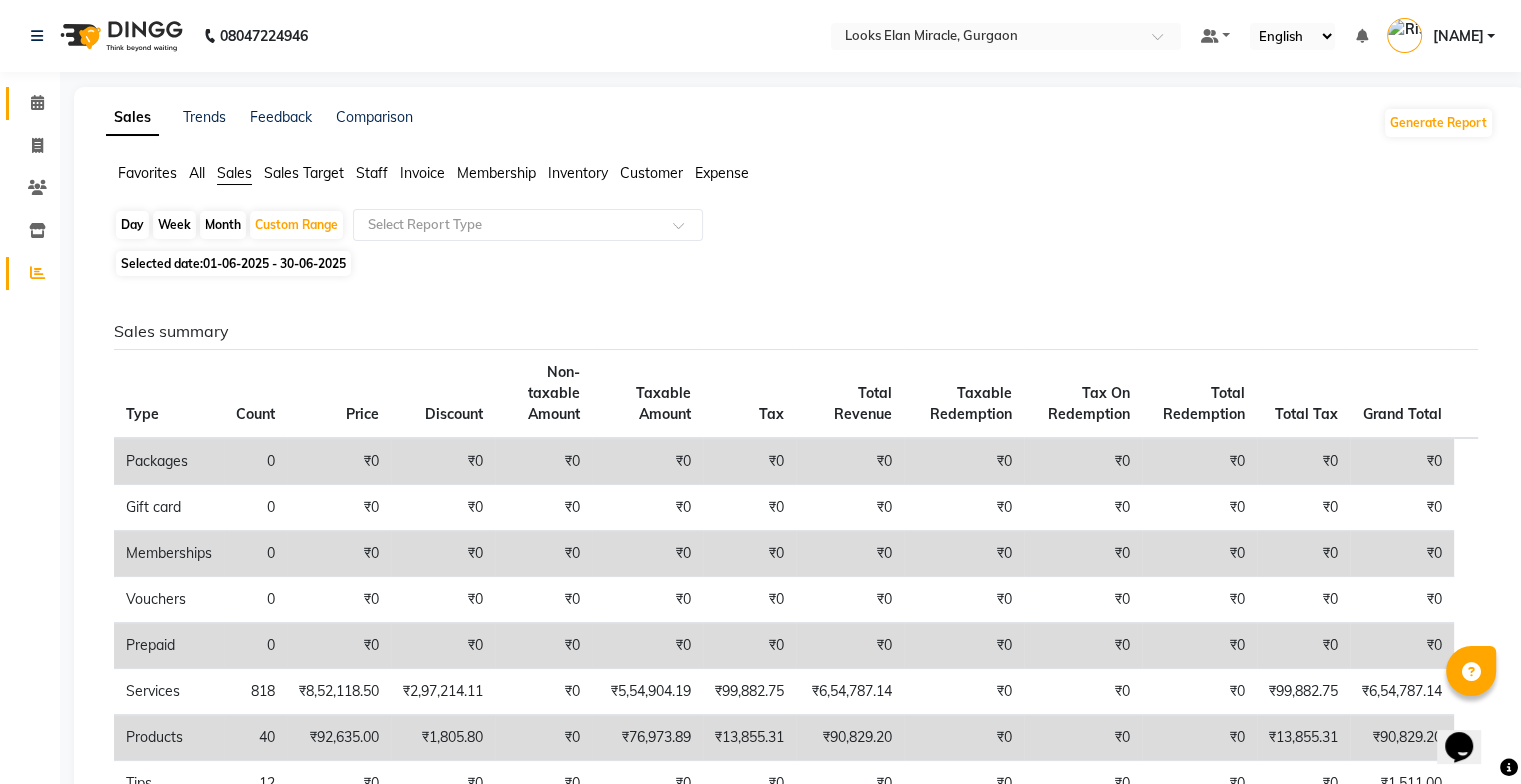 click 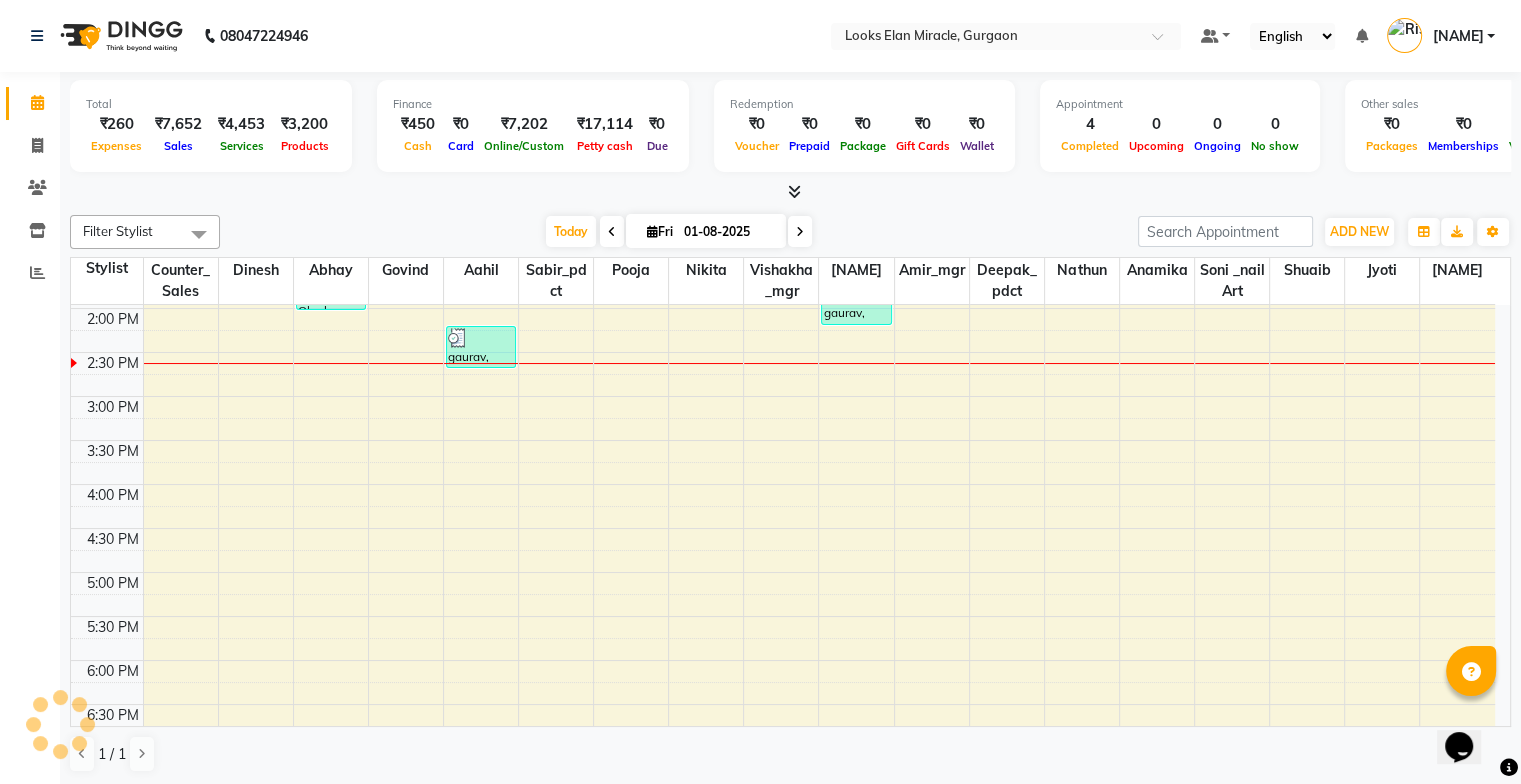 scroll, scrollTop: 0, scrollLeft: 0, axis: both 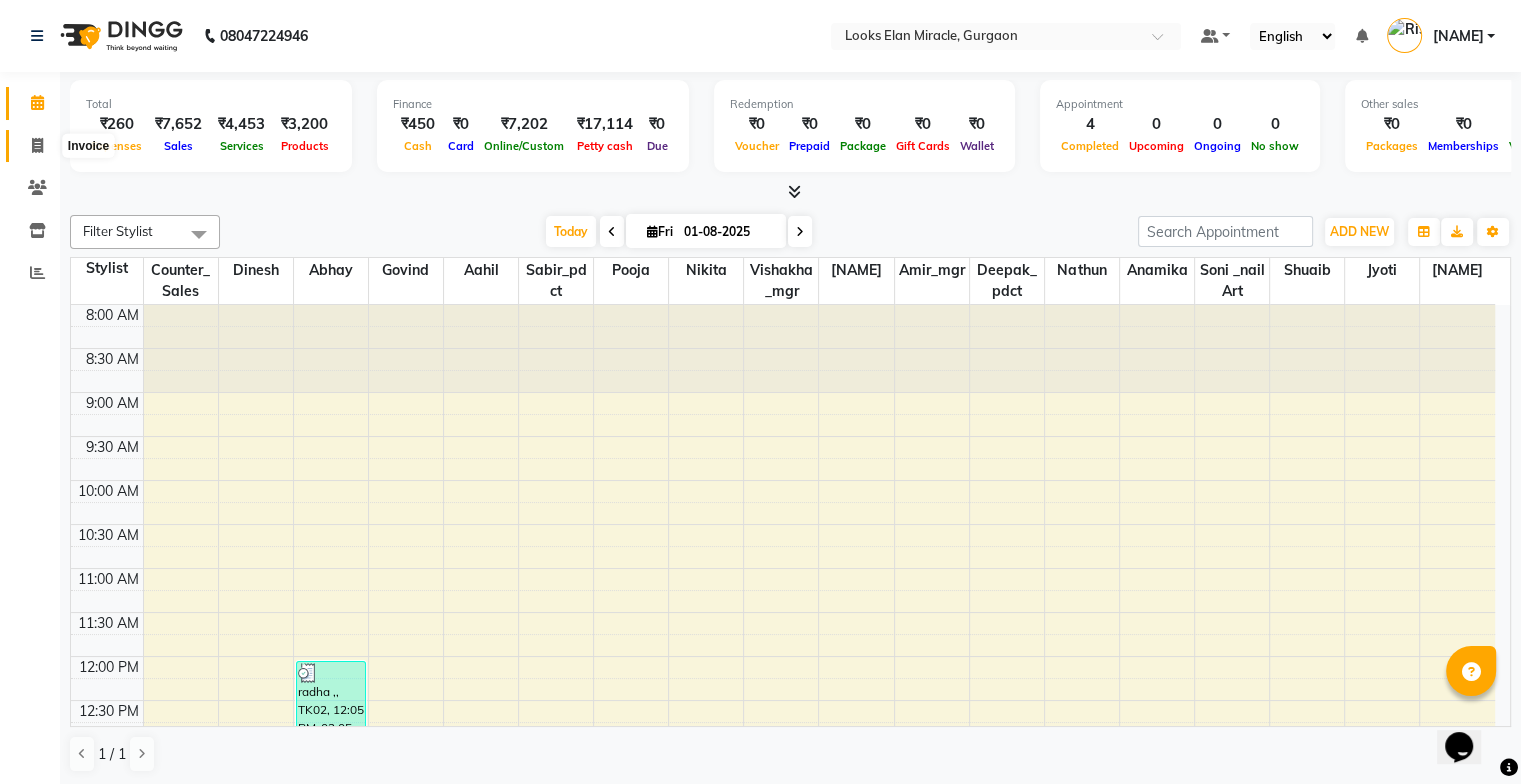 click 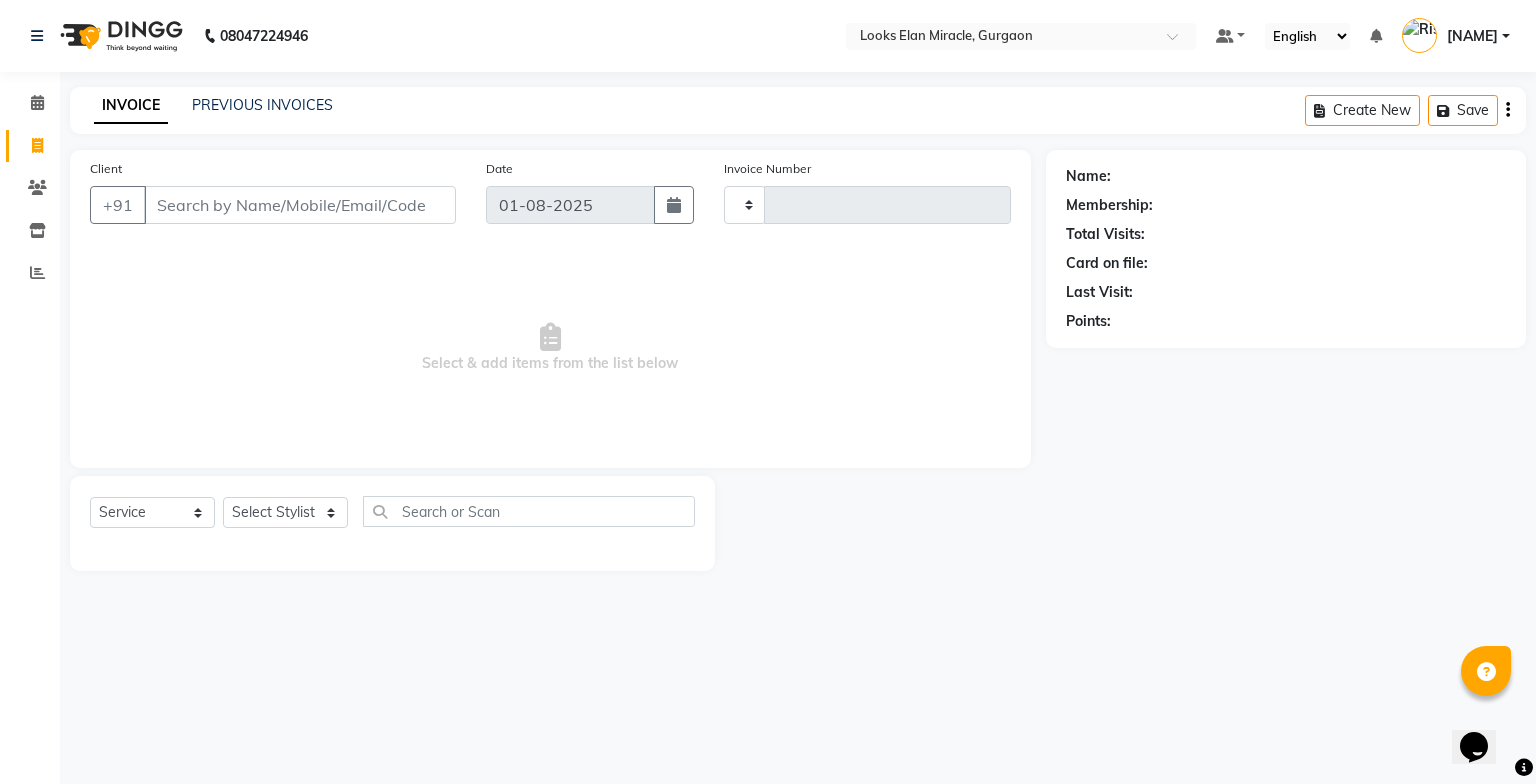 type on "0910" 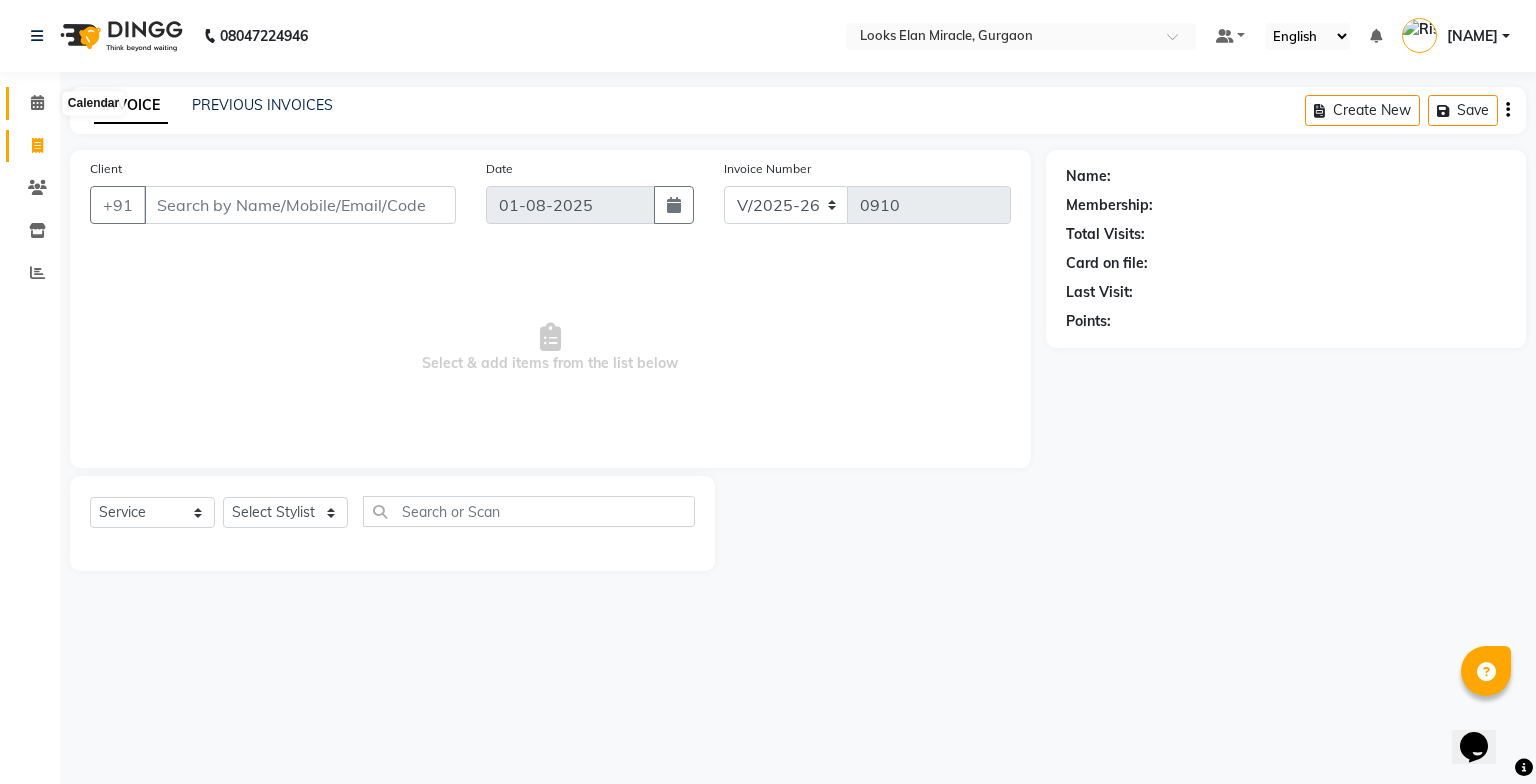 click 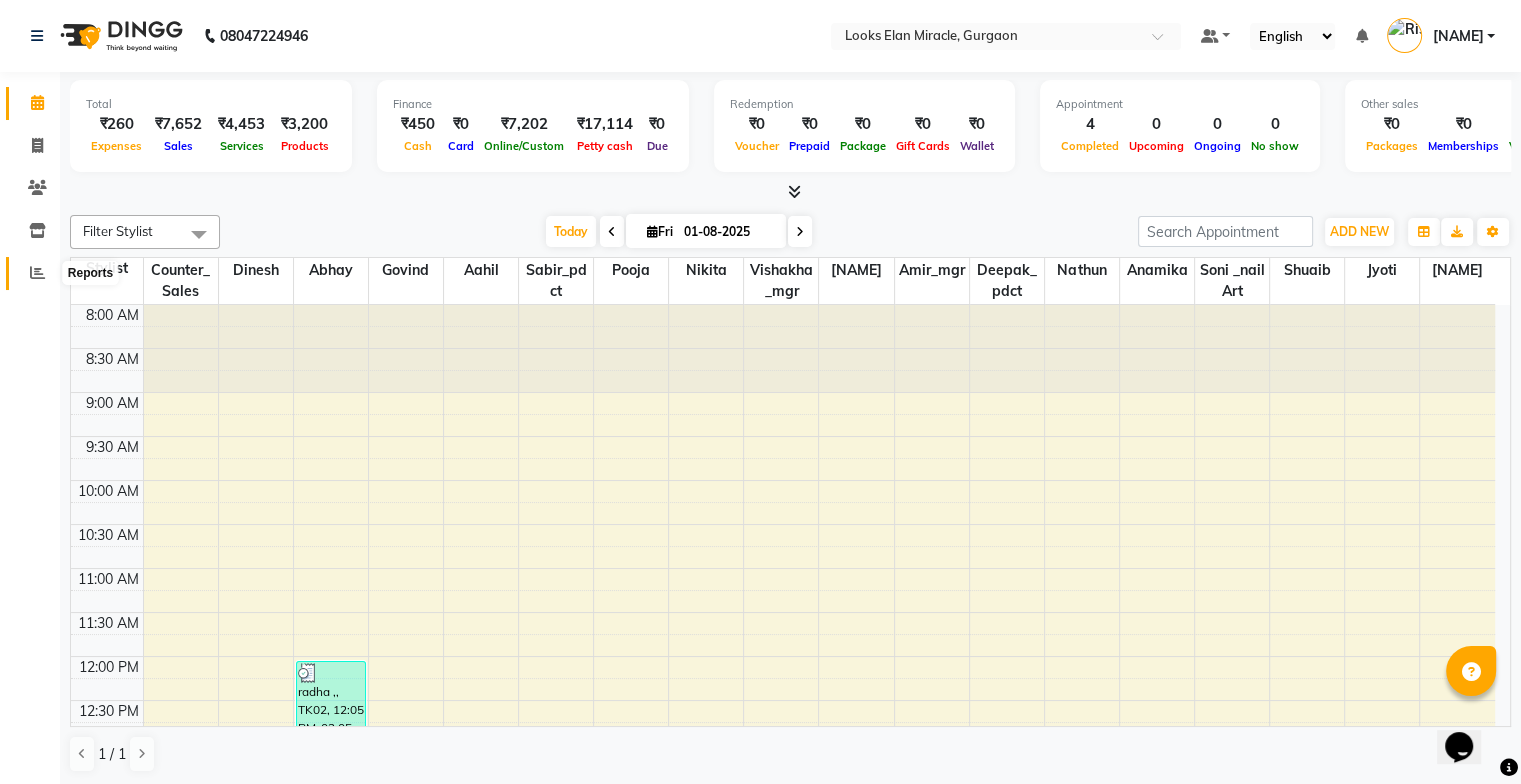 click 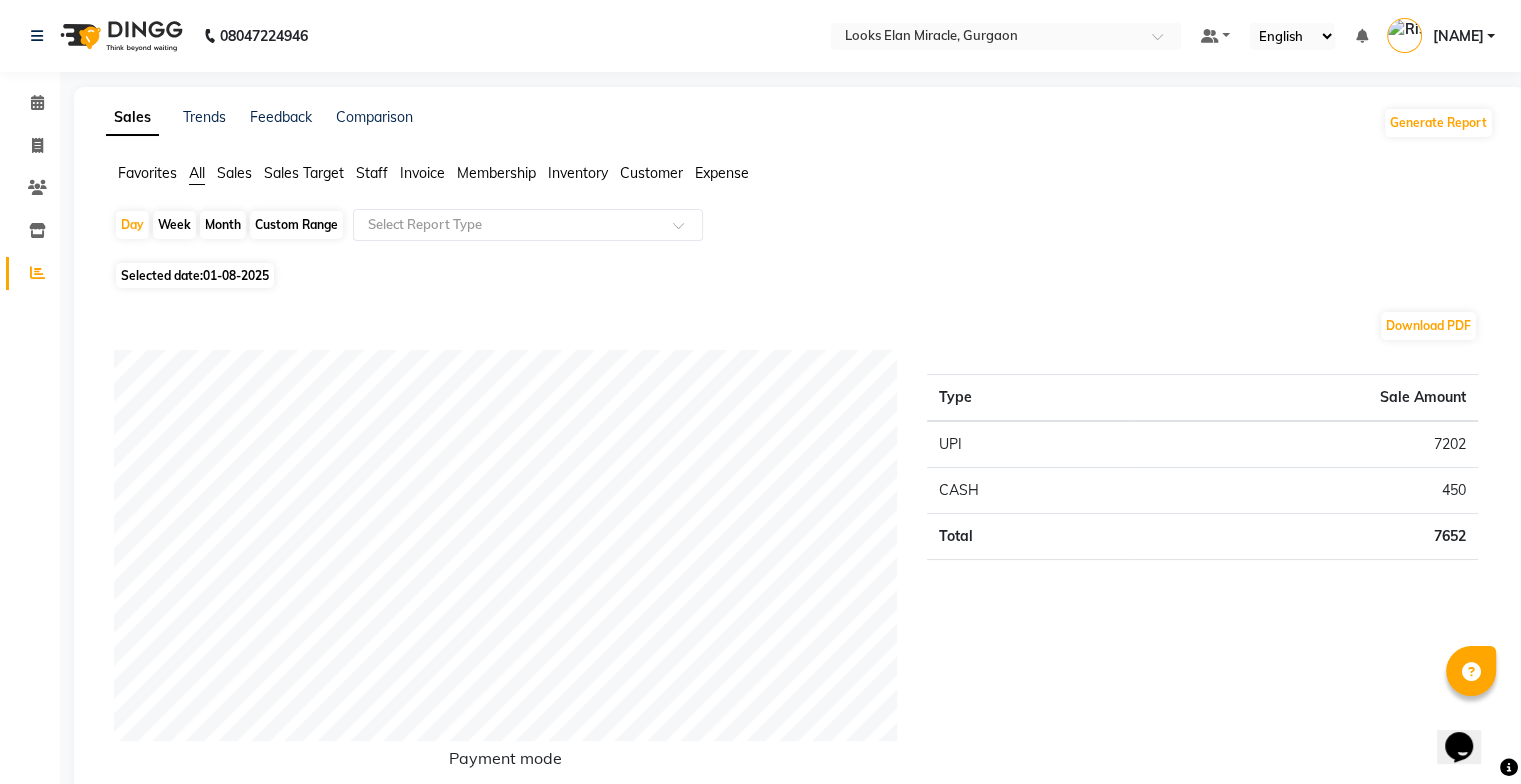 click on "Sales" 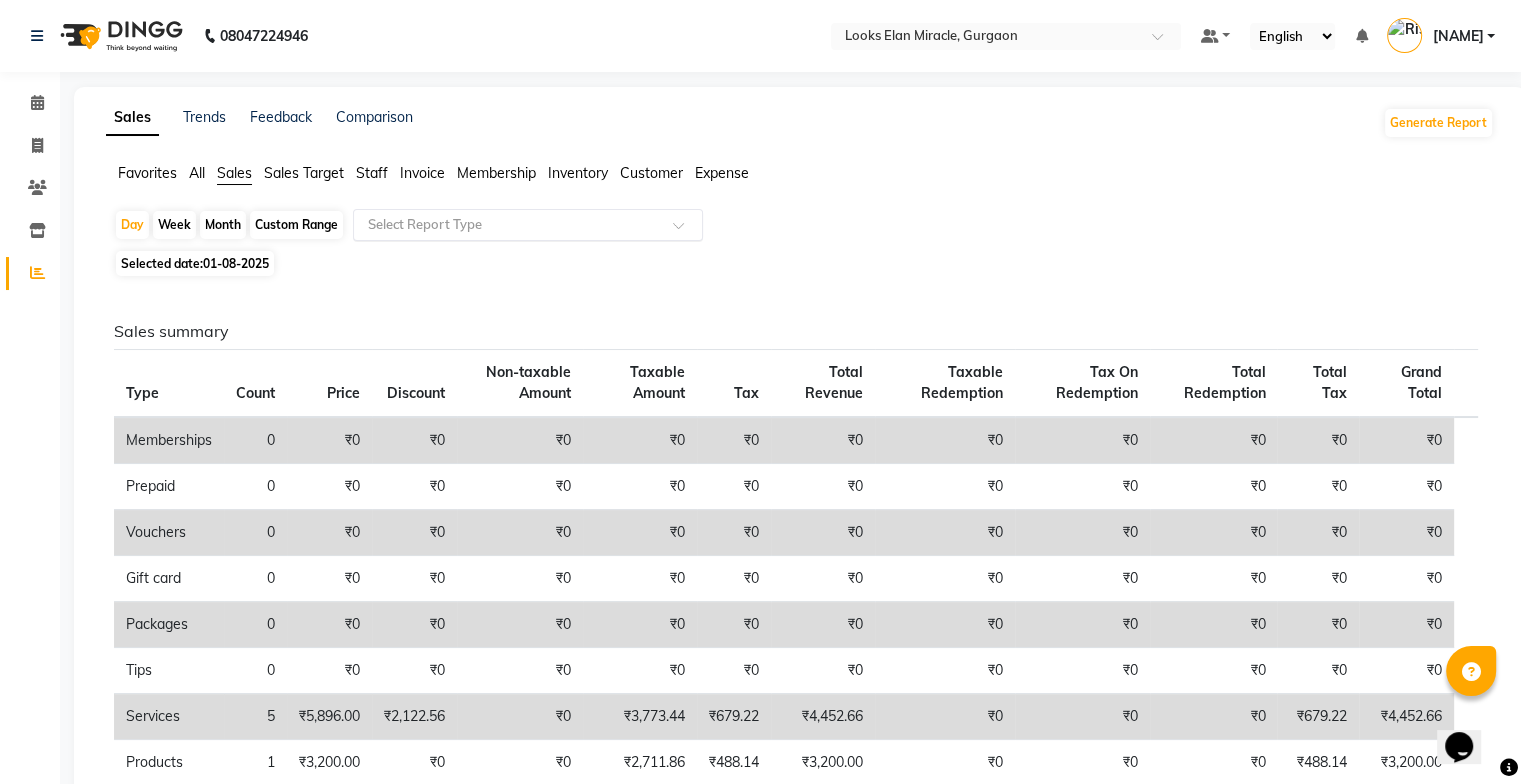 click on "Select Report Type" 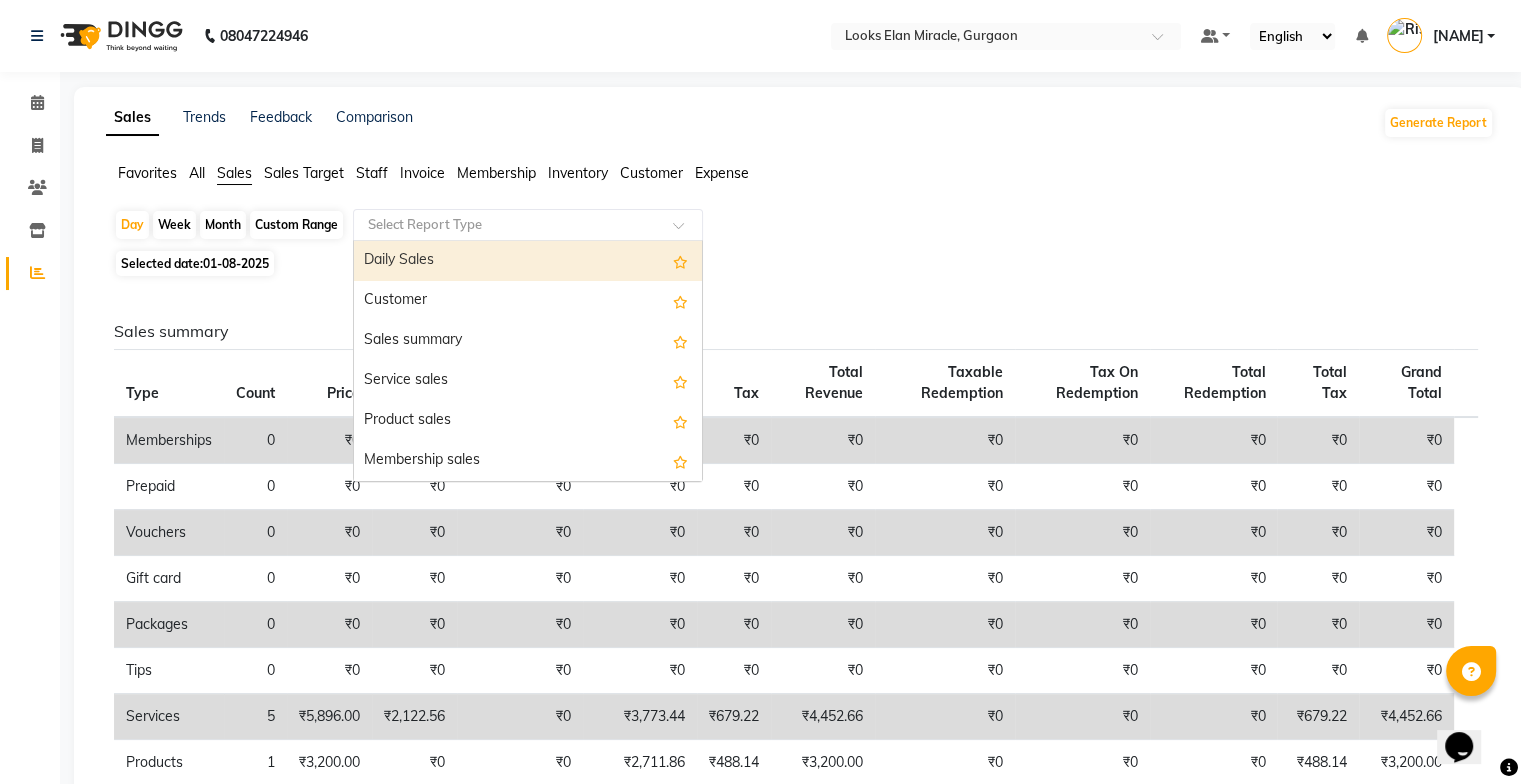 click on "Custom Range" 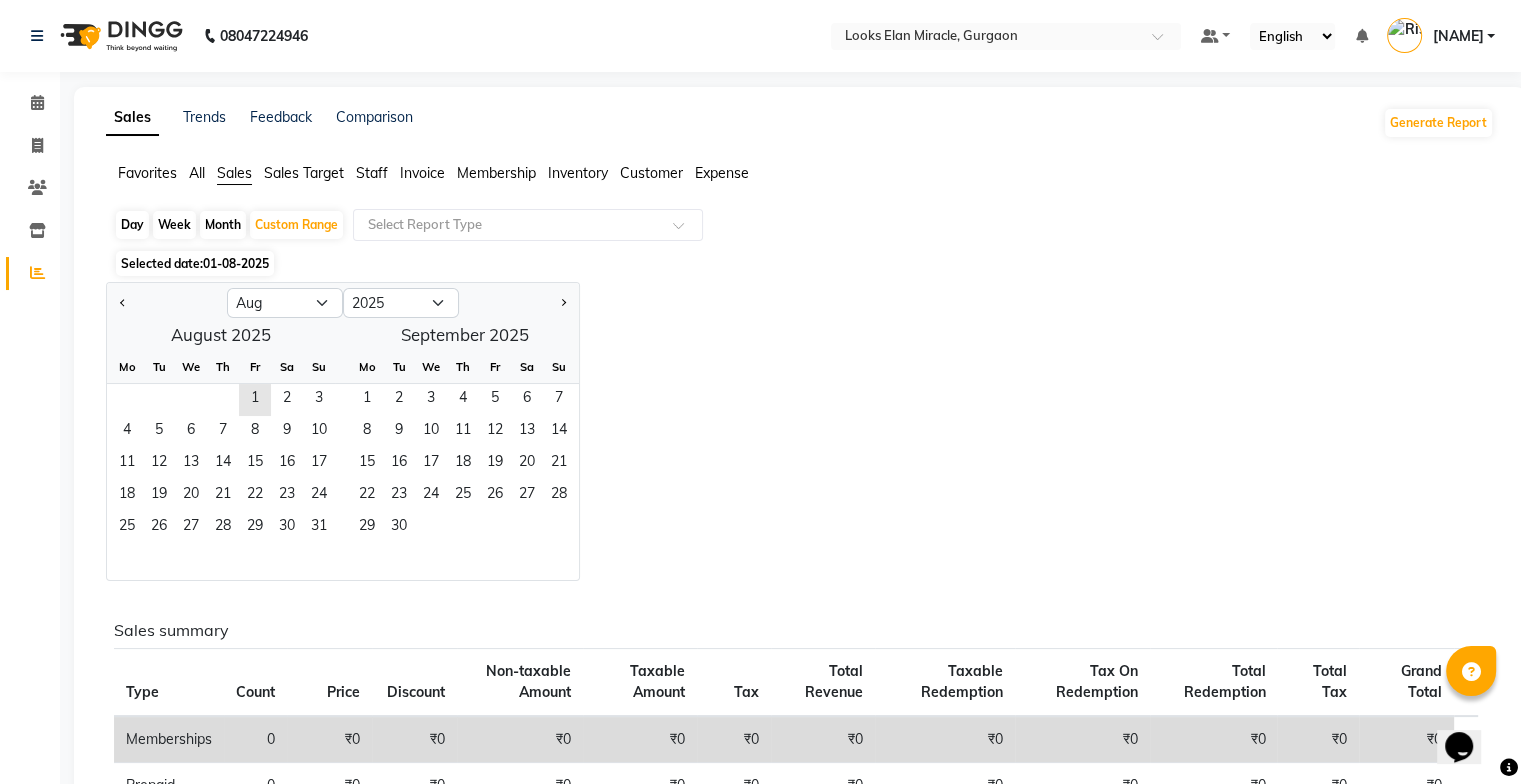 click on "01-08-2025" 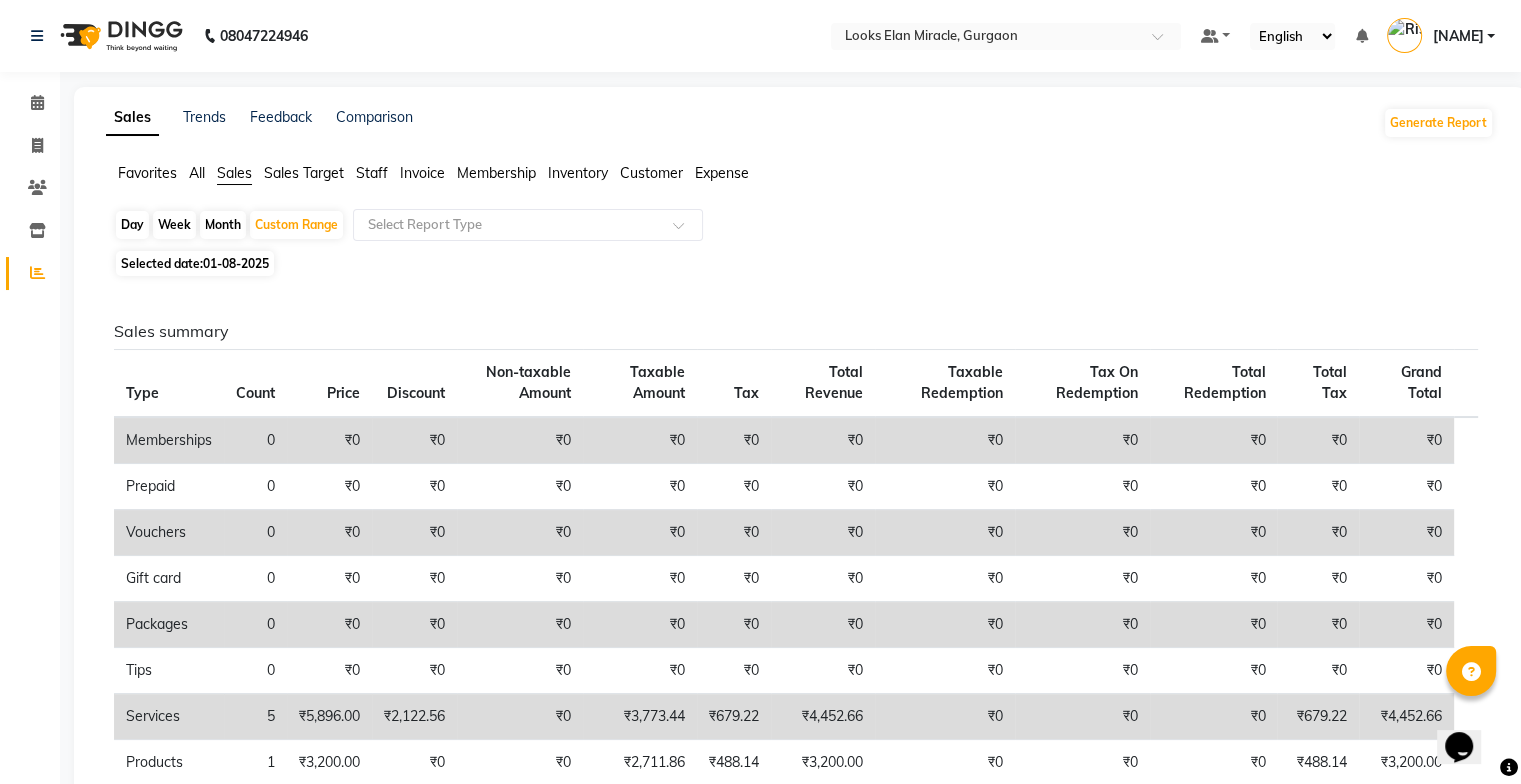 click on "Selected date:  01-08-2025" 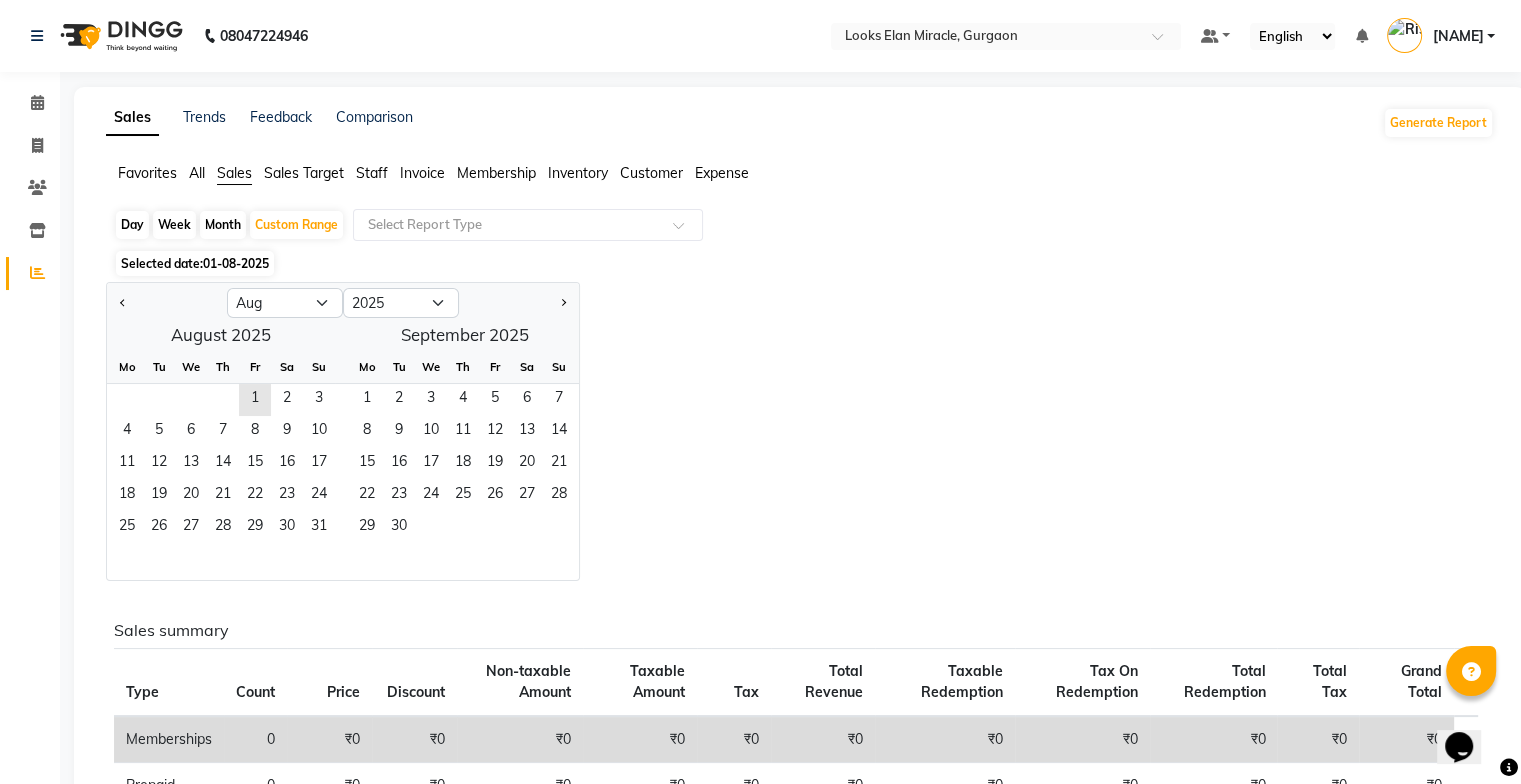 click 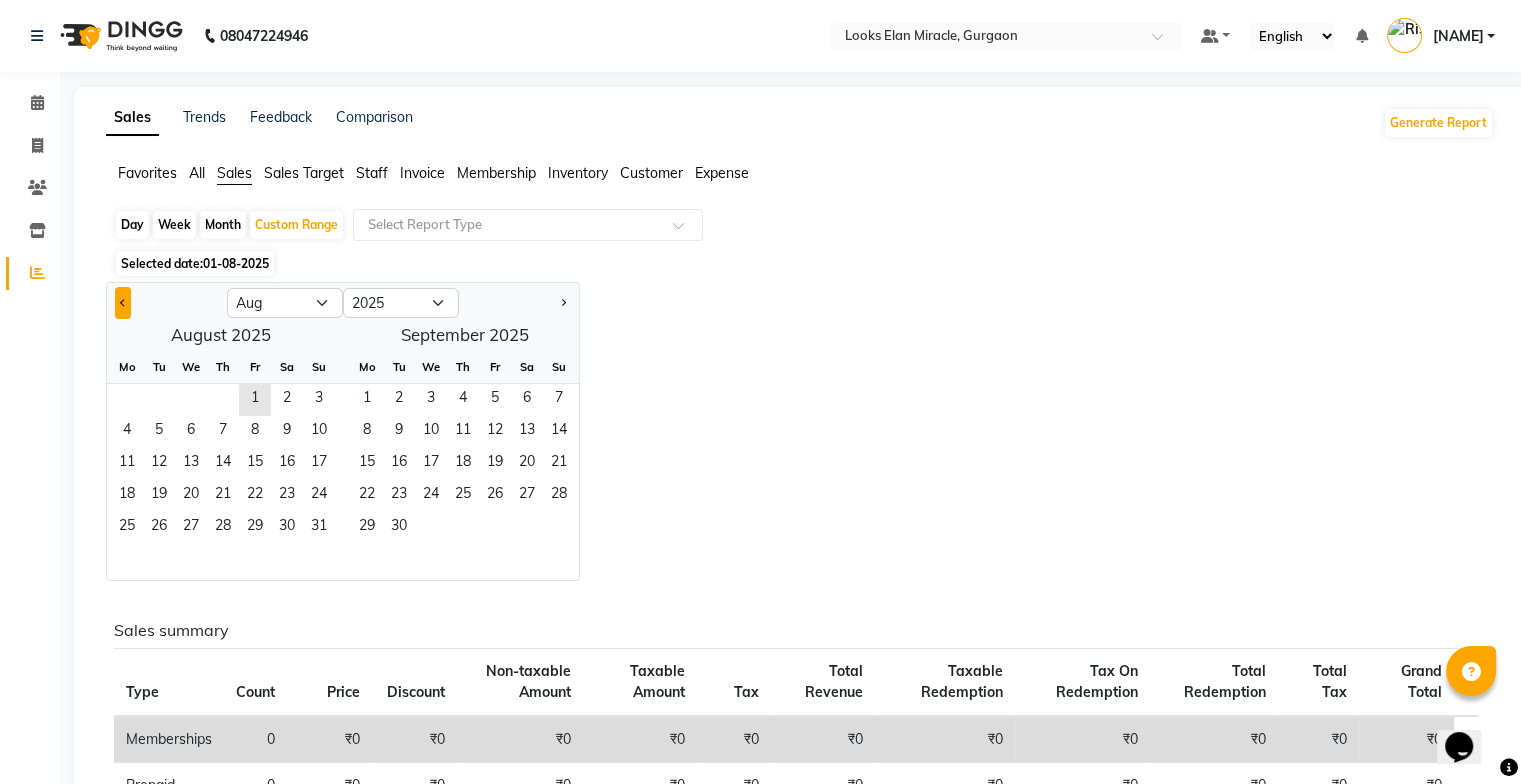 click 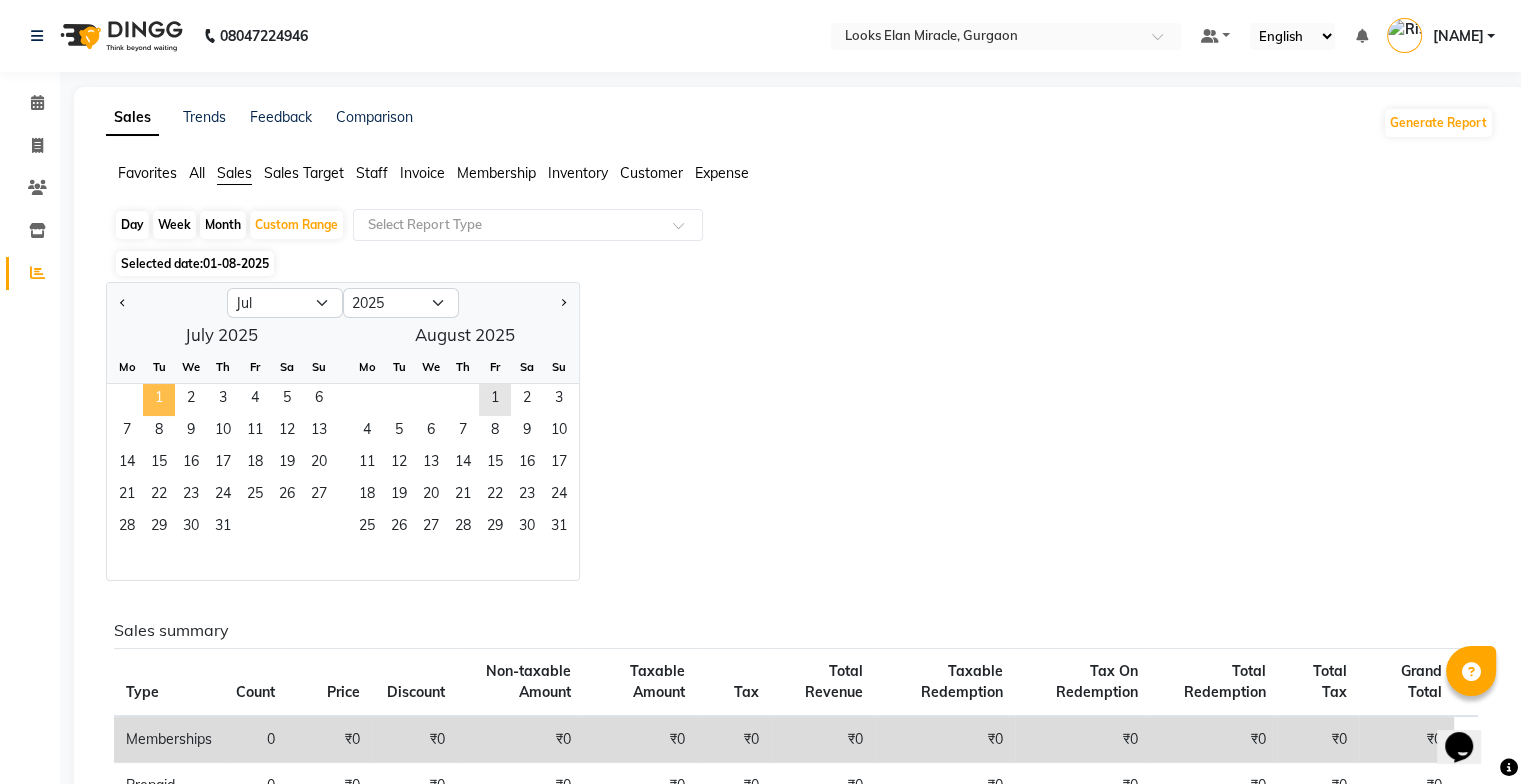 click on "1" 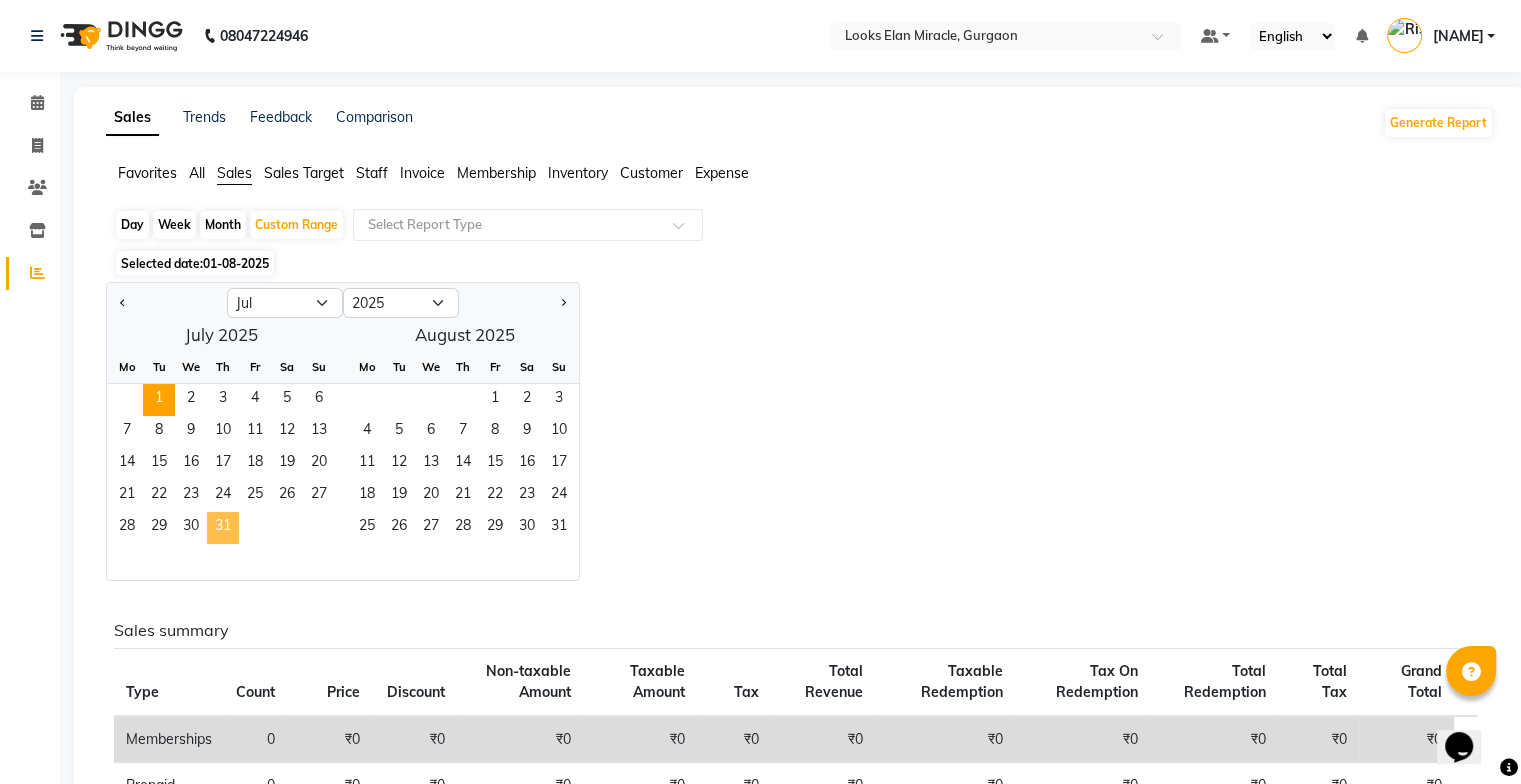 click on "31" 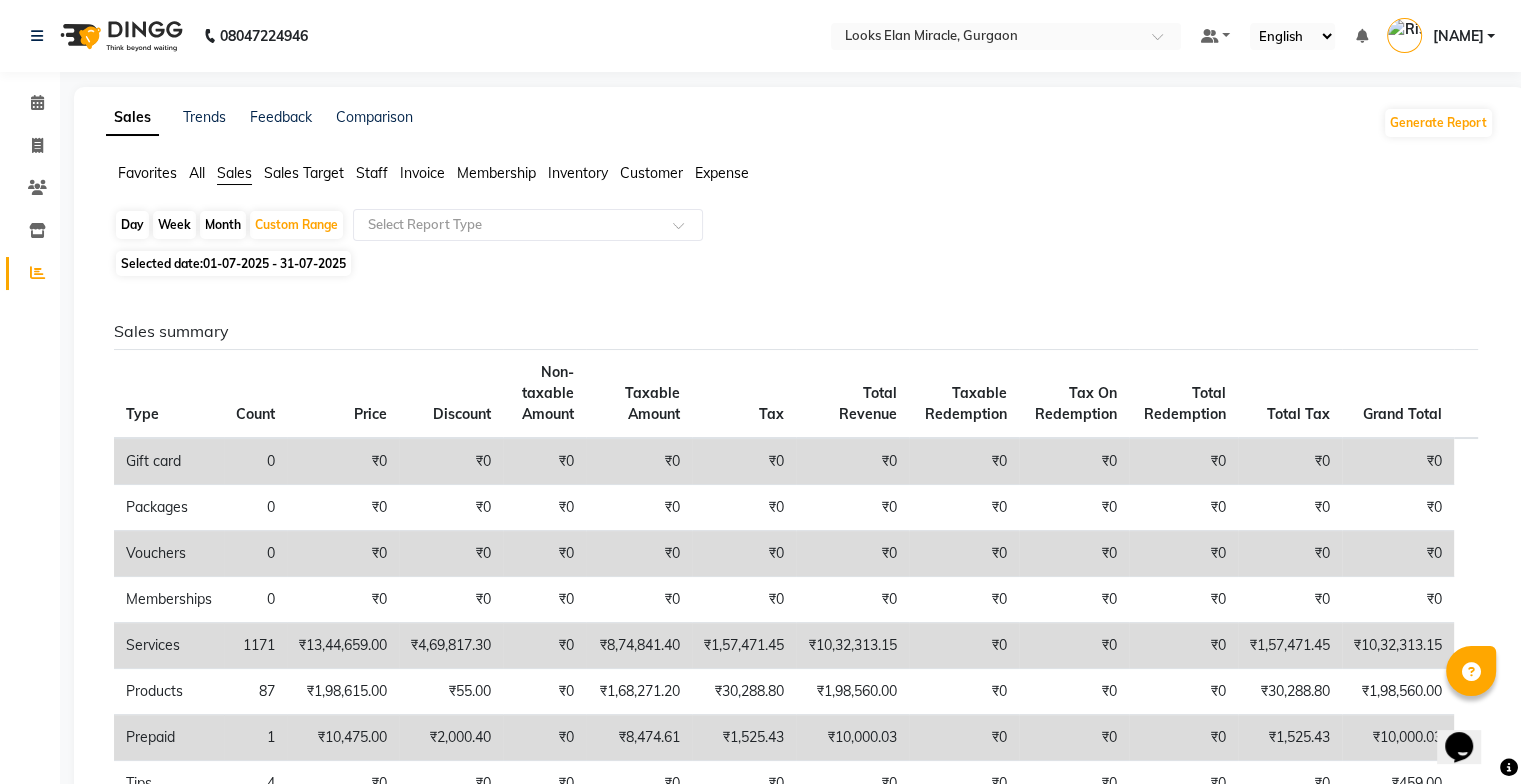 click on "Taxable Amount" 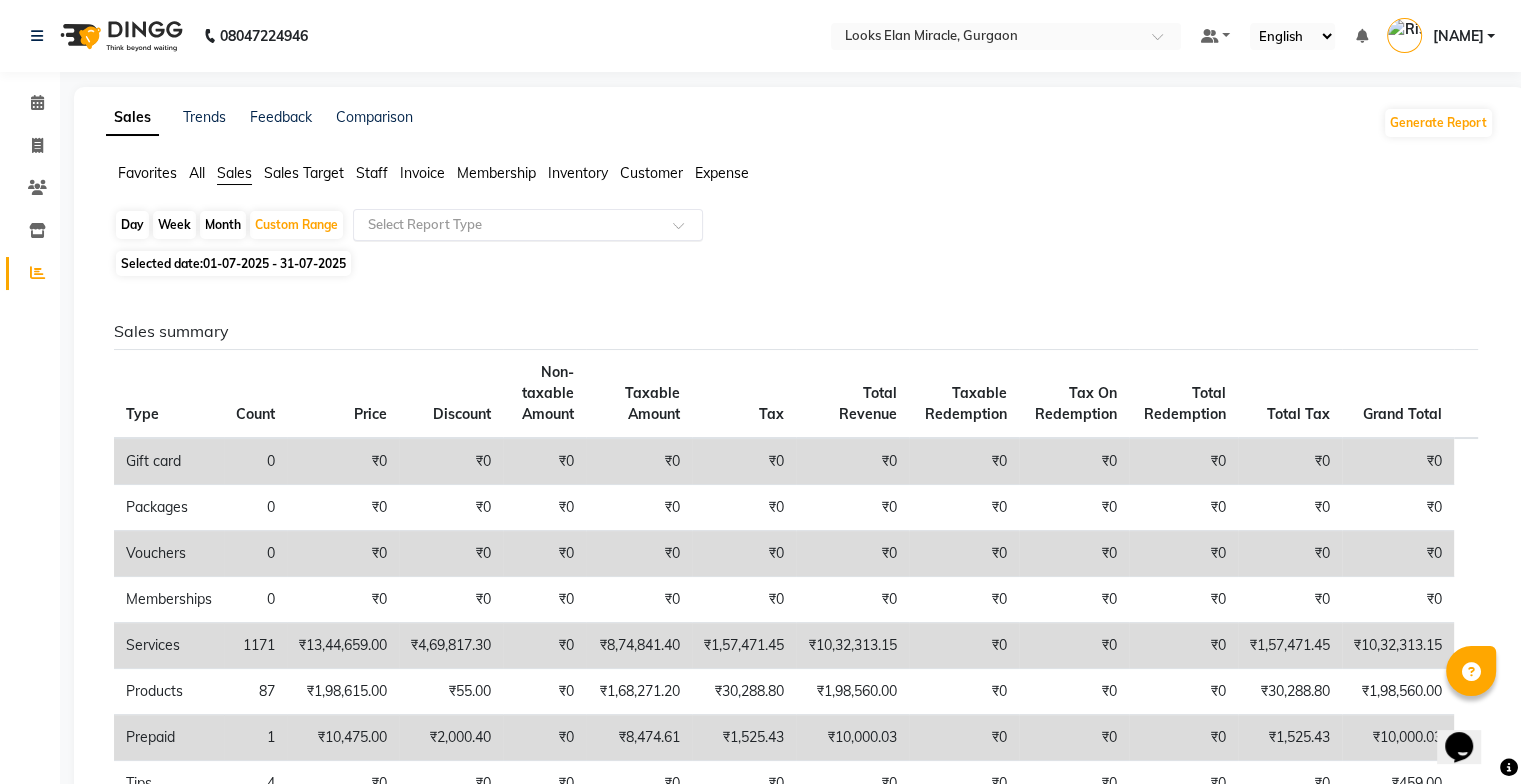 click on "Select Report Type" 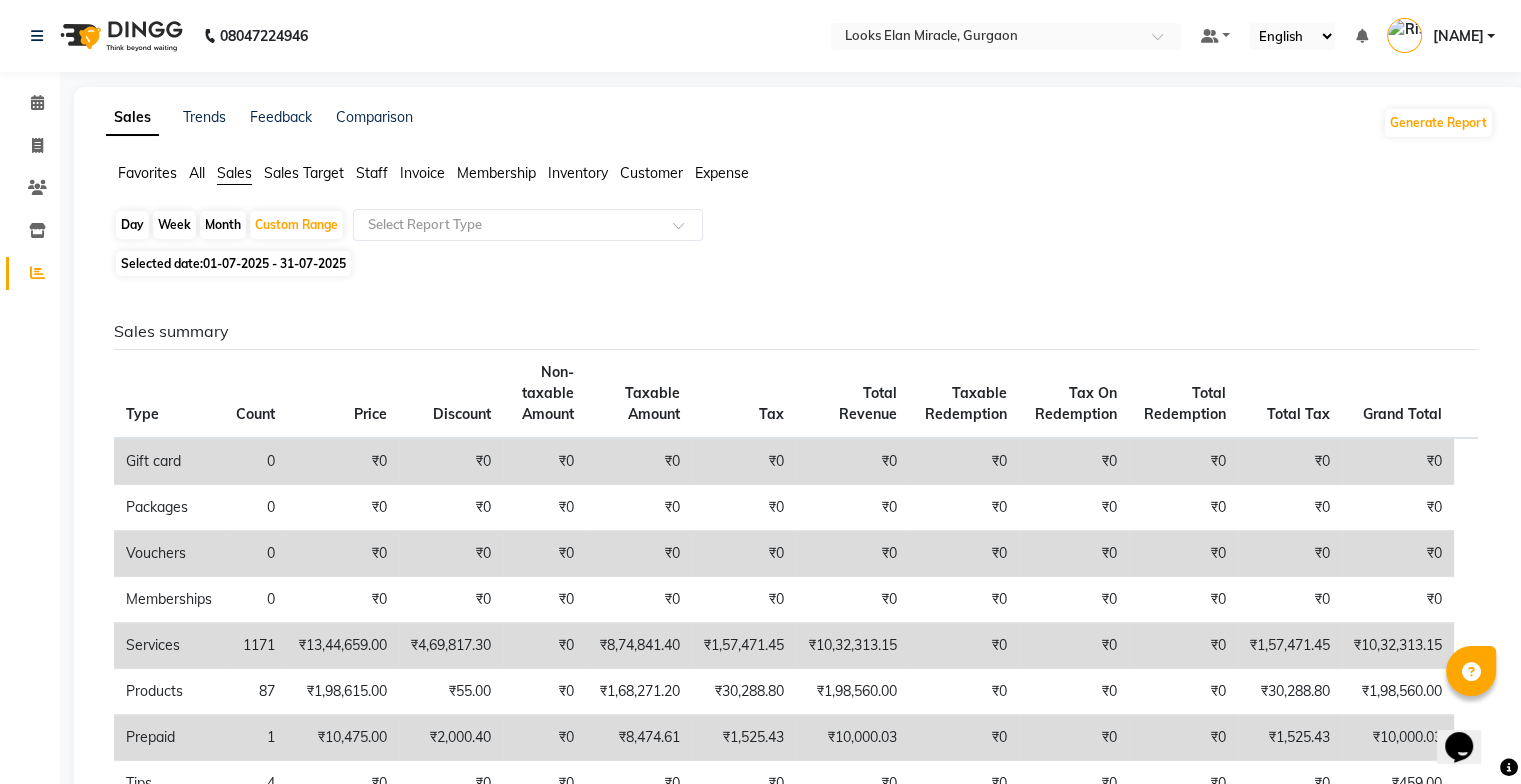 click on "Day   Week   Month   Custom Range  Select Report Type Selected date:  01-07-2025 - 31-07-2025  Sales summary Type Count Price Discount Non-taxable Amount Taxable Amount Tax Total Revenue Taxable Redemption Tax On Redemption Total Redemption Total Tax Grand Total  Gift card 0 ₹0 ₹0 ₹0 ₹0 ₹0 ₹0 ₹0 ₹0 ₹0 ₹0 ₹0  Packages 0 ₹0 ₹0 ₹0 ₹0 ₹0 ₹0 ₹0 ₹0 ₹0 ₹0 ₹0  Vouchers 0 ₹0 ₹0 ₹0 ₹0 ₹0 ₹0 ₹0 ₹0 ₹0 ₹0 ₹0  Memberships 0 ₹0 ₹0 ₹0 ₹0 ₹0 ₹0 ₹0 ₹0 ₹0 ₹0 ₹0  Services 1171 ₹13,44,659.00 ₹4,69,817.30 ₹0 ₹8,74,841.40 ₹1,57,471.45 ₹10,32,313.15 ₹0 ₹0 ₹0 ₹1,57,471.45 ₹10,32,313.15  Products 87 ₹1,98,615.00 ₹55.00 ₹0 ₹1,68,271.20 ₹30,288.80 ₹1,98,560.00 ₹0 ₹0 ₹0 ₹30,288.80 ₹1,98,560.00  Prepaid 1 ₹10,475.00 ₹2,000.40 ₹0 ₹8,474.61 ₹1,525.43 ₹10,000.03 ₹0 ₹0 ₹0 ₹1,525.43 ₹10,000.03  Tips 4 ₹0 ₹0 ₹0 ₹0 ₹0 ₹0 ₹0 ₹0 ₹0 ₹0 ₹459.00  Fee 0 ₹0 ₹0 ₹0 ₹0 ₹0" 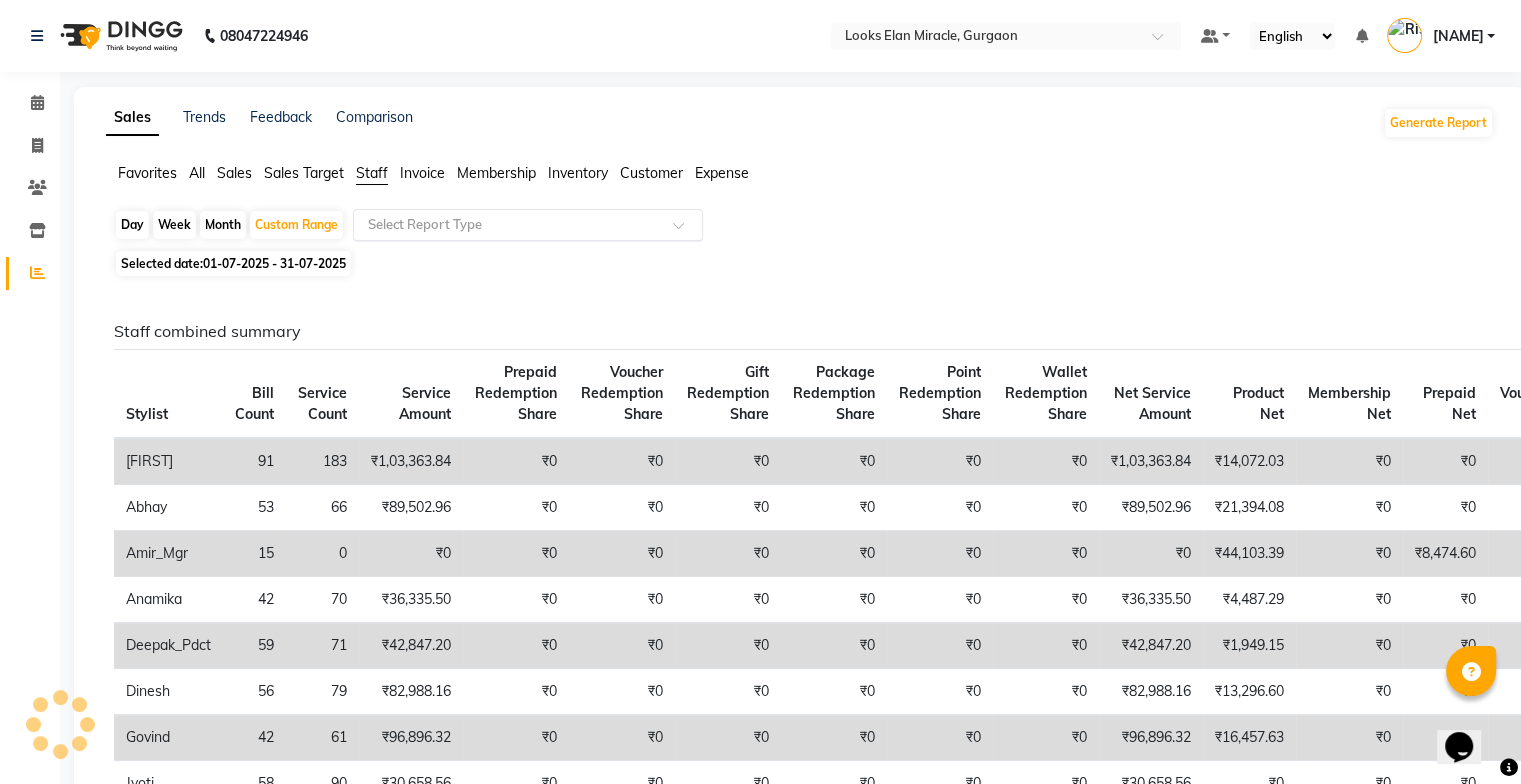 click 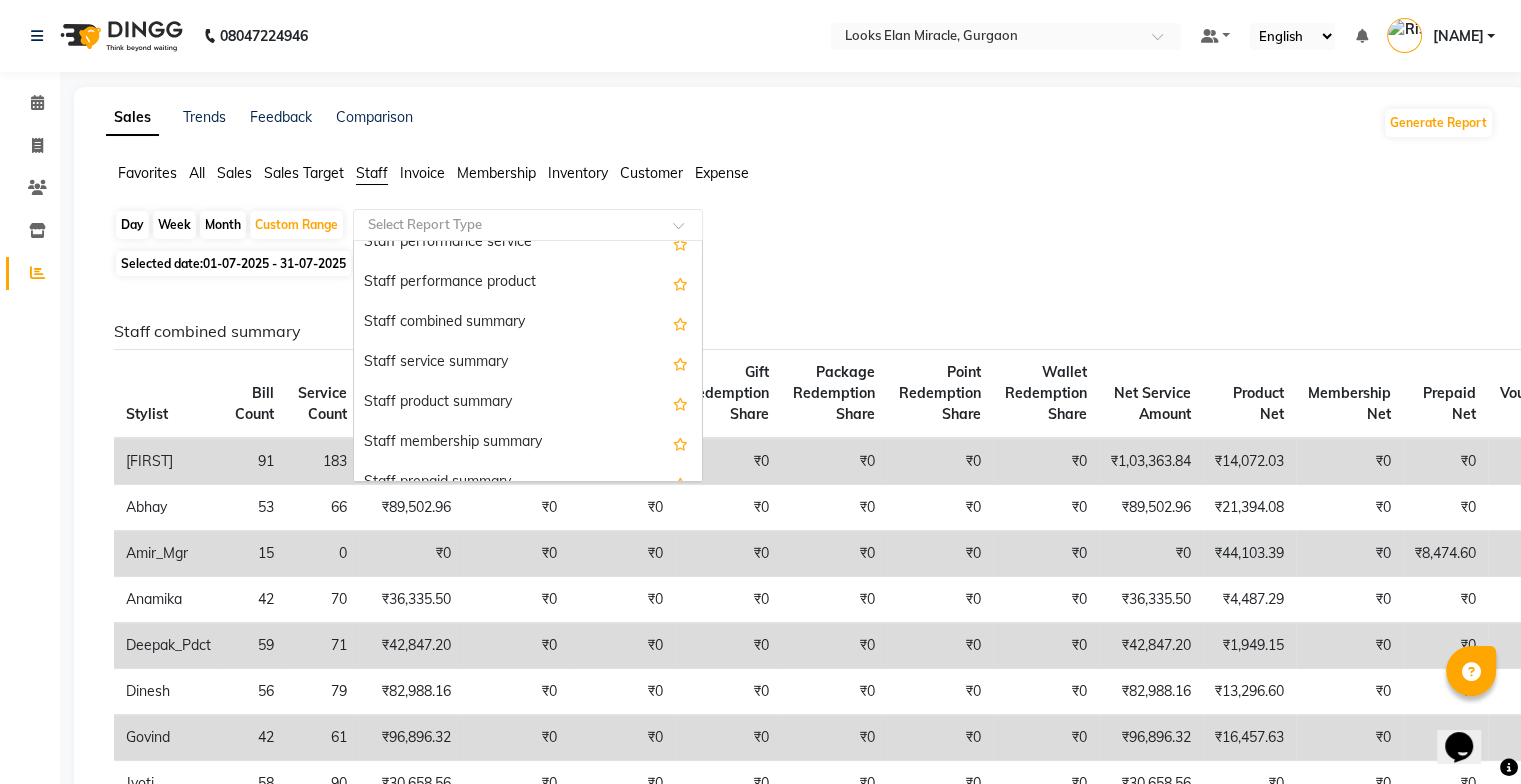 scroll, scrollTop: 388, scrollLeft: 0, axis: vertical 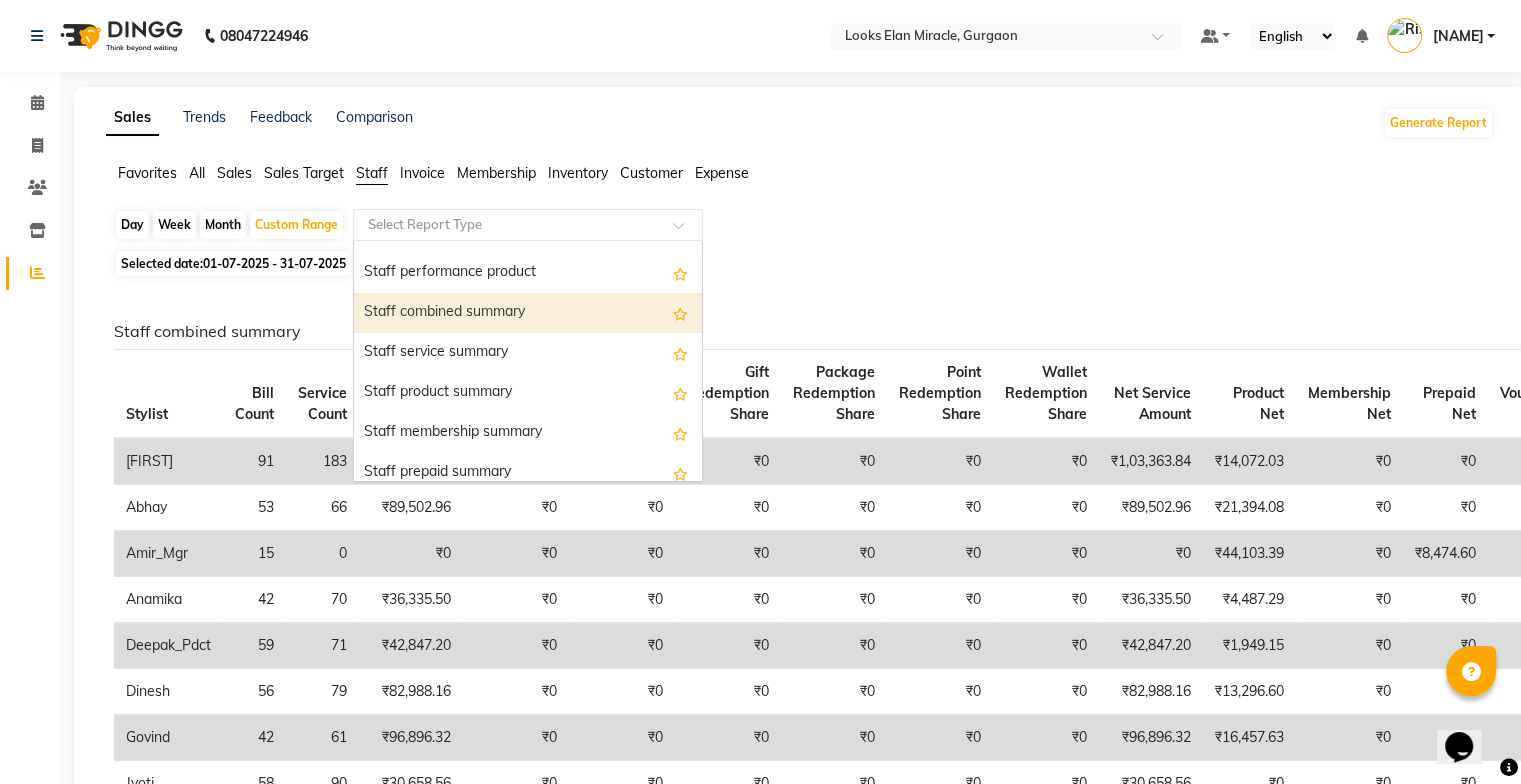 click on "Staff combined summary" at bounding box center [528, 313] 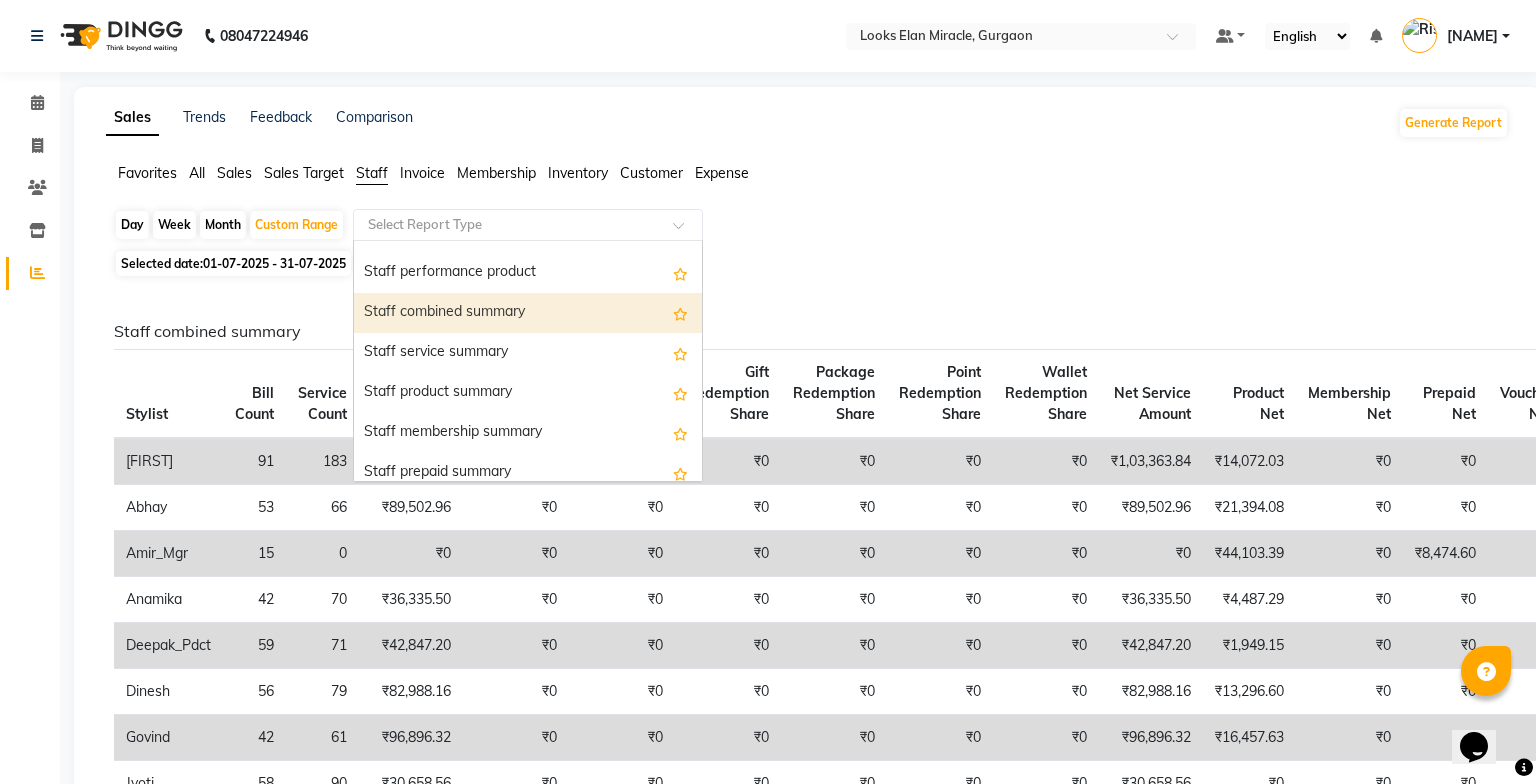 select on "full_report" 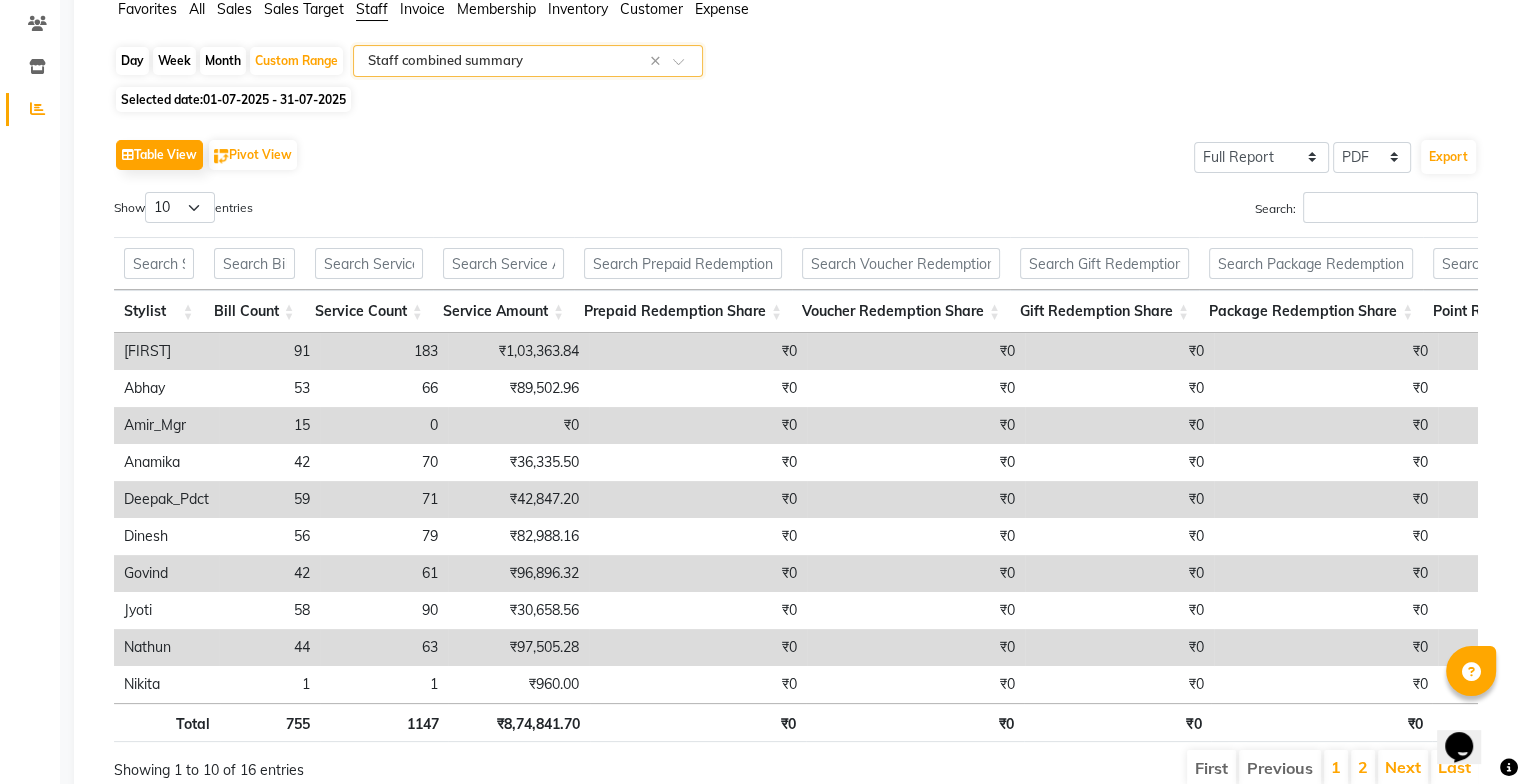 scroll, scrollTop: 168, scrollLeft: 0, axis: vertical 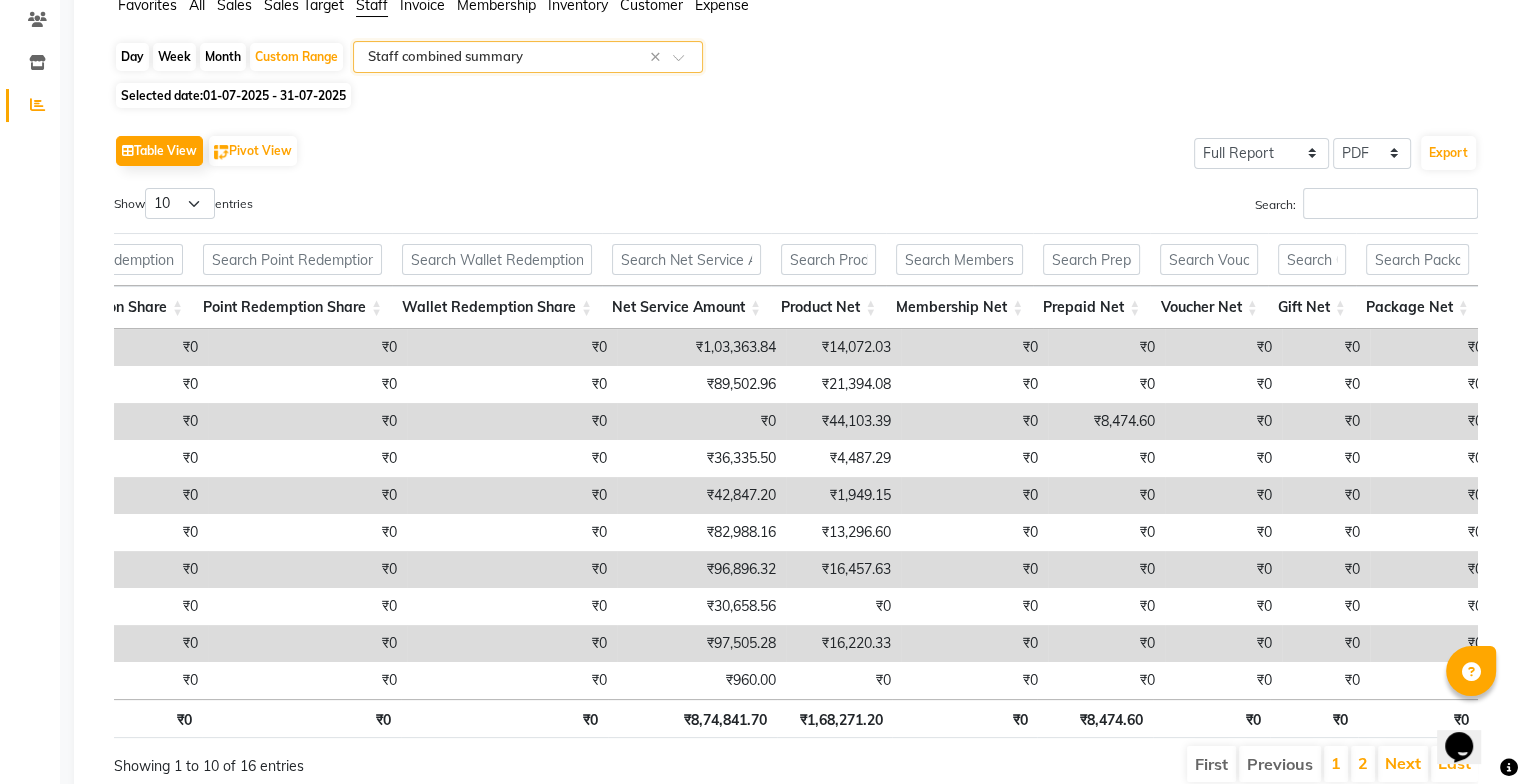 drag, startPoint x: 780, startPoint y: 706, endPoint x: 34, endPoint y: 44, distance: 997.3766 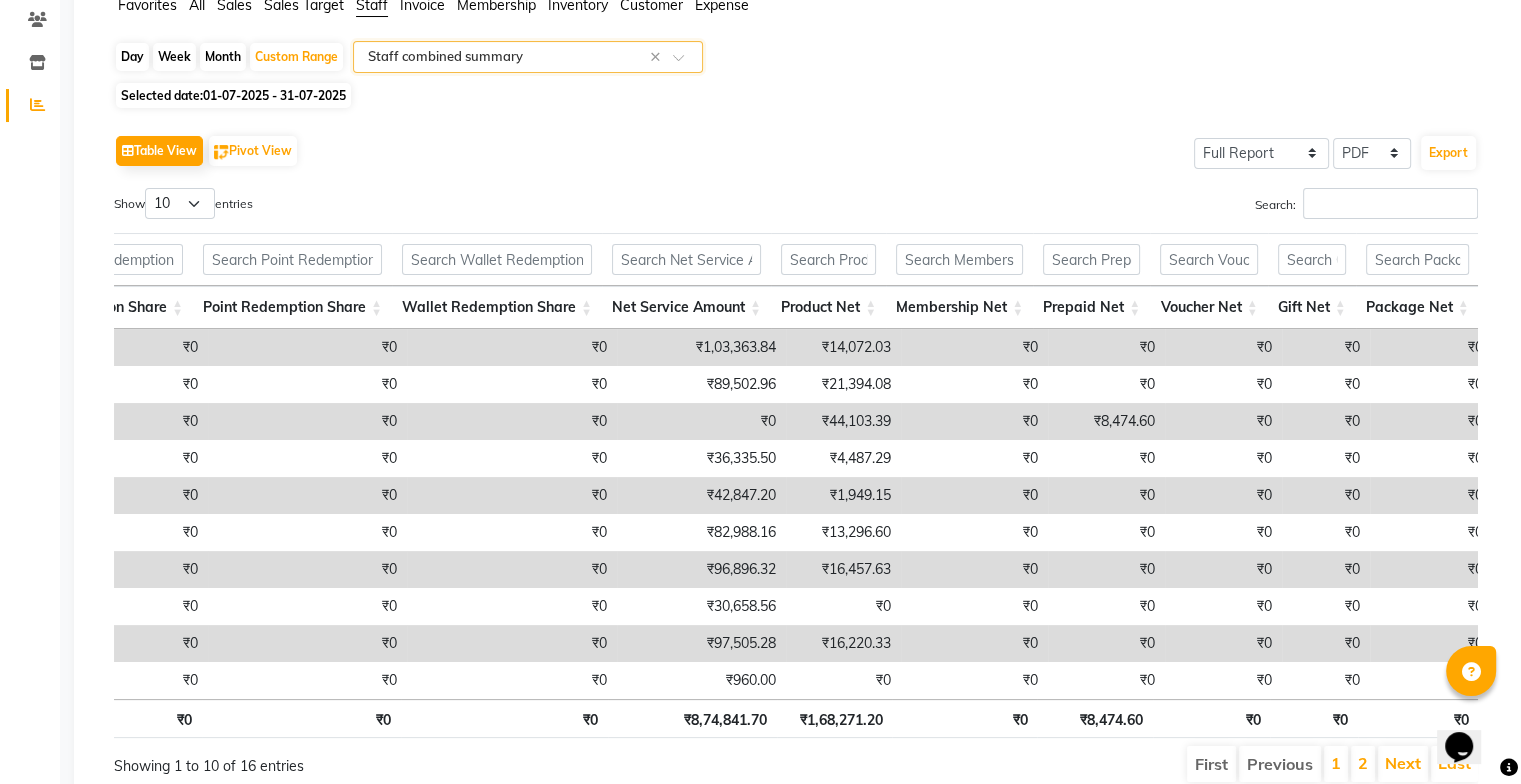 scroll, scrollTop: 0, scrollLeft: 1159, axis: horizontal 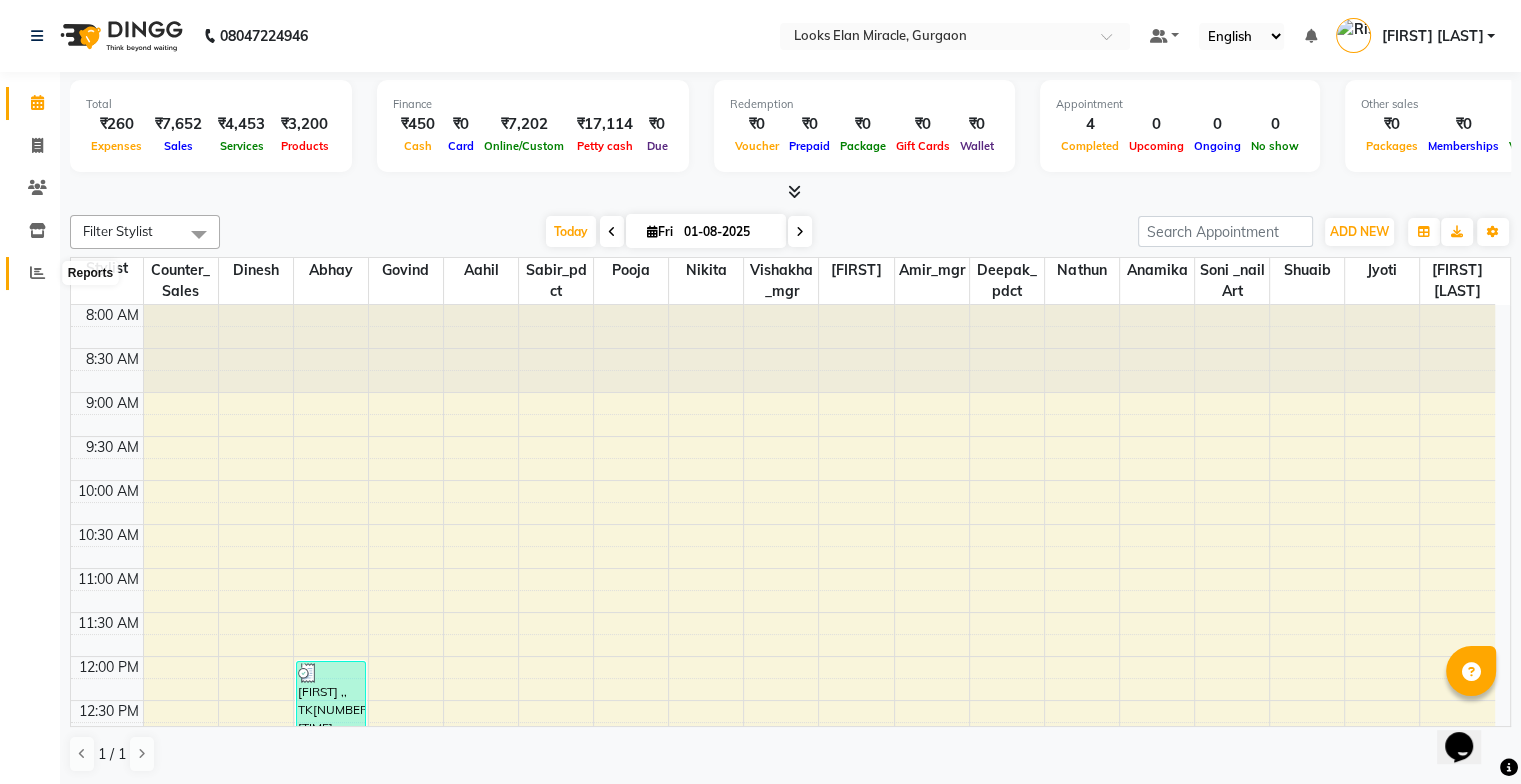 click 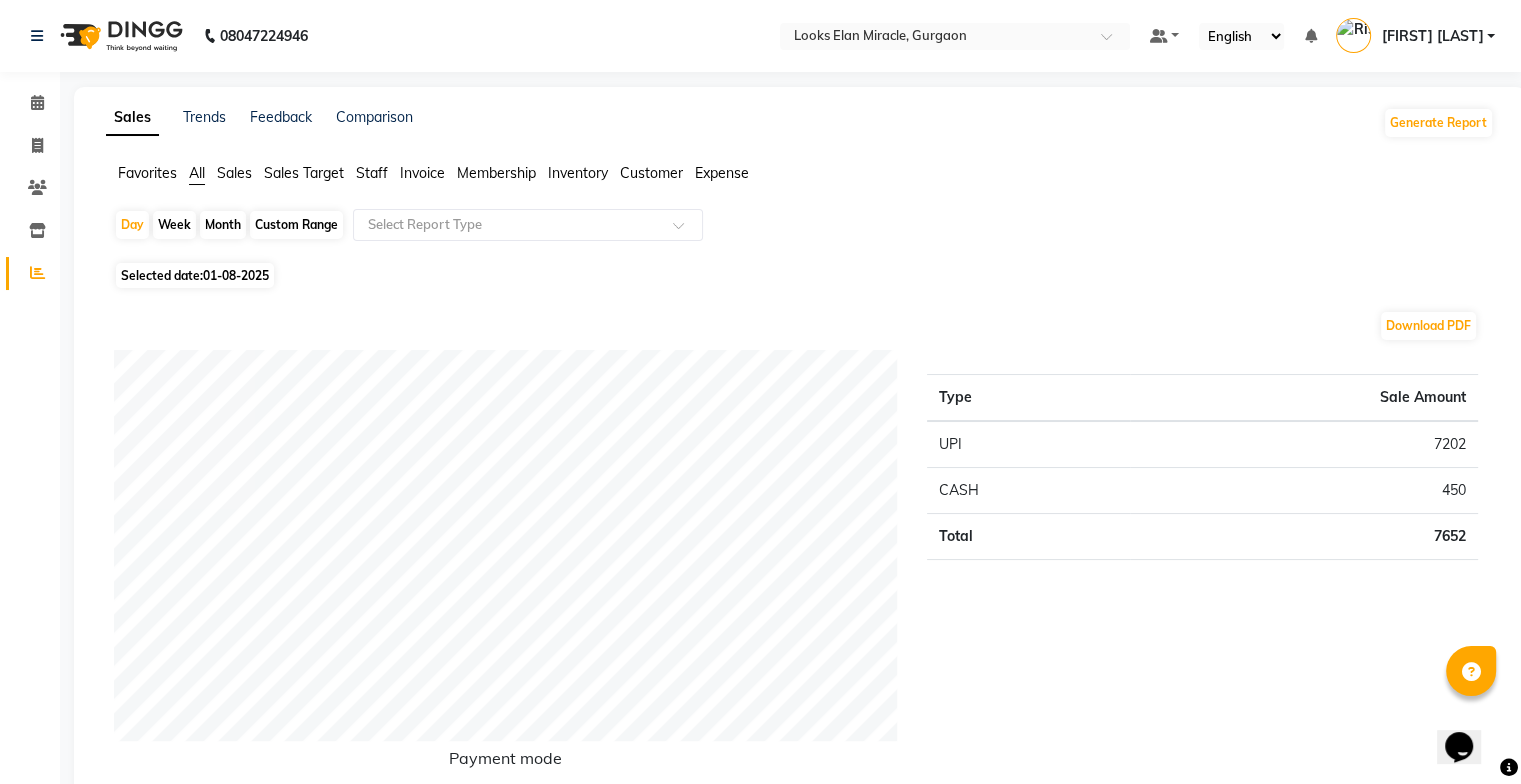 click on "Custom Range" 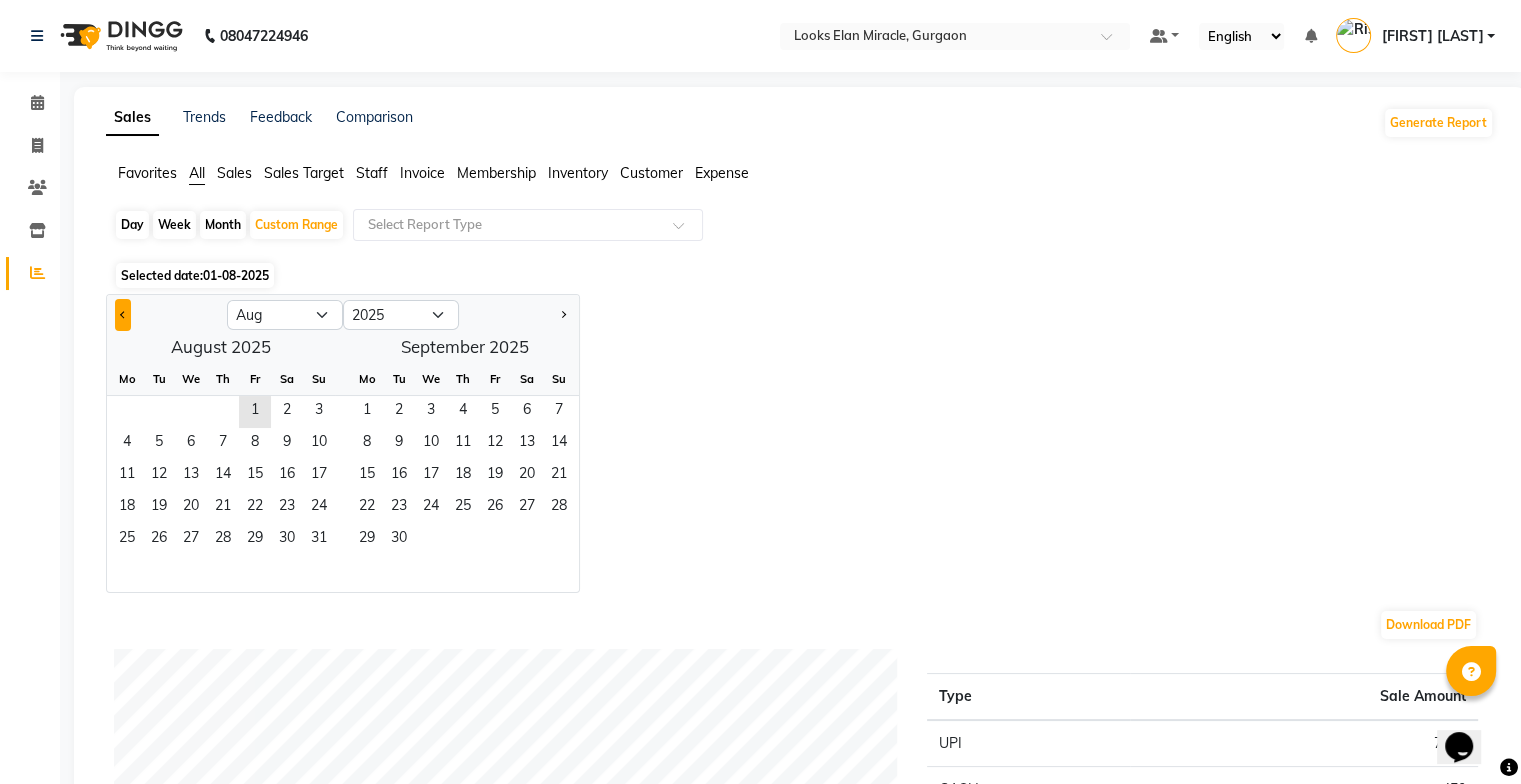 click 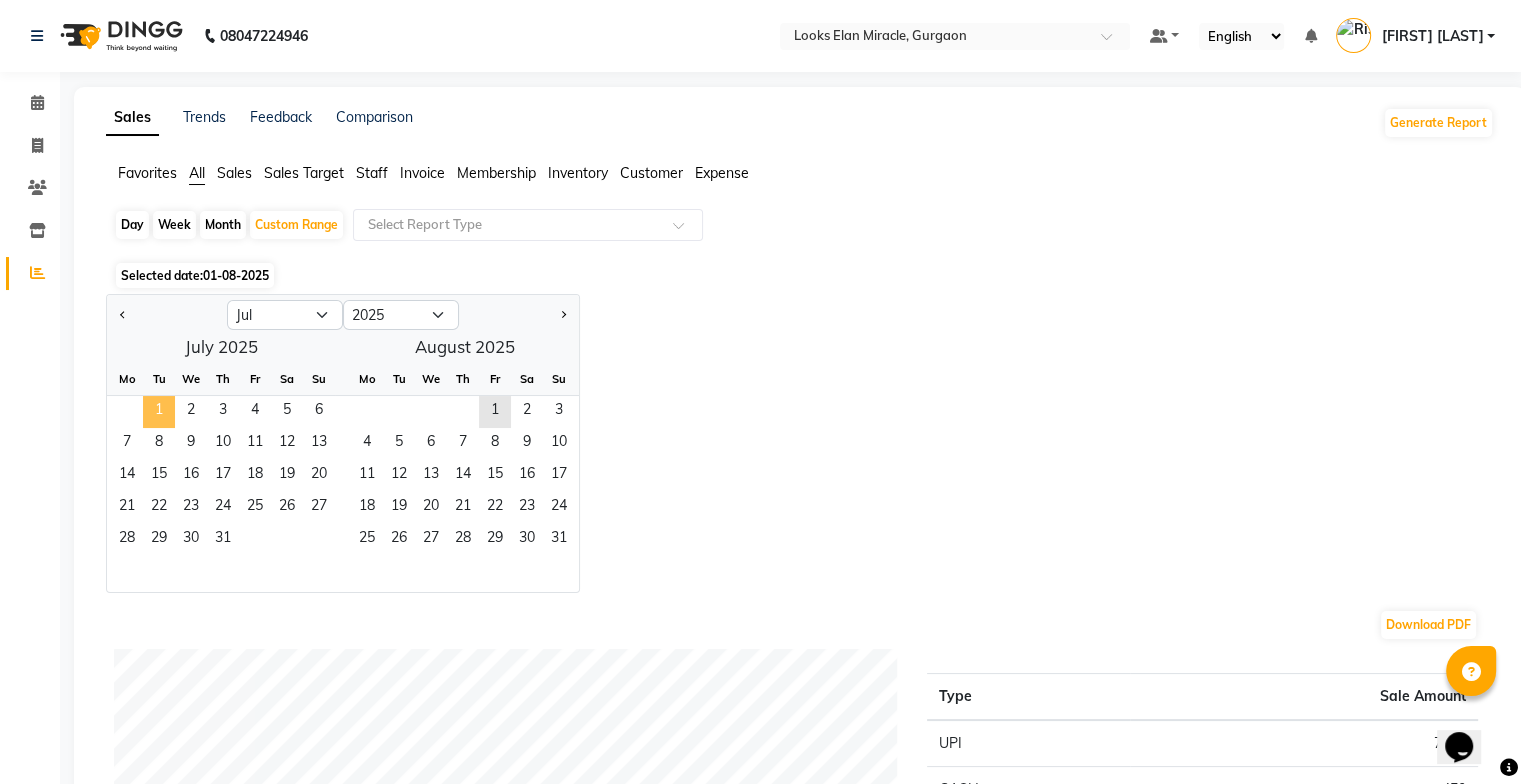 click on "1" 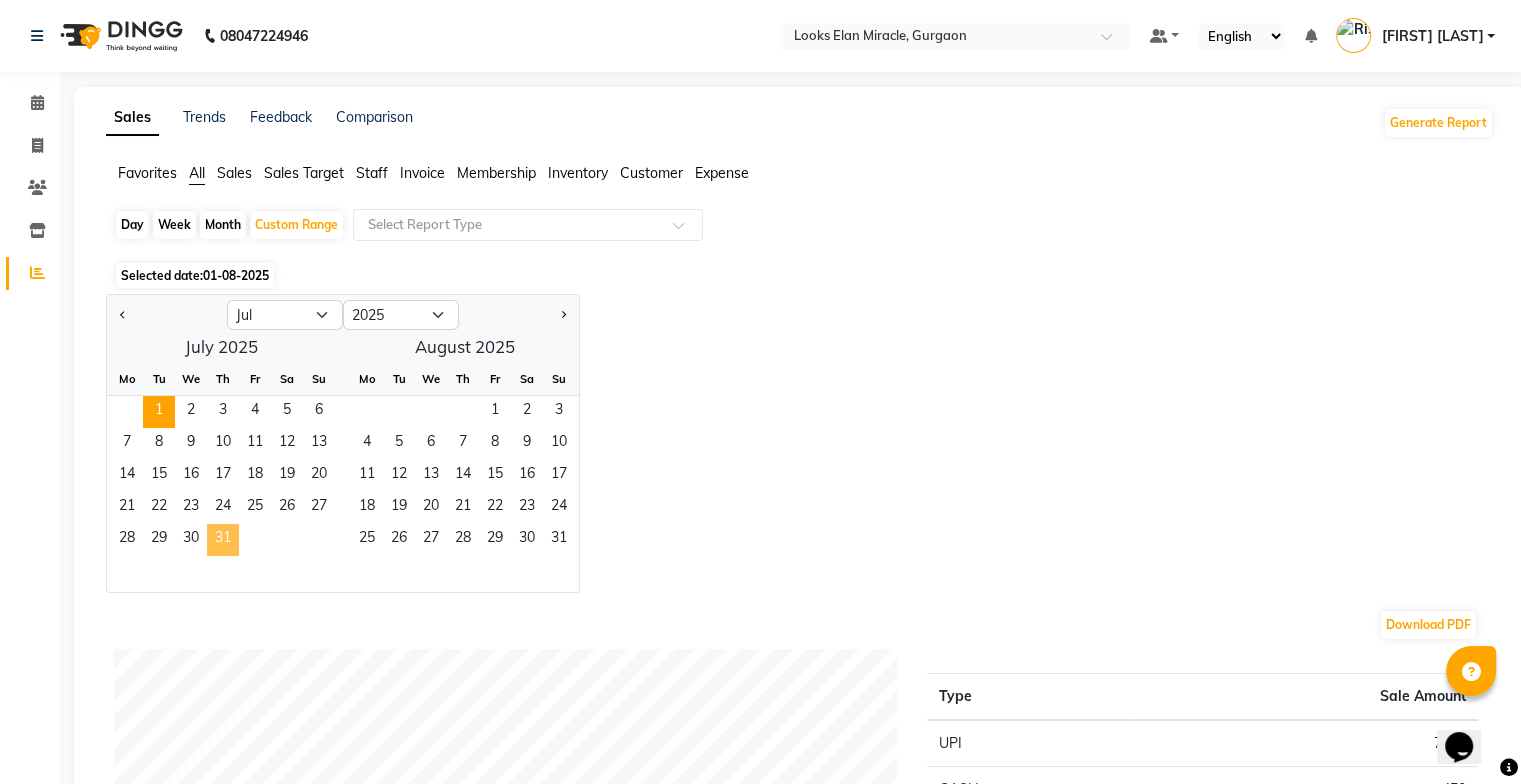 click on "31" 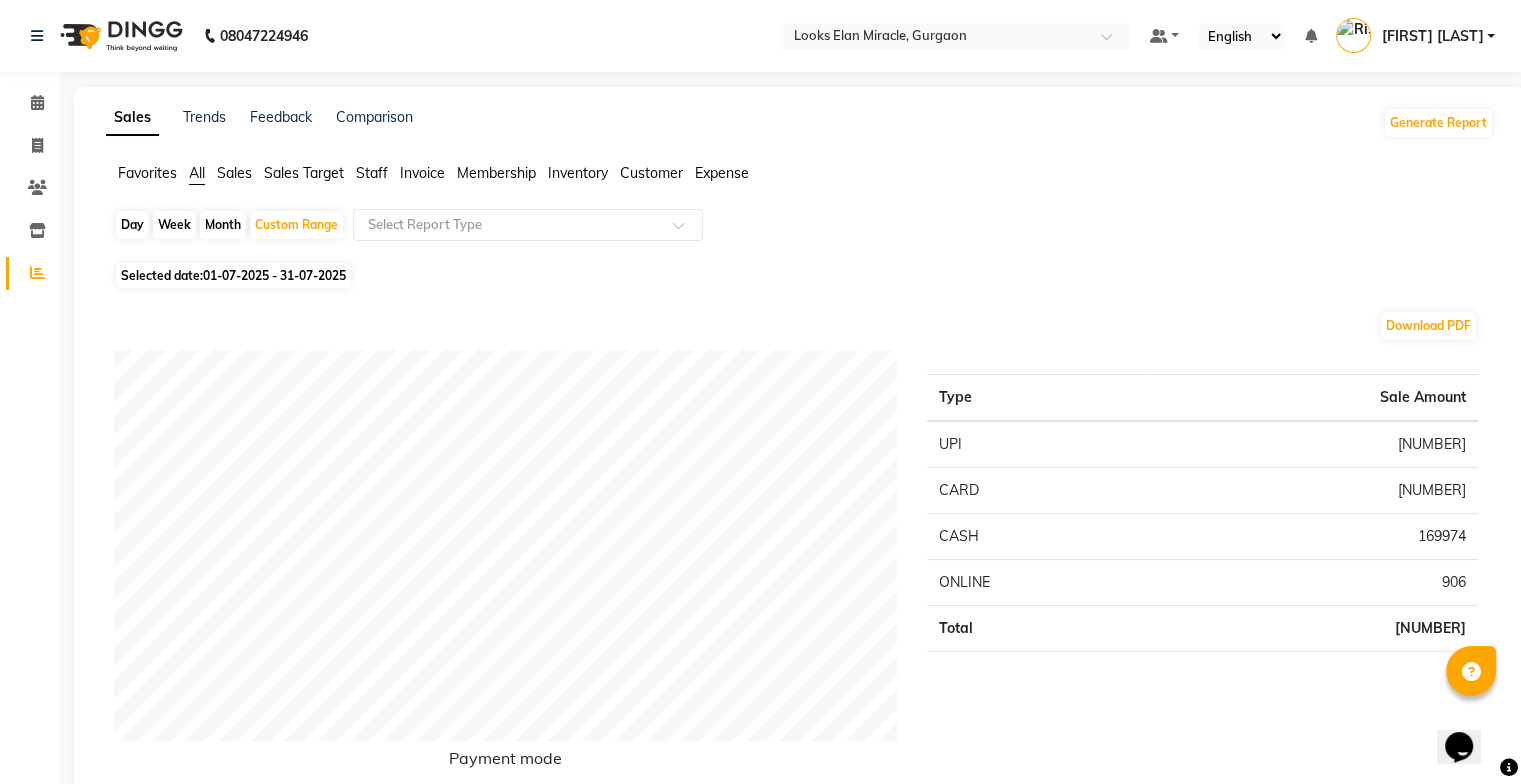 click on "Staff" 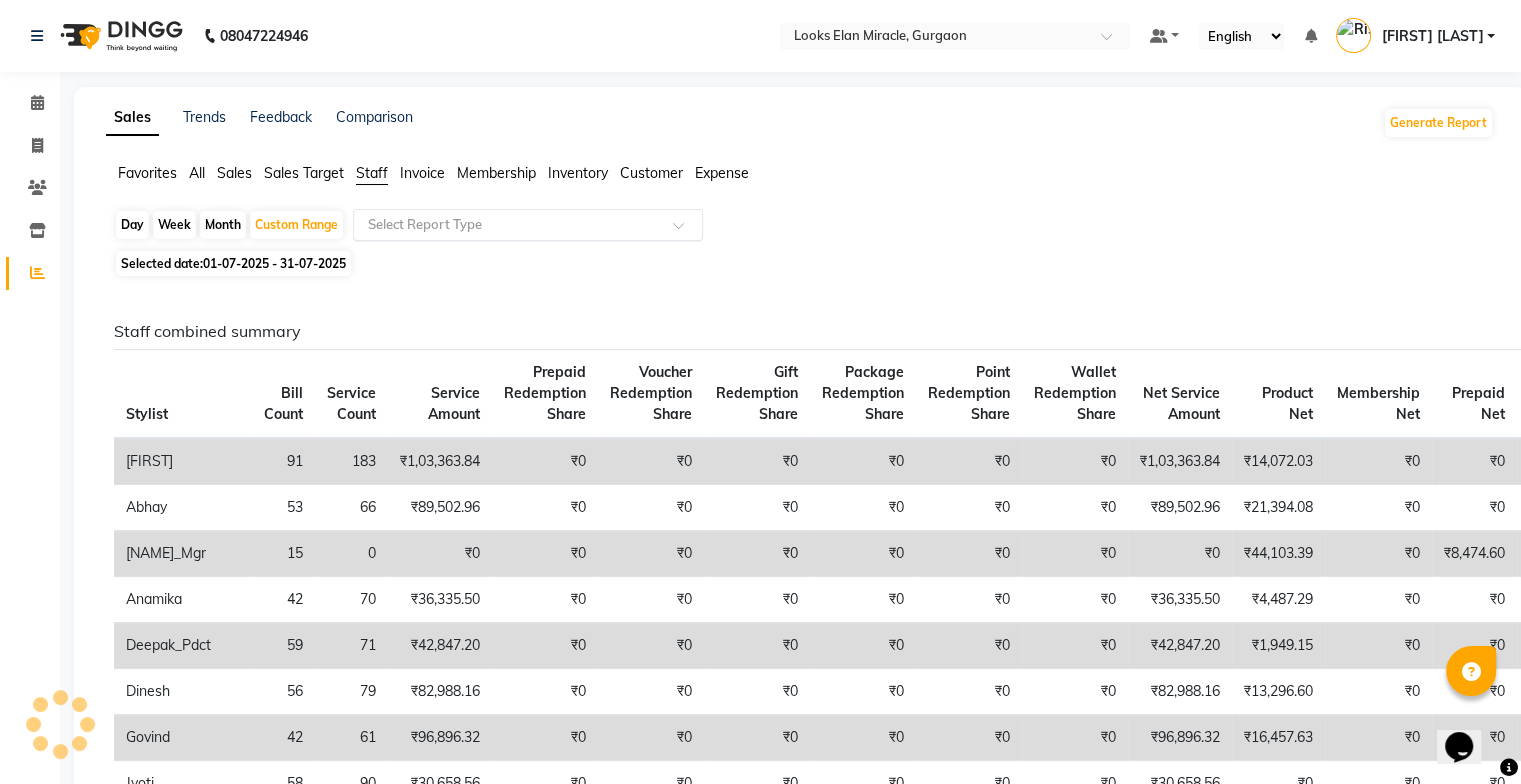 click 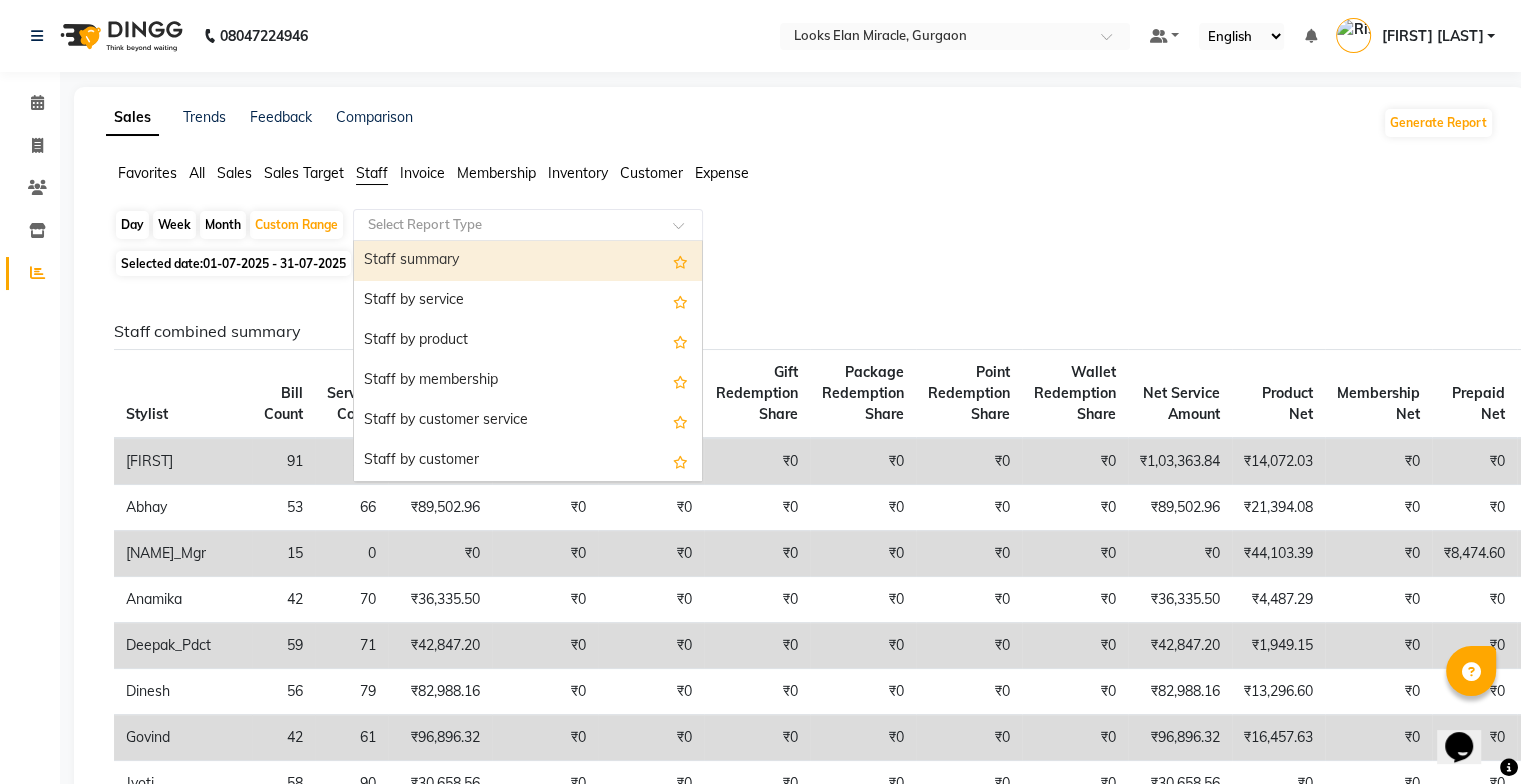 click on "Staff summary" at bounding box center [528, 261] 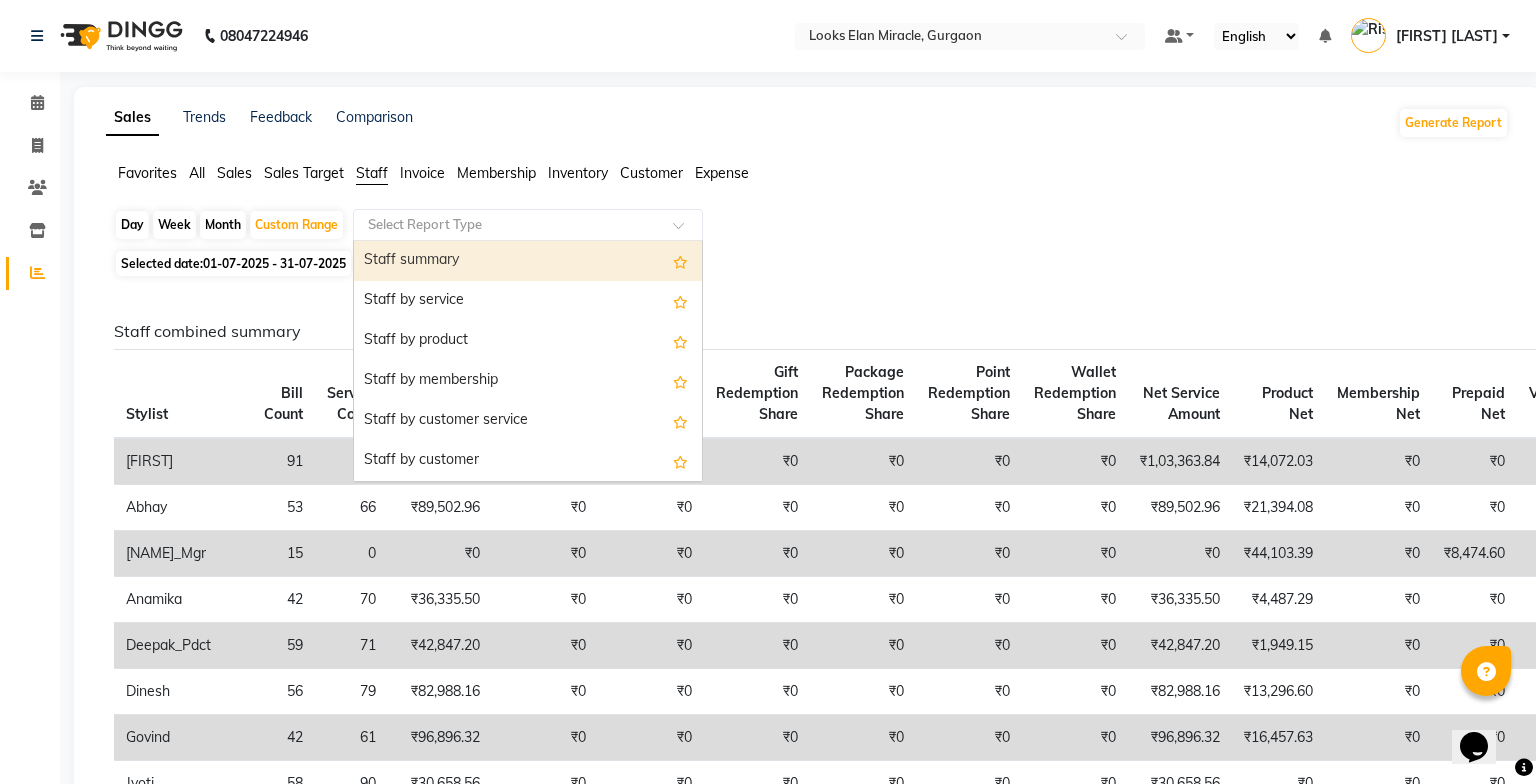 select on "full_report" 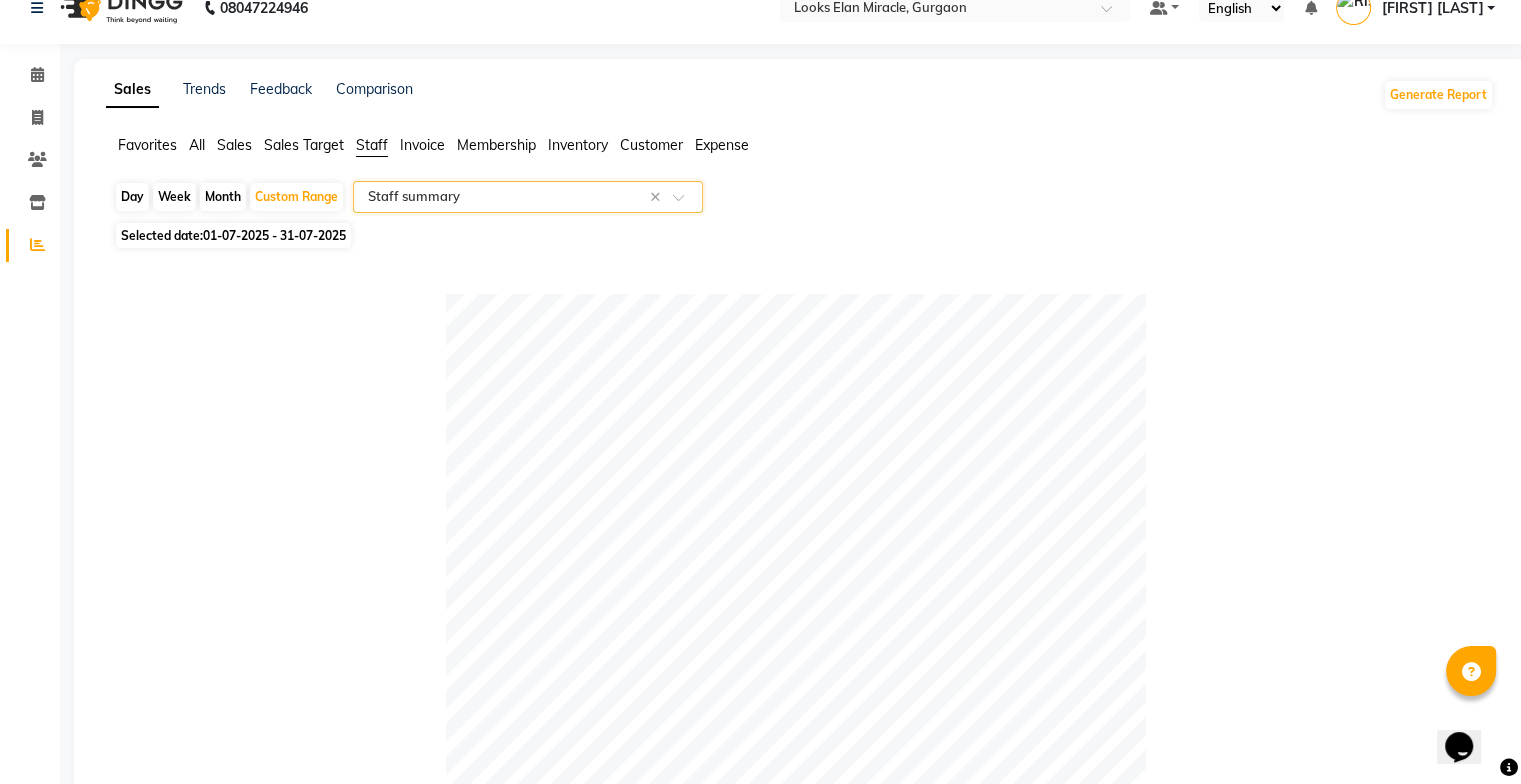 scroll, scrollTop: 0, scrollLeft: 0, axis: both 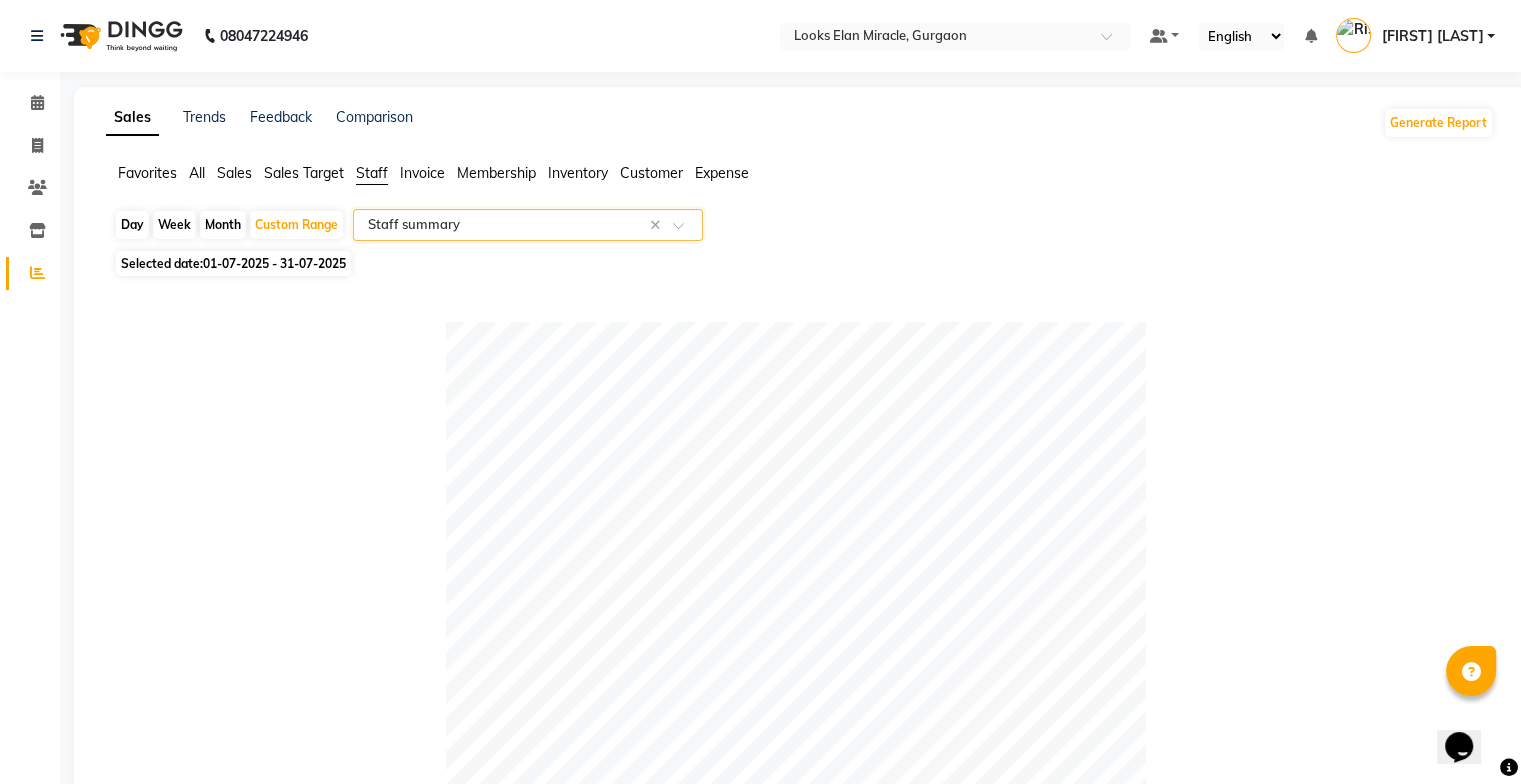 click 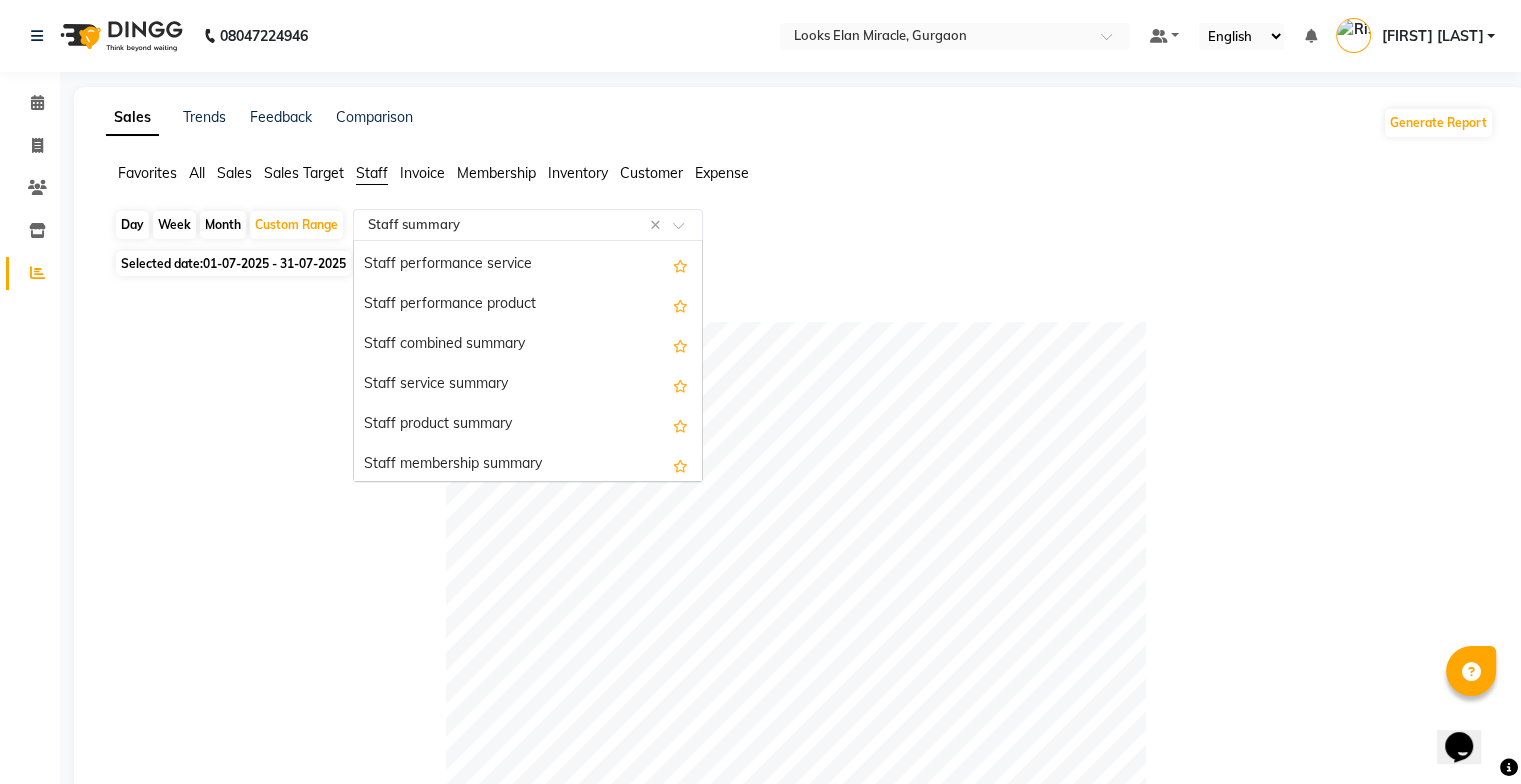 scroll, scrollTop: 364, scrollLeft: 0, axis: vertical 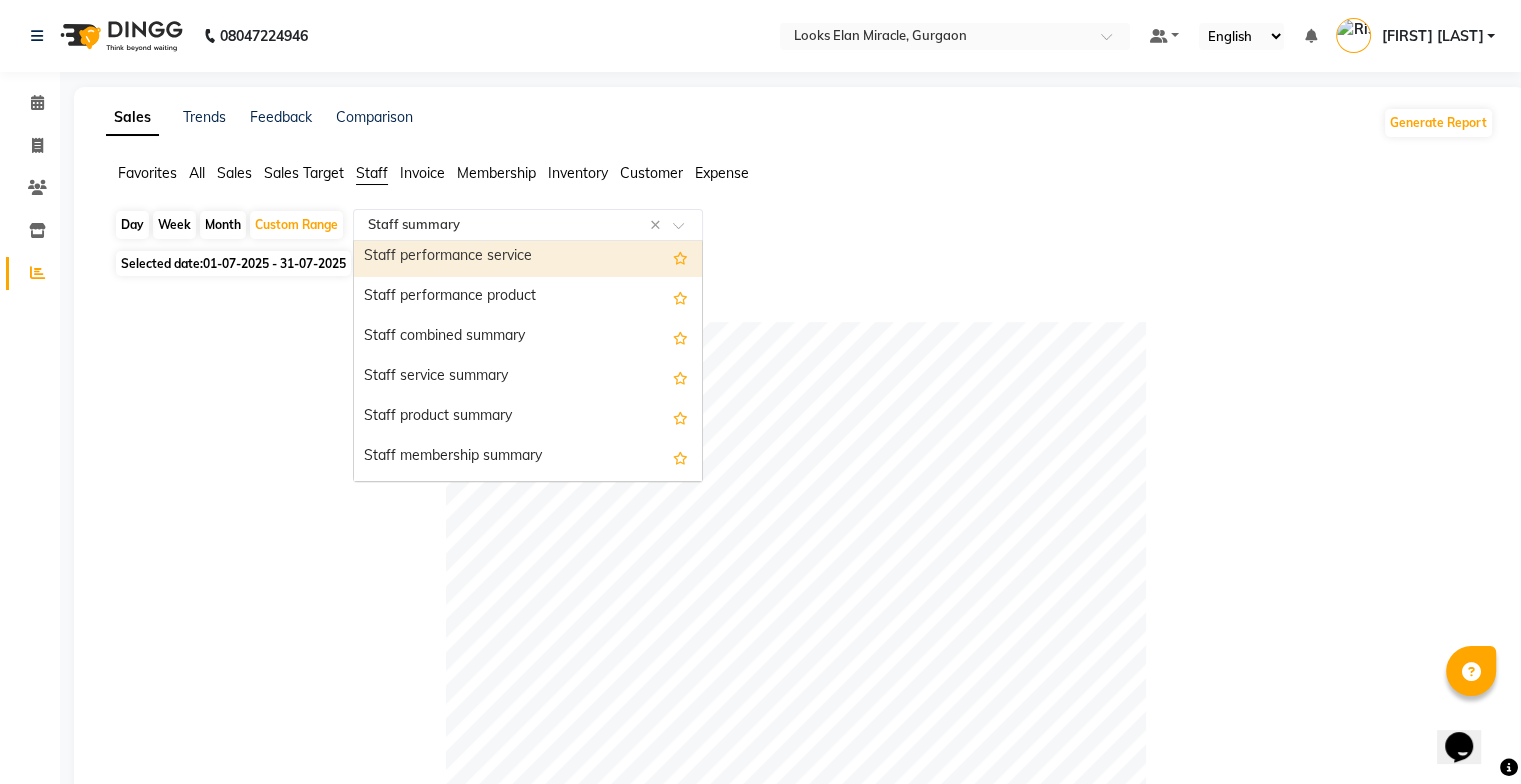 click on "Staff performance service" at bounding box center (528, 257) 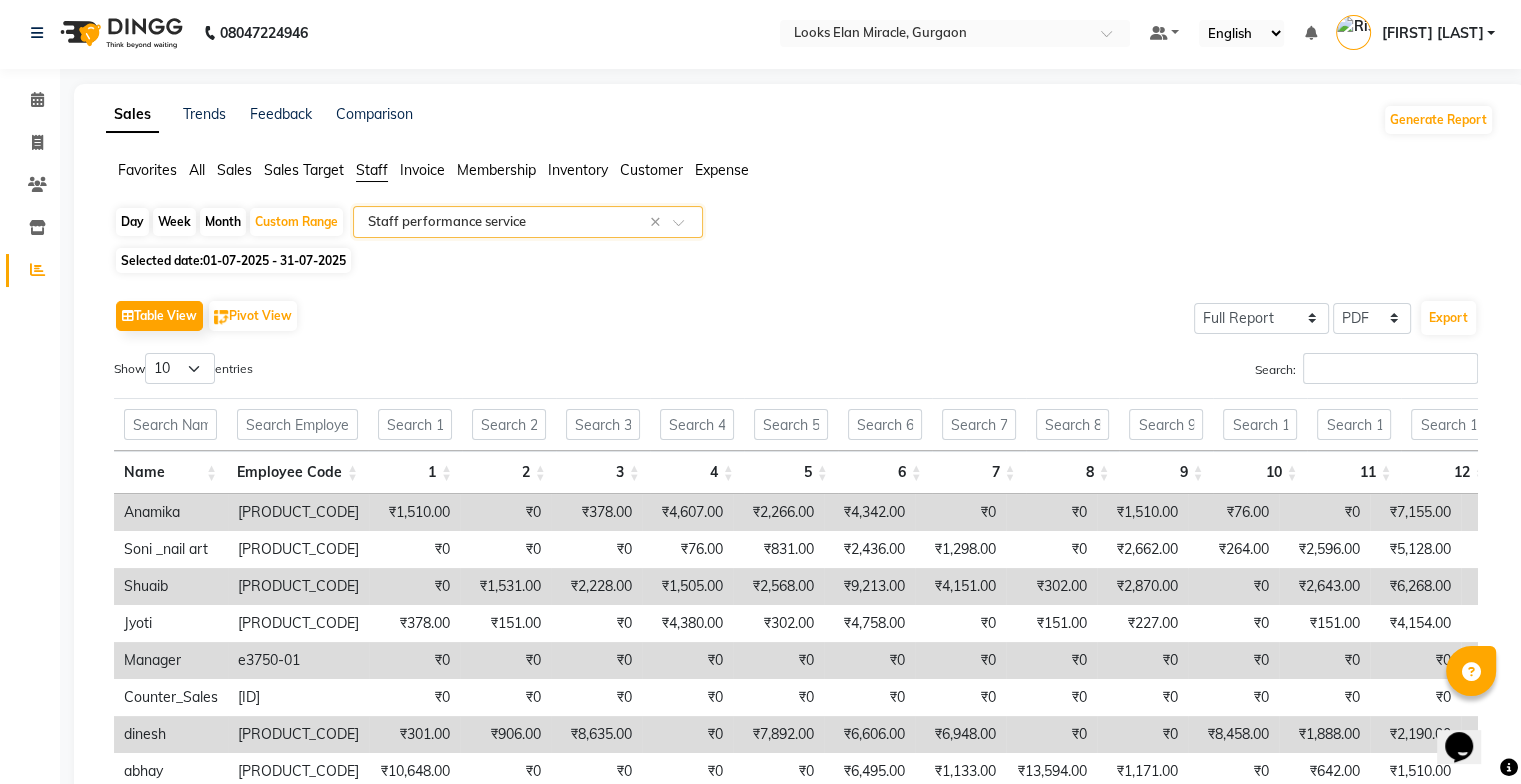 scroll, scrollTop: 0, scrollLeft: 0, axis: both 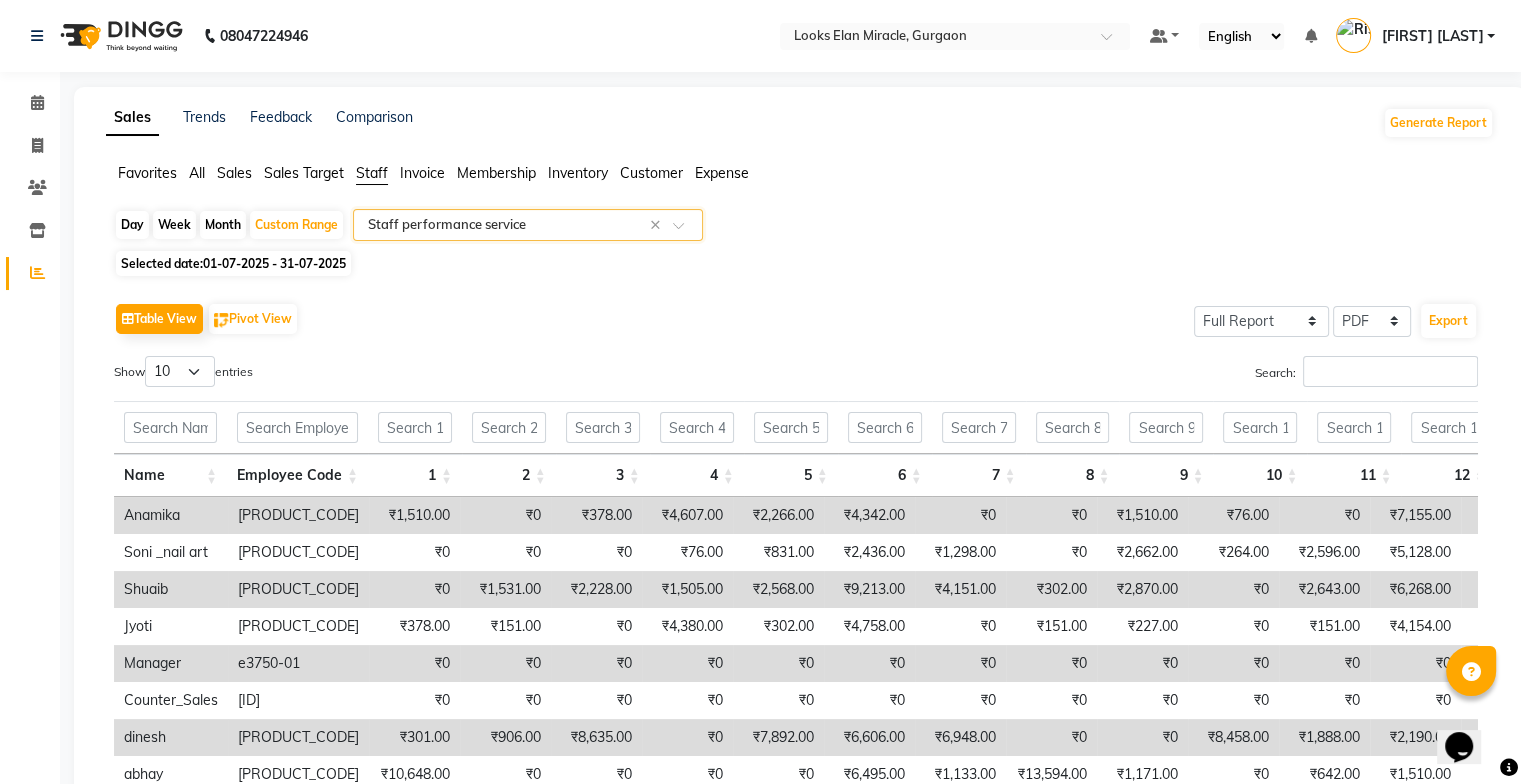 click 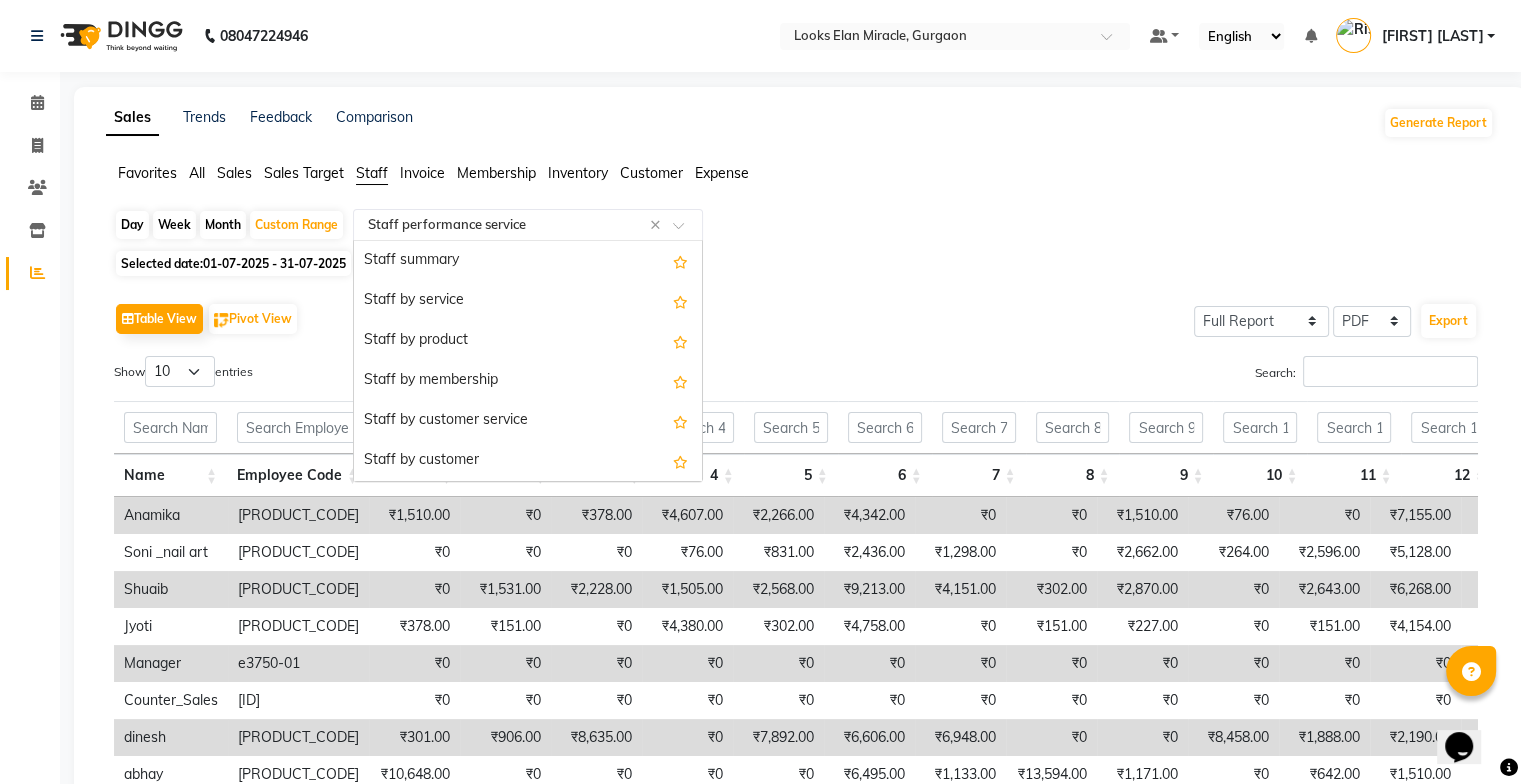 scroll, scrollTop: 360, scrollLeft: 0, axis: vertical 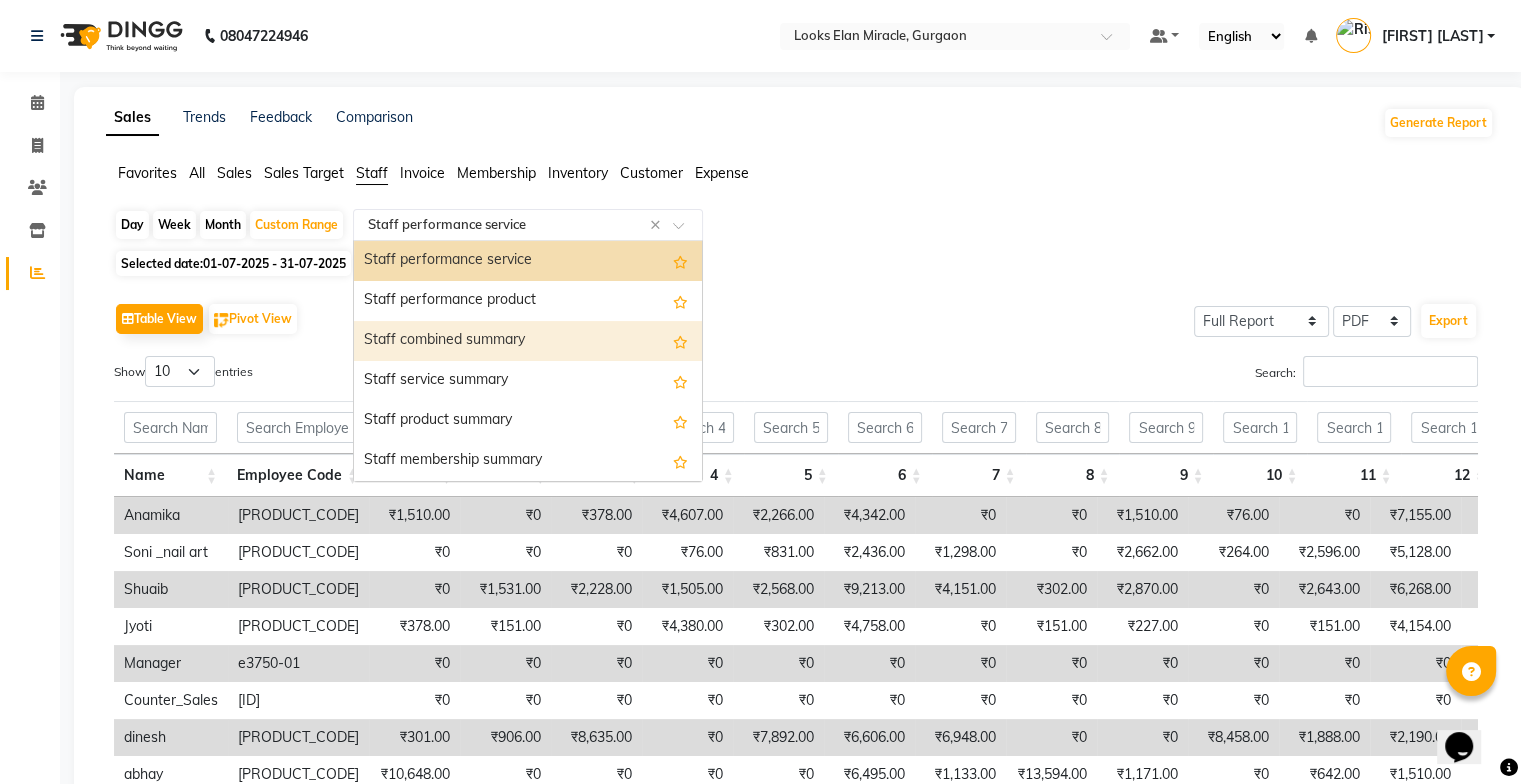 click on "Staff combined summary" at bounding box center [528, 341] 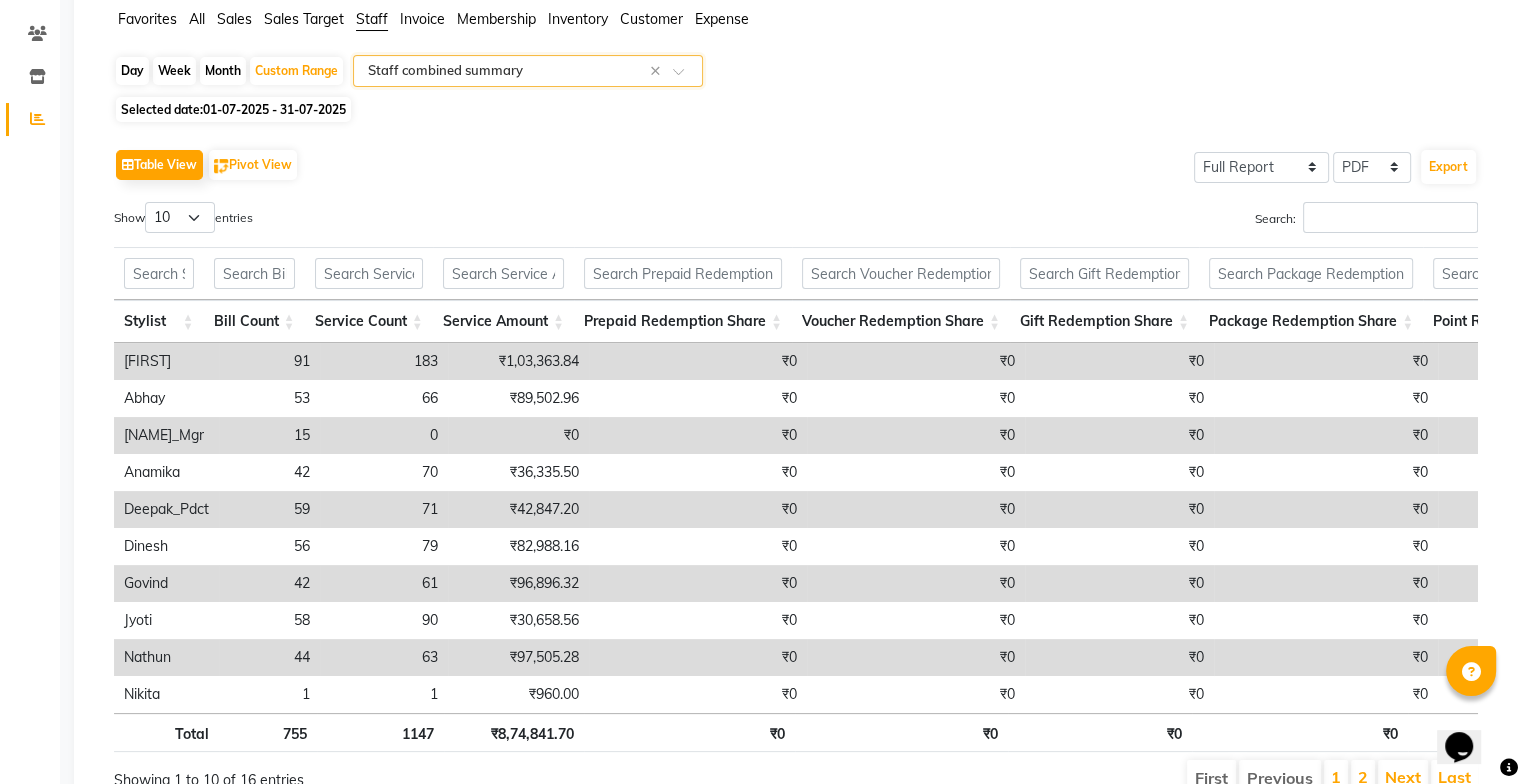 scroll, scrollTop: 179, scrollLeft: 0, axis: vertical 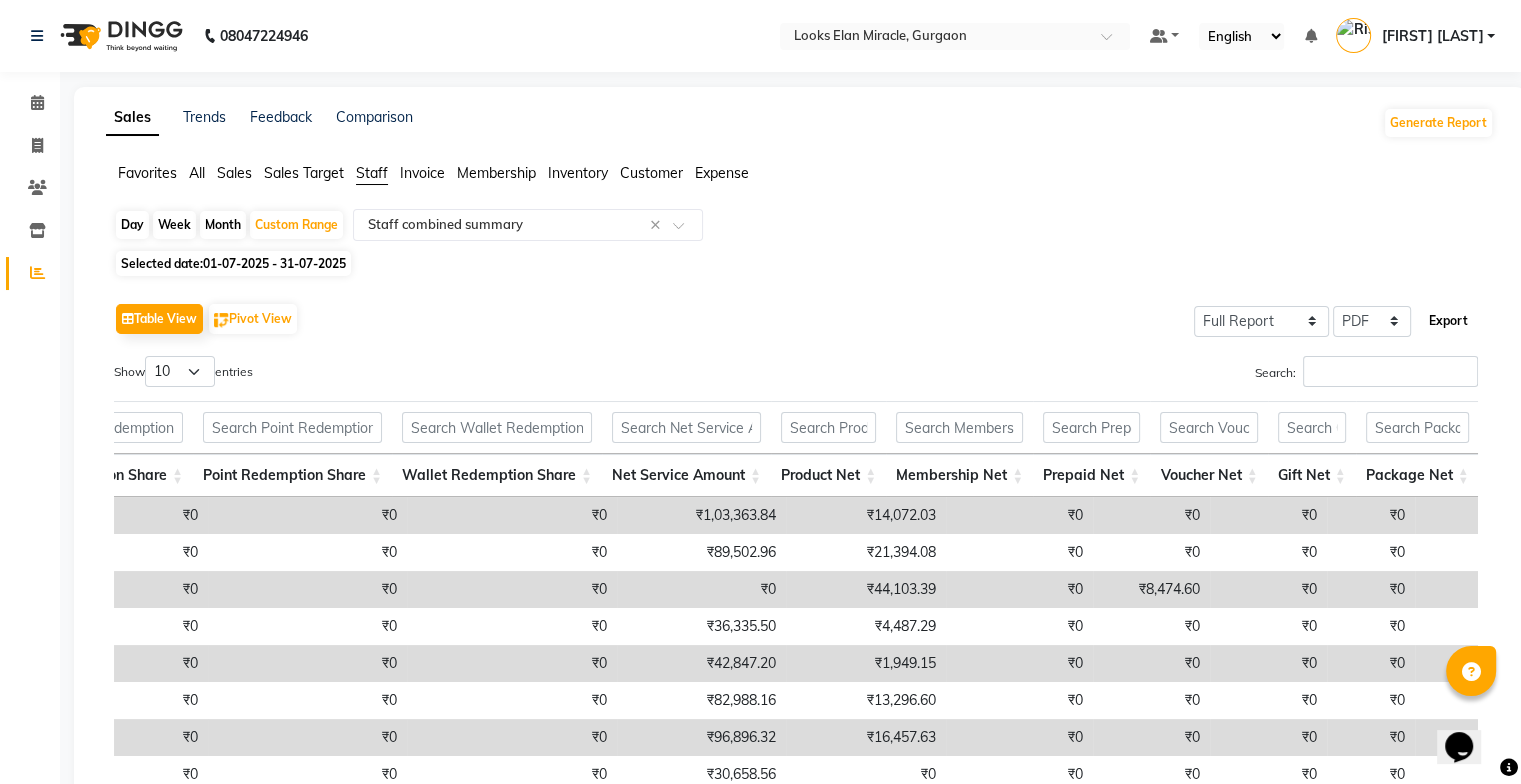 click on "Export" 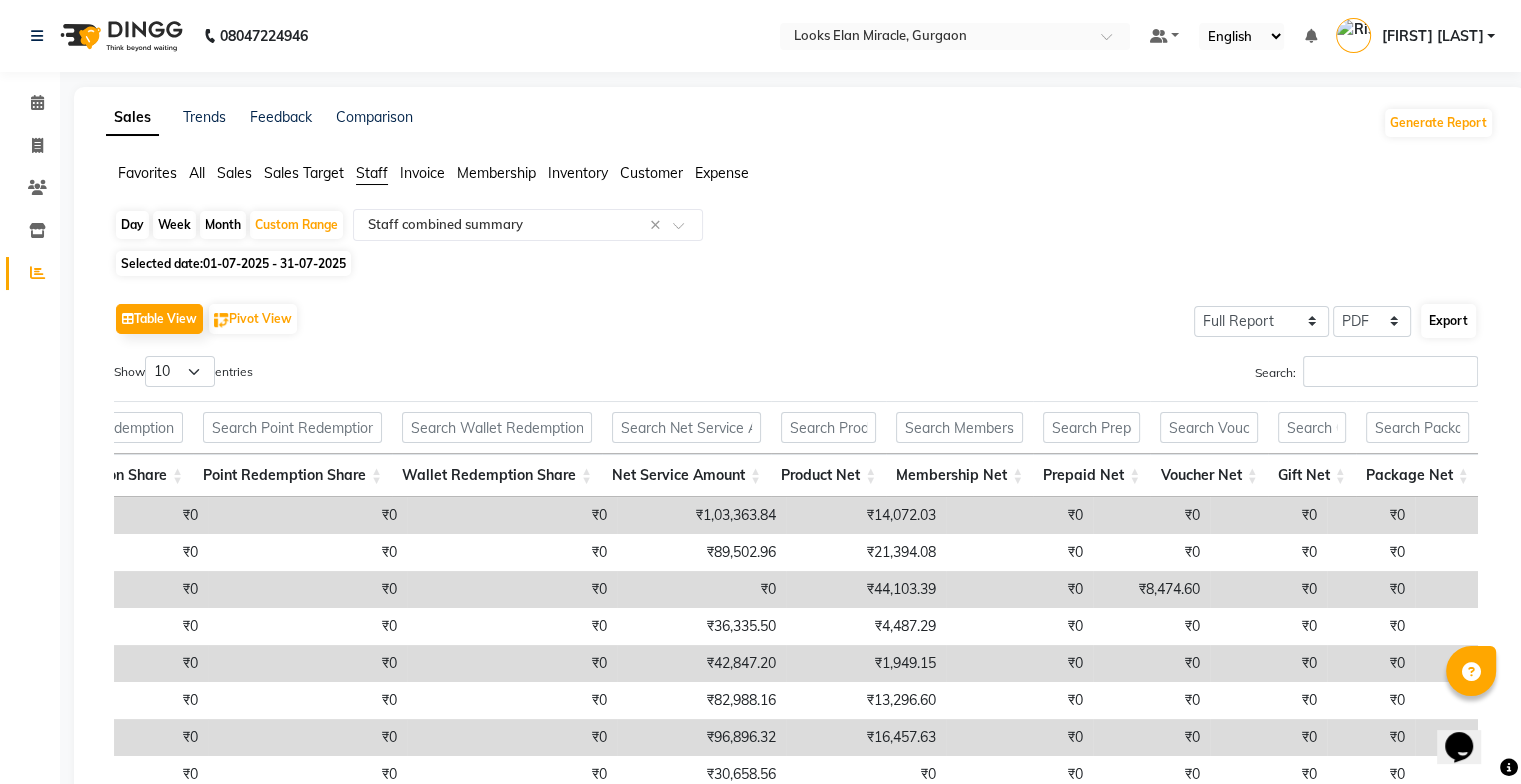 select on "monospace" 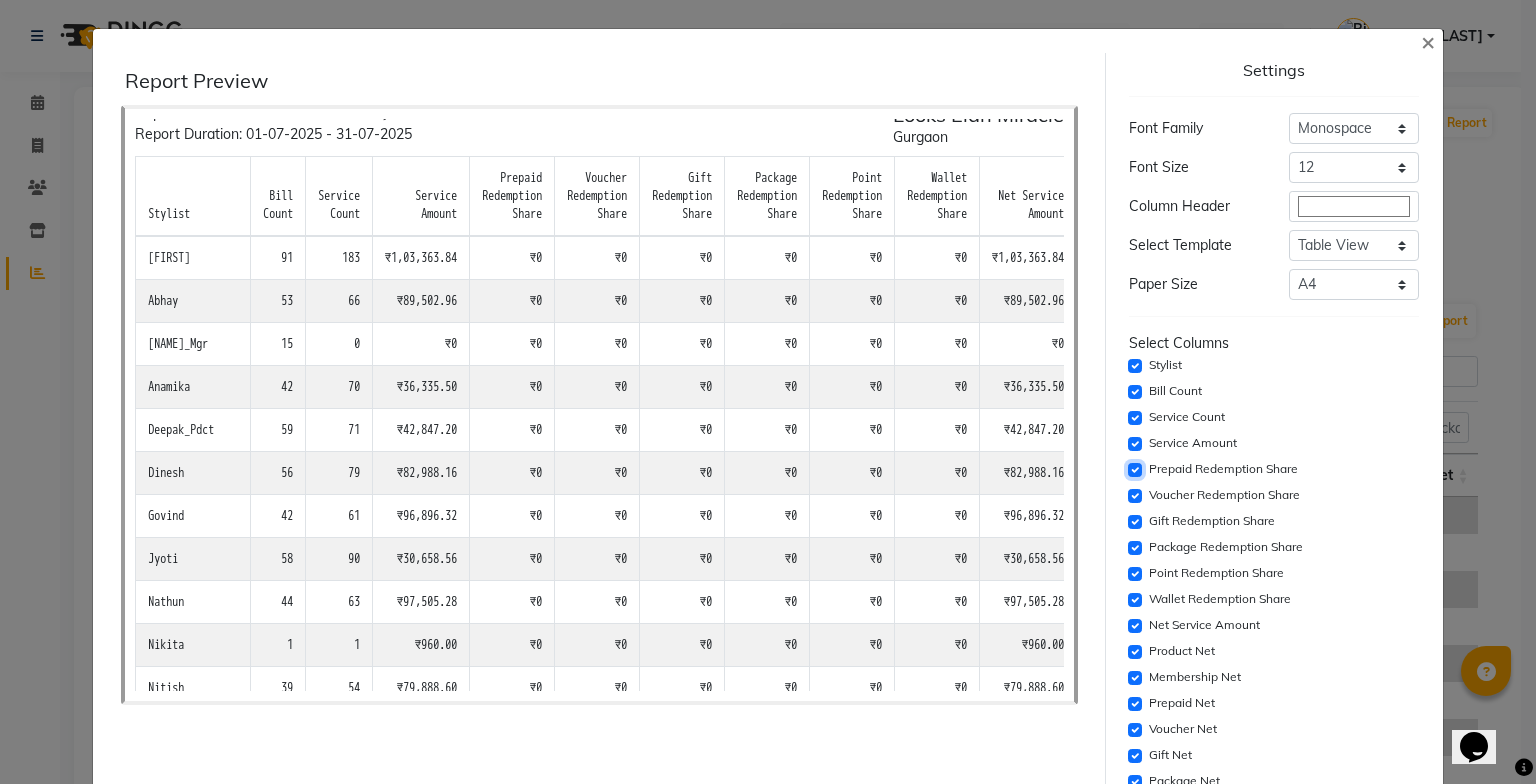 click 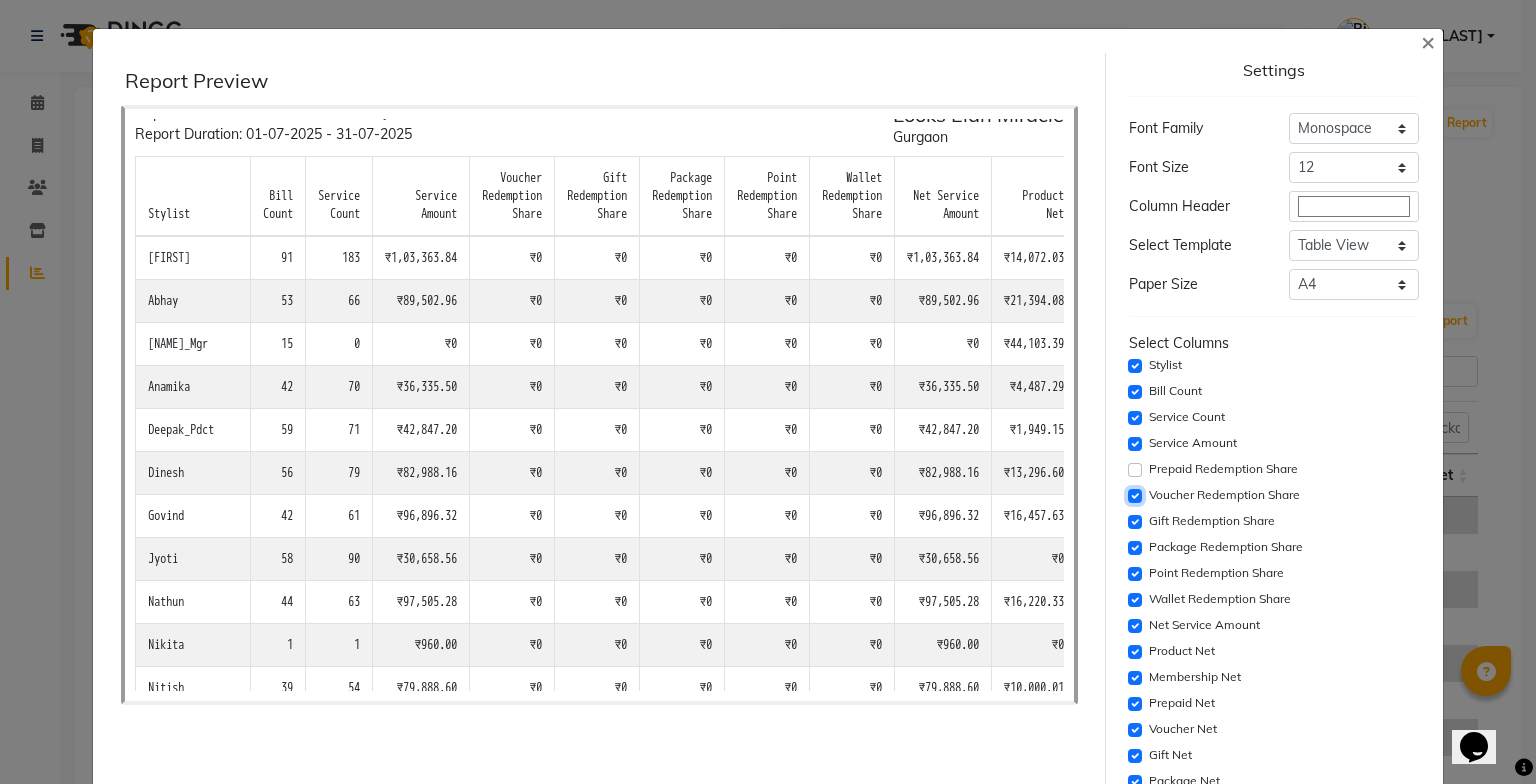 click 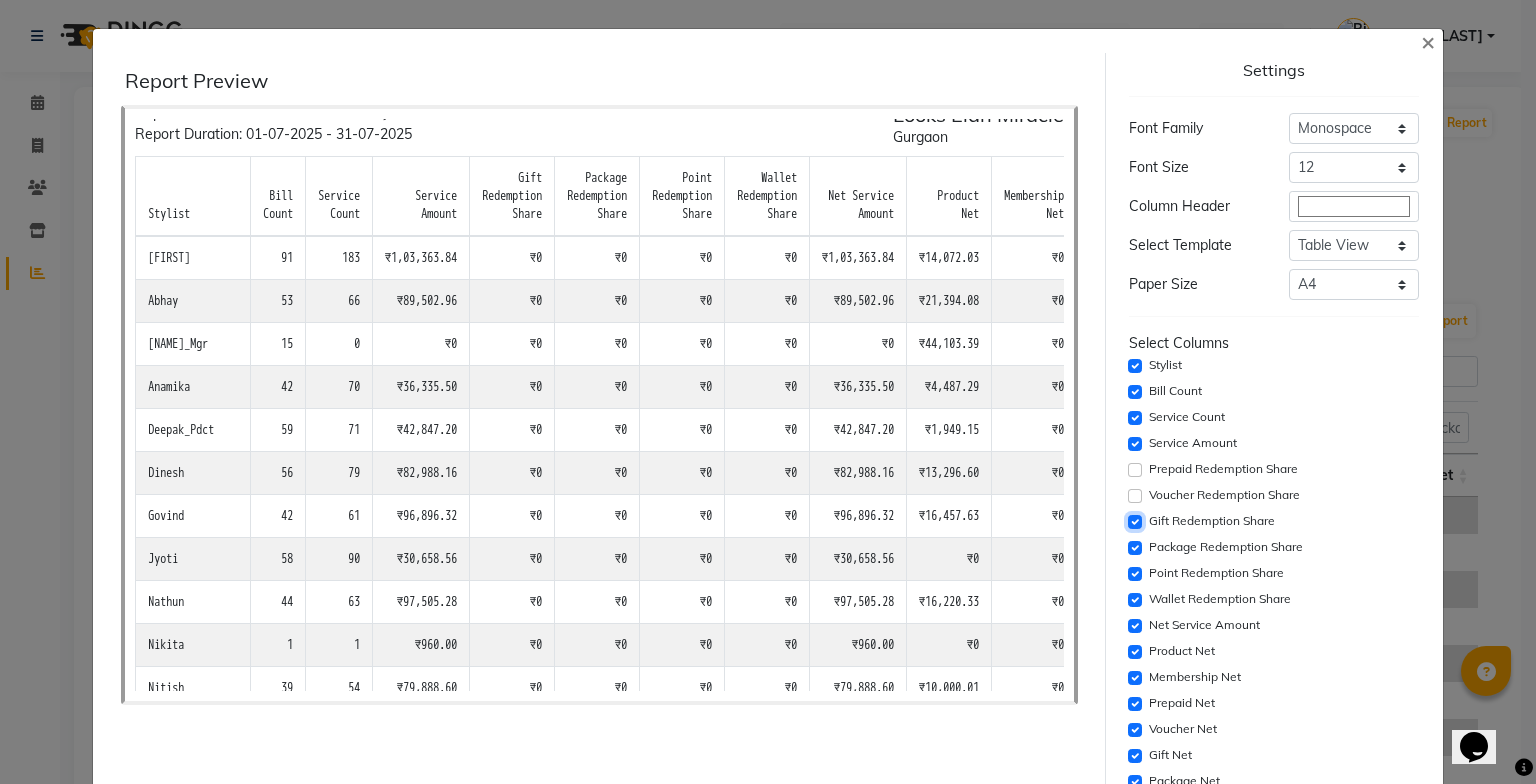 click 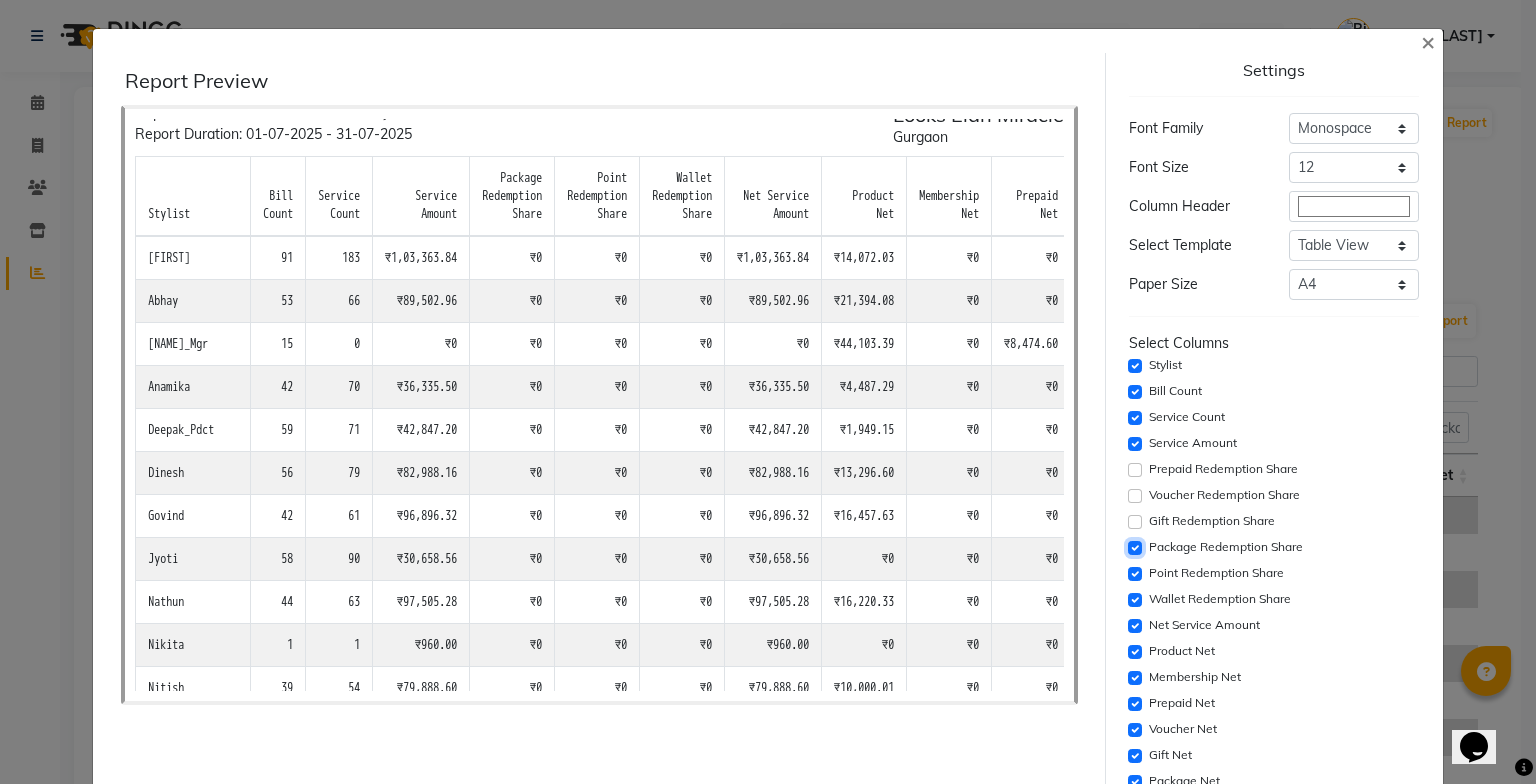 click 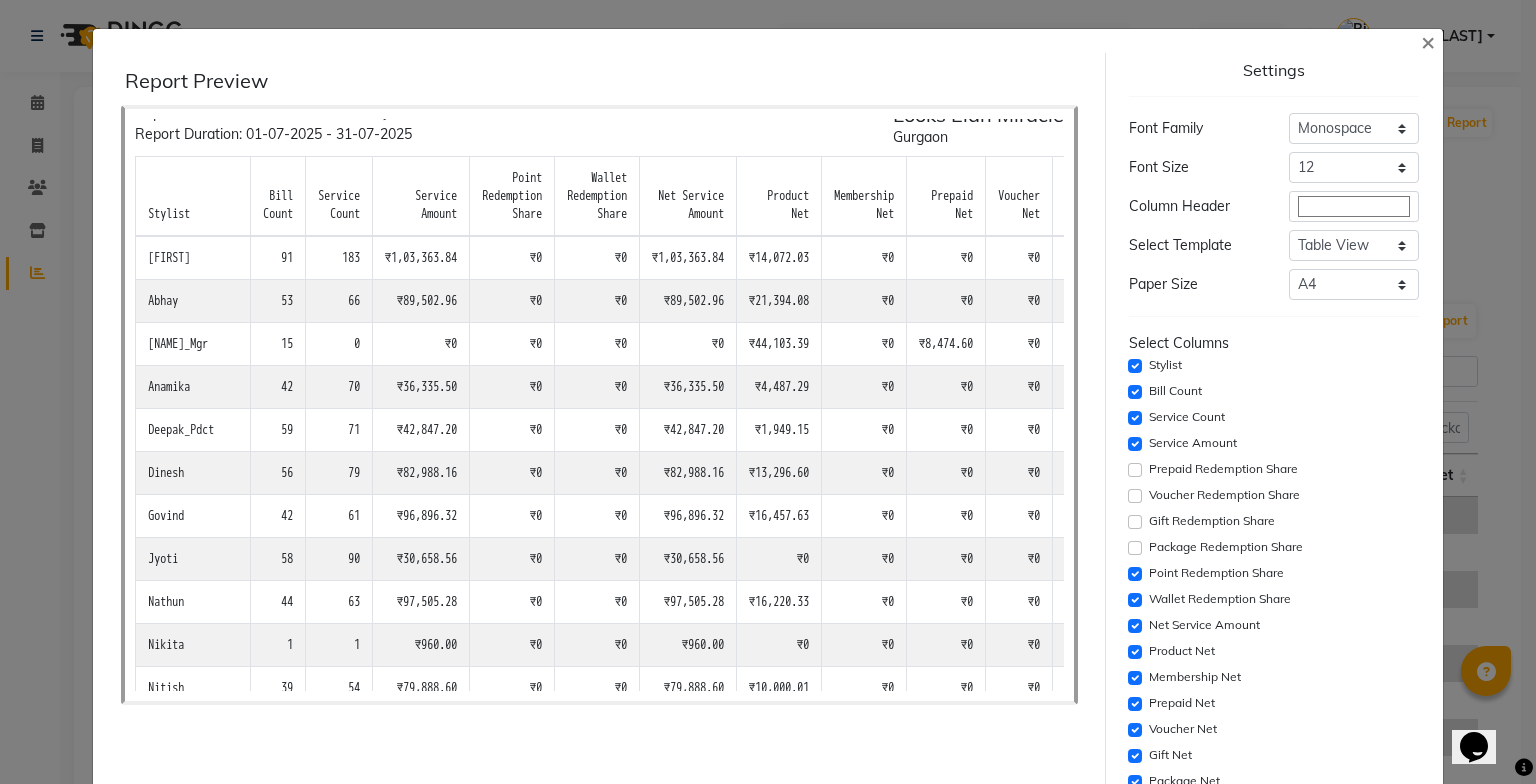 click on "Point Redemption Share" 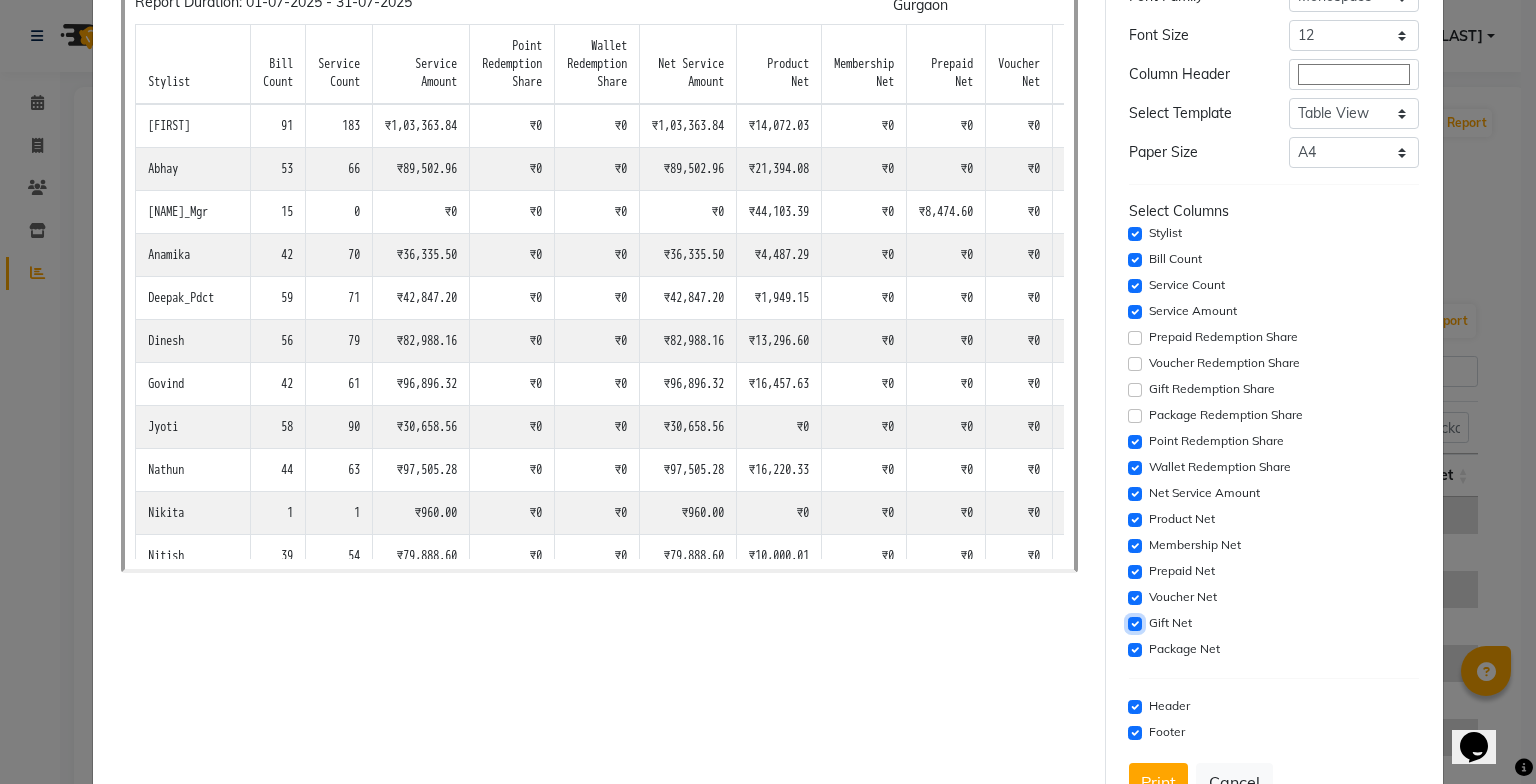 click 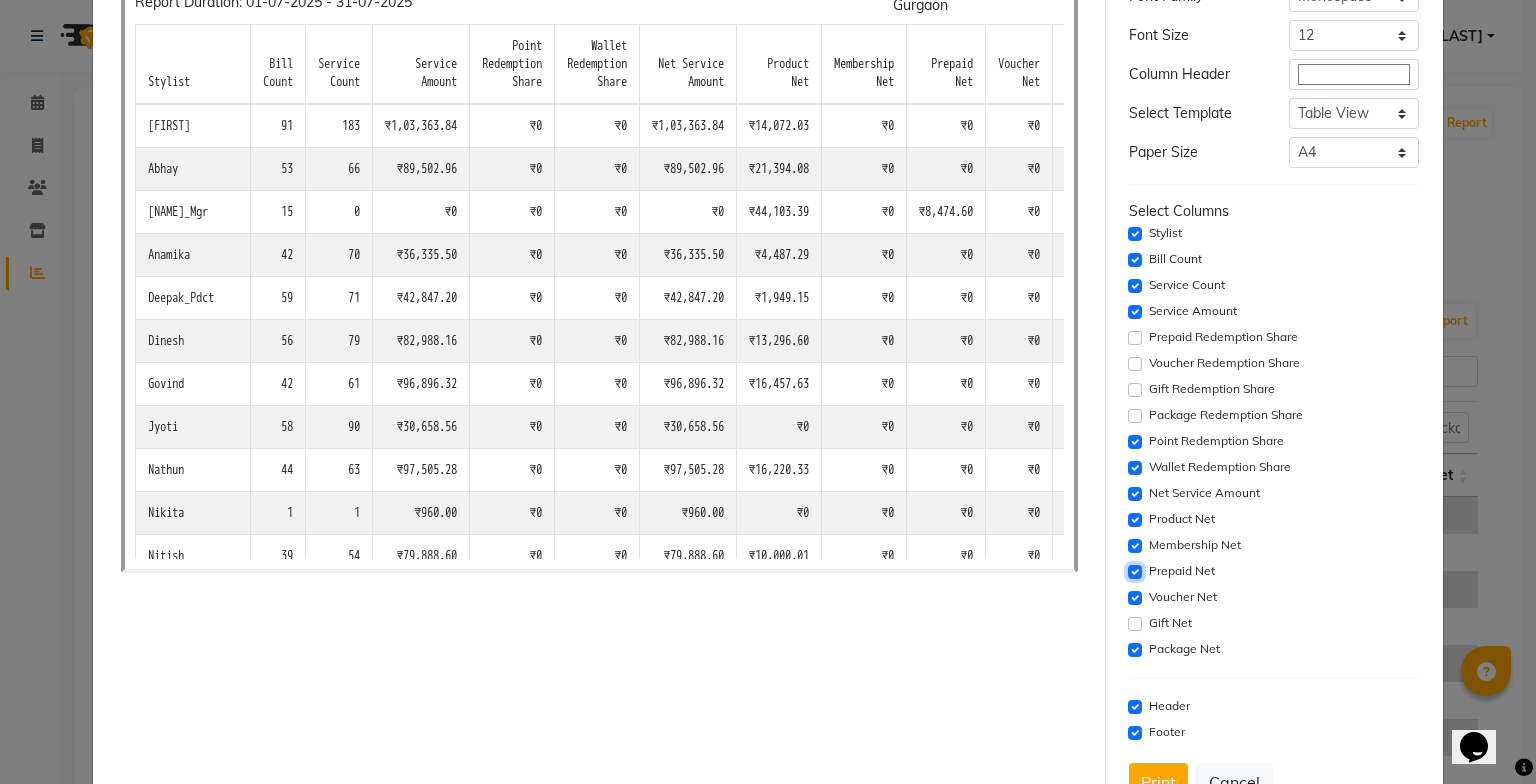 click 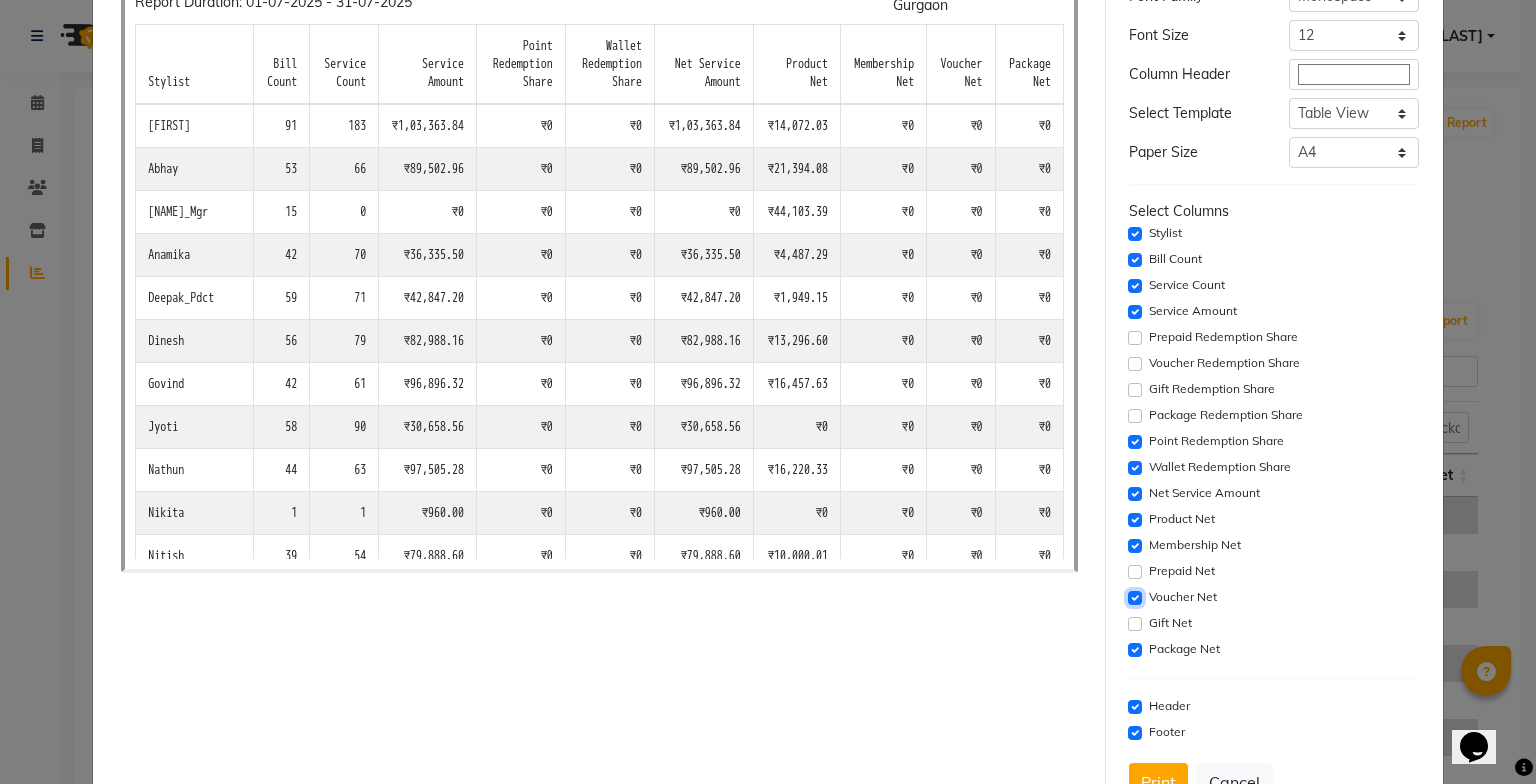 click 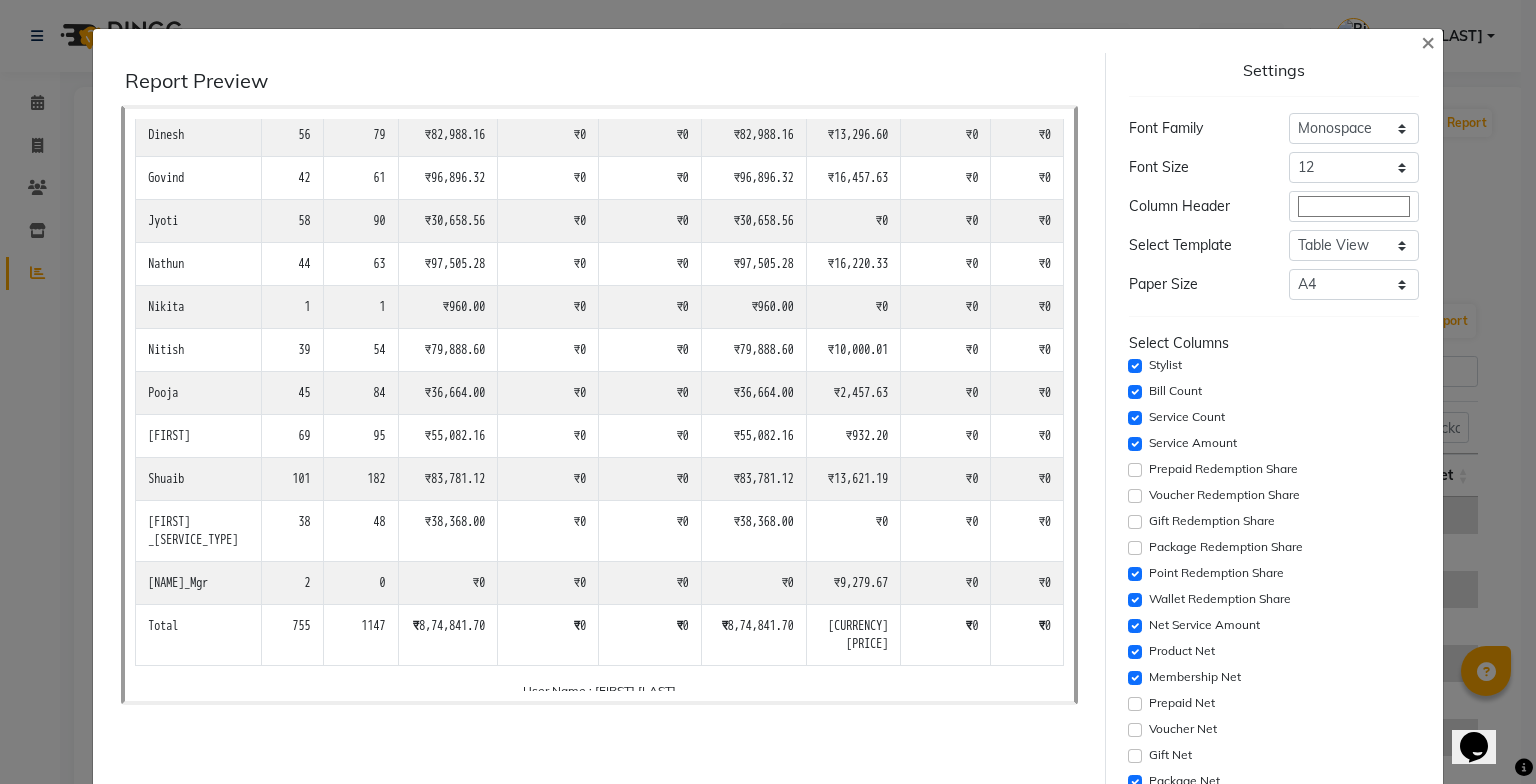 scroll, scrollTop: 358, scrollLeft: 0, axis: vertical 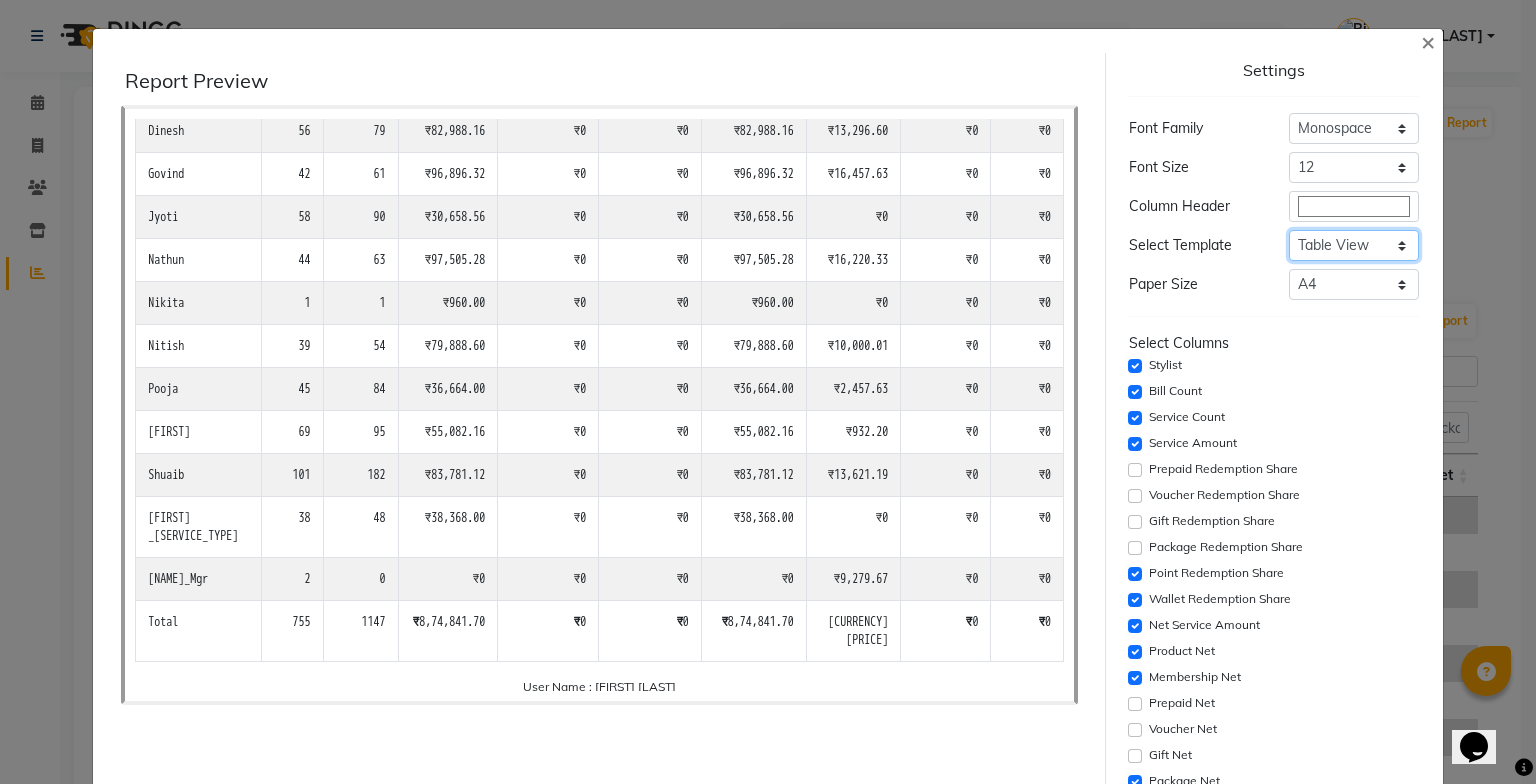 click on "Select Dynamic Table View List View" 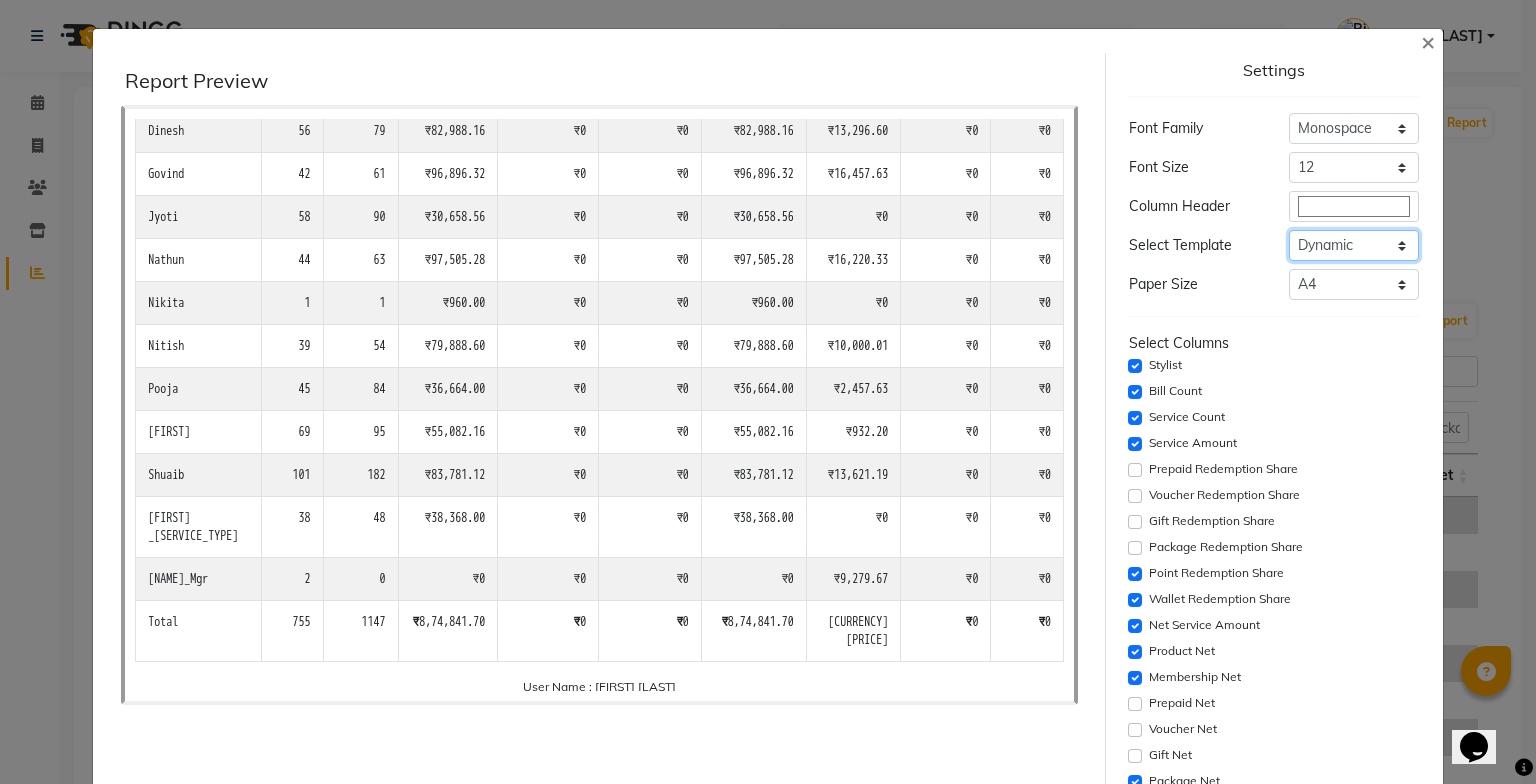 click on "Select Dynamic Table View List View" 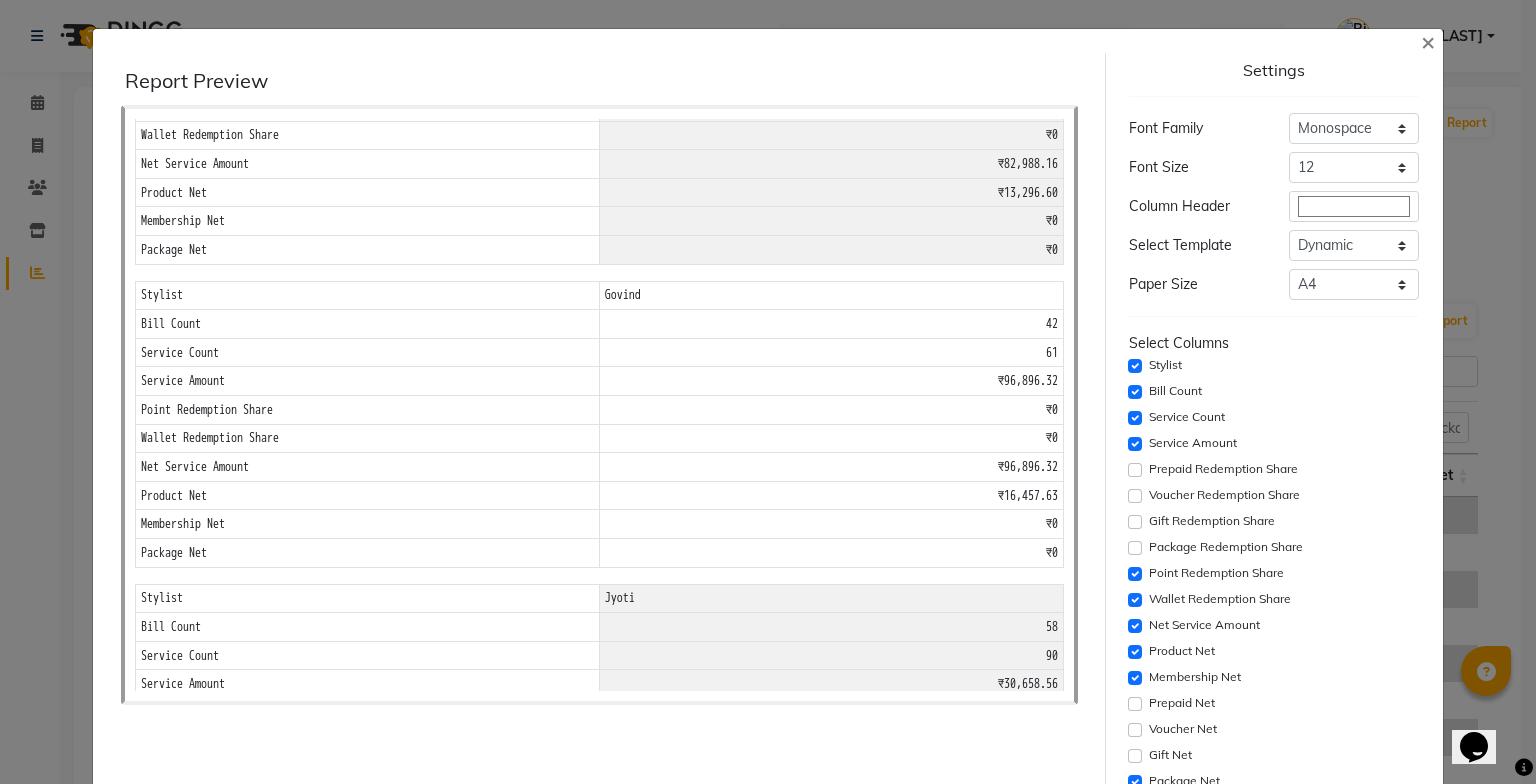 scroll, scrollTop: 1739, scrollLeft: 0, axis: vertical 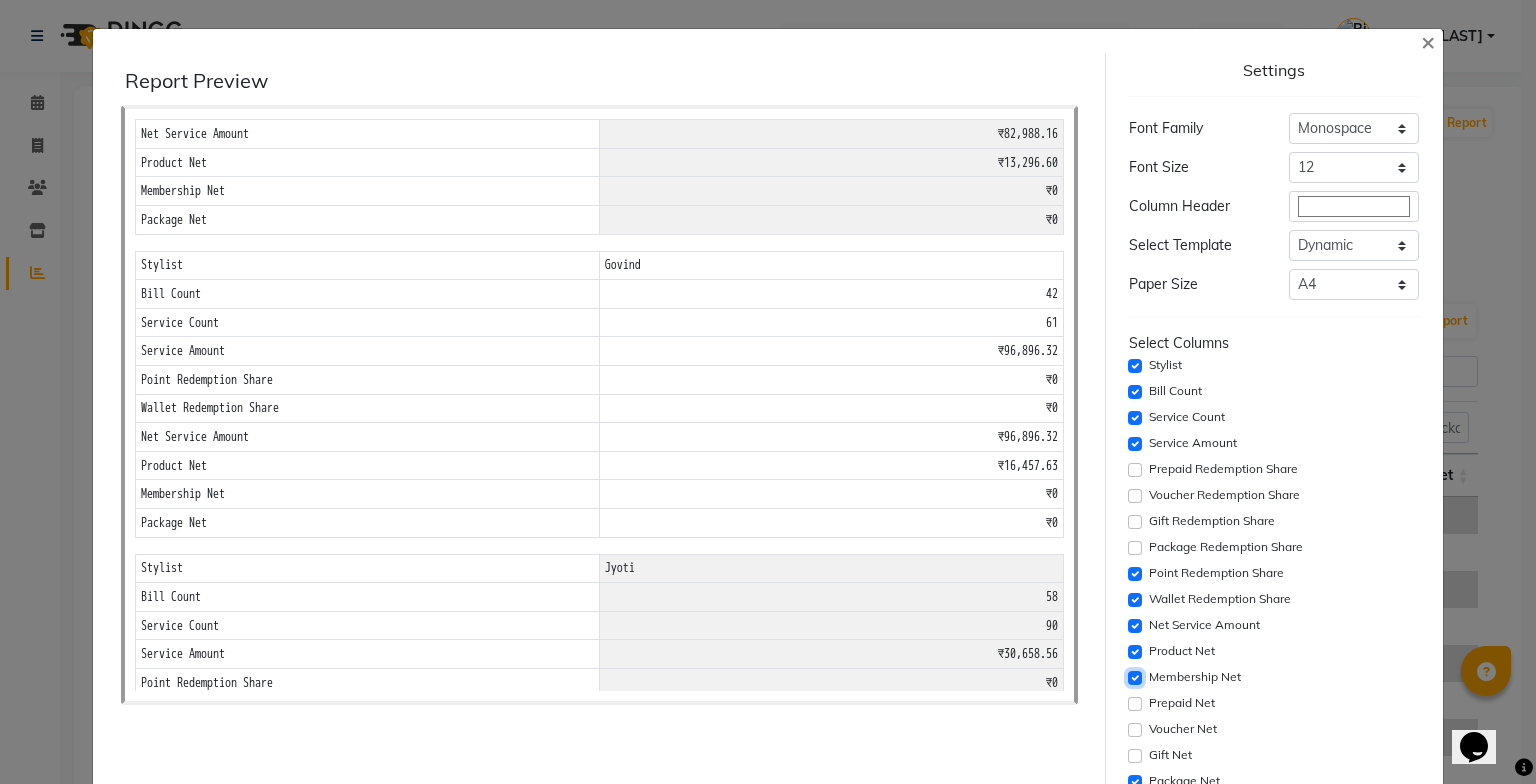 click 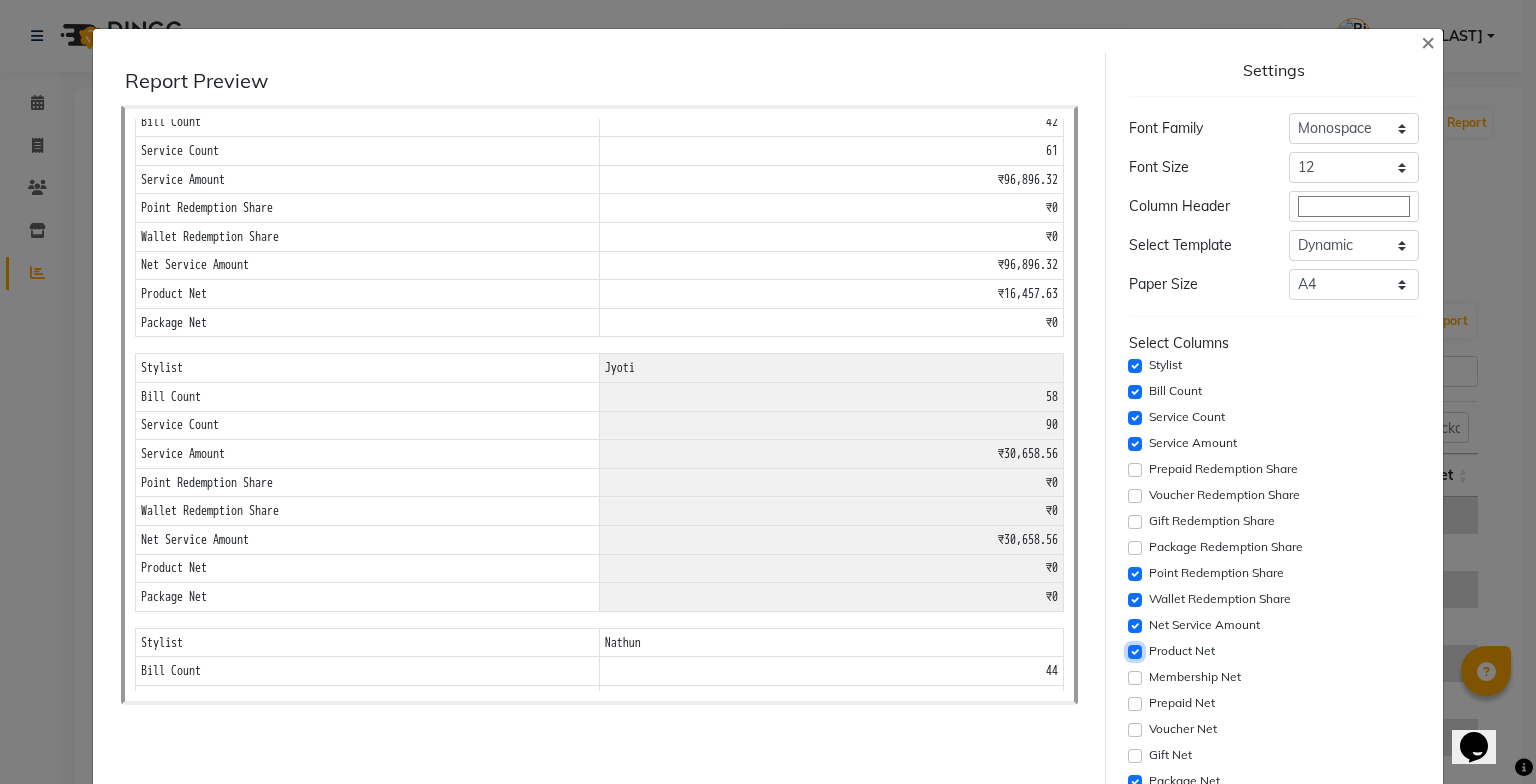 click 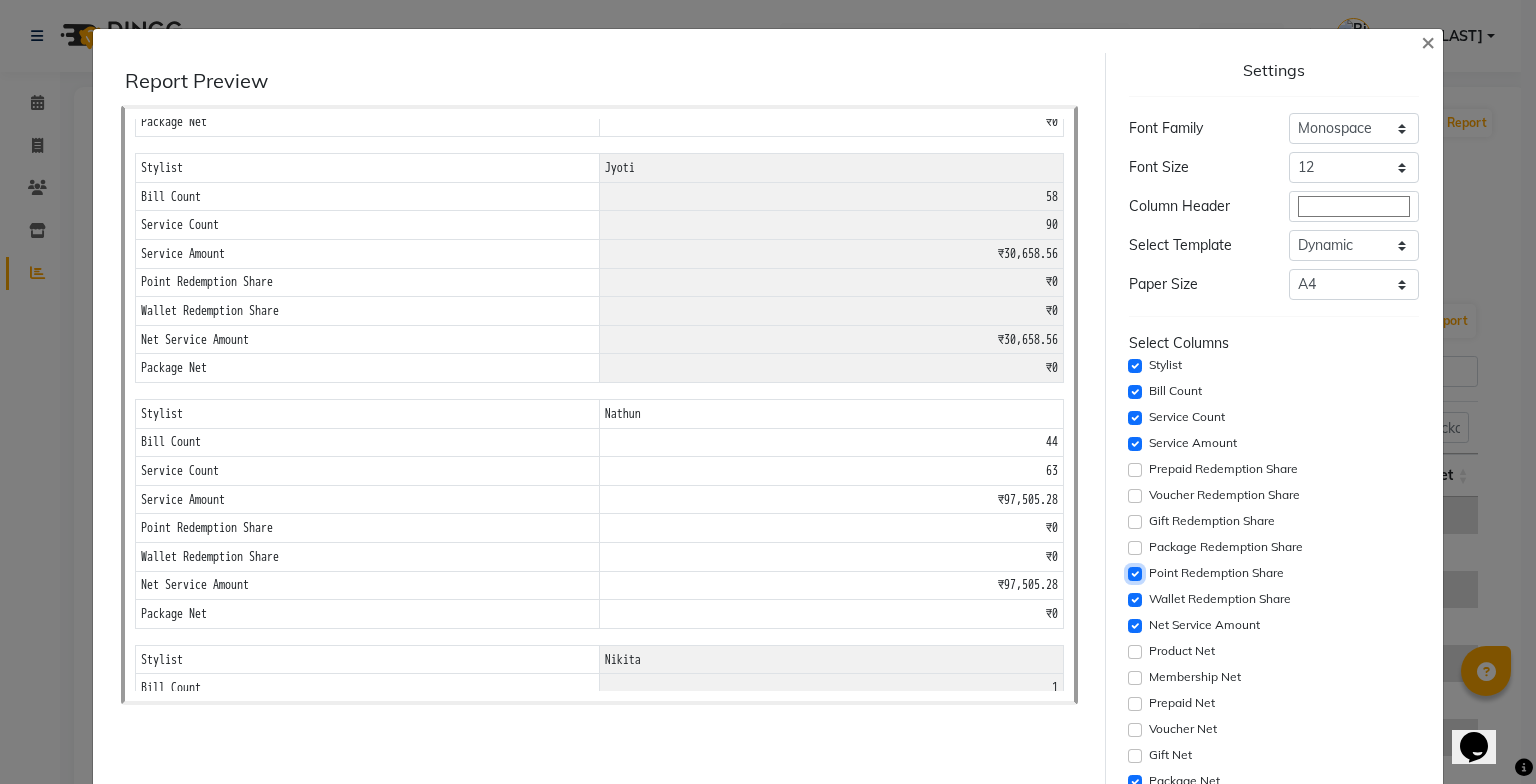 click 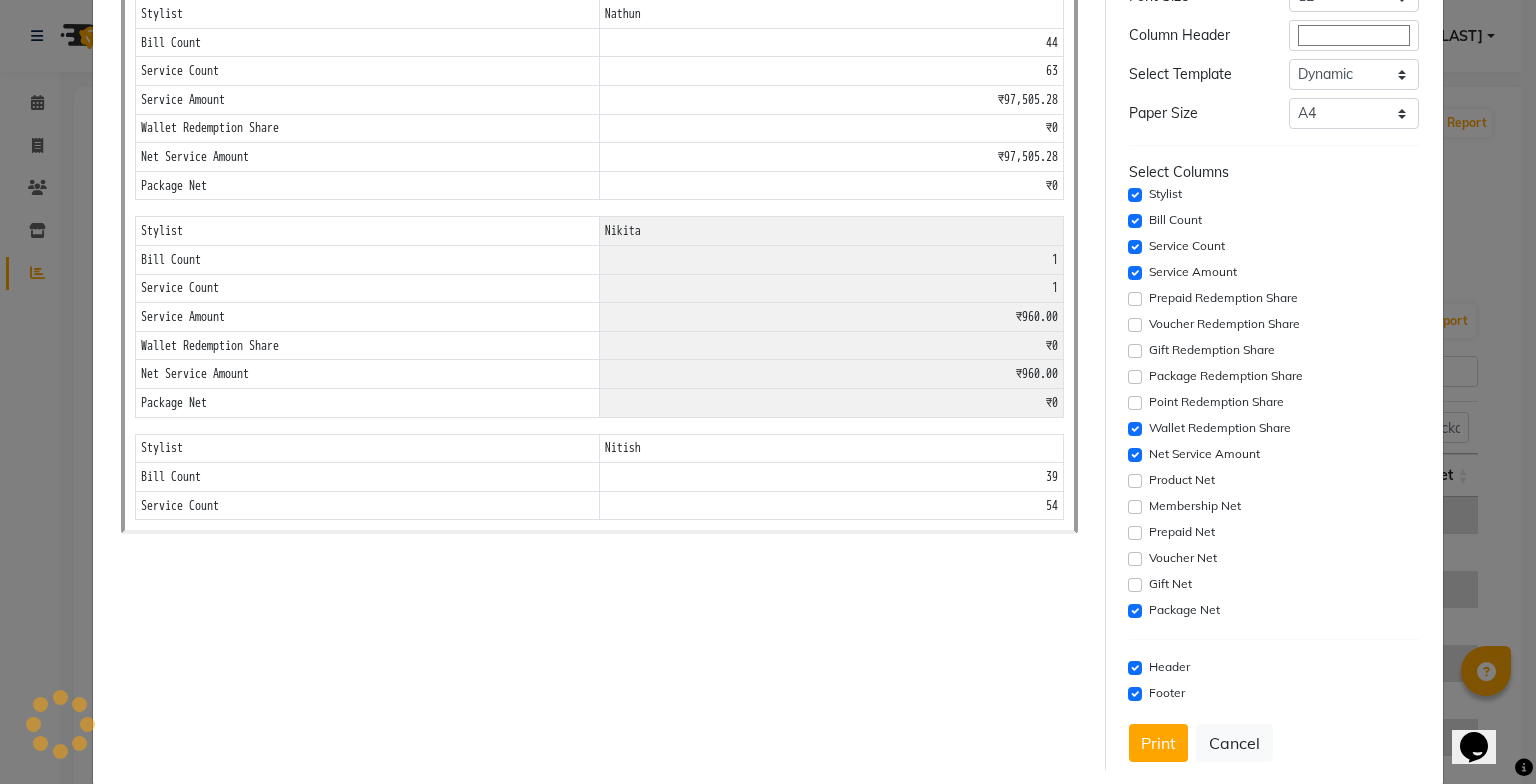 scroll, scrollTop: 172, scrollLeft: 0, axis: vertical 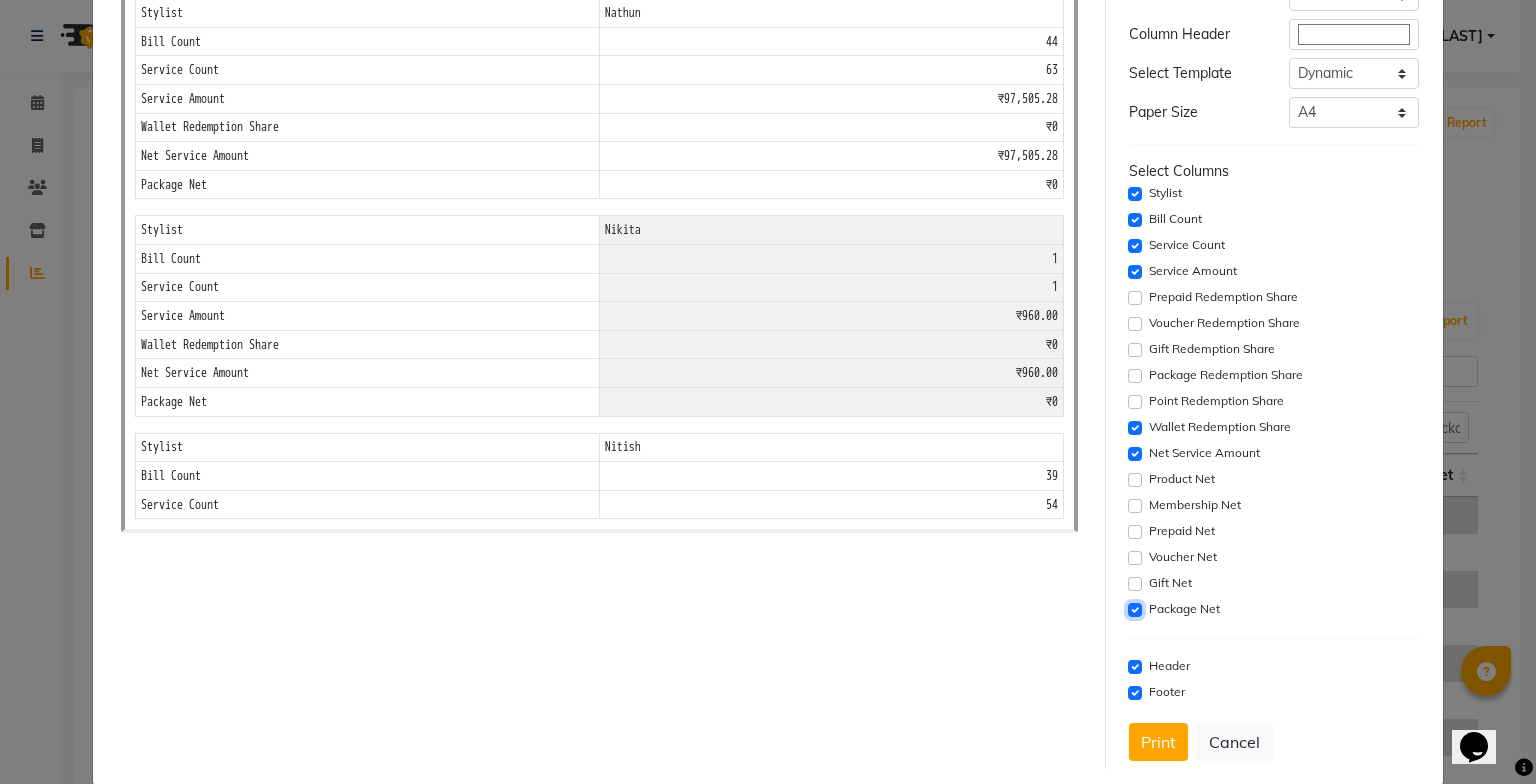 click 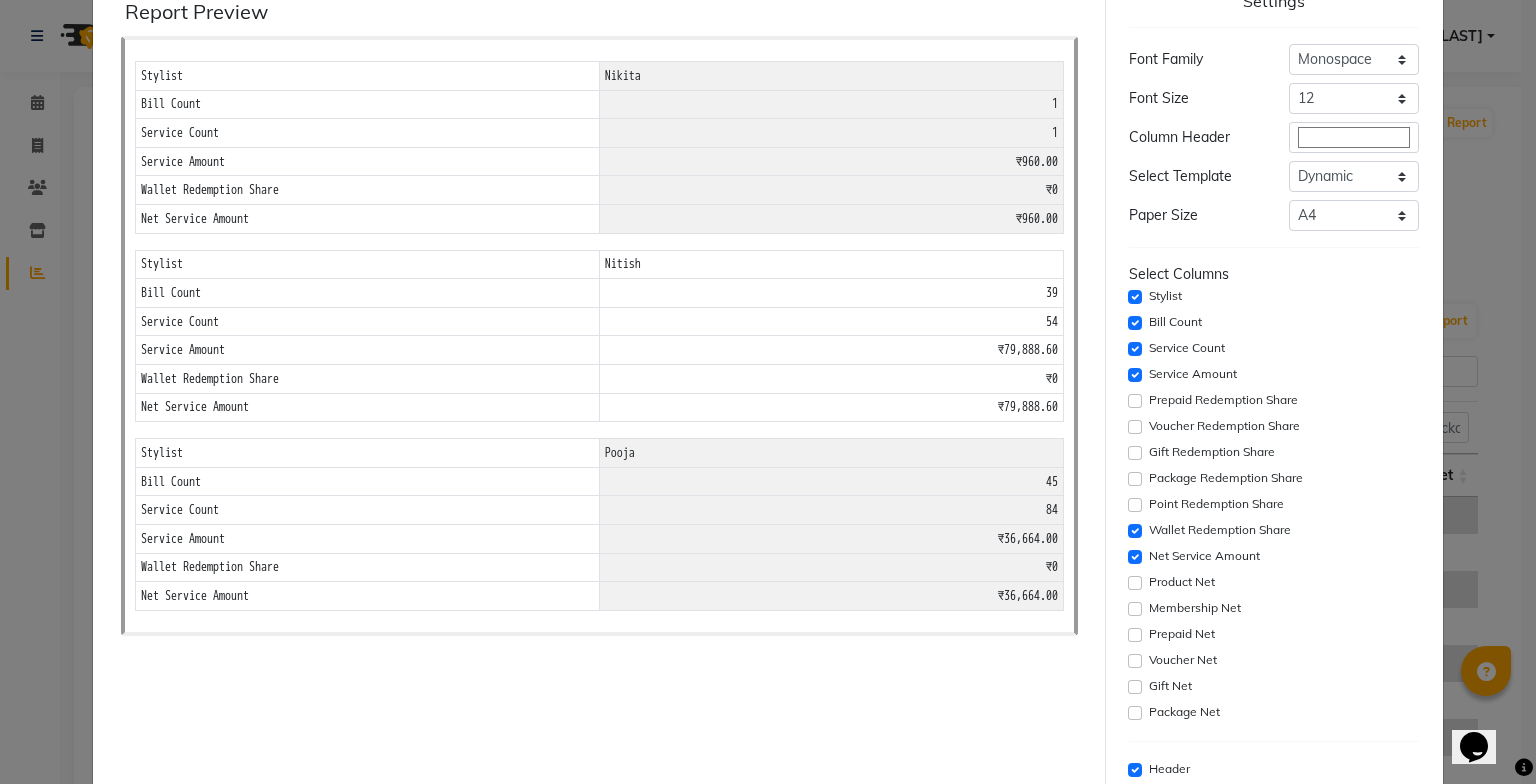 scroll, scrollTop: 0, scrollLeft: 0, axis: both 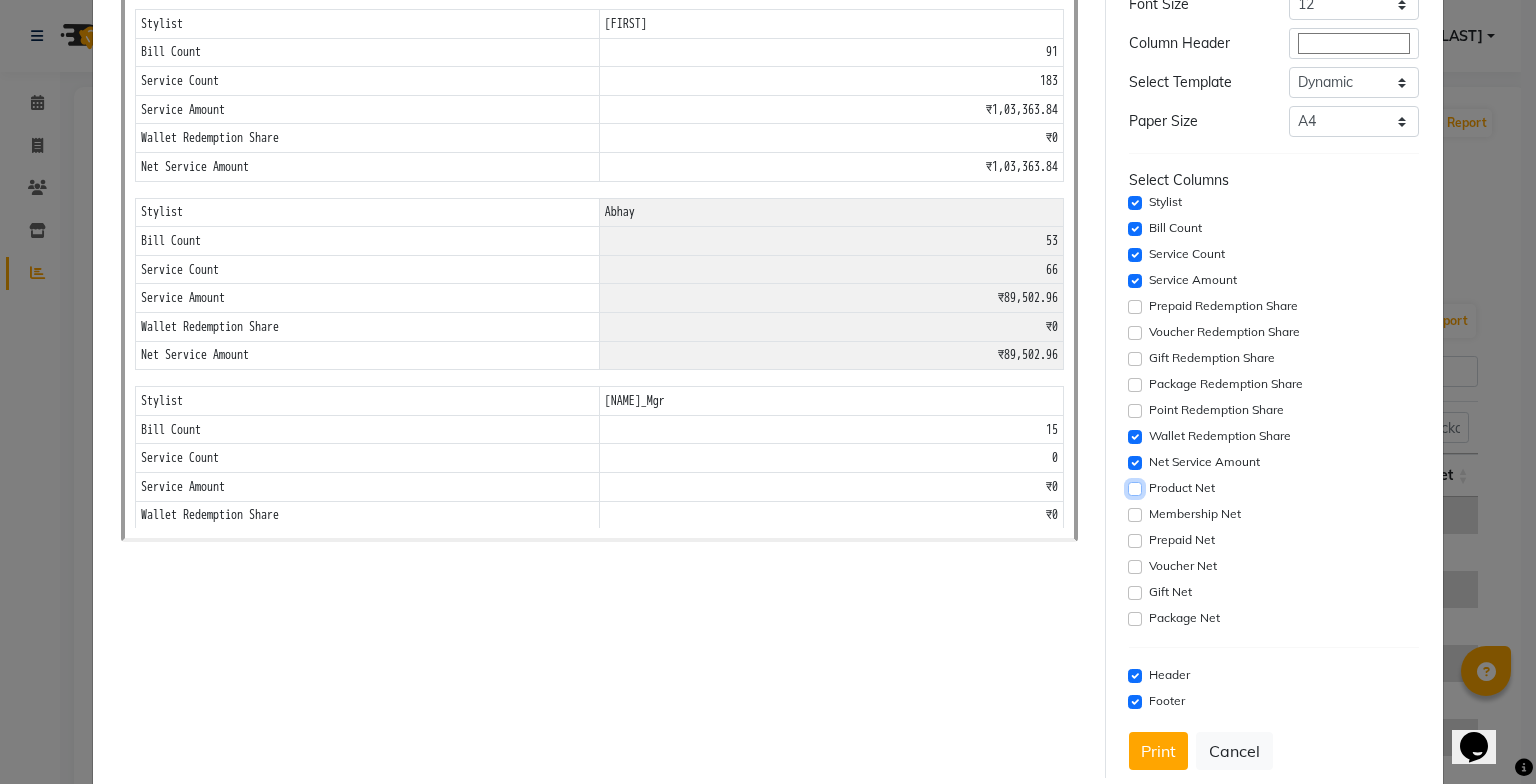 click 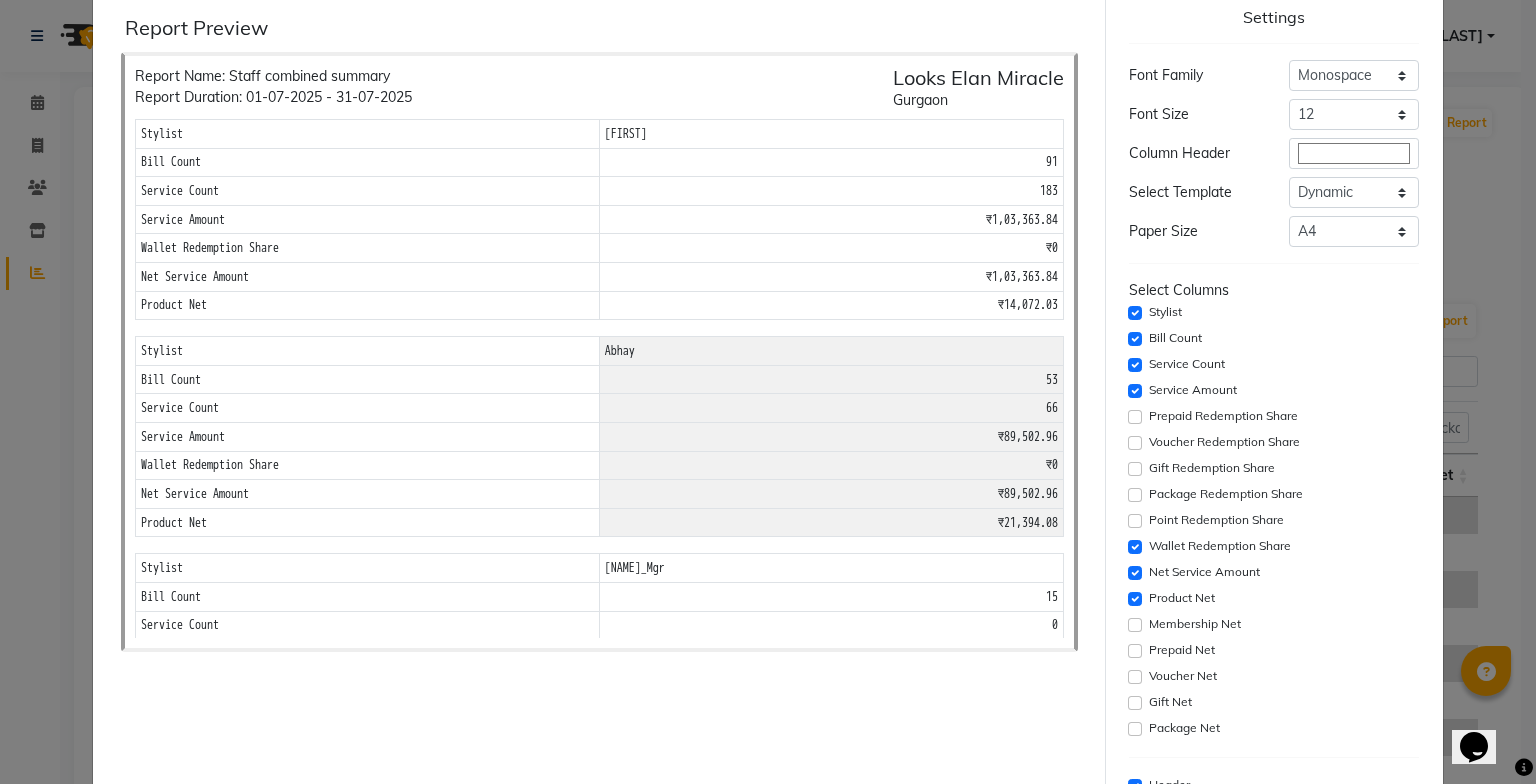 scroll, scrollTop: 0, scrollLeft: 0, axis: both 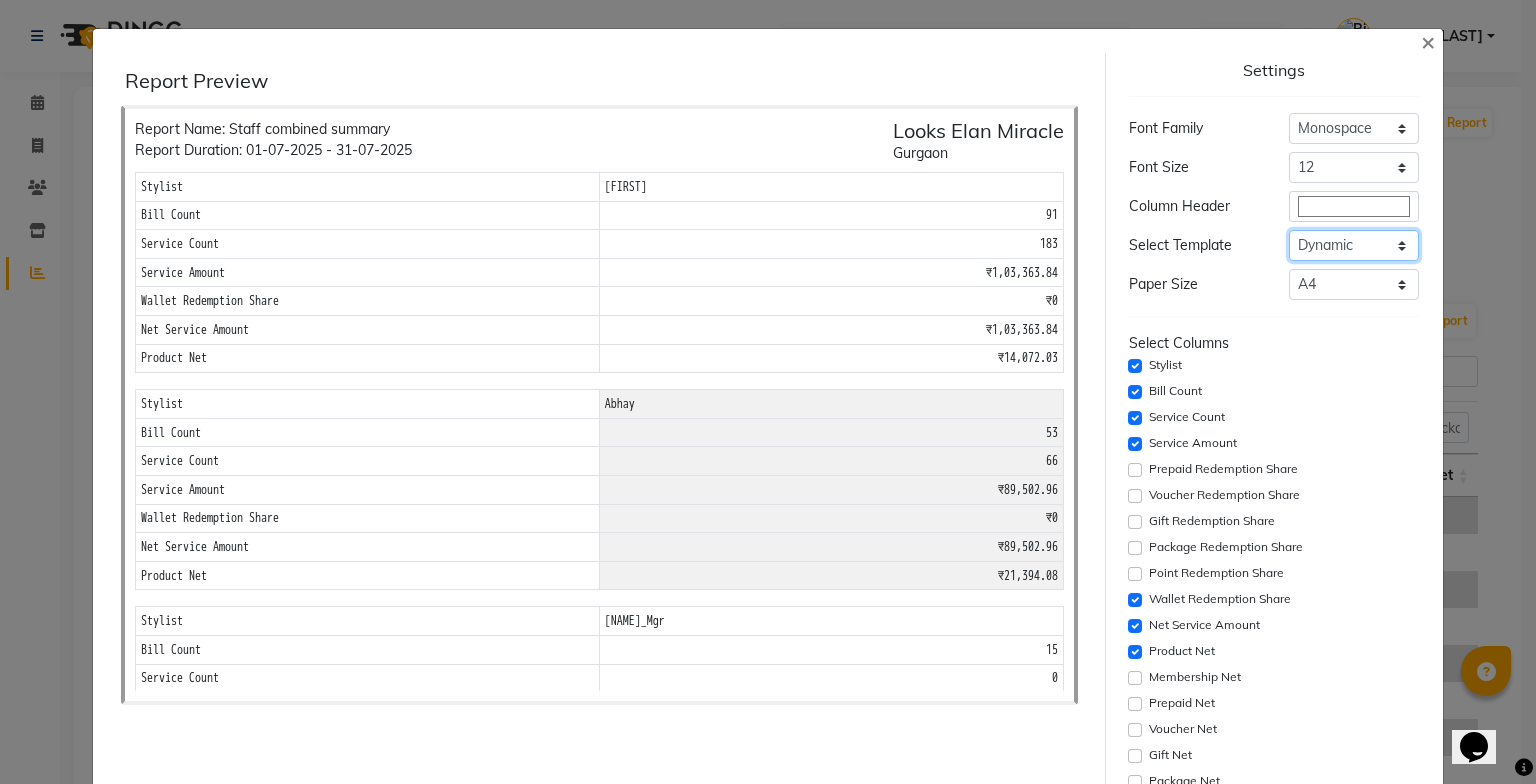 click on "Select Dynamic Table View List View" 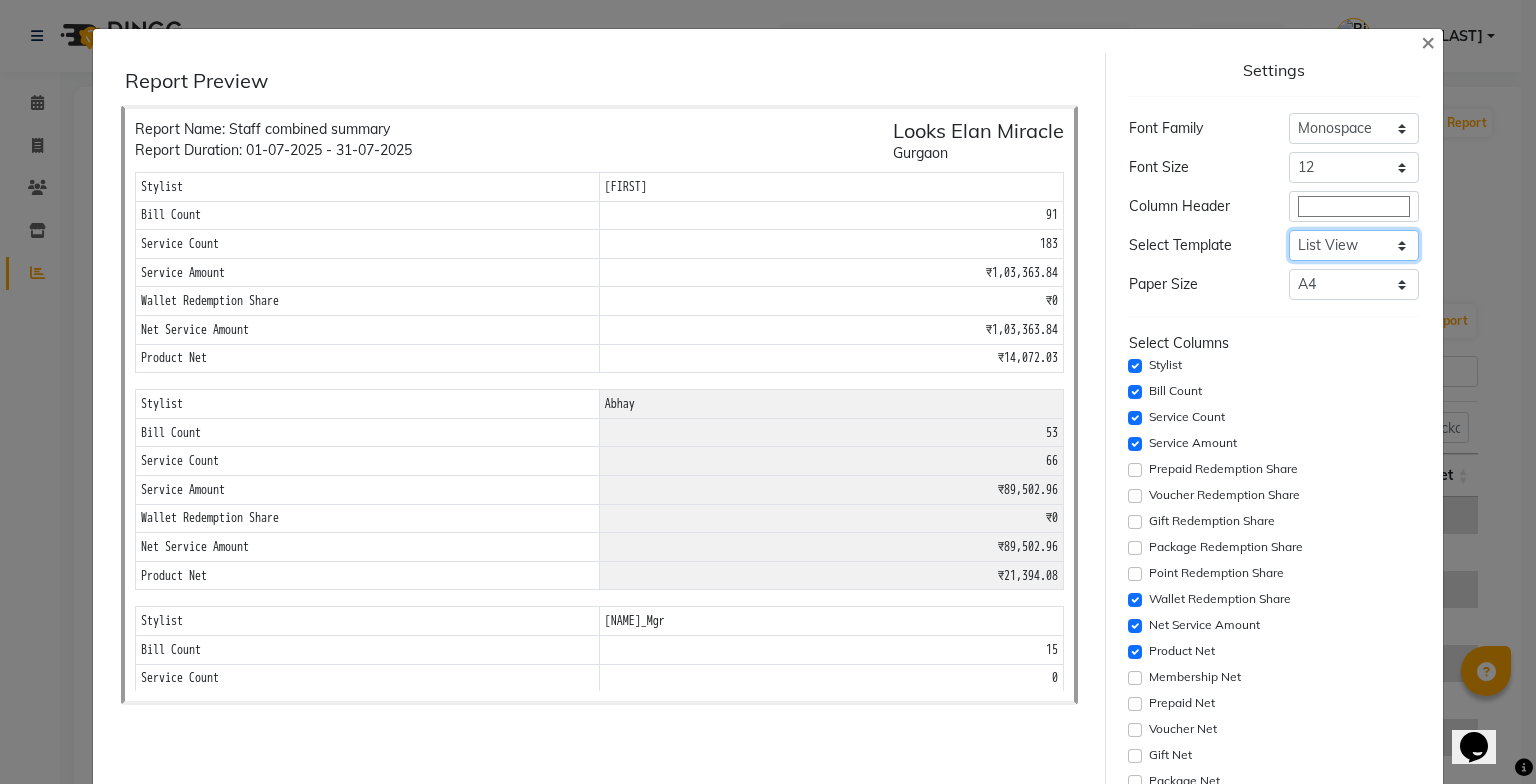 click on "Select Dynamic Table View List View" 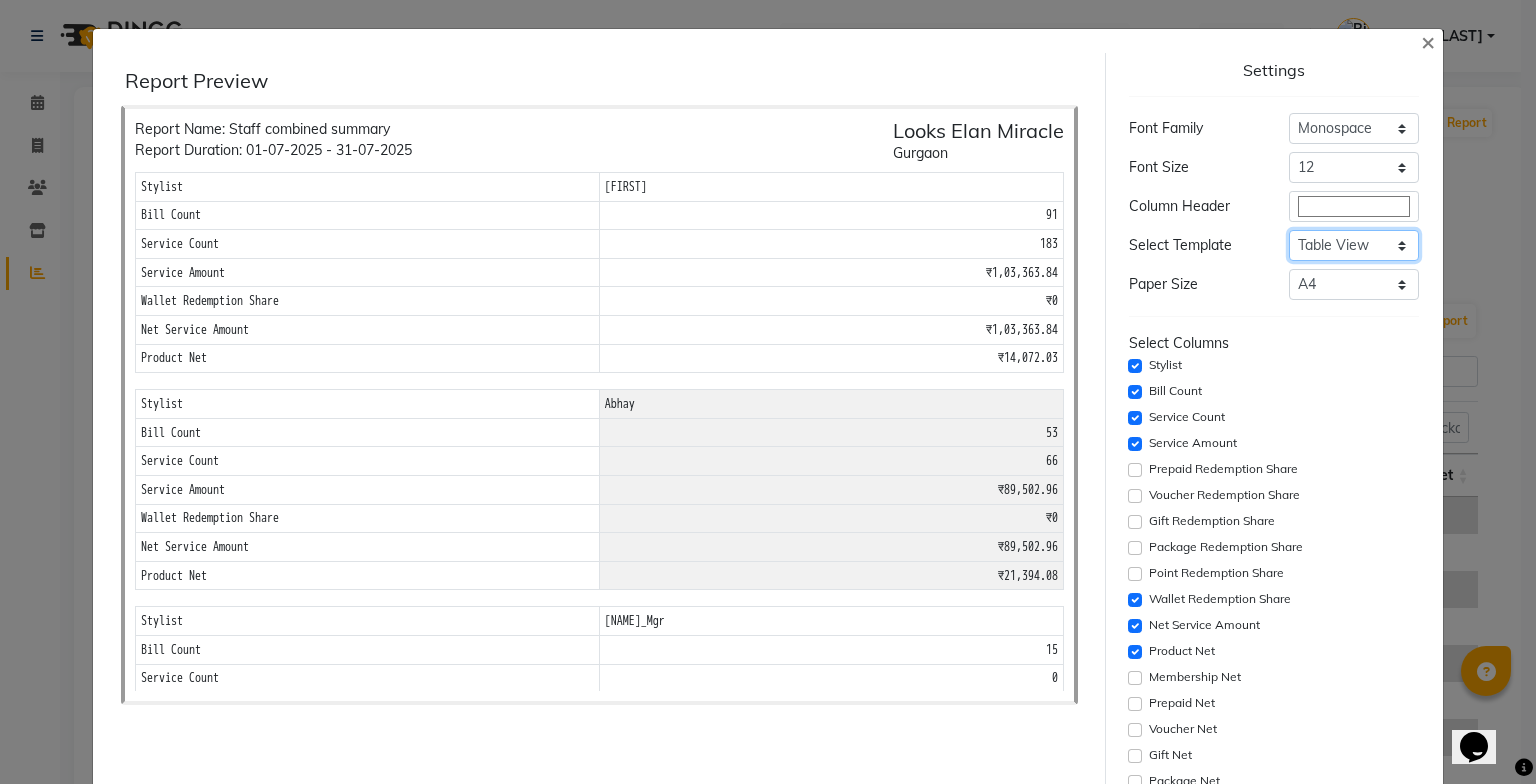 click on "Select Dynamic Table View List View" 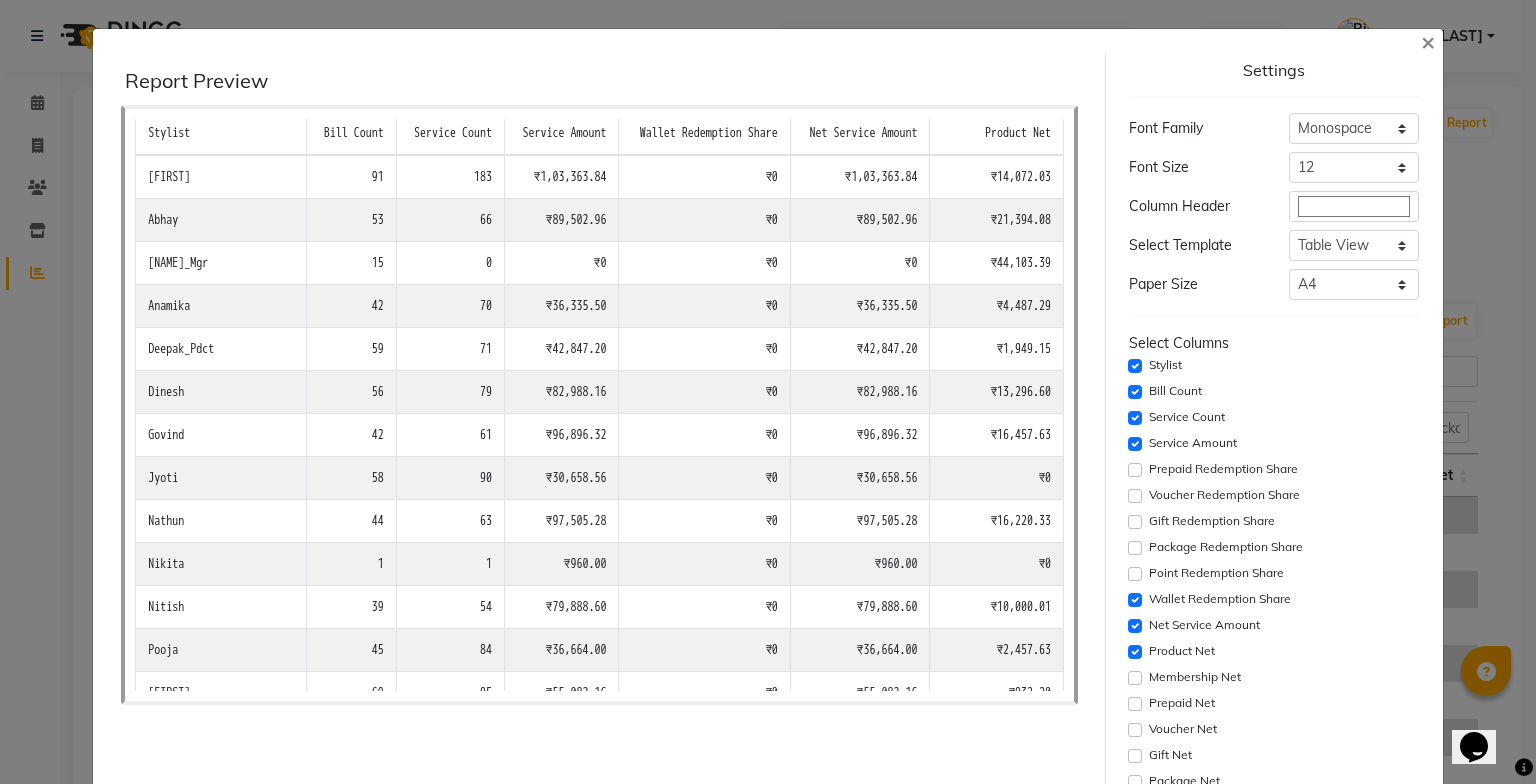 scroll, scrollTop: 0, scrollLeft: 0, axis: both 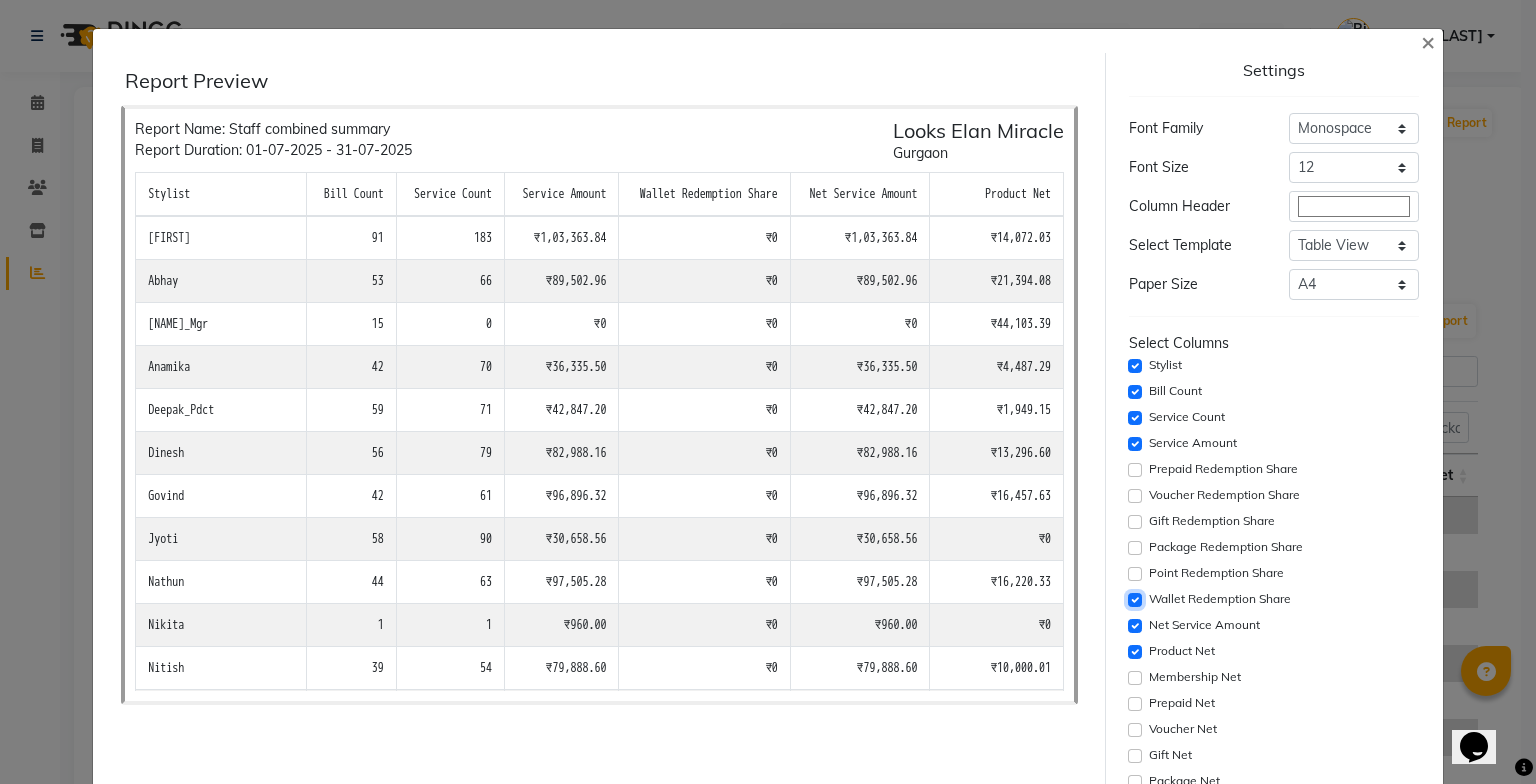 click 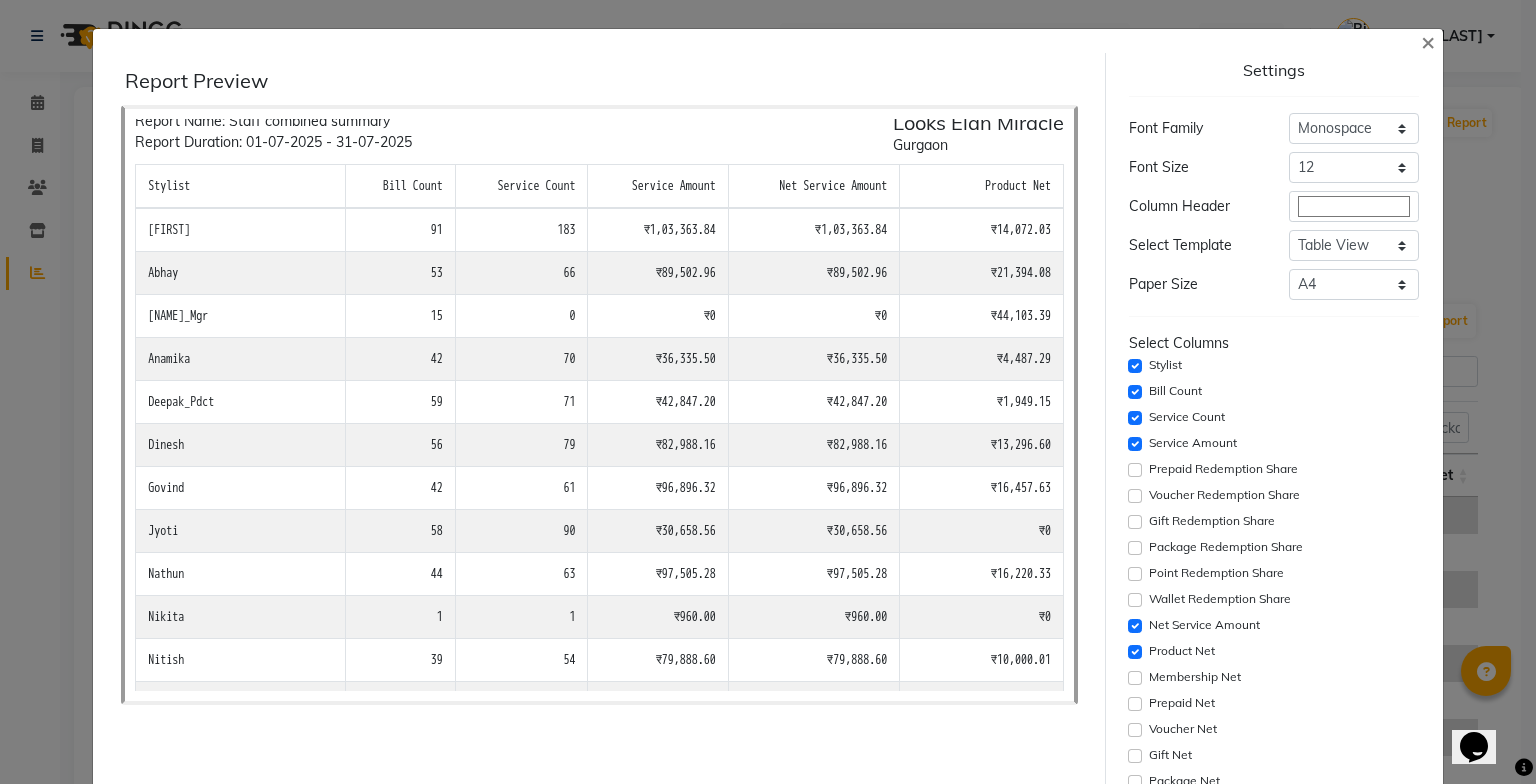 scroll, scrollTop: 0, scrollLeft: 0, axis: both 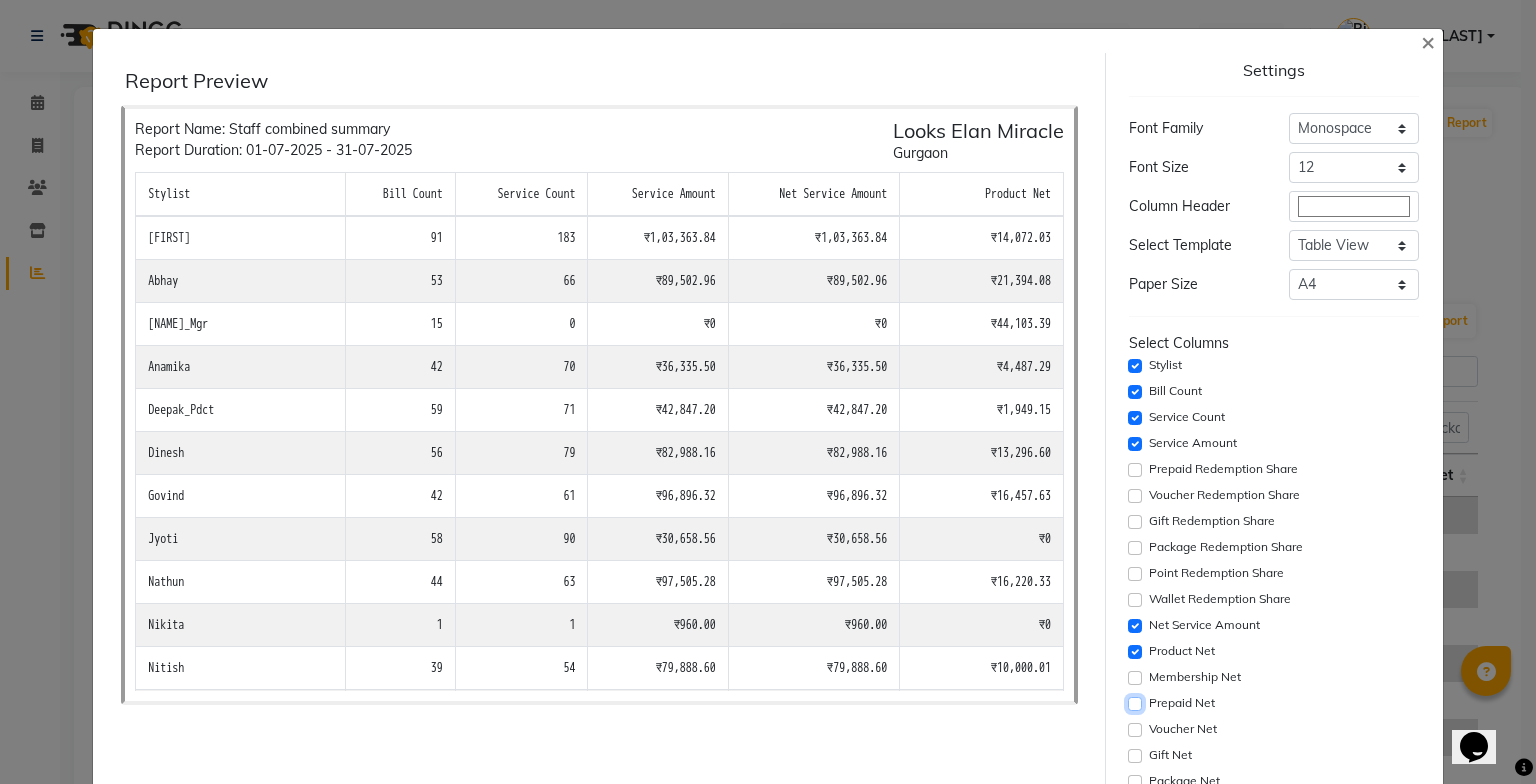 click 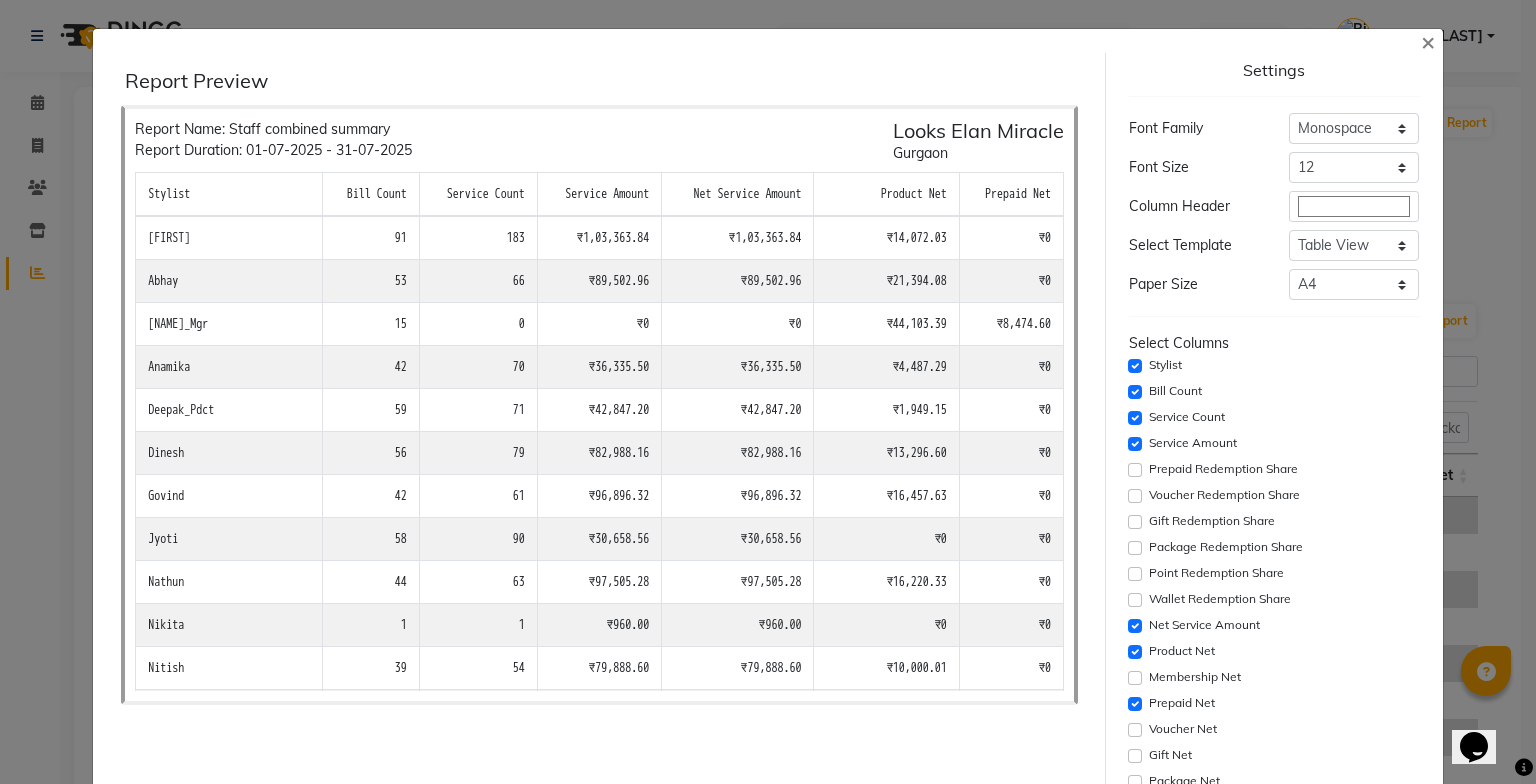 drag, startPoint x: 1054, startPoint y: 428, endPoint x: 1050, endPoint y: 548, distance: 120.06665 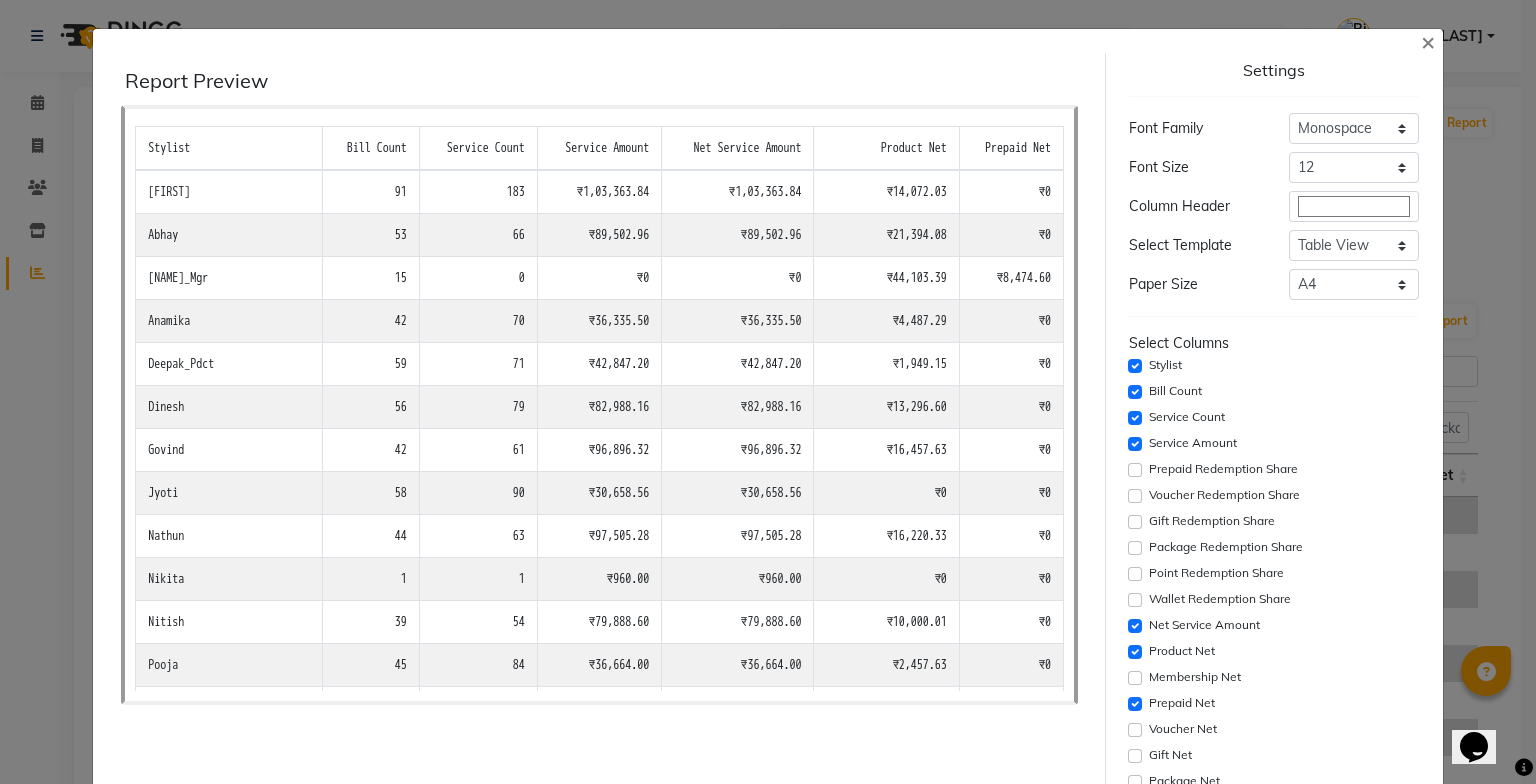 scroll, scrollTop: 0, scrollLeft: 0, axis: both 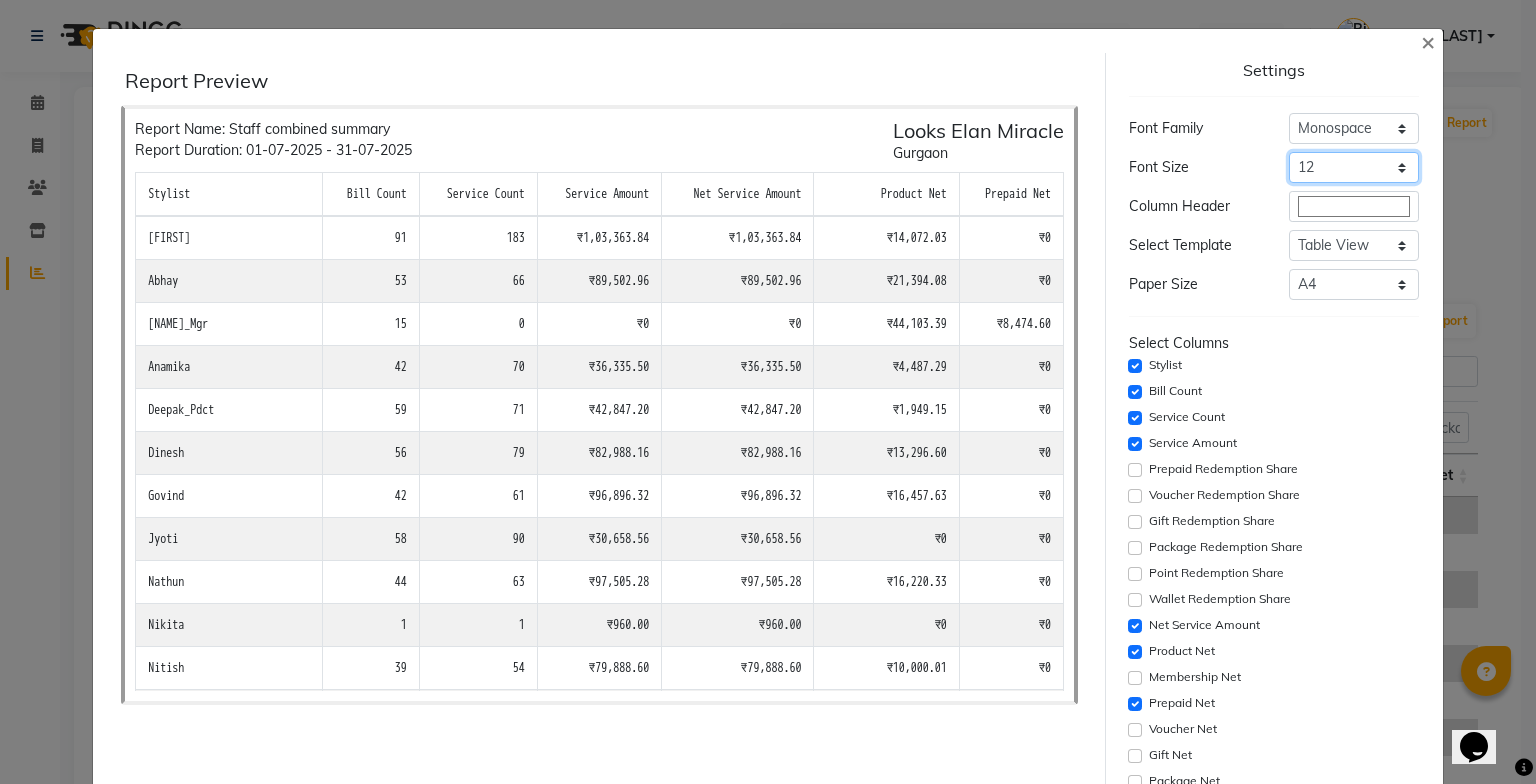 click on "Select 8 9 10 11 12 13 14 15 16 17 18 19 20" 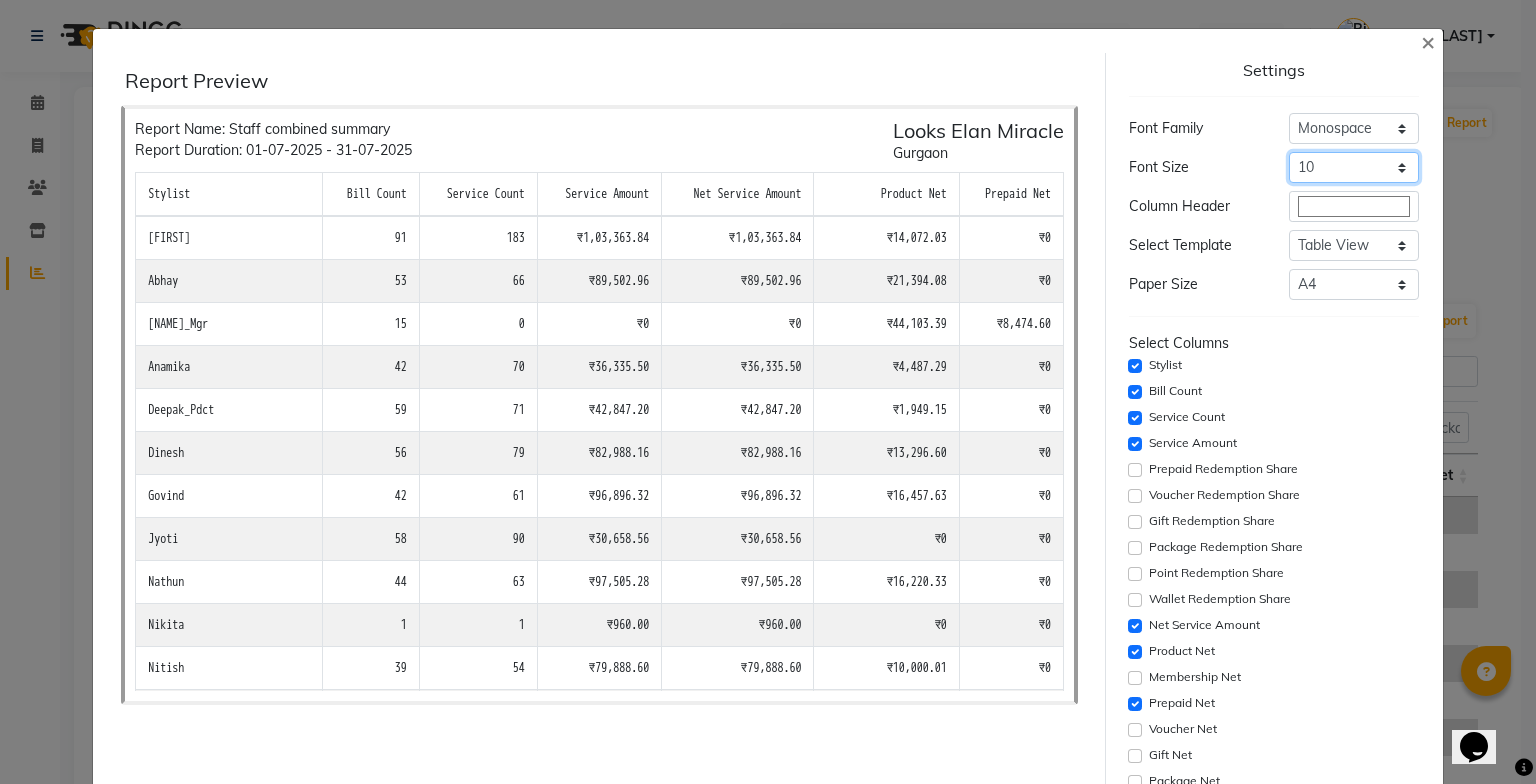 click on "Select 8 9 10 11 12 13 14 15 16 17 18 19 20" 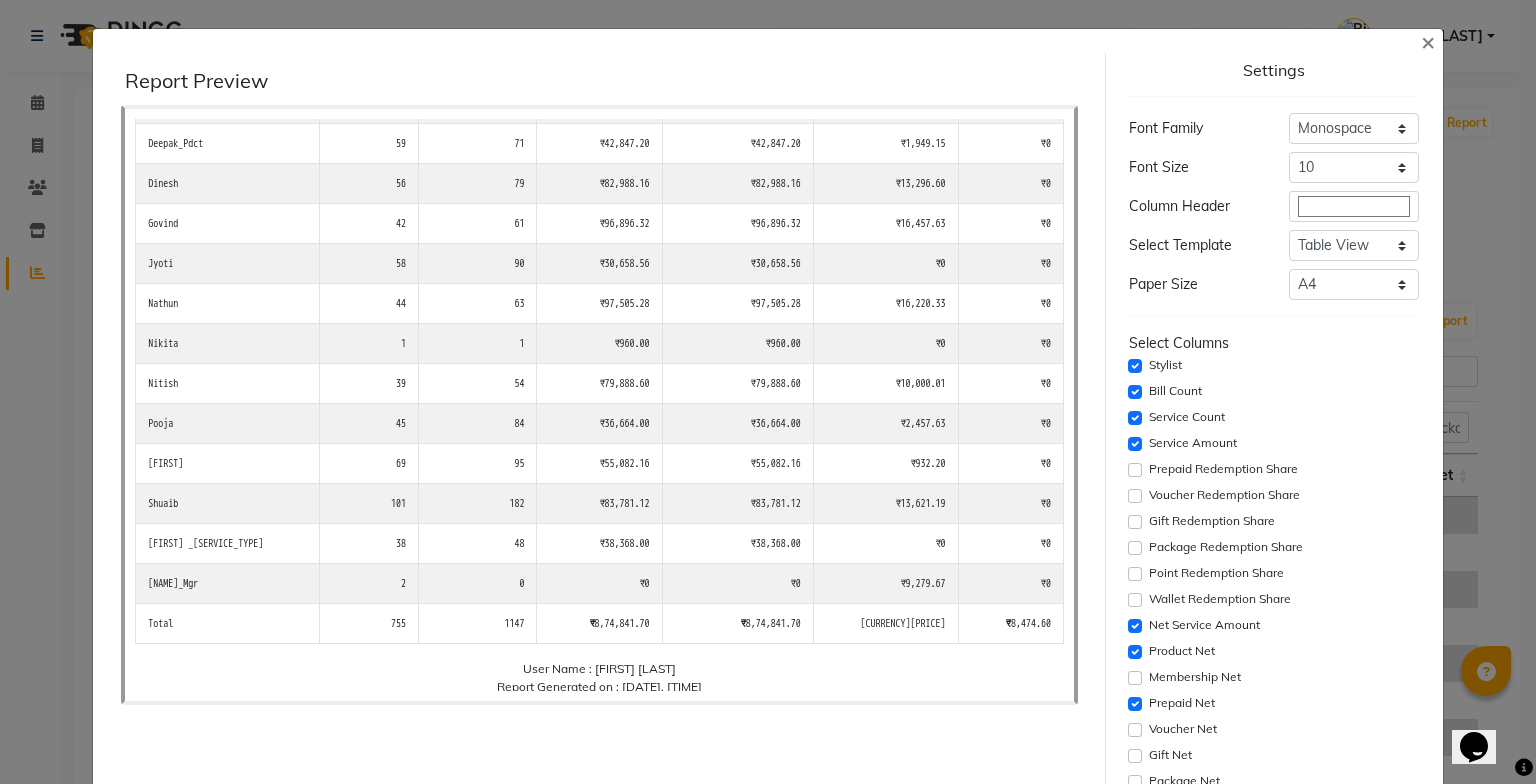 scroll, scrollTop: 0, scrollLeft: 0, axis: both 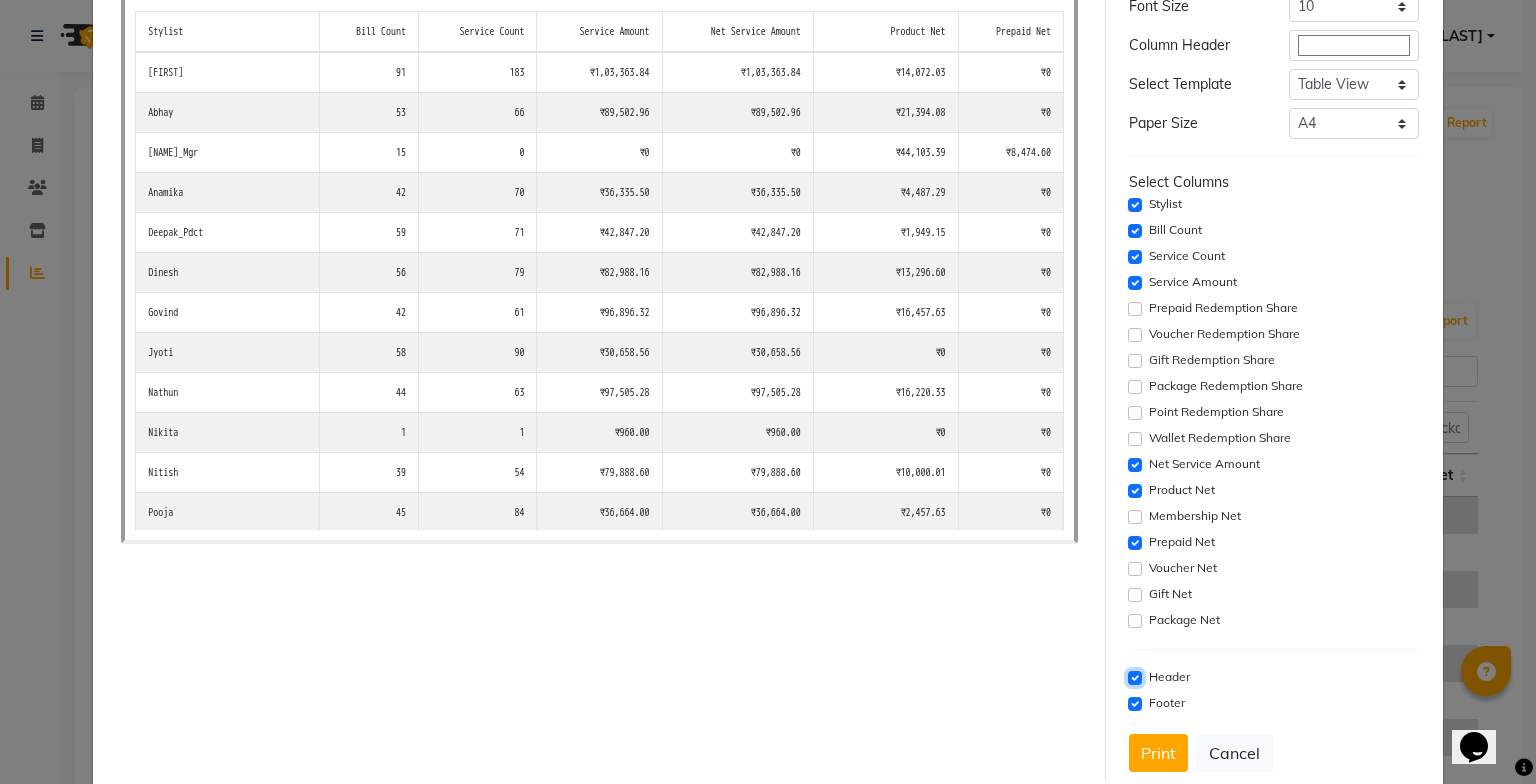 click 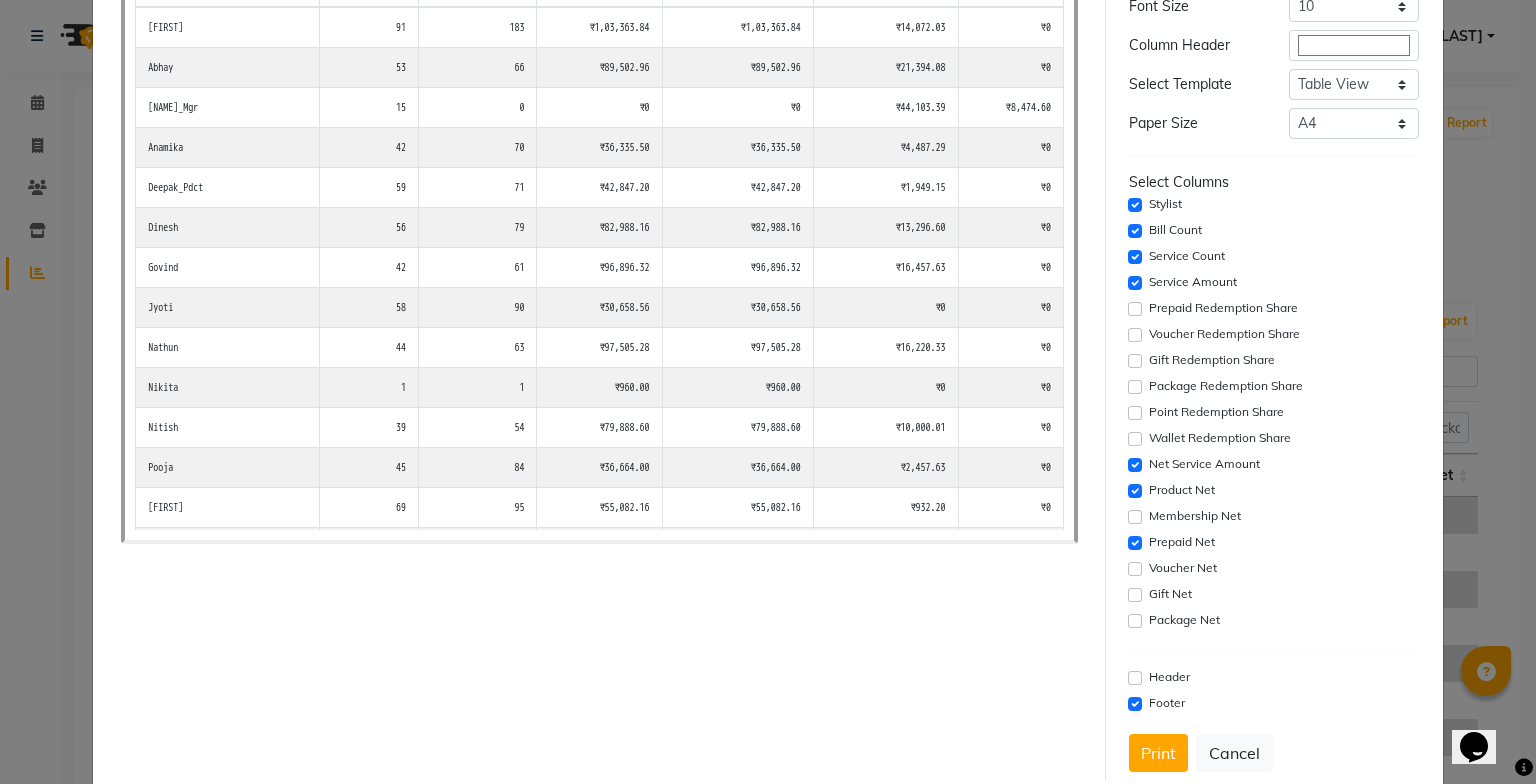 scroll, scrollTop: 0, scrollLeft: 0, axis: both 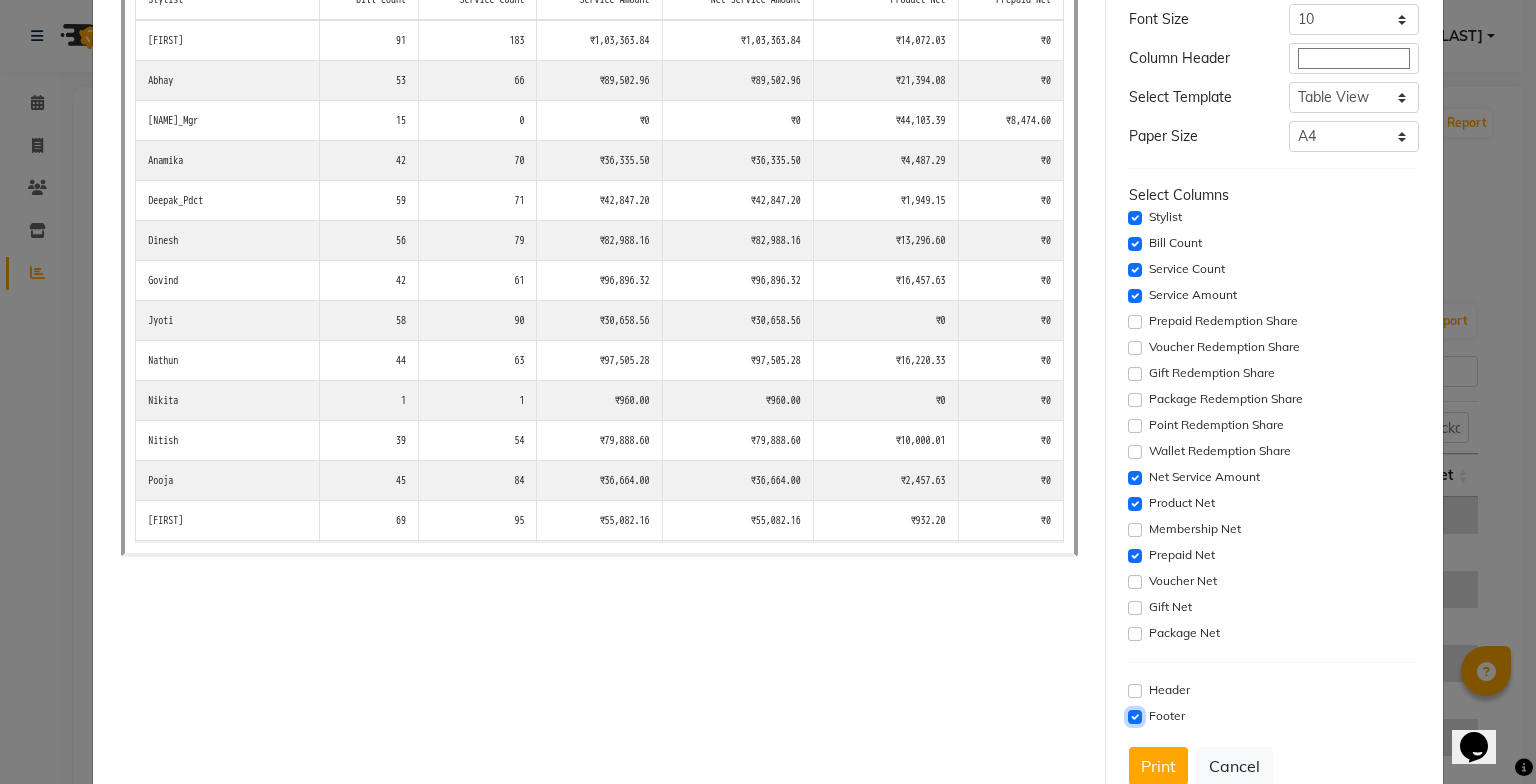 click 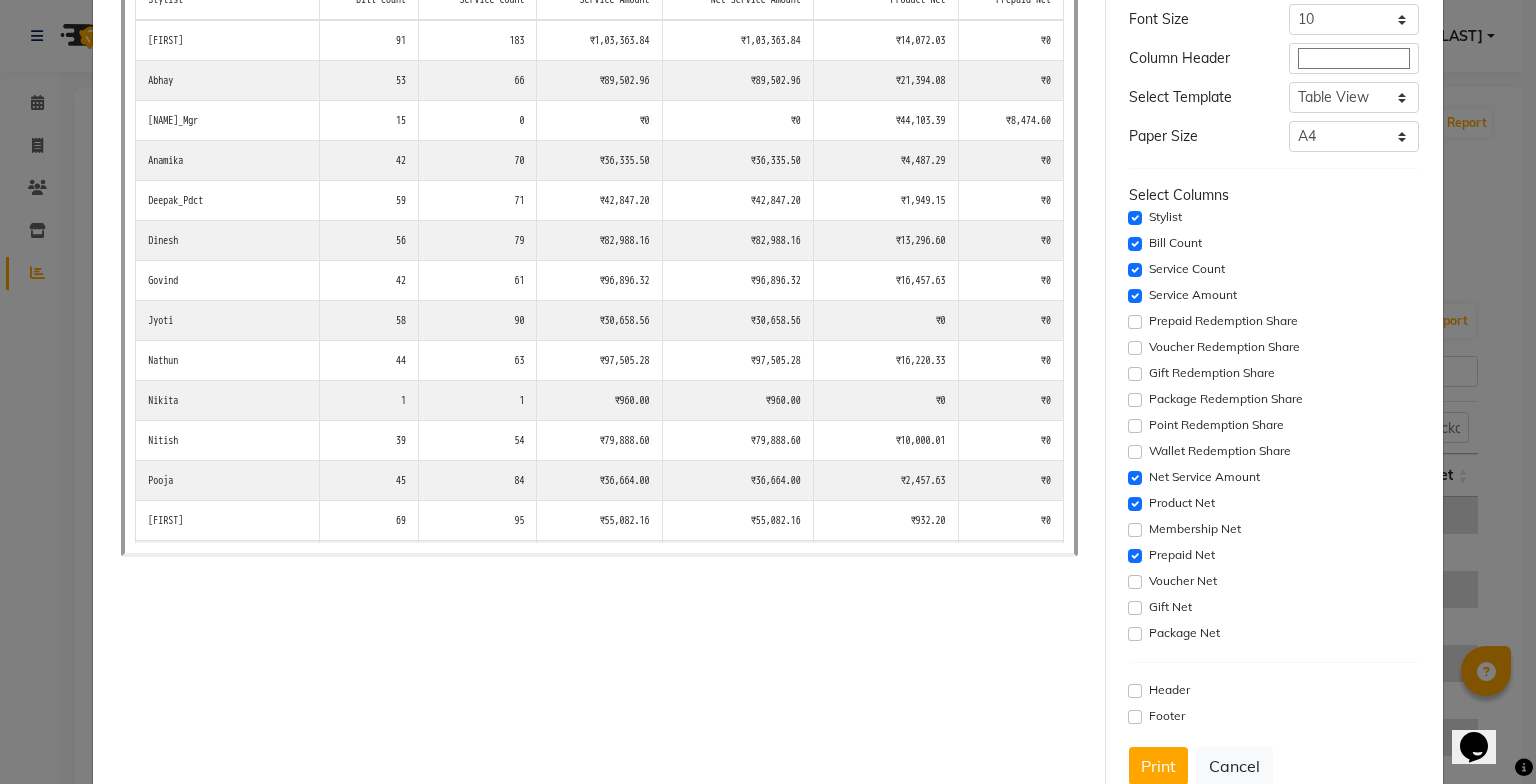 scroll, scrollTop: 0, scrollLeft: 0, axis: both 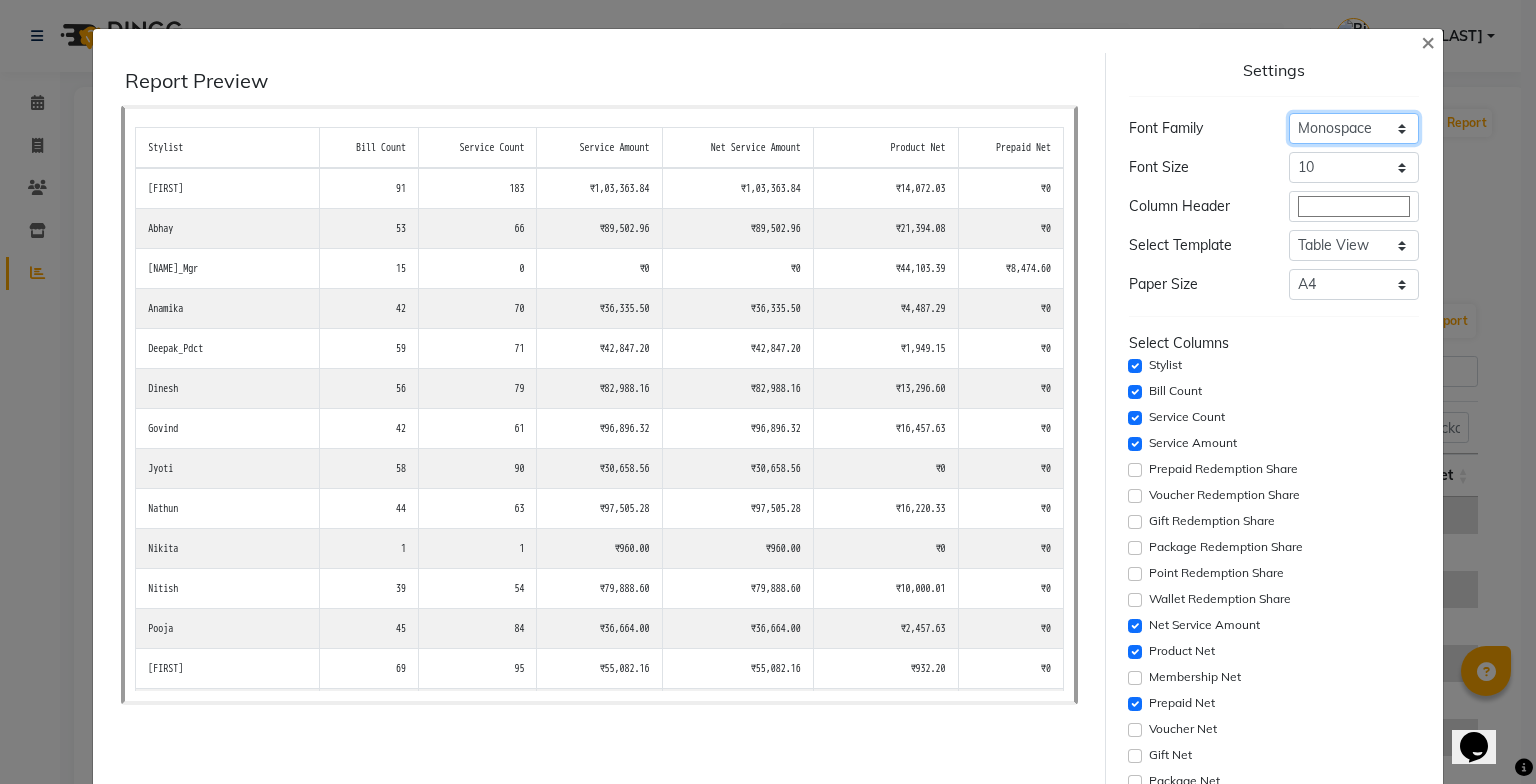 click on "Select Sans Serif Monospace Serif" 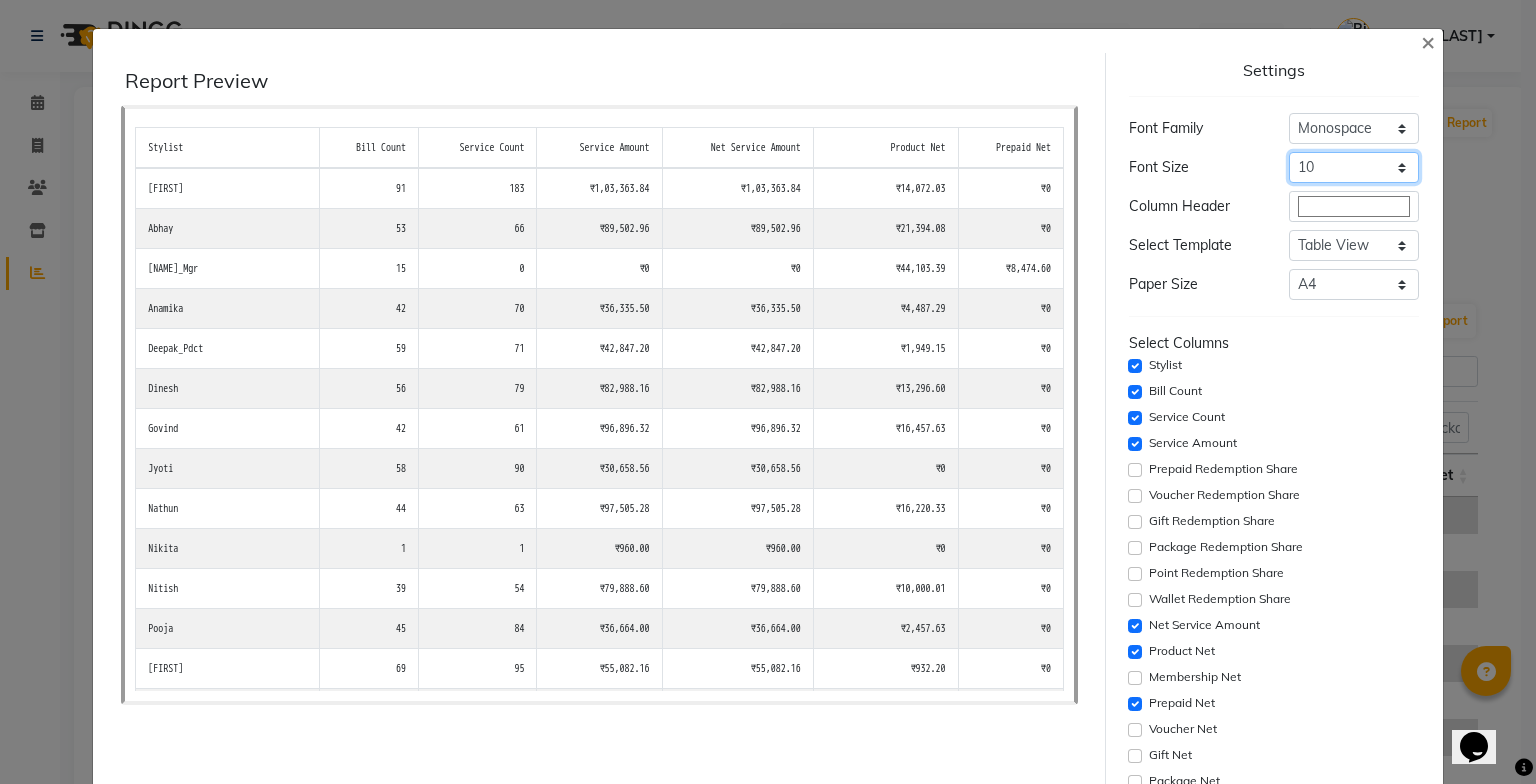 click on "Select 8 9 10 11 12 13 14 15 16 17 18 19 20" 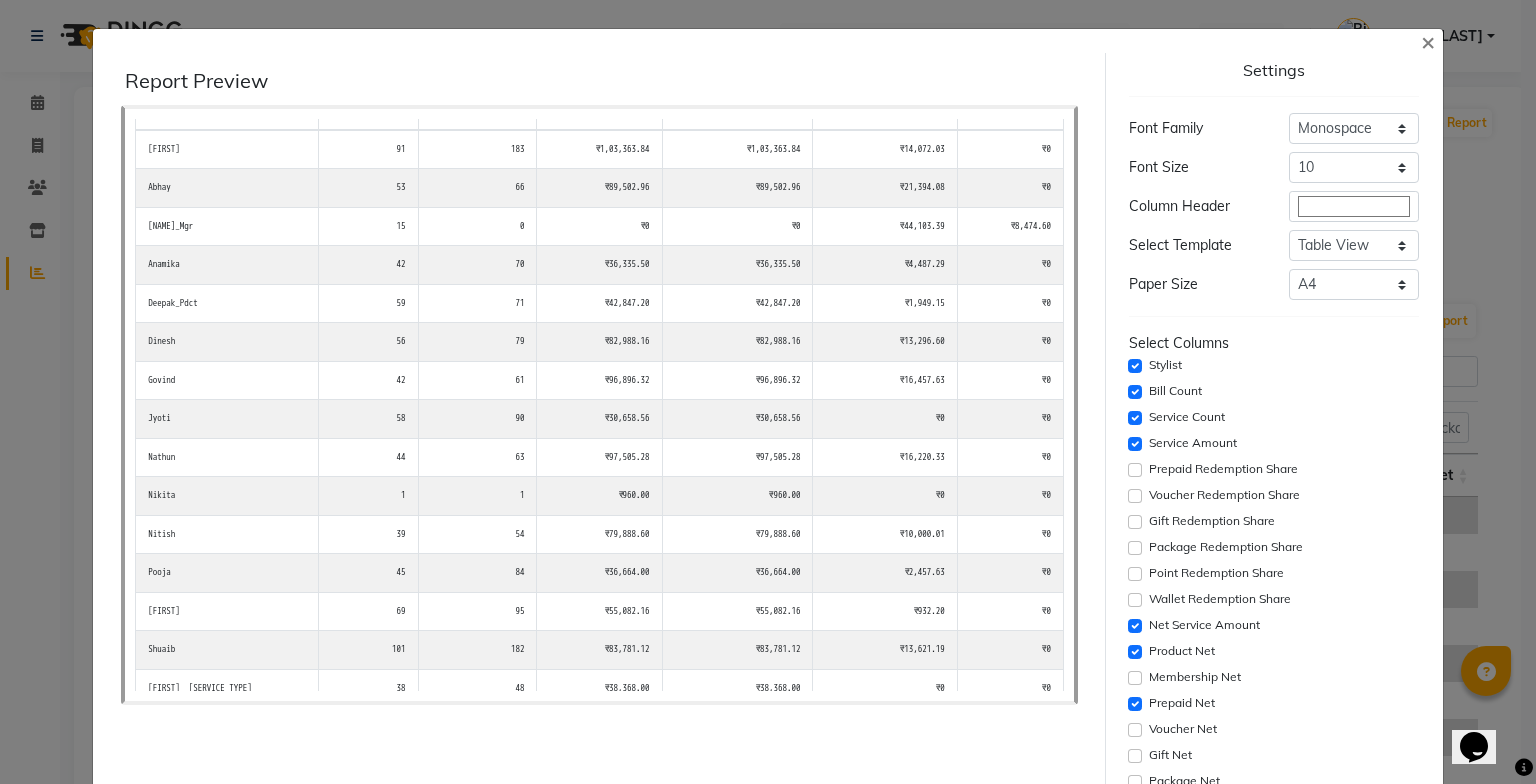 scroll, scrollTop: 0, scrollLeft: 0, axis: both 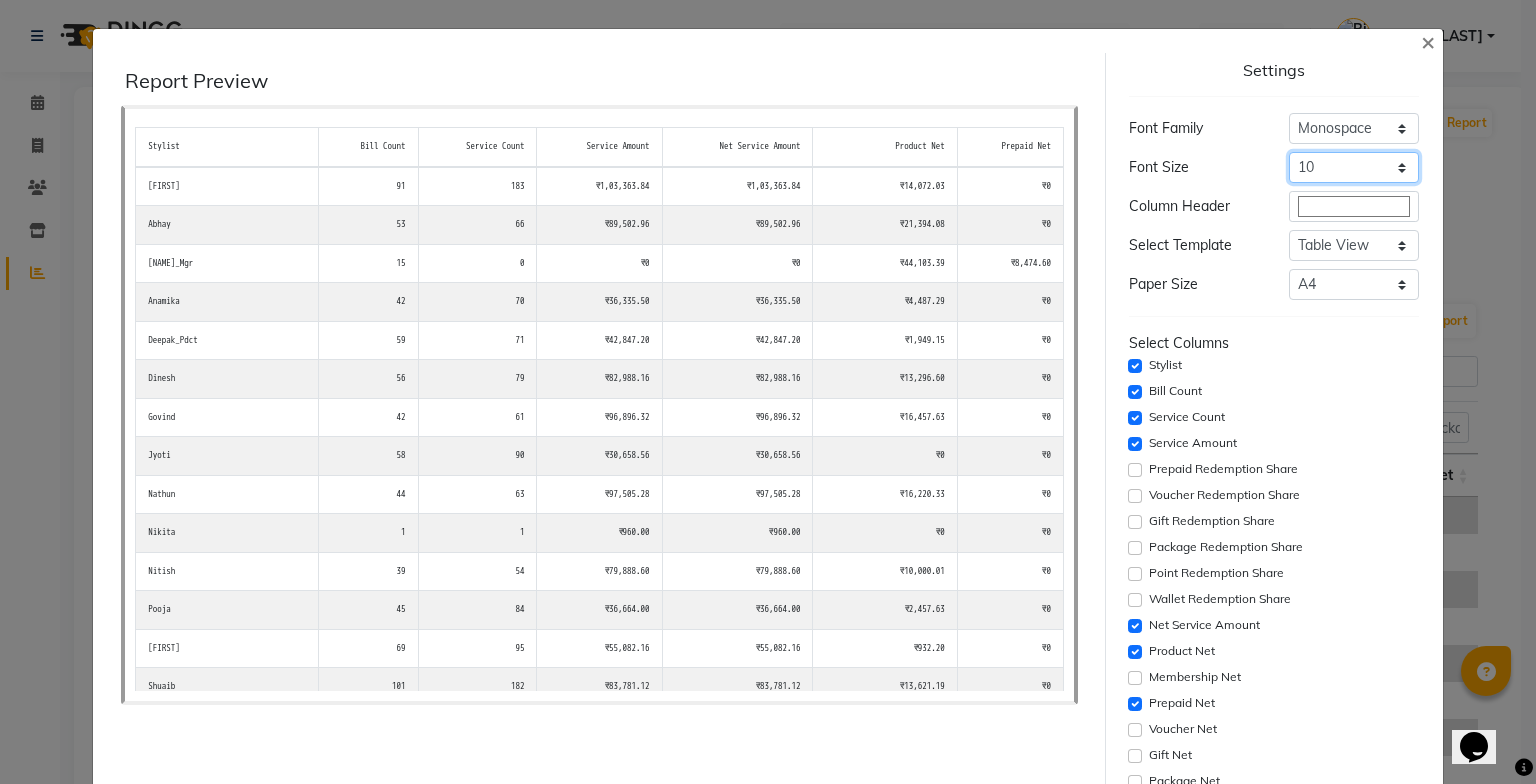 click on "Select 8 9 10 11 12 13 14 15 16 17 18 19 20" 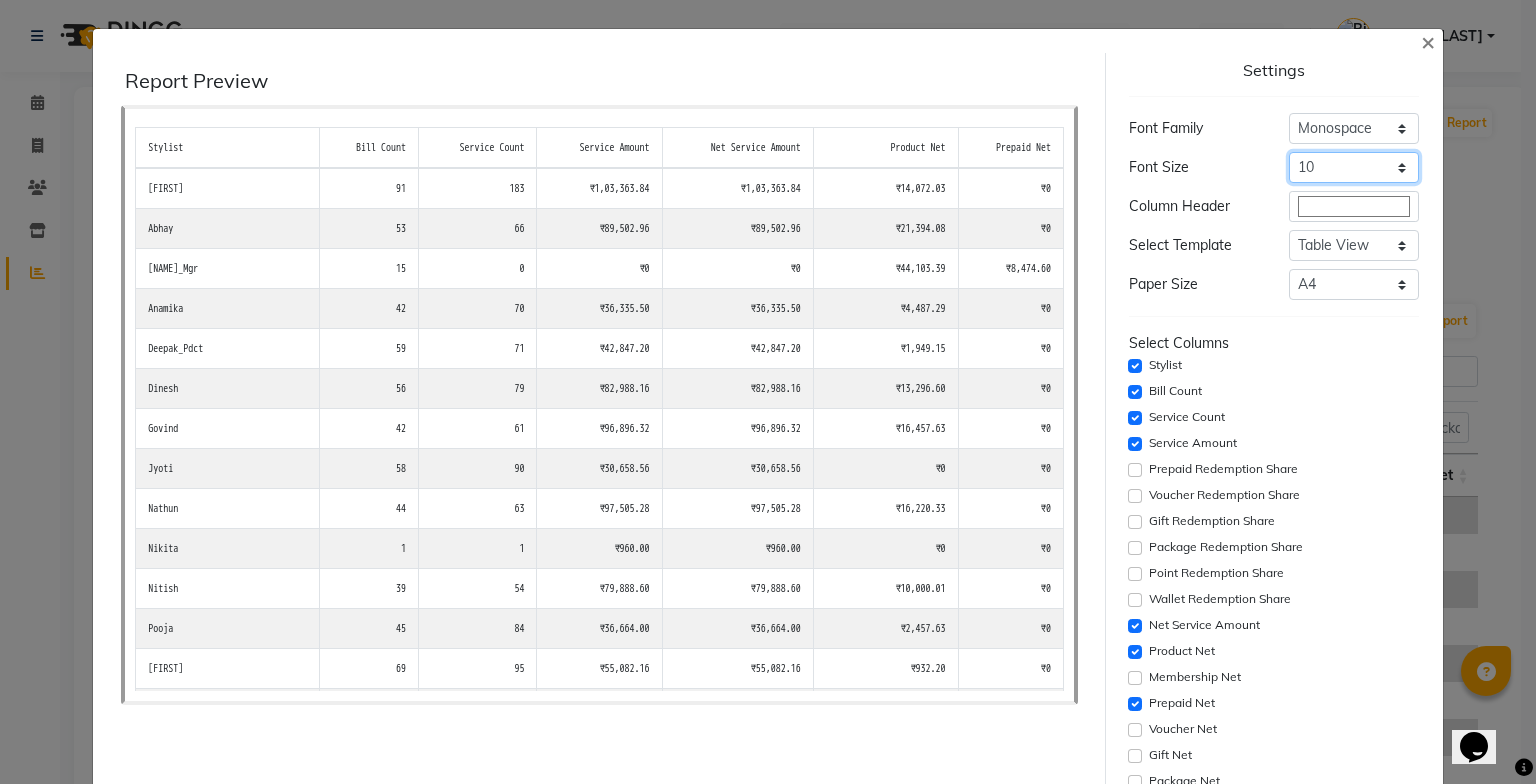 click on "Select 8 9 10 11 12 13 14 15 16 17 18 19 20" 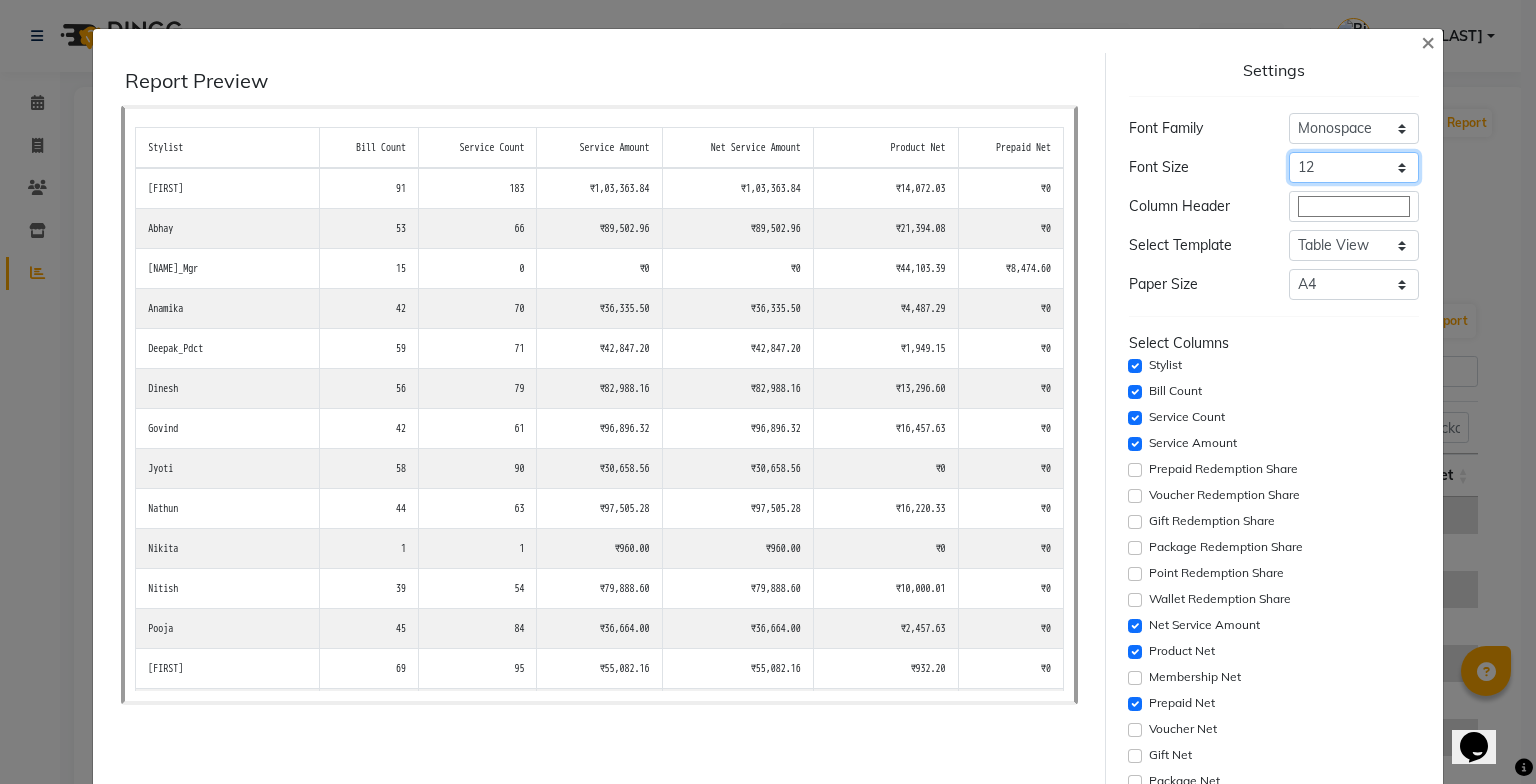 click on "Select 8 9 10 11 12 13 14 15 16 17 18 19 20" 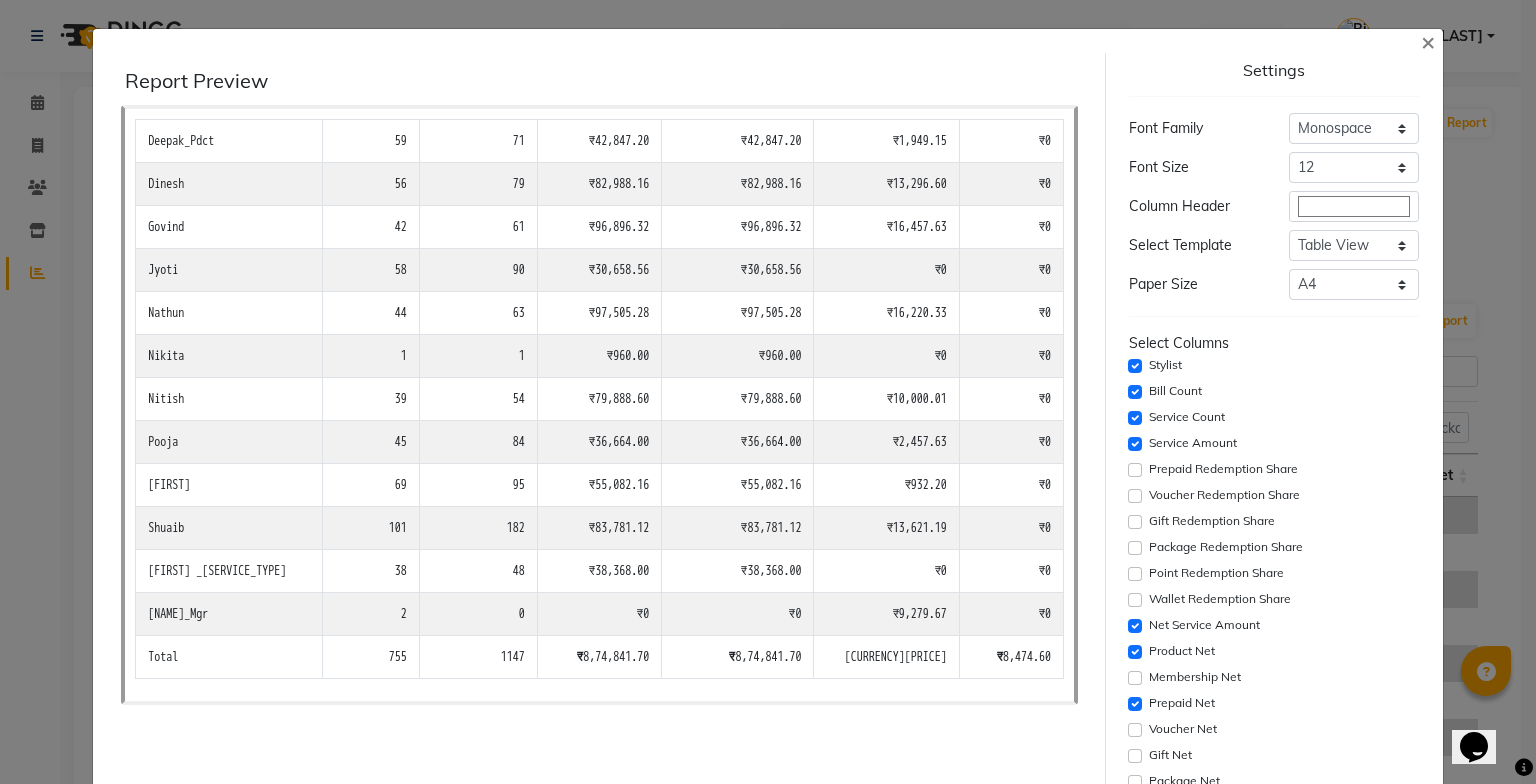 scroll, scrollTop: 0, scrollLeft: 0, axis: both 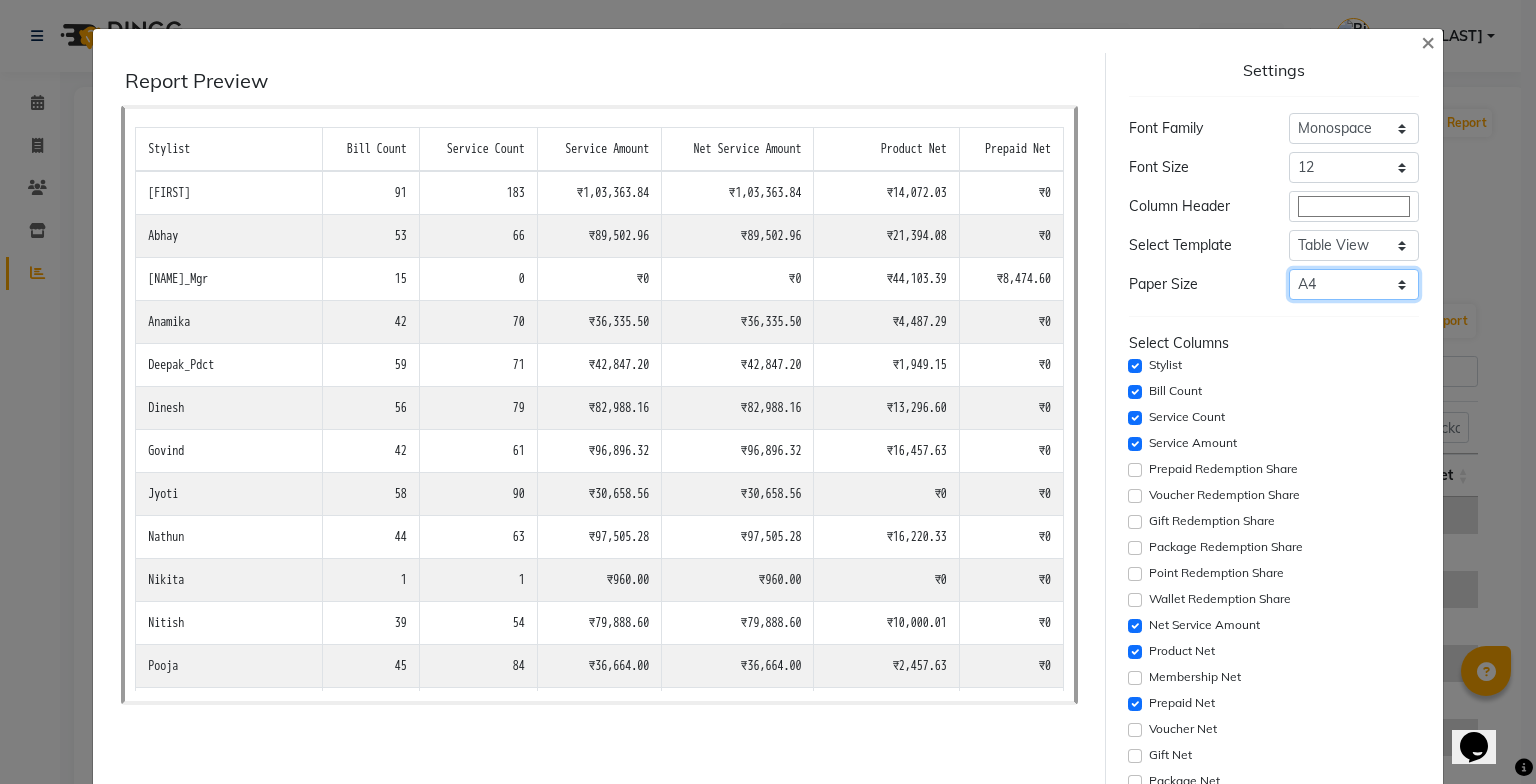 click on "Select A4 A5 A6 A7 Thermal" 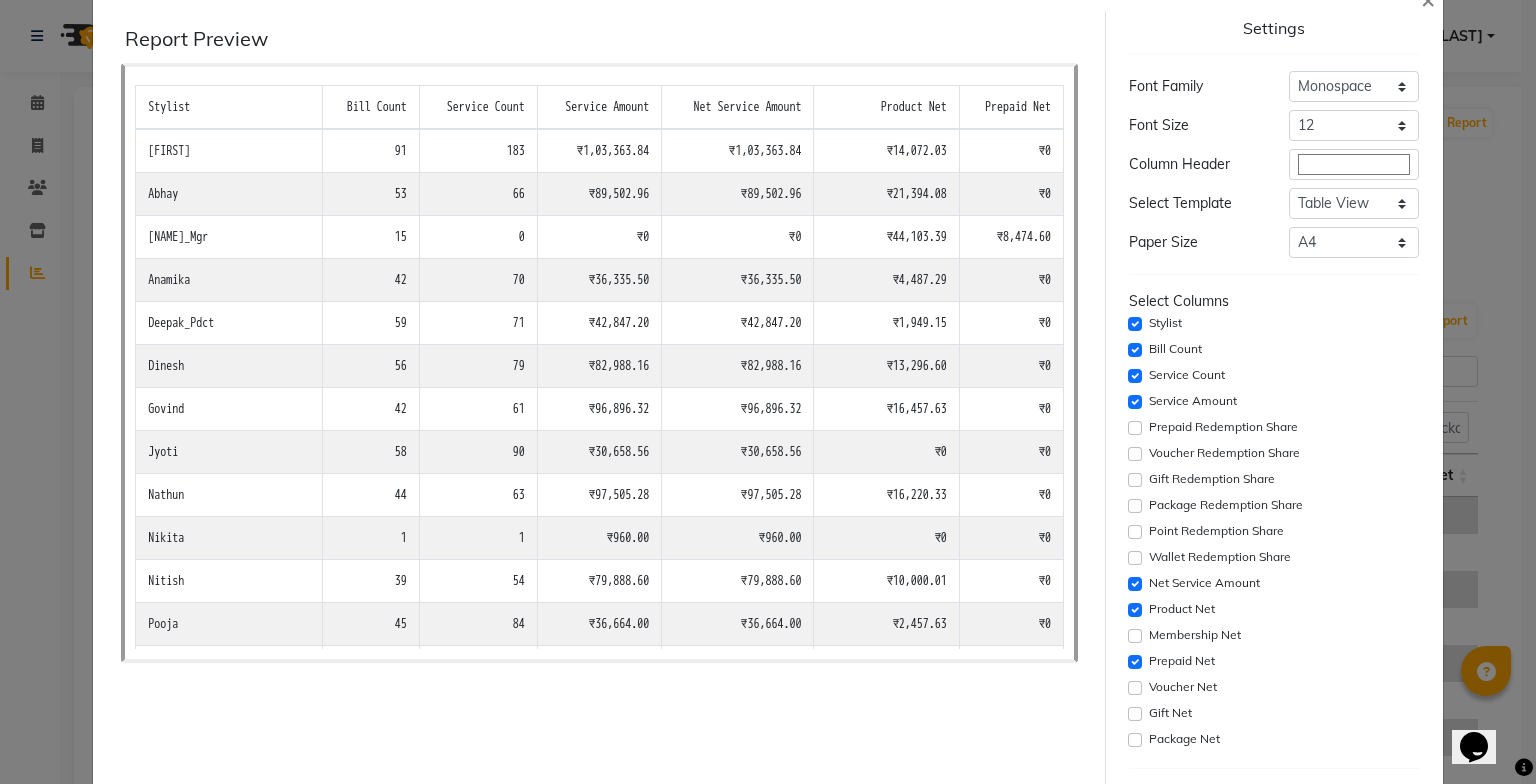 scroll, scrollTop: 0, scrollLeft: 0, axis: both 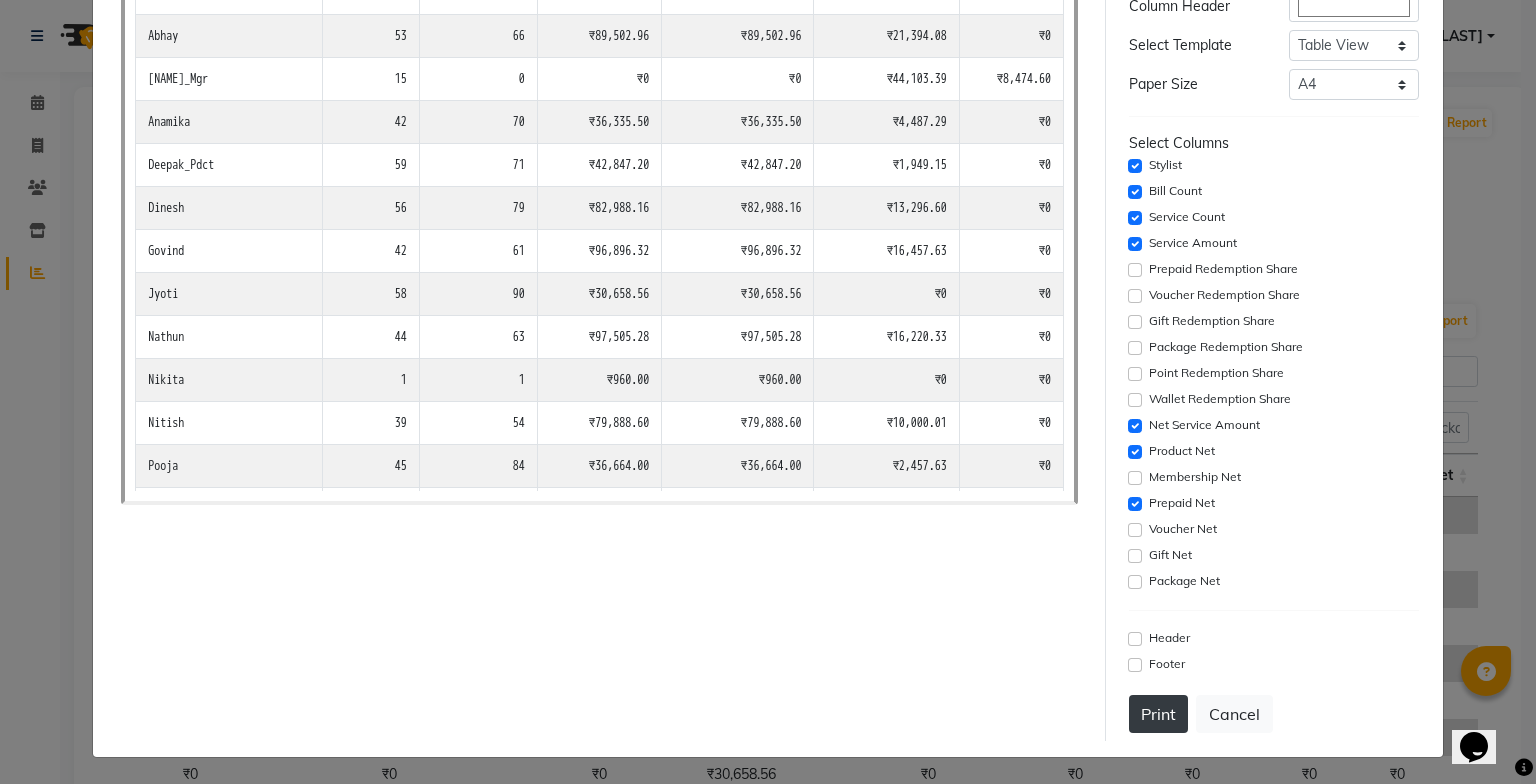 click on "Print" 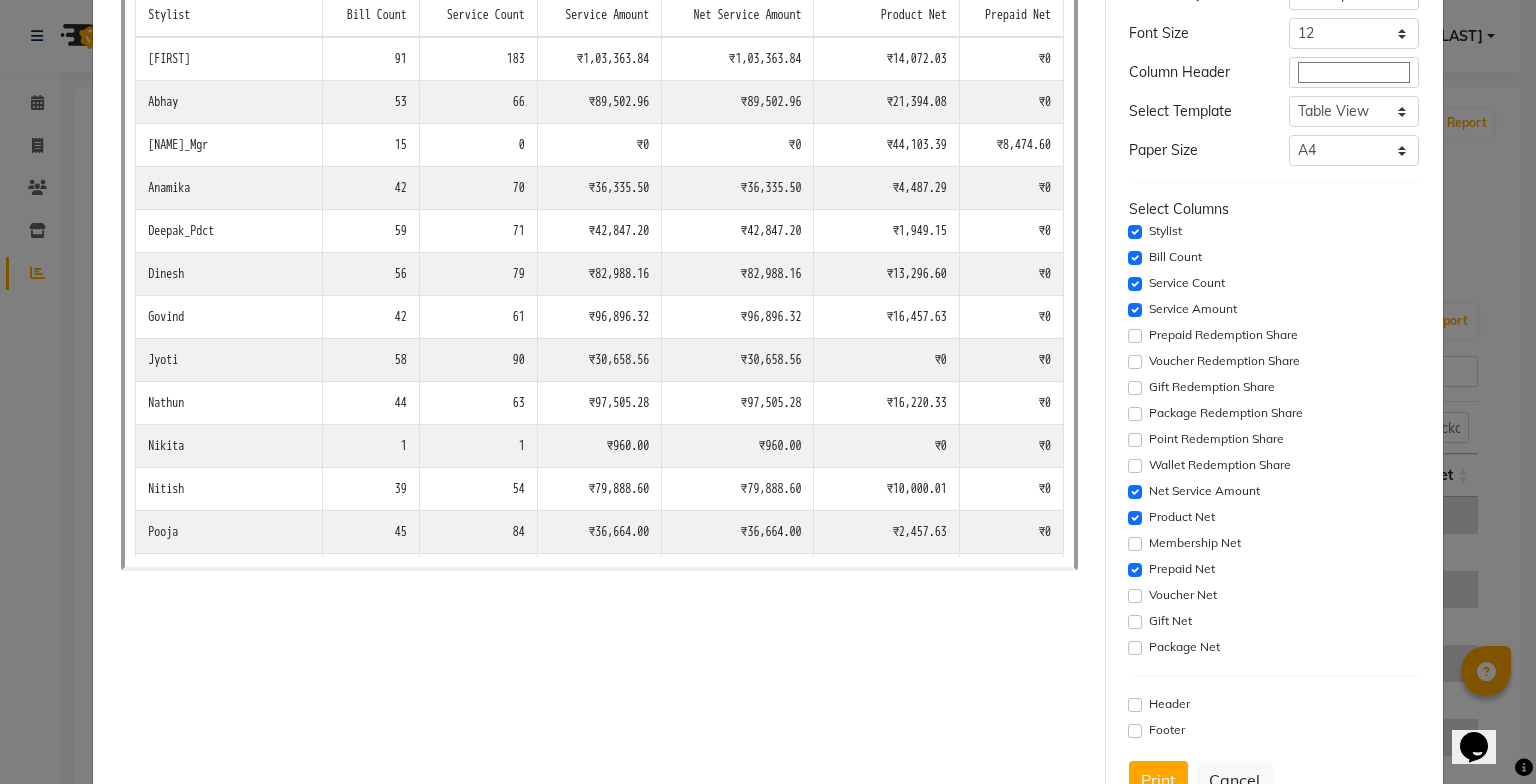 scroll, scrollTop: 200, scrollLeft: 0, axis: vertical 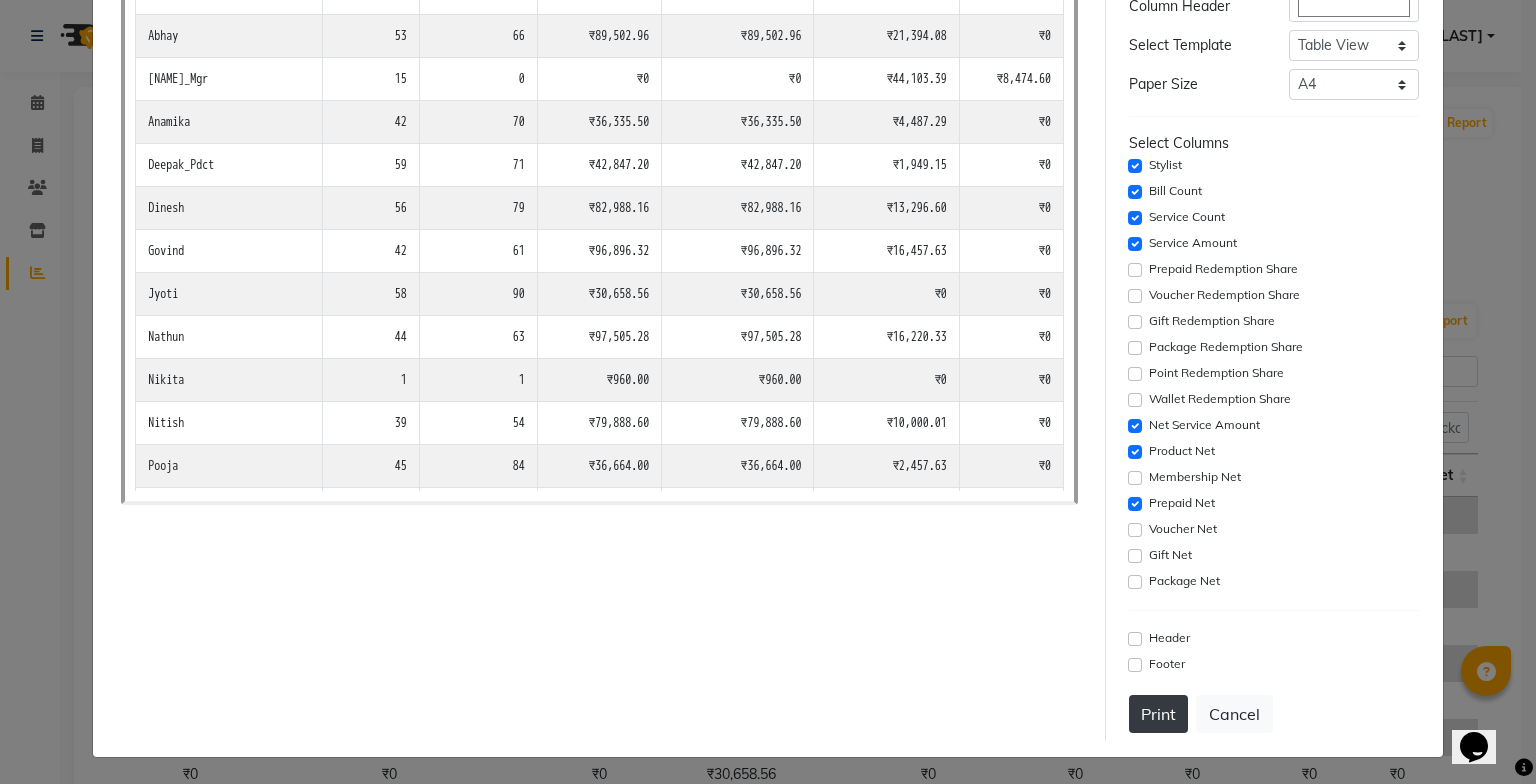 click on "Print" 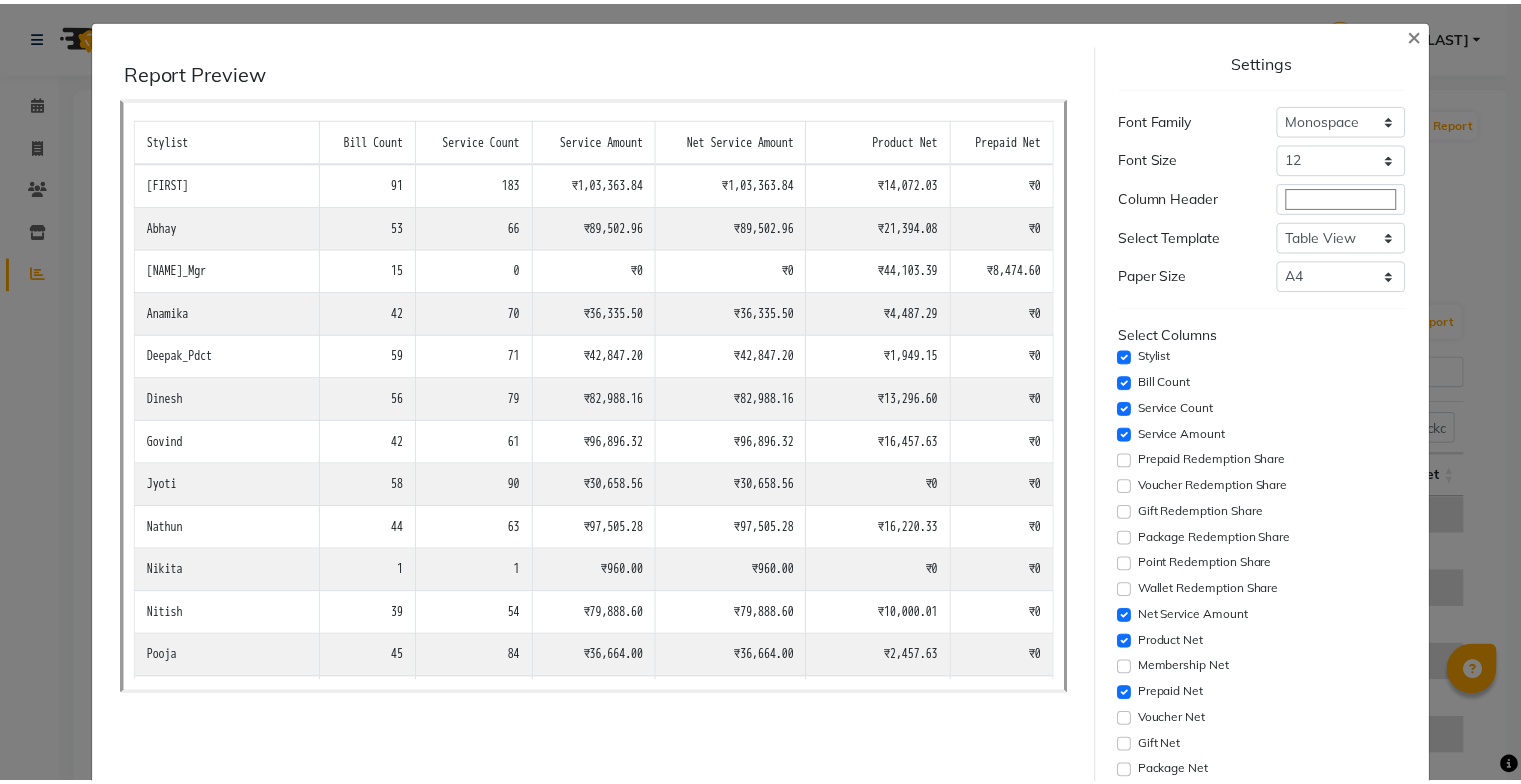 scroll, scrollTop: 0, scrollLeft: 0, axis: both 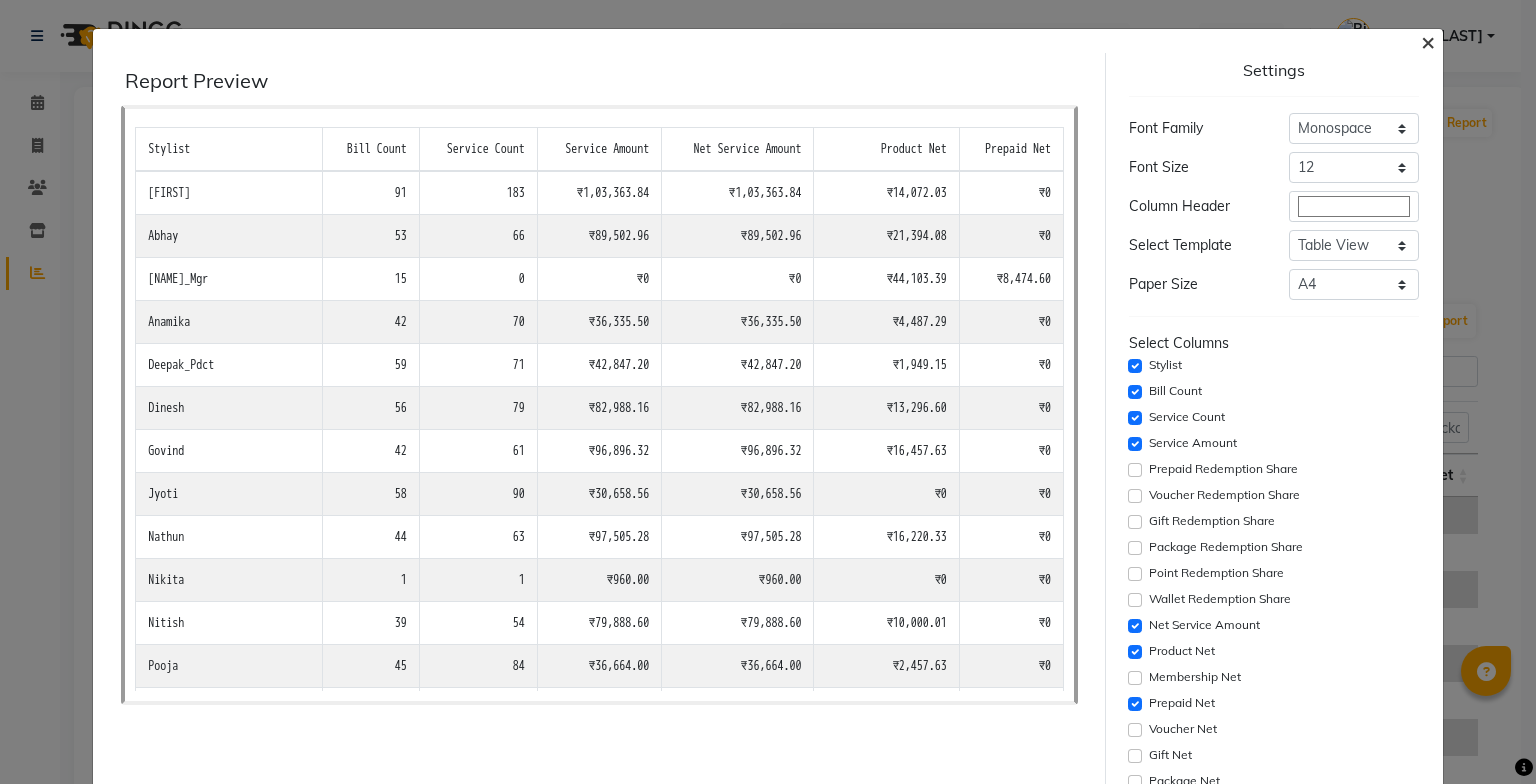 click on "×" 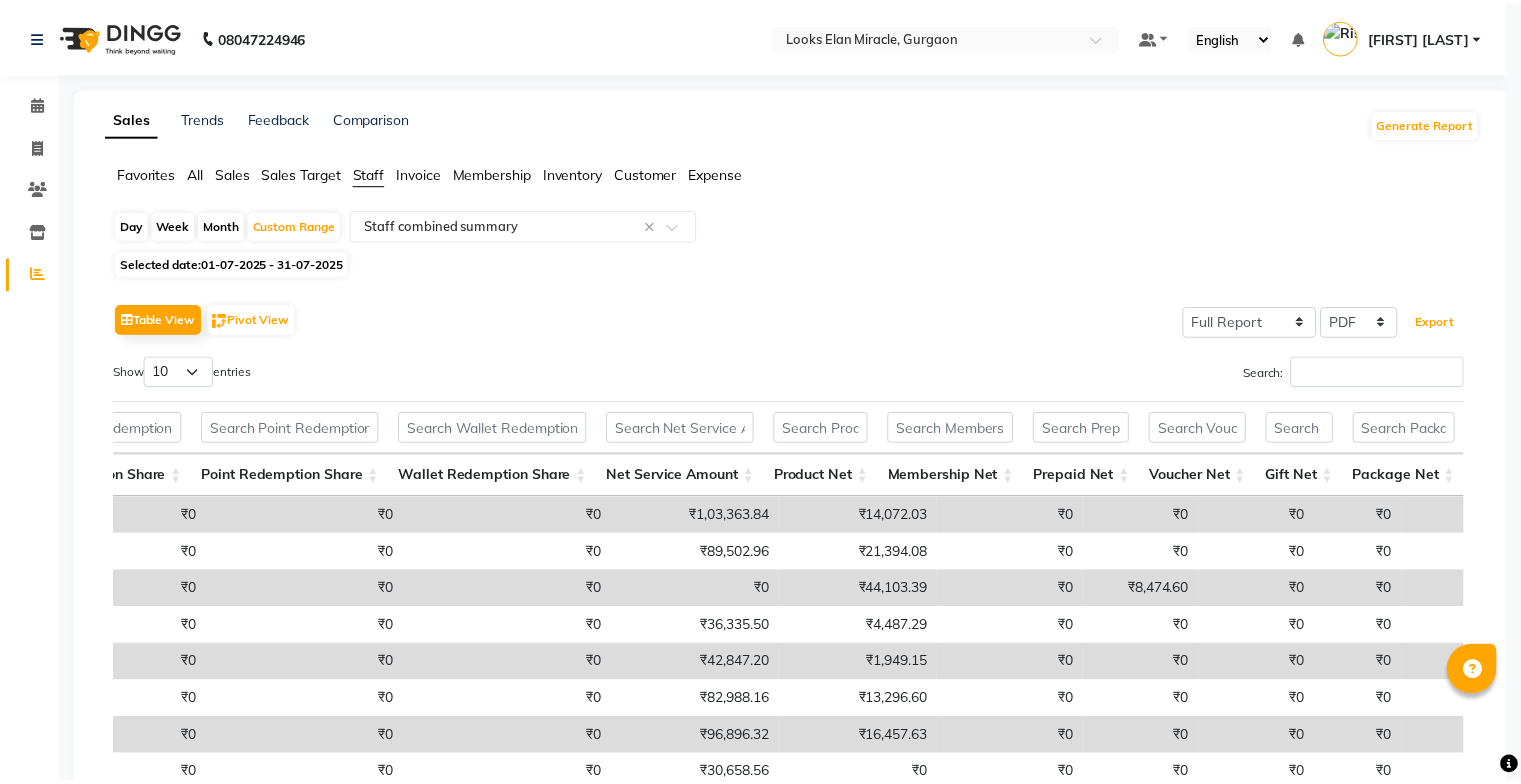 scroll, scrollTop: 0, scrollLeft: 1215, axis: horizontal 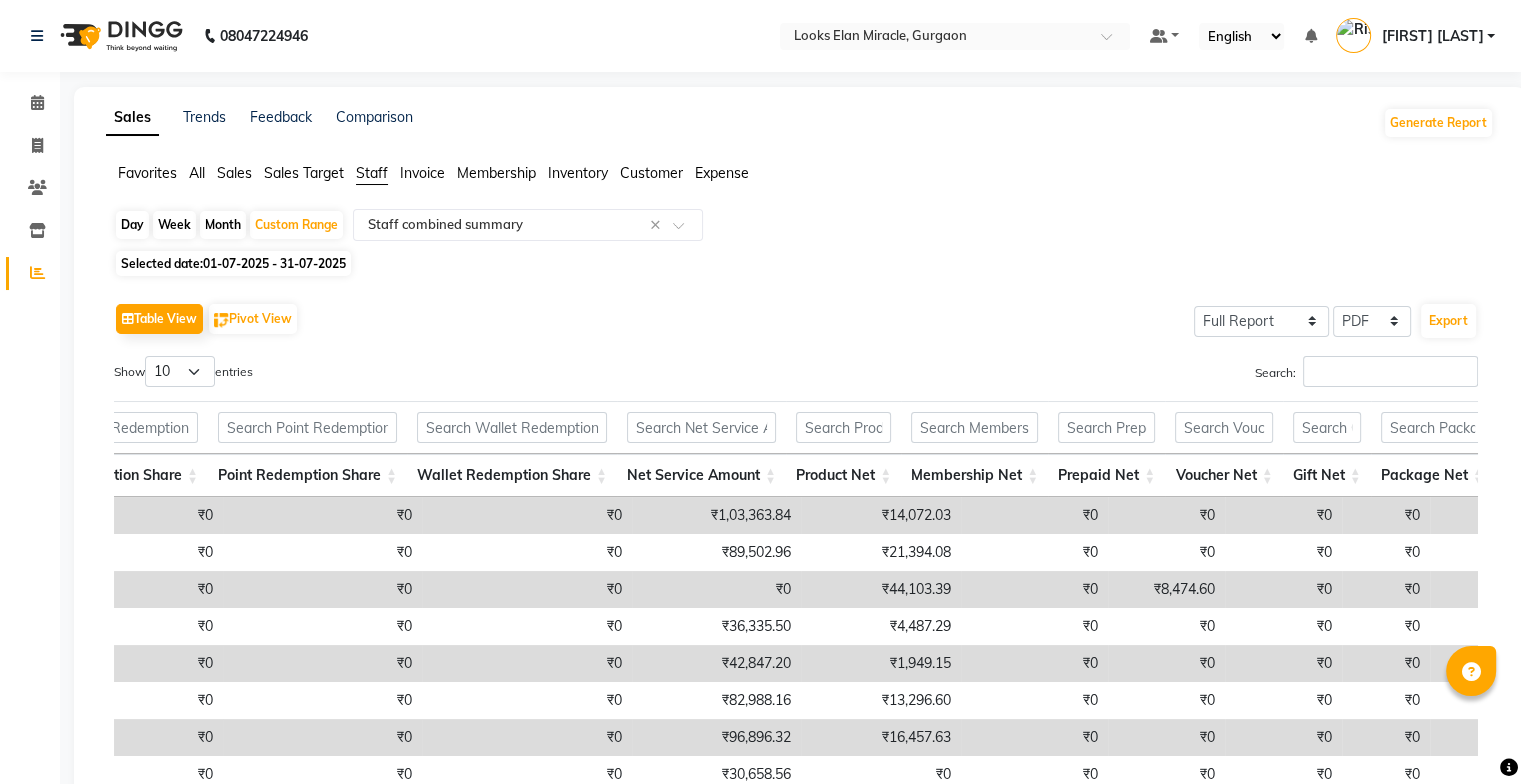 click on "Table View   Pivot View  Select Full Report Filtered Report Select CSV PDF  Export" 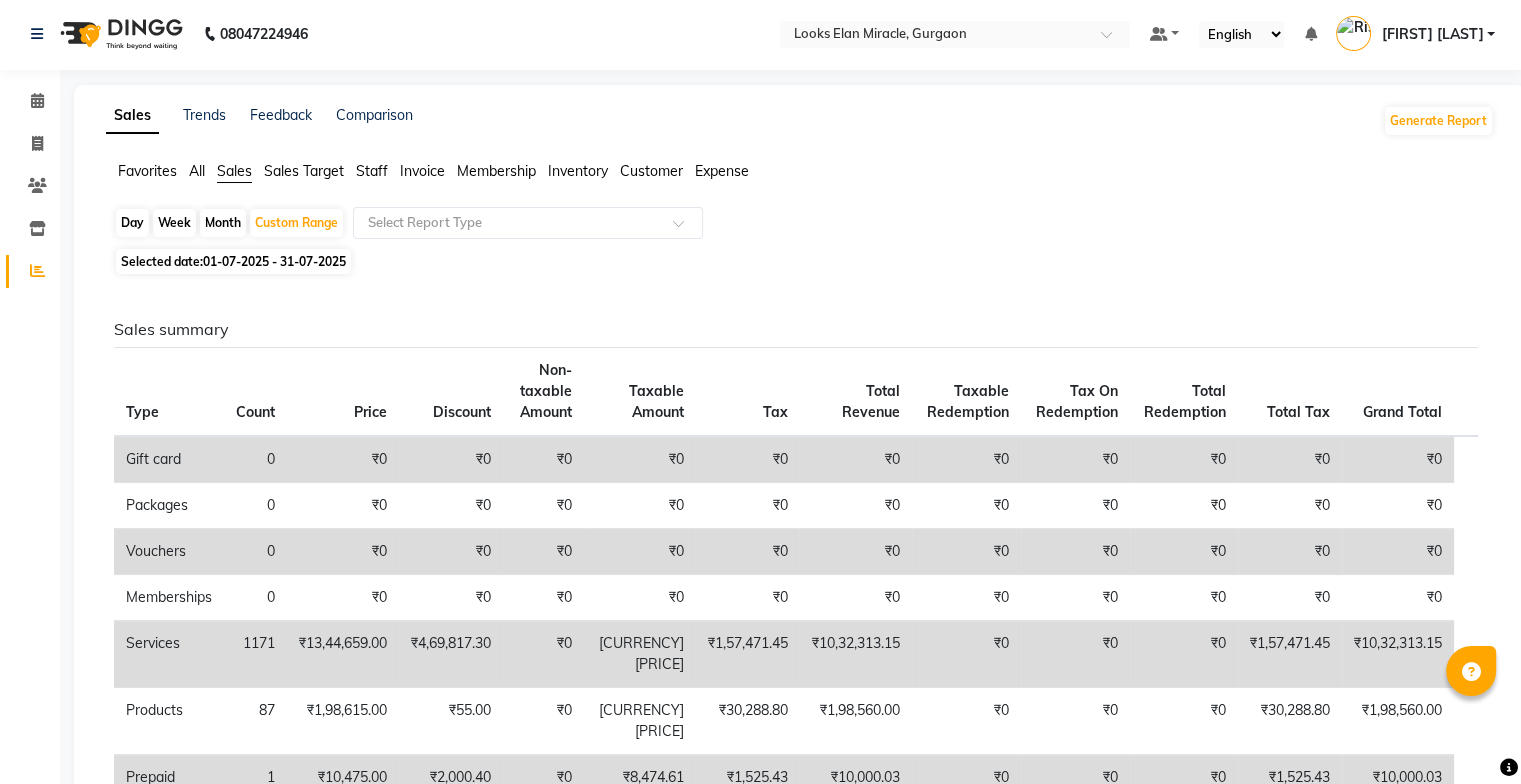 scroll, scrollTop: 0, scrollLeft: 0, axis: both 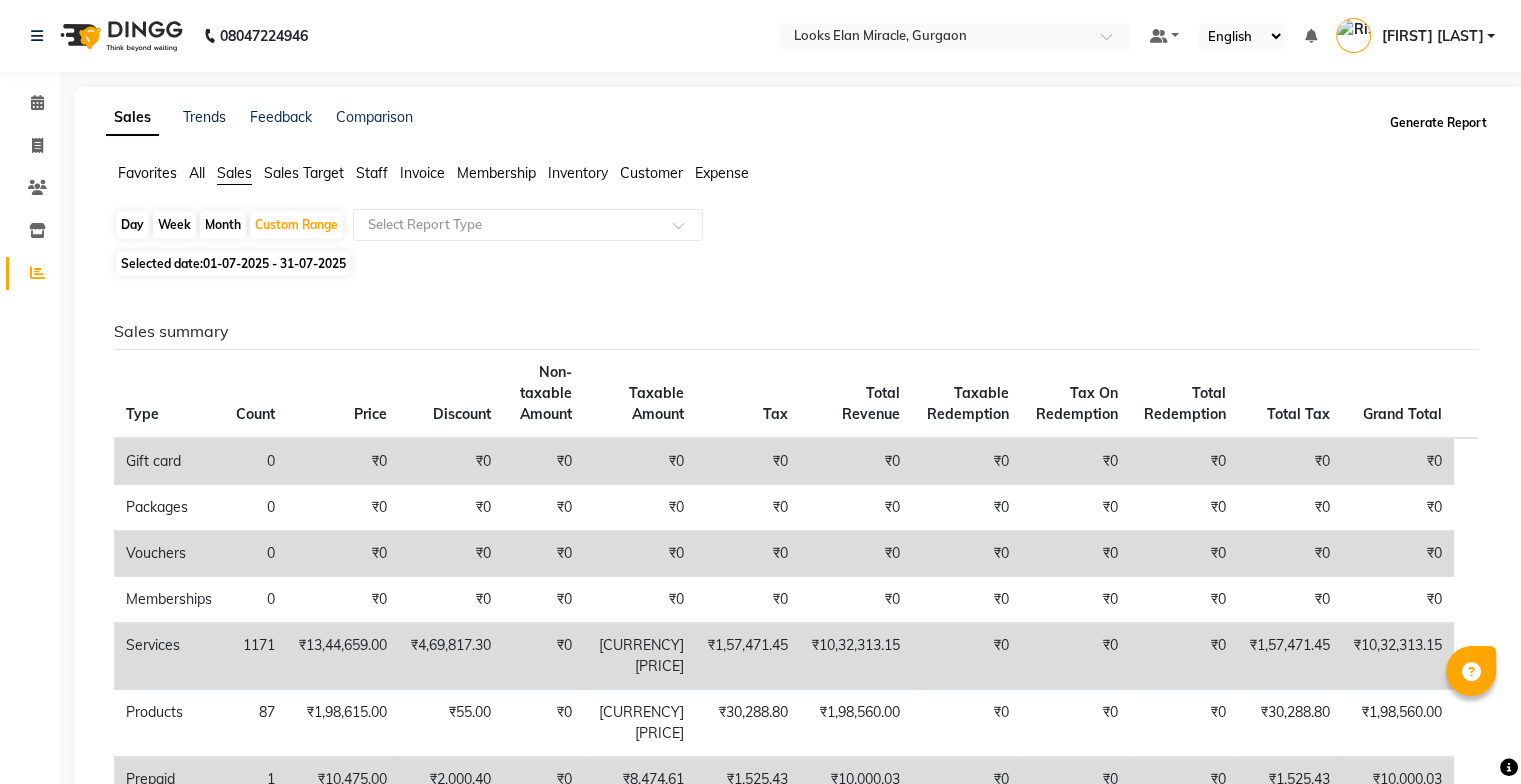 click on "Generate Report" 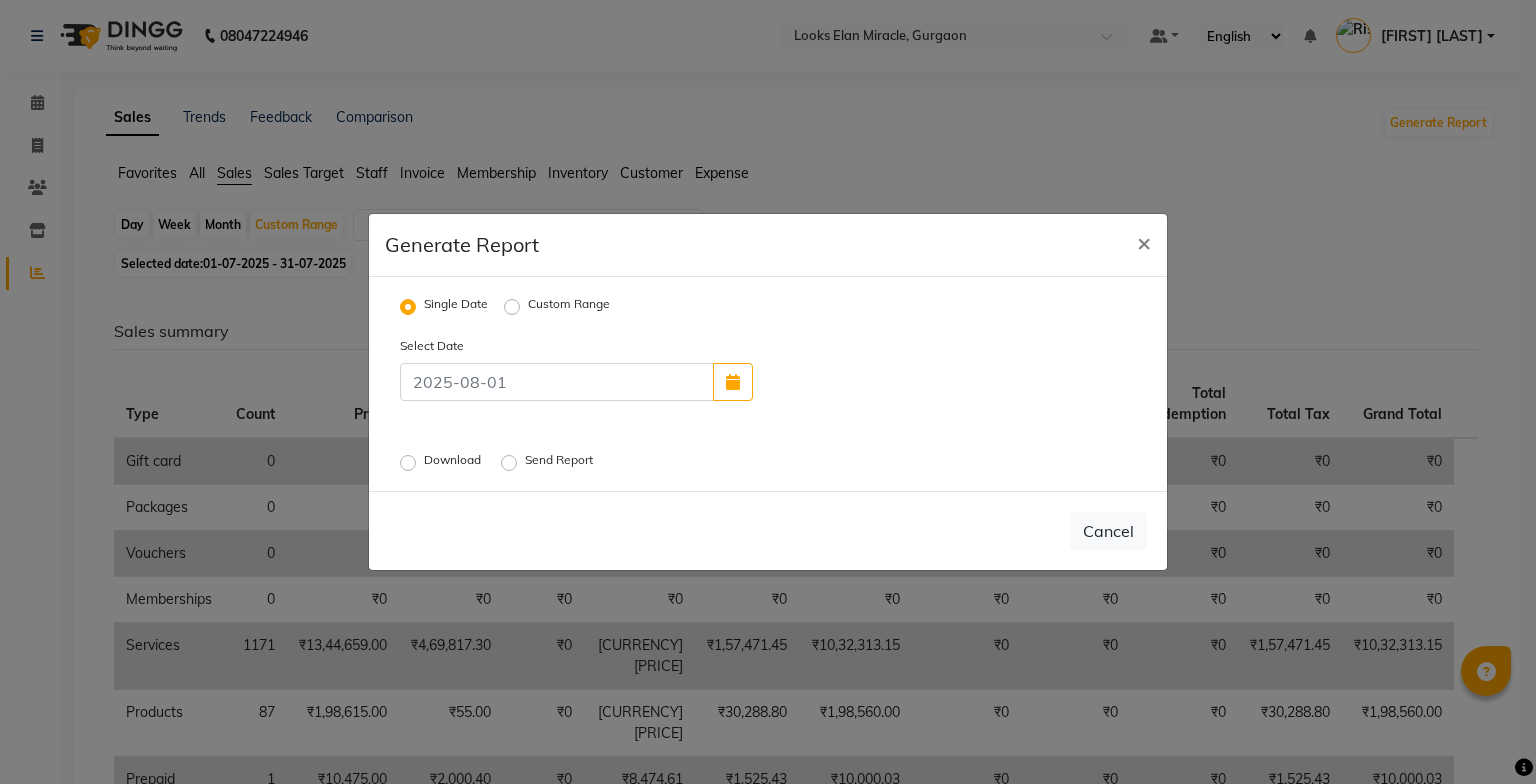 click on "Custom Range" 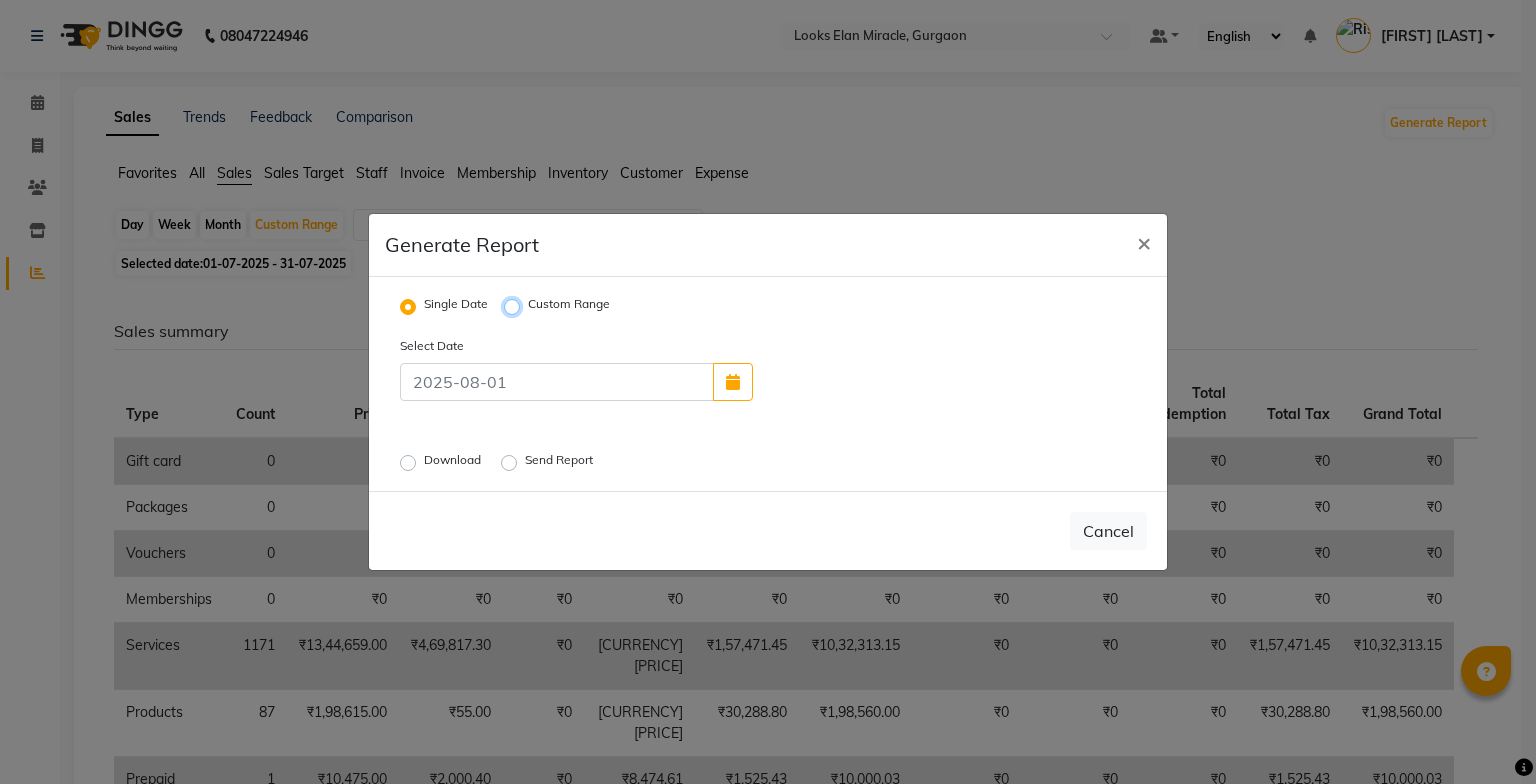 click on "Custom Range" at bounding box center [515, 307] 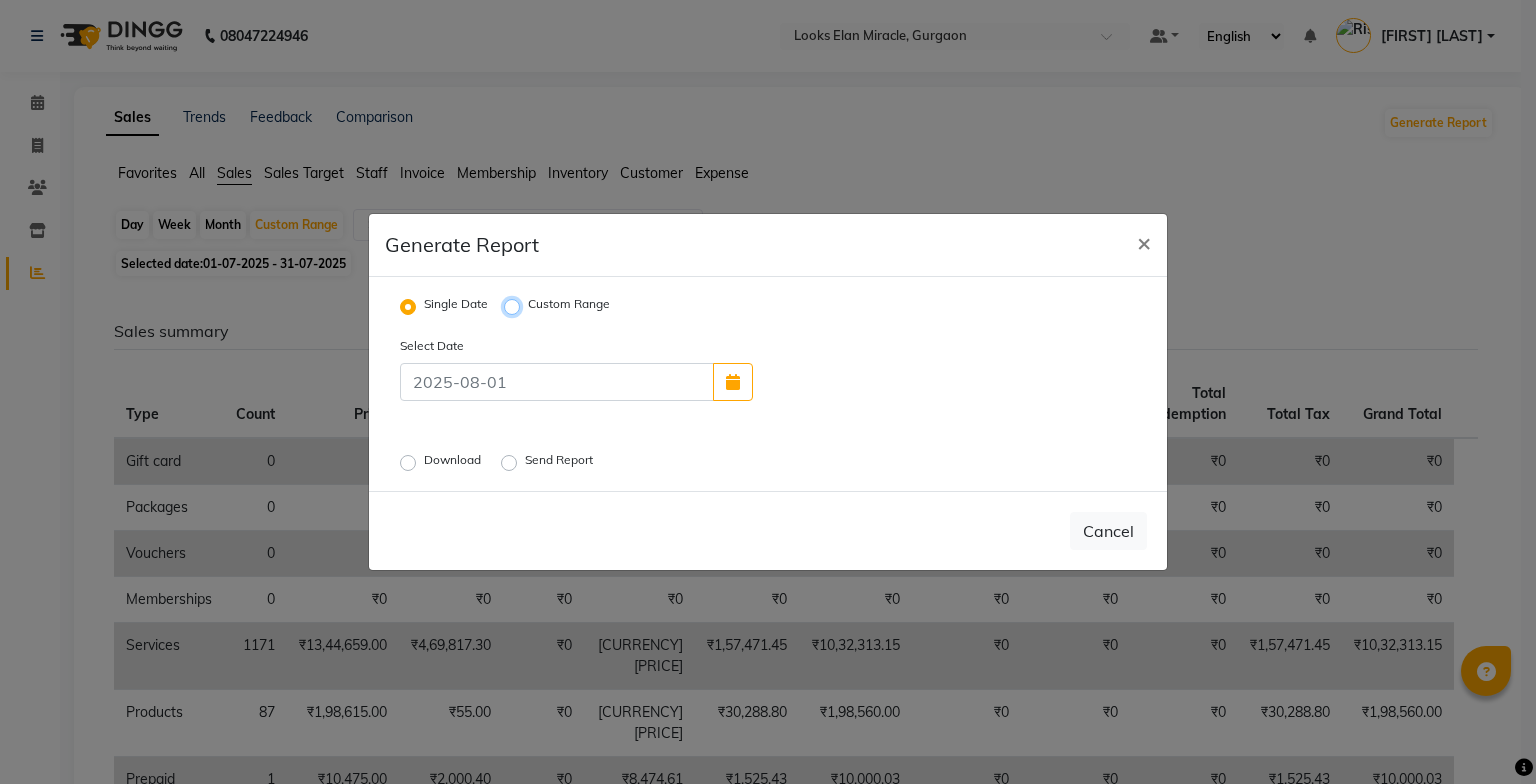 radio on "true" 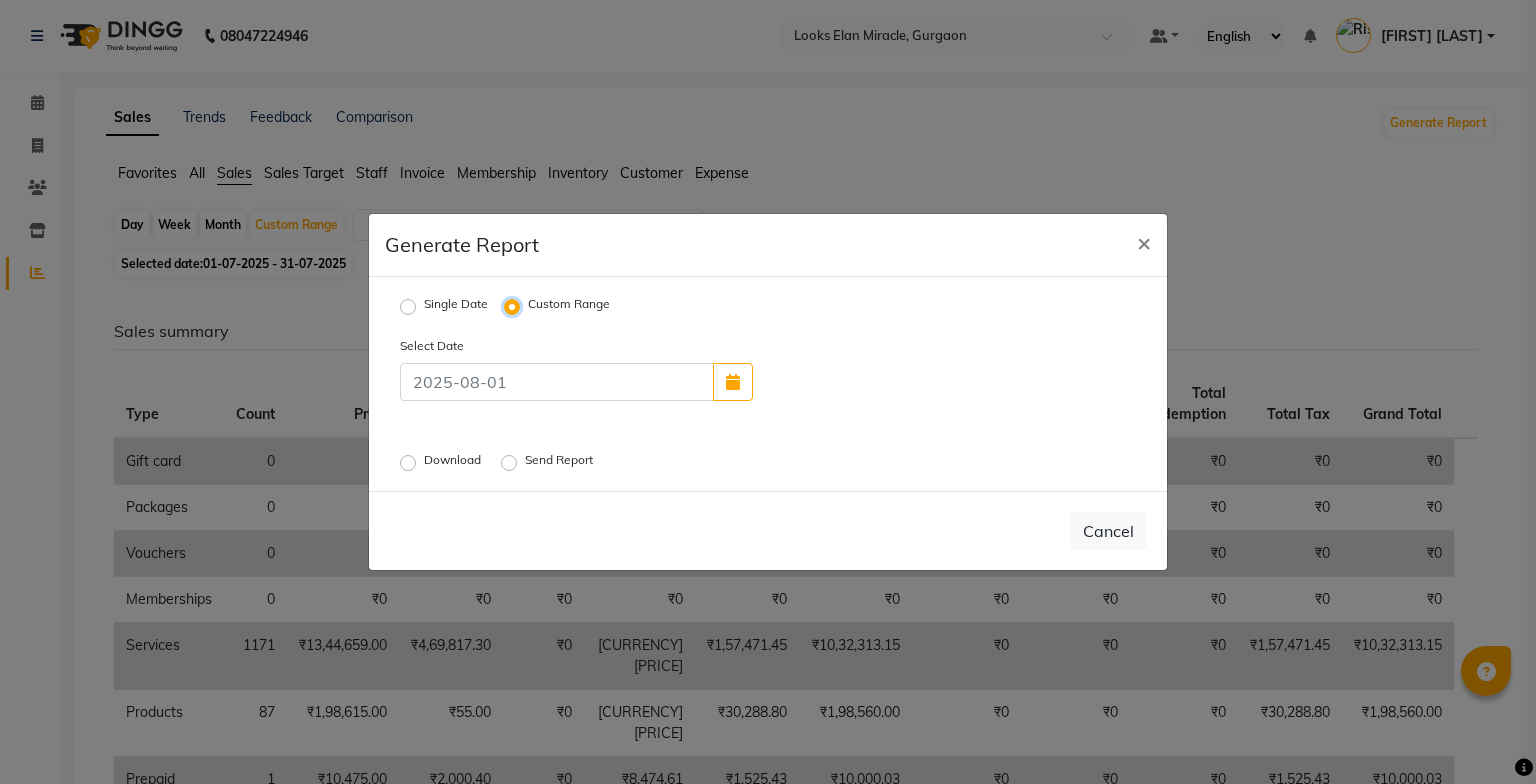 select on "8" 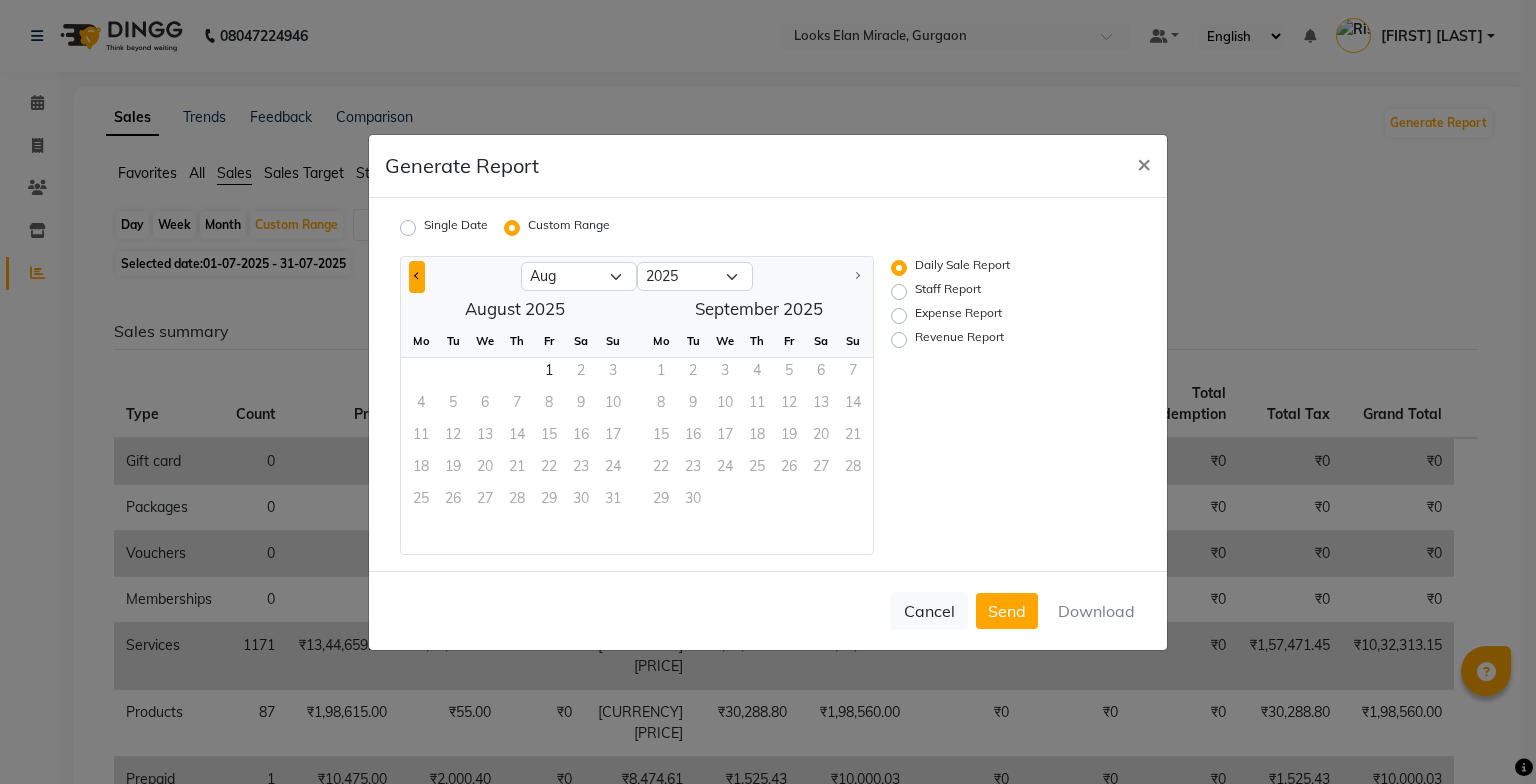 click 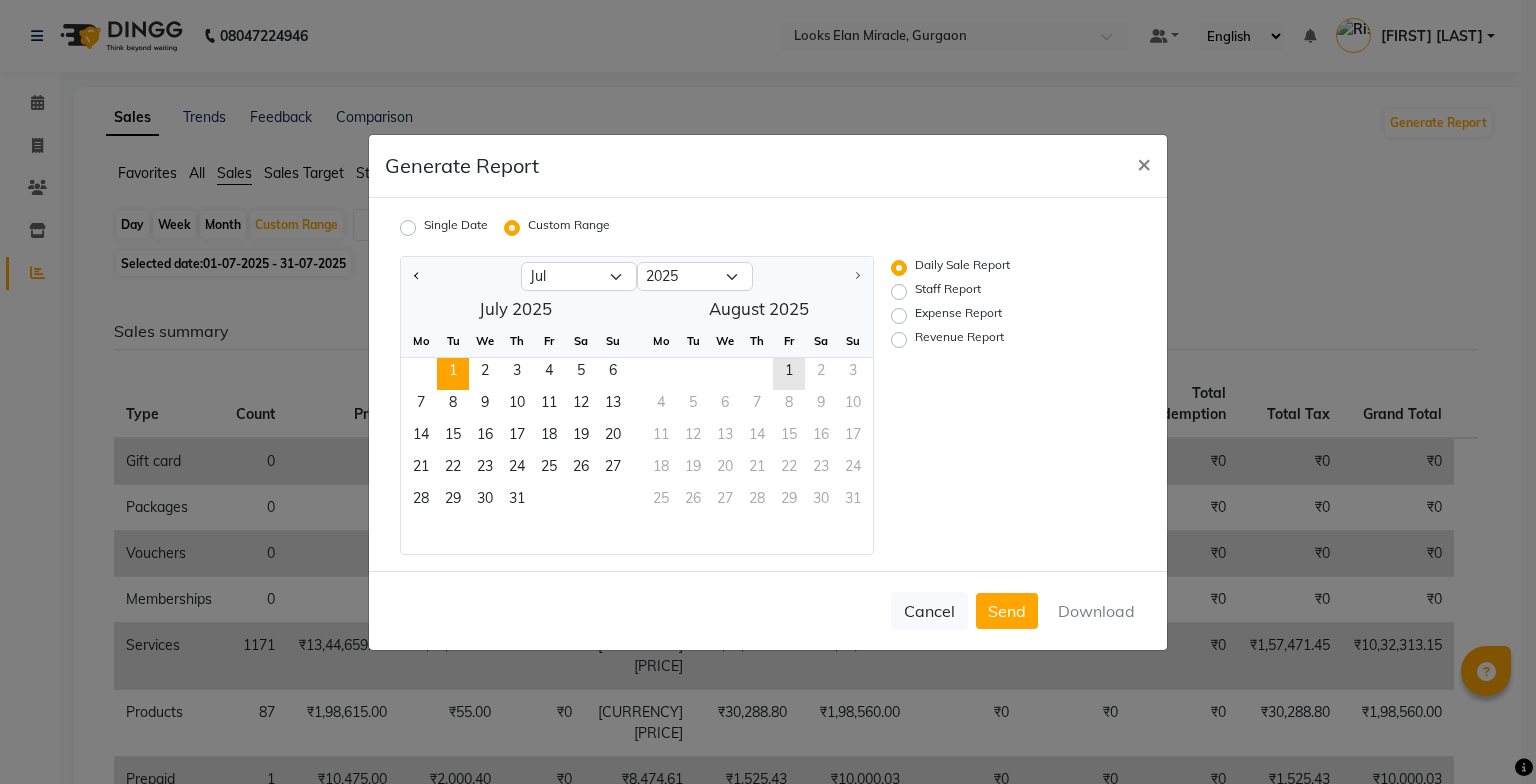 click on "1" 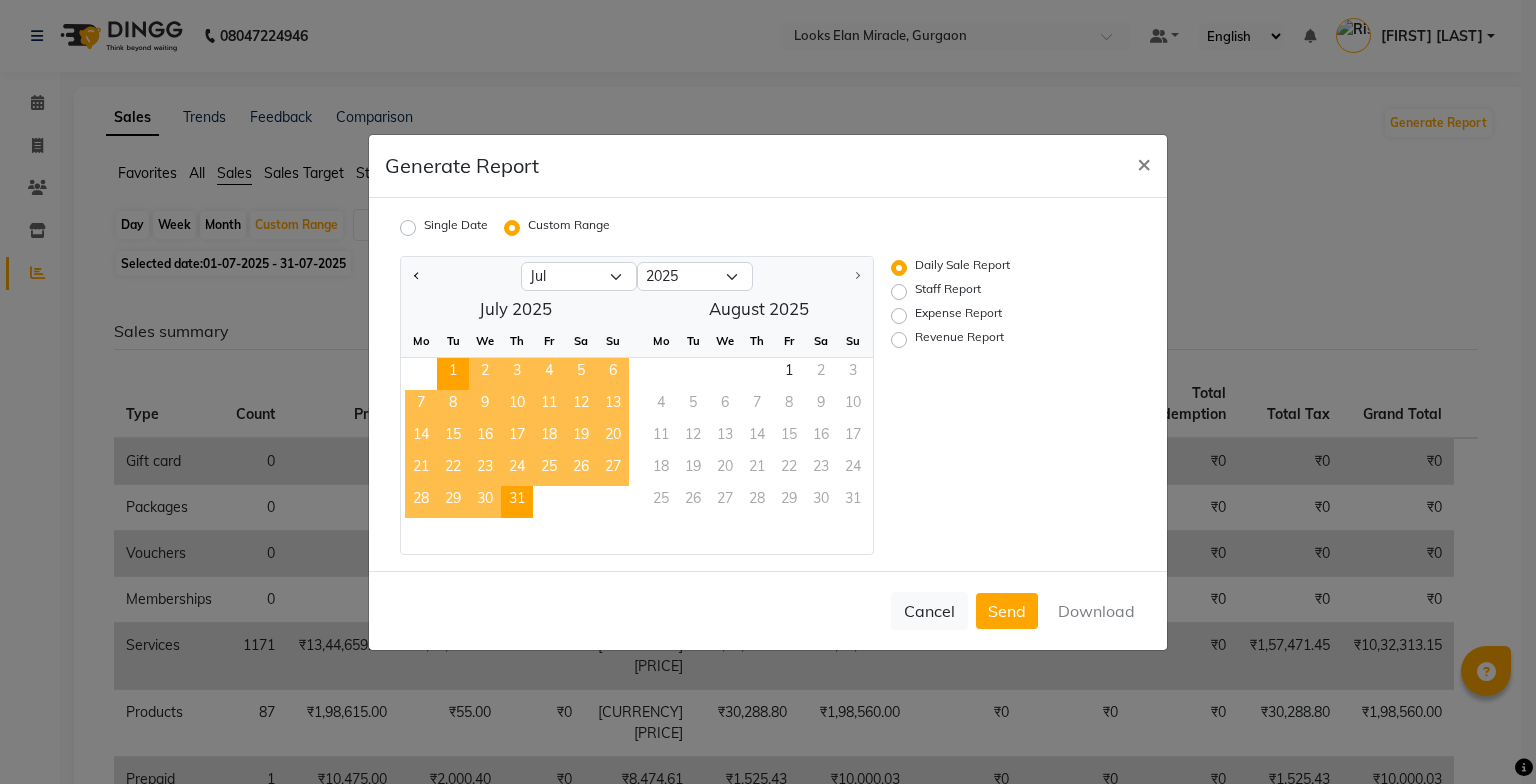 click on "31" 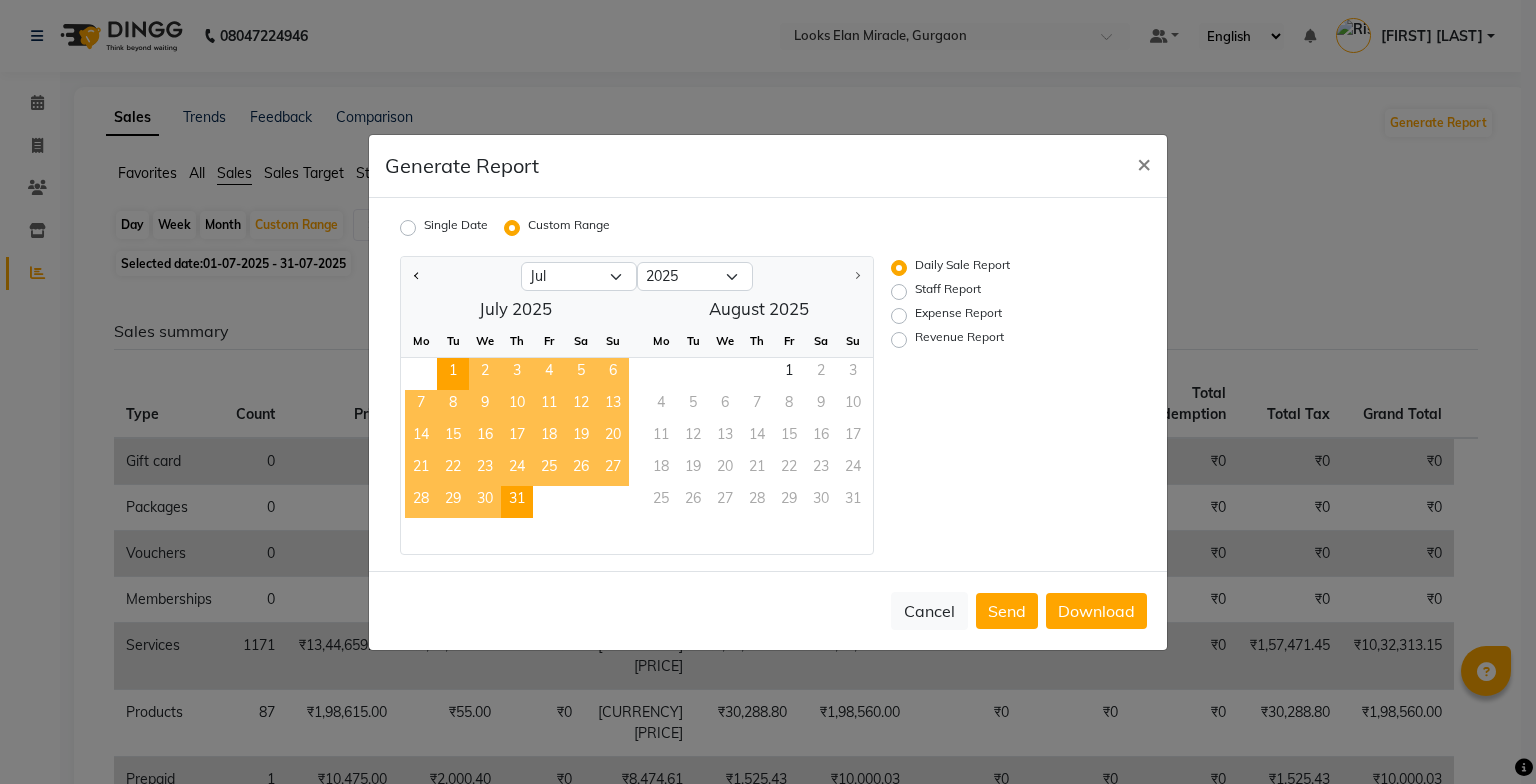 click on "Revenue Report" 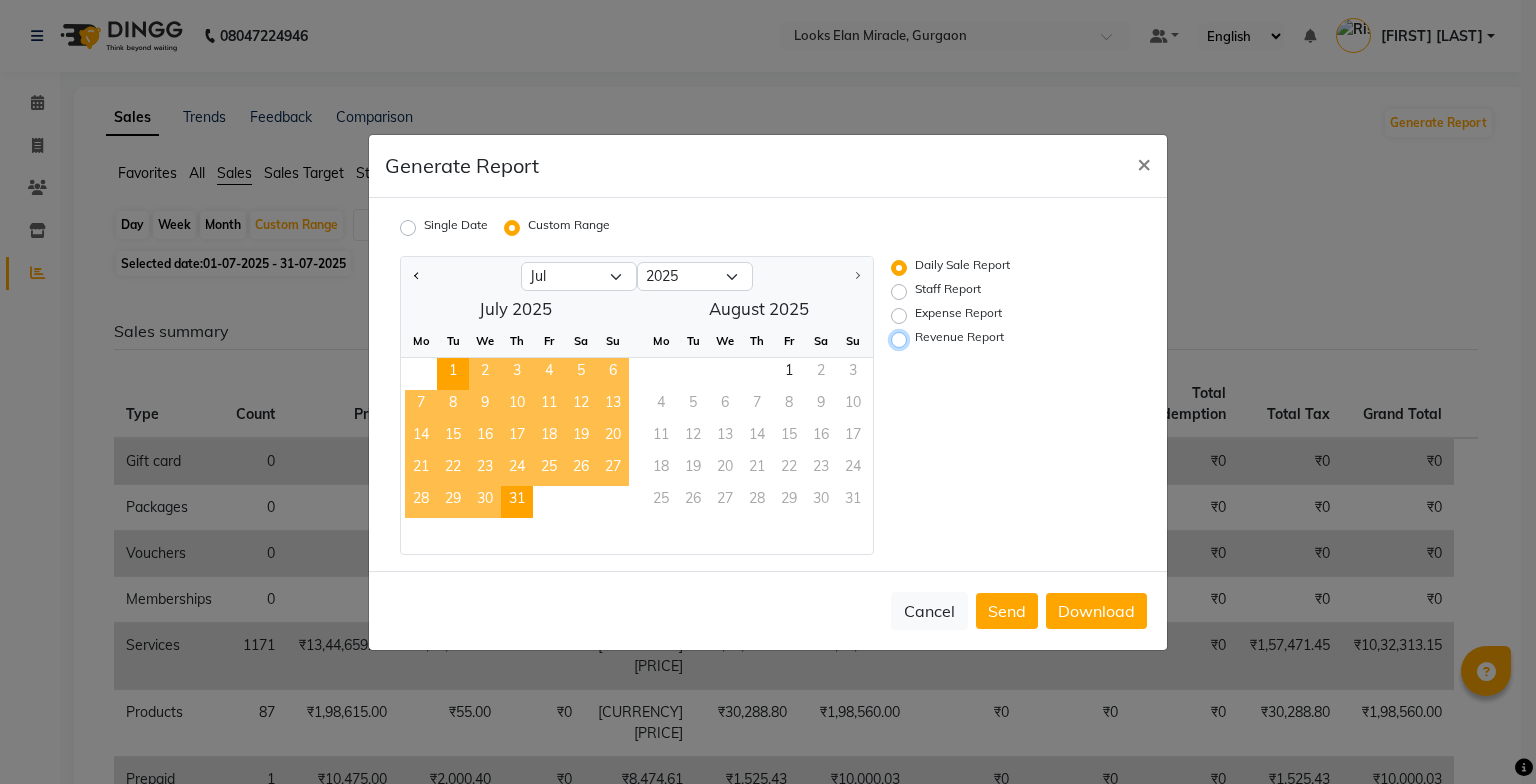 click on "Revenue Report" at bounding box center (902, 339) 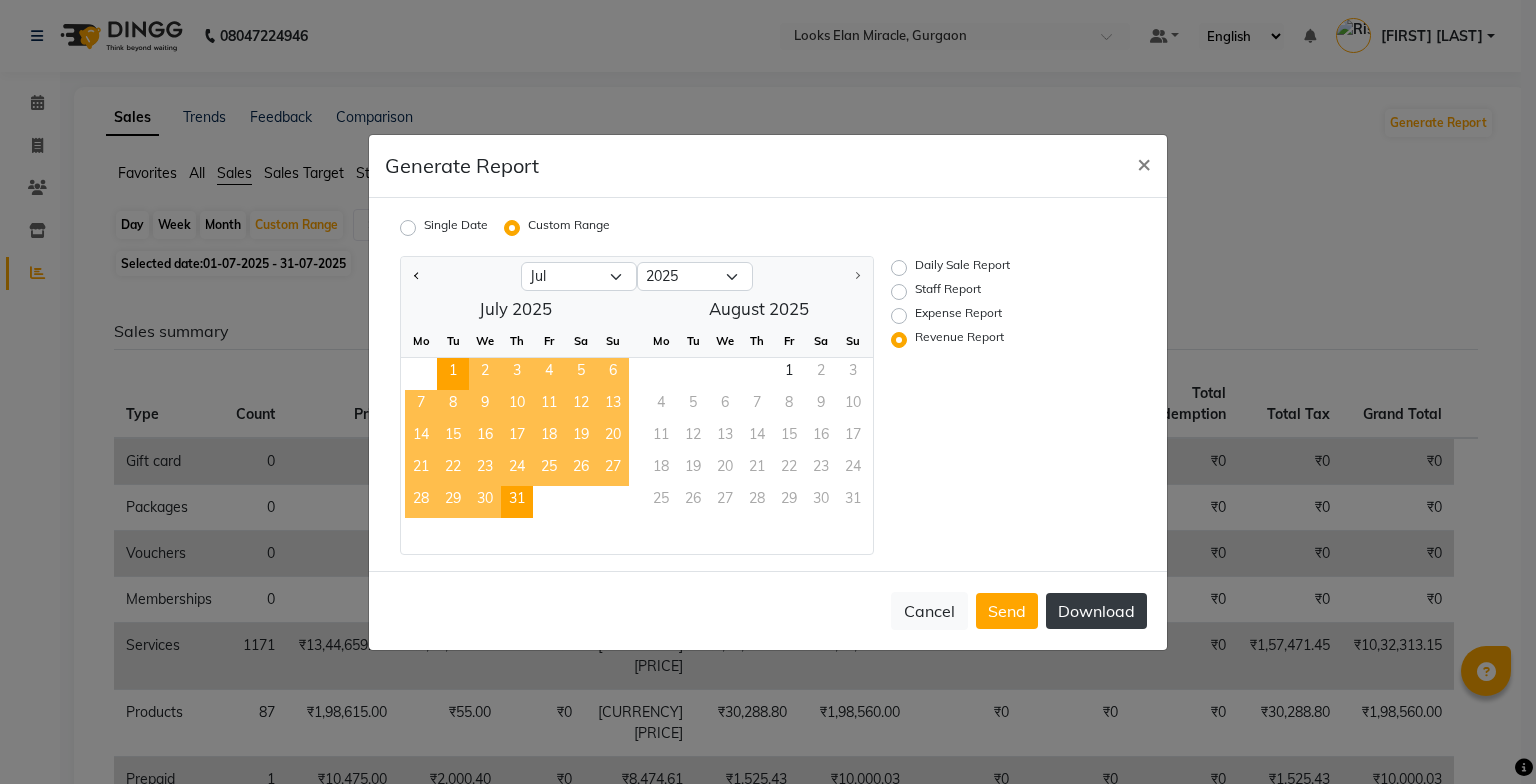 click on "Download" 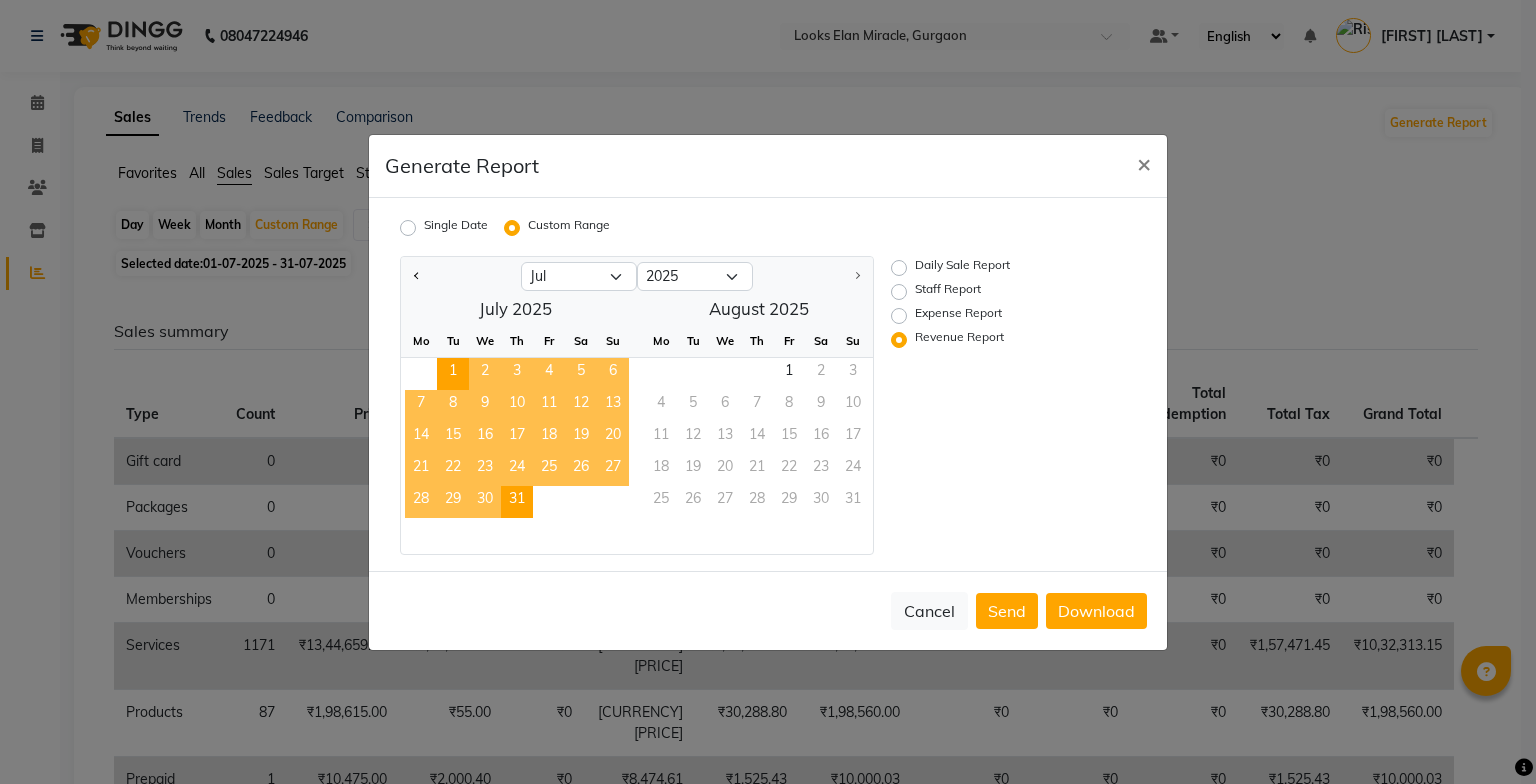 click on "Generate Report × Single Date Custom Range Jan Feb Mar Apr May Jun Jul Aug 2015 2016 2017 2018 2019 2020 2021 2022 2023 2024 2025  July 2025  Mo Tu We Th Fr Sa Su  1   2   3   4   5   6   7   8   9   10   11   12   13   14   15   16   17   18   19   20   21   22   23   24   25   26   27   28   29   30   31   August 2025  Mo Tu We Th Fr Sa Su  1   2   3   4   5   6   7   8   9   10   11   12   13   14   15   16   17   18   19   20   21   22   23   24   25   26   27   28   29   30   31  Daily Sale Report Staff Report Expense Report Revenue Report  Cancel   Send   Download" 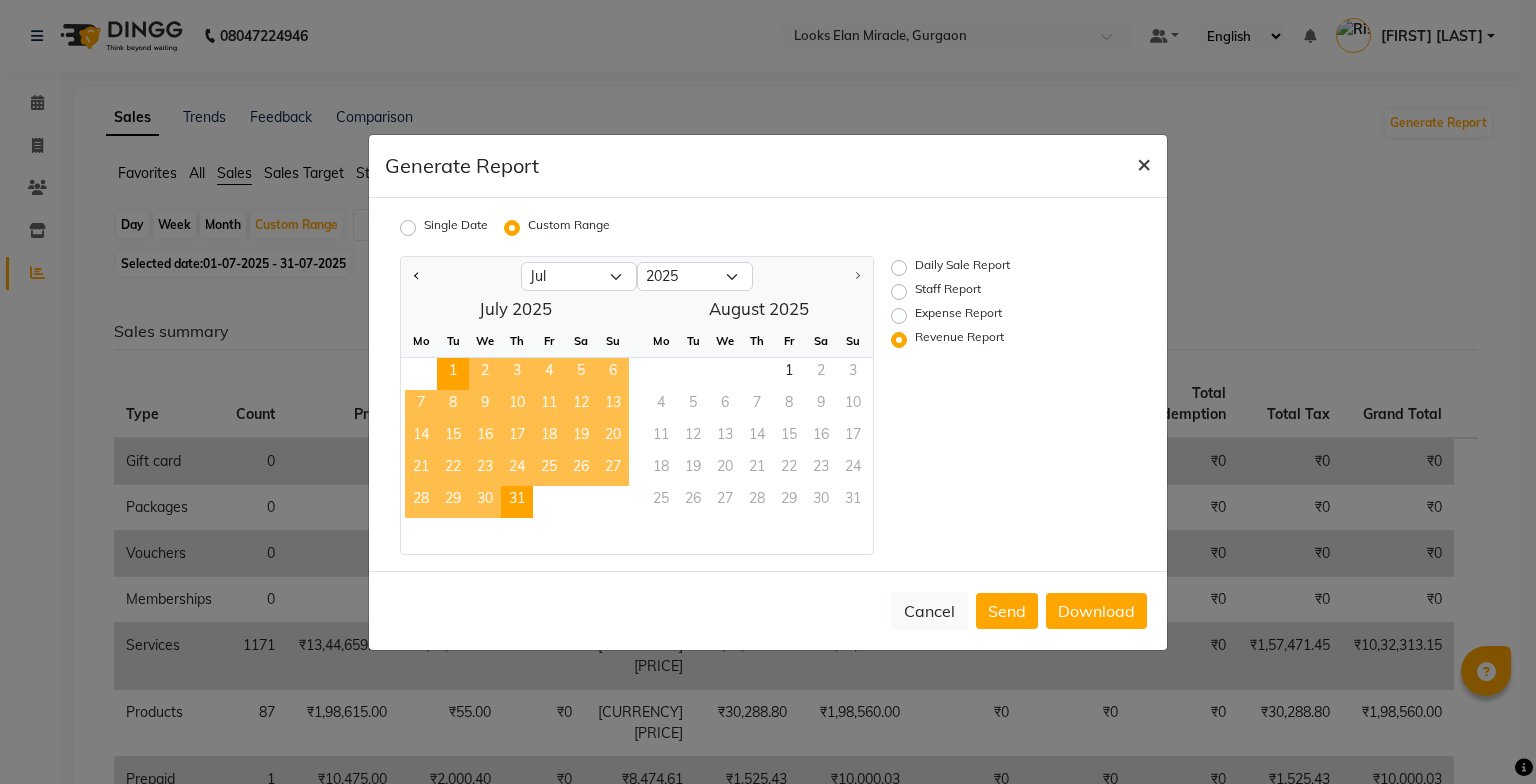click on "×" 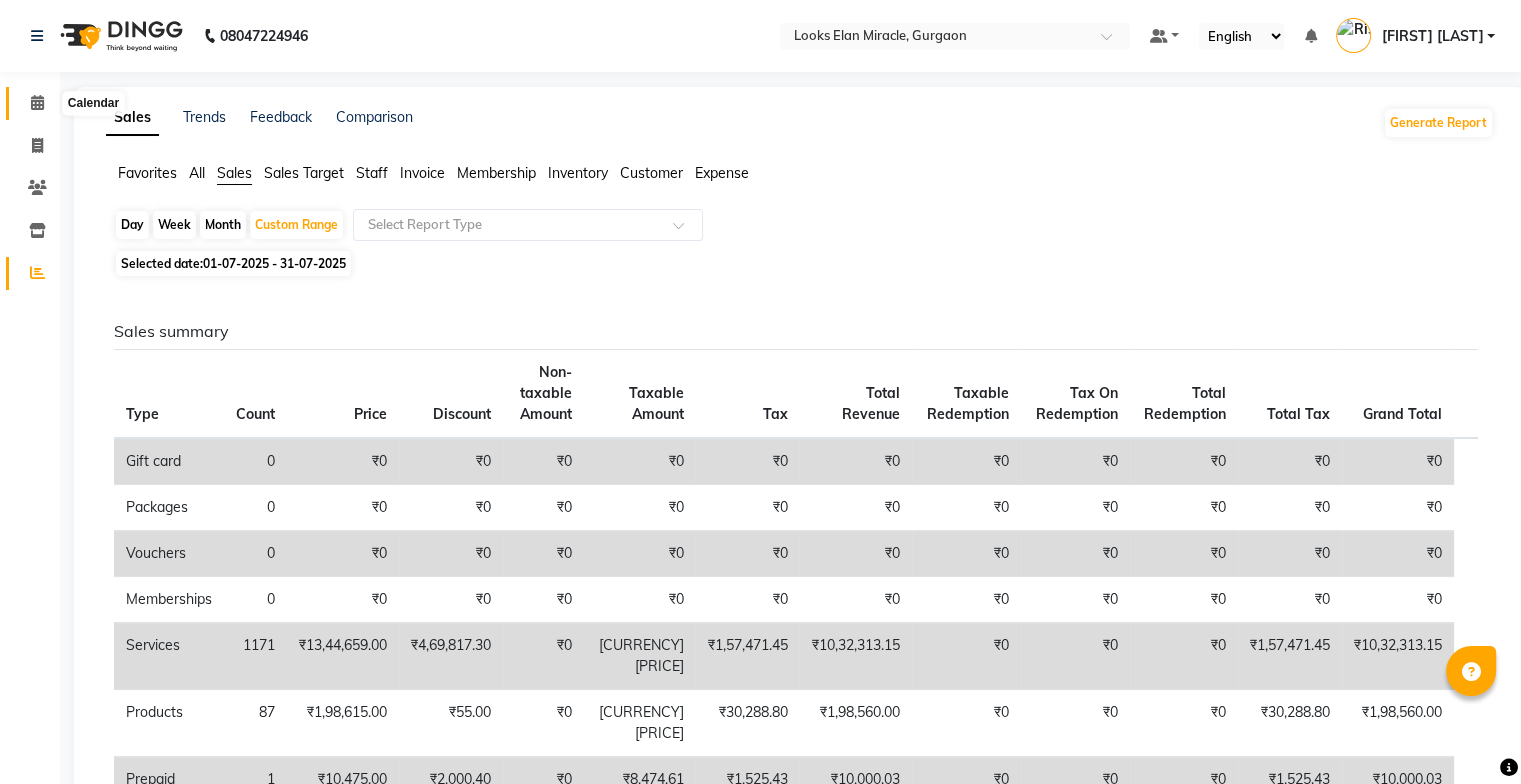 click 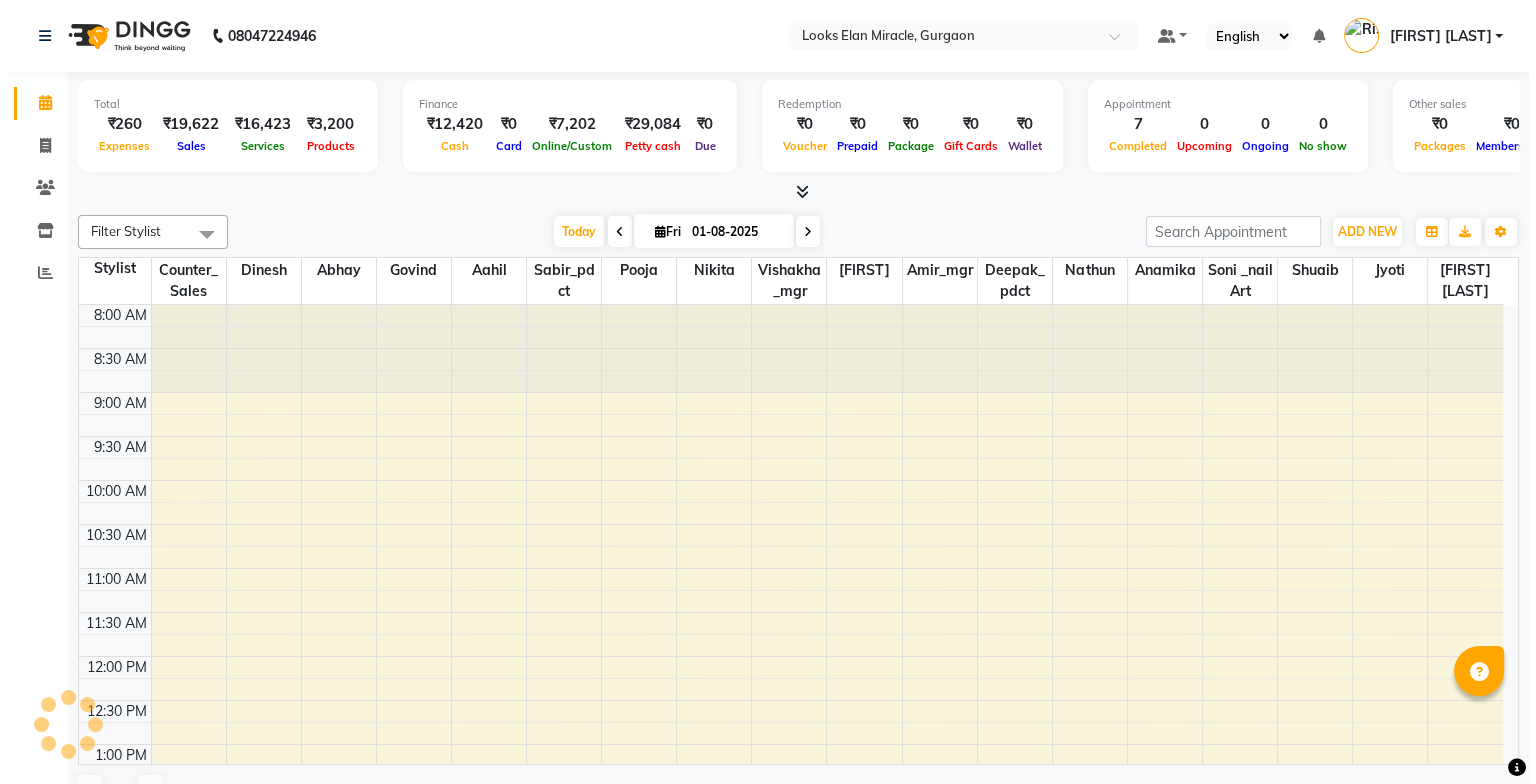 scroll, scrollTop: 0, scrollLeft: 0, axis: both 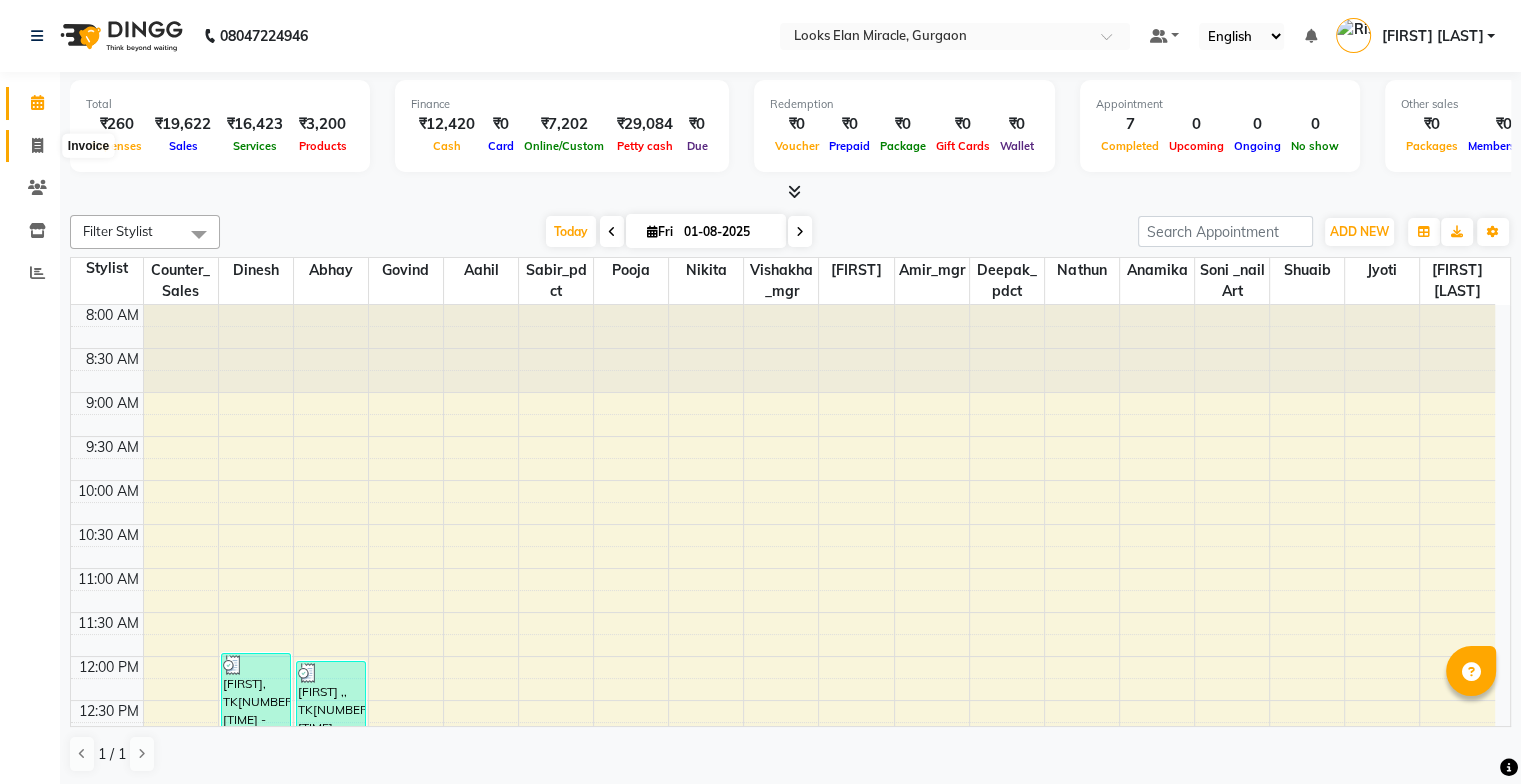 click 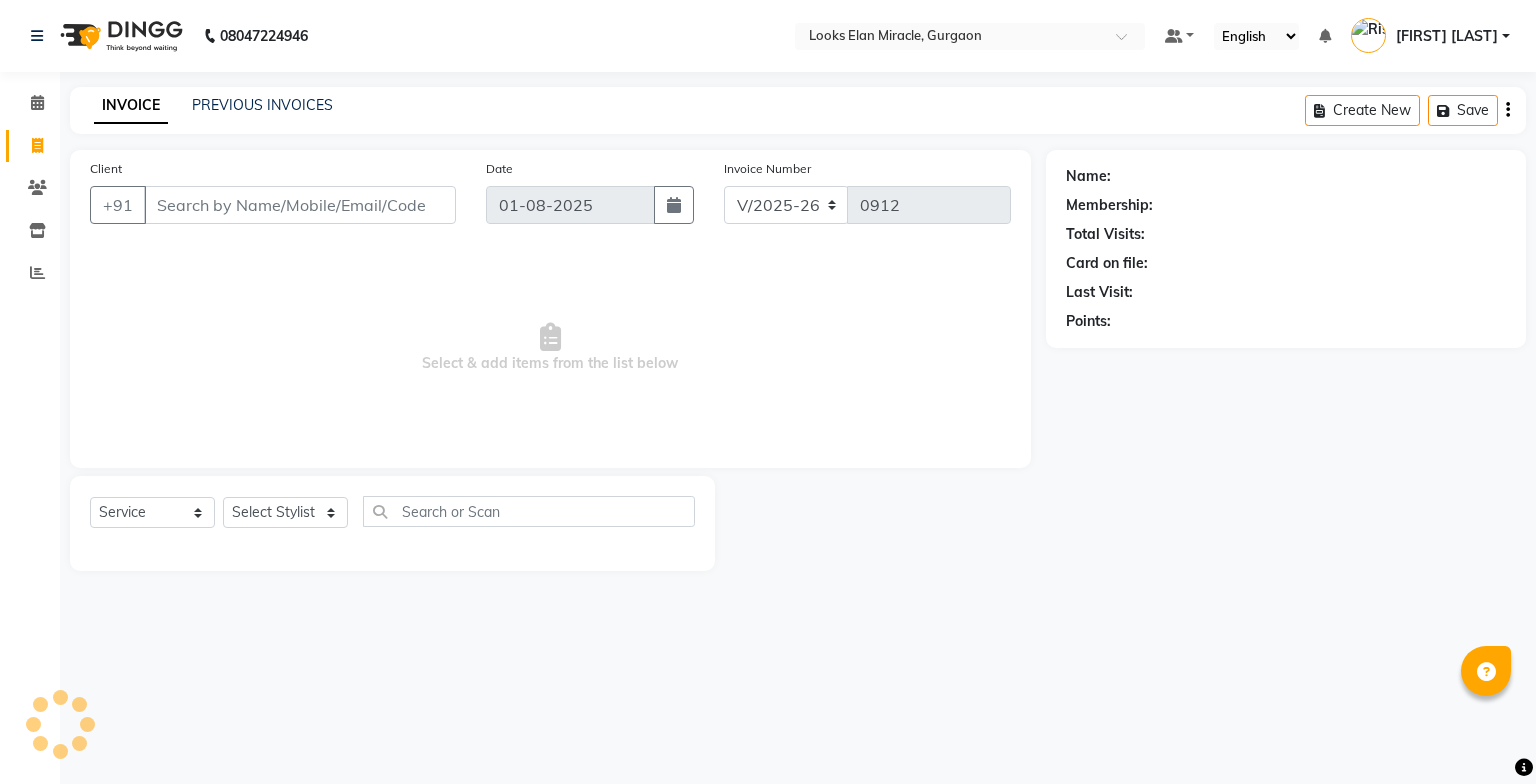 click on "INVOICE PREVIOUS INVOICES" 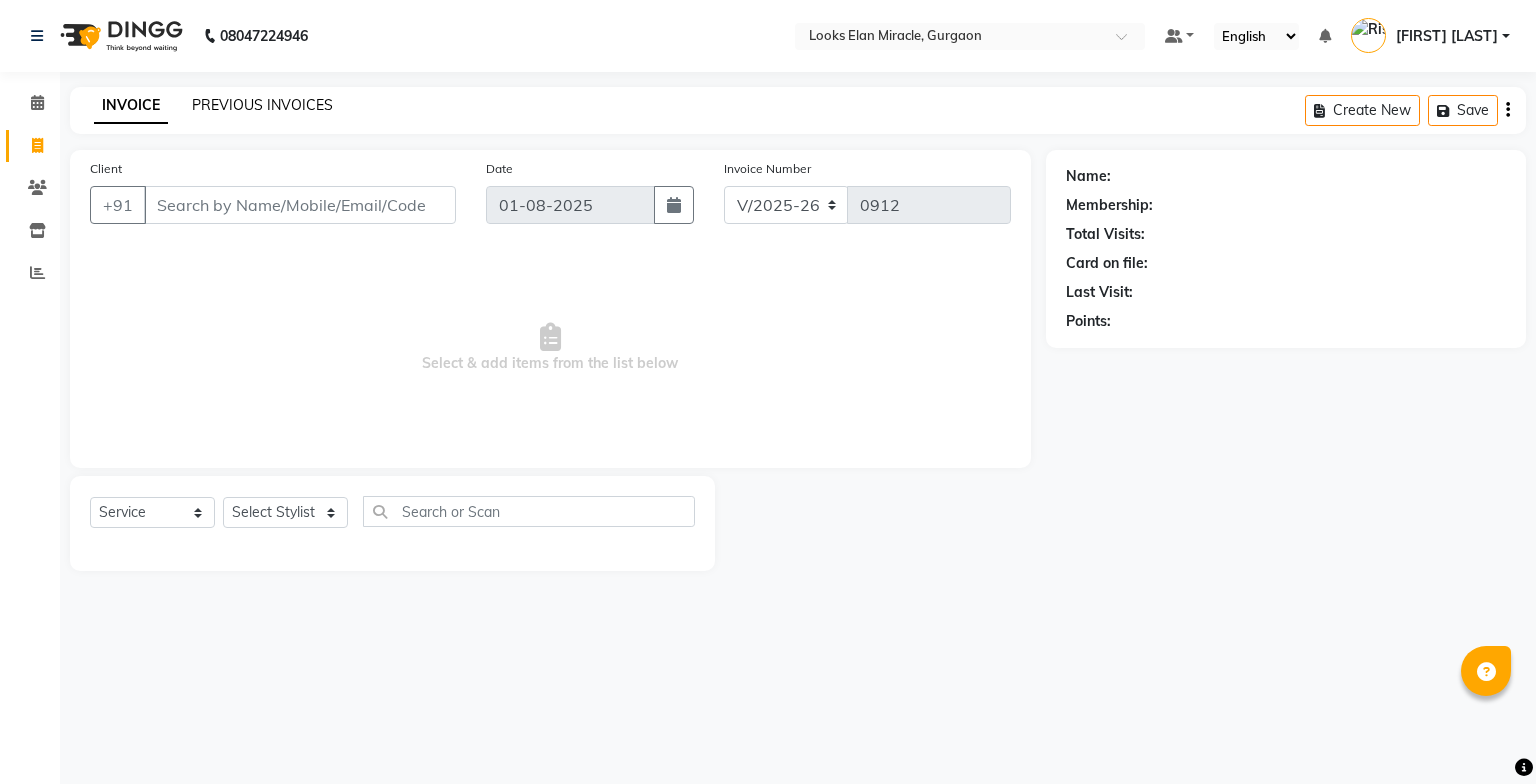 click on "PREVIOUS INVOICES" 